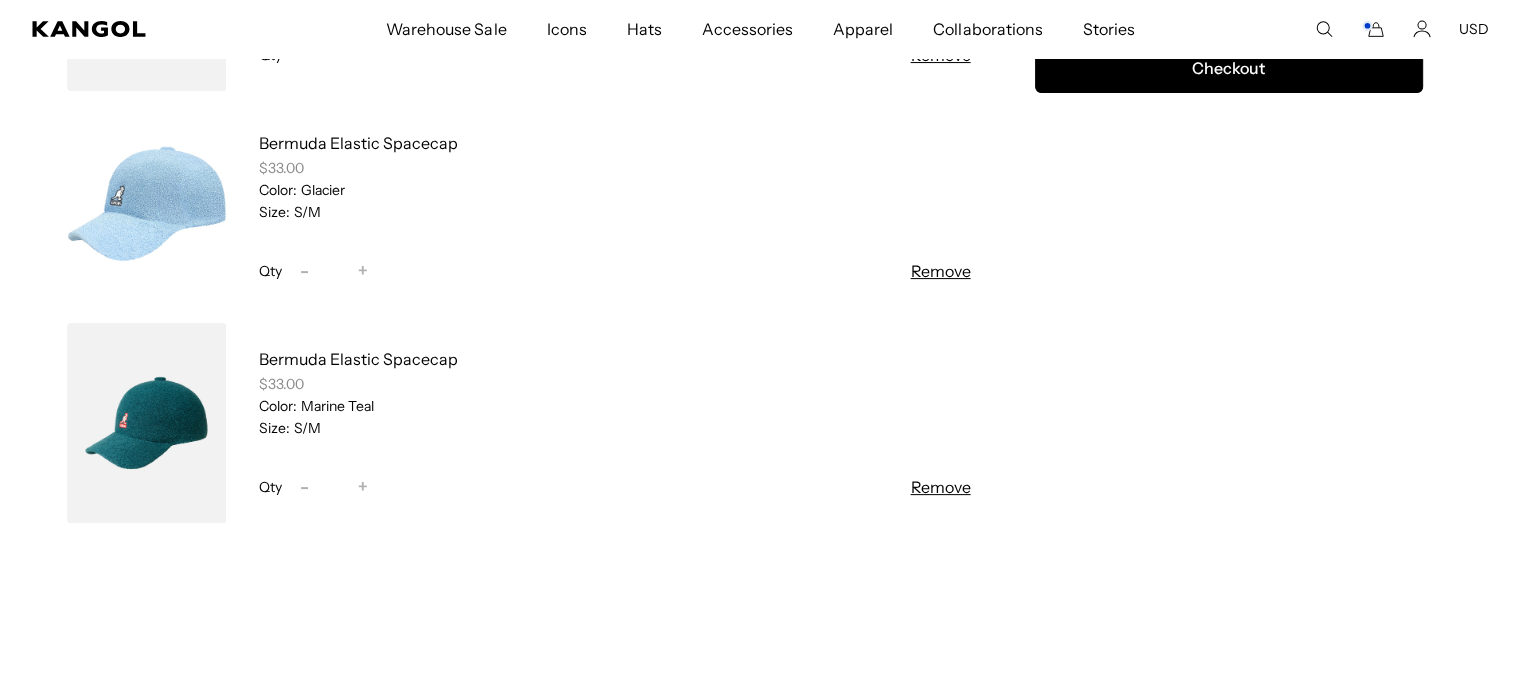 scroll, scrollTop: 440, scrollLeft: 0, axis: vertical 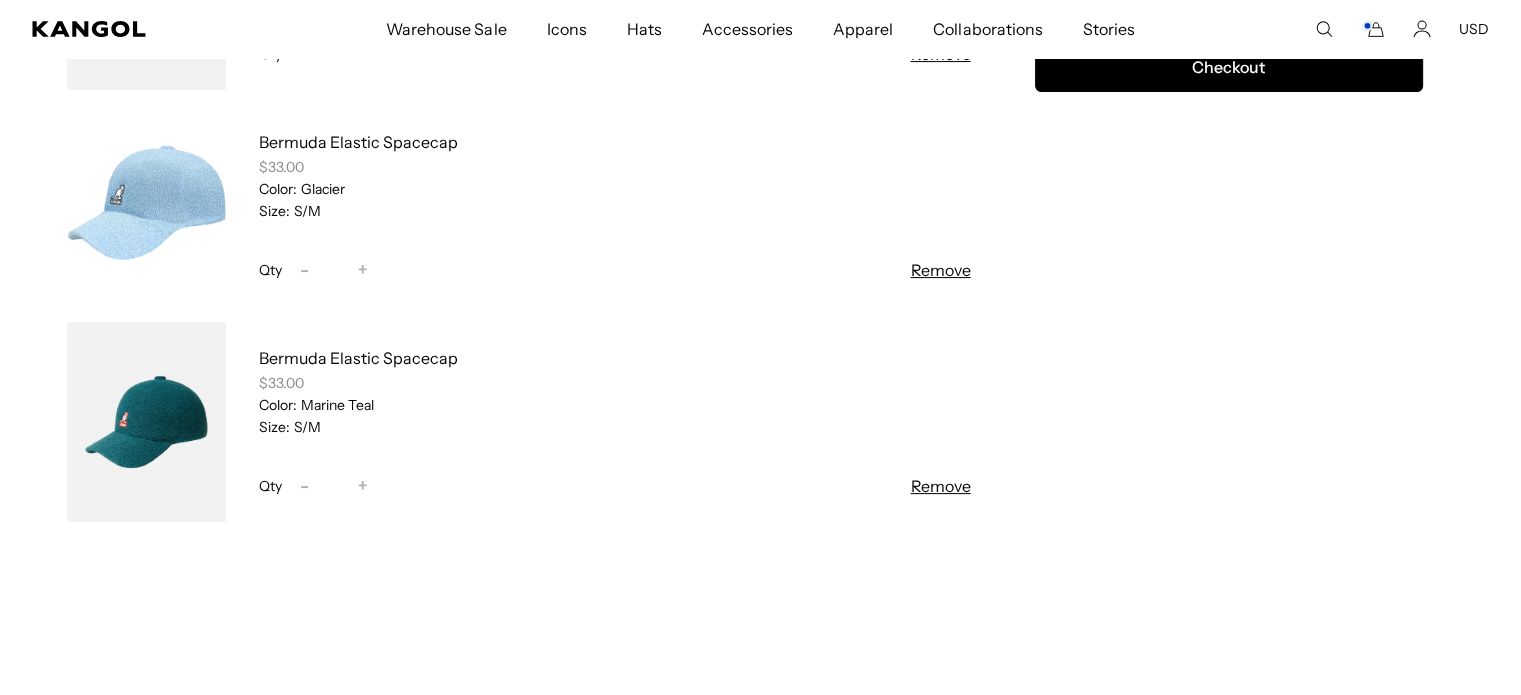 click on "Remove" at bounding box center [941, 486] 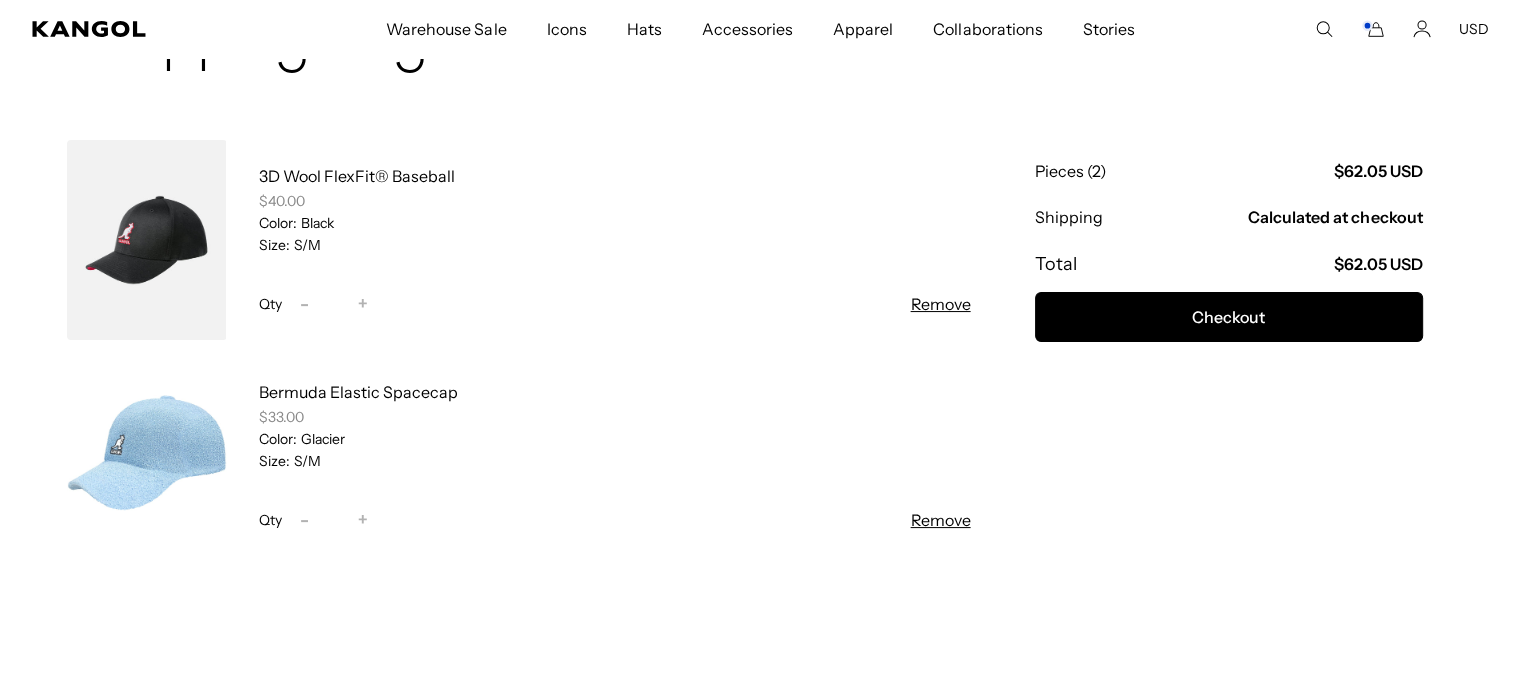 scroll, scrollTop: 183, scrollLeft: 0, axis: vertical 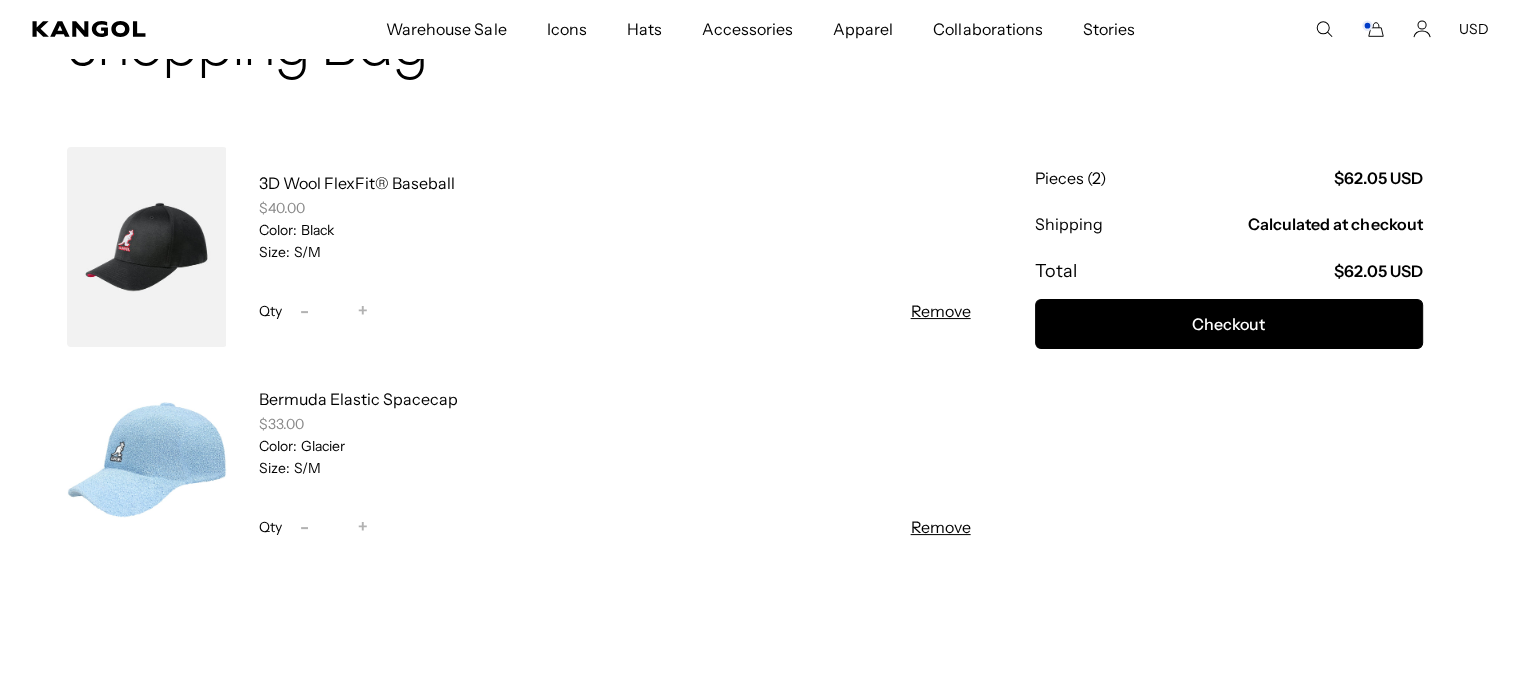 click at bounding box center (147, 247) 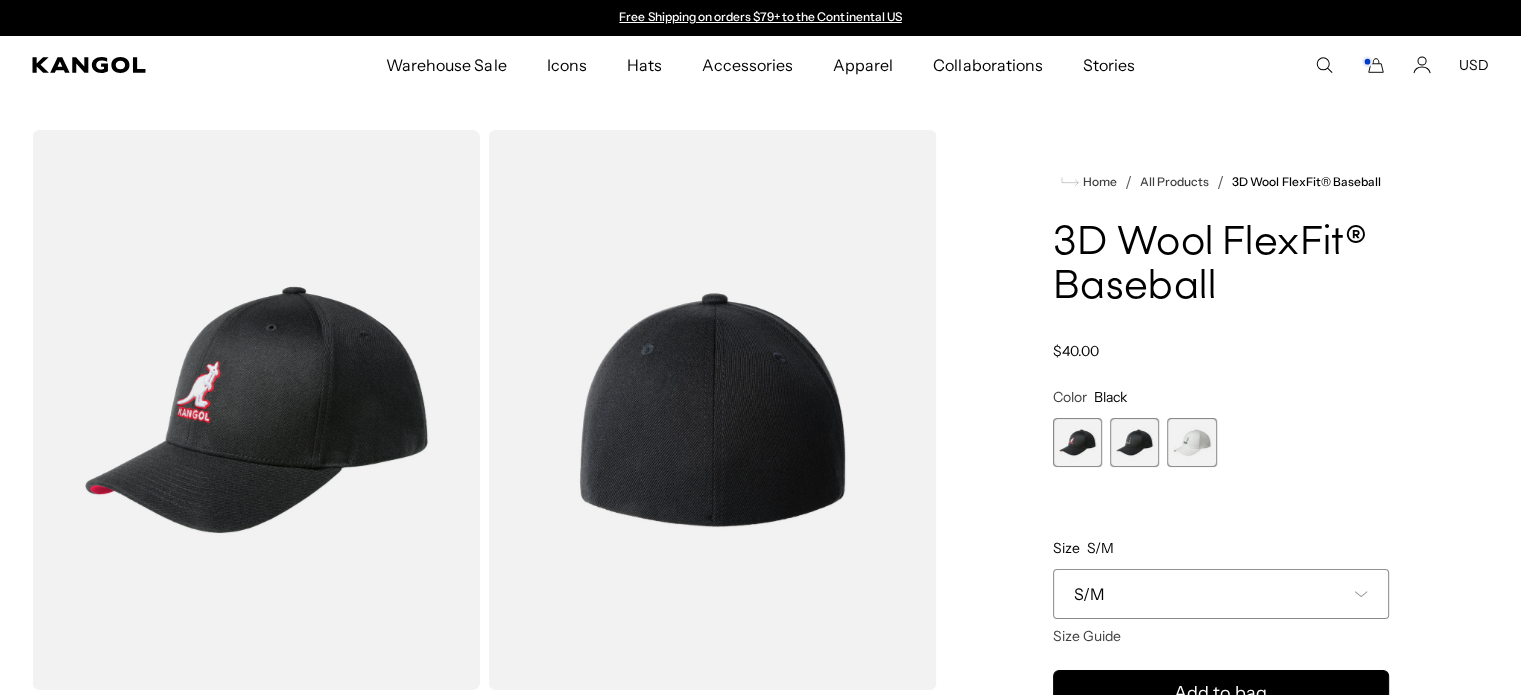 scroll, scrollTop: 0, scrollLeft: 0, axis: both 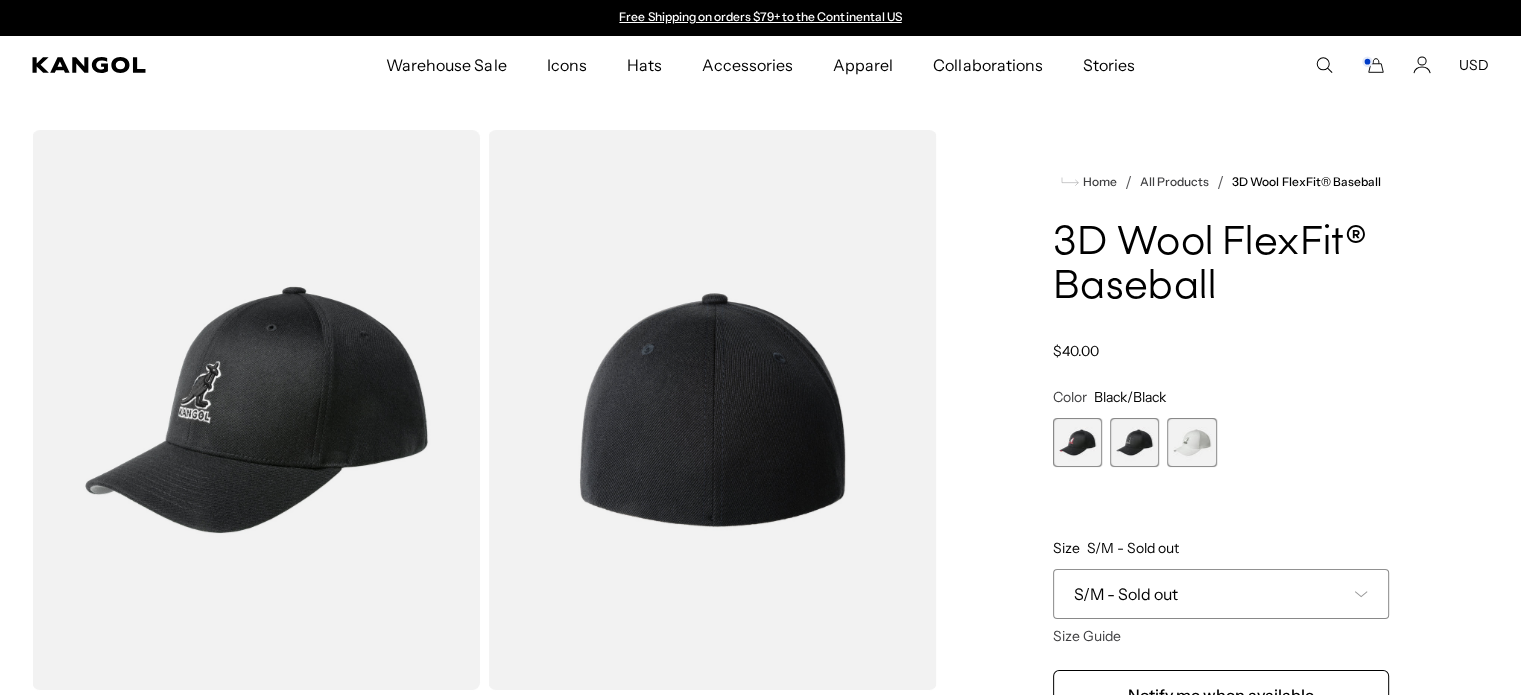 click on "Black
Variant sold out or unavailable
Black/Black
Variant sold out or unavailable
White/Black
Variant sold out or unavailable" at bounding box center [1221, 442] 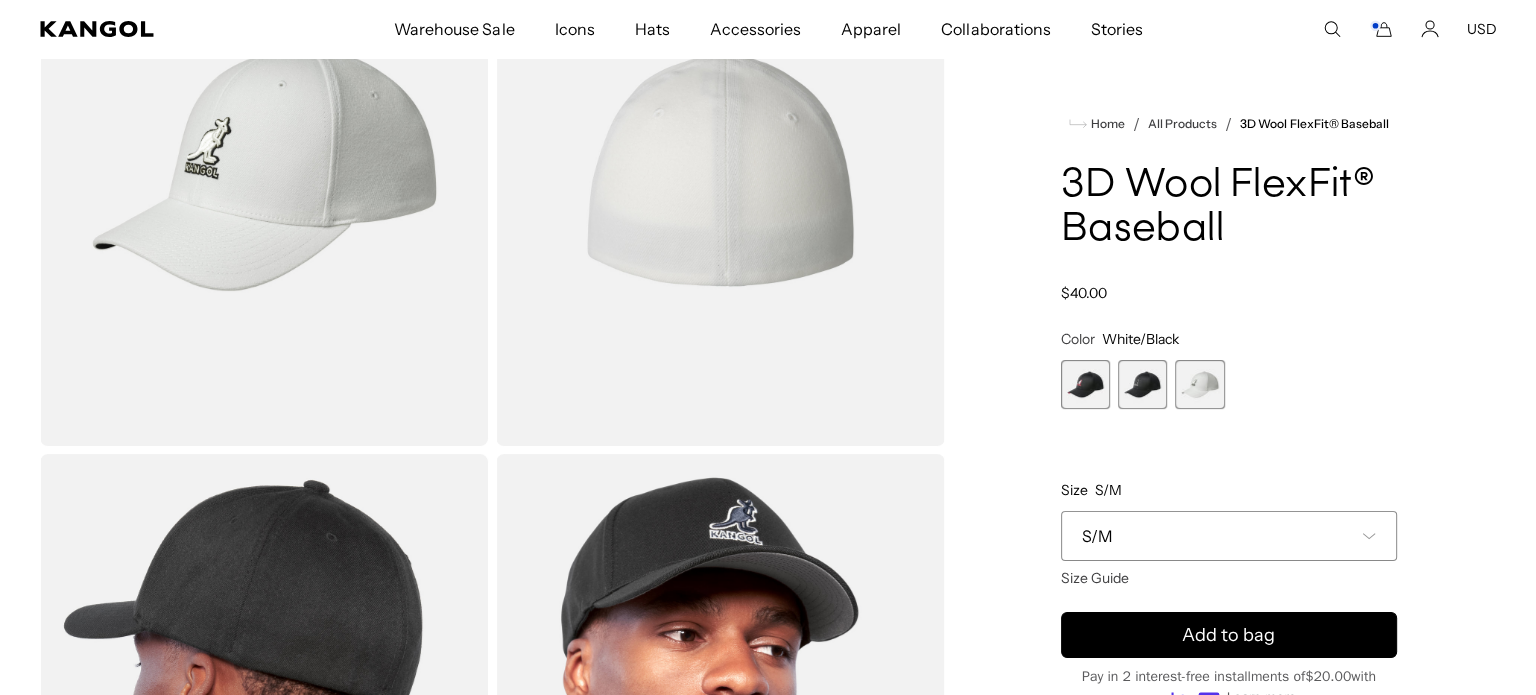 scroll, scrollTop: 0, scrollLeft: 0, axis: both 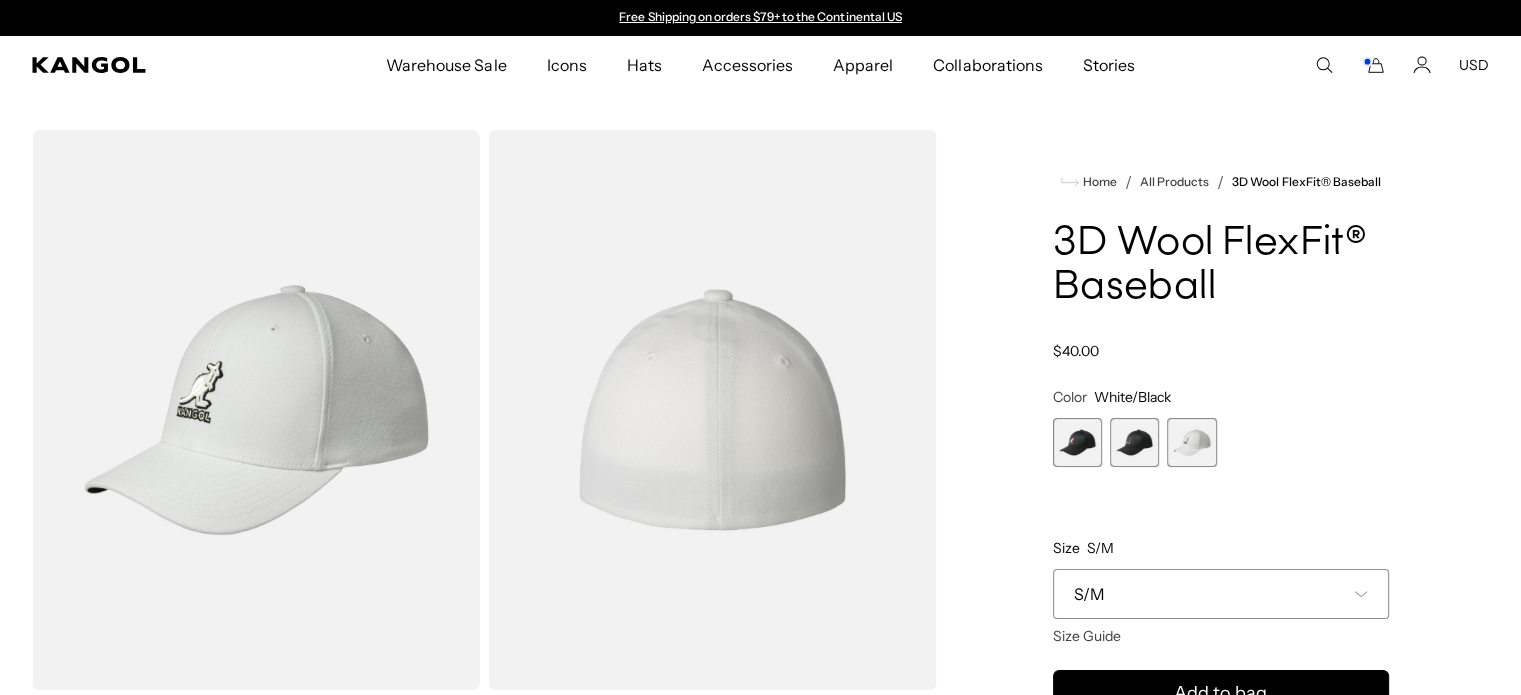 drag, startPoint x: 1379, startPoint y: 50, endPoint x: 1388, endPoint y: 67, distance: 19.235384 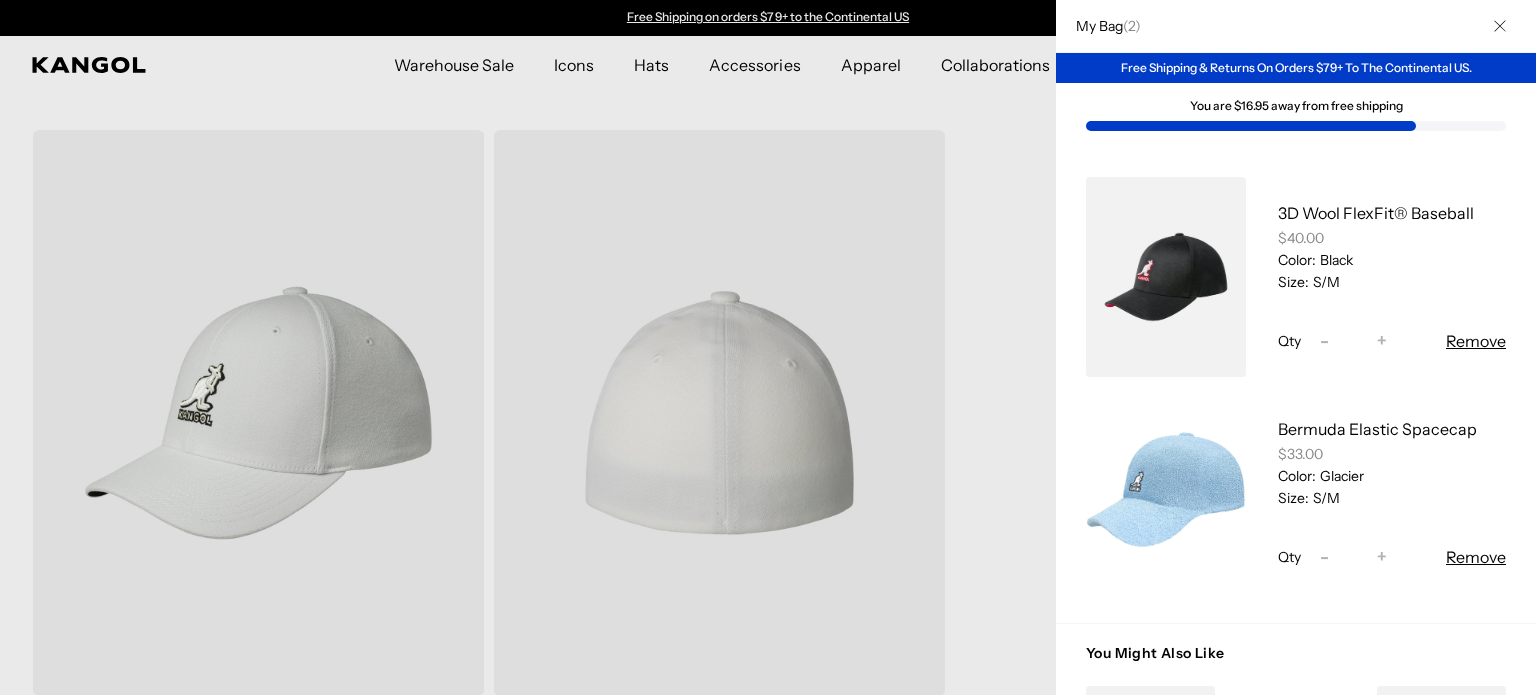 click on "3D Wool FlexFit® Baseball
$40.00
Color:
Black
Size:
S/M
Qty
Decrease quantity for 3D Wool FlexFit® Baseball
-
*
Increase quantity for 3D Wool FlexFit® Baseball
+
Remove
Bermuda Elastic Spacecap
$33.00
Color:
Glacier
Size:
S/M
-" at bounding box center (1296, 385) 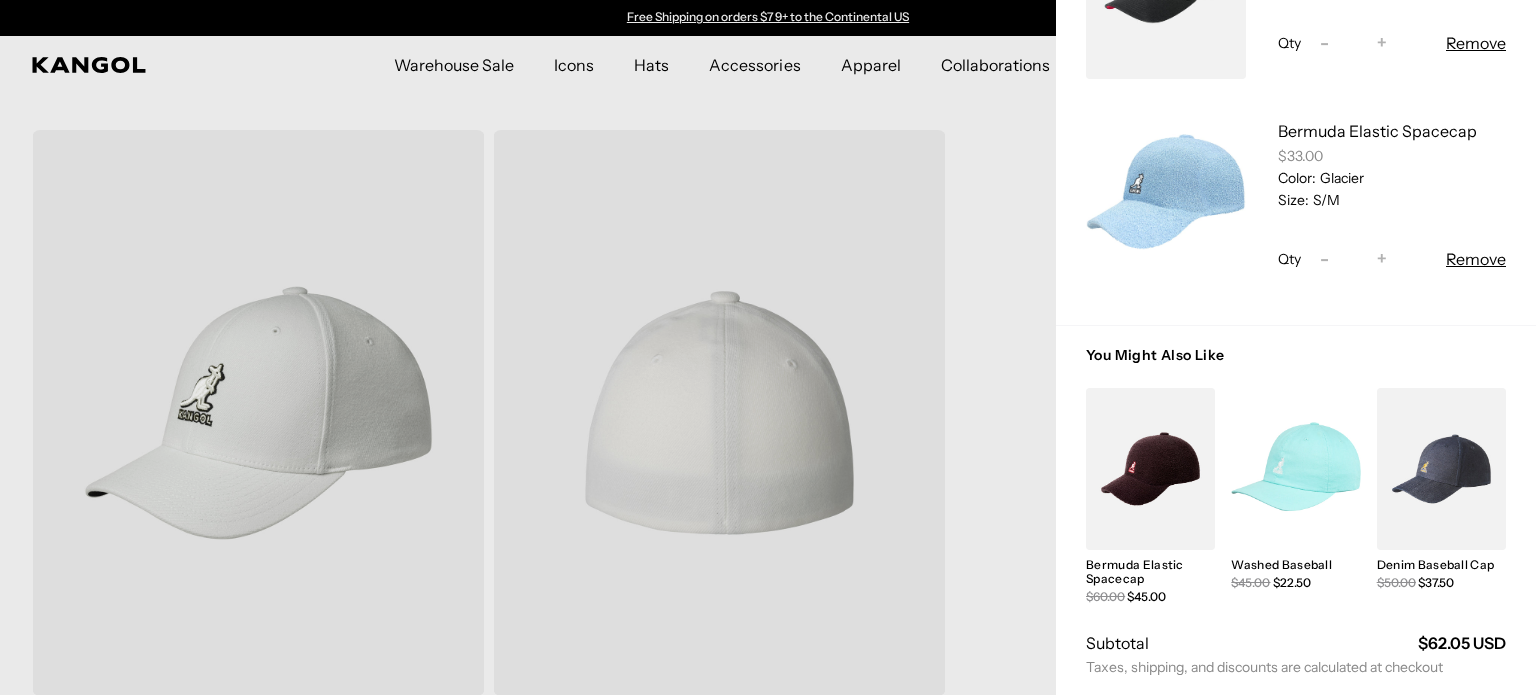 scroll, scrollTop: 304, scrollLeft: 0, axis: vertical 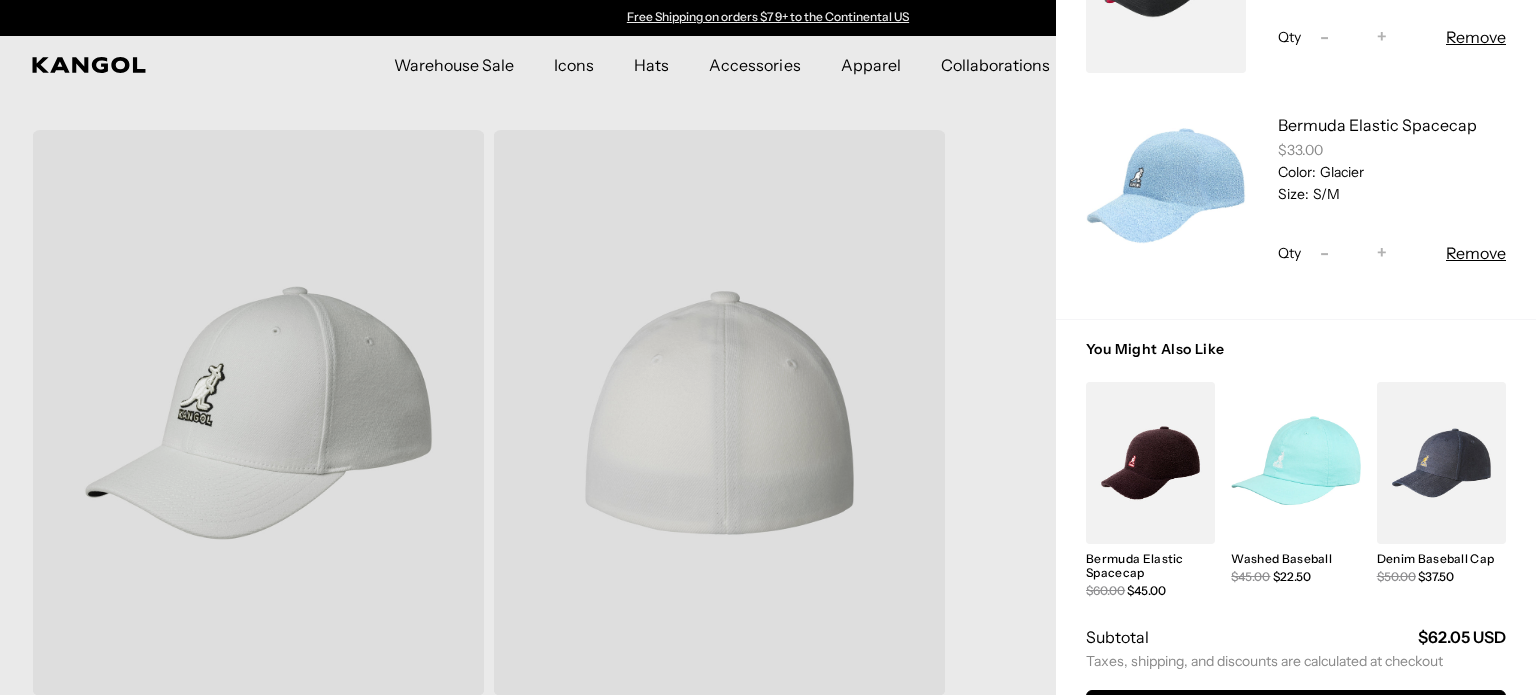 click at bounding box center [1295, 463] 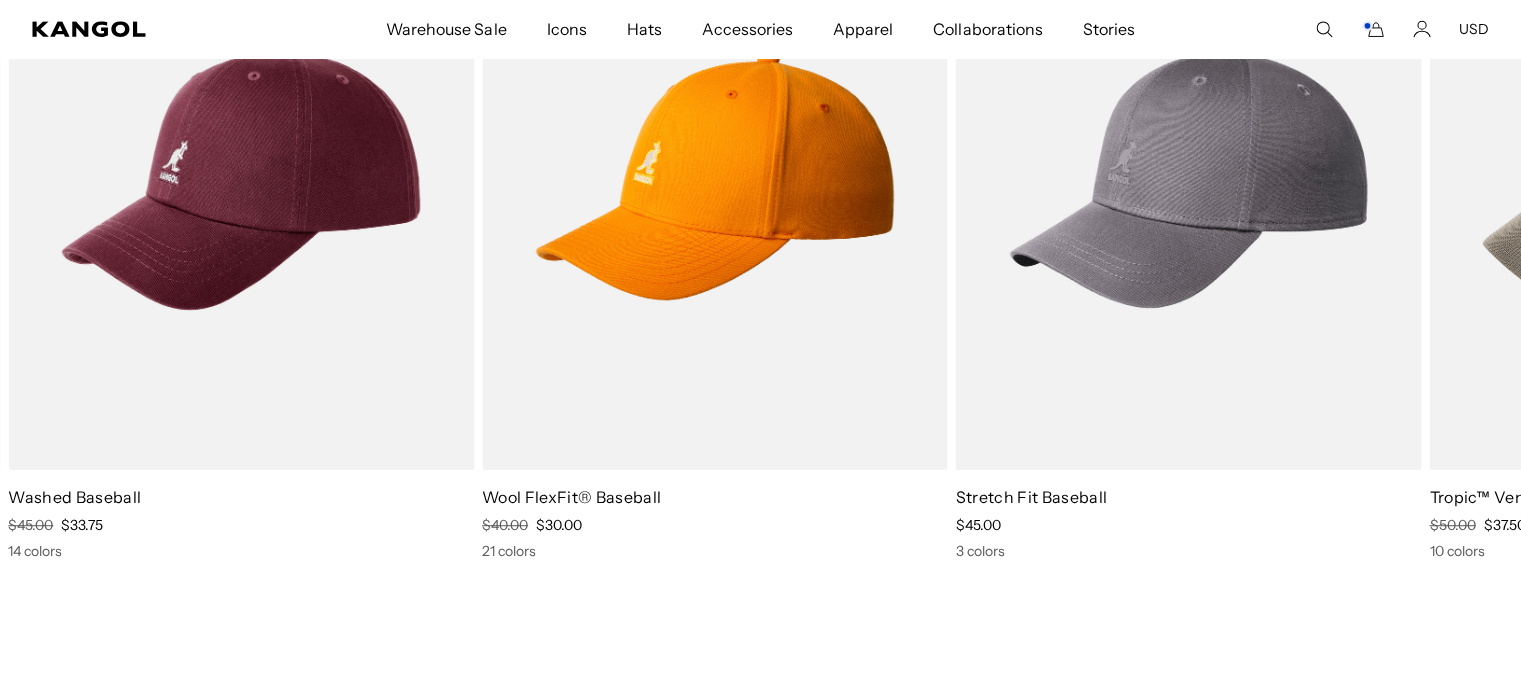 scroll, scrollTop: 1136, scrollLeft: 0, axis: vertical 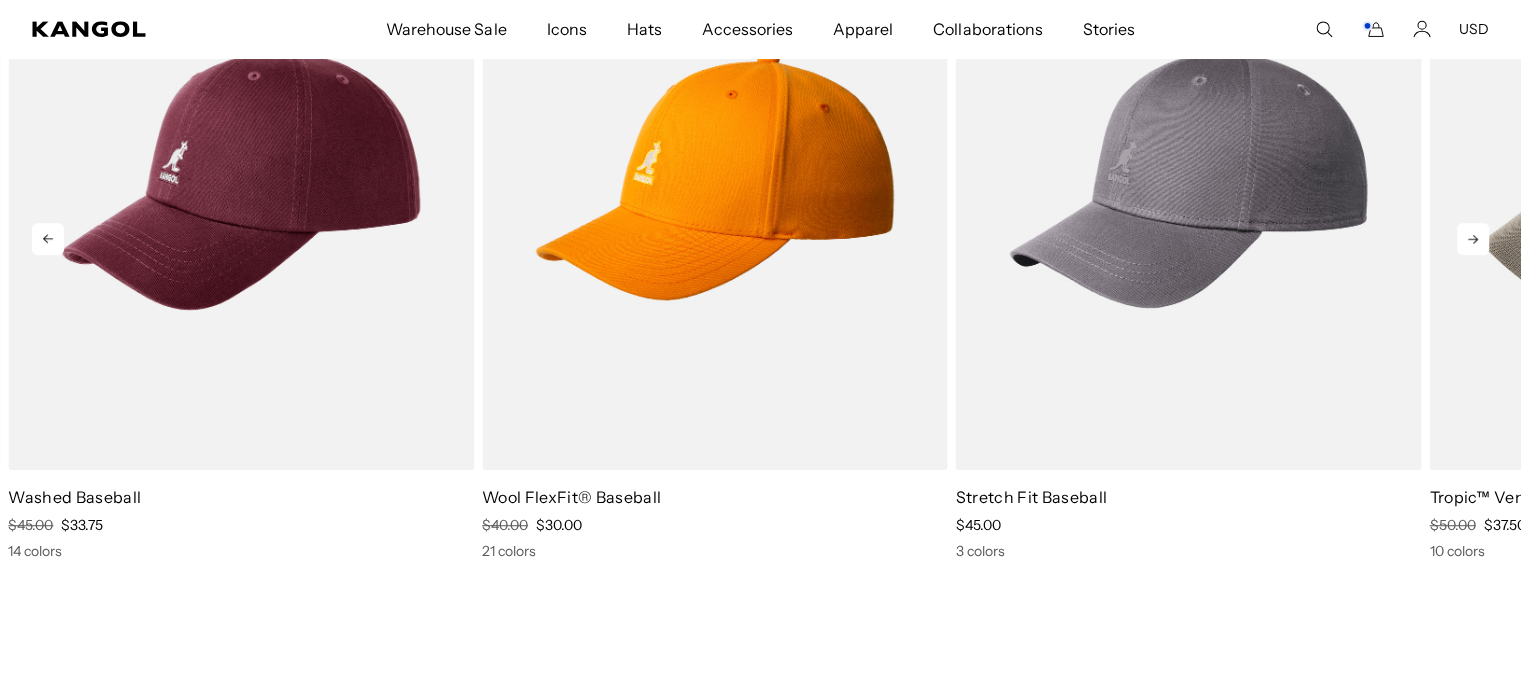 click 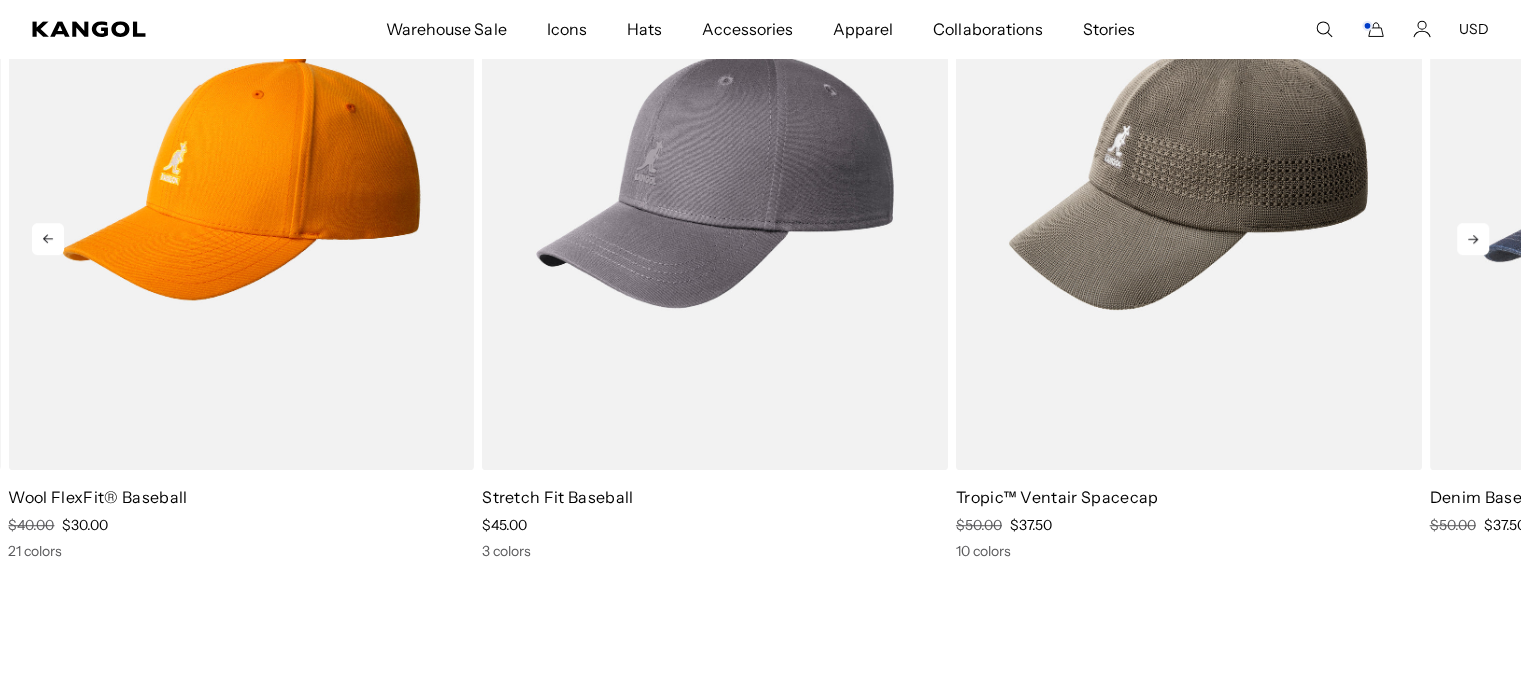 click 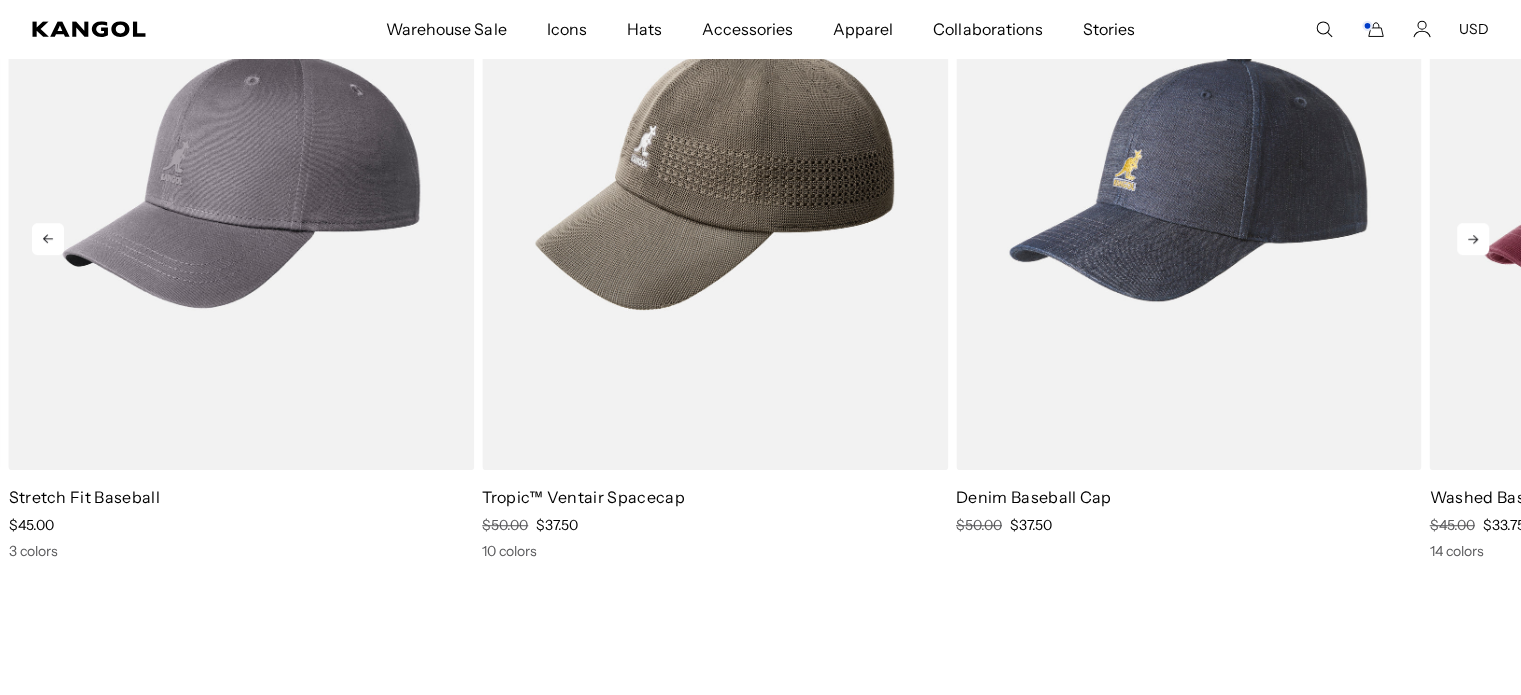 click 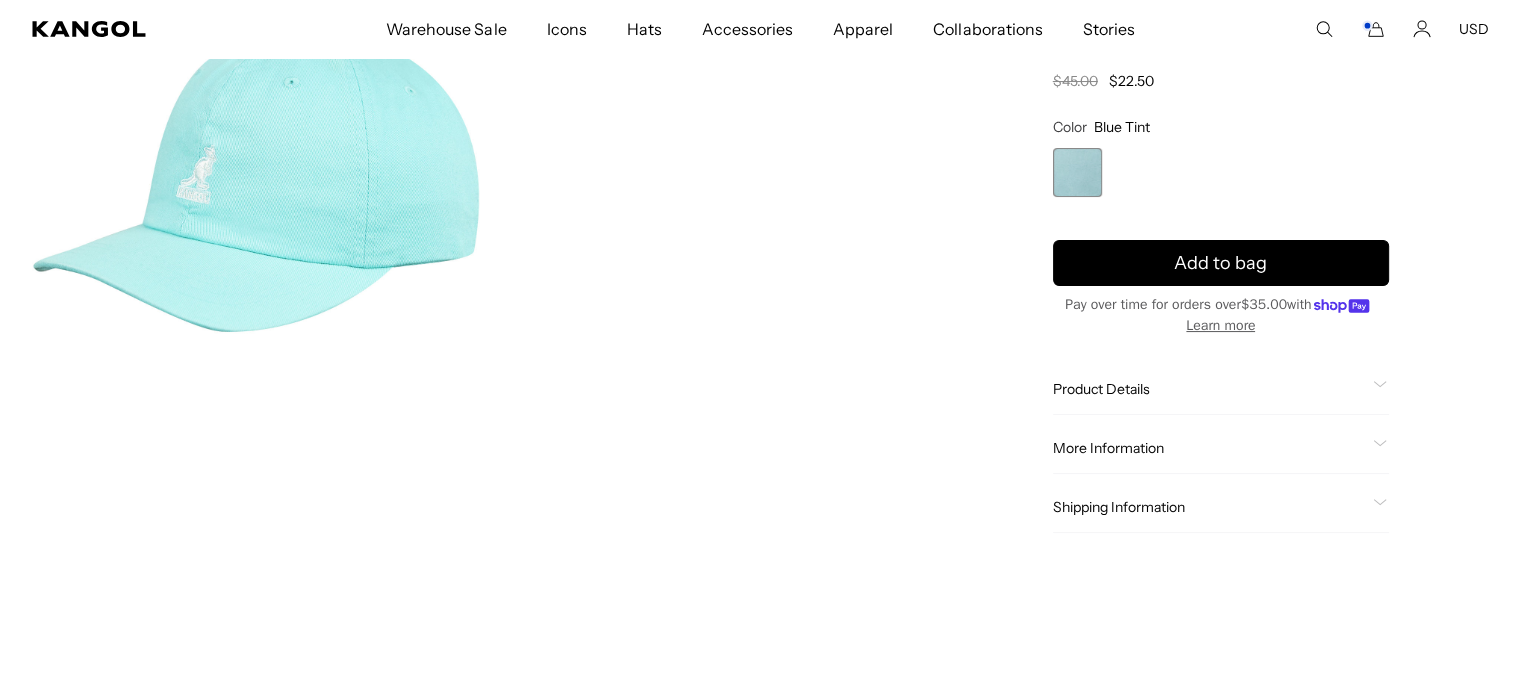 scroll, scrollTop: 224, scrollLeft: 0, axis: vertical 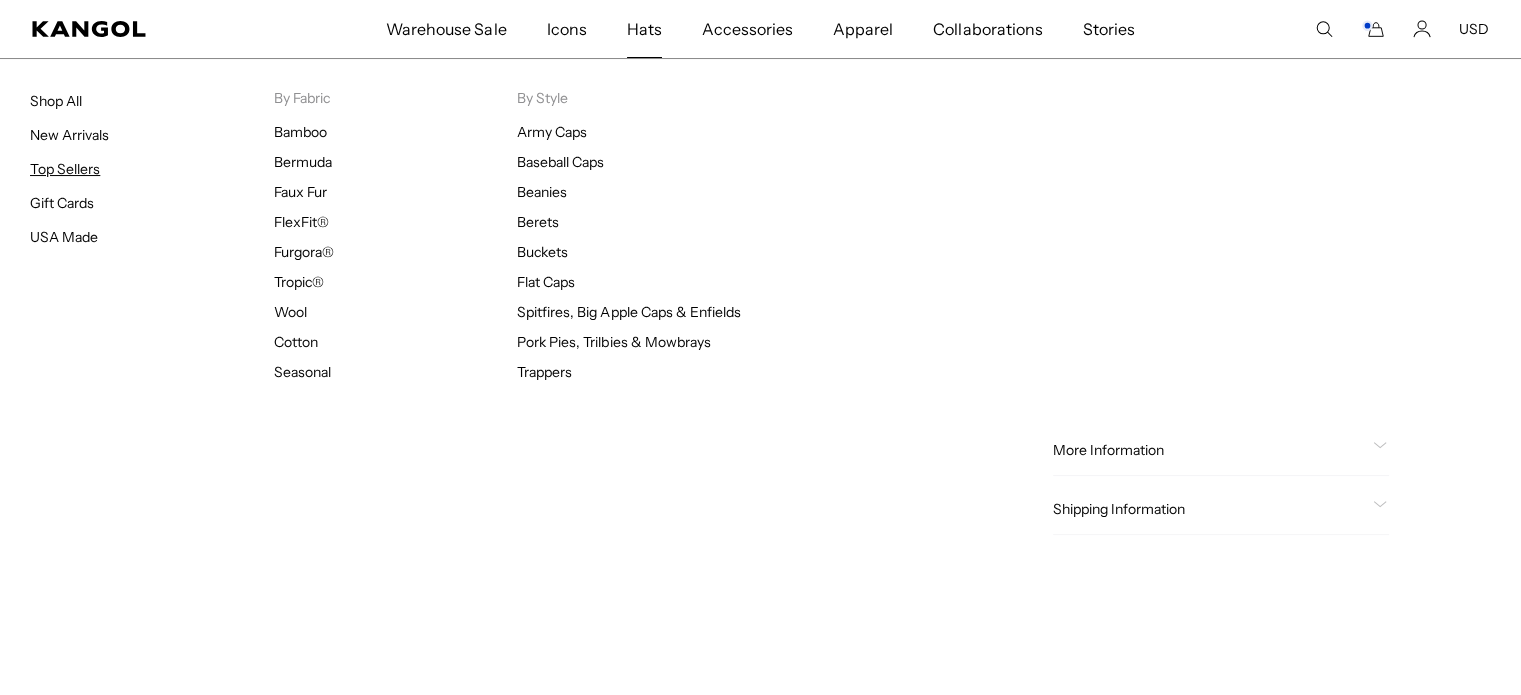 click on "Top Sellers" at bounding box center [65, 169] 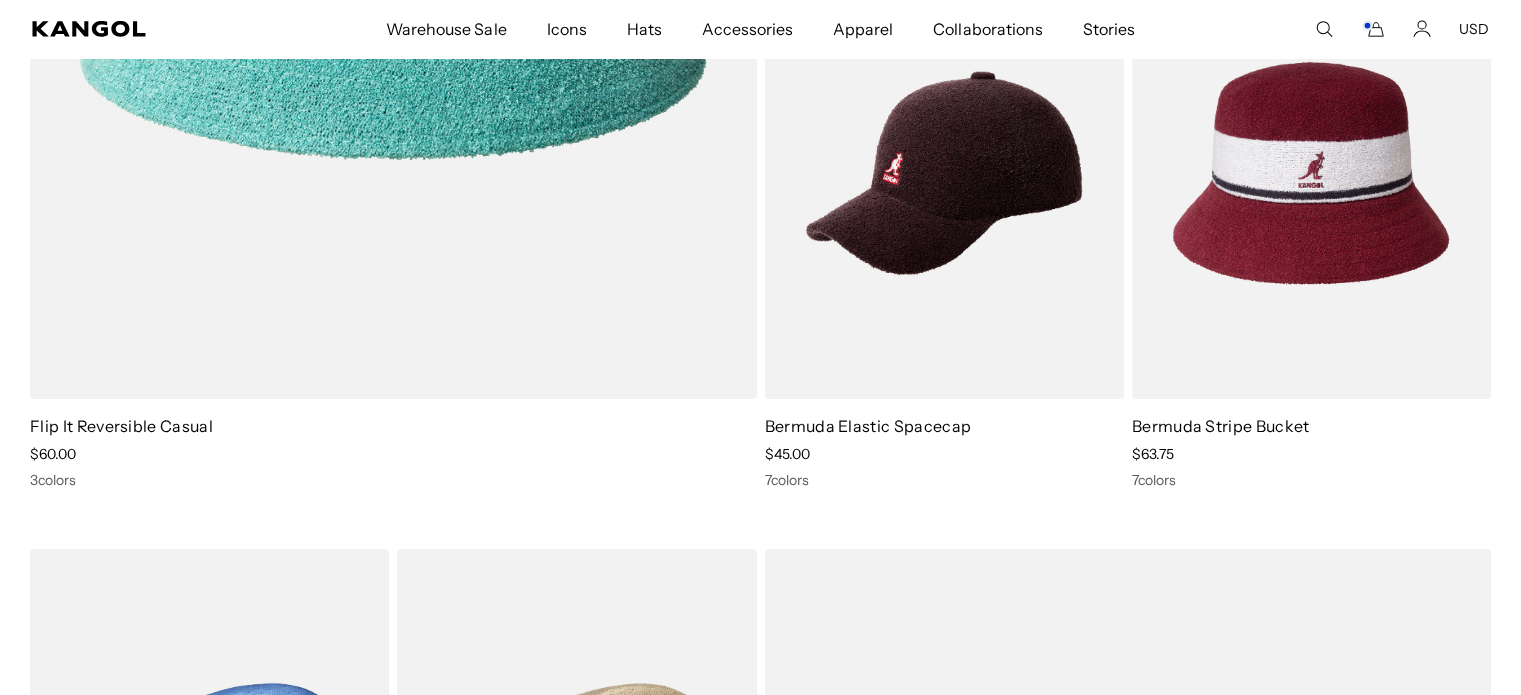 scroll, scrollTop: 6674, scrollLeft: 0, axis: vertical 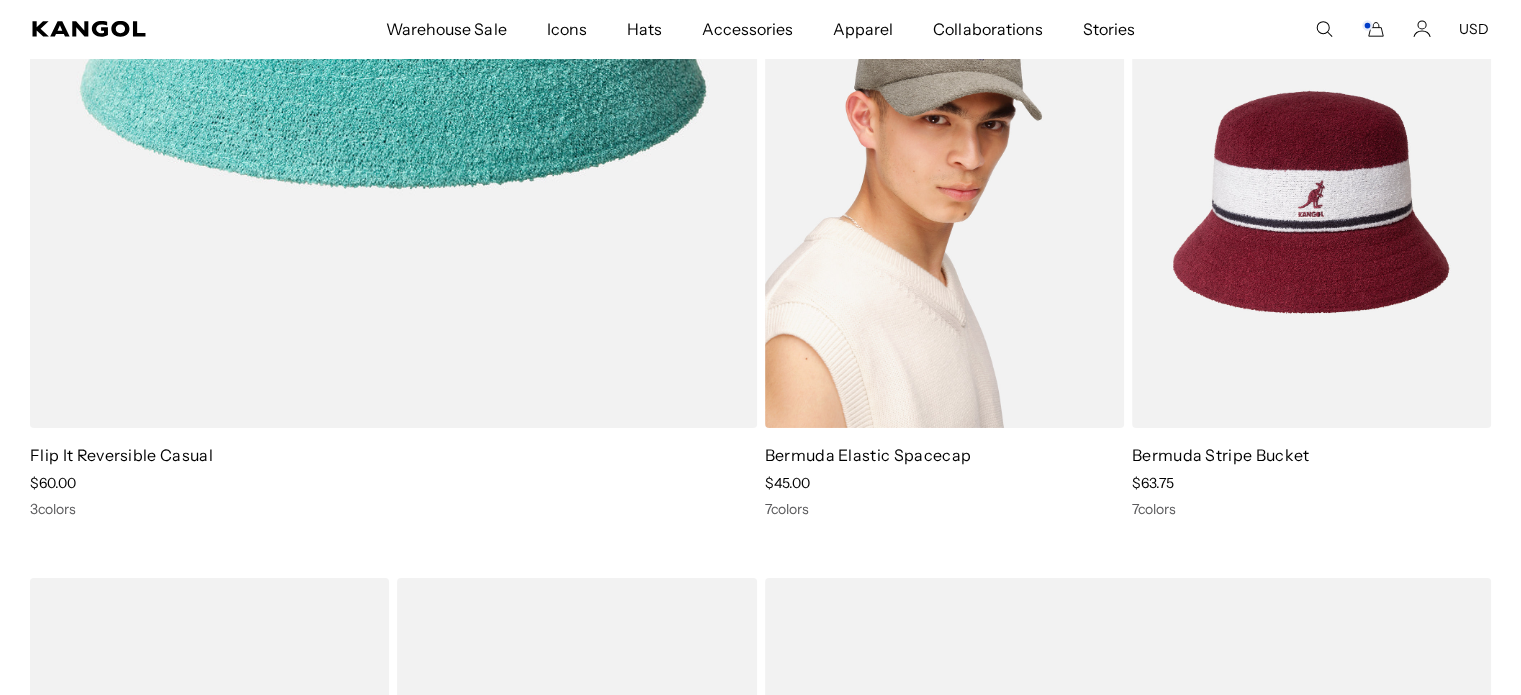 click at bounding box center (944, 202) 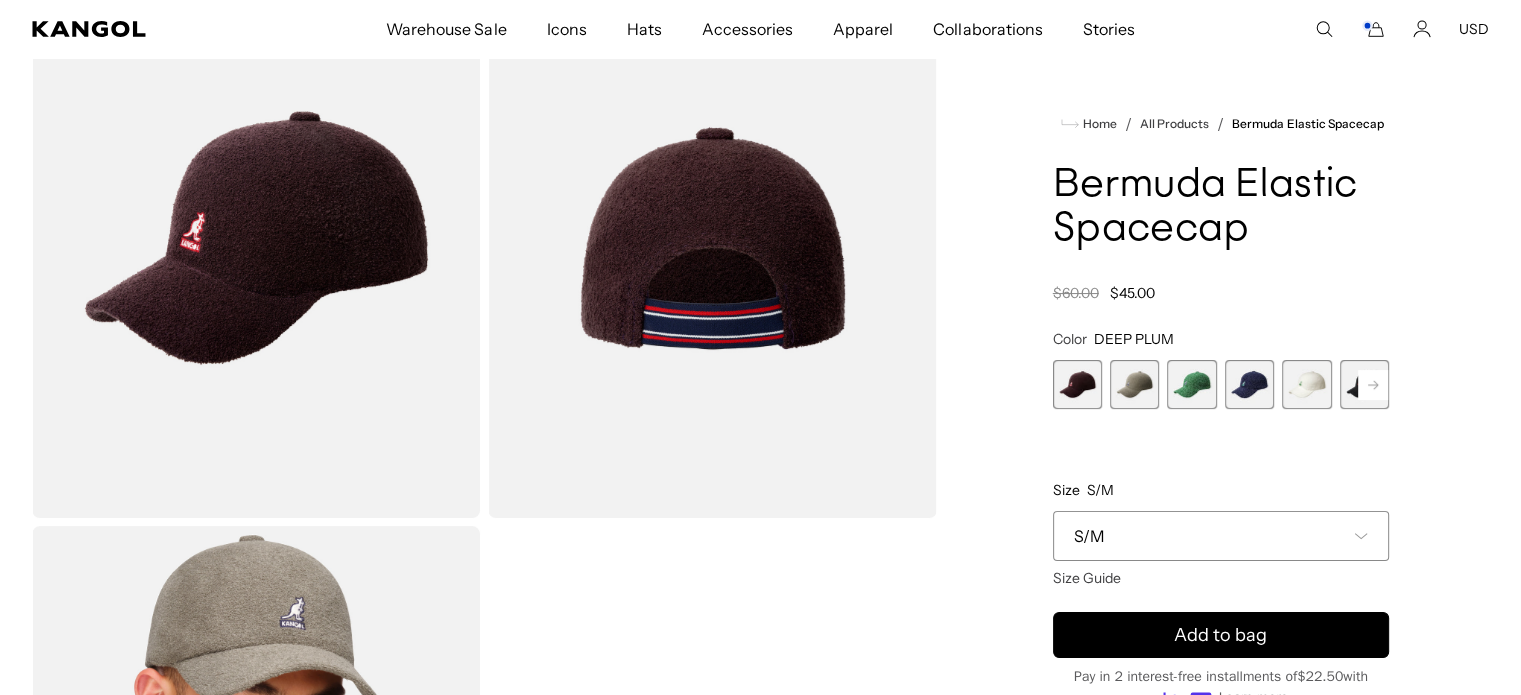 scroll, scrollTop: 175, scrollLeft: 0, axis: vertical 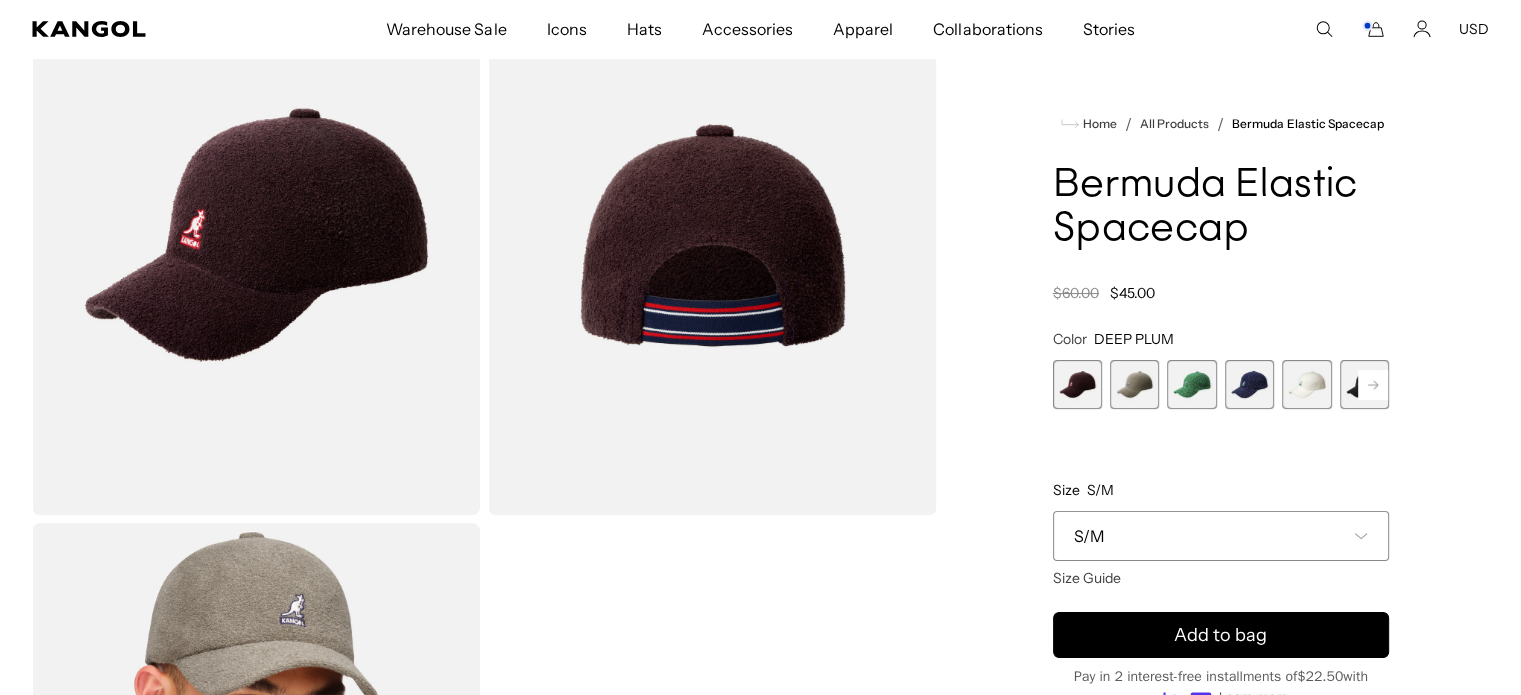 click at bounding box center (1249, 384) 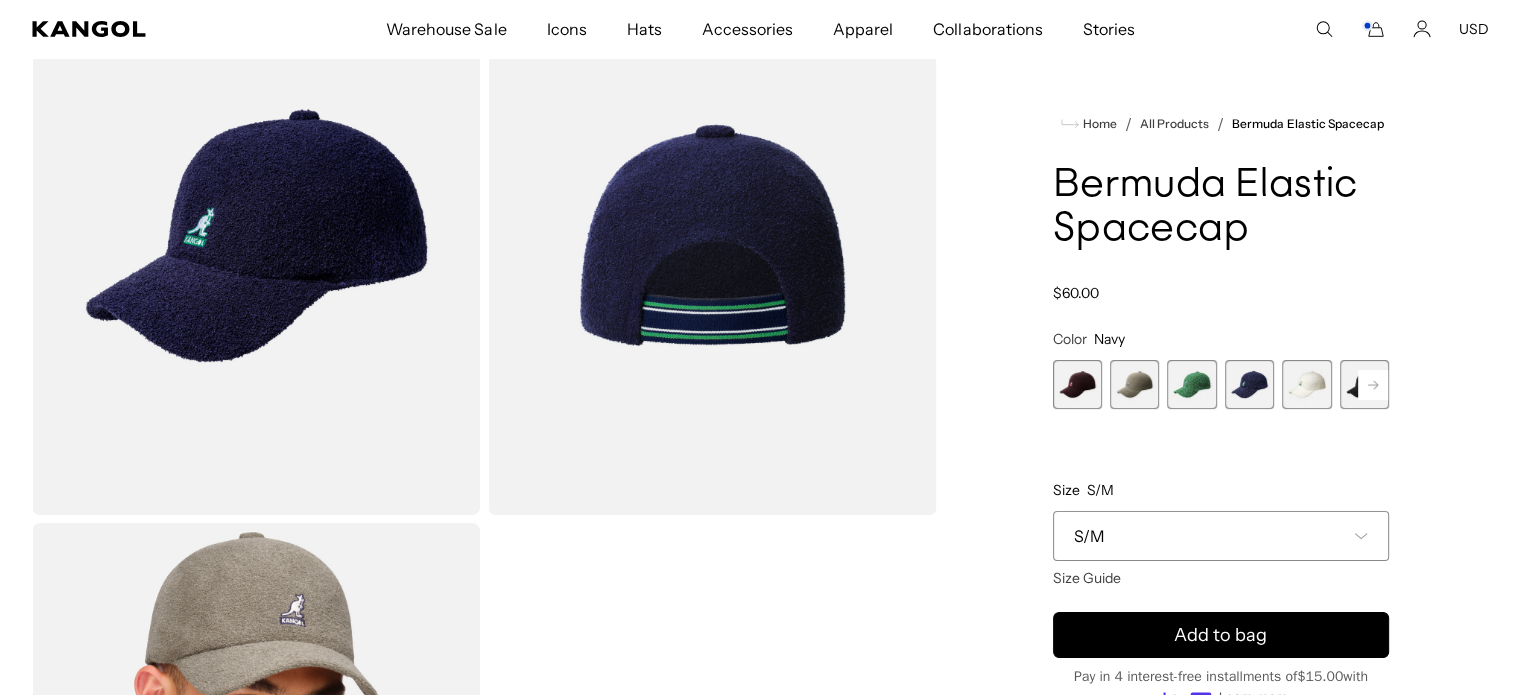 click on "Home
/
All Products
/
Bermuda Elastic Spacecap
Bermuda Elastic Spacecap
Regular price
$60.00
Regular price
Sale price
$60.00
Color
Navy
Previous
Next
DEEP PLUM
Variant sold out or unavailable
WARM GREY
Variant sold out or unavailable" at bounding box center (1221, 508) 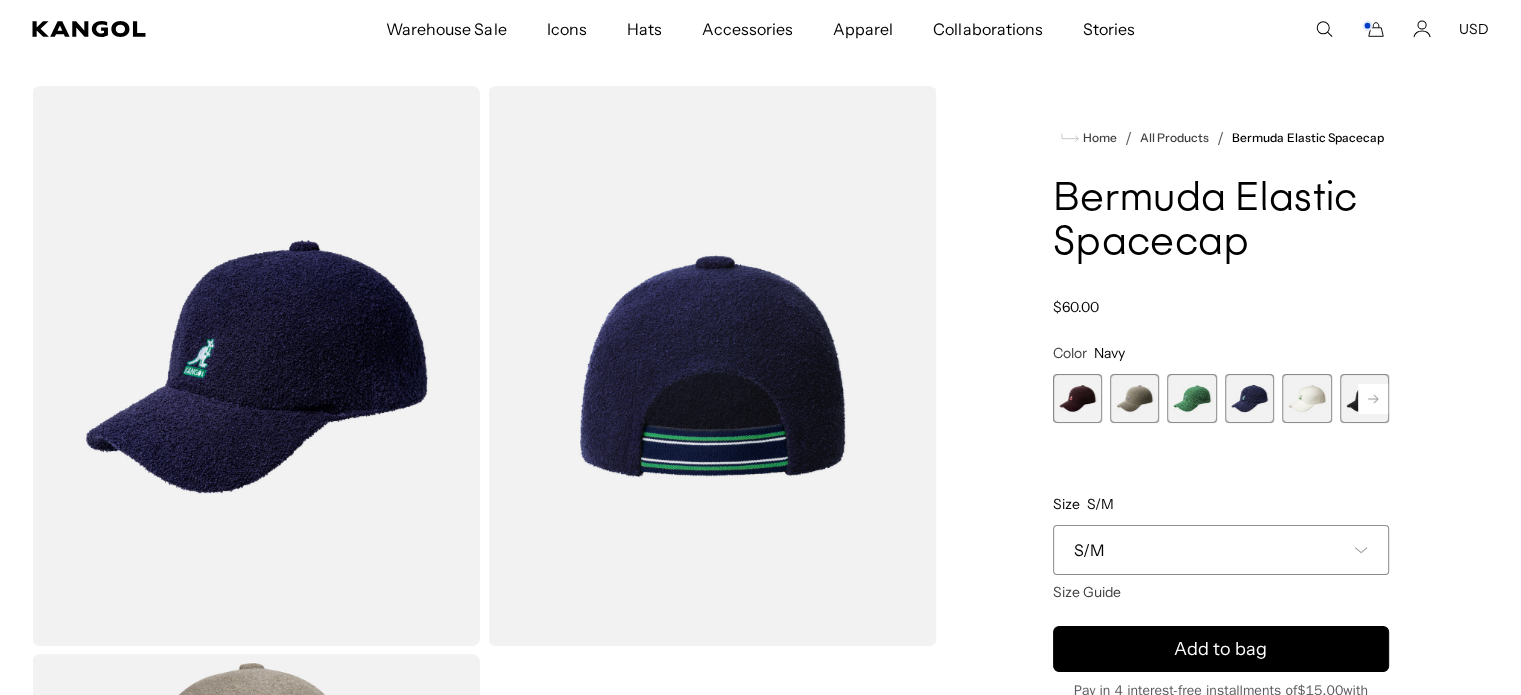 scroll, scrollTop: 0, scrollLeft: 0, axis: both 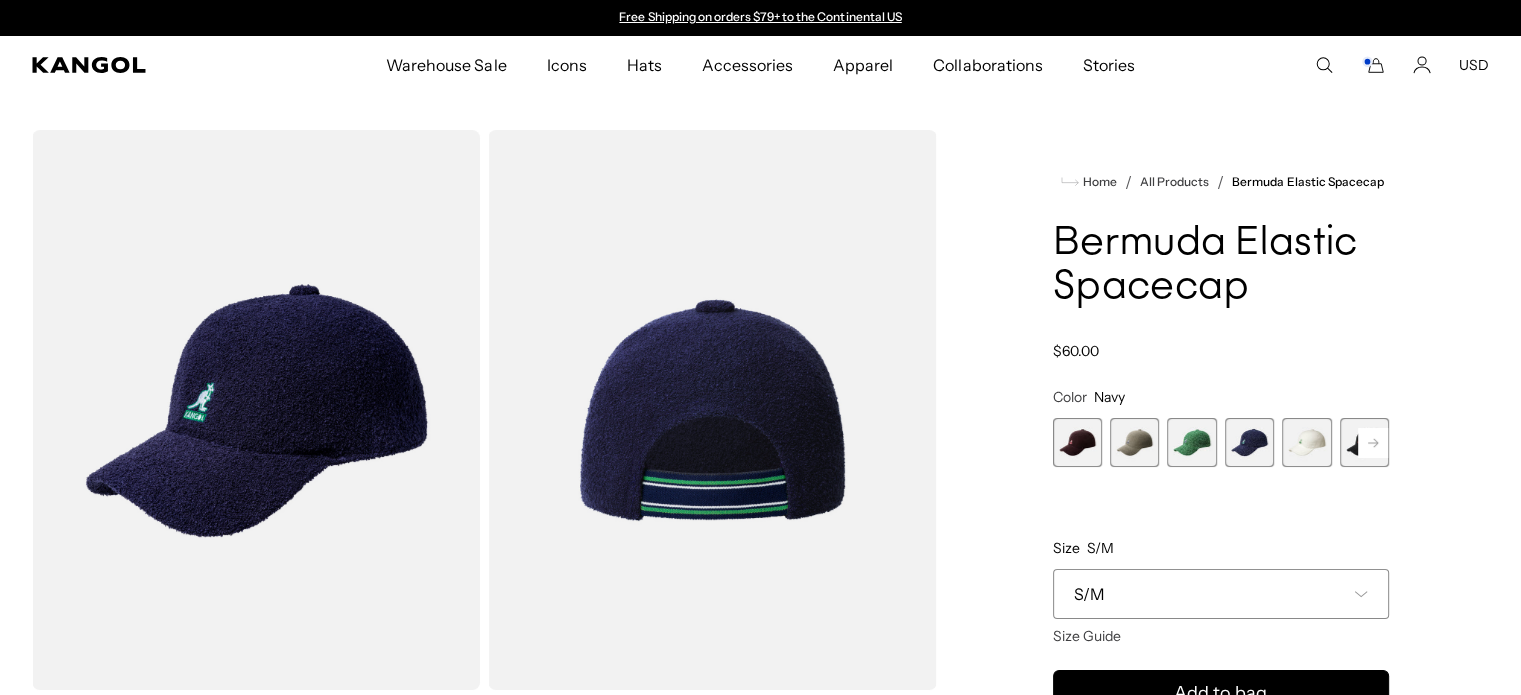 click on "Home
/
All Products
/
Bermuda Elastic Spacecap
Bermuda Elastic Spacecap
Regular price
$60.00
Regular price
Sale price
$60.00
Color
Navy
Previous
Next
DEEP PLUM
Variant sold out or unavailable
WARM GREY
Variant sold out or unavailable" at bounding box center [1221, 694] 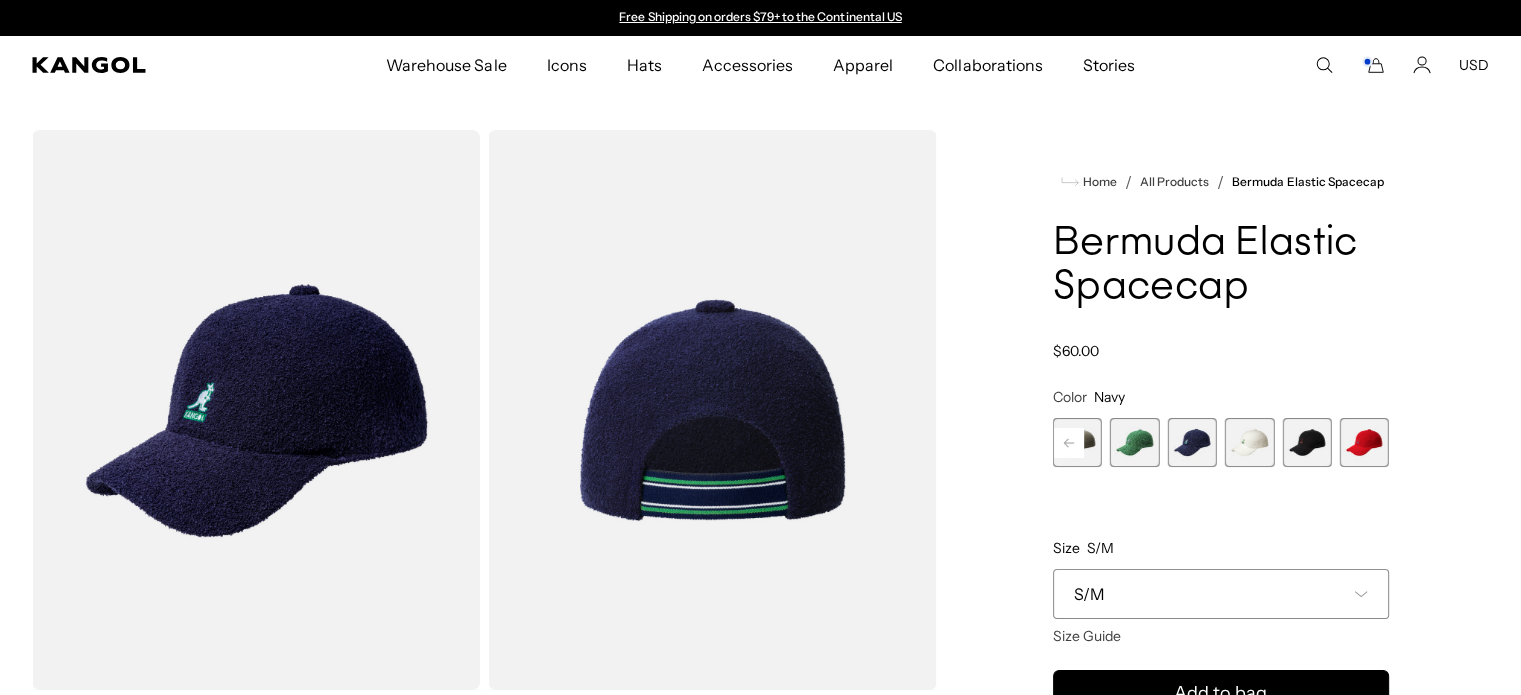 click at bounding box center [1306, 442] 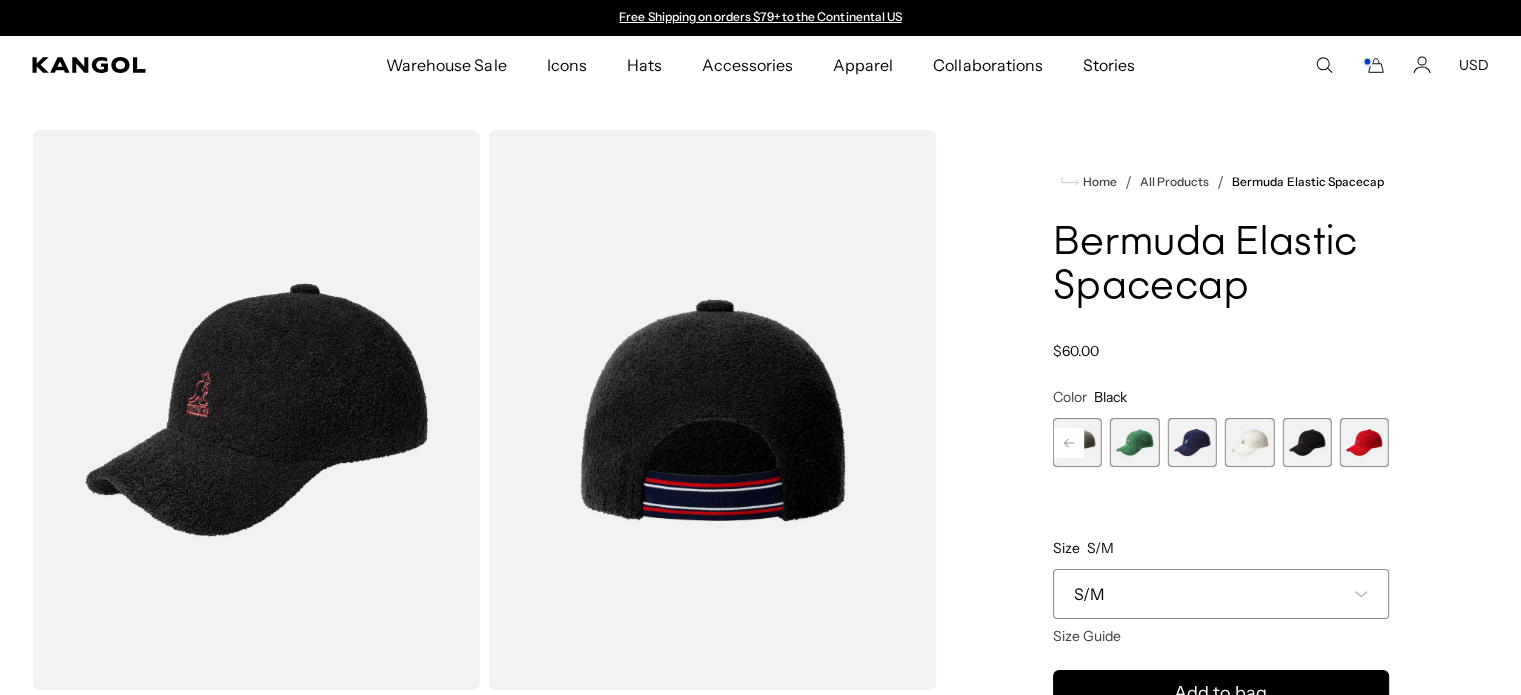 click at bounding box center [1134, 442] 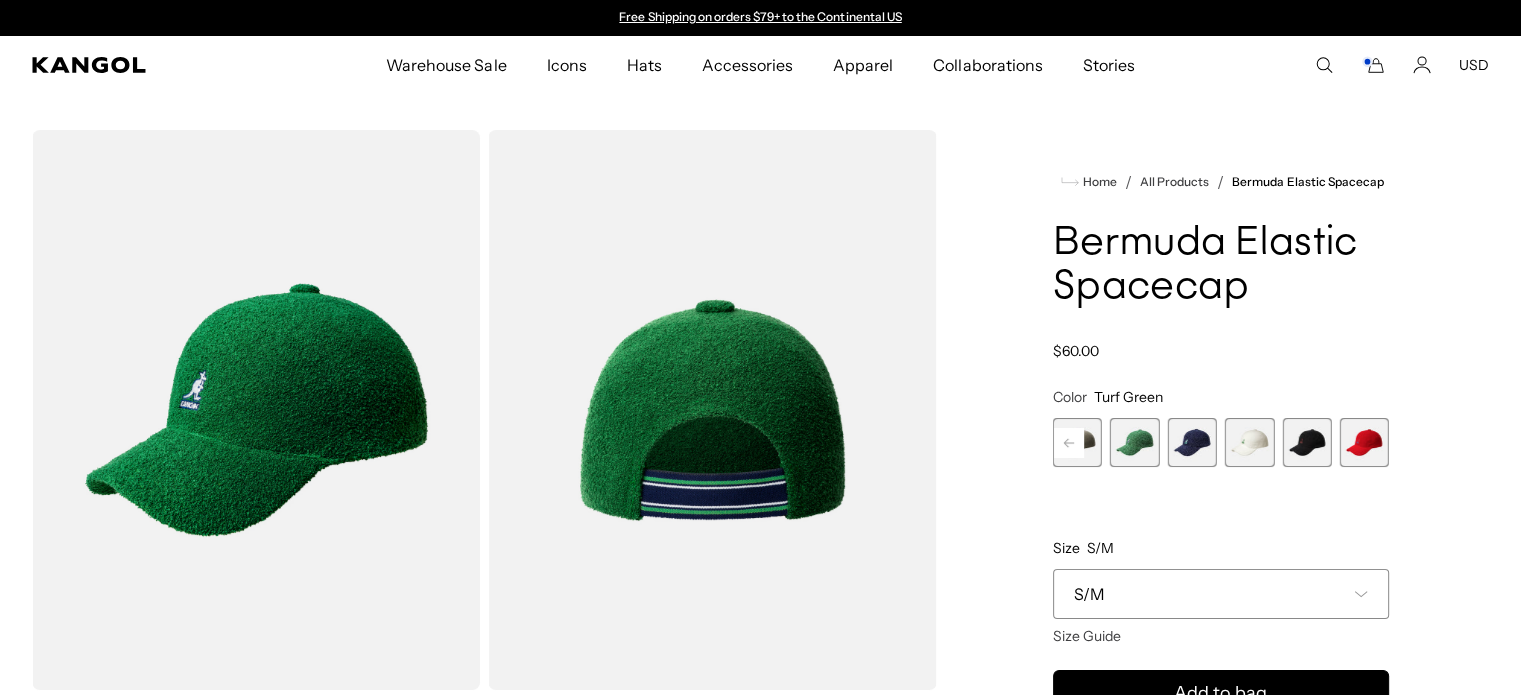 click at bounding box center [1191, 442] 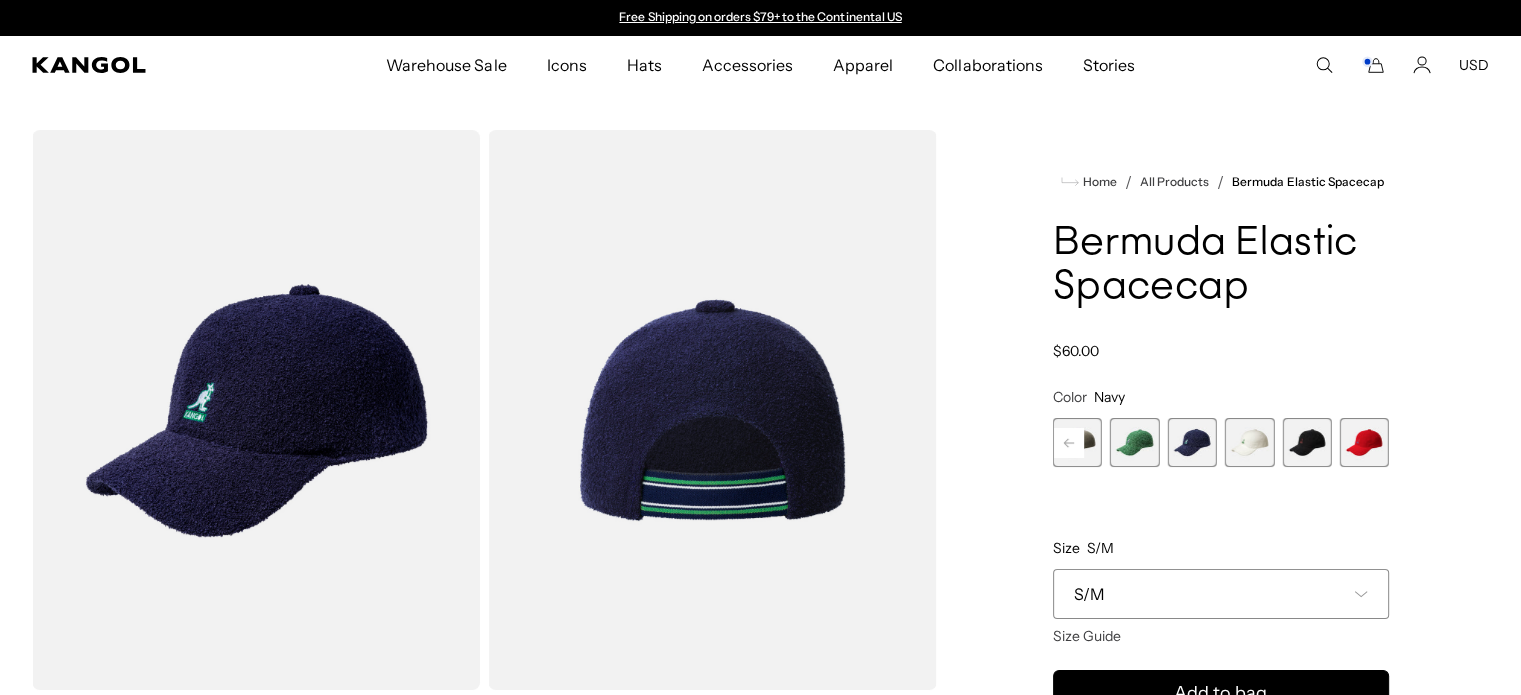 click 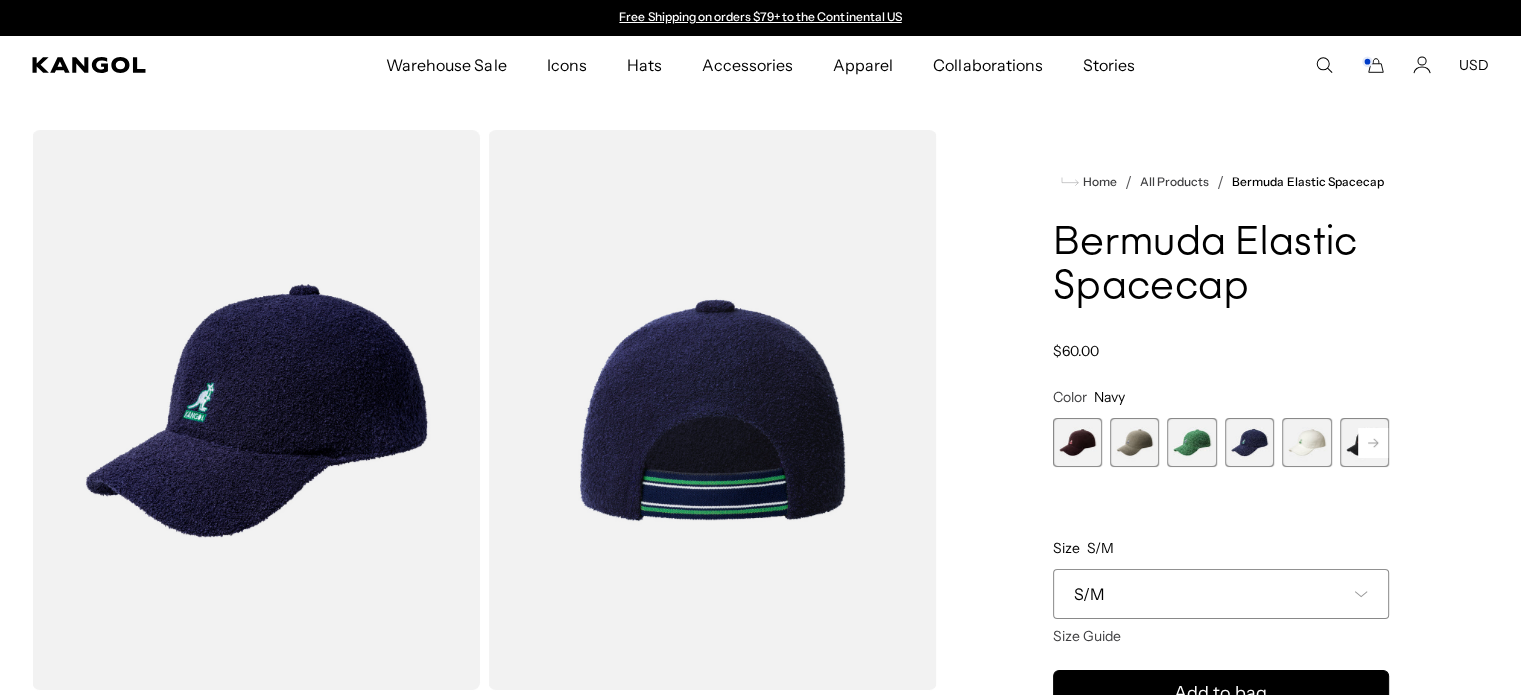 click at bounding box center [1077, 442] 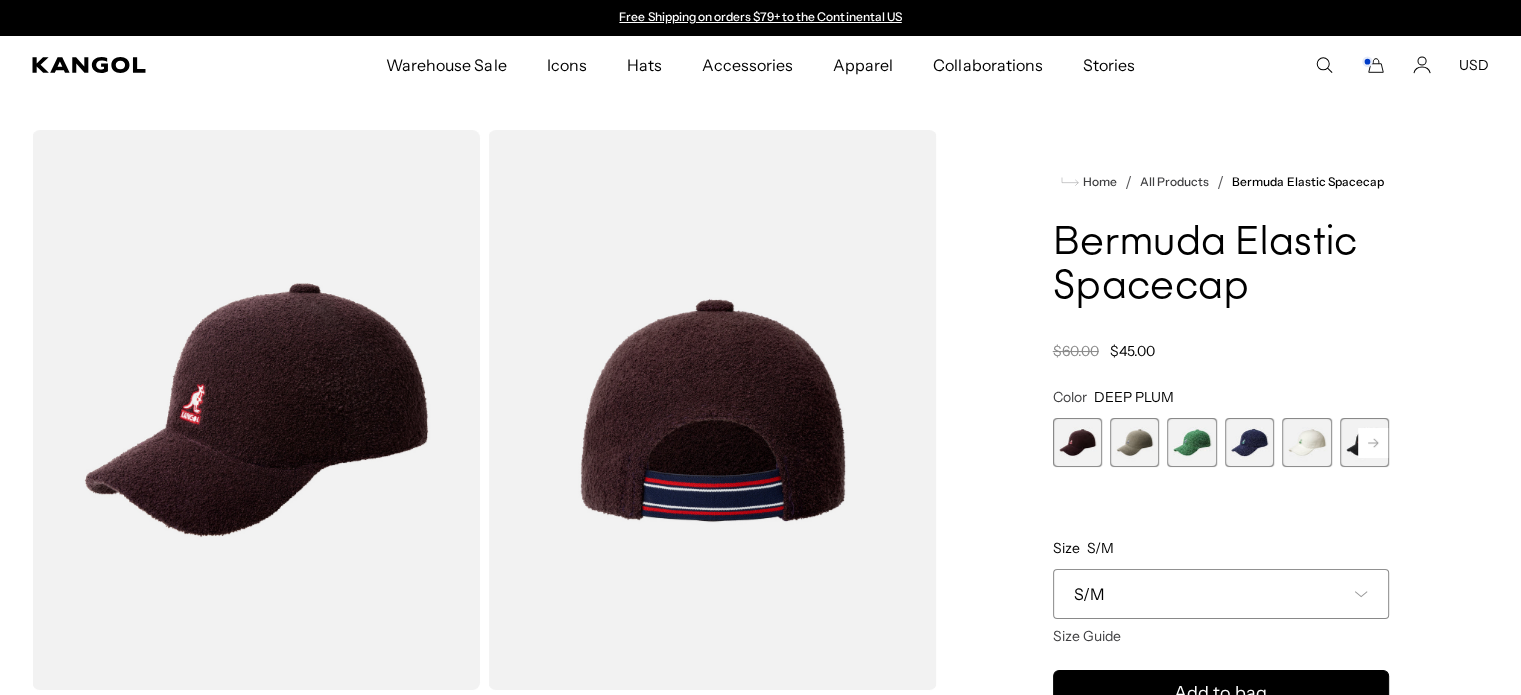 click on "Bermuda Elastic Spacecap
Regular price
$45.00
Regular price
$60.00
Sale price
$45.00" at bounding box center (1221, 291) 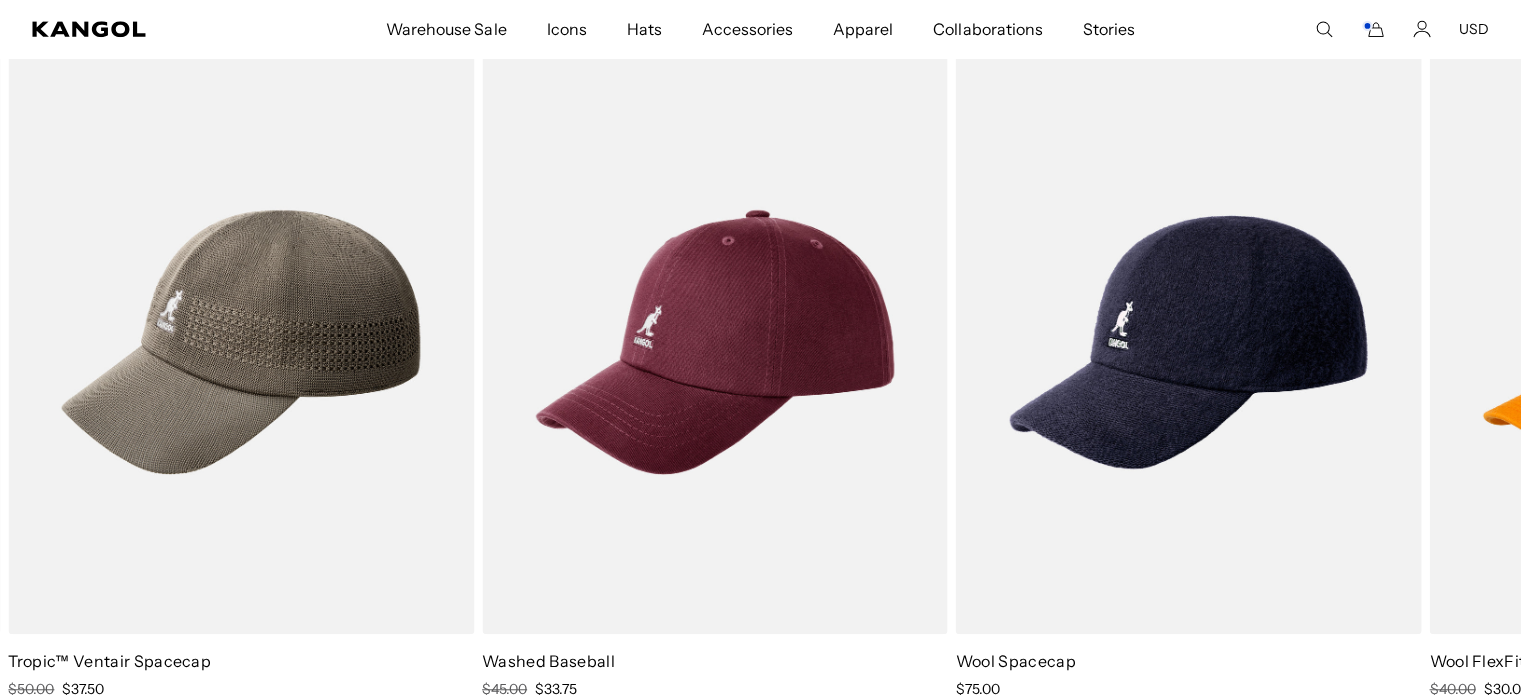 scroll, scrollTop: 1440, scrollLeft: 0, axis: vertical 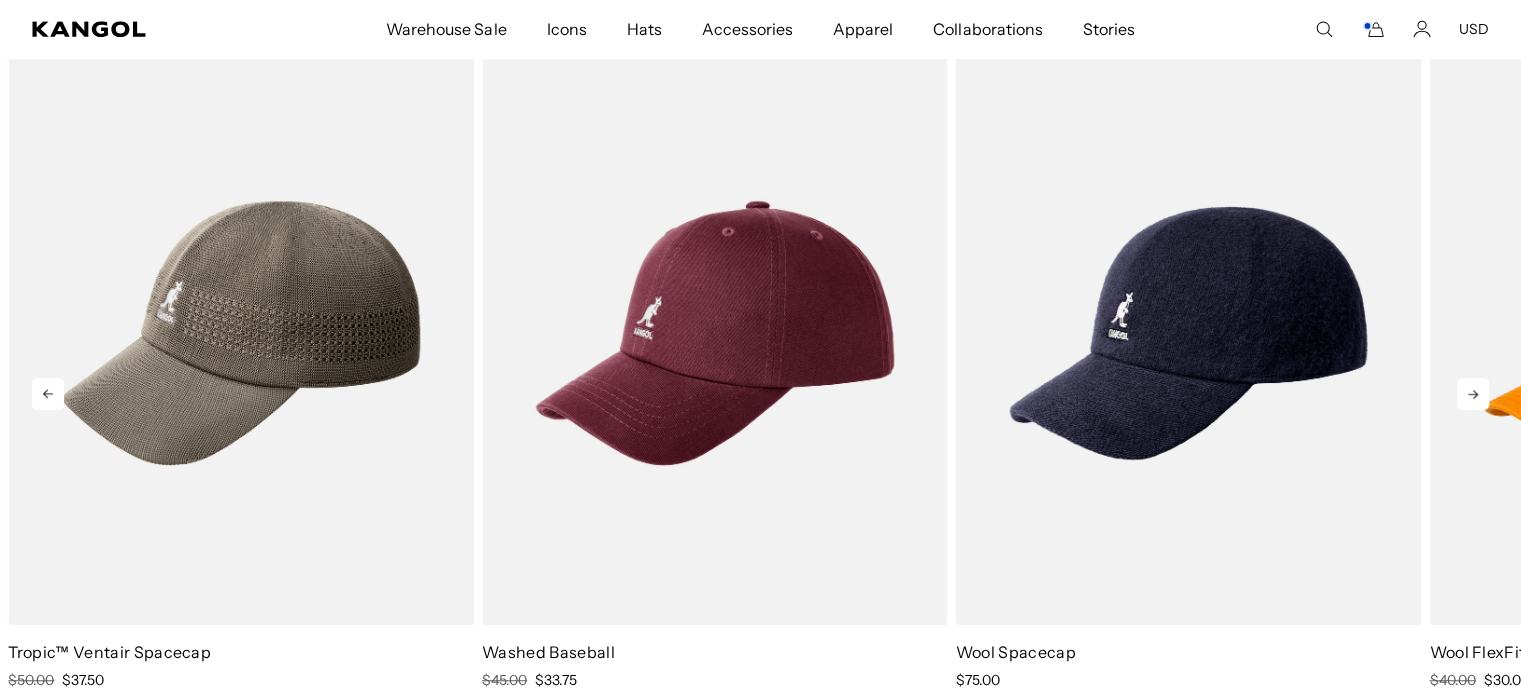 click 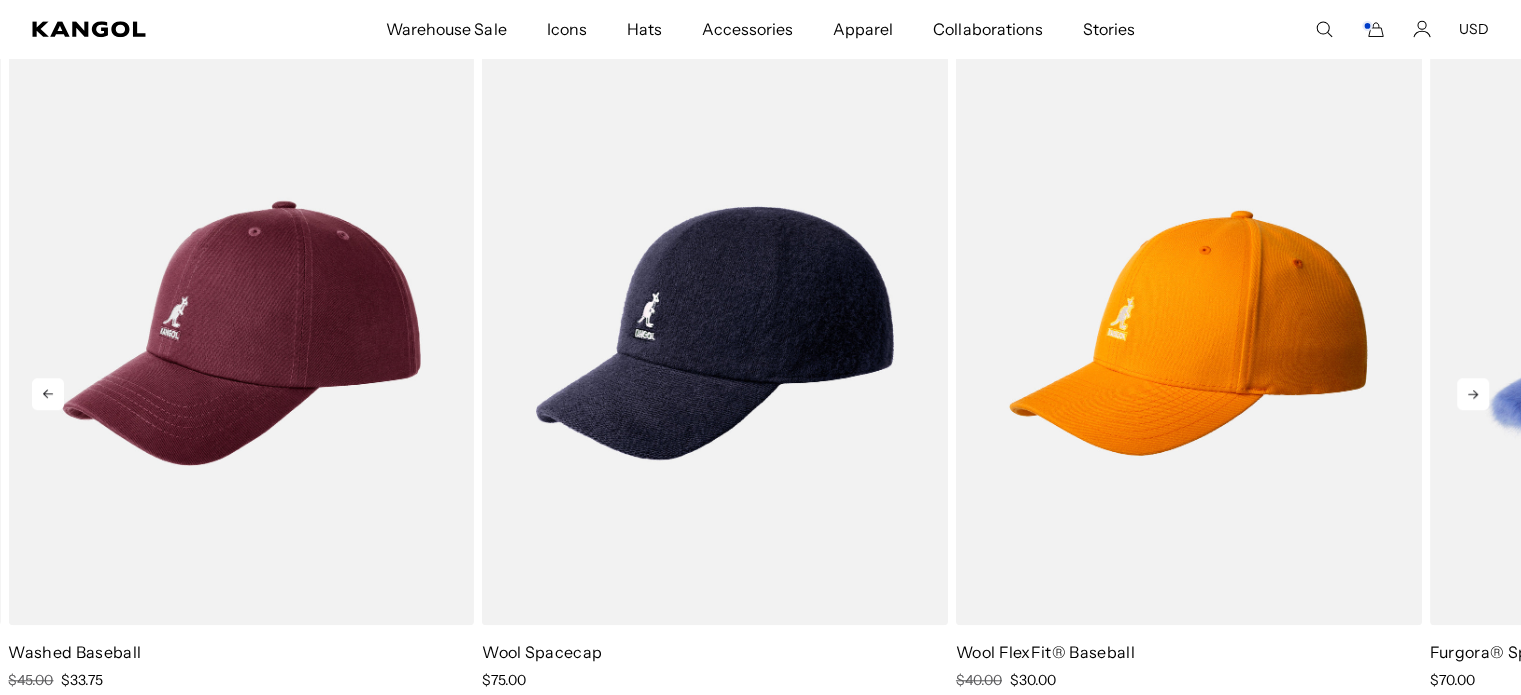 click 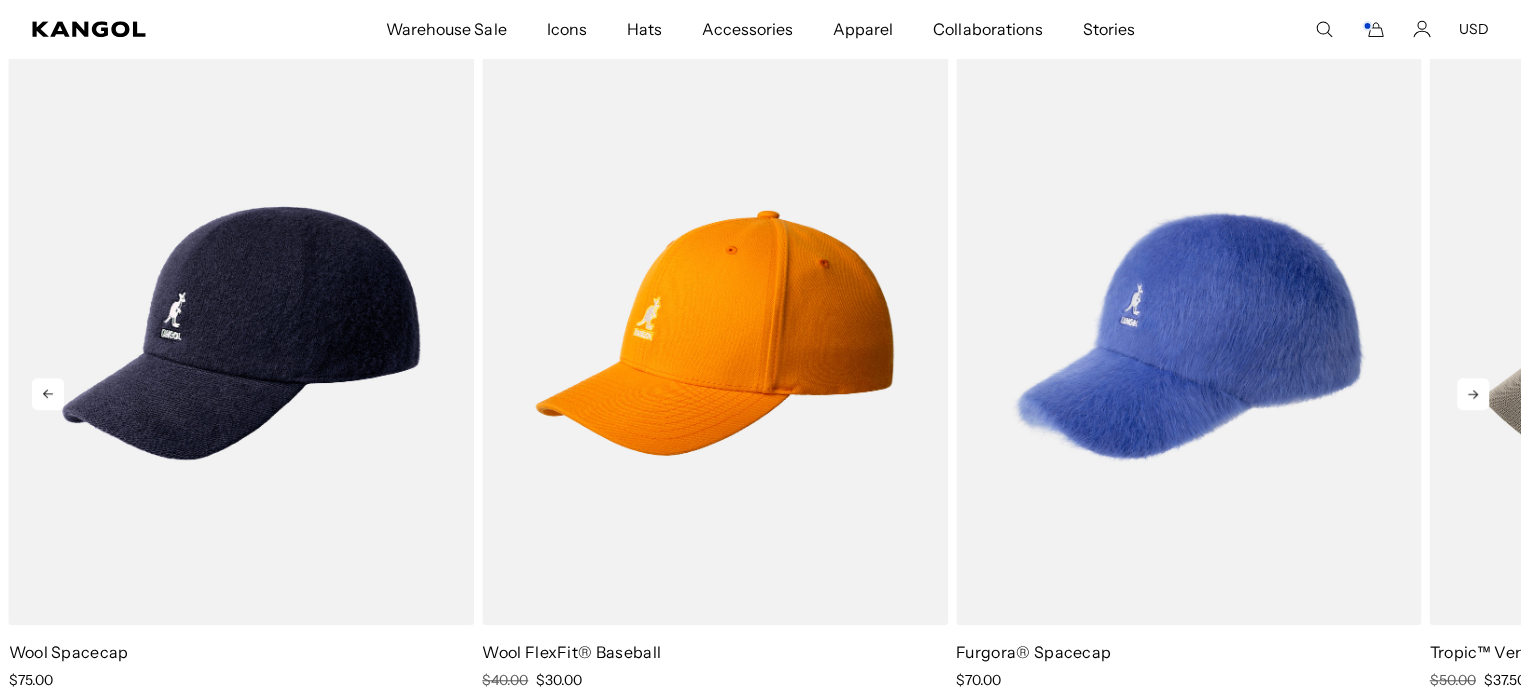 click 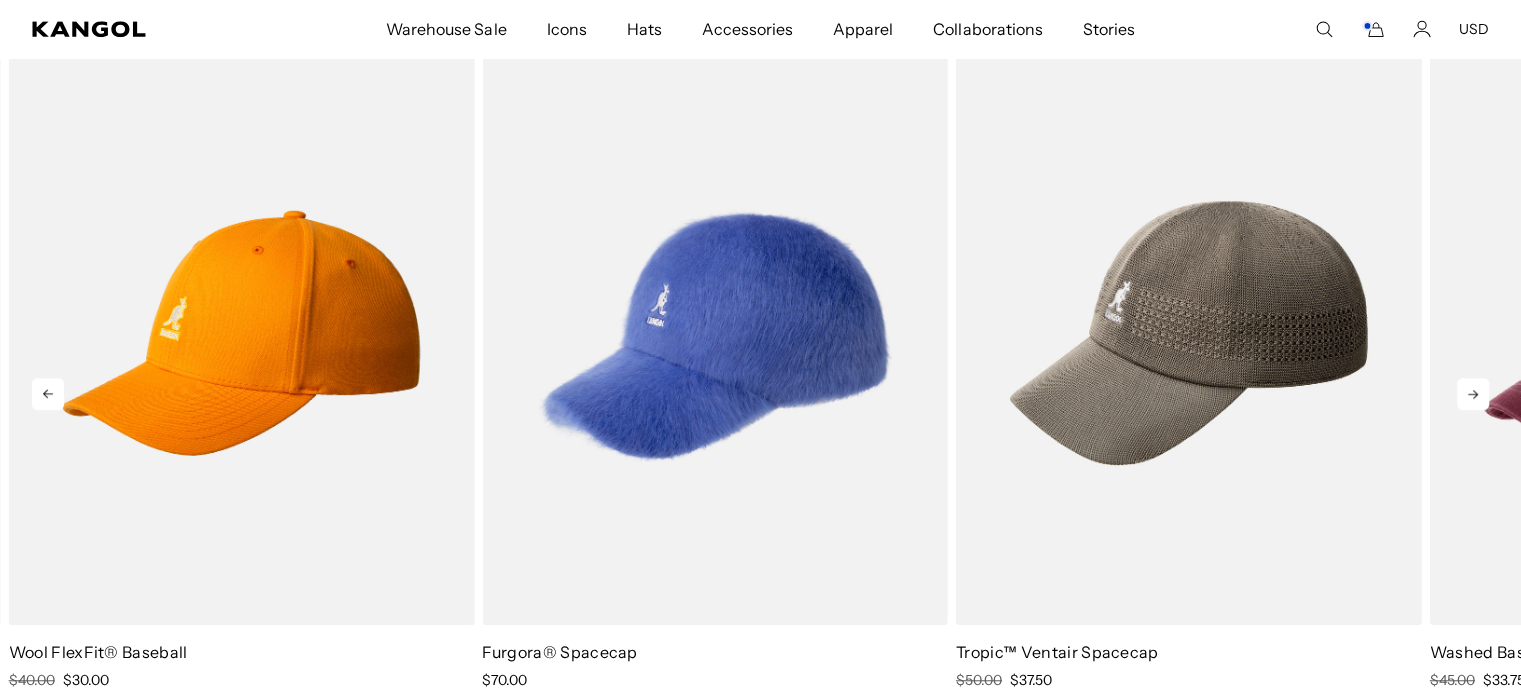 click 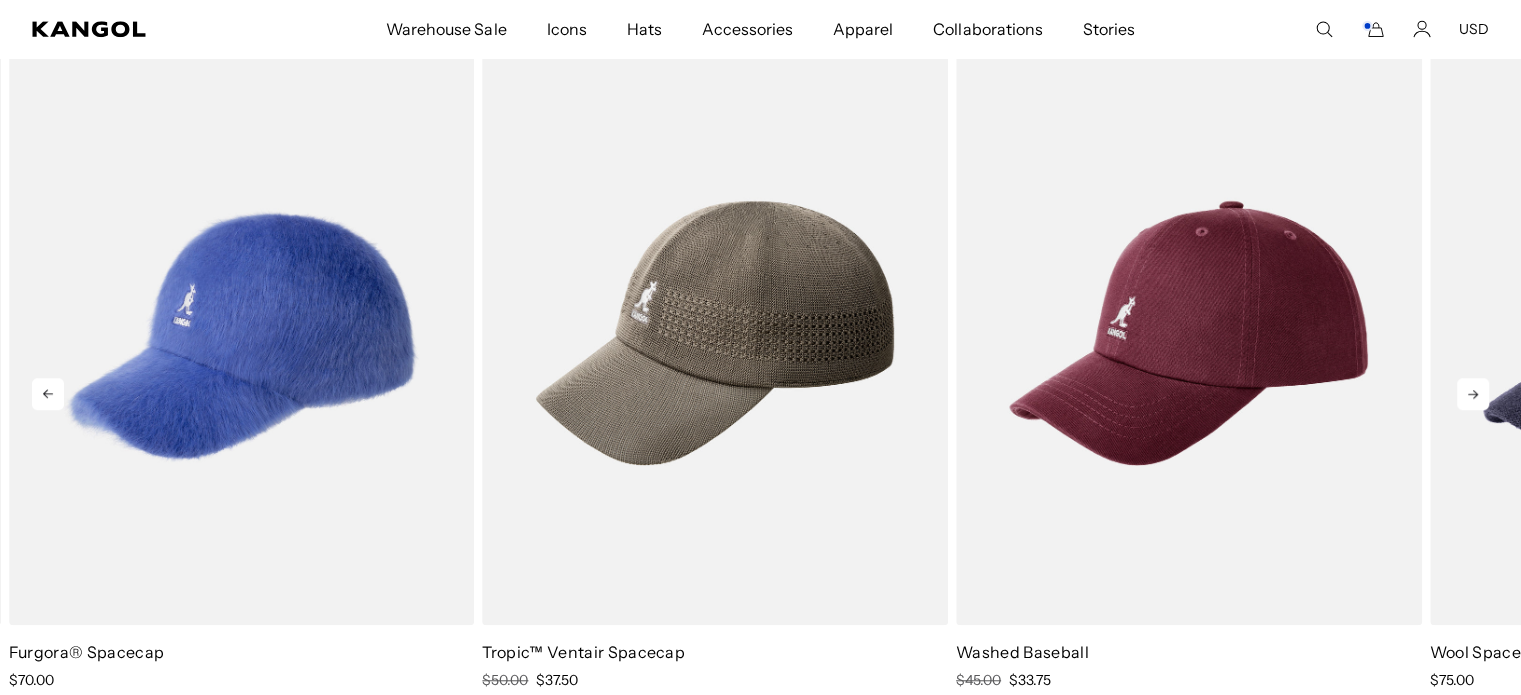 click 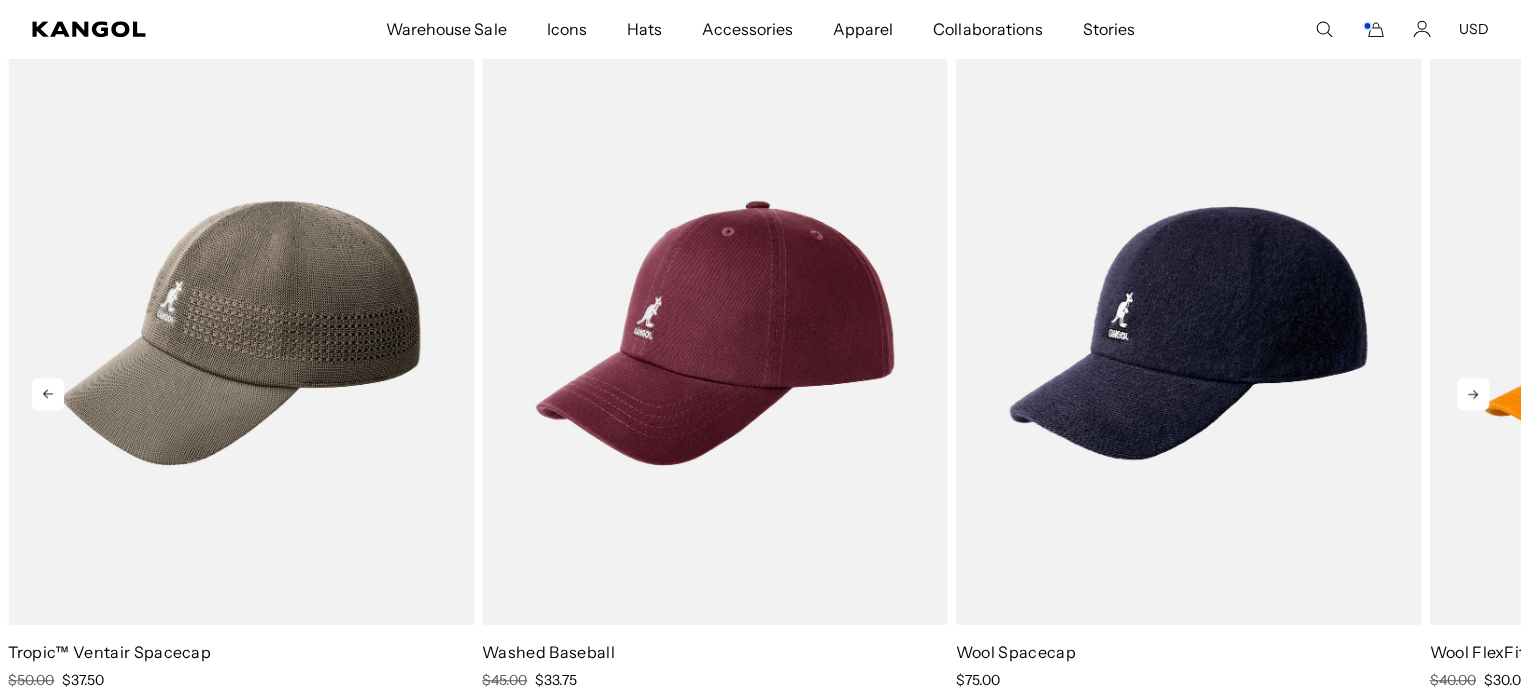 click 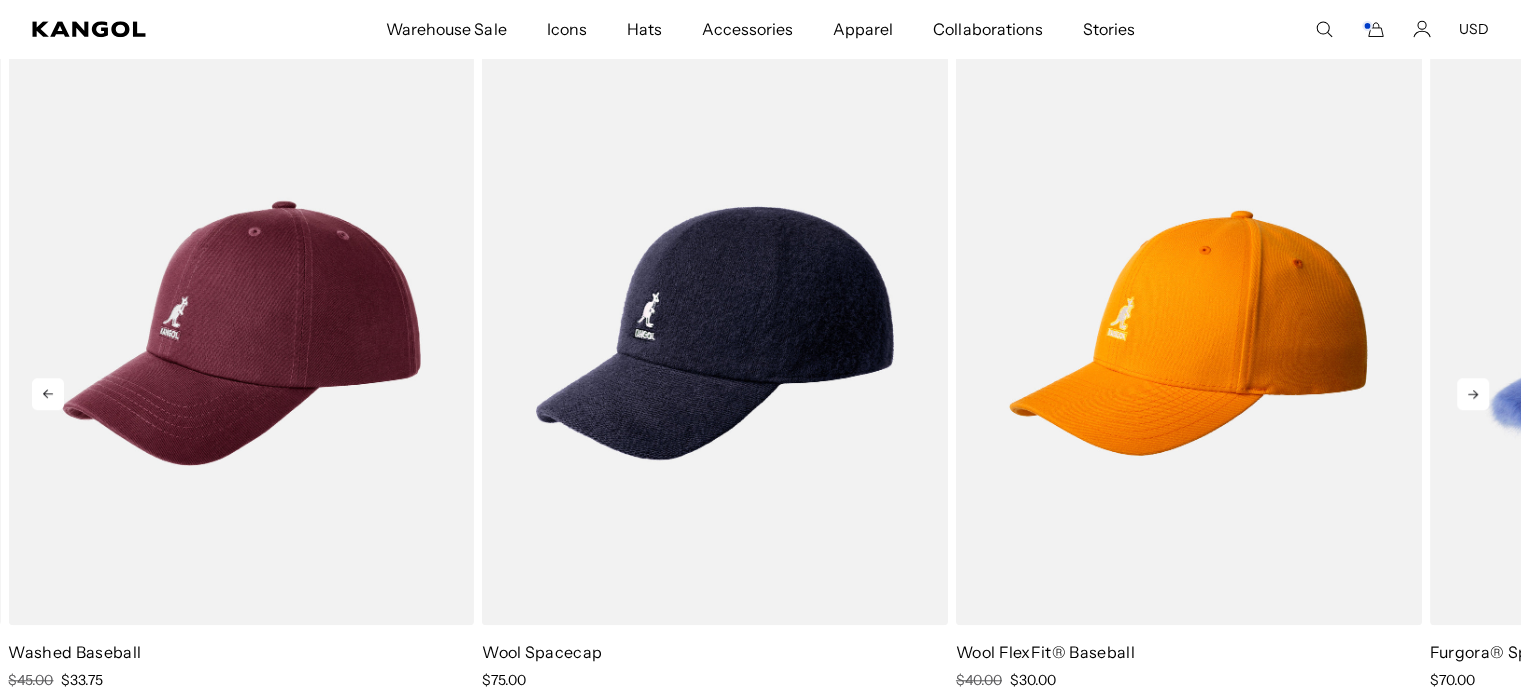 click 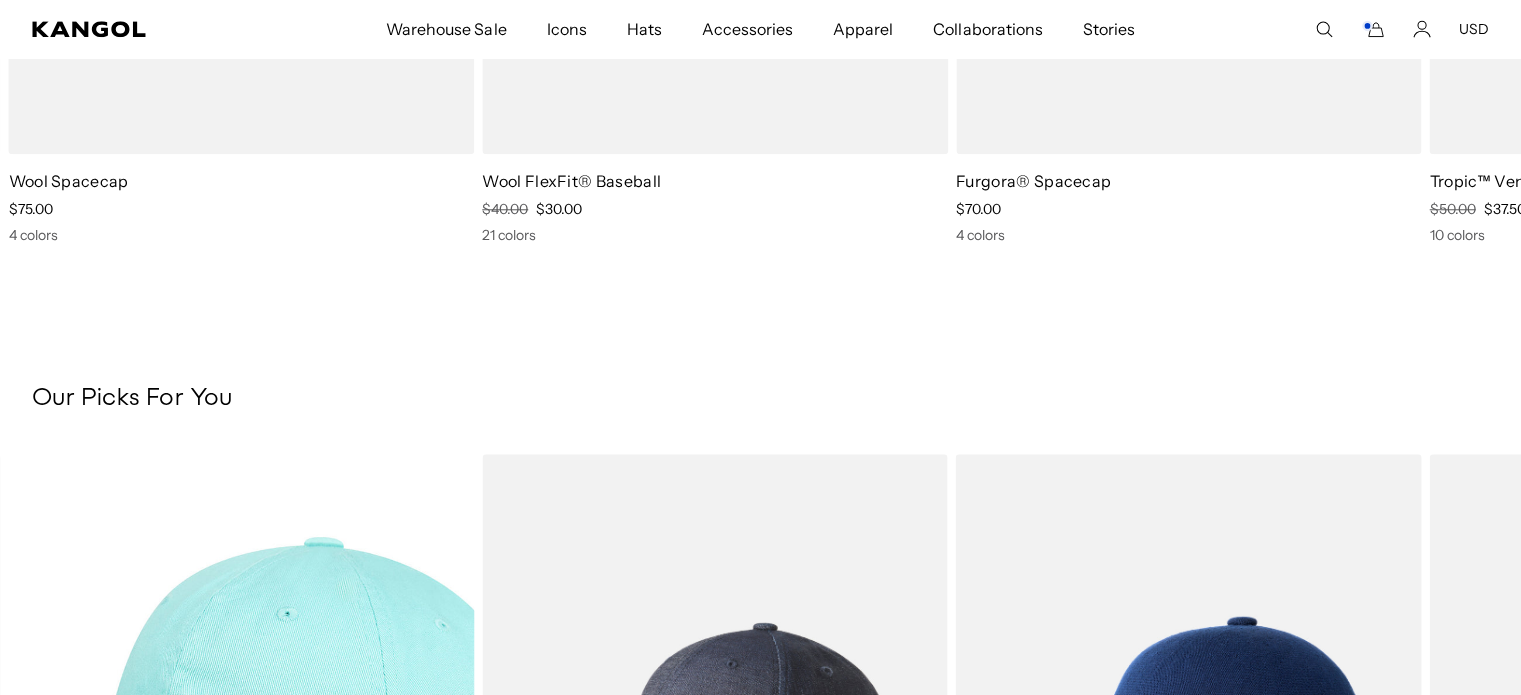 scroll, scrollTop: 1912, scrollLeft: 0, axis: vertical 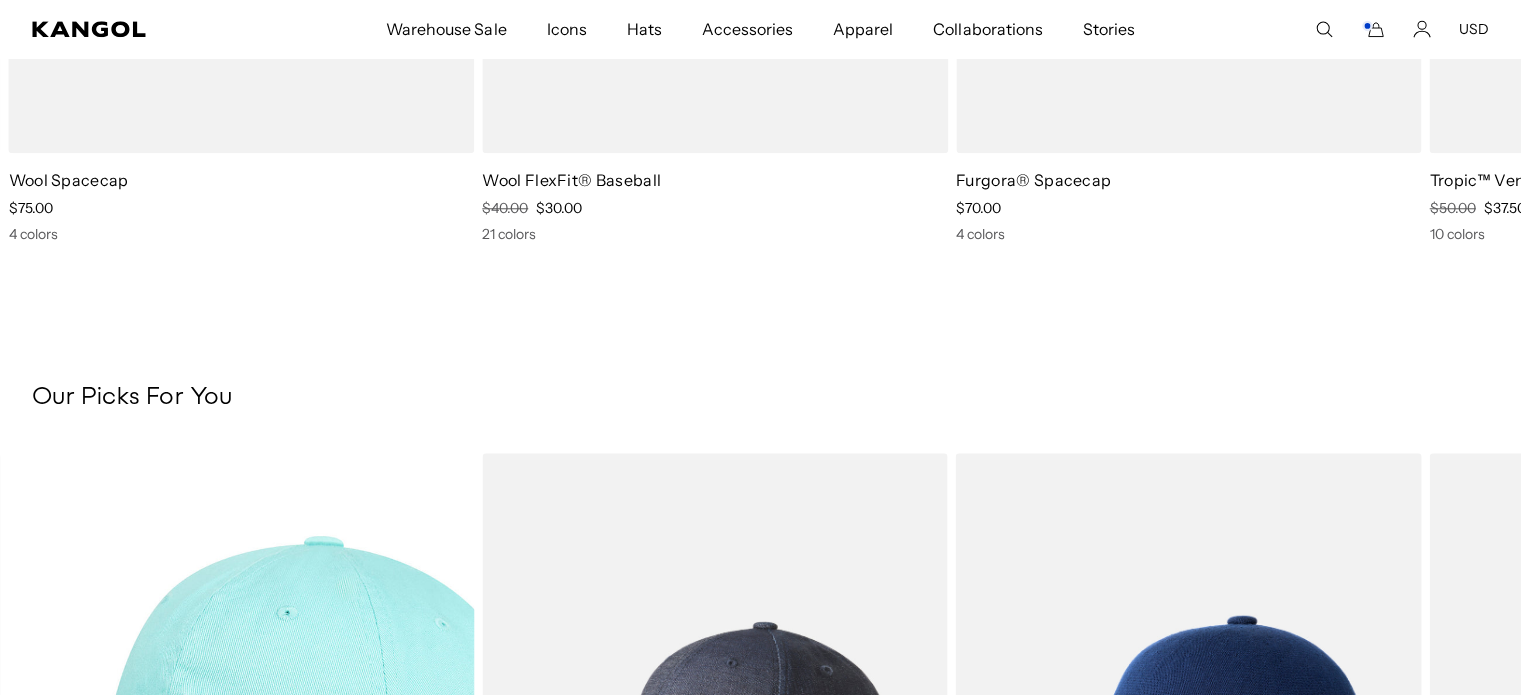 click on "Our Picks For You
Previous
Next
Sale Price $75.00" at bounding box center (760, 755) 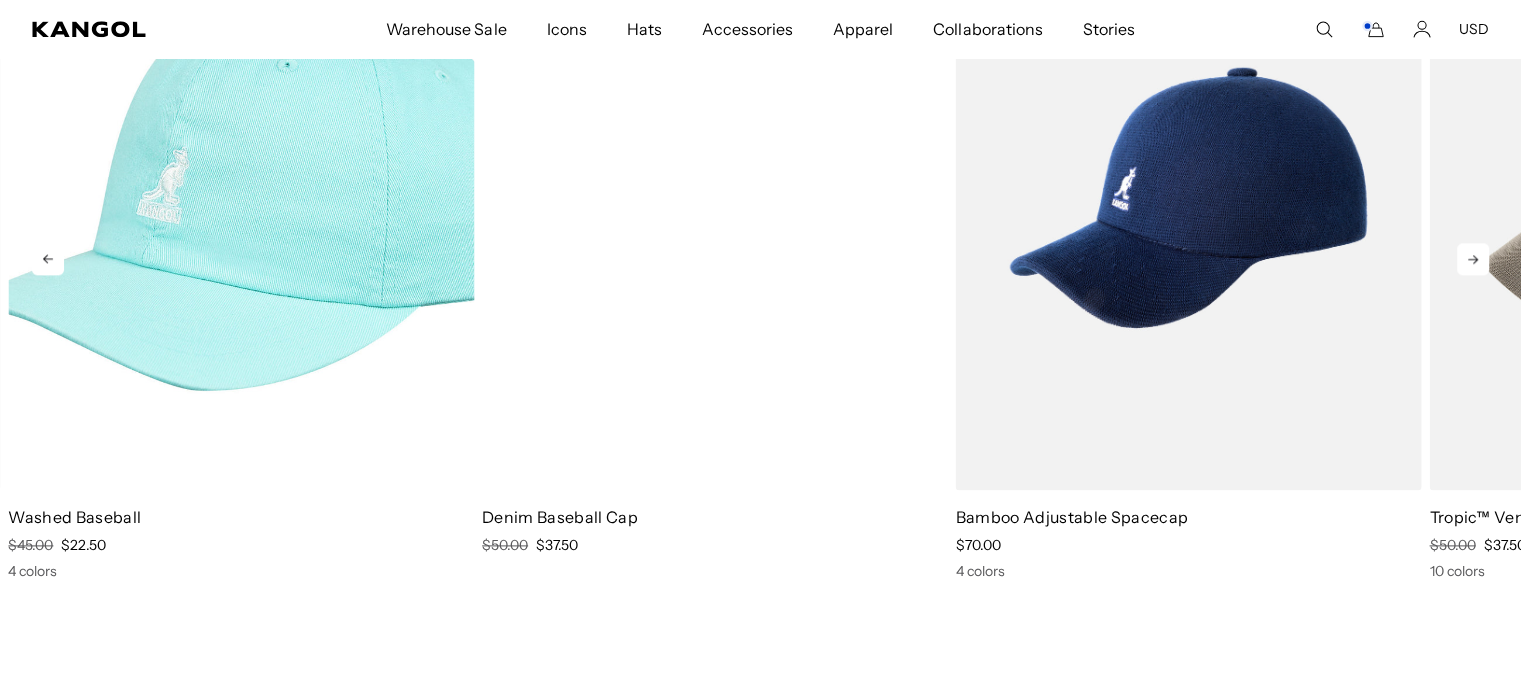 scroll, scrollTop: 2464, scrollLeft: 0, axis: vertical 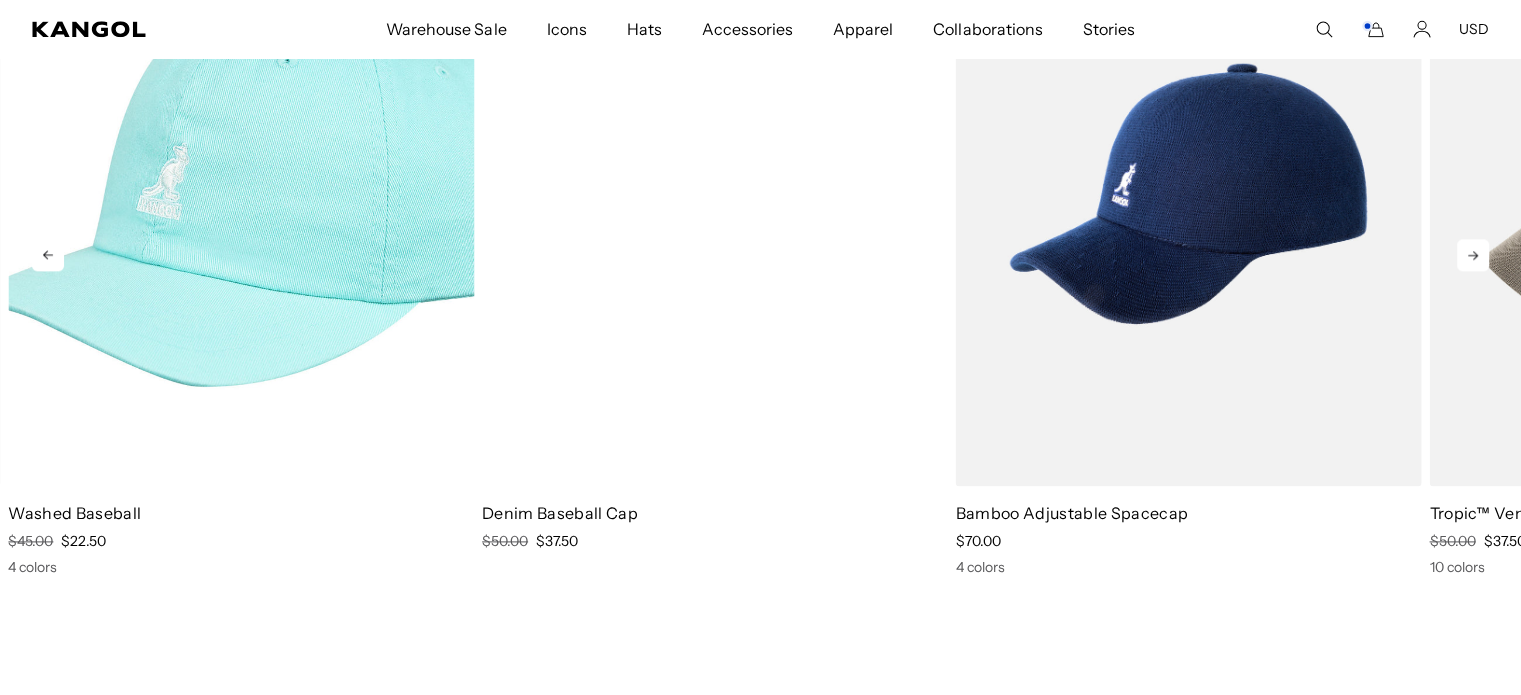 click at bounding box center [715, 193] 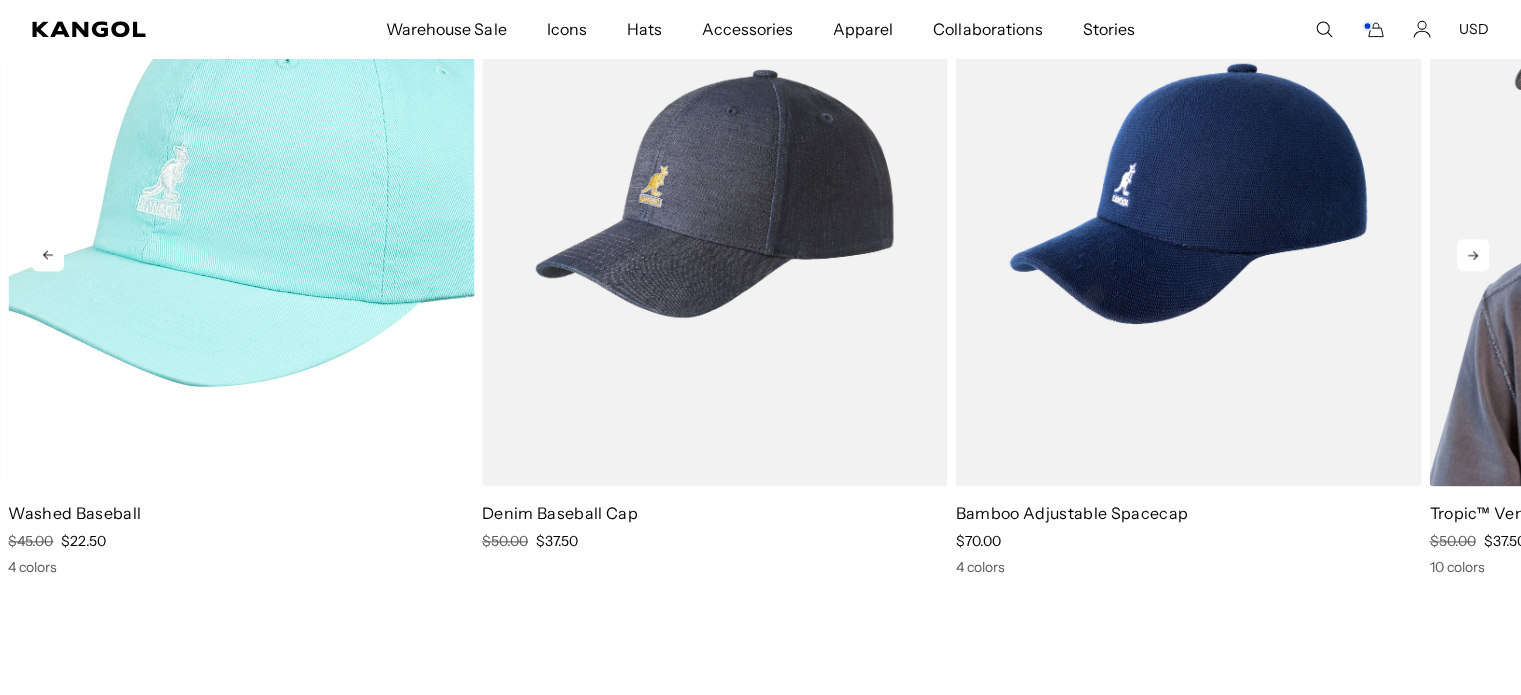 click at bounding box center (1662, 193) 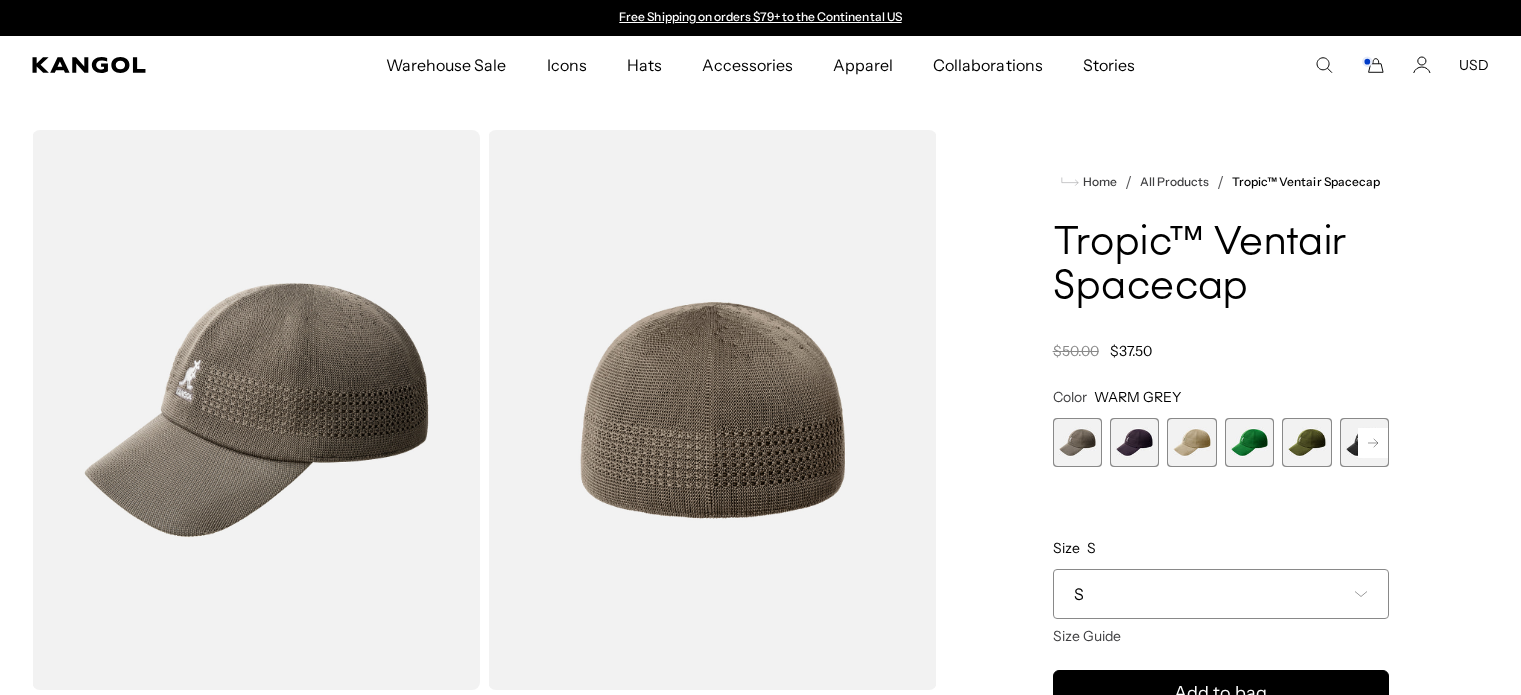 scroll, scrollTop: 0, scrollLeft: 0, axis: both 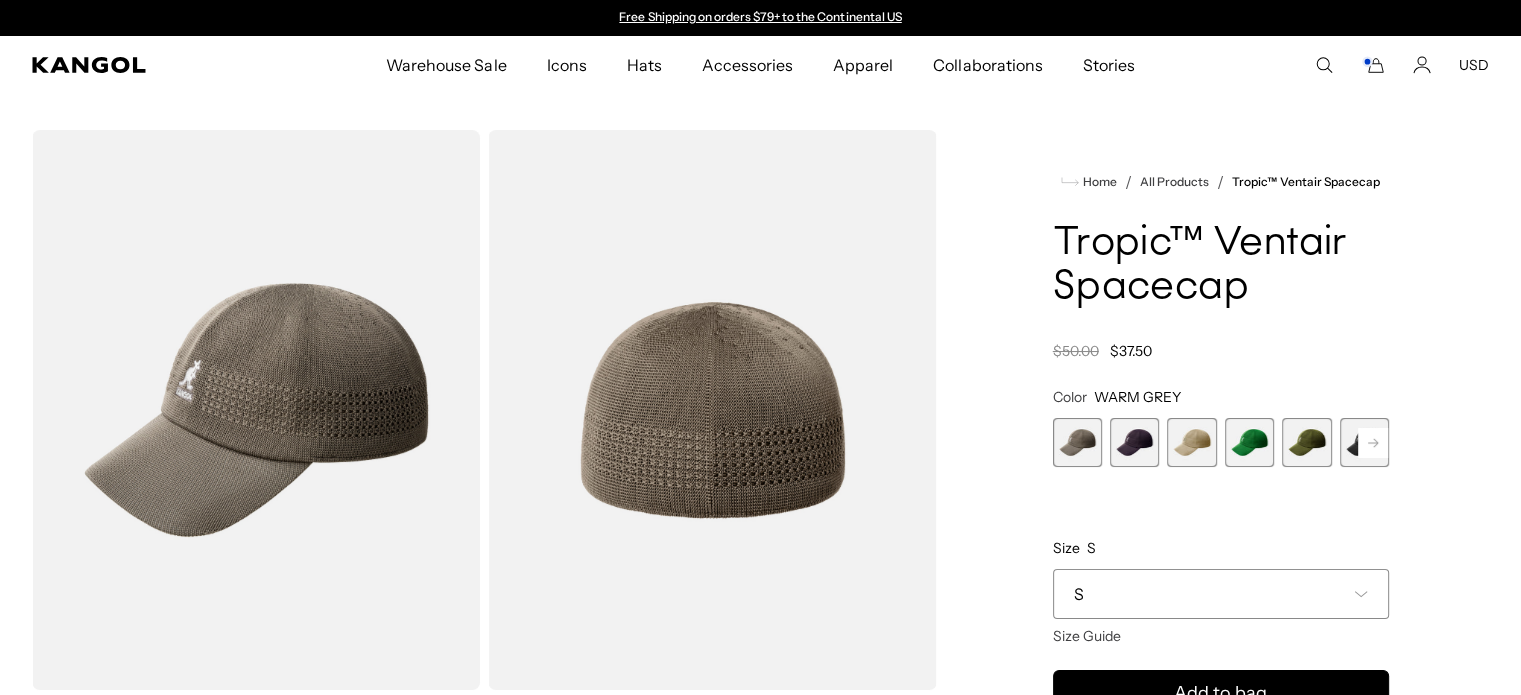 click on "Tropic™ Ventair Spacecap" at bounding box center [1221, 266] 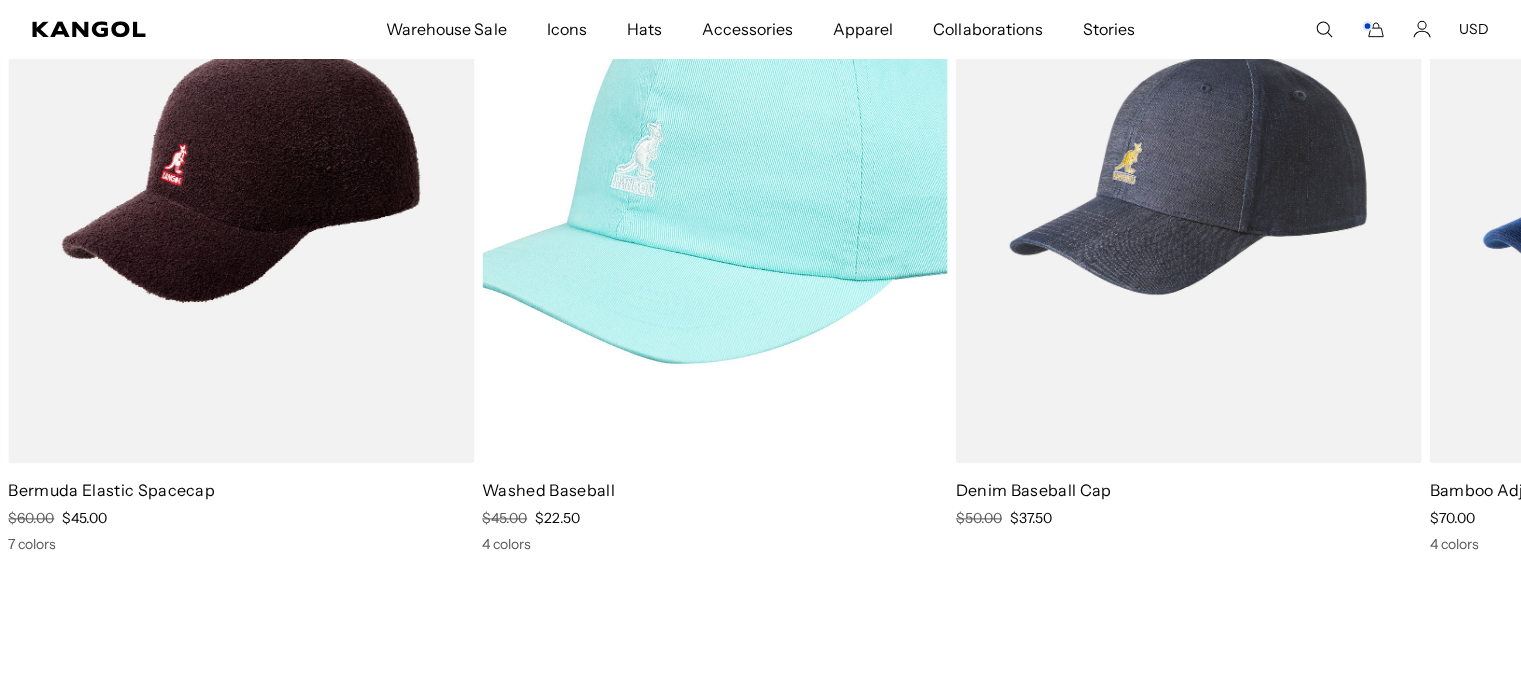scroll, scrollTop: 2488, scrollLeft: 0, axis: vertical 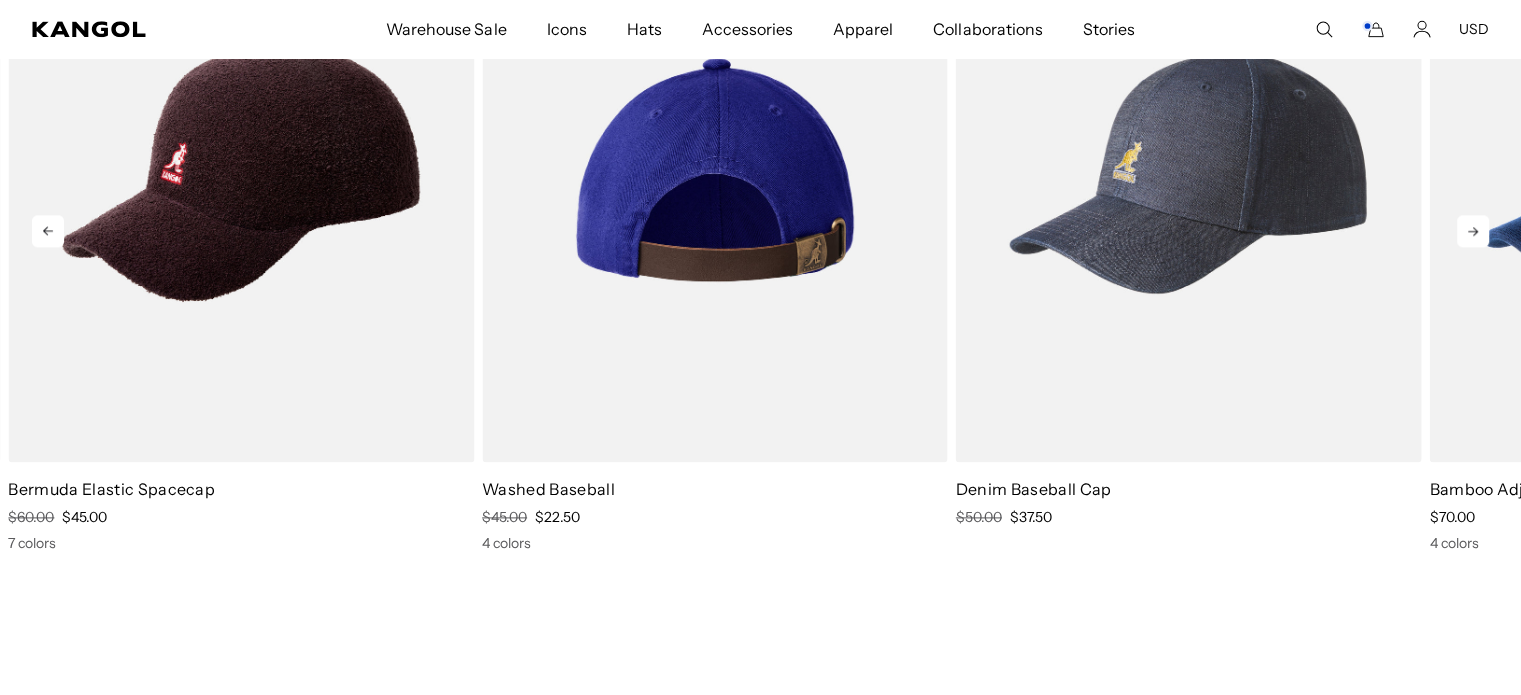 click at bounding box center [715, 169] 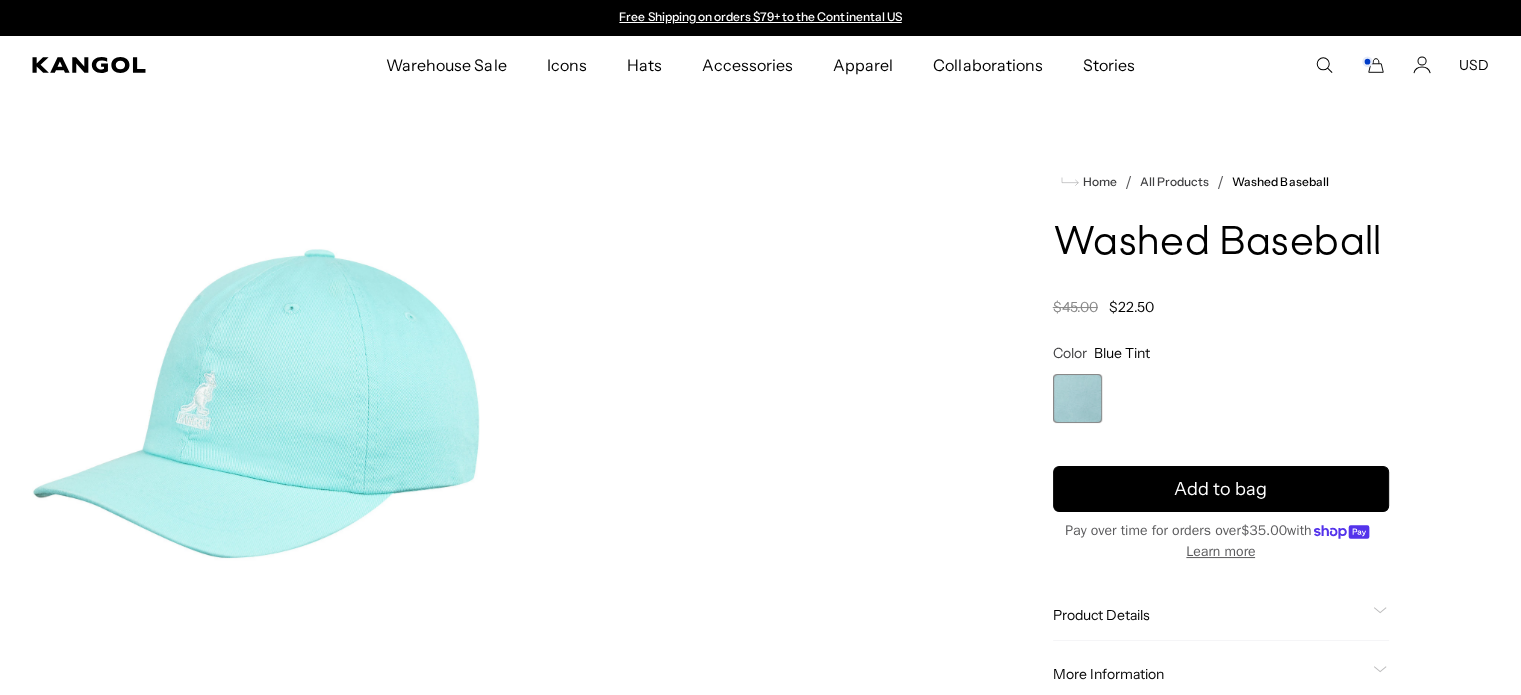 scroll, scrollTop: 0, scrollLeft: 0, axis: both 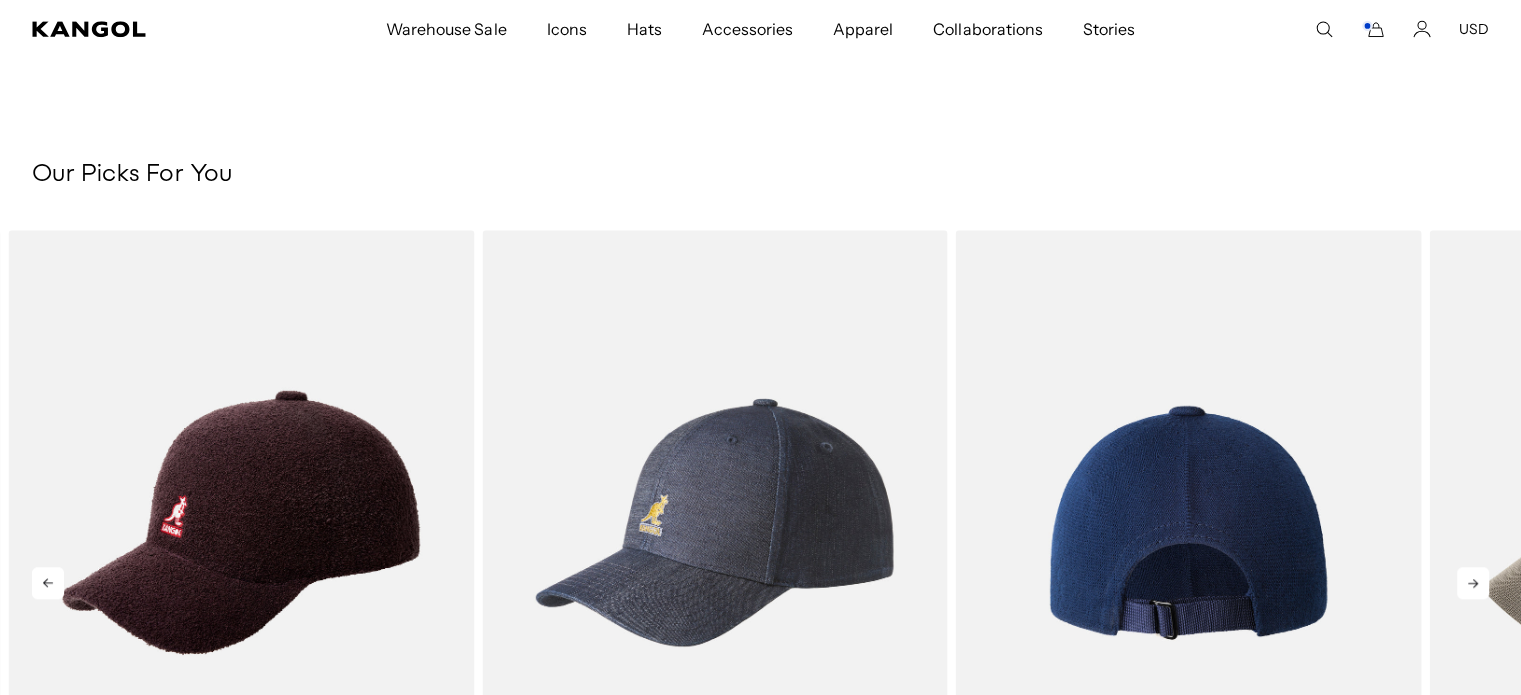 click at bounding box center (1189, 522) 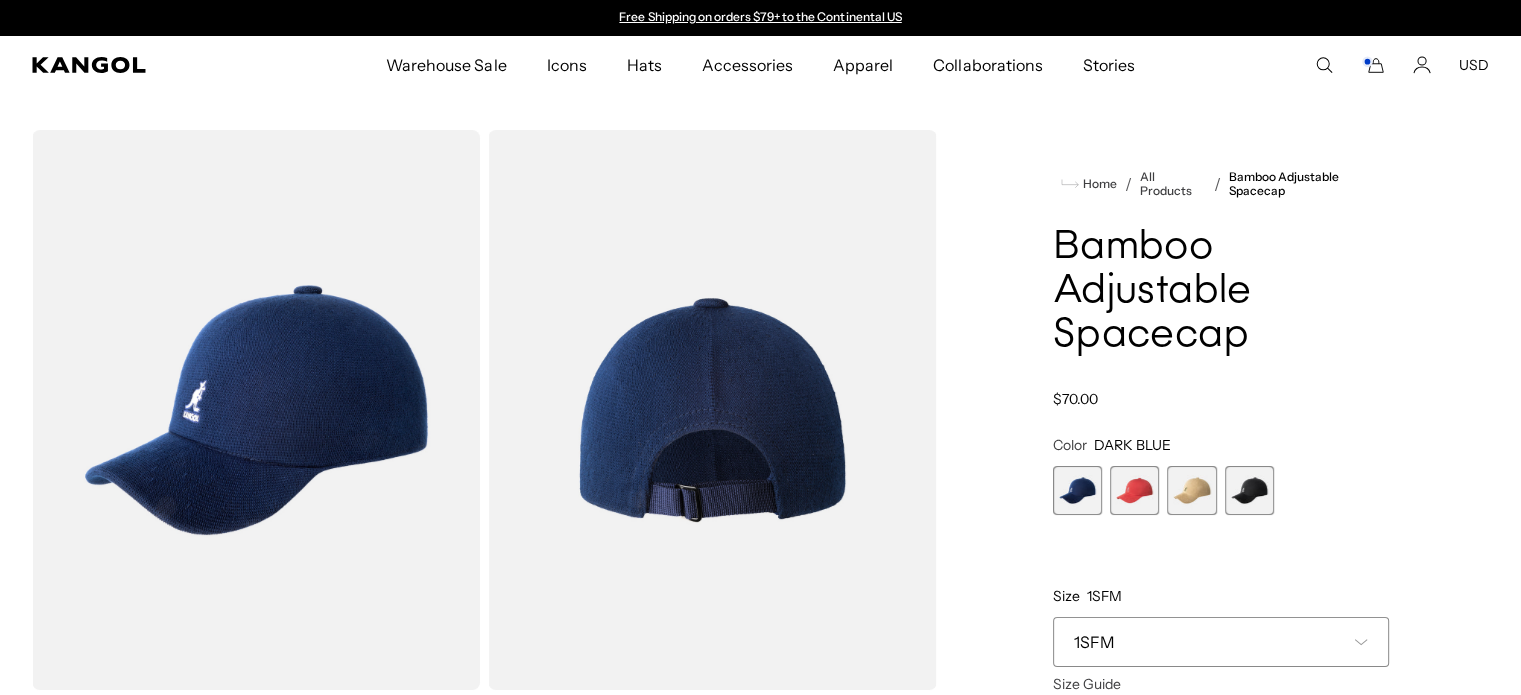 scroll, scrollTop: 0, scrollLeft: 0, axis: both 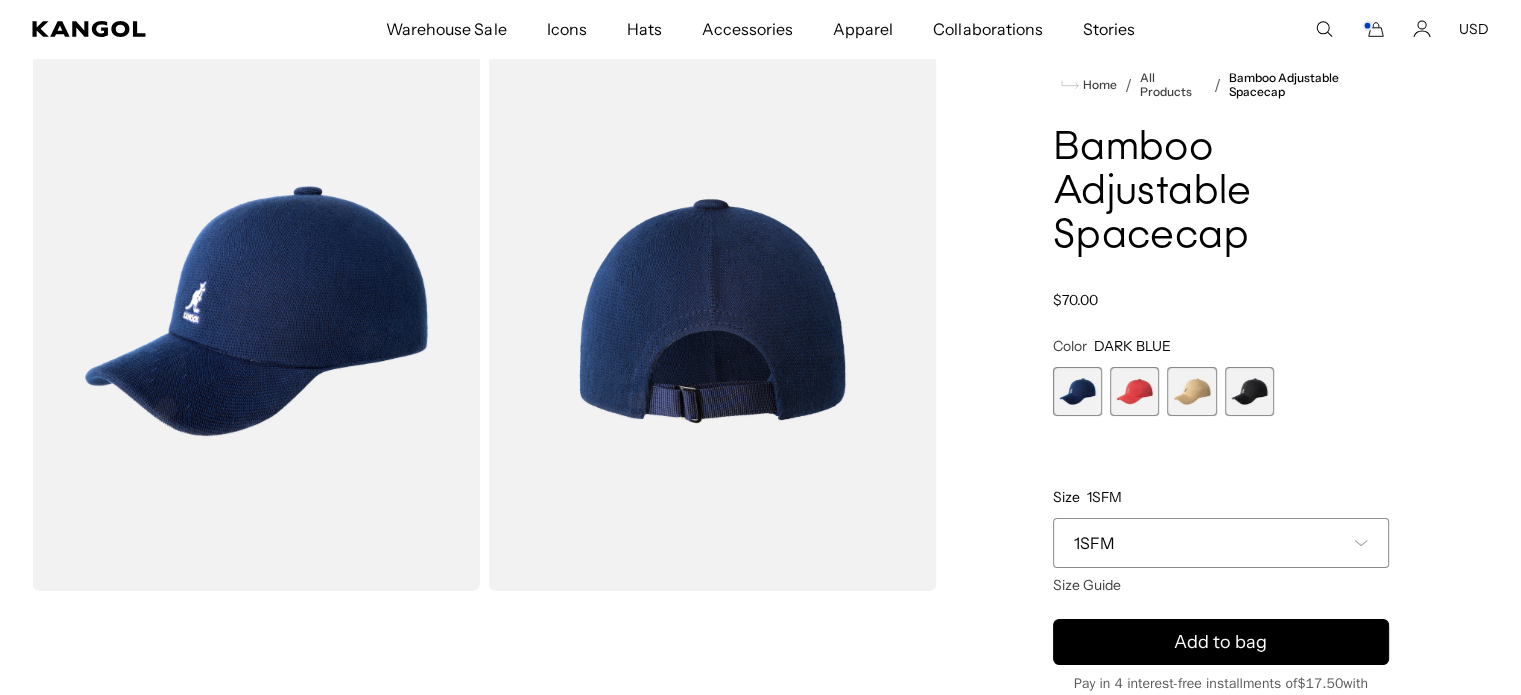 click at bounding box center [712, 311] 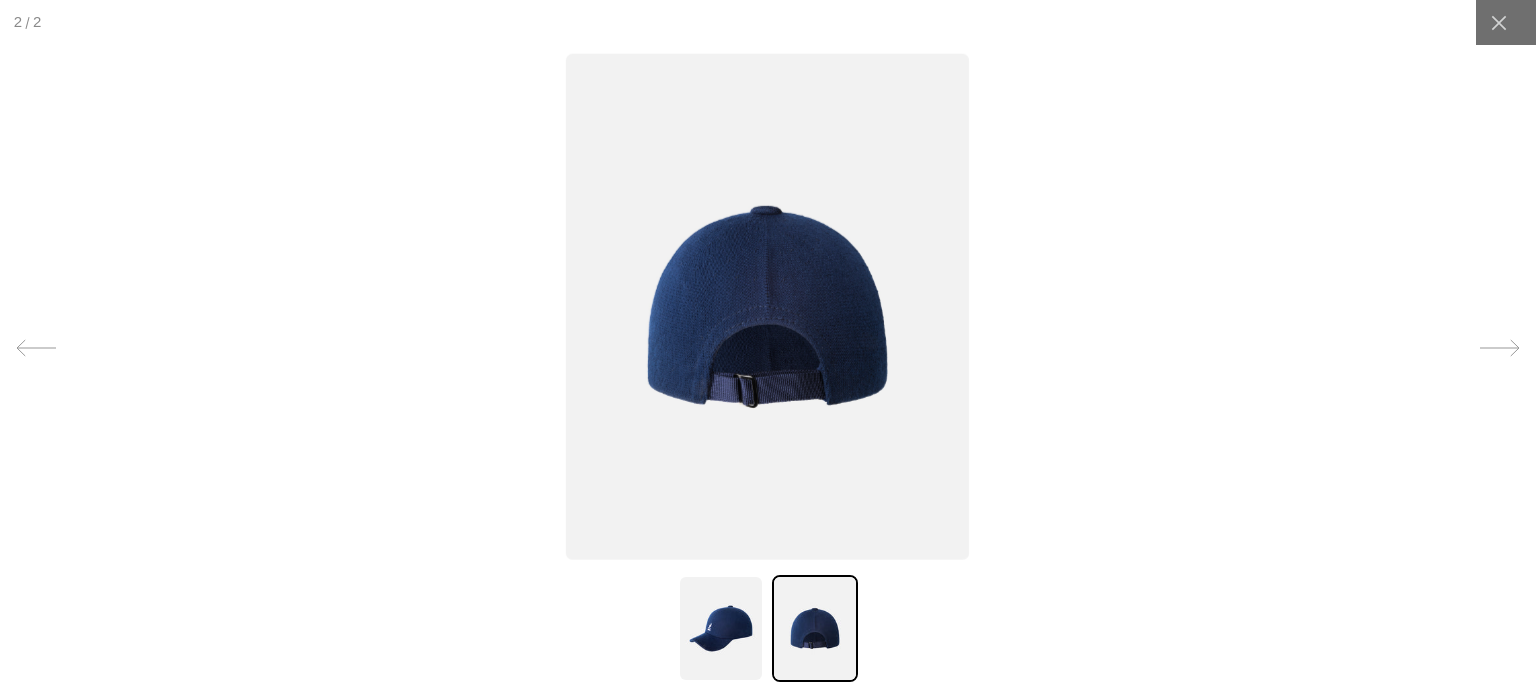 click at bounding box center (721, 628) 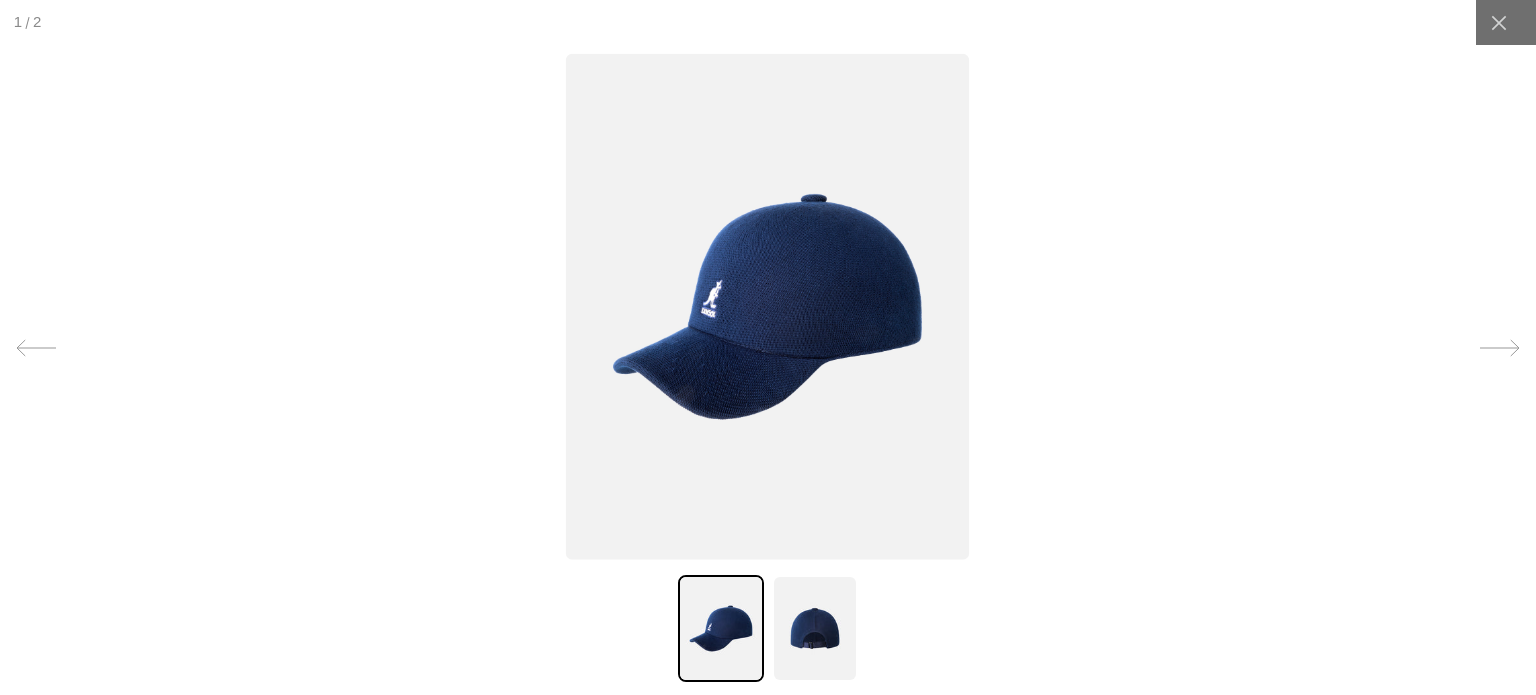 click at bounding box center [767, 306] 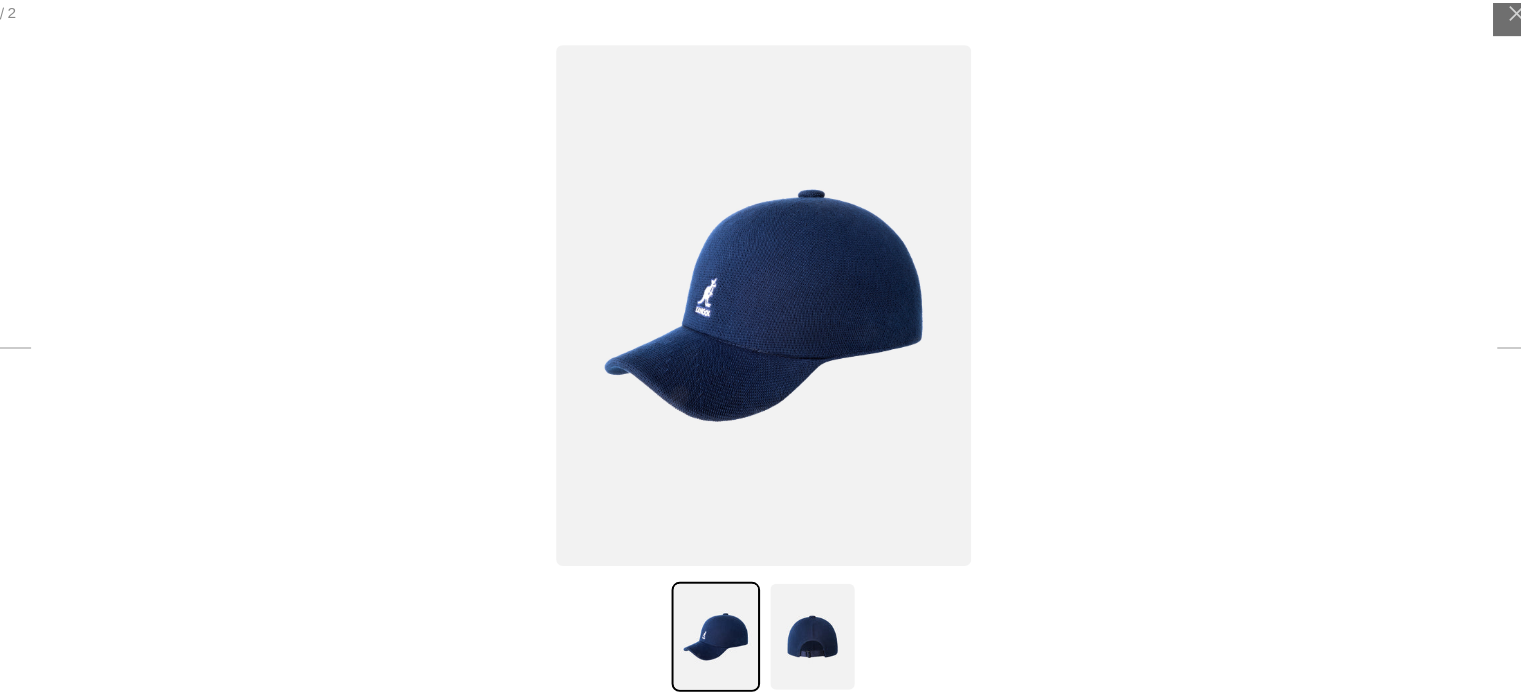 scroll, scrollTop: 99, scrollLeft: 0, axis: vertical 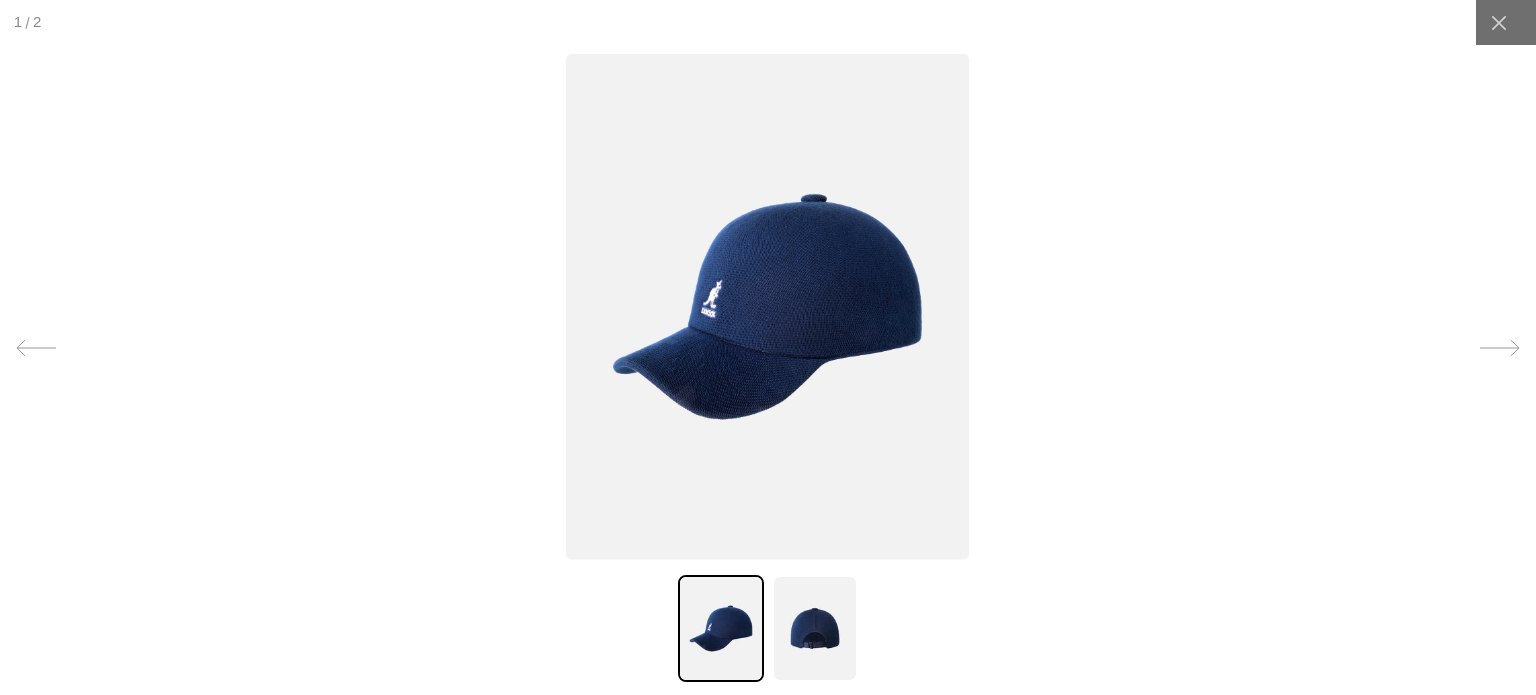 click at bounding box center (768, 347) 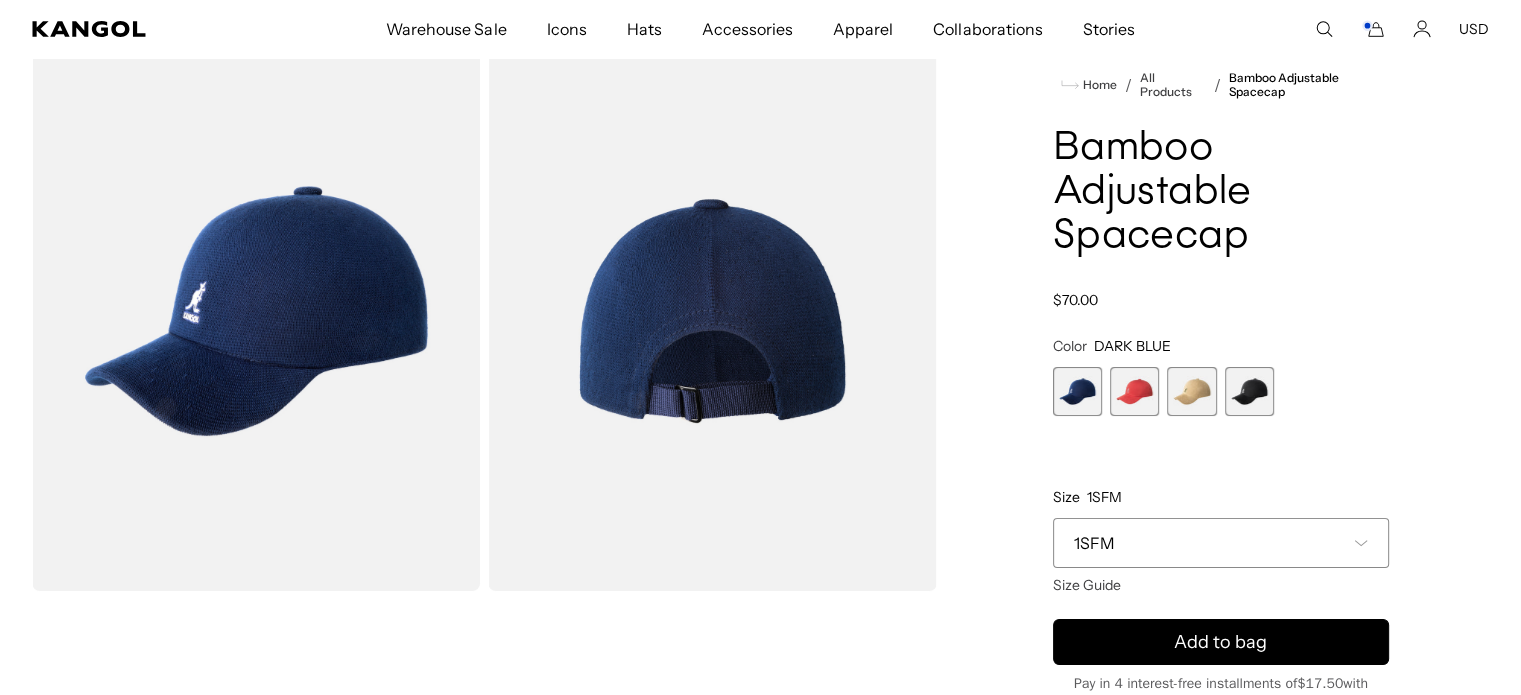 click on "Regular price
$70.00
Regular price
Sale price
$70.00" at bounding box center [1221, 300] 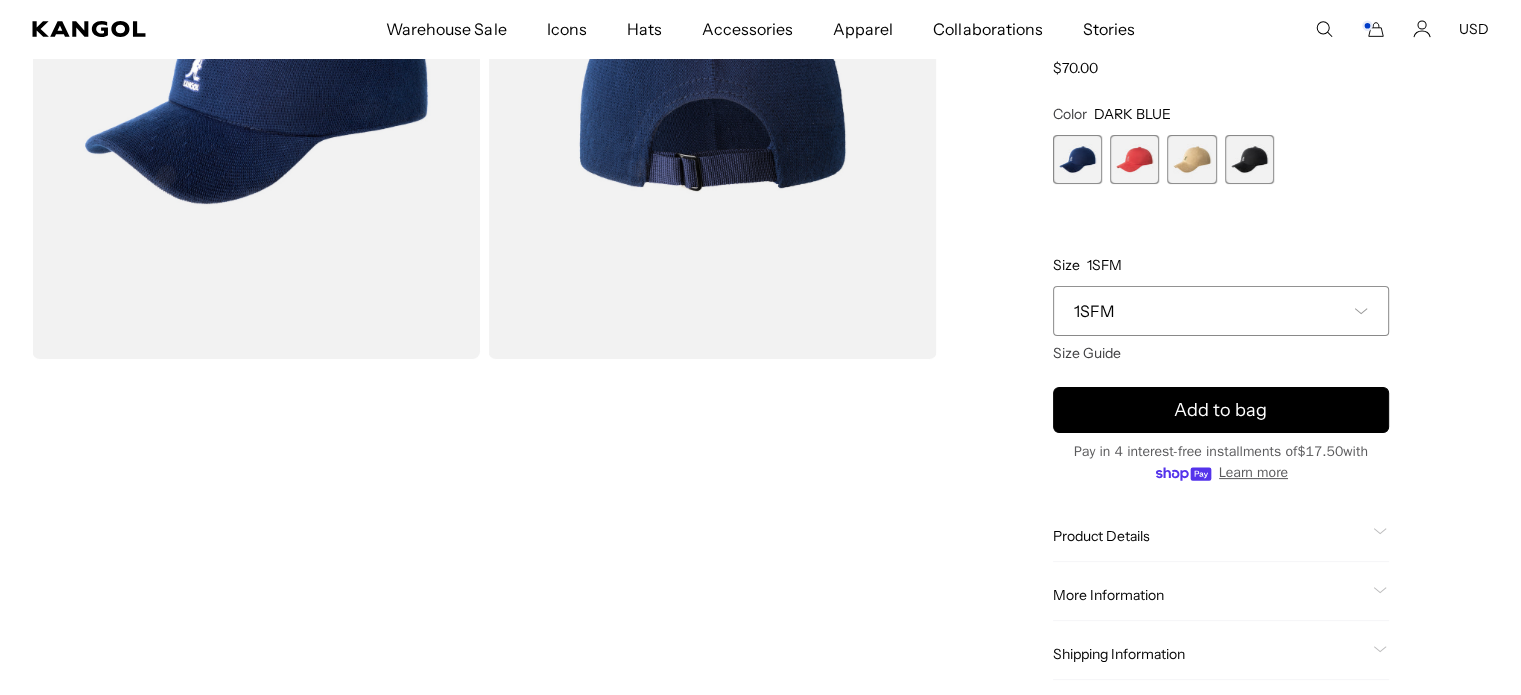 scroll, scrollTop: 339, scrollLeft: 0, axis: vertical 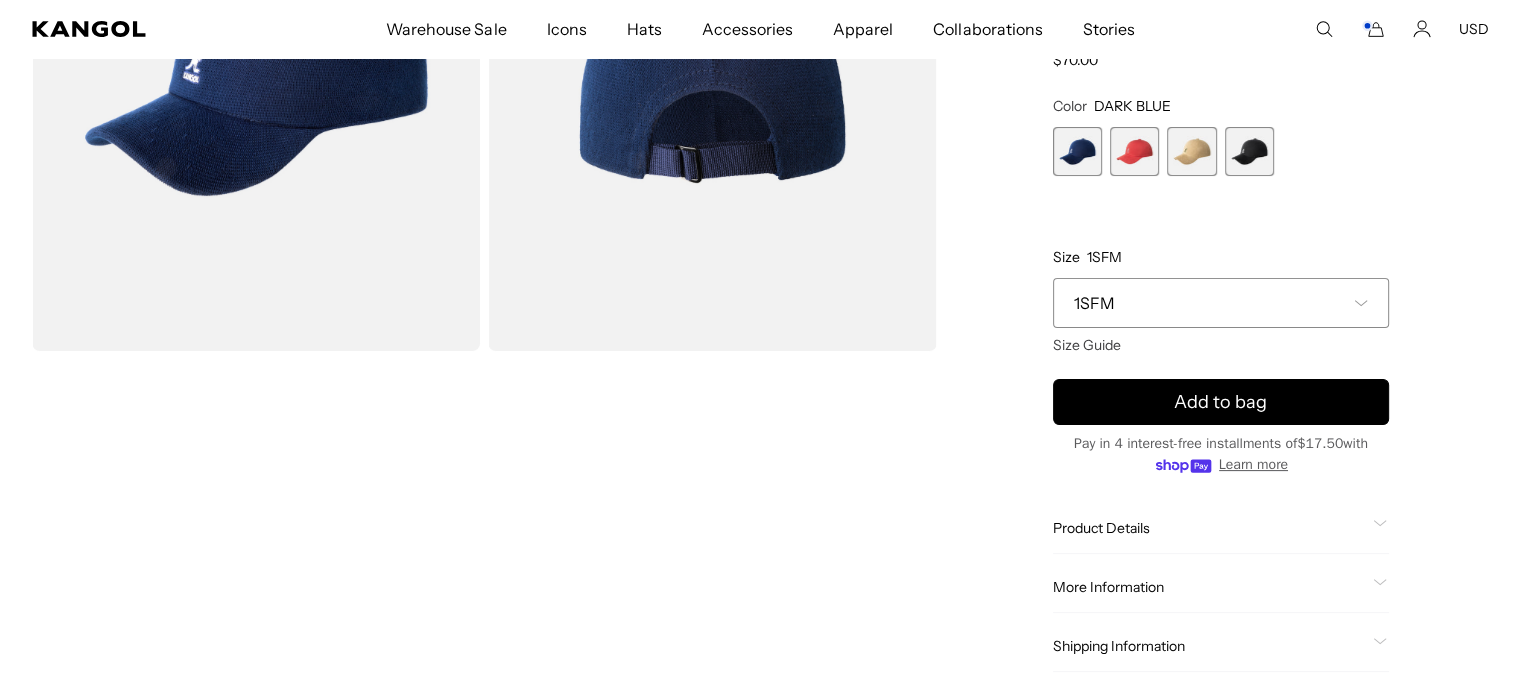 click at bounding box center [1249, 151] 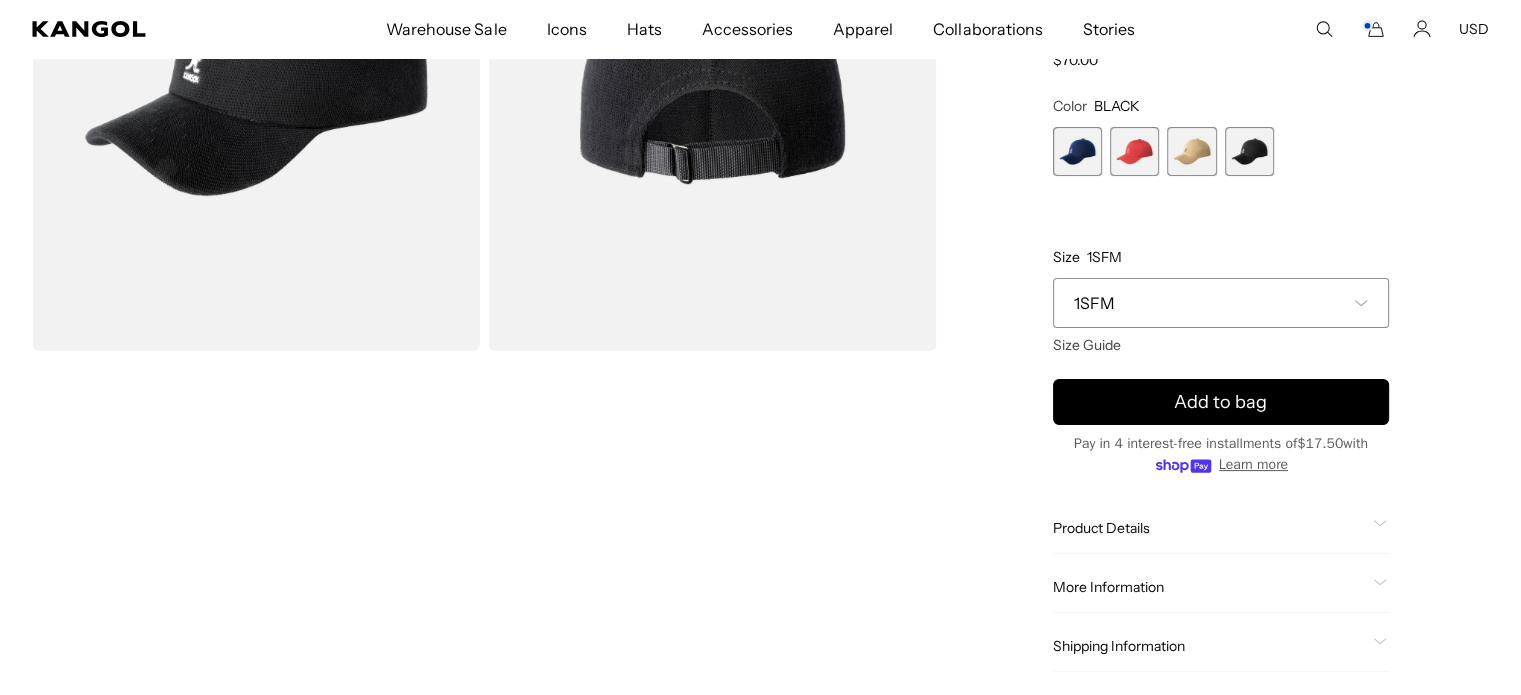 click on "DARK BLUE
Variant sold out or unavailable
Cayenne
Variant sold out or unavailable
BEIGE
Variant sold out or unavailable
BLACK
Variant sold out or unavailable" at bounding box center [1221, 151] 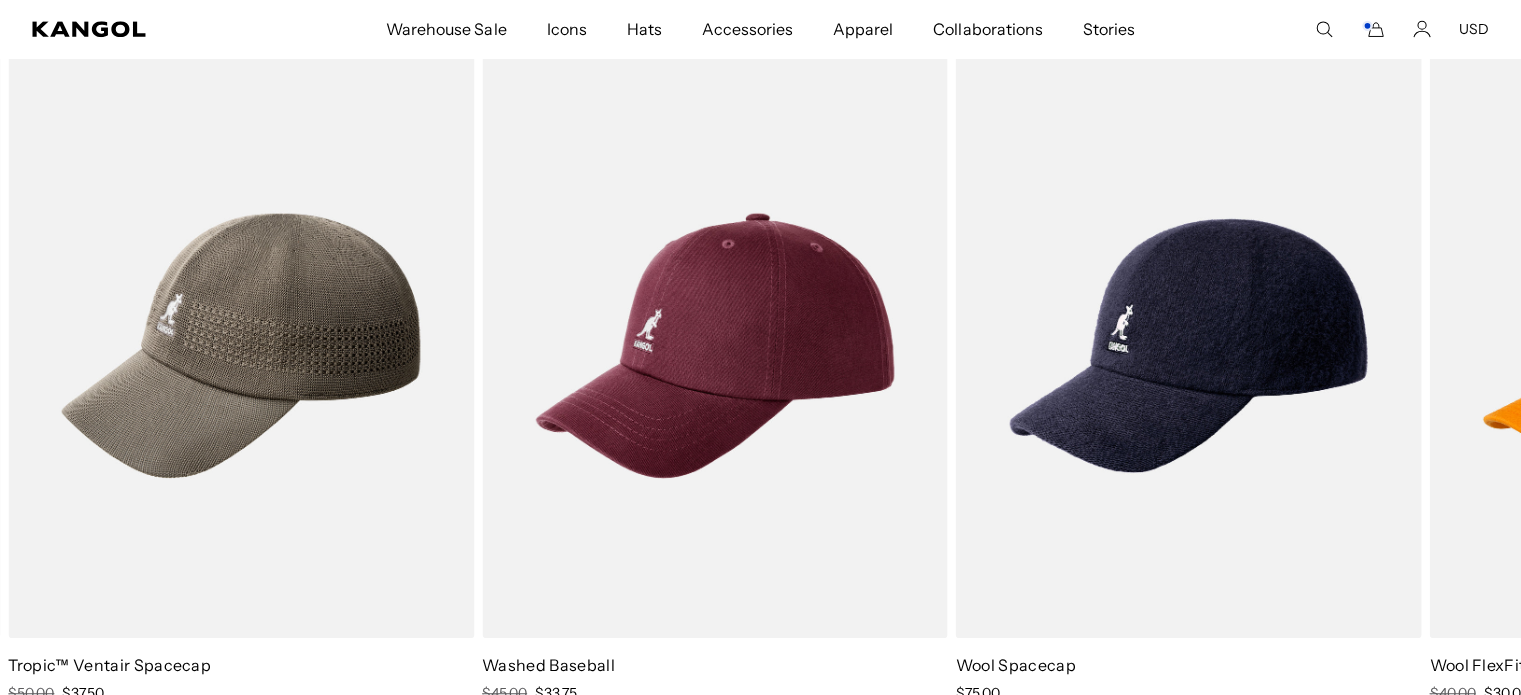 scroll, scrollTop: 1220, scrollLeft: 0, axis: vertical 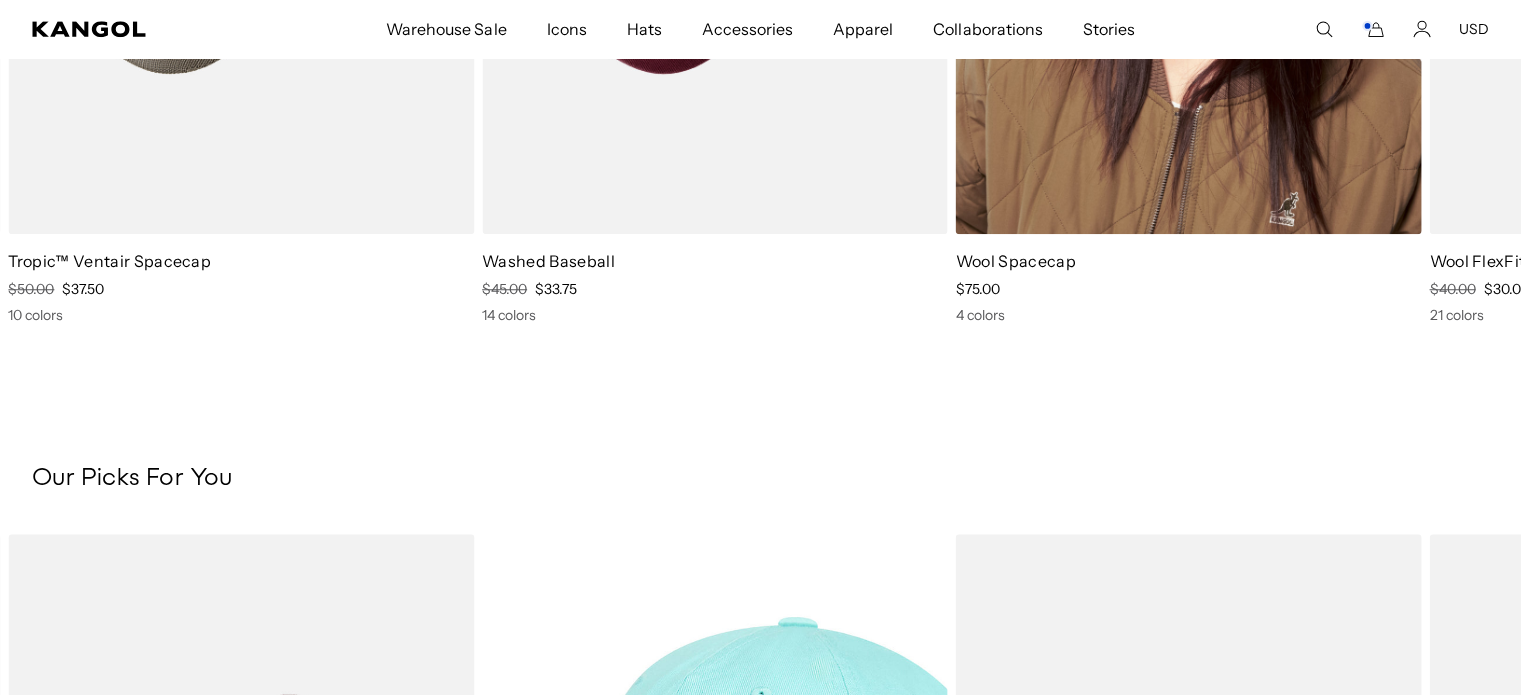 click at bounding box center [1189, -59] 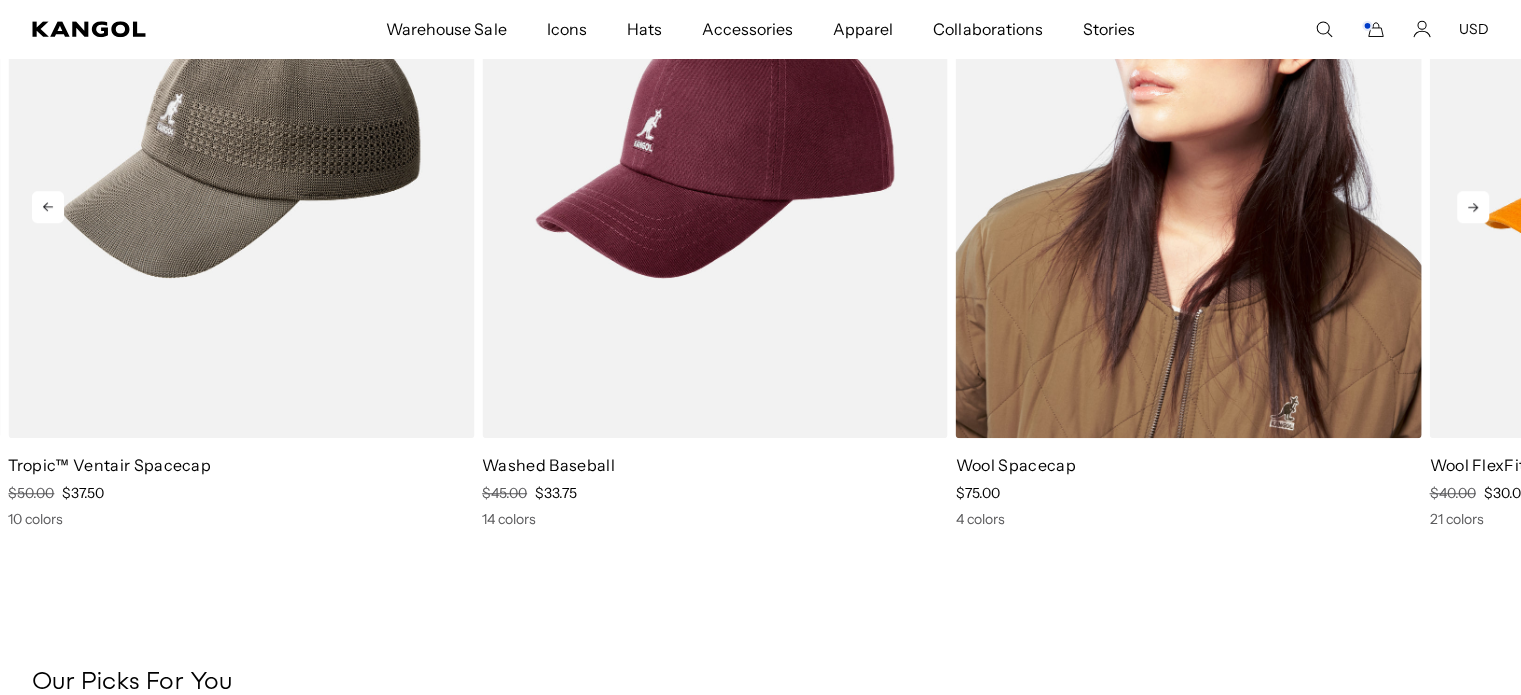 scroll, scrollTop: 1352, scrollLeft: 0, axis: vertical 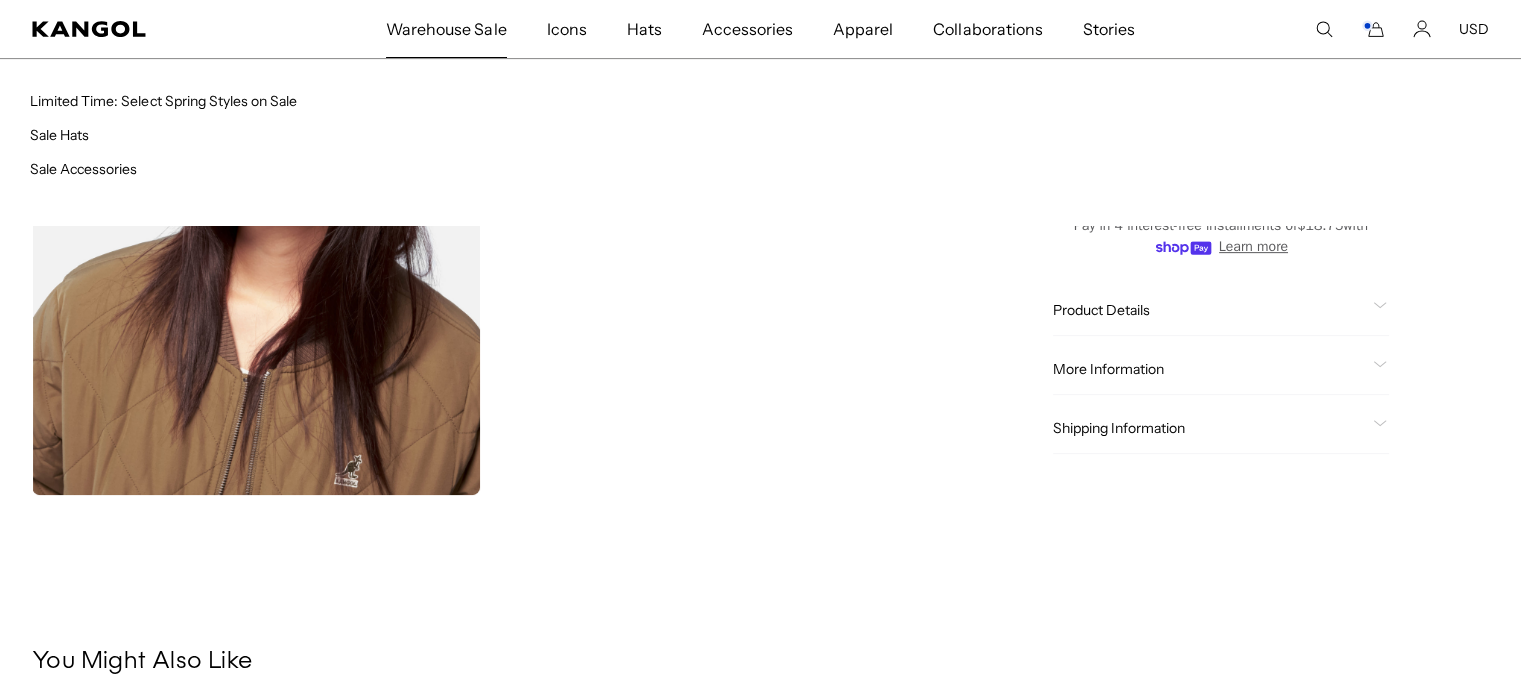 click on "Warehouse Sale" at bounding box center [446, 29] 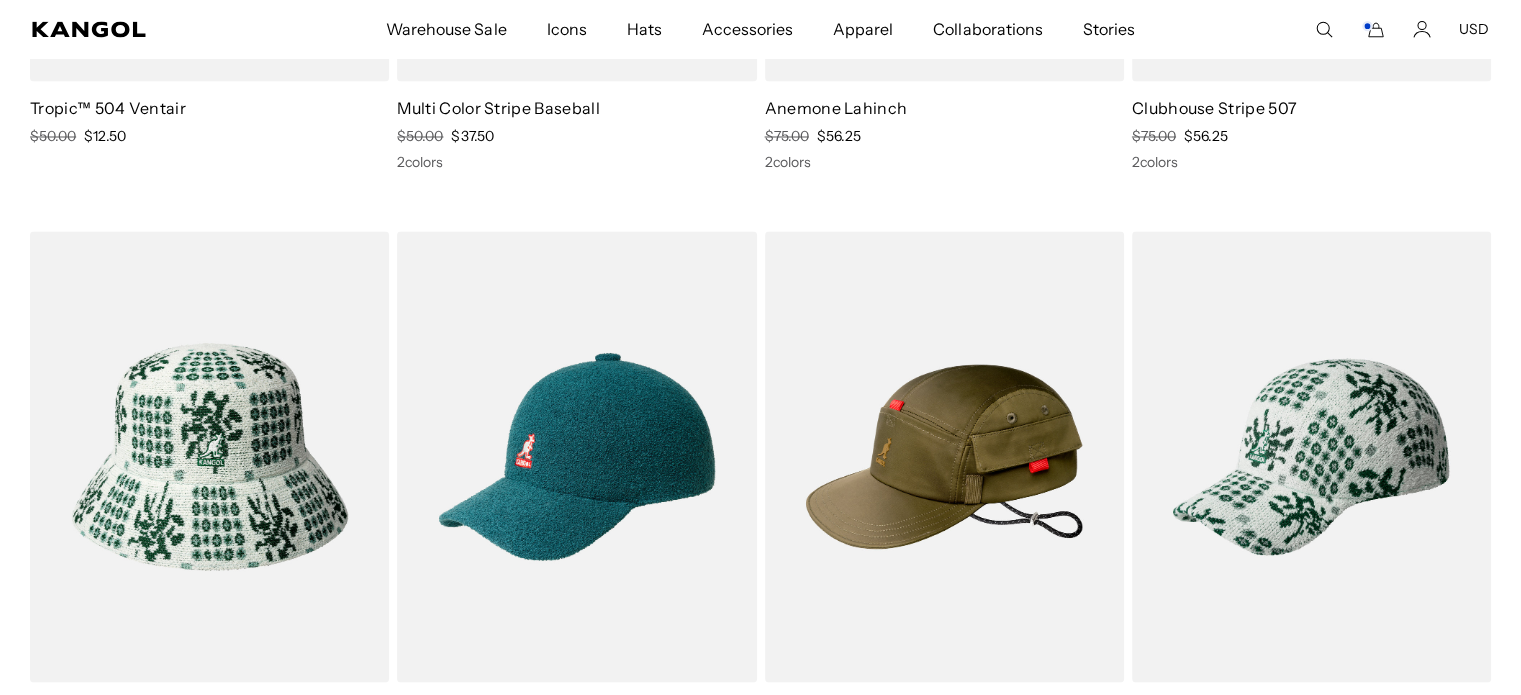 scroll, scrollTop: 3600, scrollLeft: 0, axis: vertical 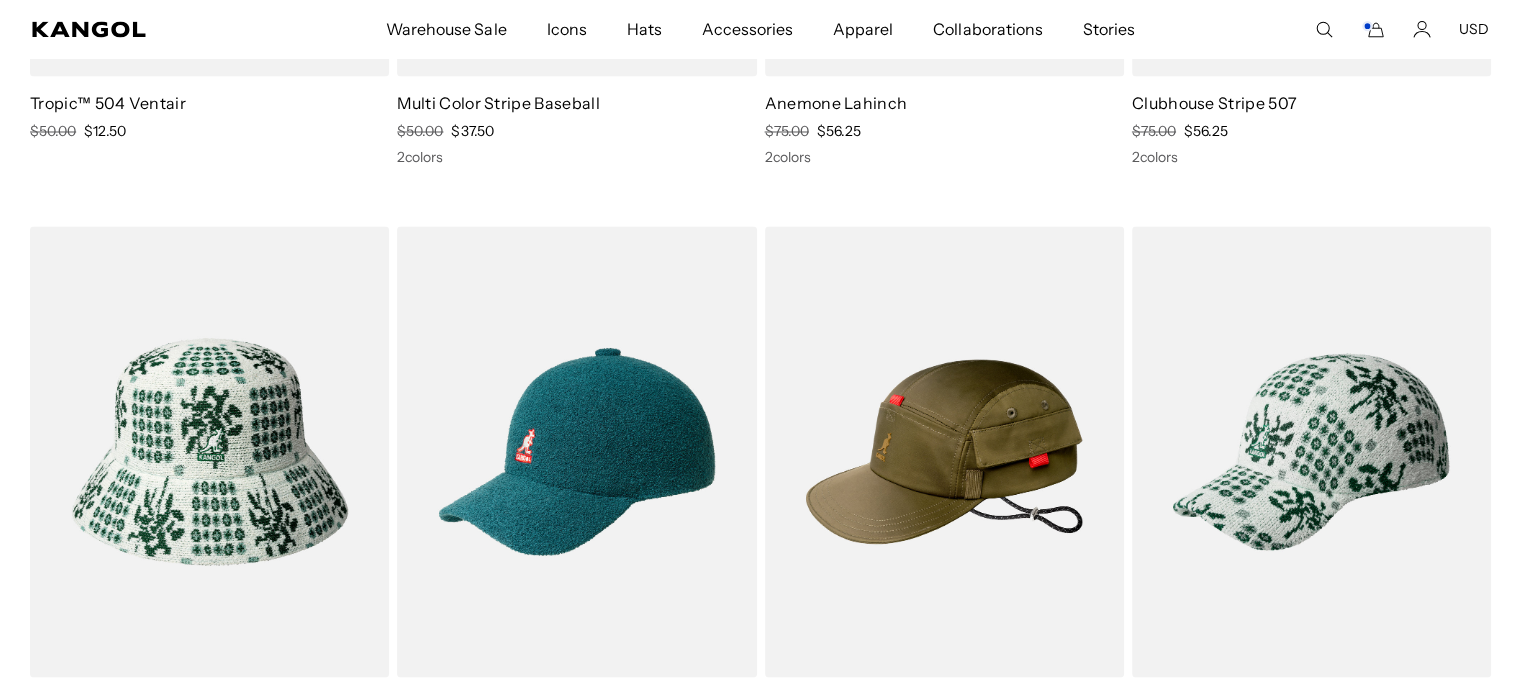 click at bounding box center [0, 0] 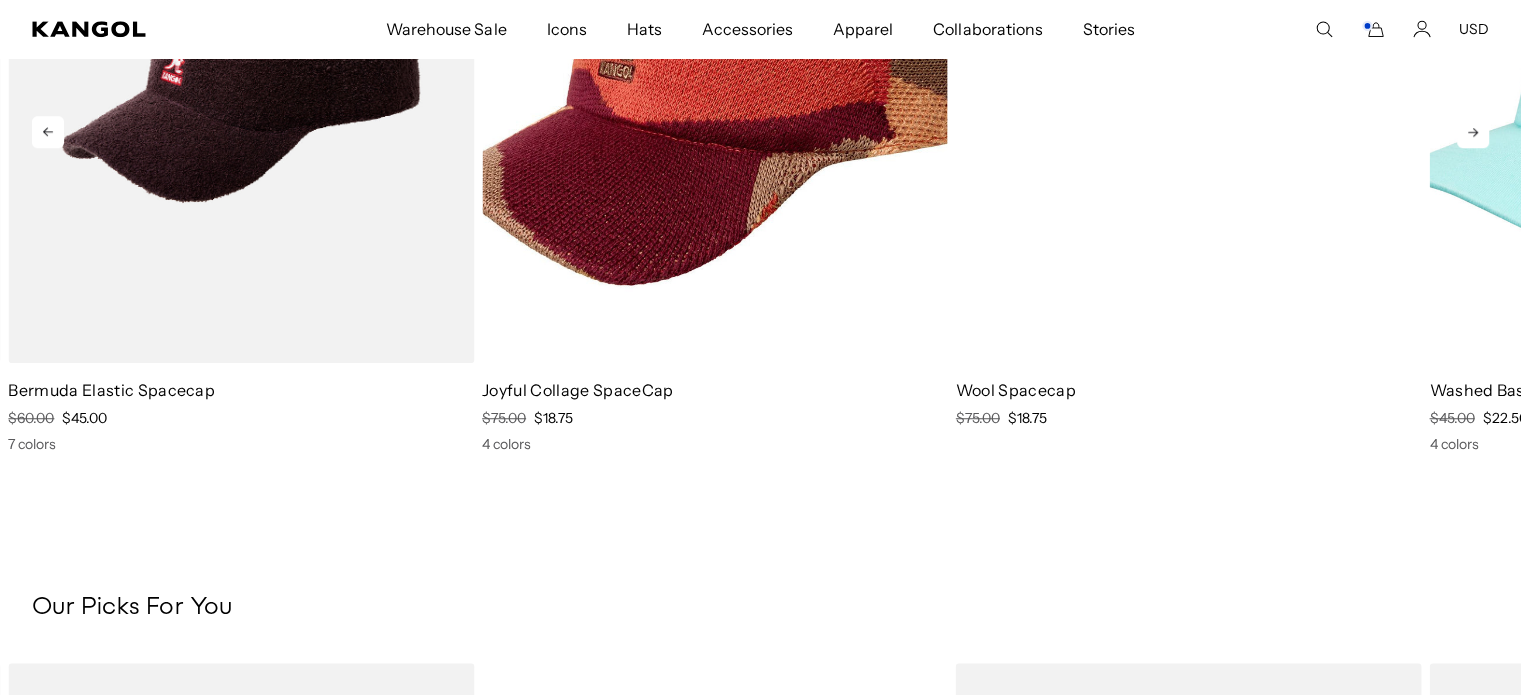scroll, scrollTop: 1448, scrollLeft: 0, axis: vertical 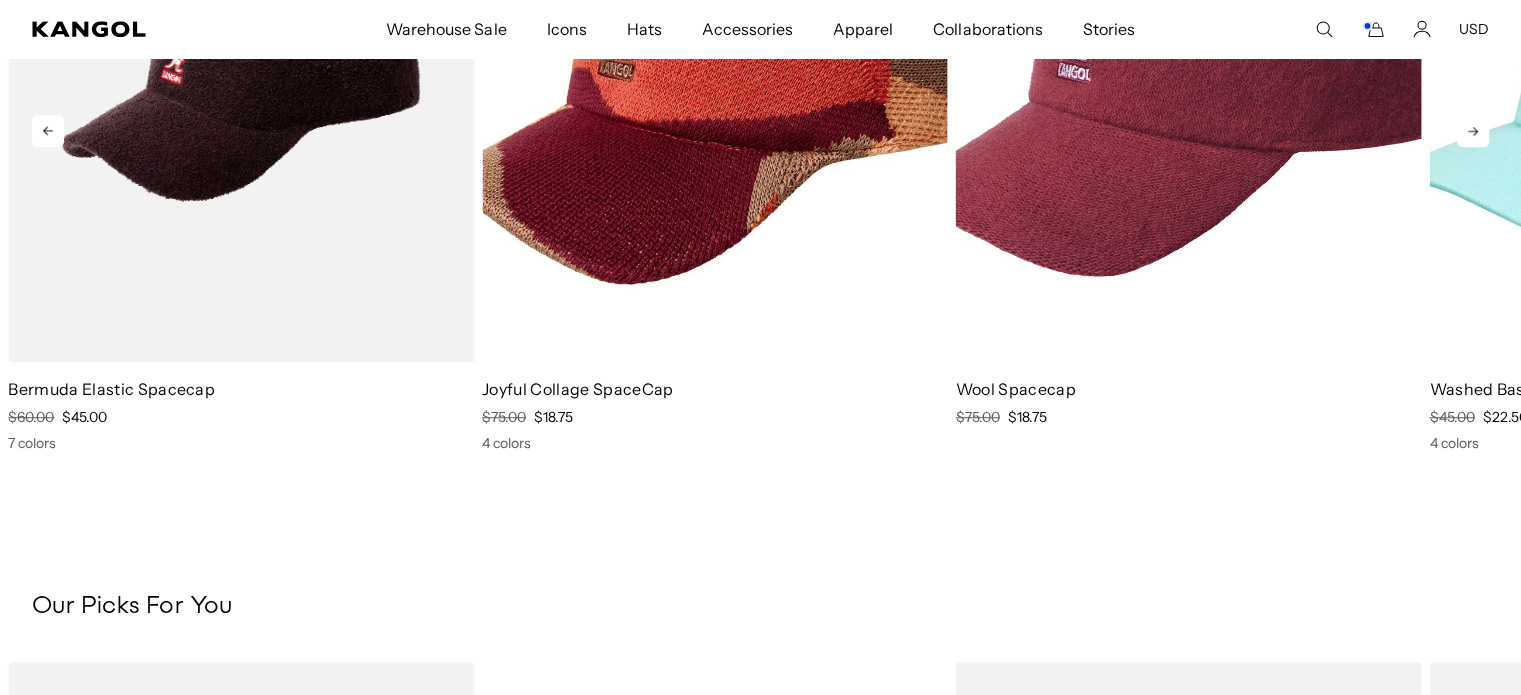 click 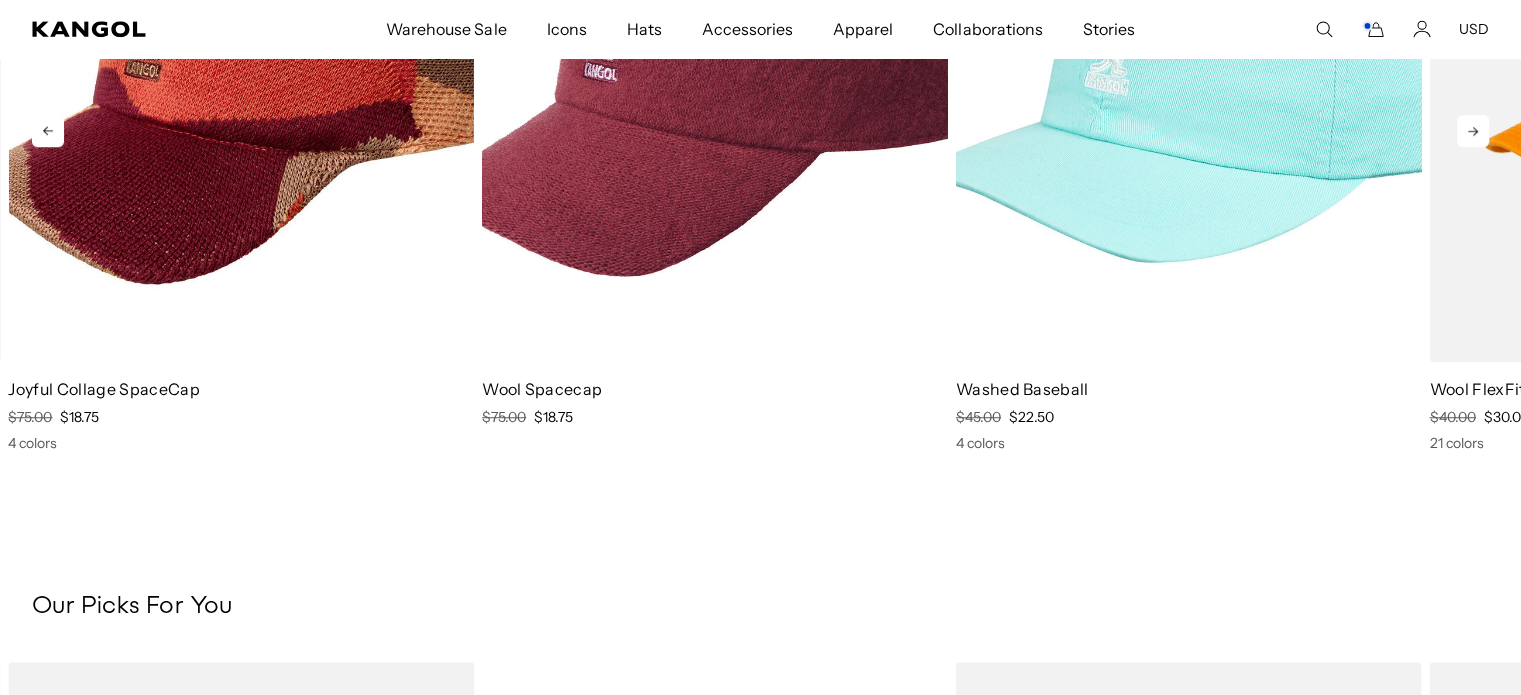 click 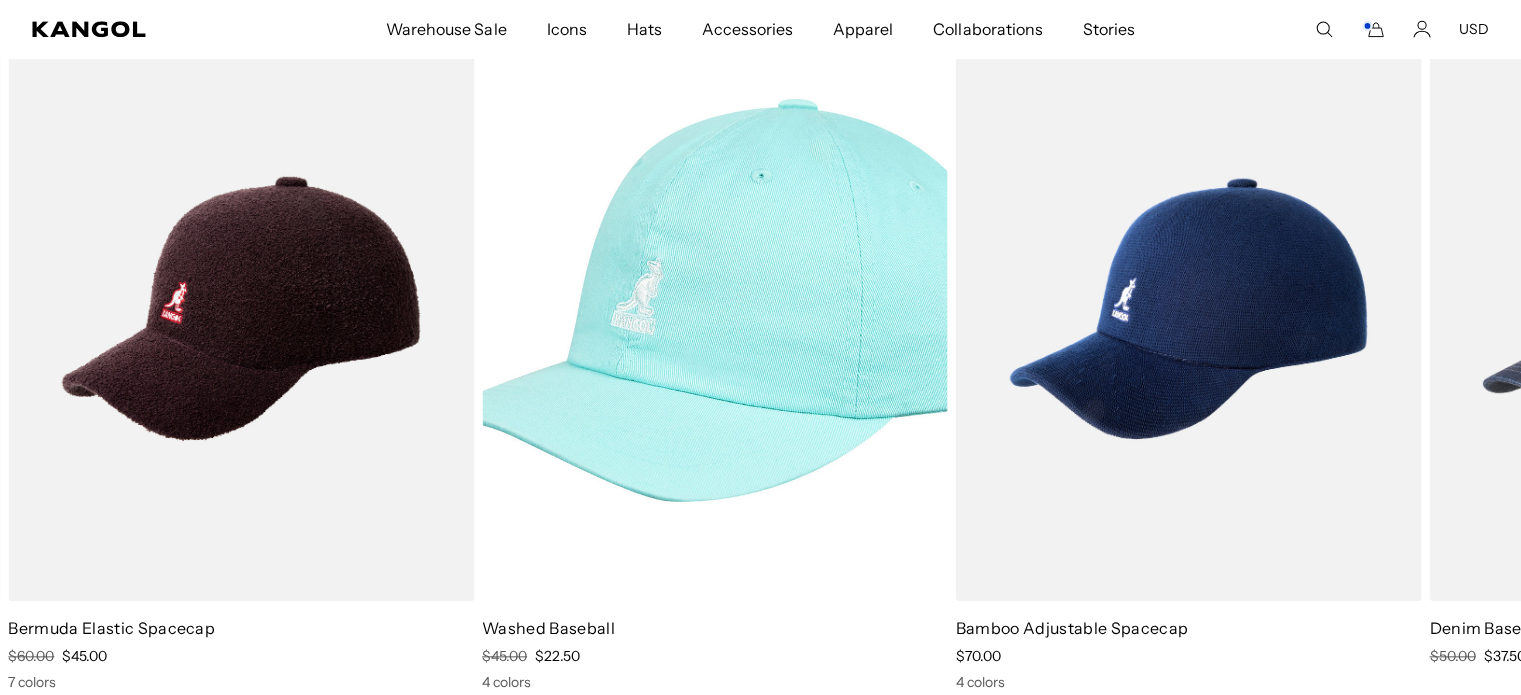 scroll, scrollTop: 2096, scrollLeft: 0, axis: vertical 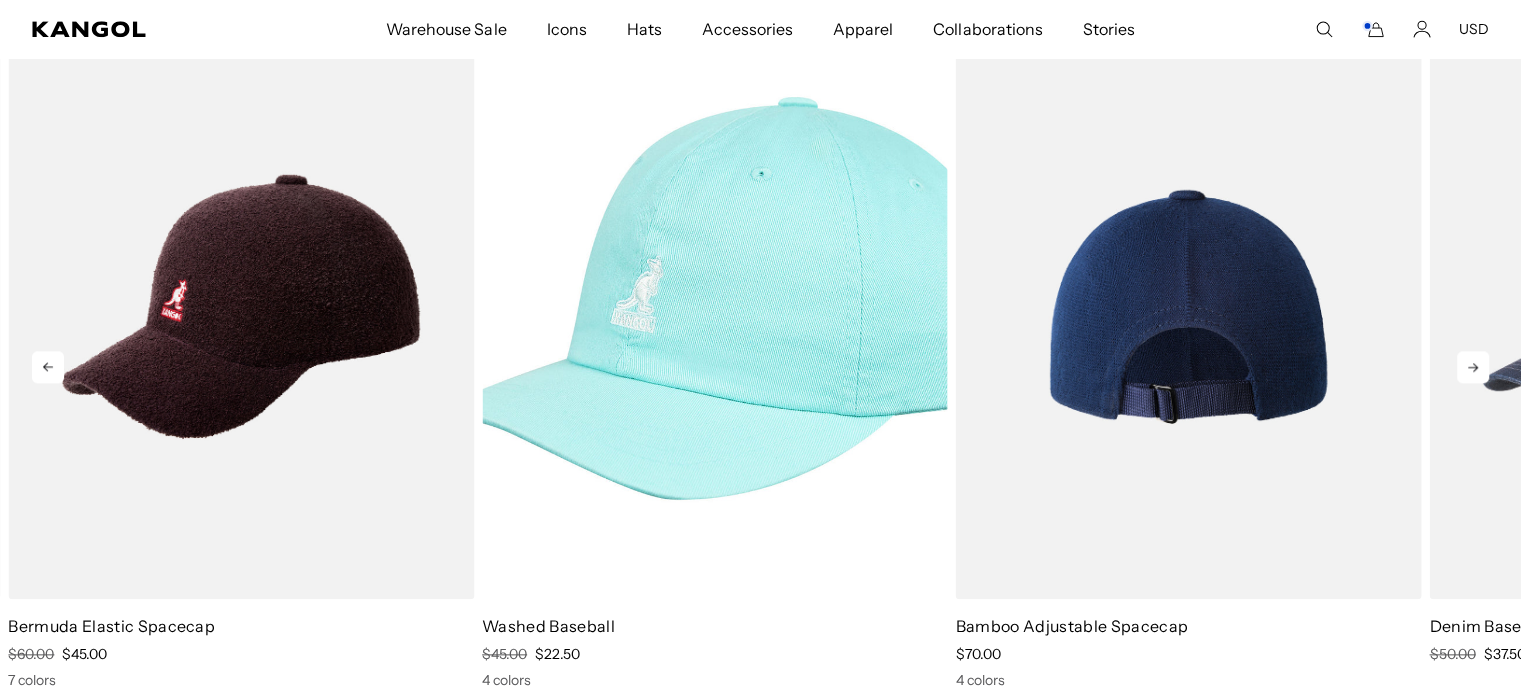 click at bounding box center (1189, 306) 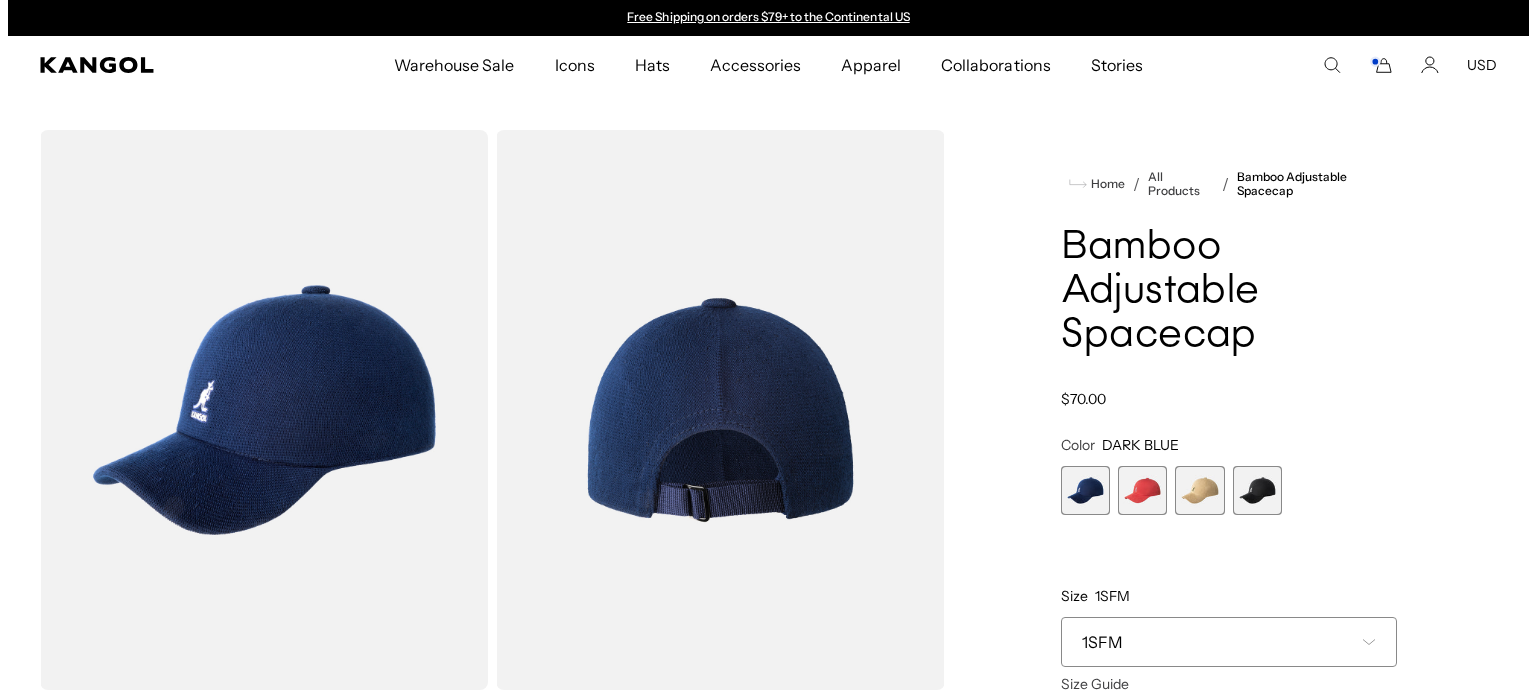 scroll, scrollTop: 0, scrollLeft: 0, axis: both 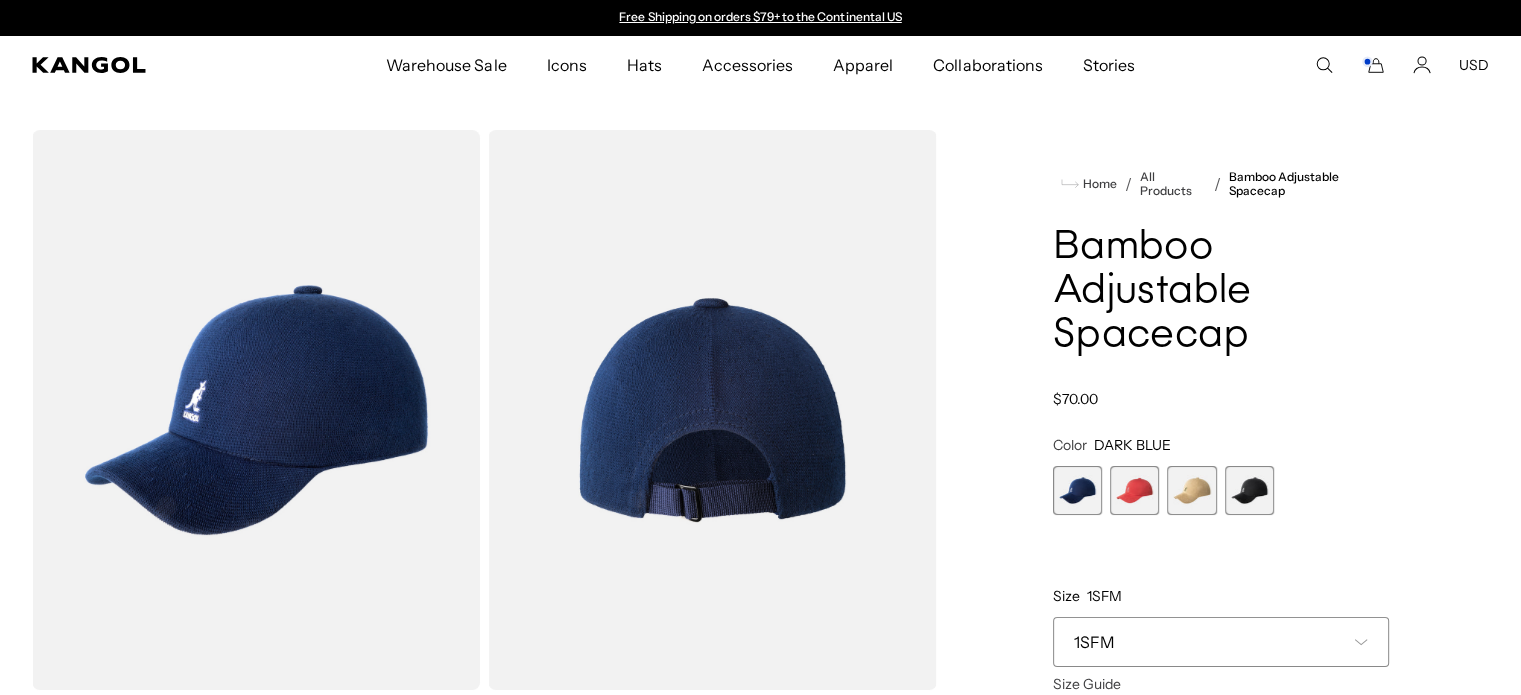 click at bounding box center [256, 410] 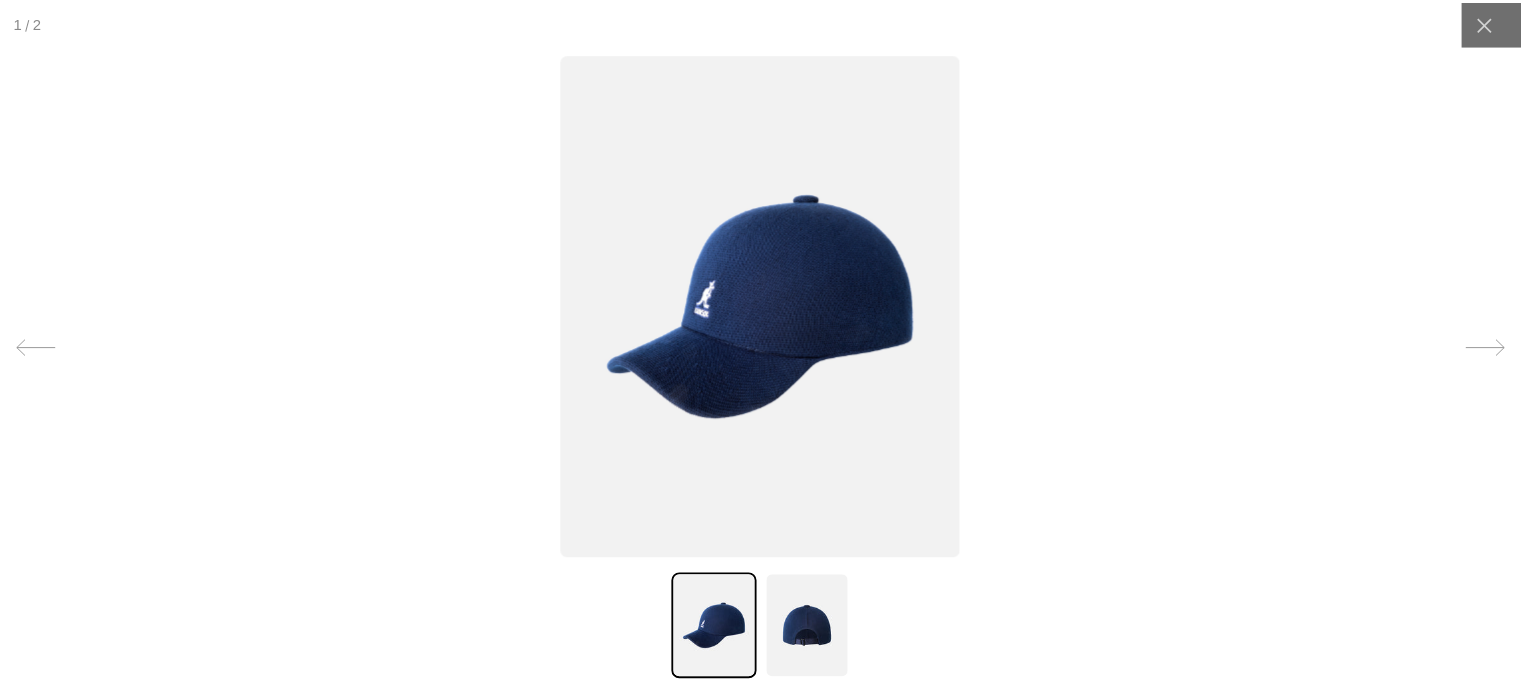 scroll, scrollTop: 0, scrollLeft: 0, axis: both 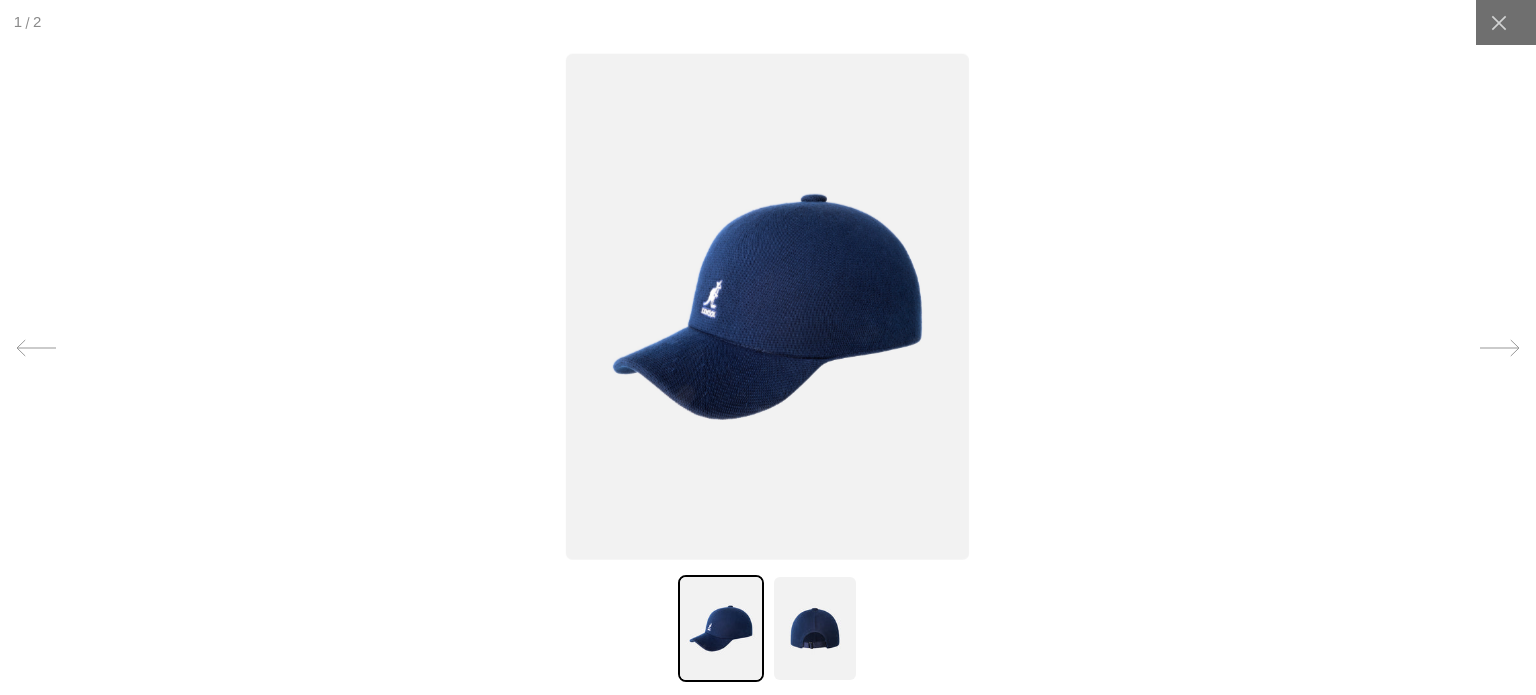 click at bounding box center [767, 306] 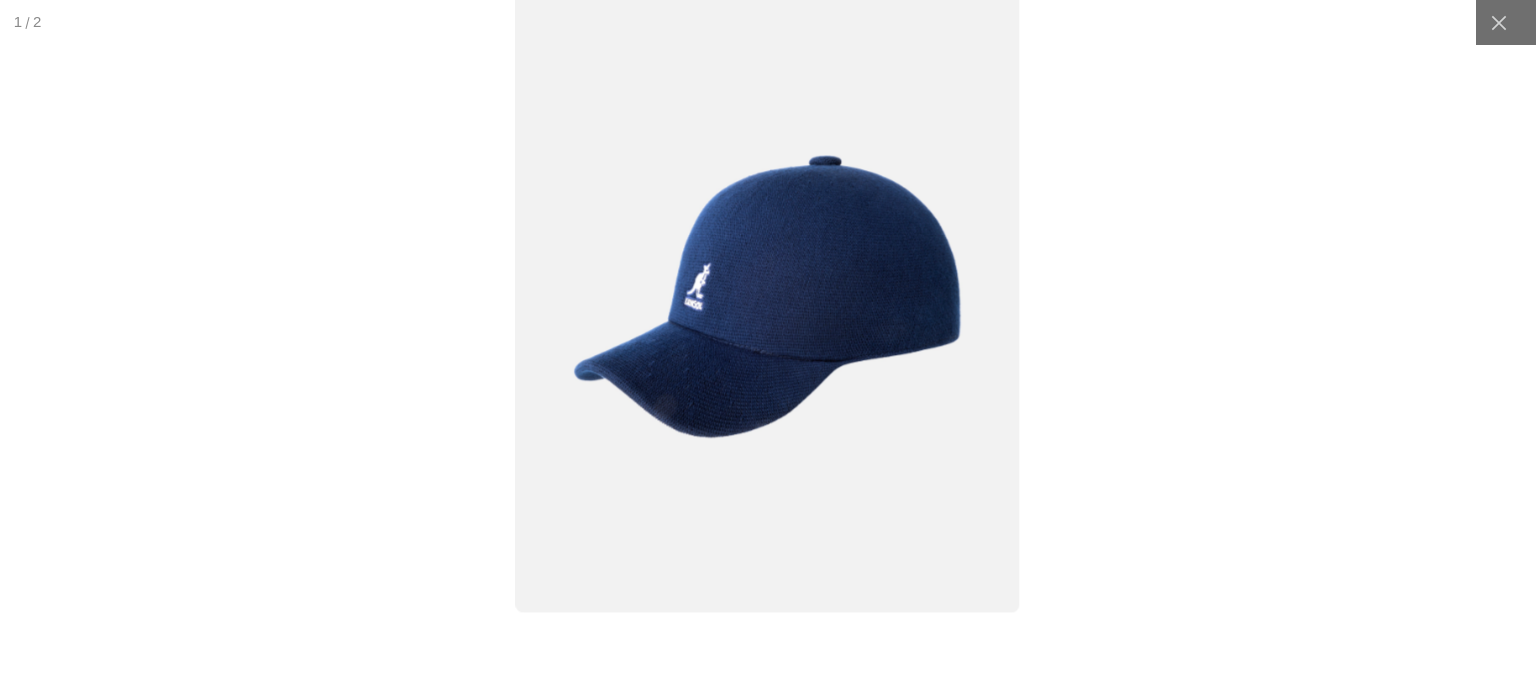 click at bounding box center (768, 296) 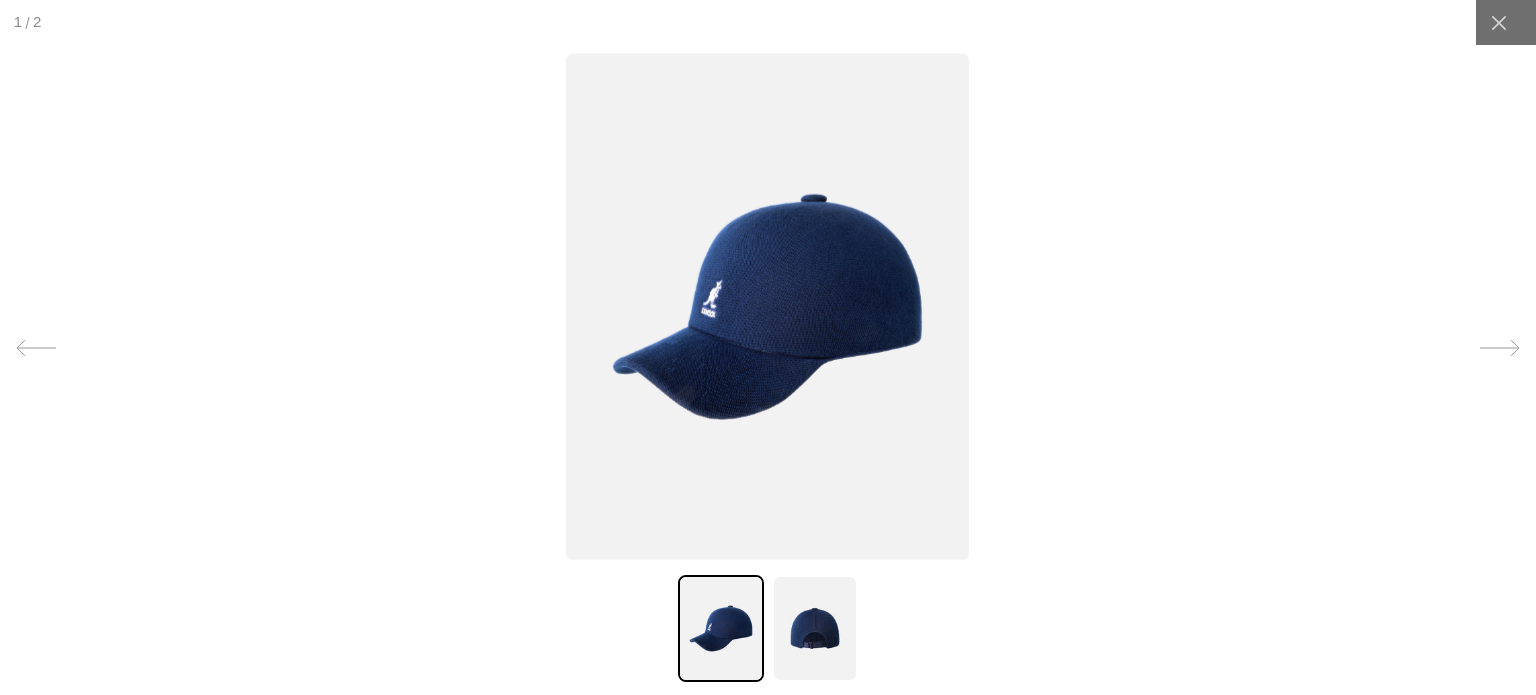 click at bounding box center [767, 306] 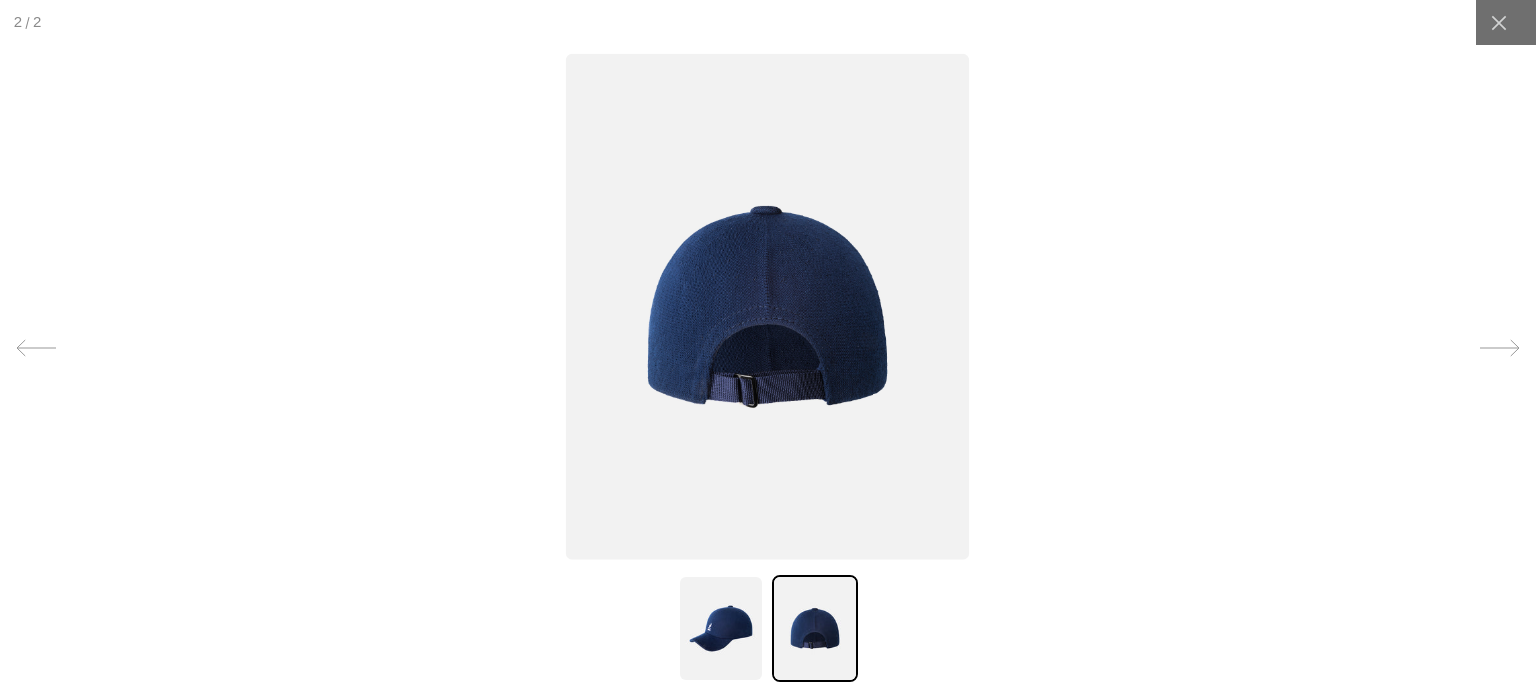 click at bounding box center [767, 306] 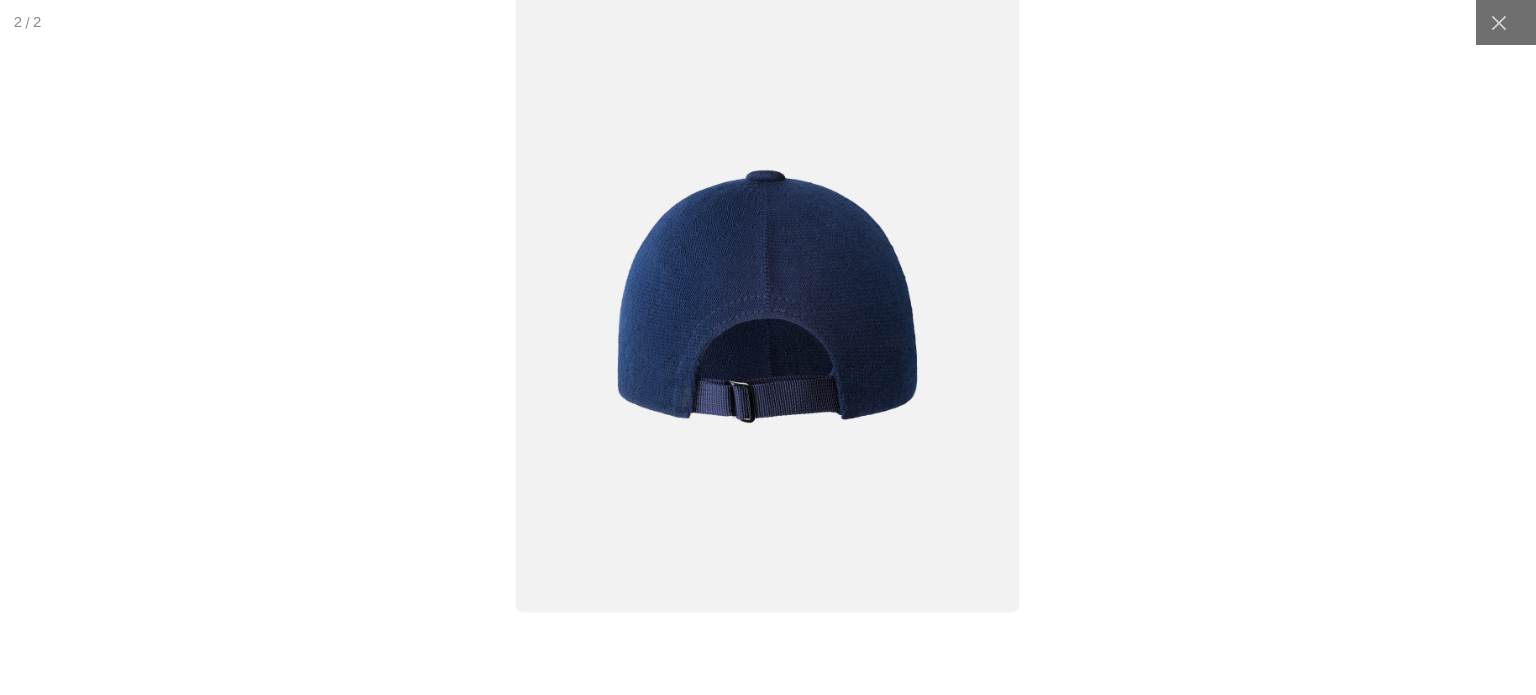 click at bounding box center [768, 296] 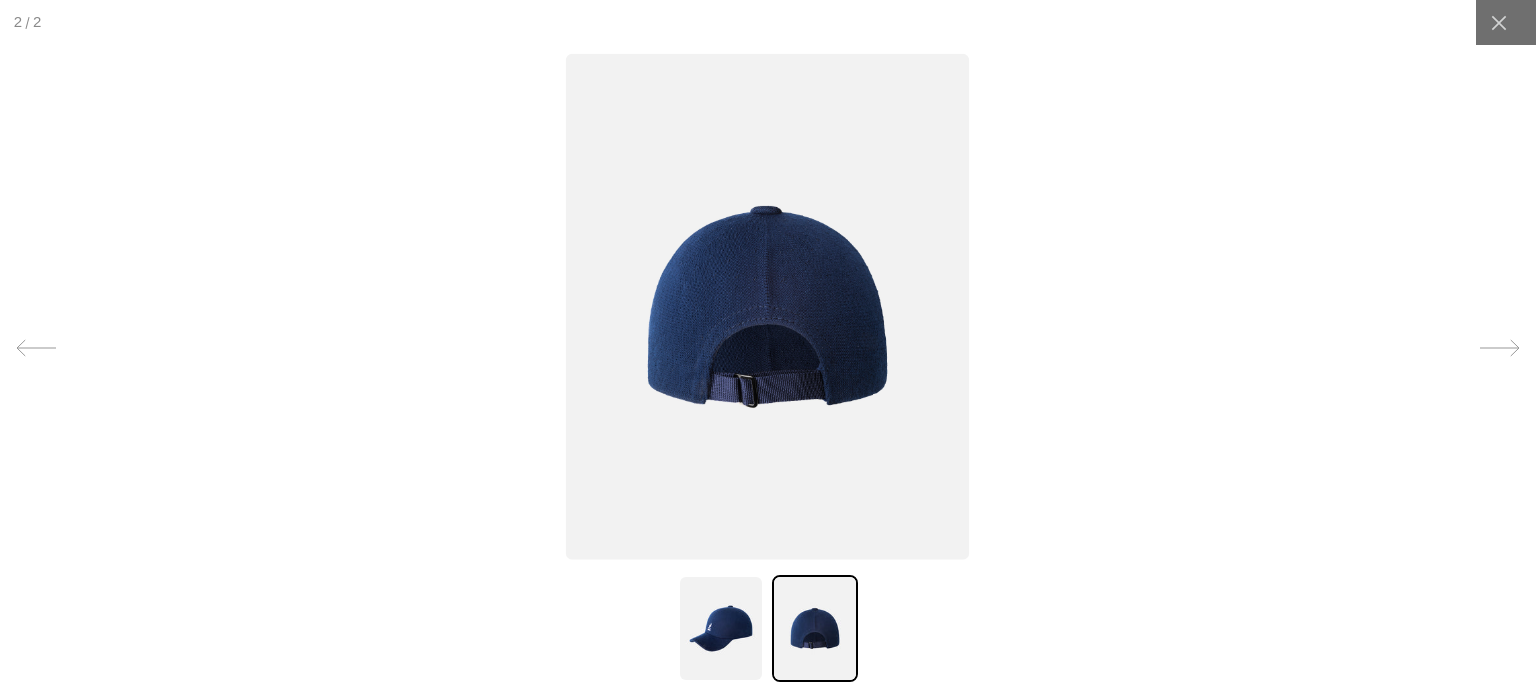 click at bounding box center (767, 306) 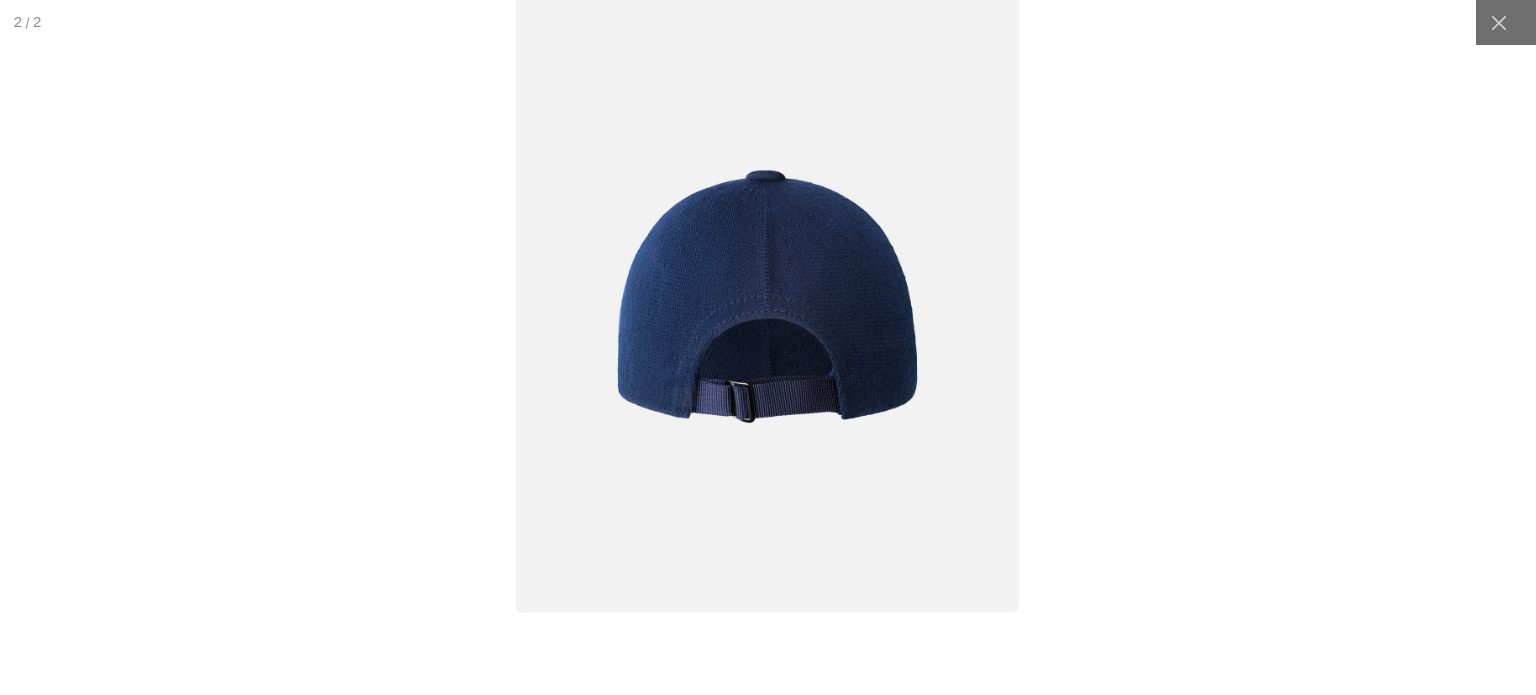 click at bounding box center [768, 296] 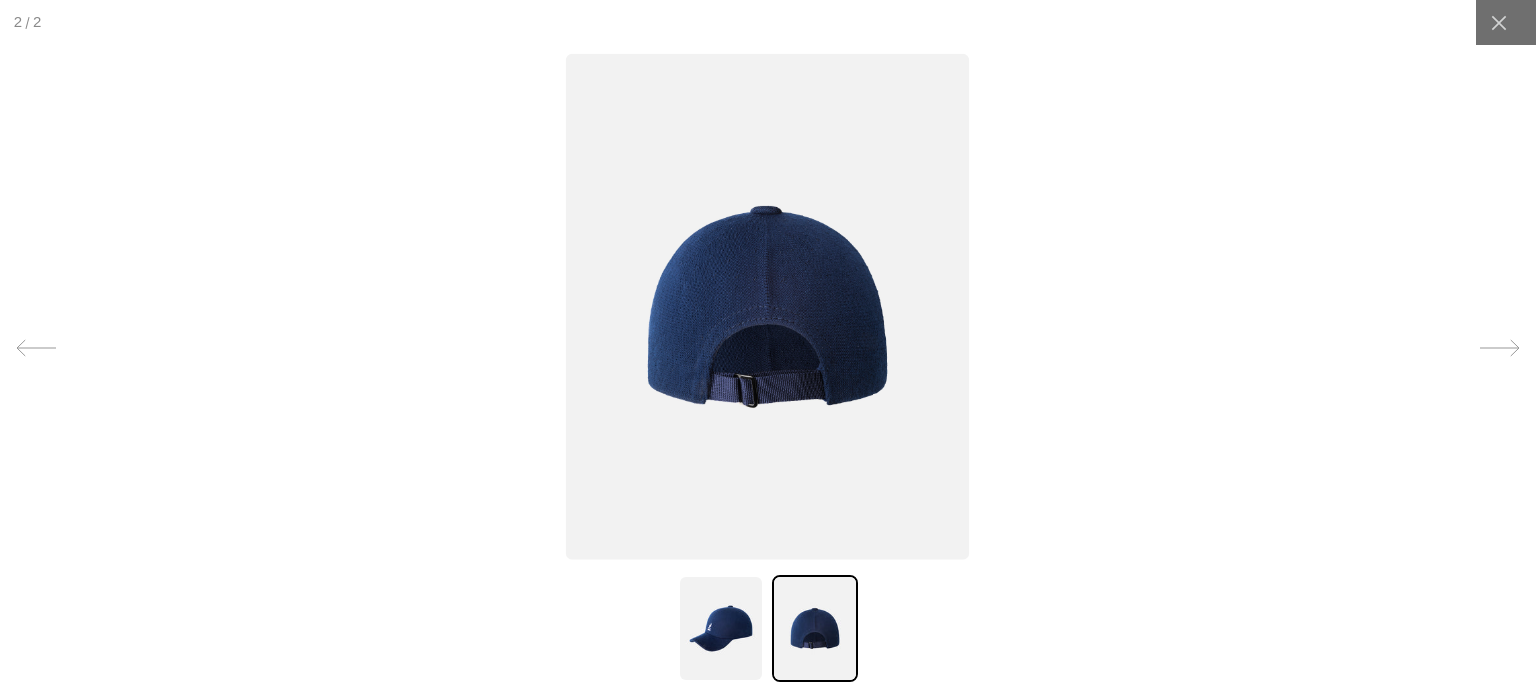 click at bounding box center (721, 628) 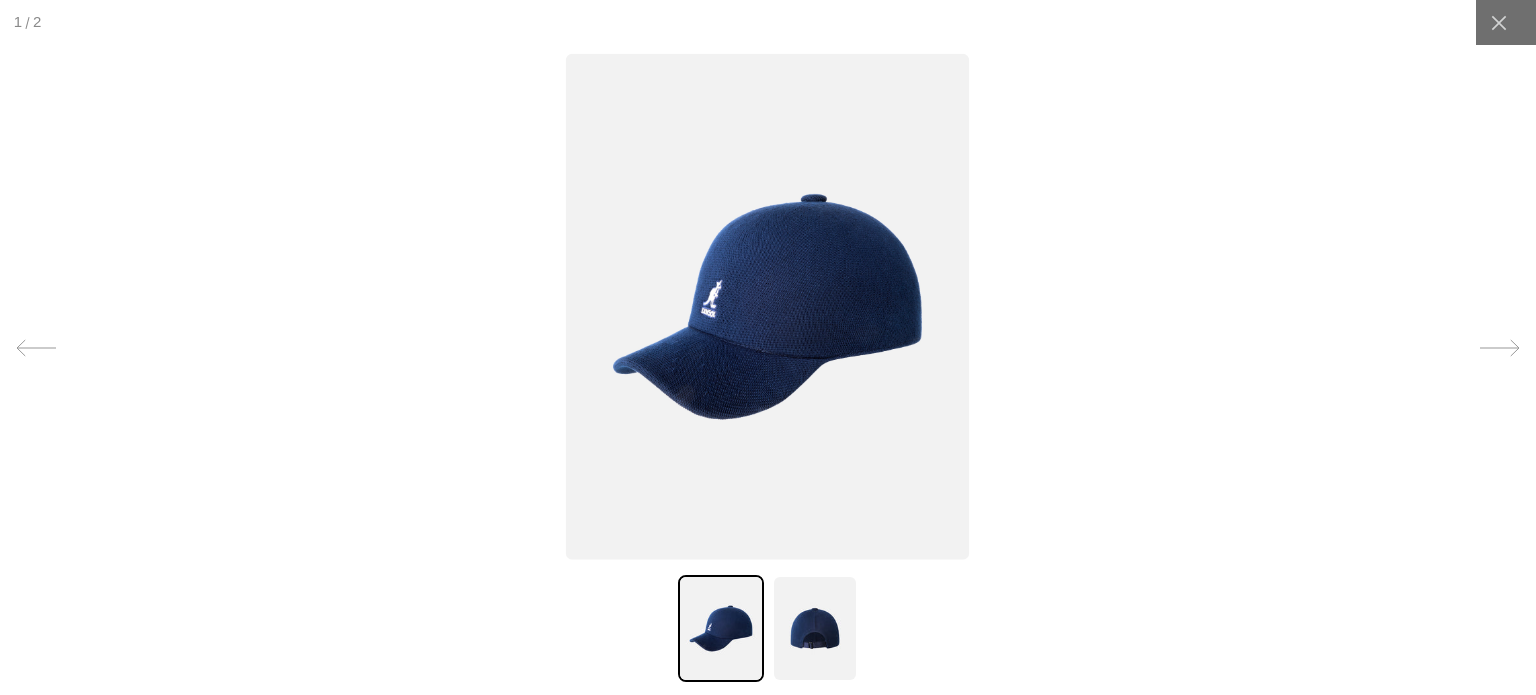 click at bounding box center (767, 306) 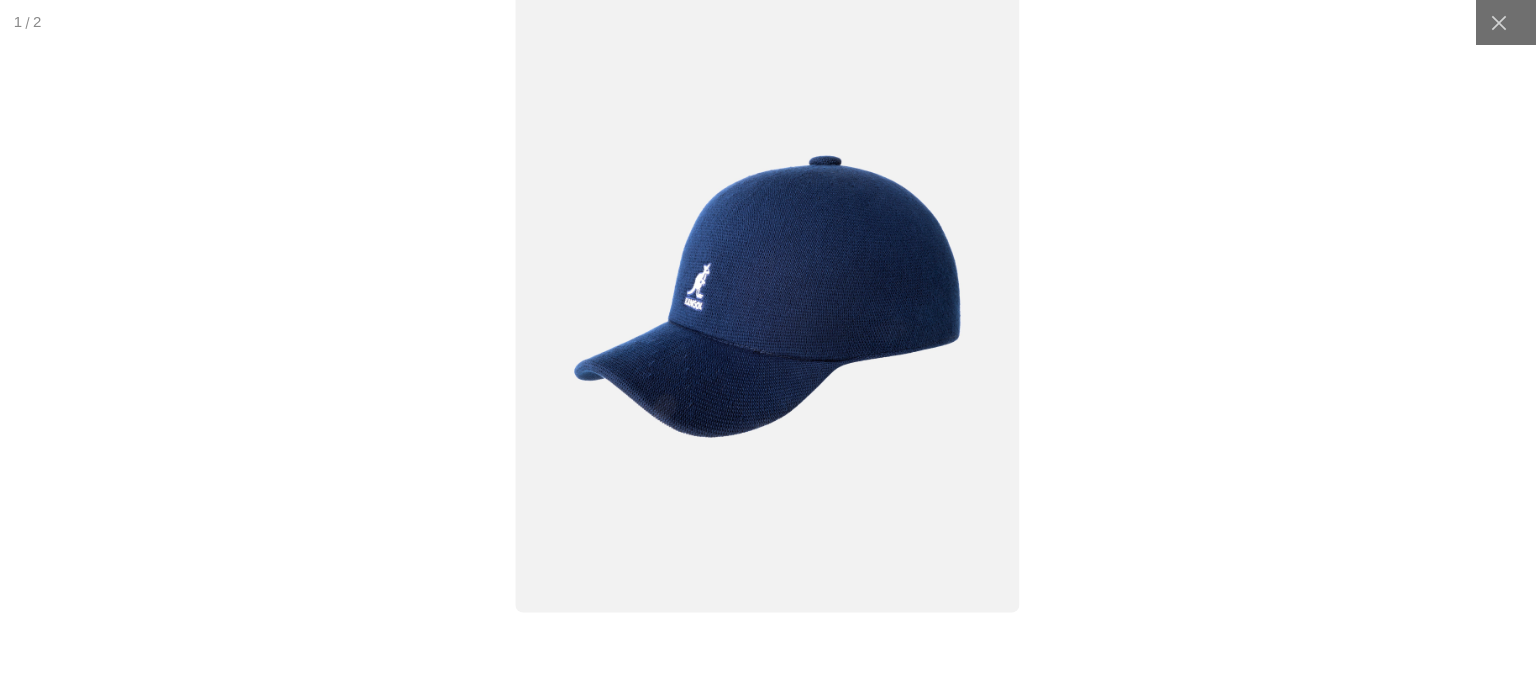 click at bounding box center (768, 296) 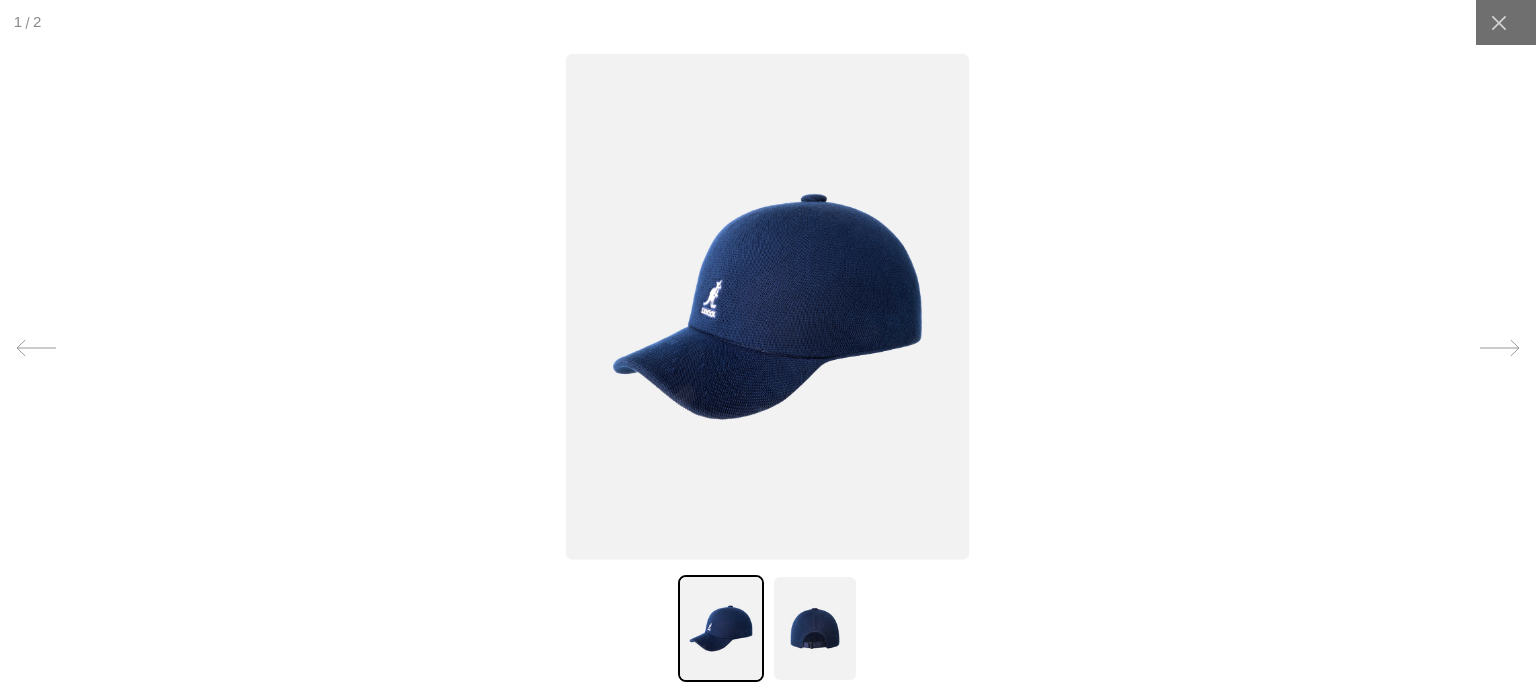 click at bounding box center [767, 306] 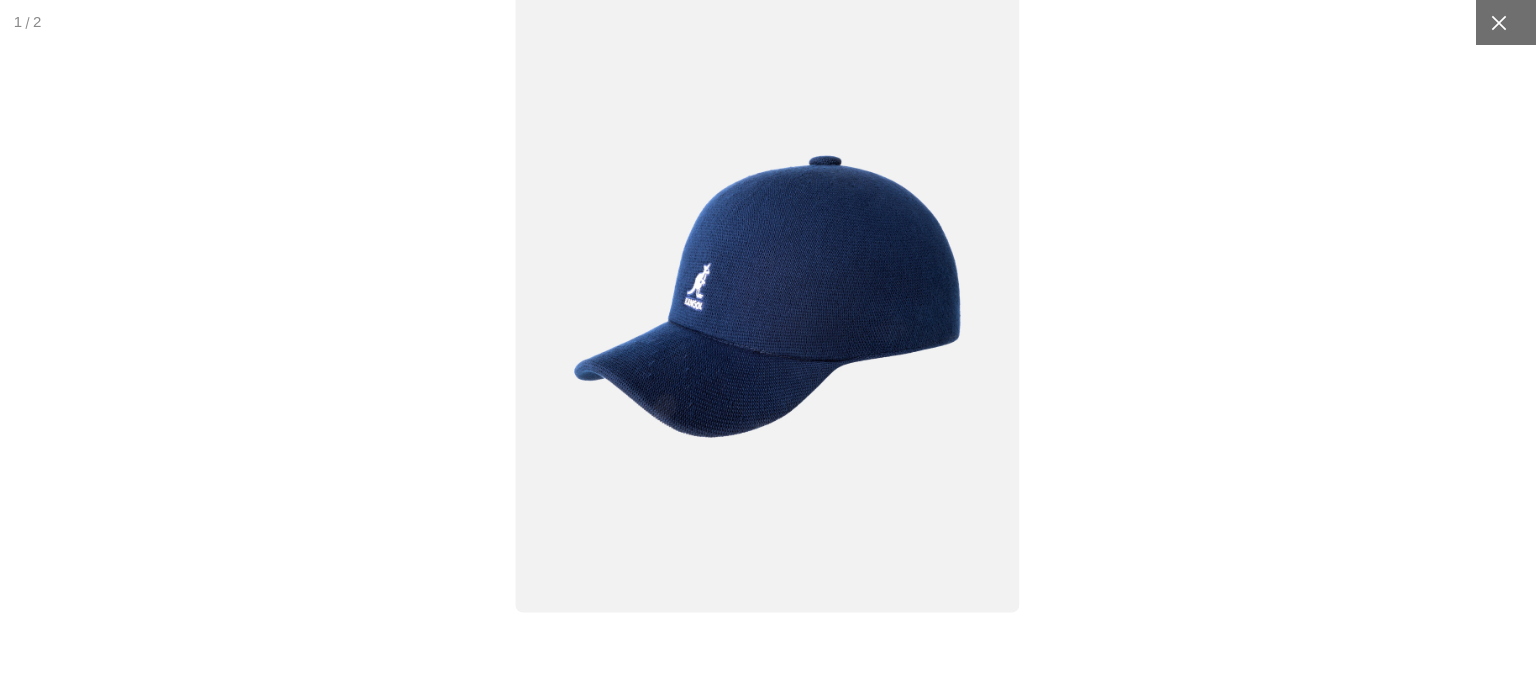 click 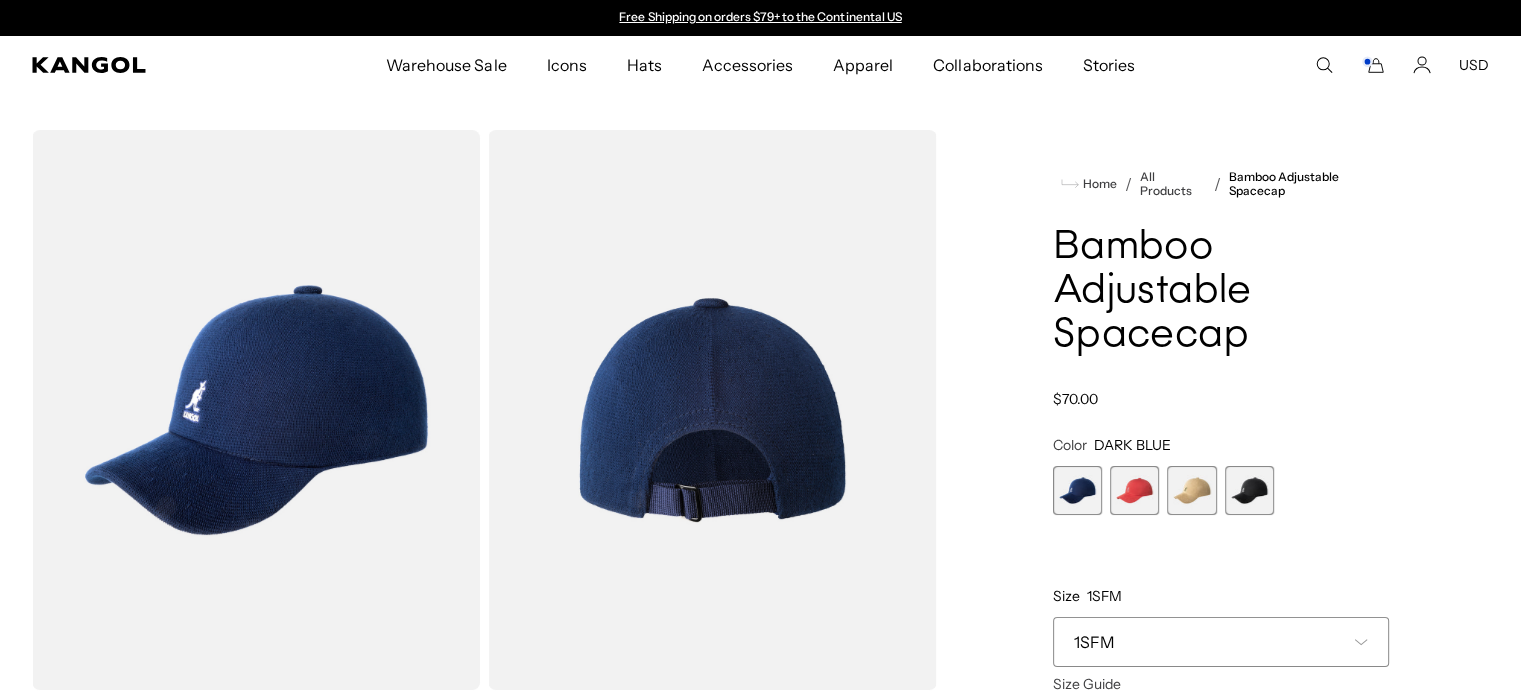 click at bounding box center (256, 410) 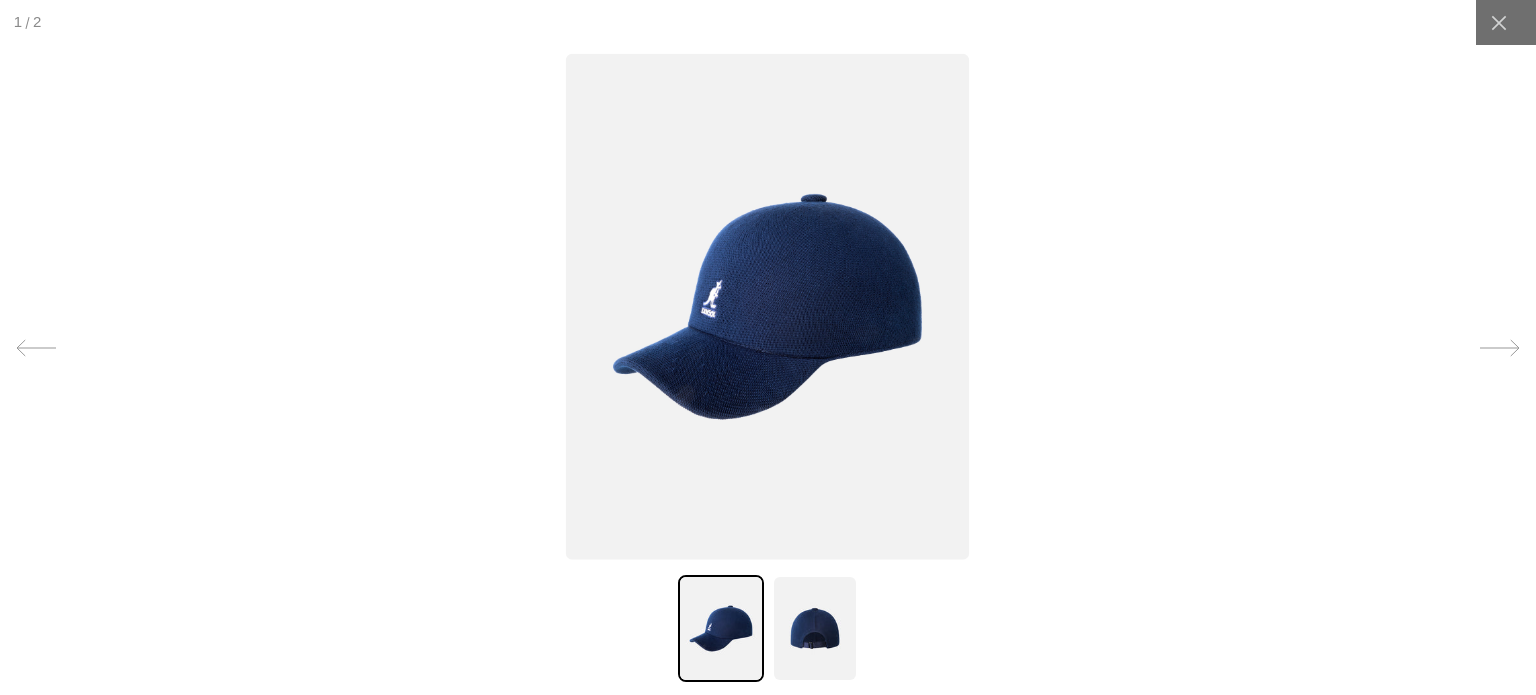 click at bounding box center (768, 347) 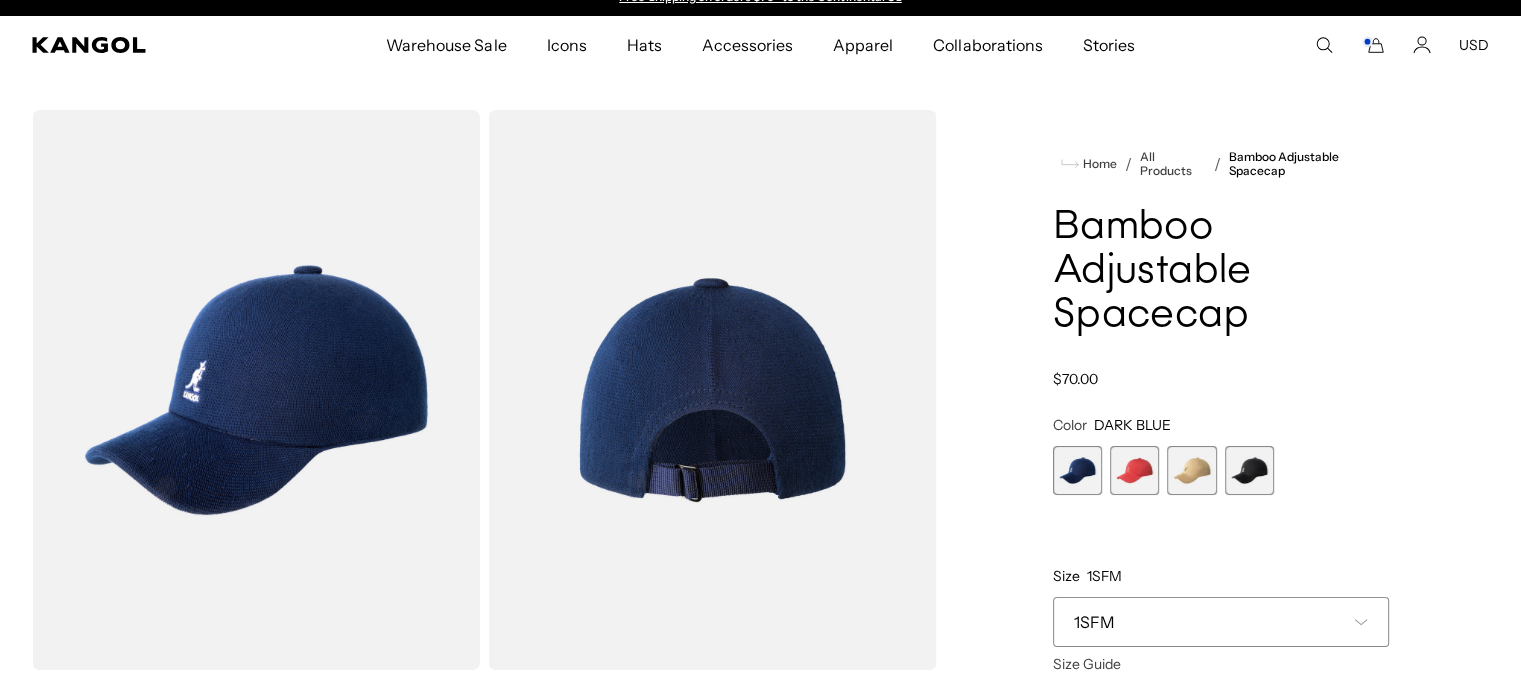 scroll, scrollTop: 28, scrollLeft: 0, axis: vertical 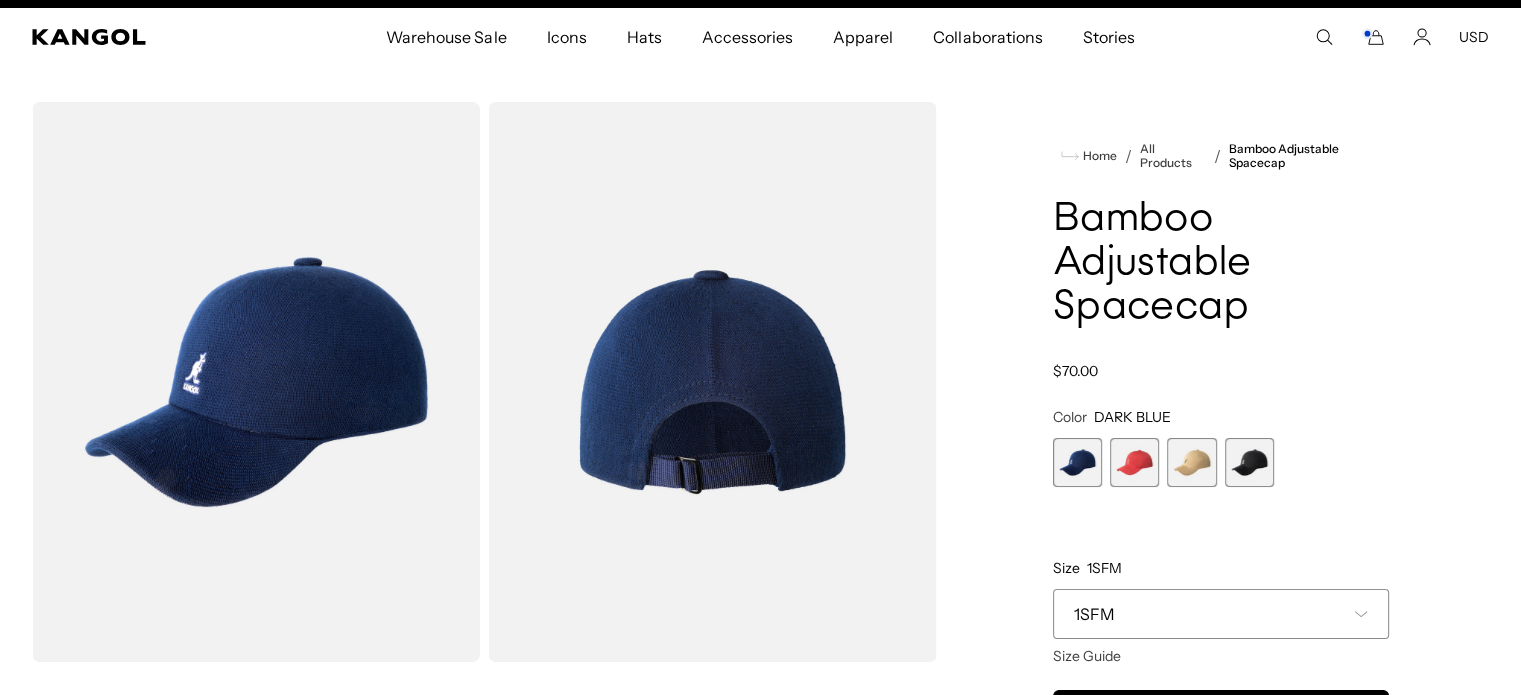 click on "Home
/
All Products
/
Bamboo Adjustable Spacecap
Bamboo Adjustable Spacecap
Regular price
$70.00
Regular price
Sale price
$70.00
Color
DARK BLUE
Previous
Next
DARK BLUE
Variant sold out or unavailable
Cayenne
Variant sold out or unavailable" at bounding box center (1221, 562) 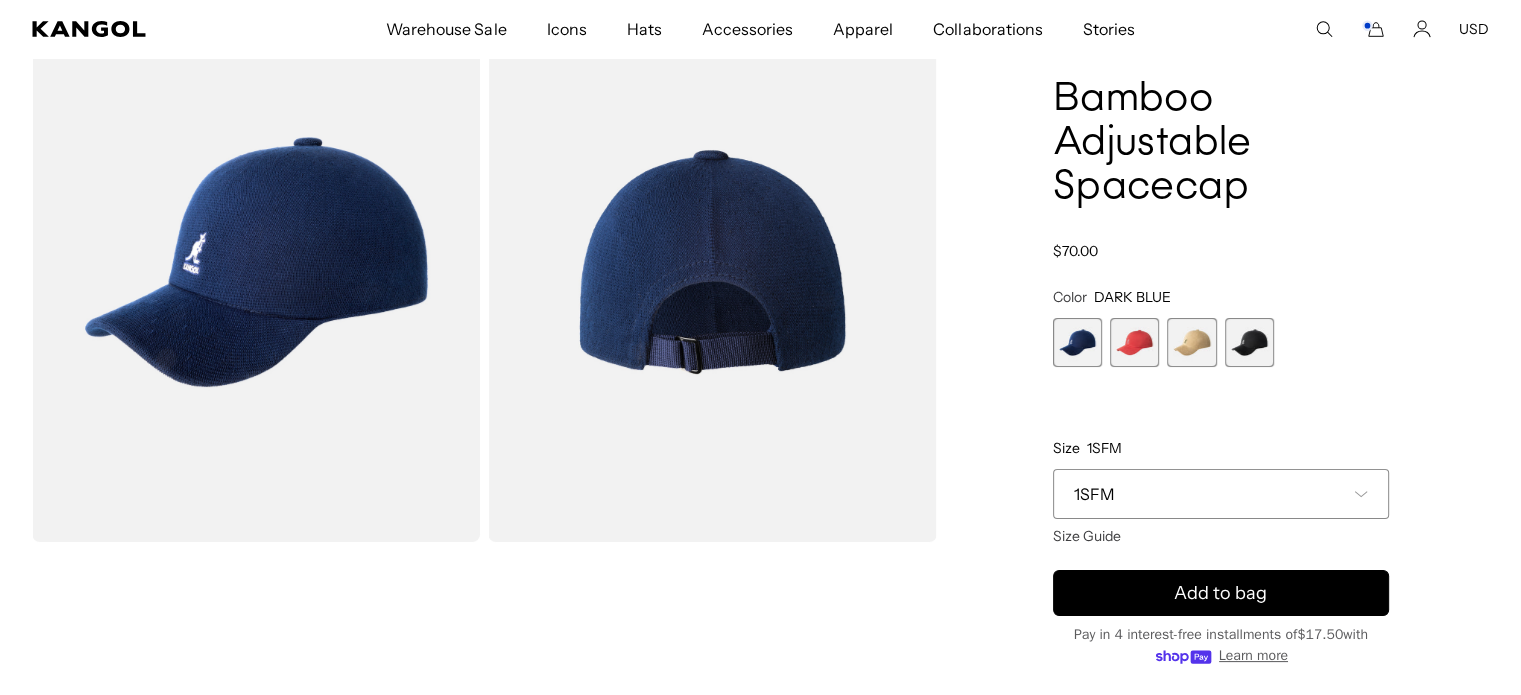 scroll, scrollTop: 0, scrollLeft: 0, axis: both 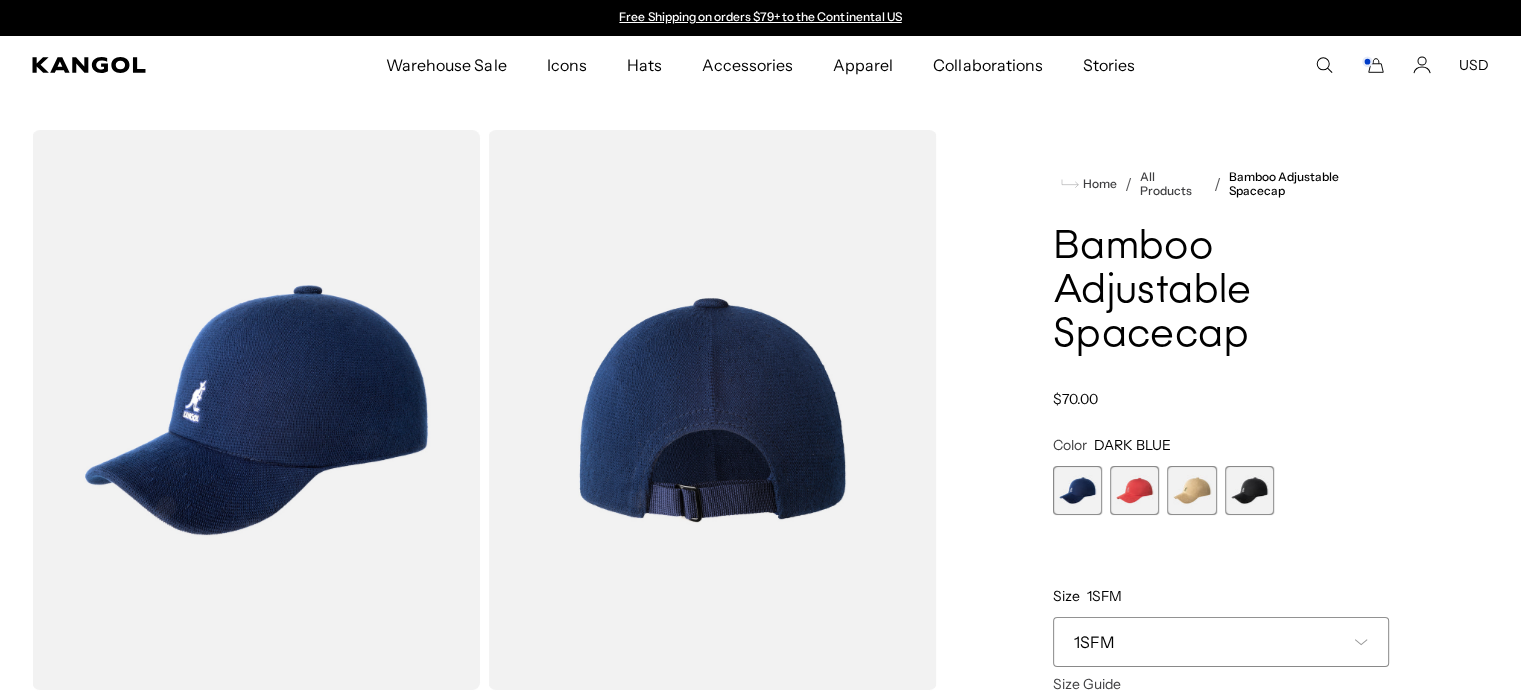 click on "Home
/
All Products
/
Bamboo Adjustable Spacecap
Bamboo Adjustable Spacecap
Regular price
$70.00
Regular price
Sale price
$70.00
Color
DARK BLUE
Previous
Next
DARK BLUE
Variant sold out or unavailable
Cayenne
Variant sold out or unavailable" at bounding box center (1221, 590) 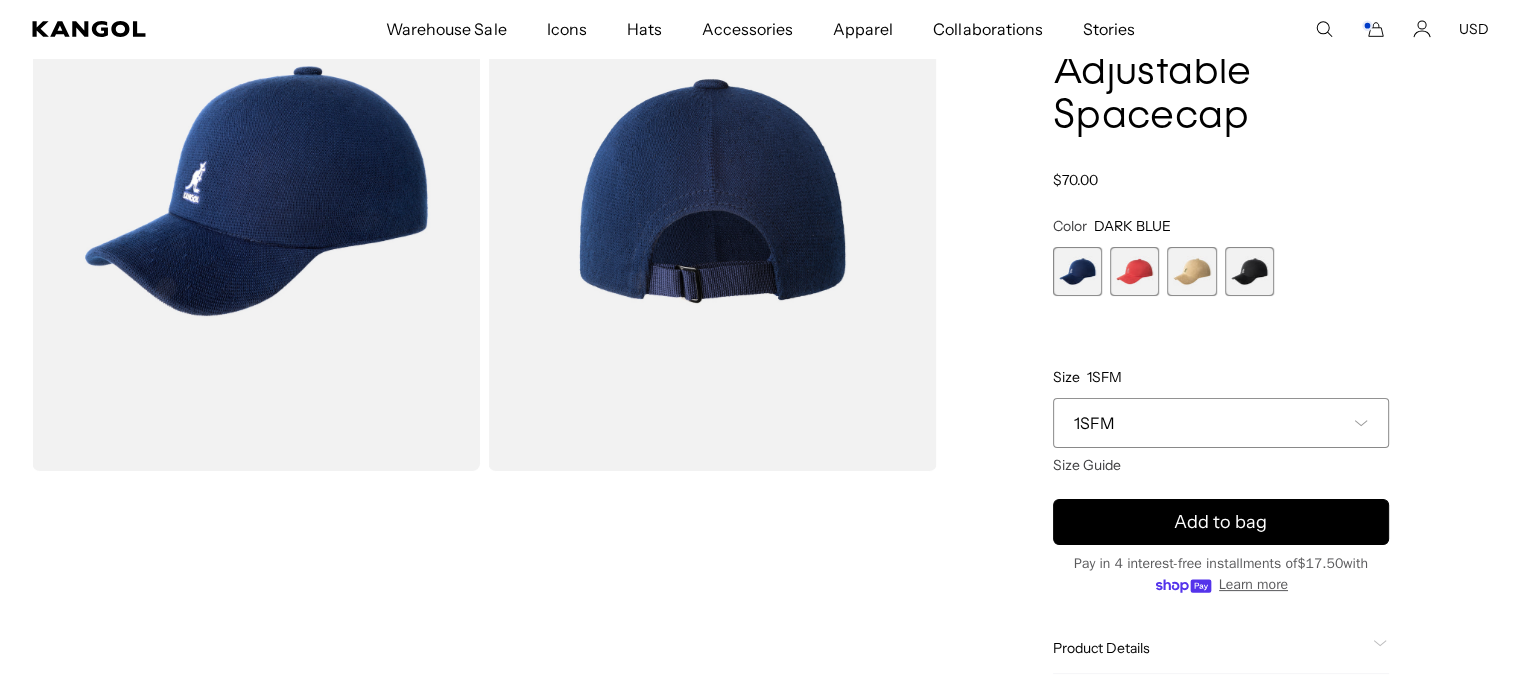 scroll, scrollTop: 0, scrollLeft: 0, axis: both 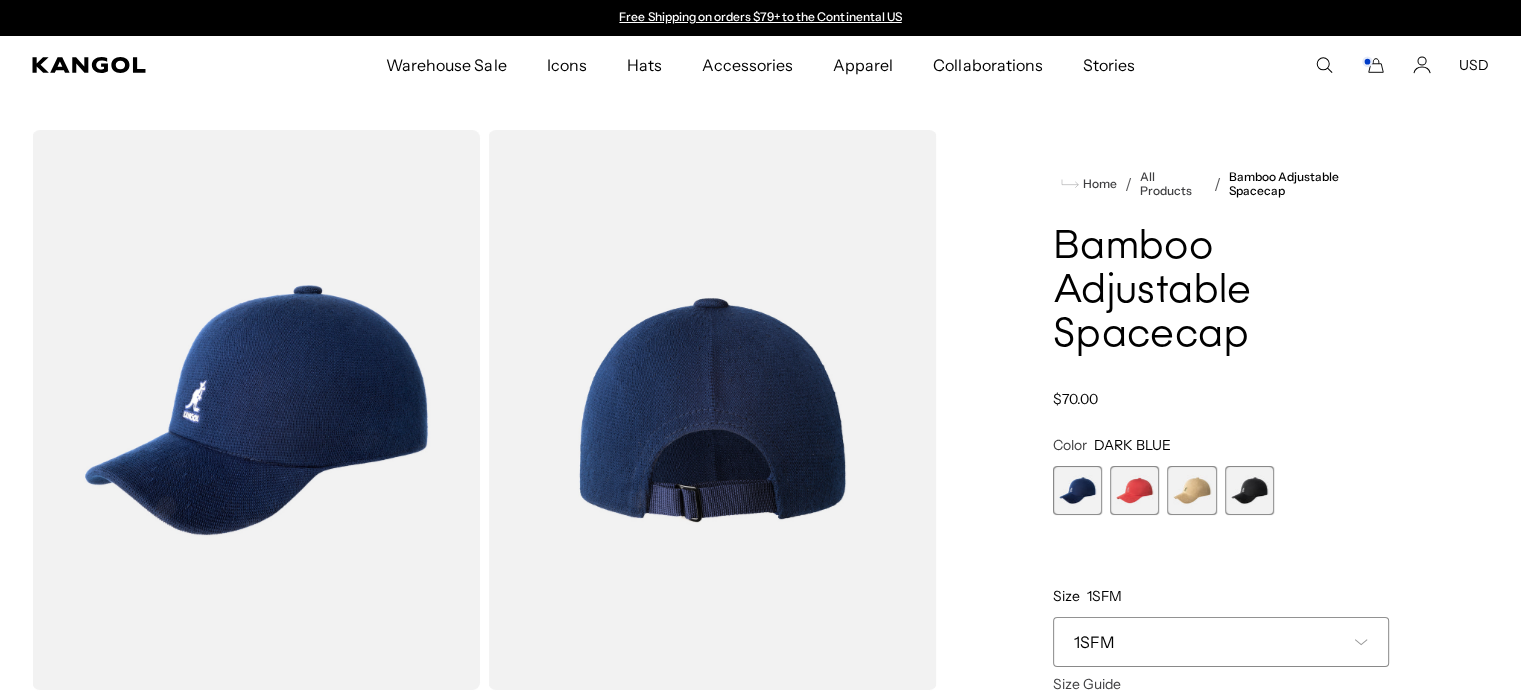 click at bounding box center [256, 410] 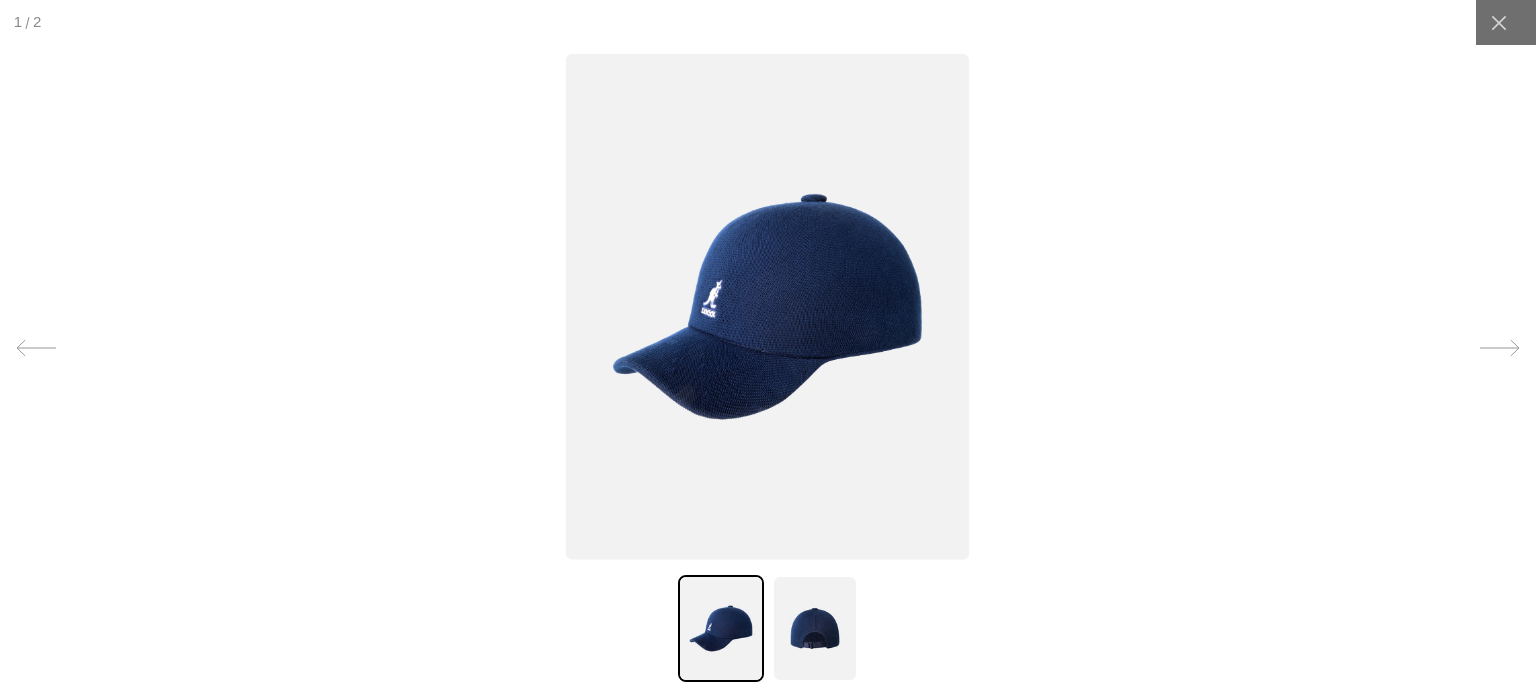 click at bounding box center [767, 306] 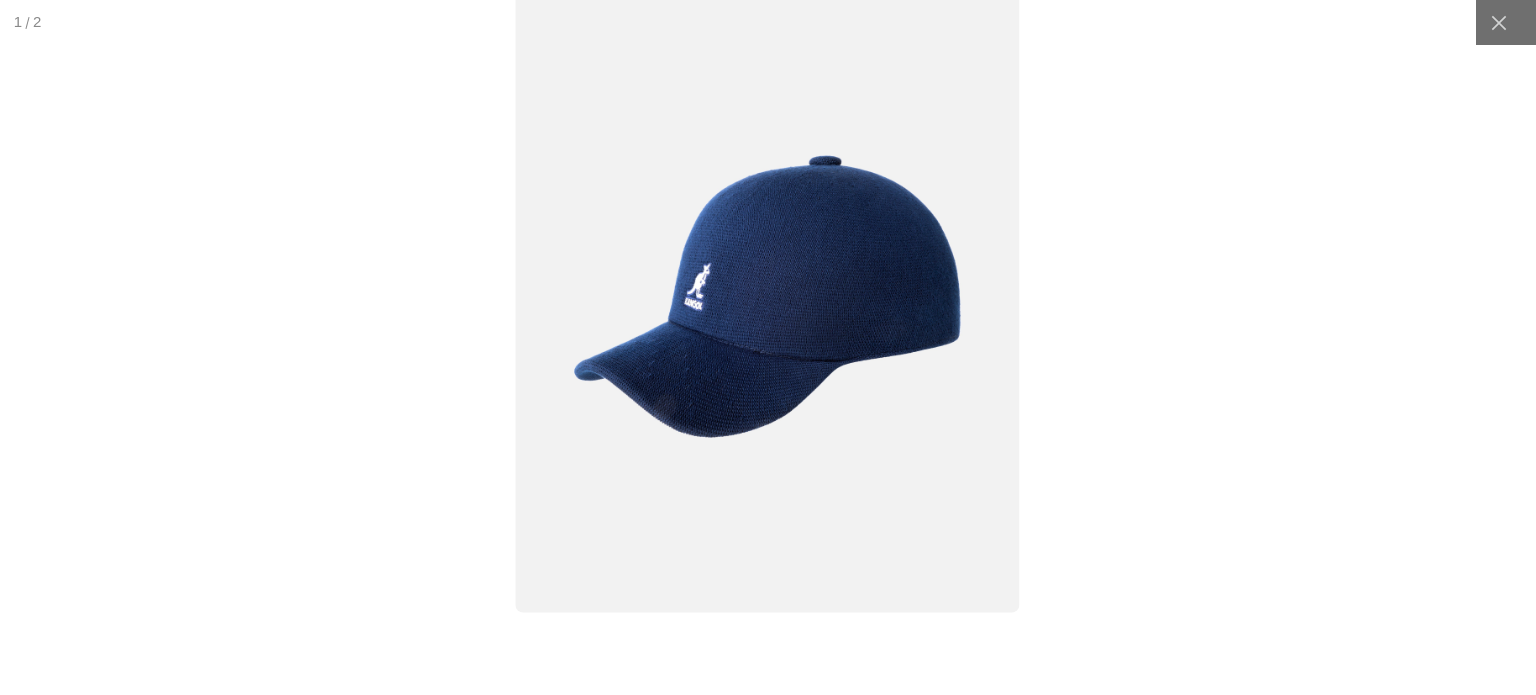 click at bounding box center (768, 296) 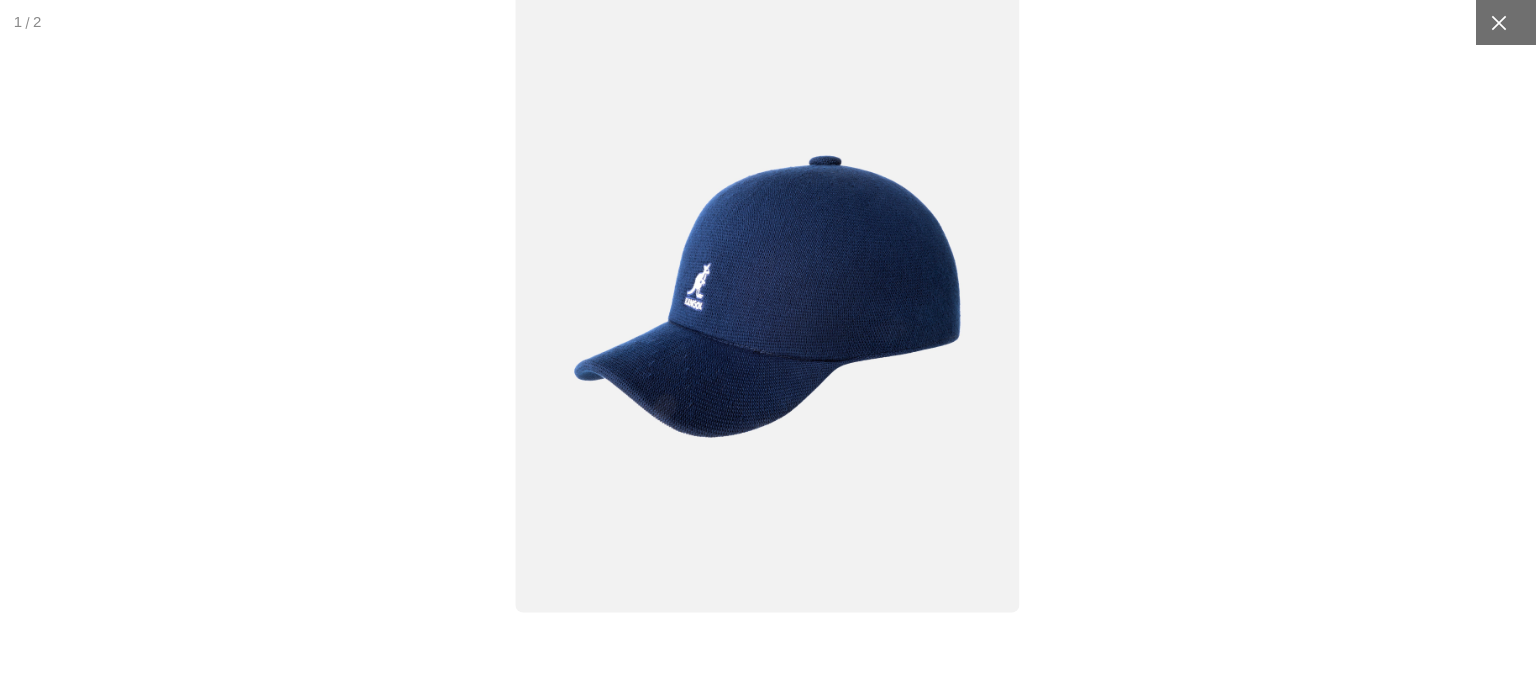 click 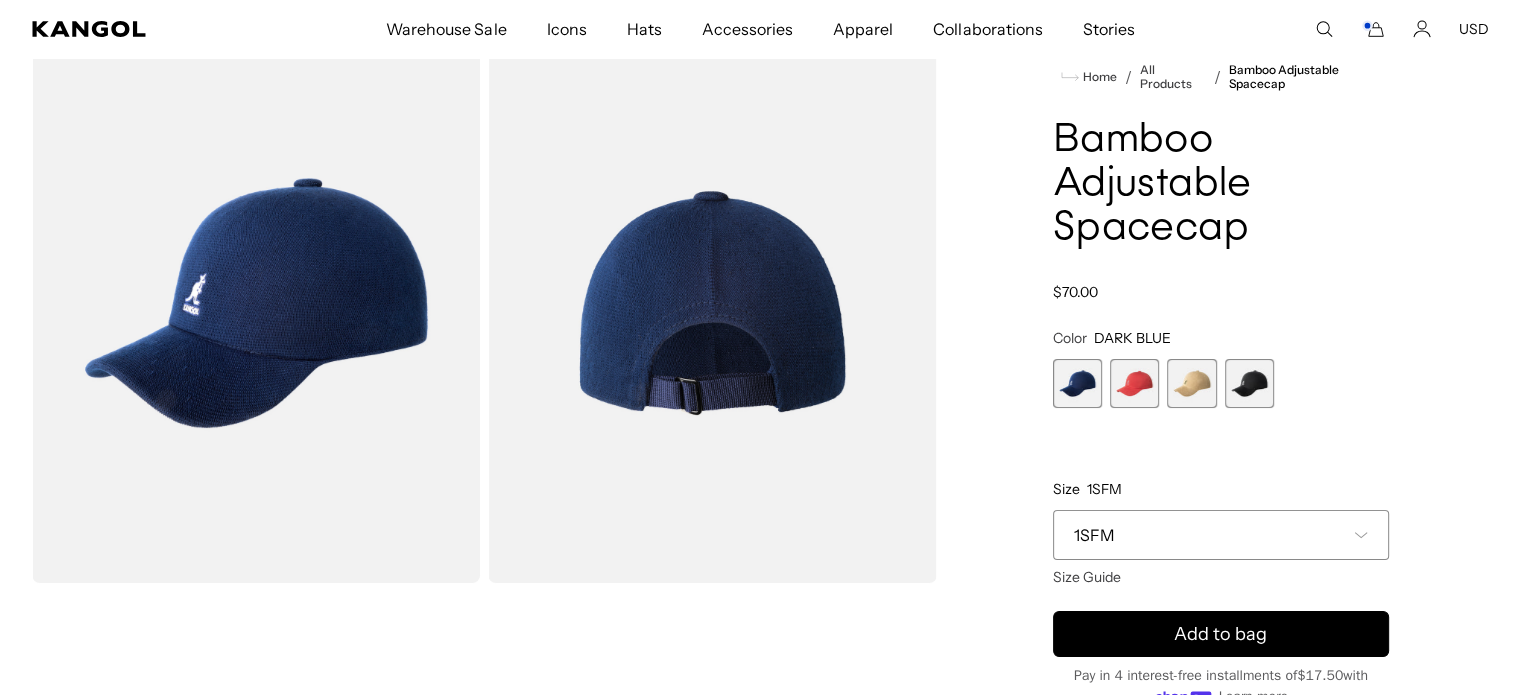 scroll, scrollTop: 110, scrollLeft: 0, axis: vertical 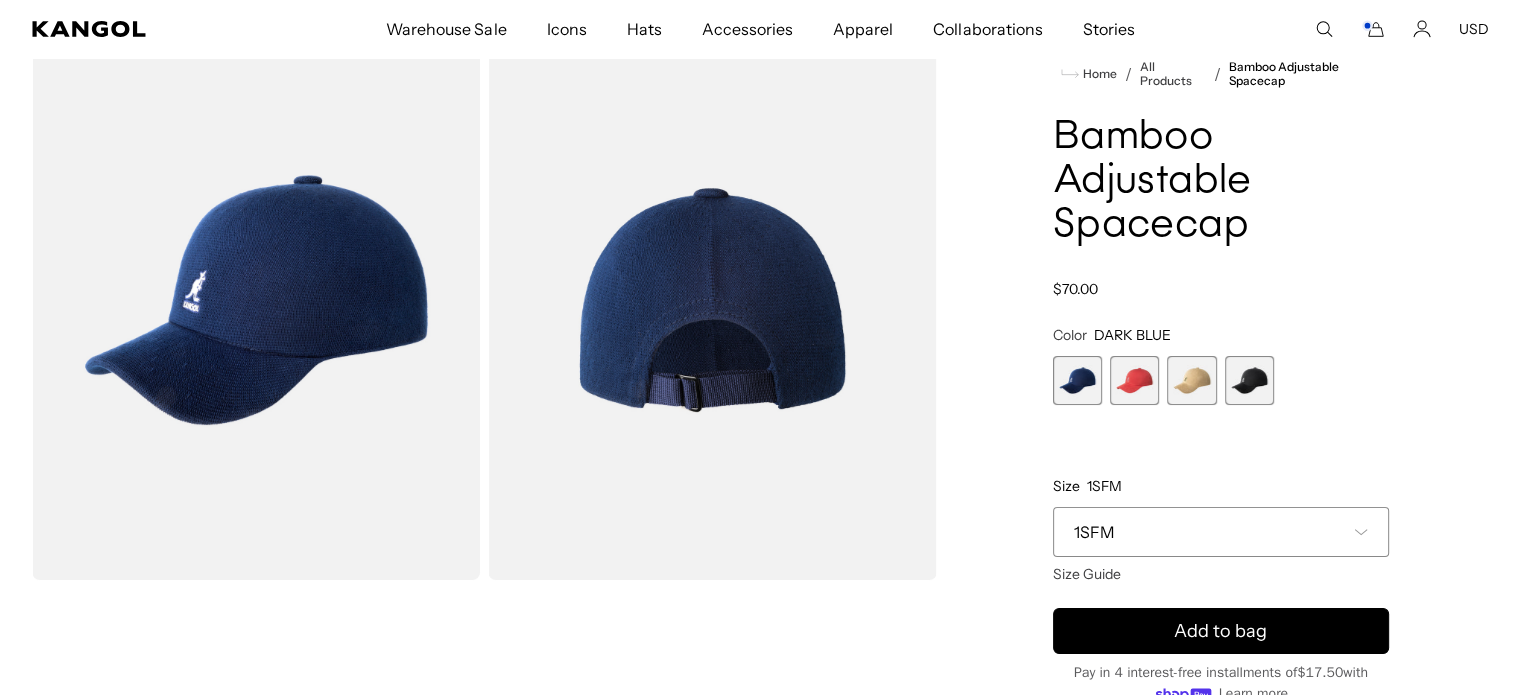 click at bounding box center [1249, 380] 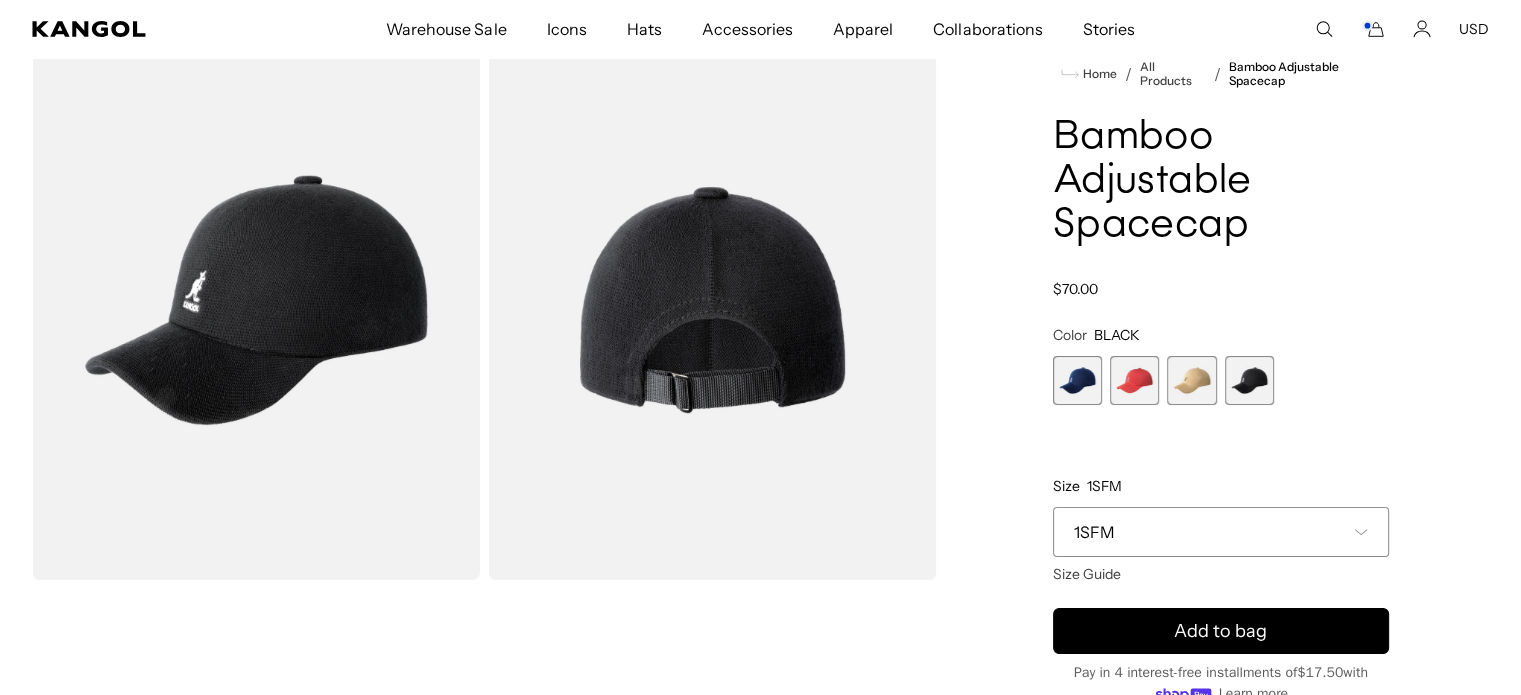 click at bounding box center (1134, 380) 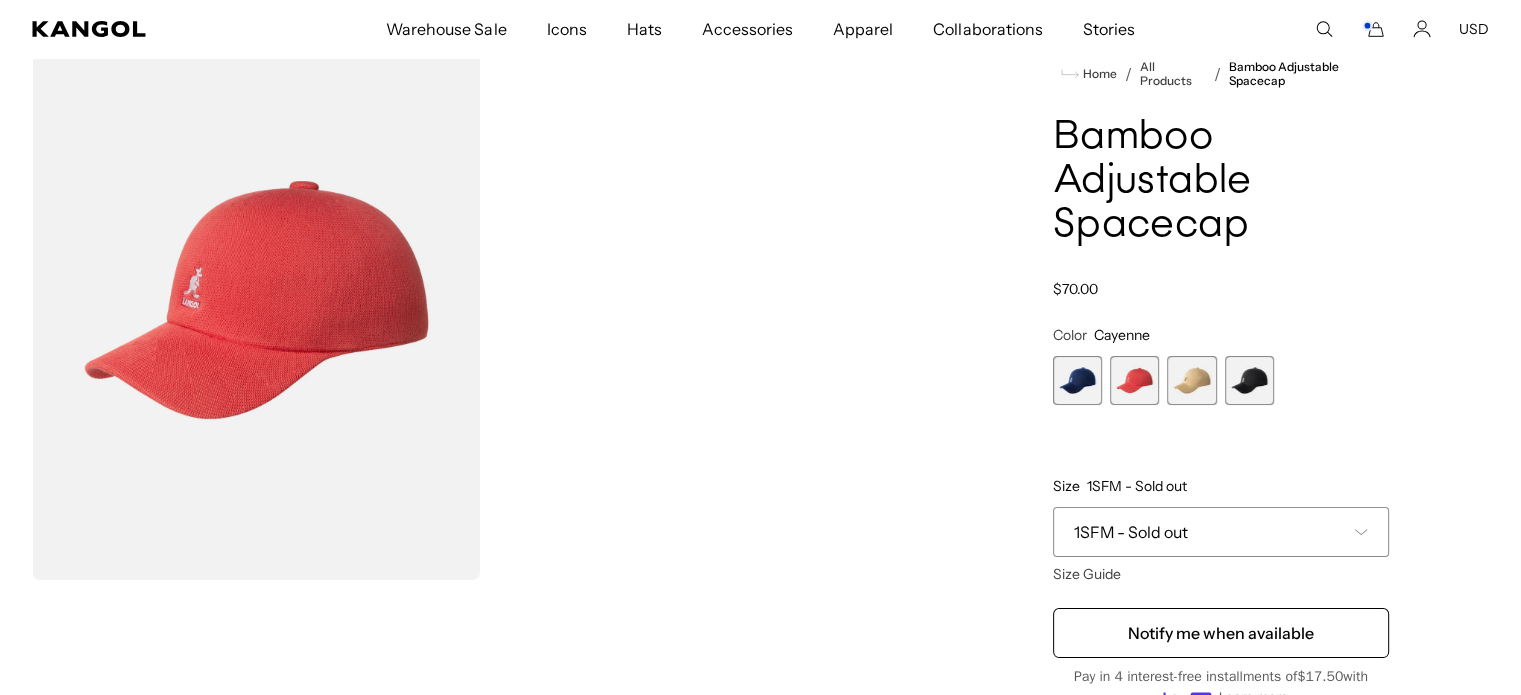 click at bounding box center (1191, 380) 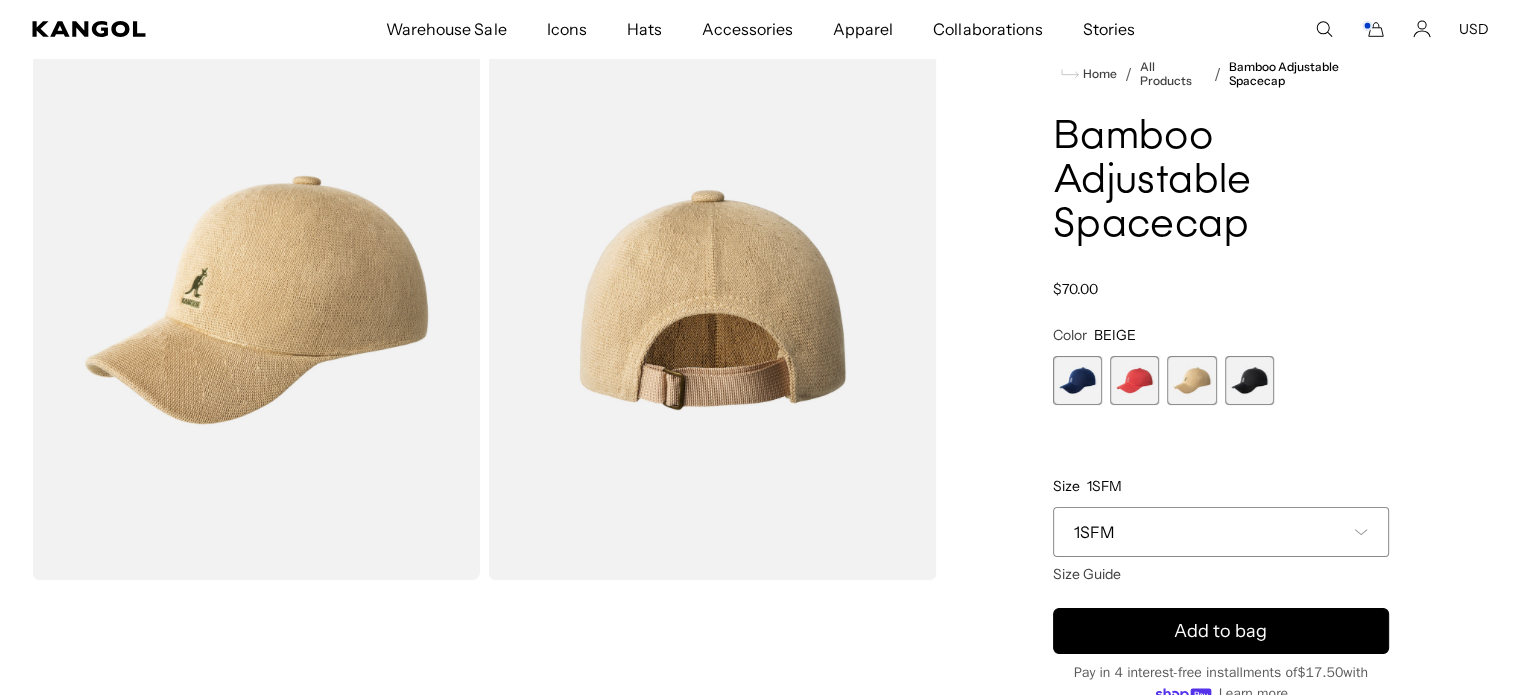 click at bounding box center (1077, 380) 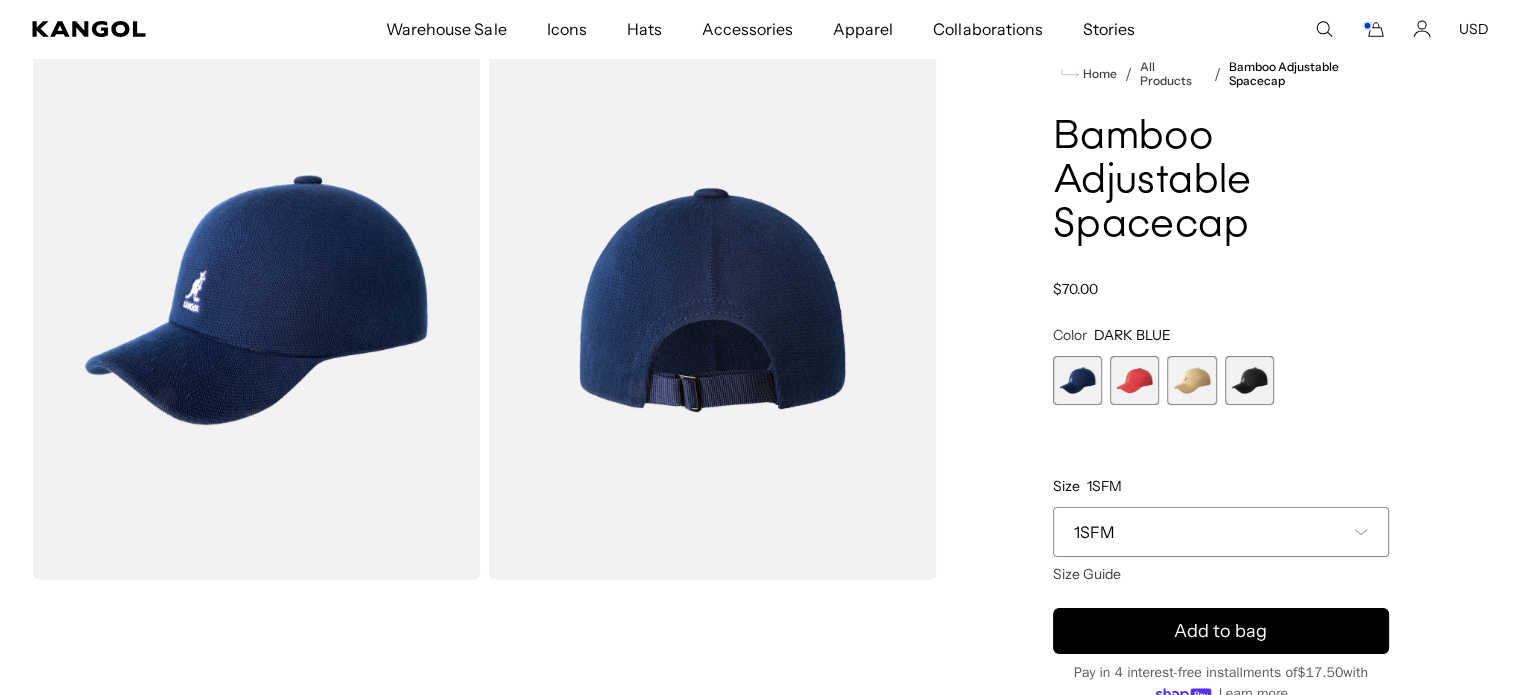 click on "Bamboo Adjustable Spacecap" at bounding box center [1221, 182] 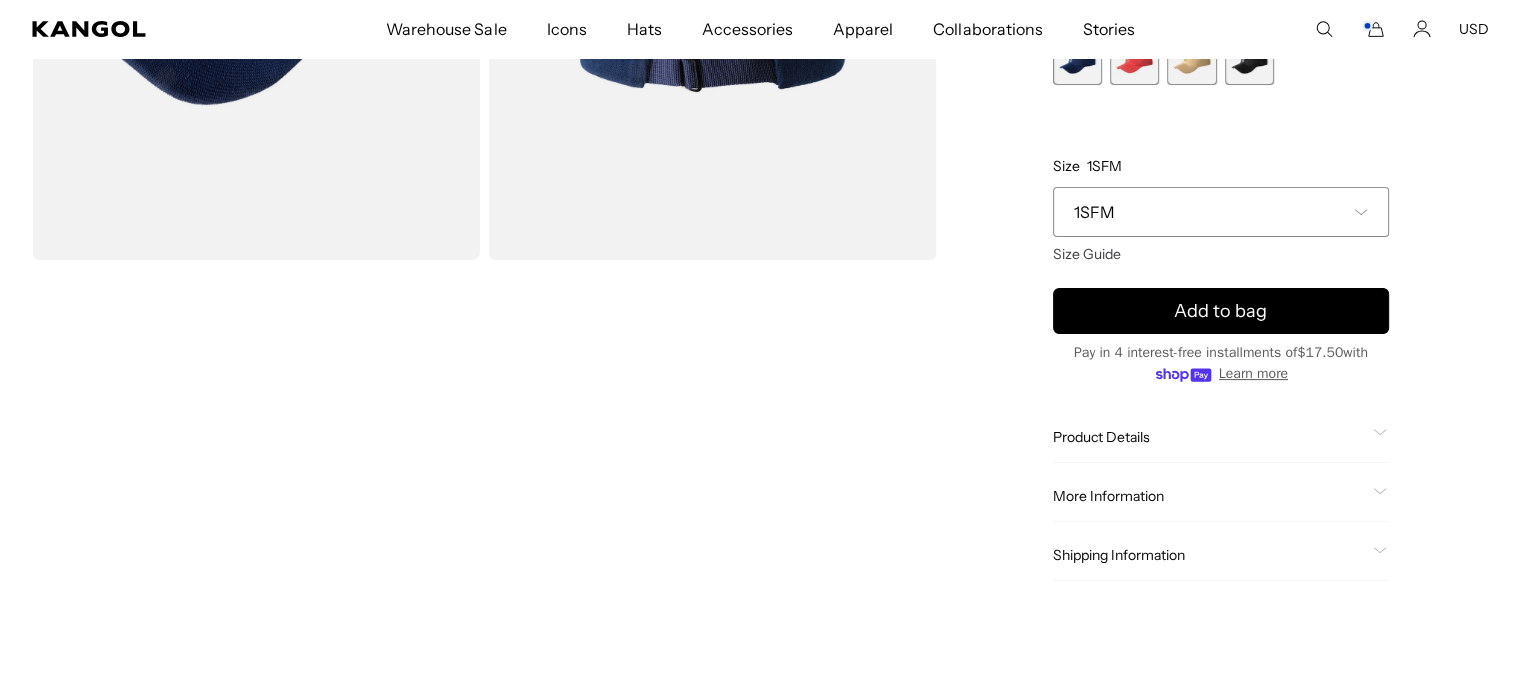 scroll, scrollTop: 431, scrollLeft: 0, axis: vertical 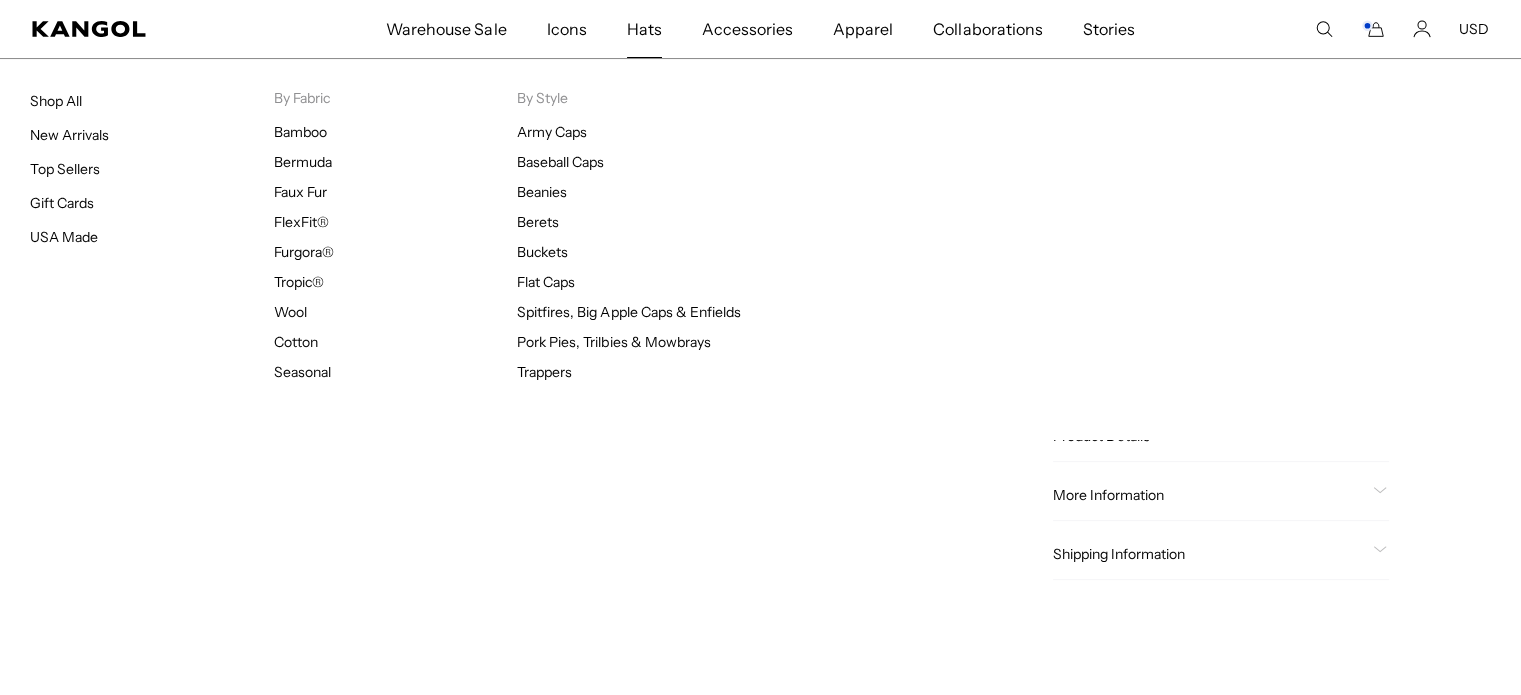 click on "Hats" at bounding box center (644, 29) 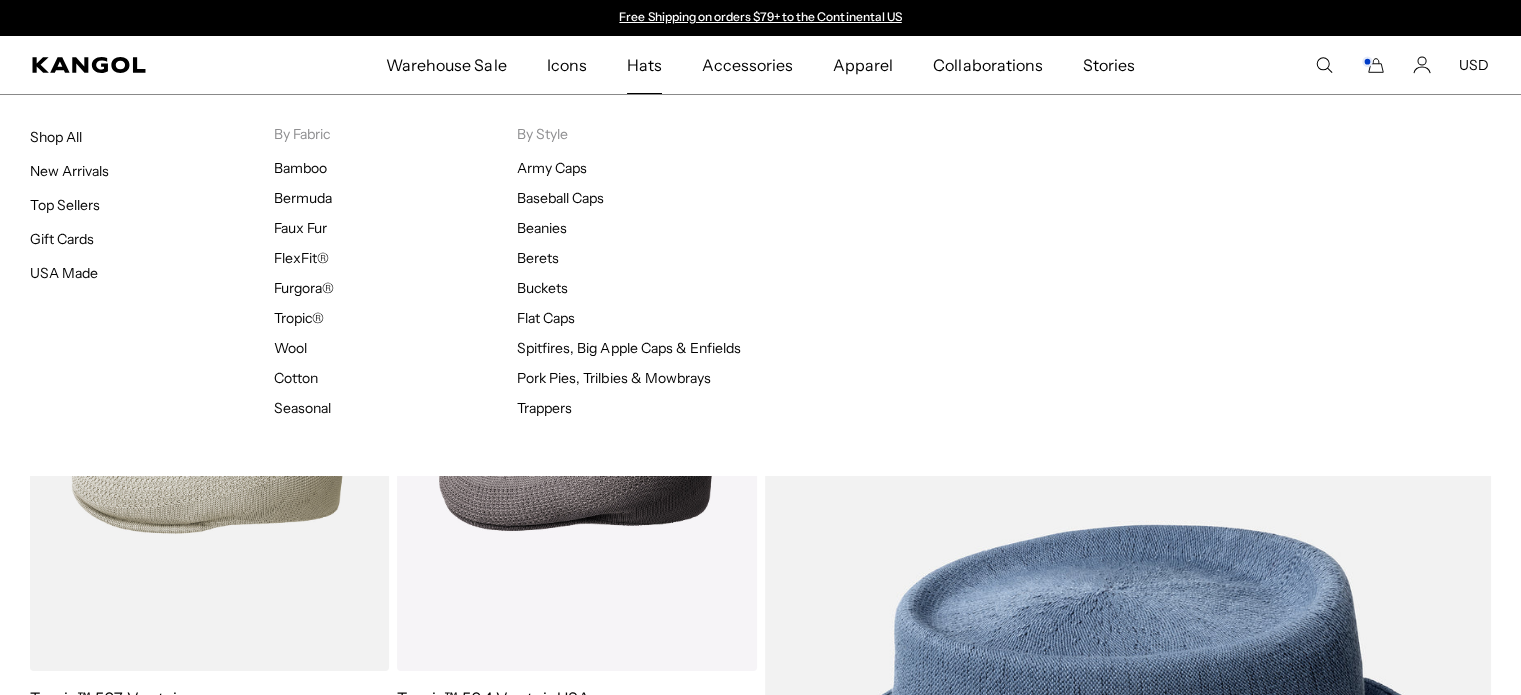 scroll, scrollTop: 0, scrollLeft: 0, axis: both 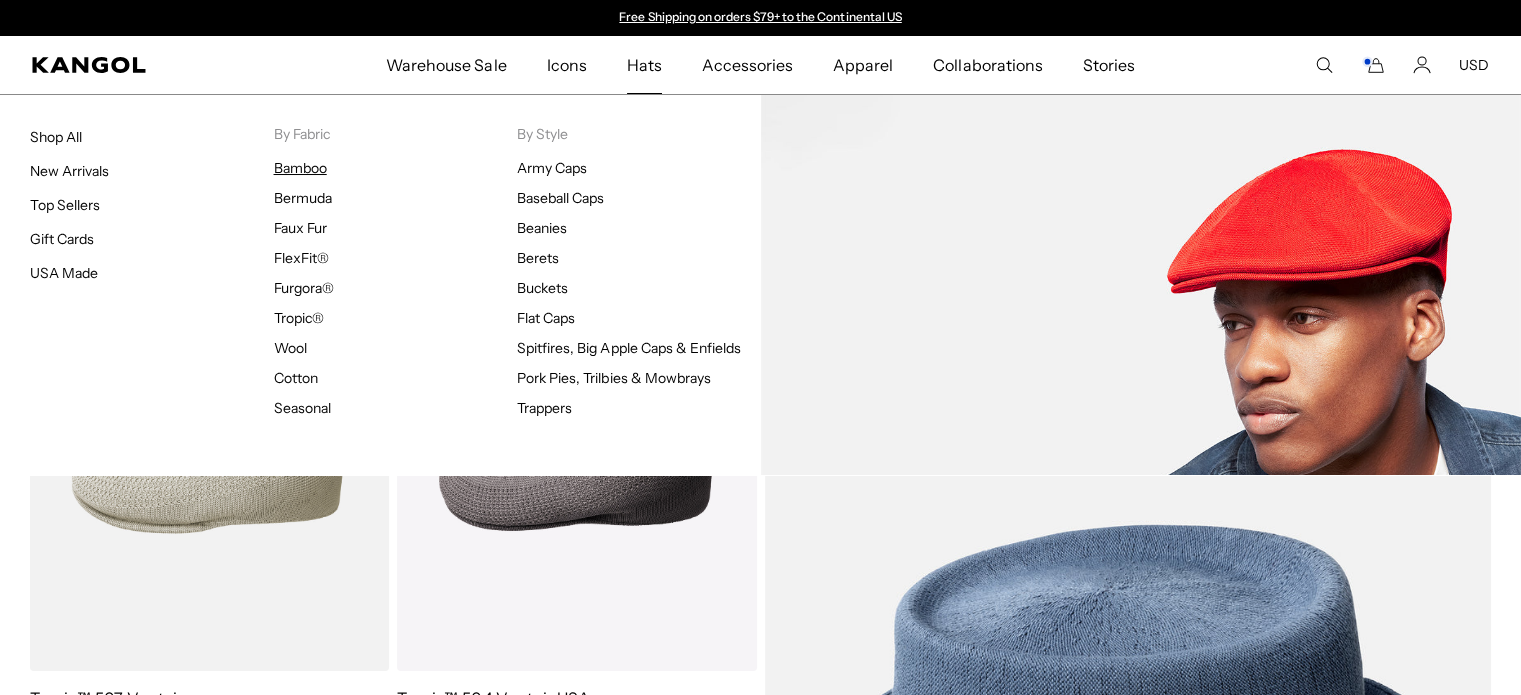 click on "Bamboo" at bounding box center (300, 168) 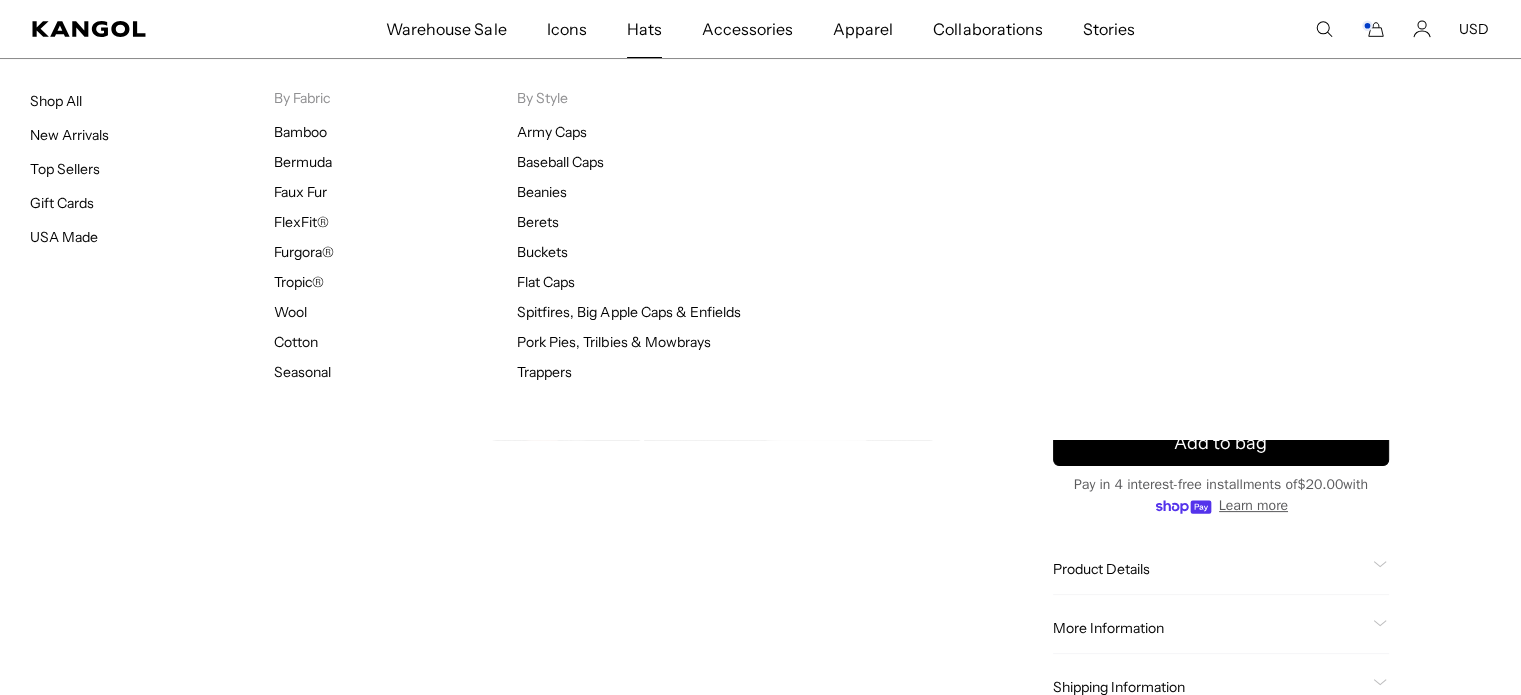scroll, scrollTop: 0, scrollLeft: 0, axis: both 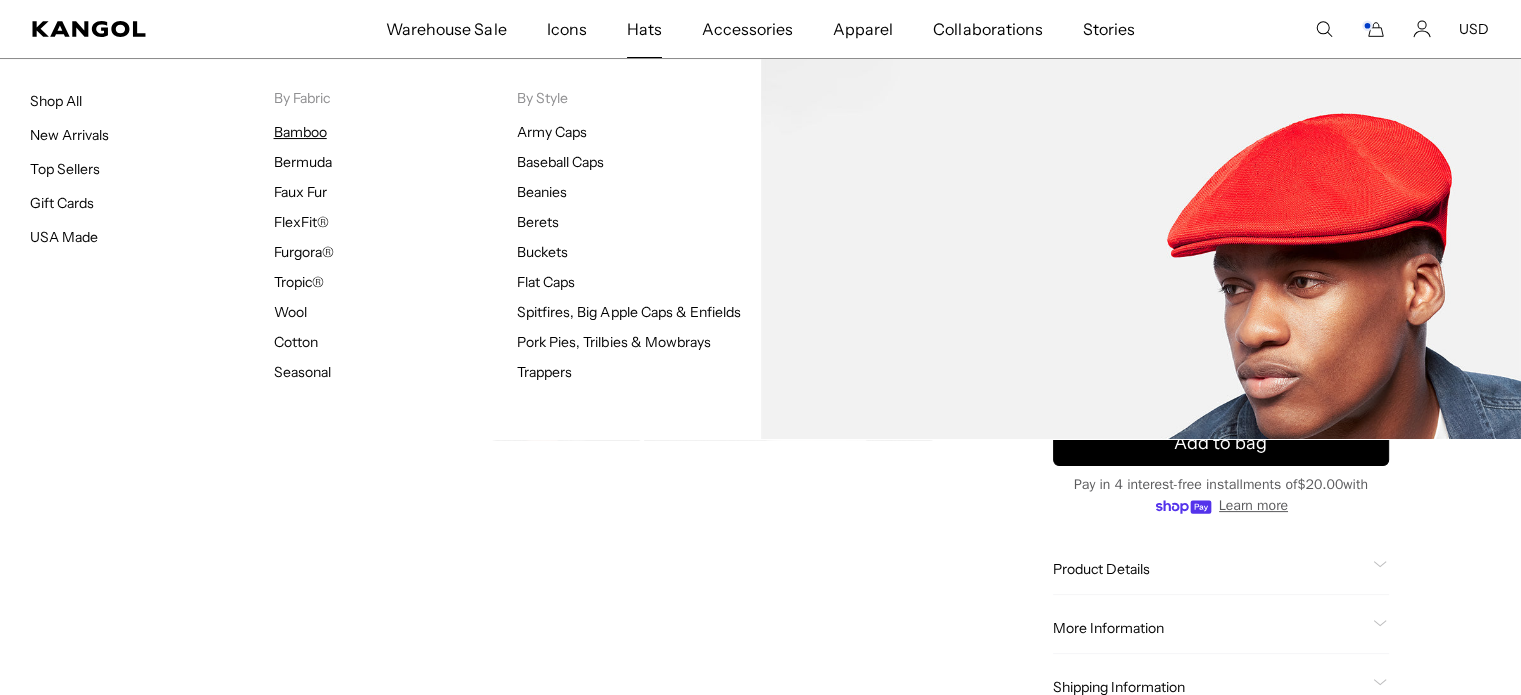 click on "Bamboo" at bounding box center [300, 132] 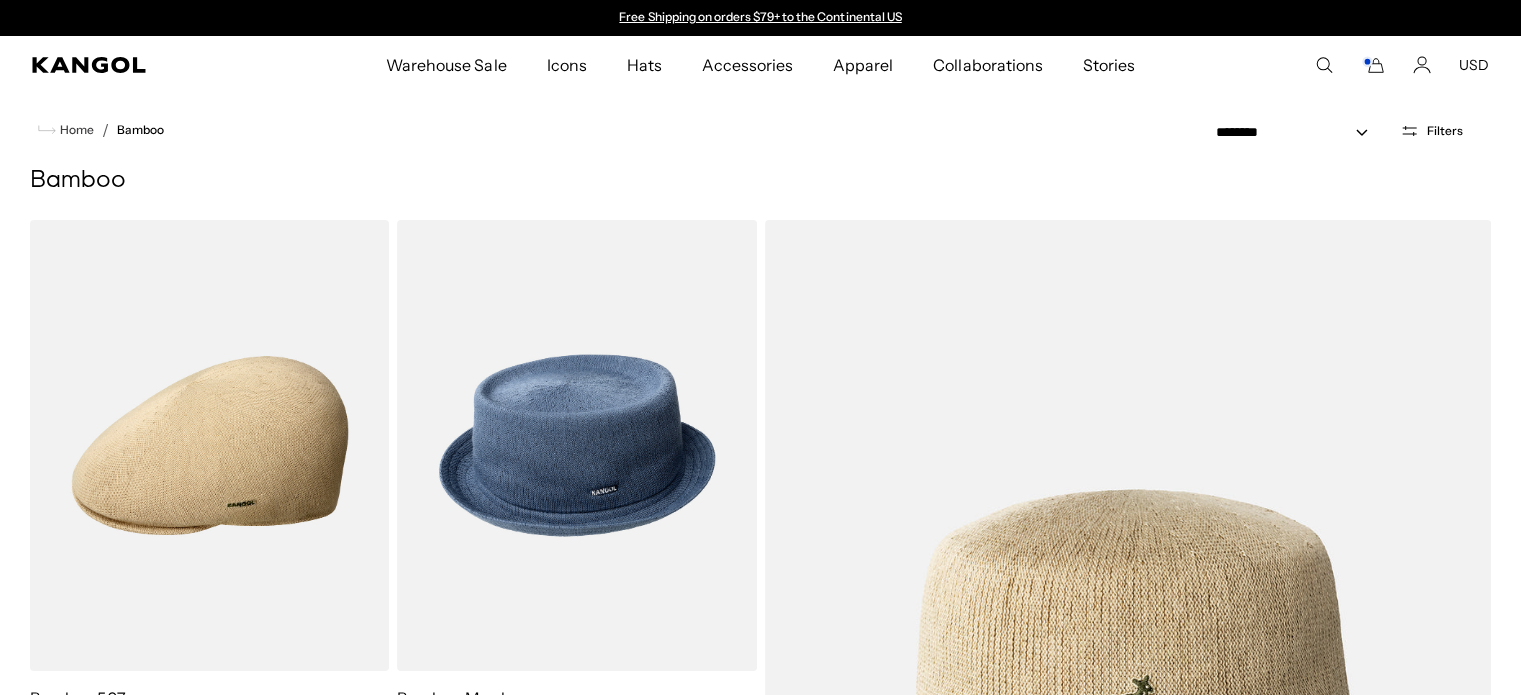 scroll, scrollTop: 0, scrollLeft: 0, axis: both 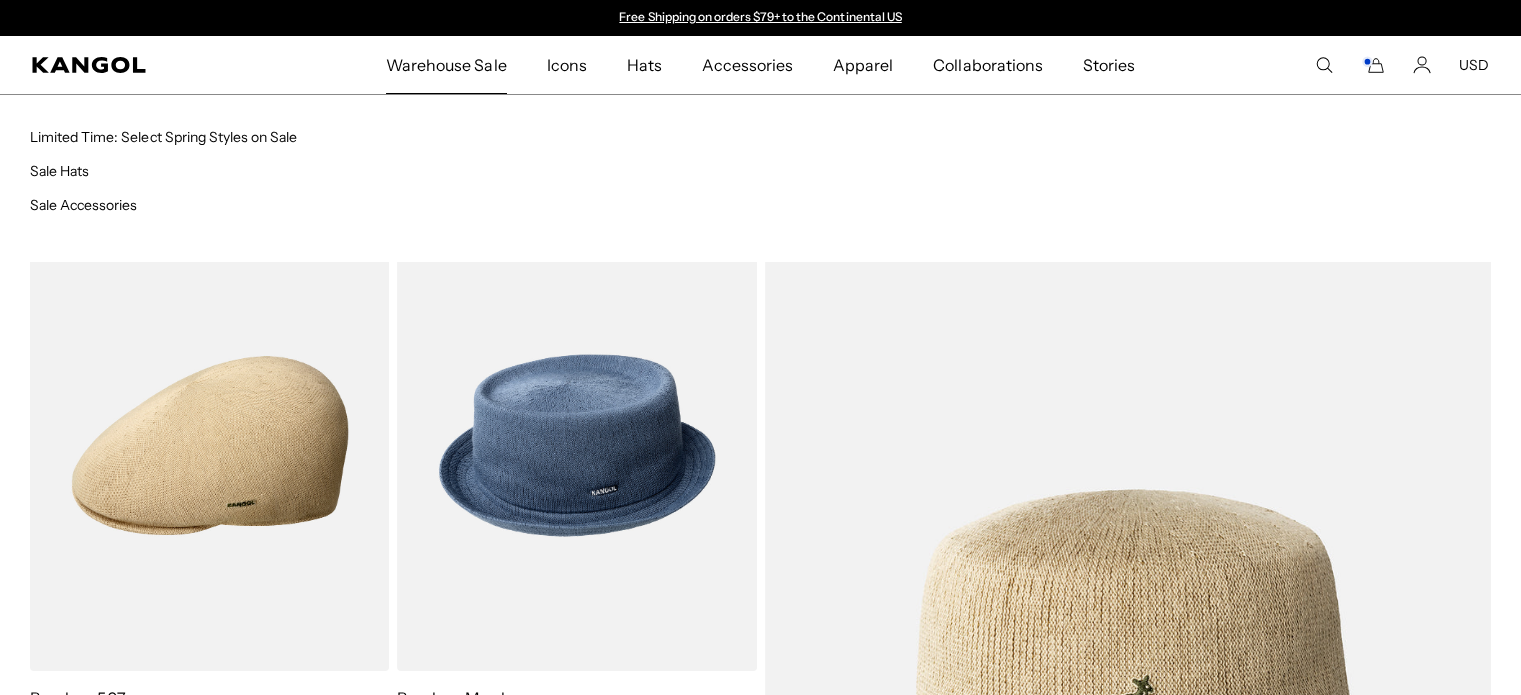 click on "Limited Time: Select Spring Styles on Sale
Sale Hats
Sale Accessories" at bounding box center [395, 170] 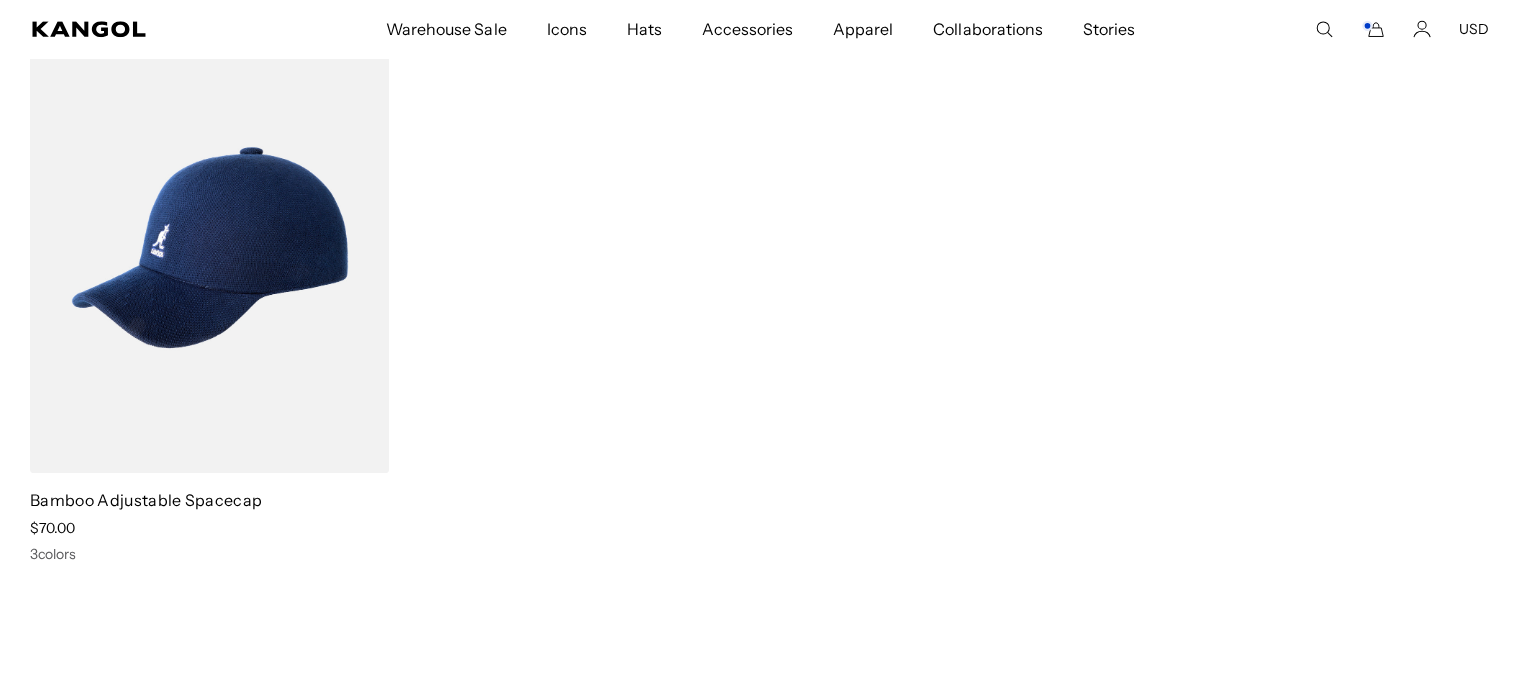 scroll, scrollTop: 1480, scrollLeft: 0, axis: vertical 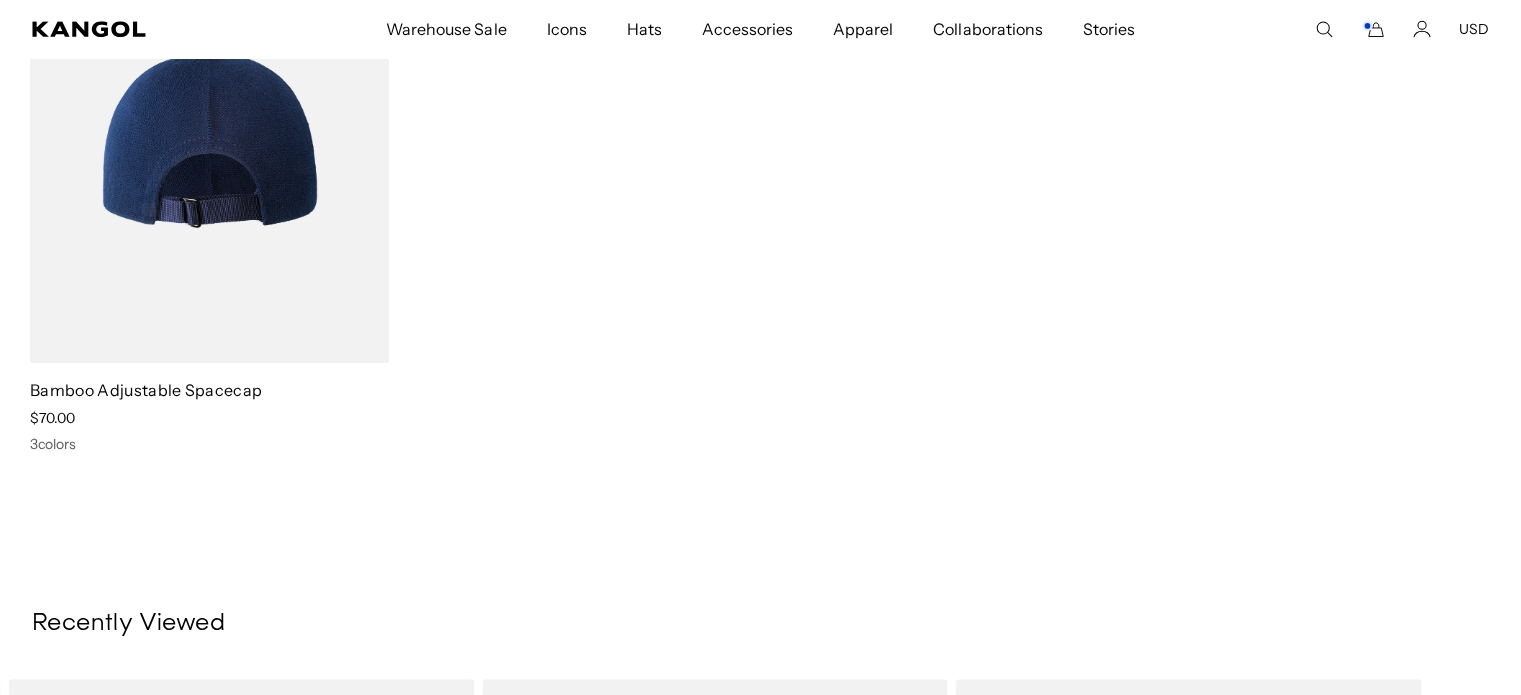 click at bounding box center [209, 137] 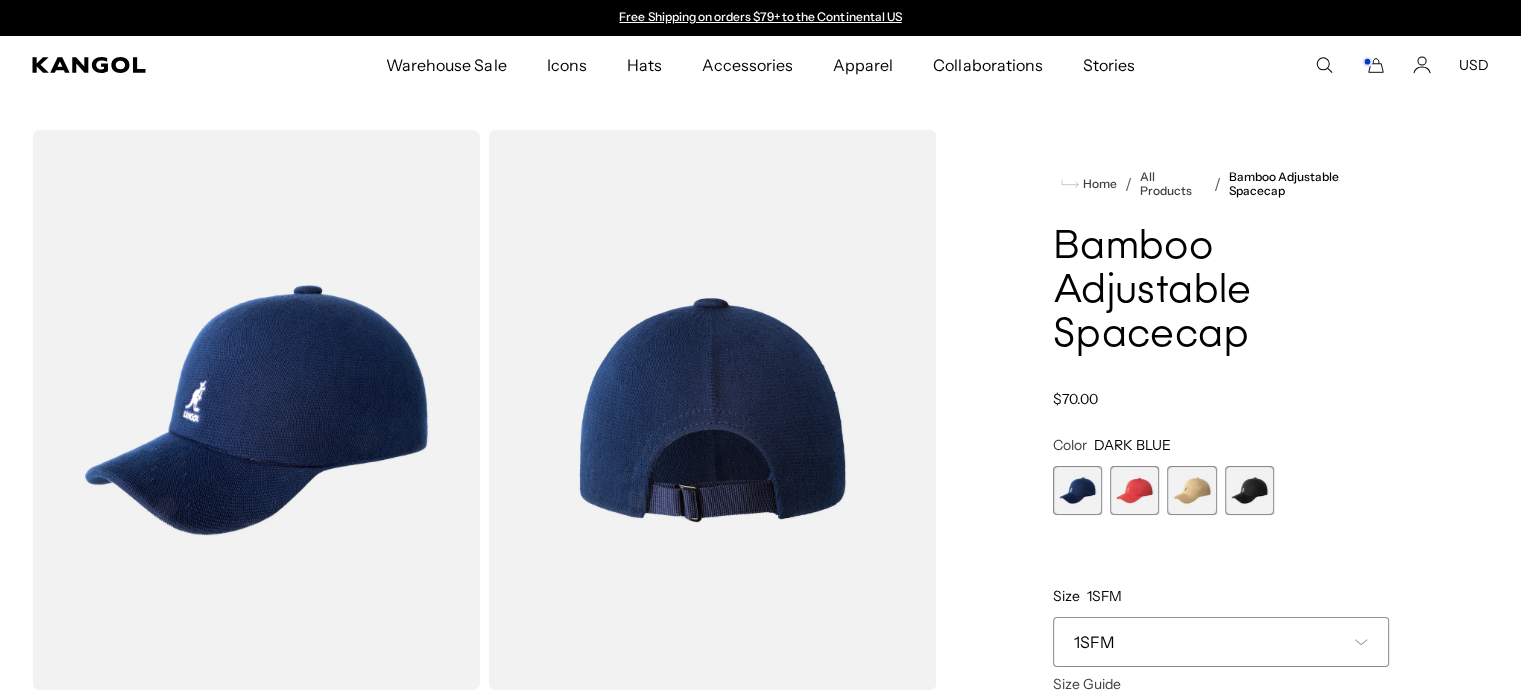 scroll, scrollTop: 0, scrollLeft: 0, axis: both 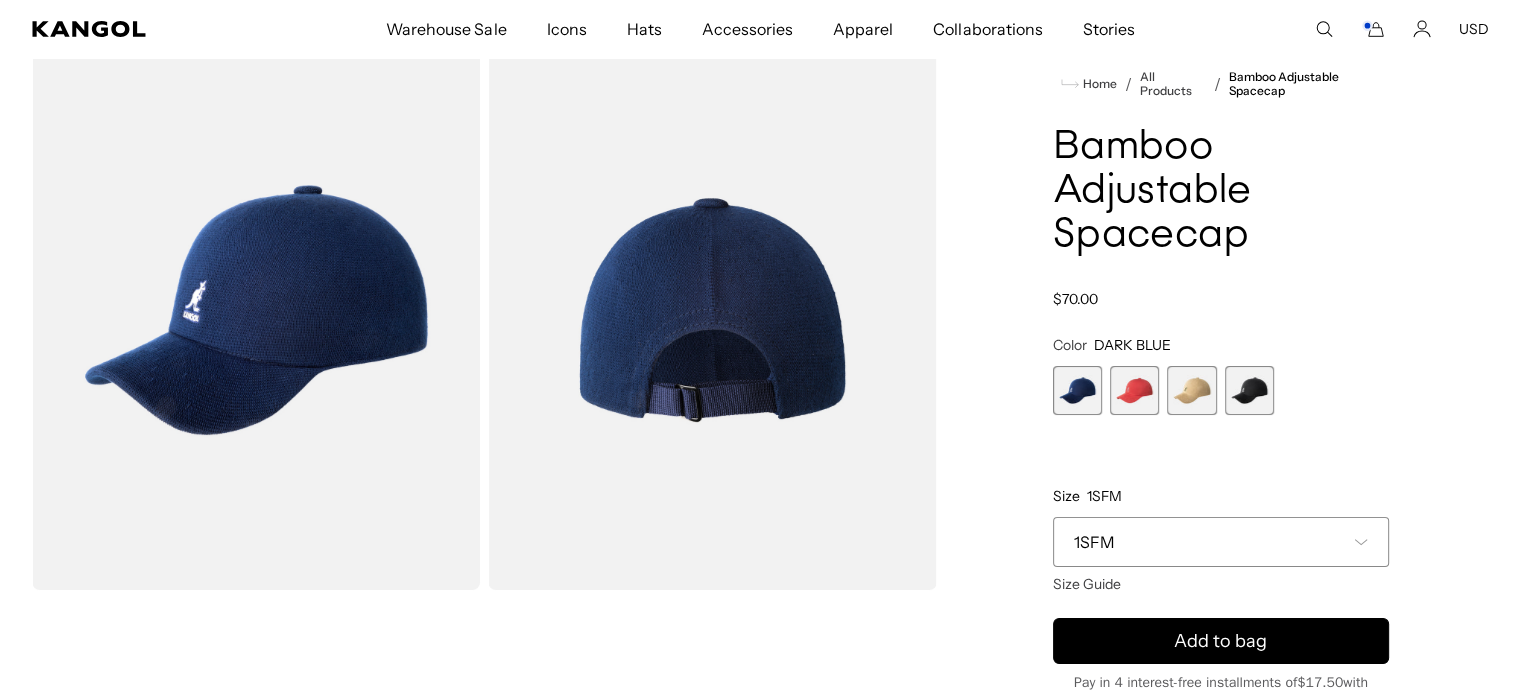 click at bounding box center [256, 310] 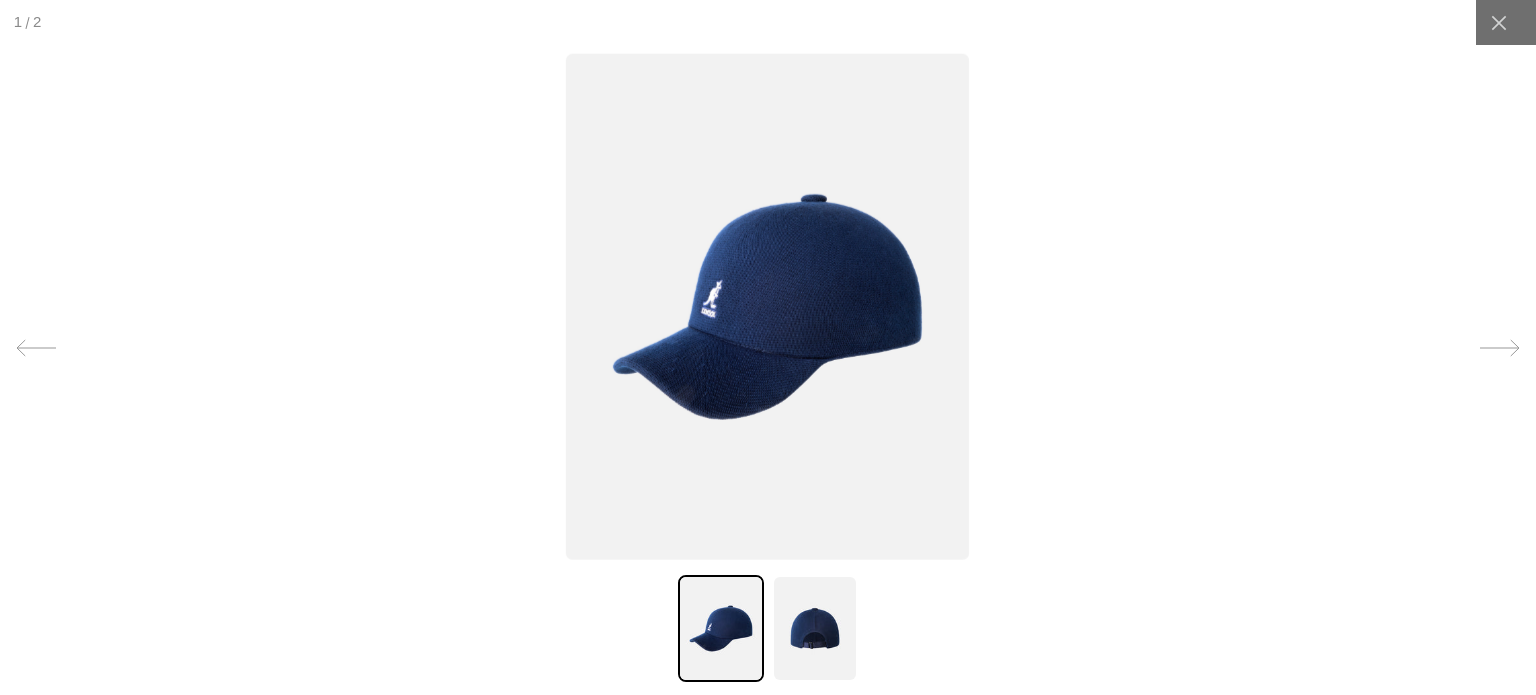click at bounding box center [767, 306] 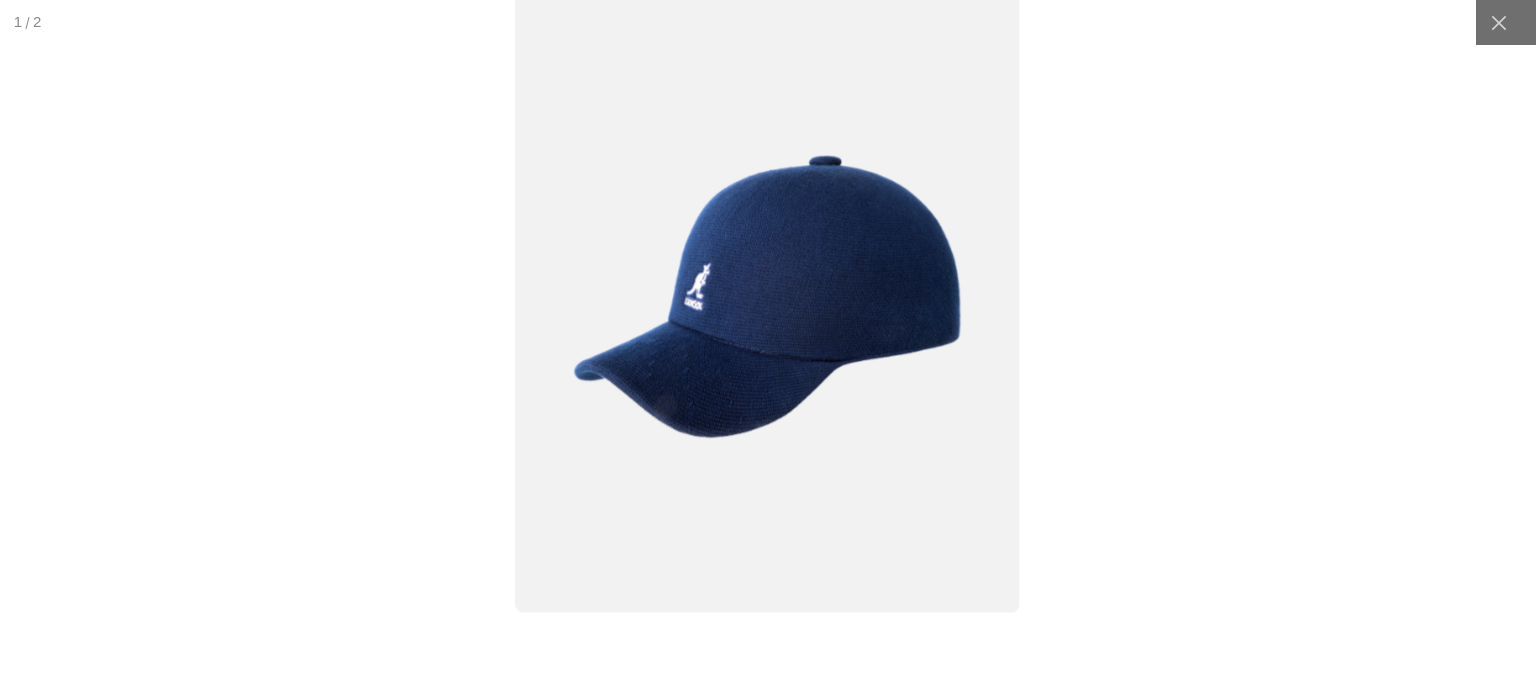 click at bounding box center [768, 296] 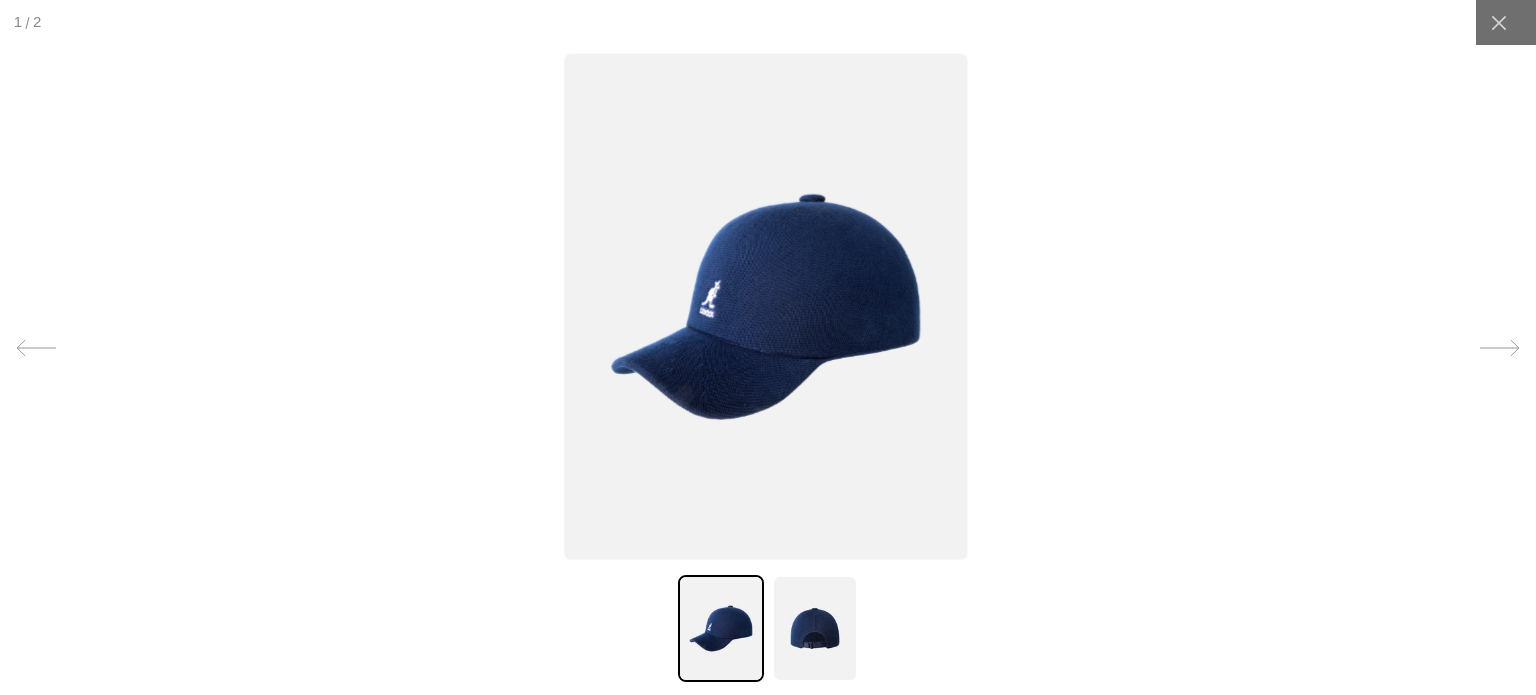click at bounding box center (766, 306) 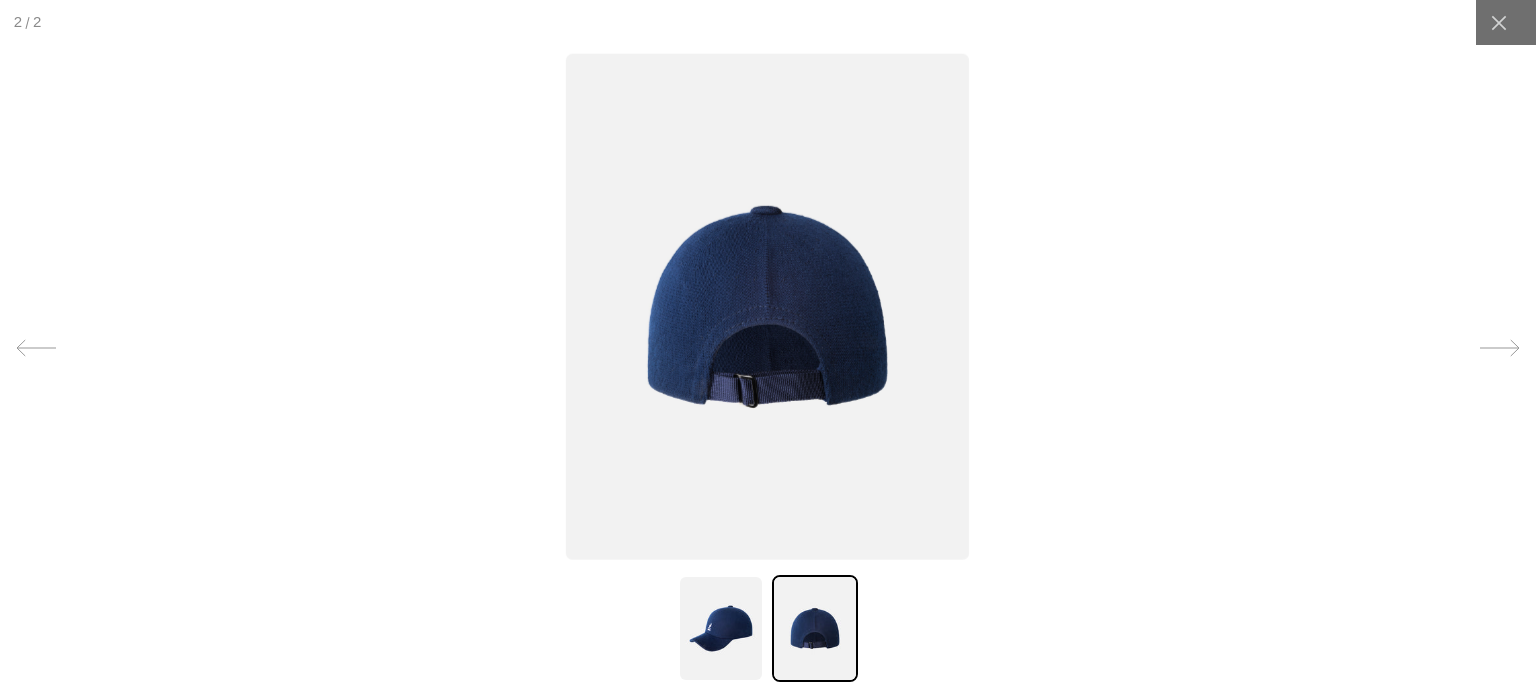 click at bounding box center [767, 306] 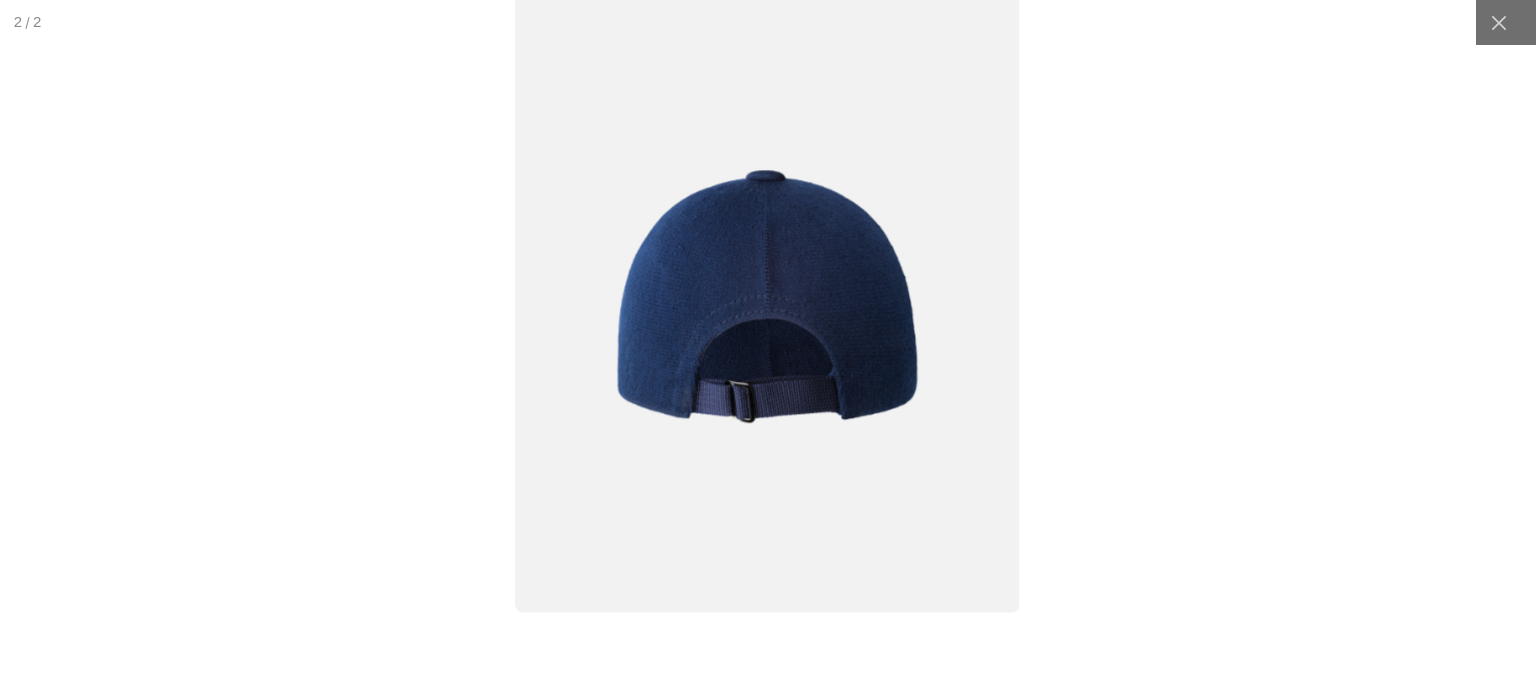 click at bounding box center (768, 296) 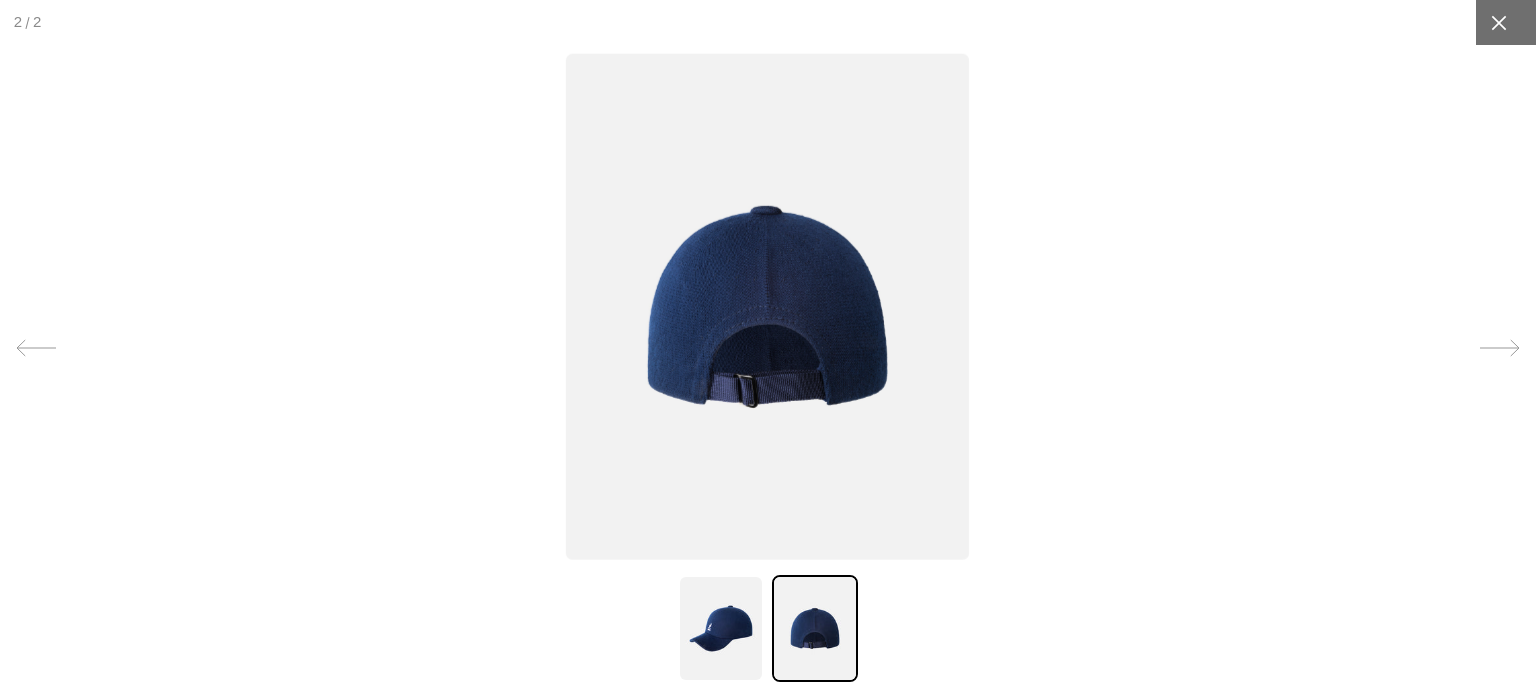 click at bounding box center (1498, 22) 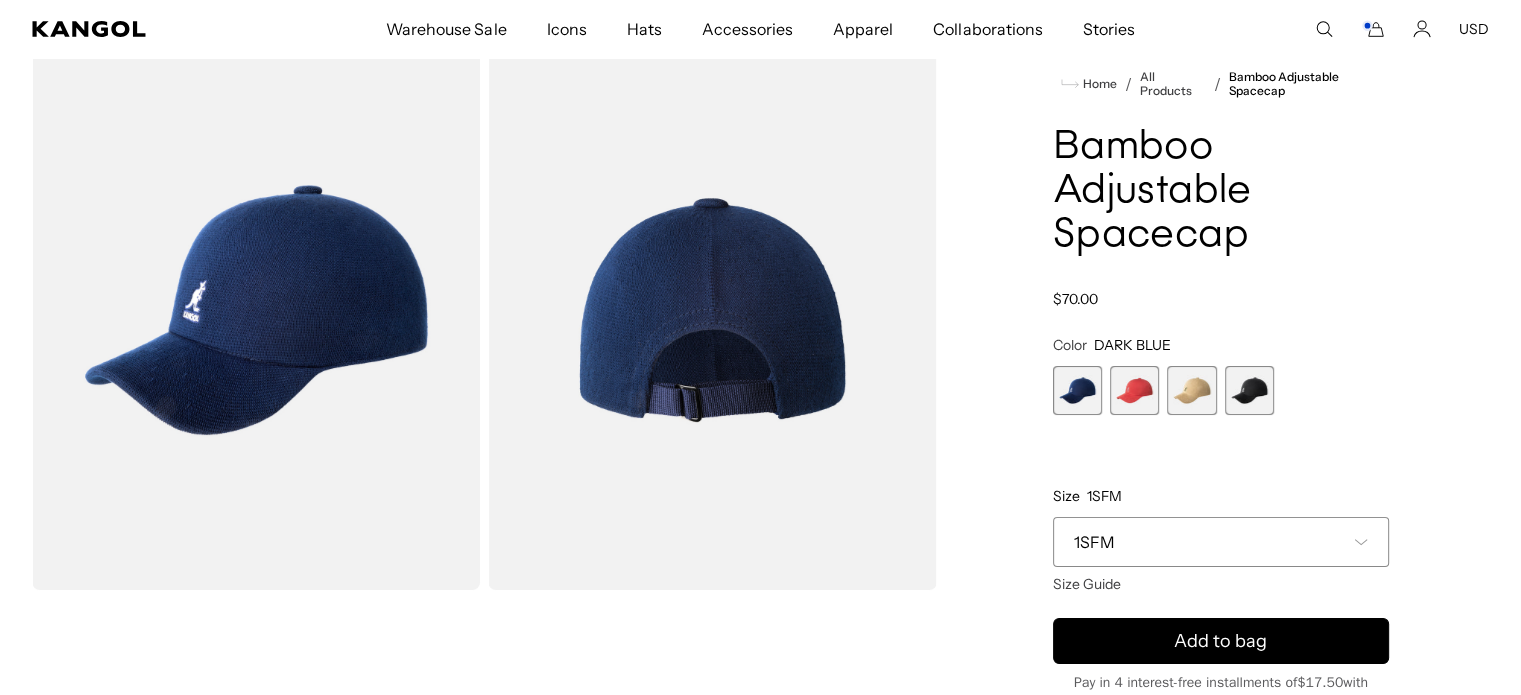 click on "Home
/
All Products
/
Bamboo Adjustable Spacecap
Bamboo Adjustable Spacecap
Regular price
$70.00
Regular price
Sale price
$70.00
Color
DARK BLUE
Previous
Next
DARK BLUE
Variant sold out or unavailable
Cayenne
Variant sold out or unavailable" at bounding box center [1221, 490] 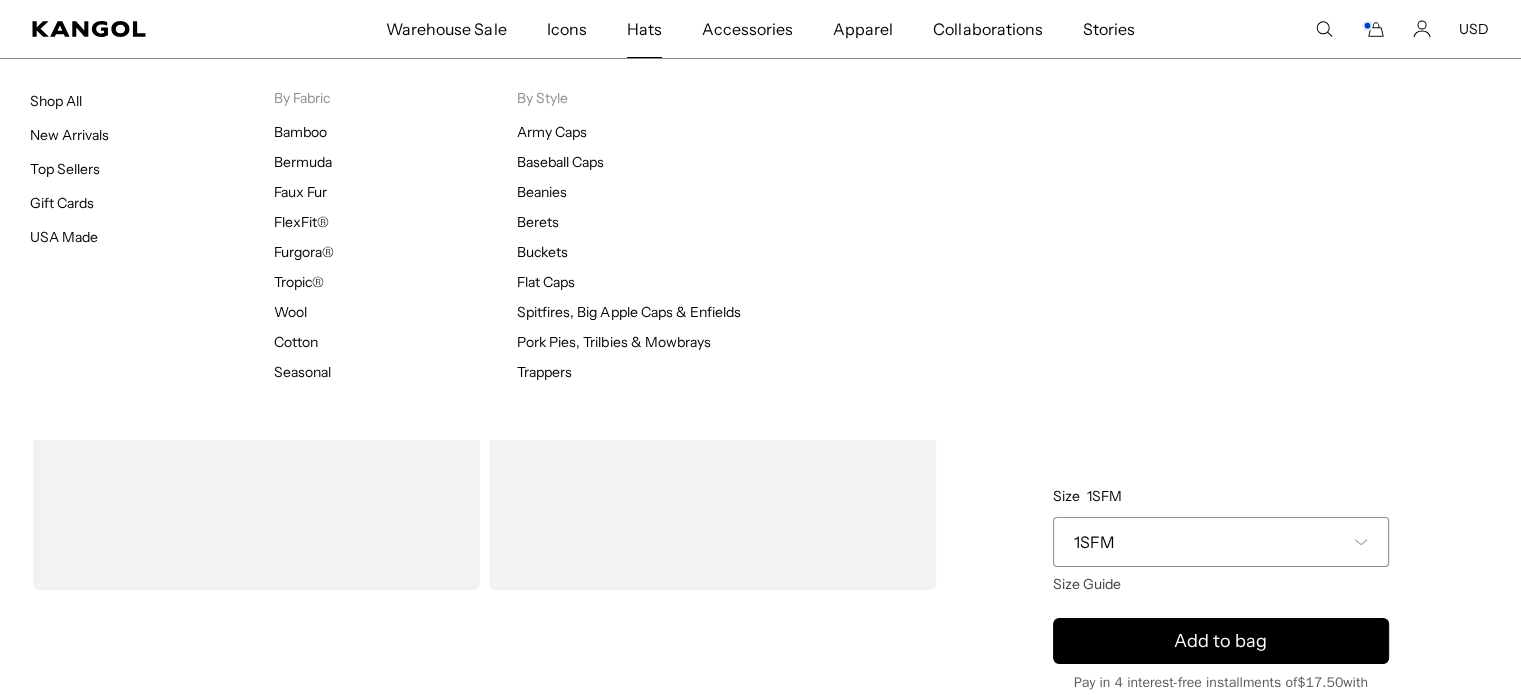 click on "Army Caps" at bounding box center (639, 132) 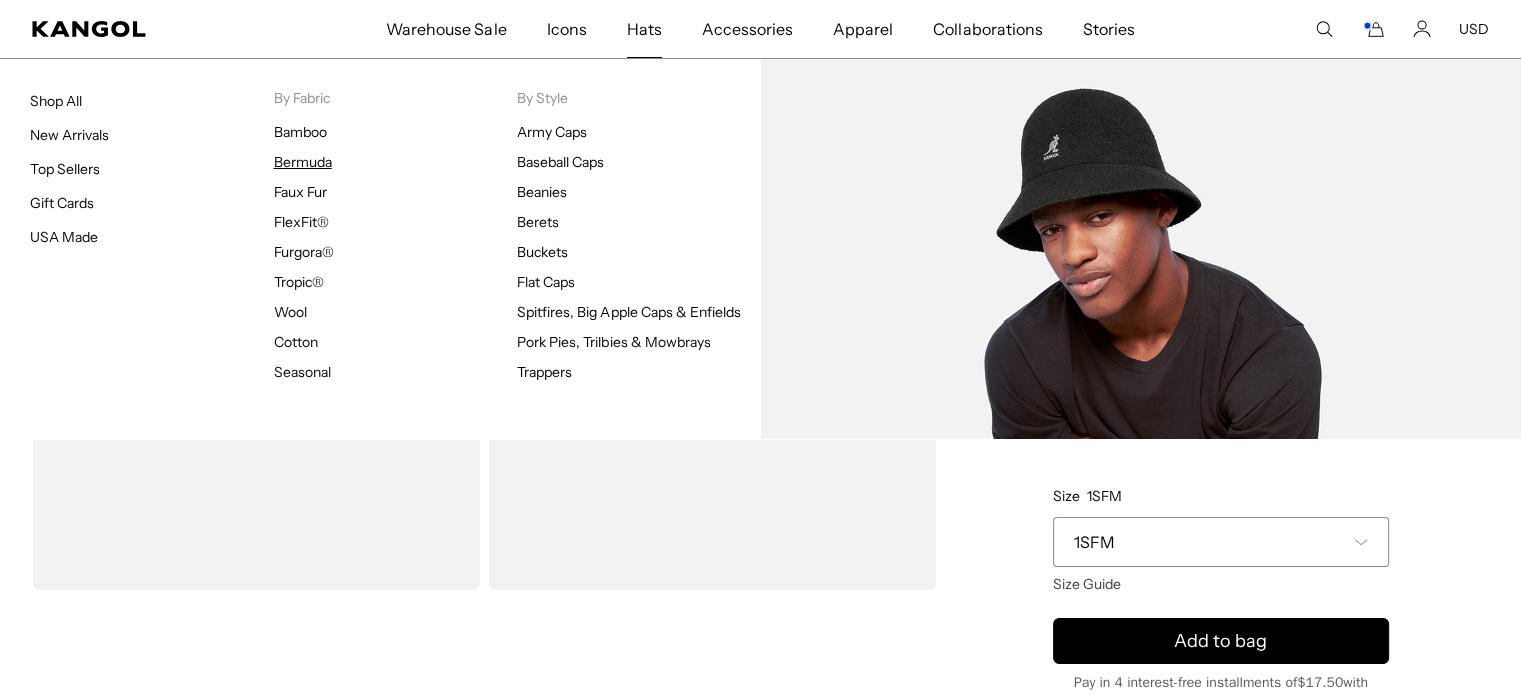 click on "Bermuda" at bounding box center (303, 162) 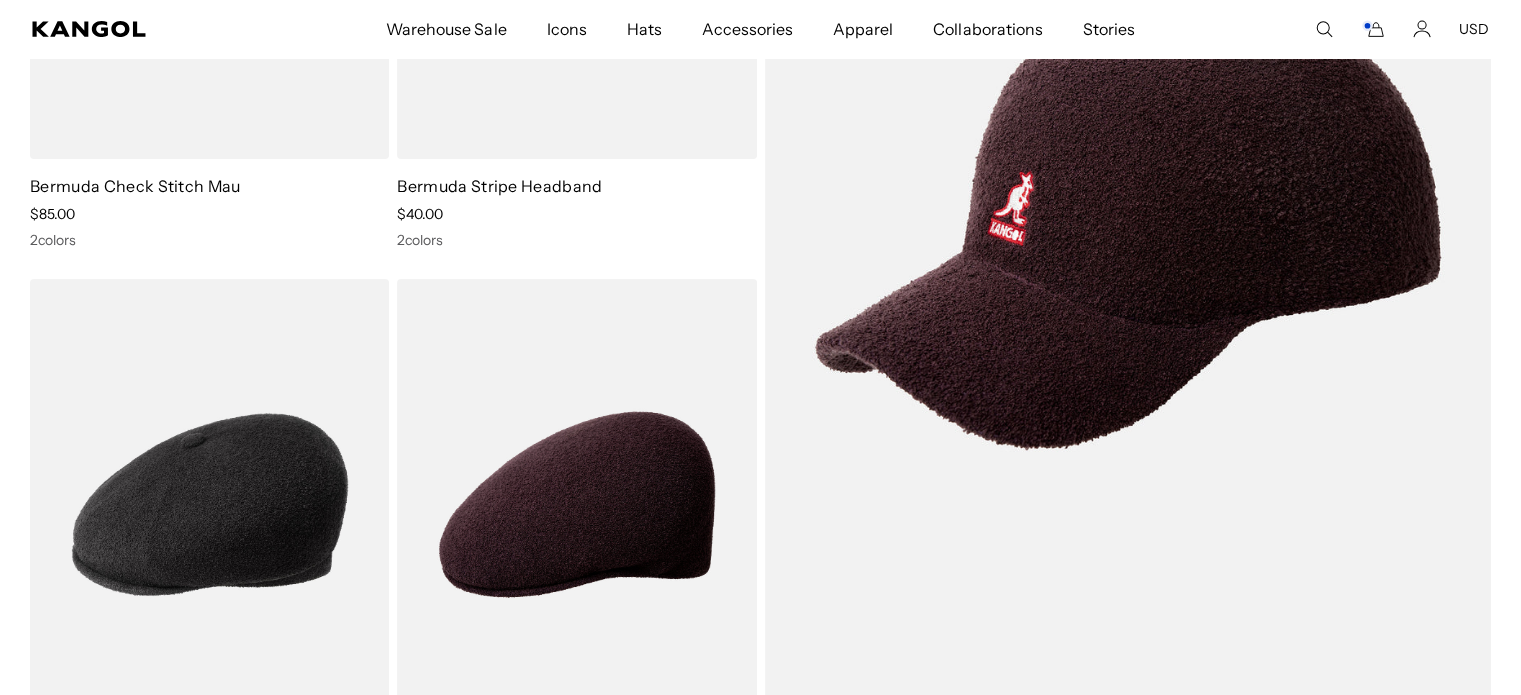 scroll, scrollTop: 514, scrollLeft: 0, axis: vertical 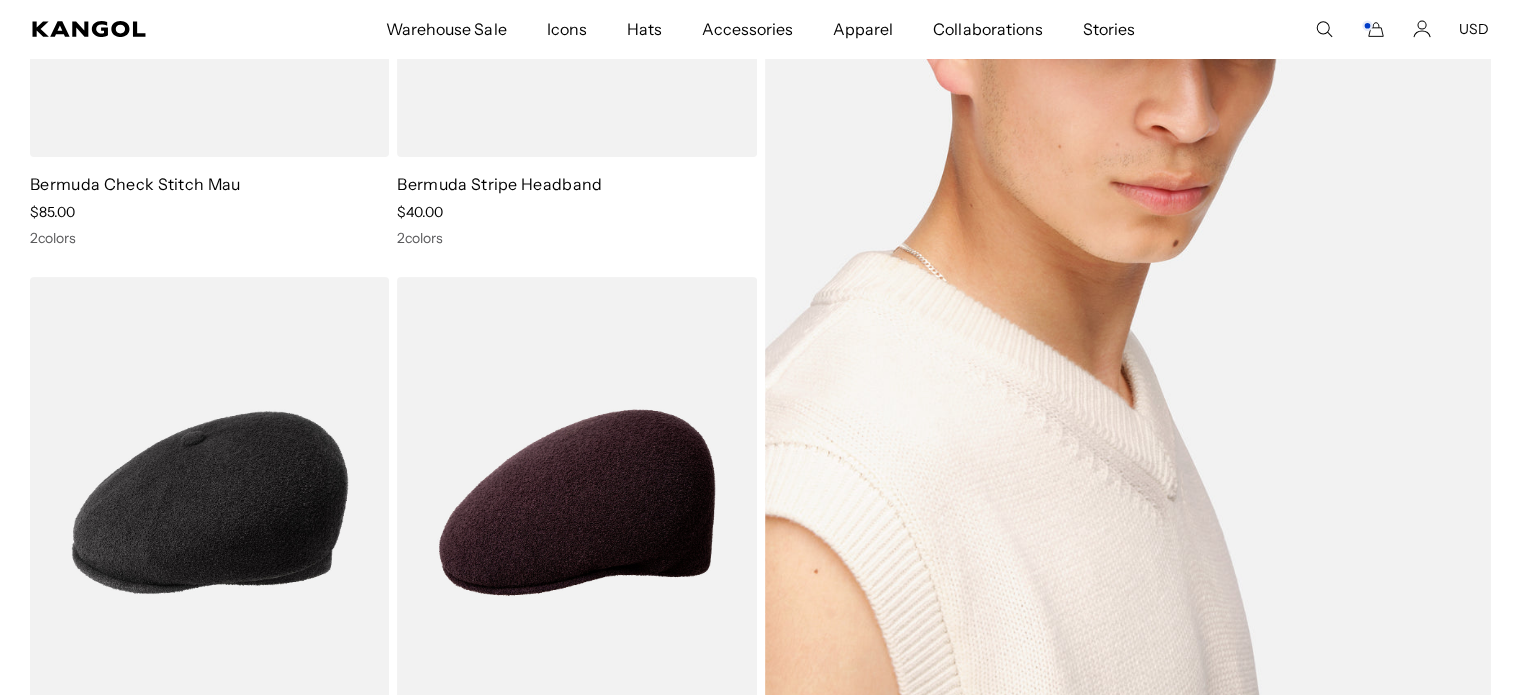 click at bounding box center (1128, 217) 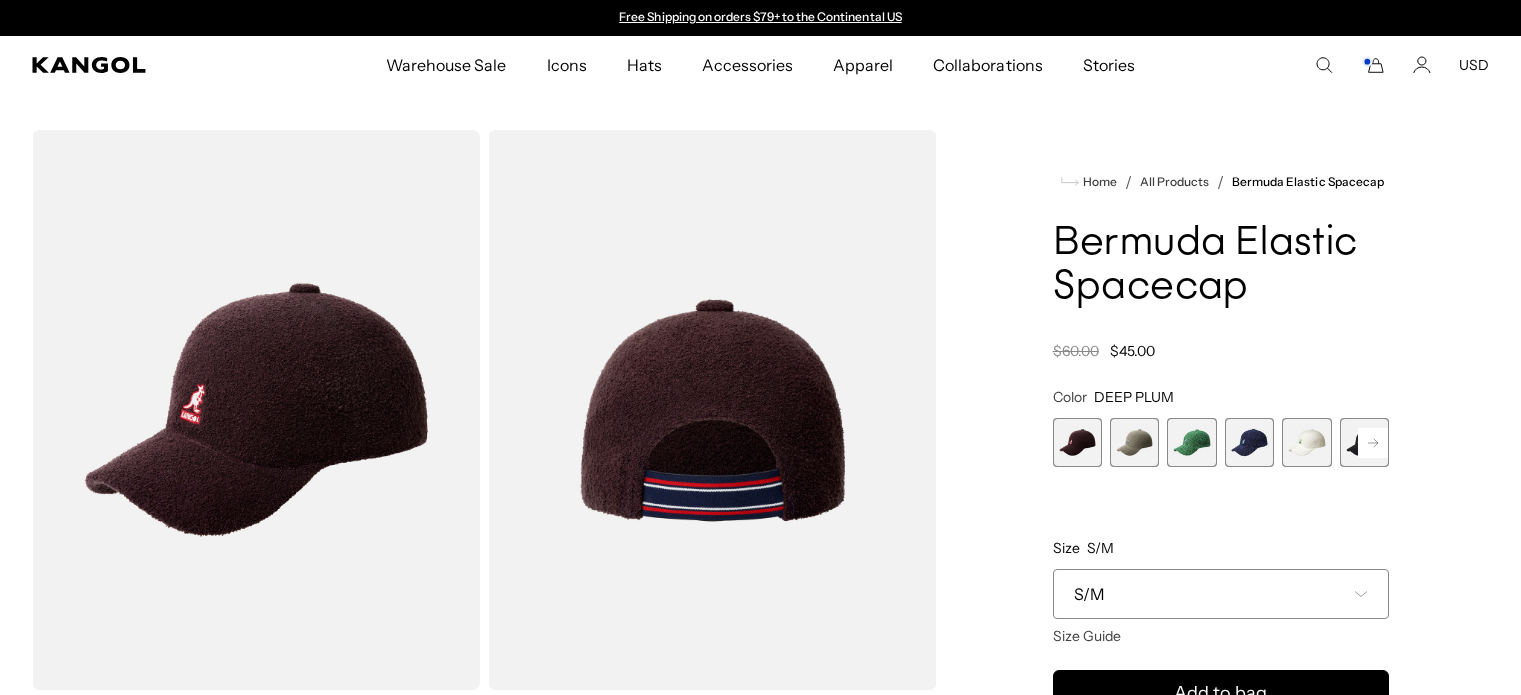 click on "Home
/
All Products
/
Bermuda Elastic Spacecap
Bermuda Elastic Spacecap
Regular price
$45.00
Regular price
$60.00
Sale price
$45.00
Color
DEEP PLUM
Previous
Next
DEEP PLUM
Variant sold out or unavailable
WARM GREY
Variant sold out or unavailable" at bounding box center [1221, 694] 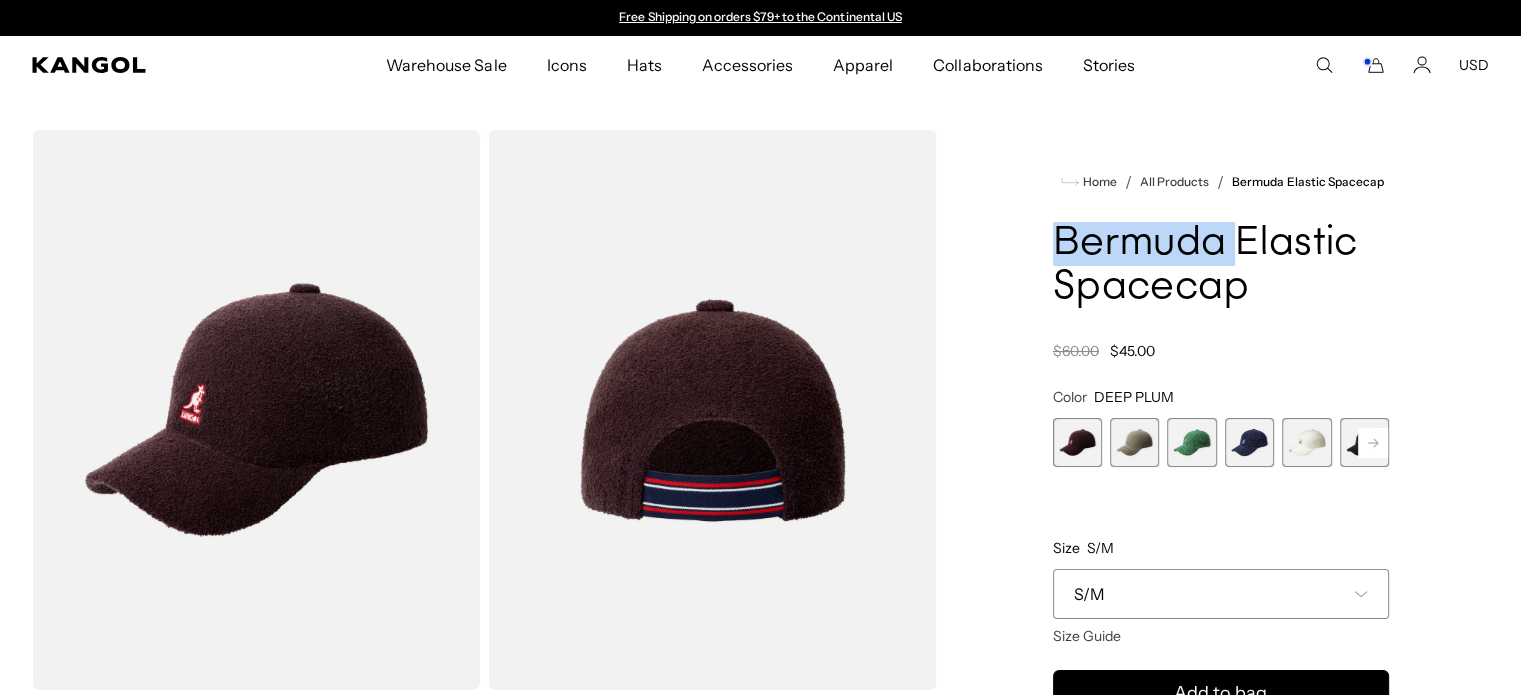 click on "Home
/
All Products
/
Bermuda Elastic Spacecap
Bermuda Elastic Spacecap
Regular price
$45.00
Regular price
$60.00
Sale price
$45.00
Color
DEEP PLUM
Previous
Next
DEEP PLUM
Variant sold out or unavailable
WARM GREY
Variant sold out or unavailable" at bounding box center (1221, 694) 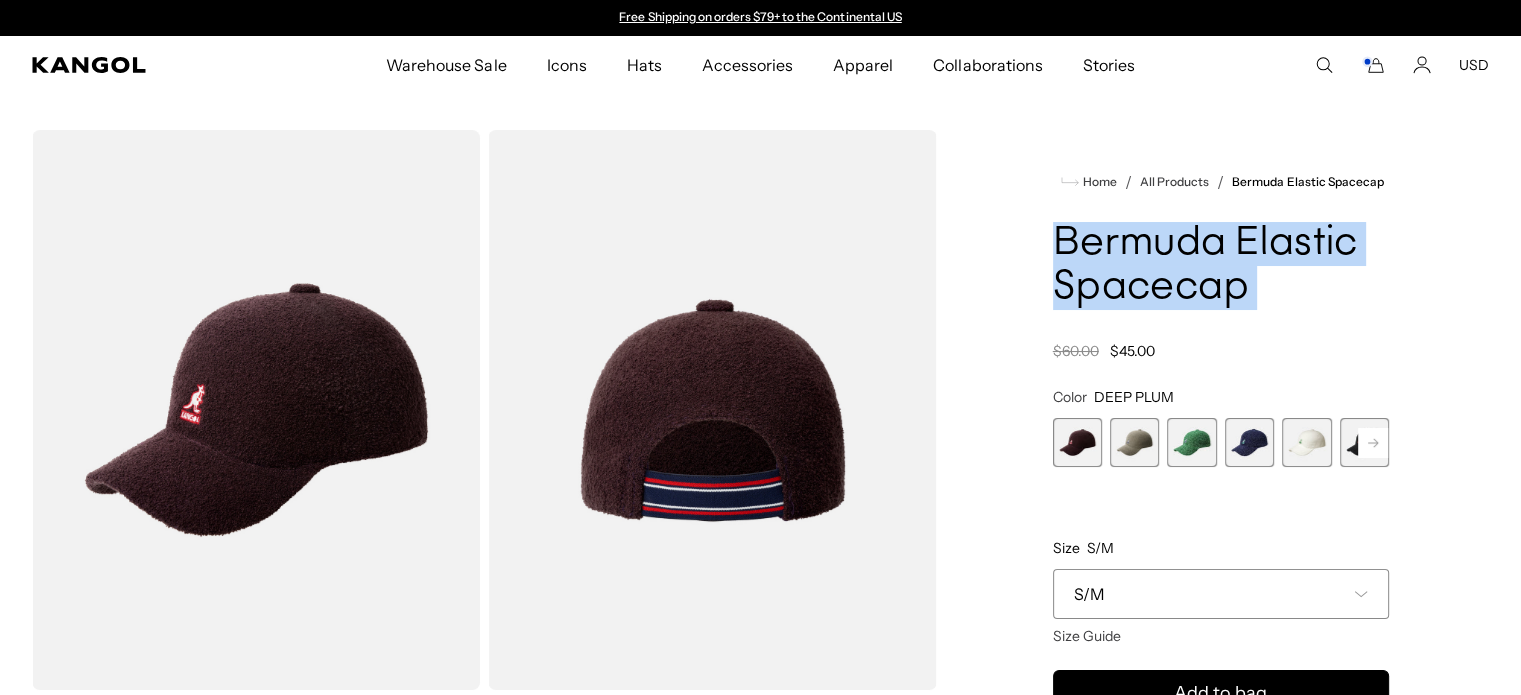 click on "Home
/
All Products
/
Bermuda Elastic Spacecap
Bermuda Elastic Spacecap
Regular price
$45.00
Regular price
$60.00
Sale price
$45.00
Color
DEEP PLUM
Previous
Next
DEEP PLUM
Variant sold out or unavailable
WARM GREY
Variant sold out or unavailable" at bounding box center [1221, 694] 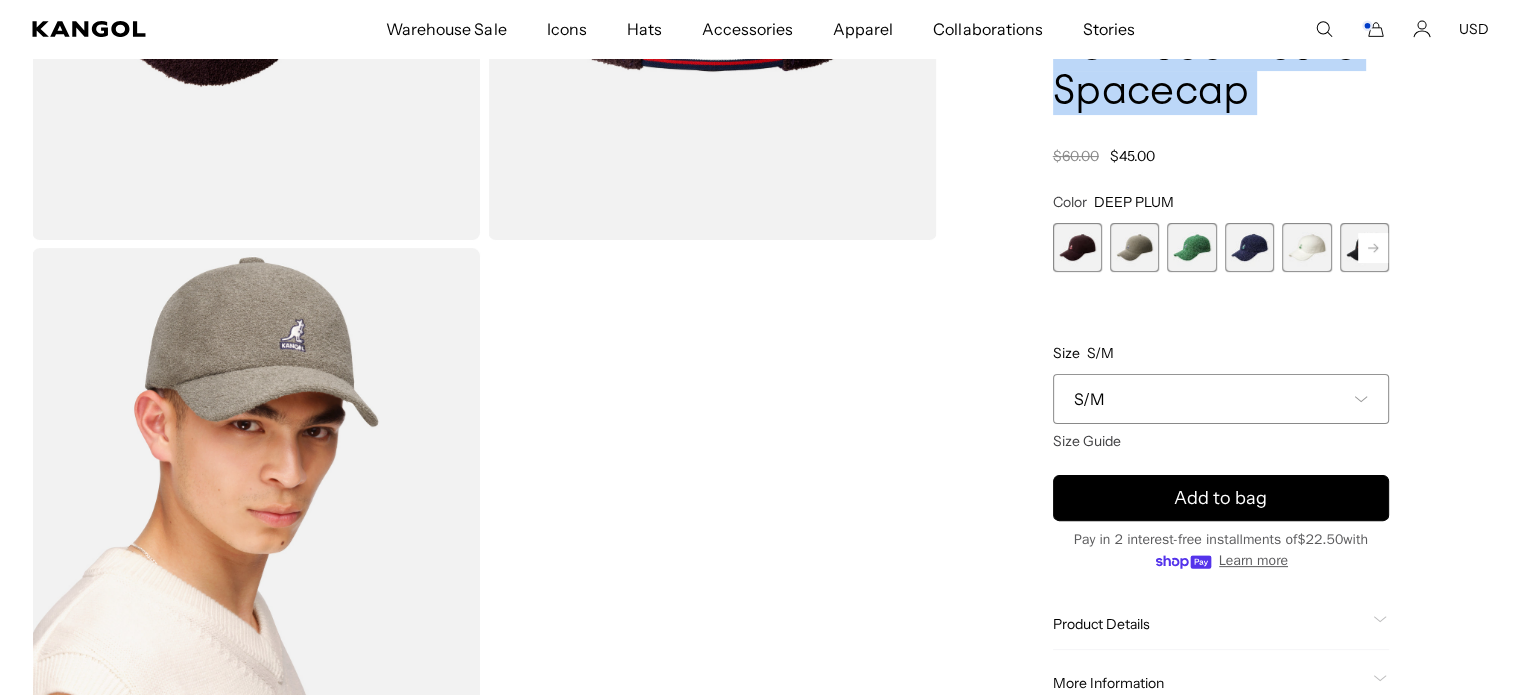 scroll, scrollTop: 0, scrollLeft: 0, axis: both 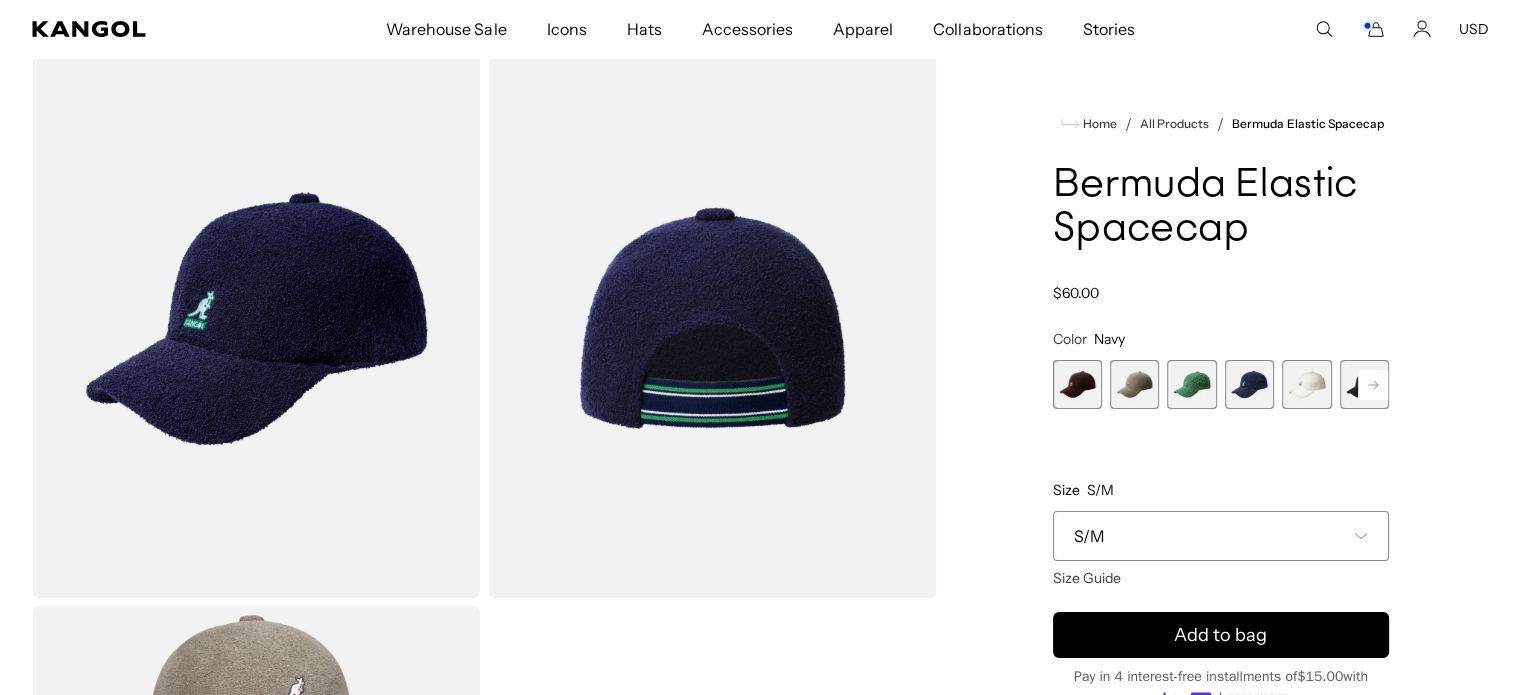 click on "Color
Navy
Previous
Next
DEEP PLUM
Variant sold out or unavailable
WARM GREY
Variant sold out or unavailable
Turf Green
Variant sold out or unavailable
Navy
Variant sold out or unavailable
White
Variant sold out or unavailable
Black
Variant sold out or unavailable" at bounding box center [1221, 449] 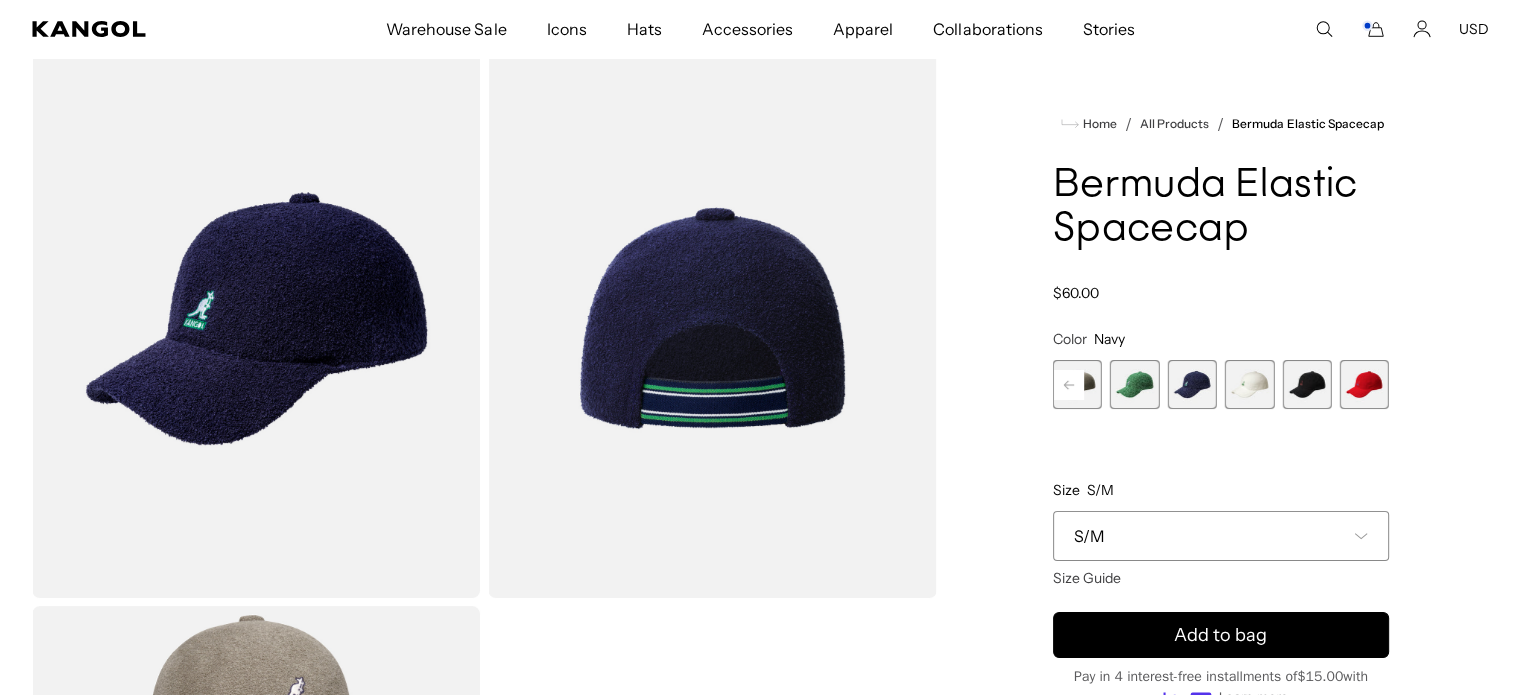 click at bounding box center (1364, 384) 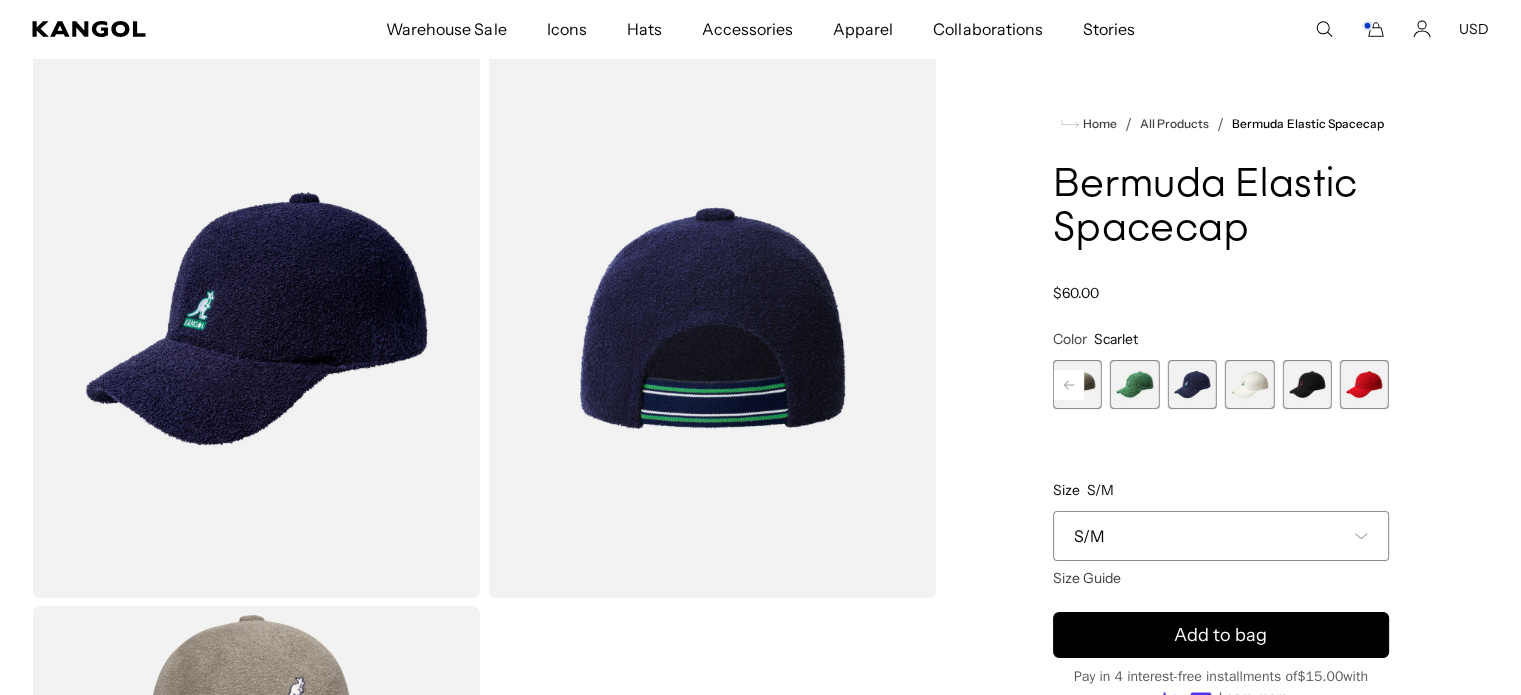 click at bounding box center [1364, 384] 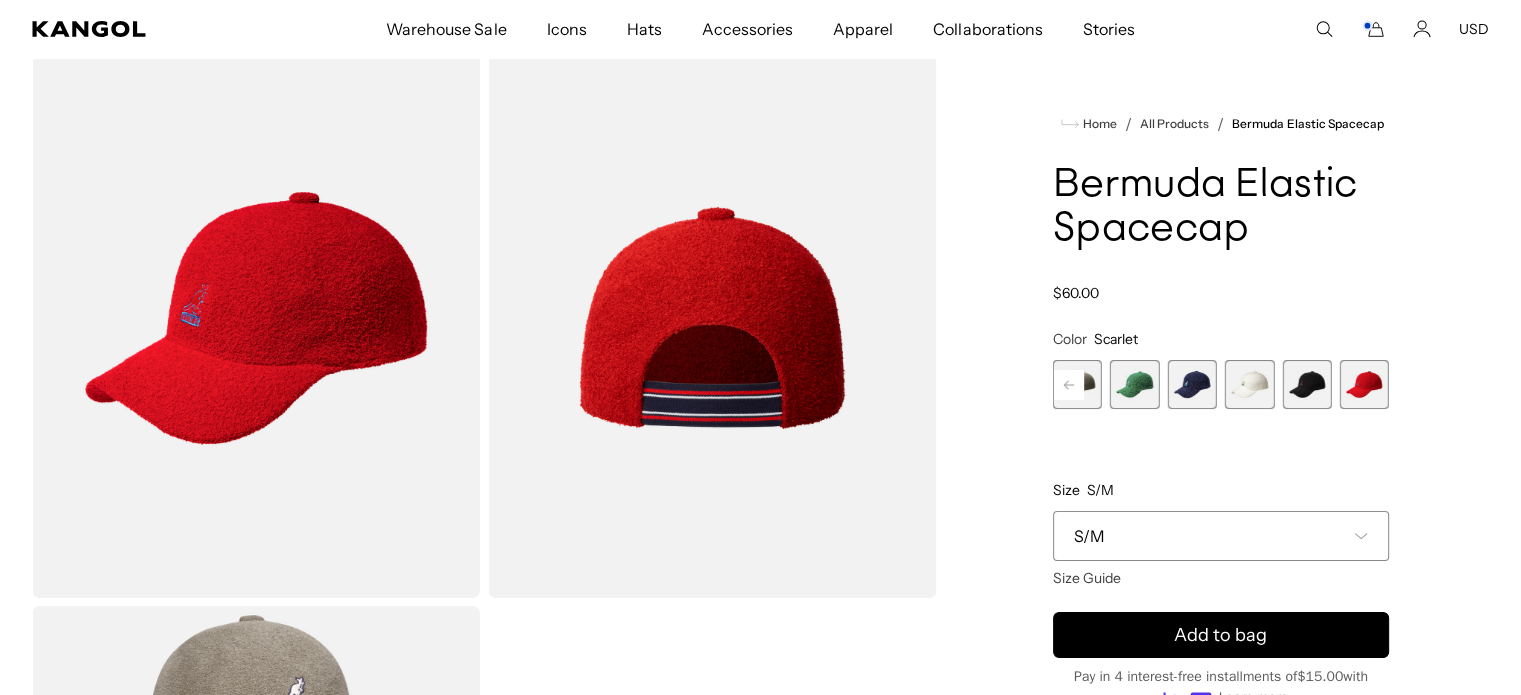 click at bounding box center (1306, 384) 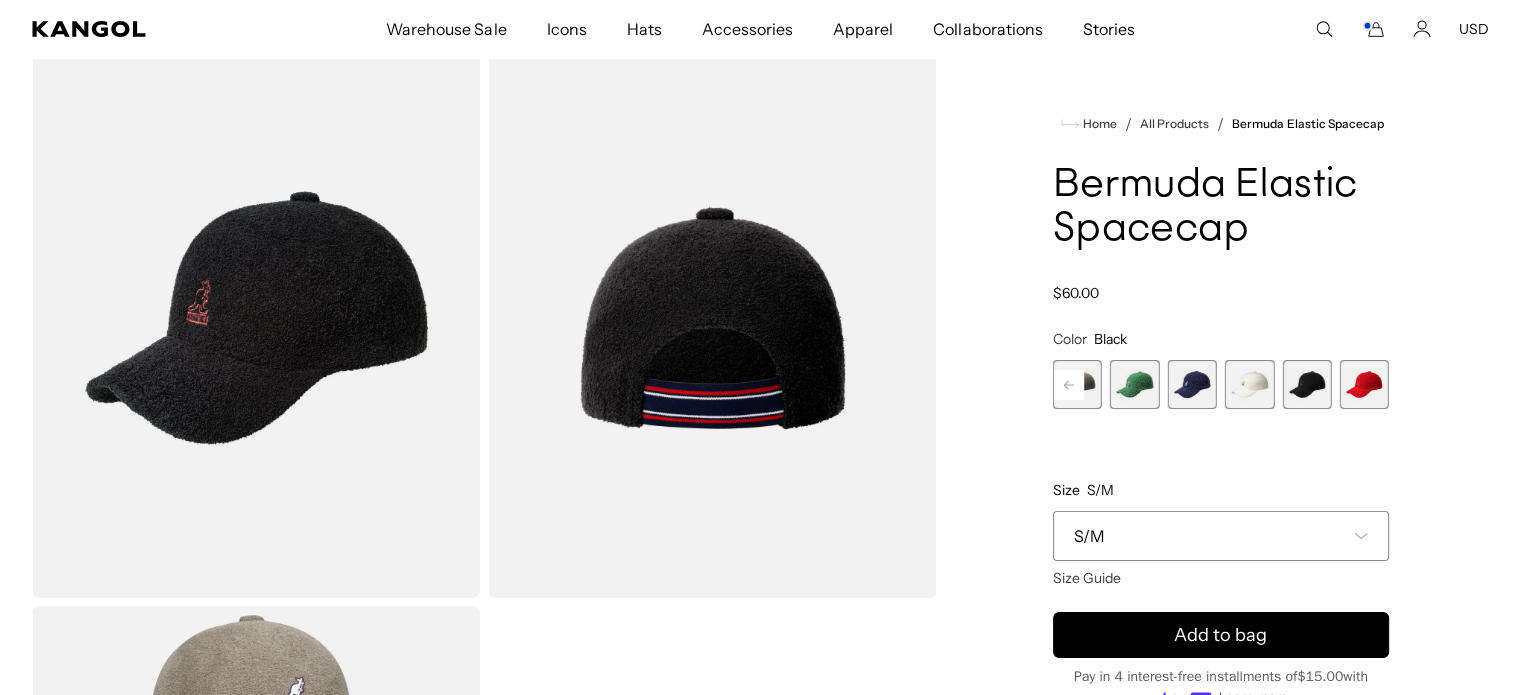 click at bounding box center (1191, 384) 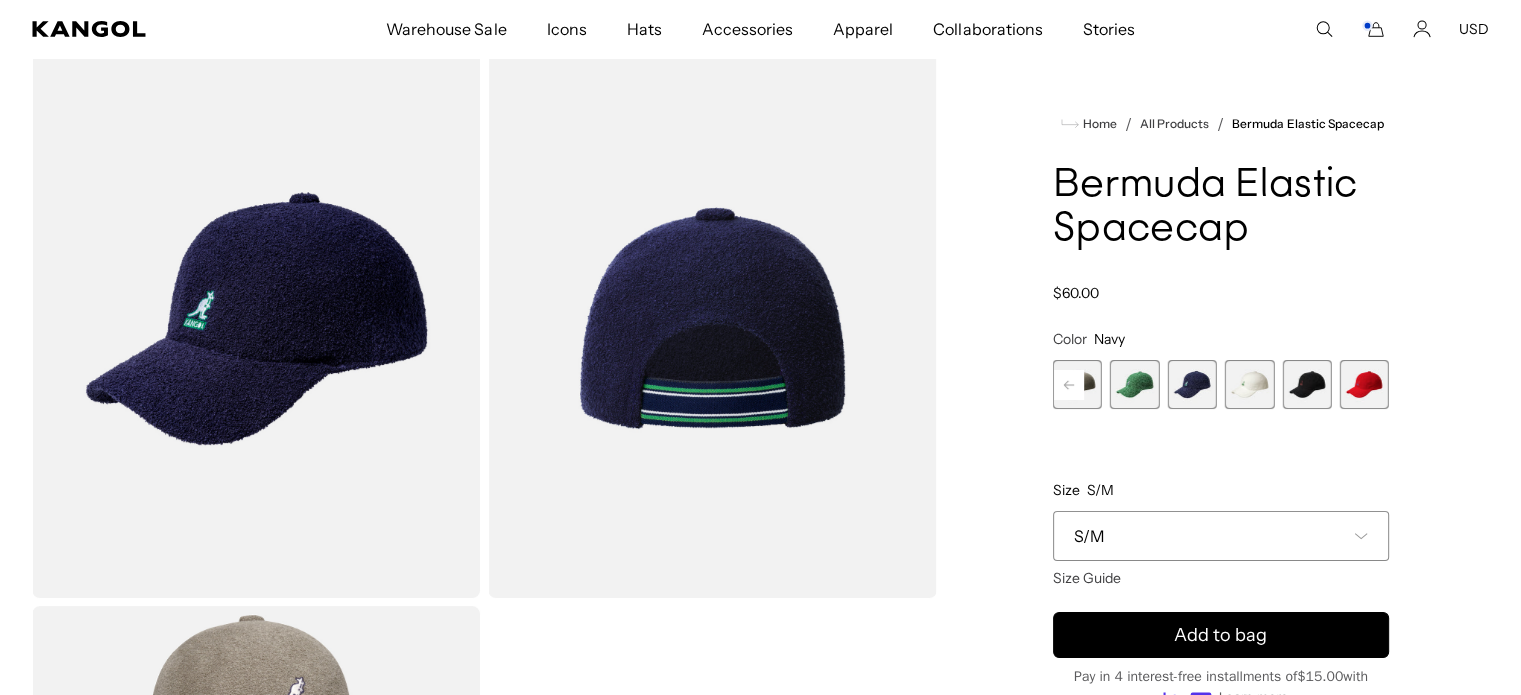 click 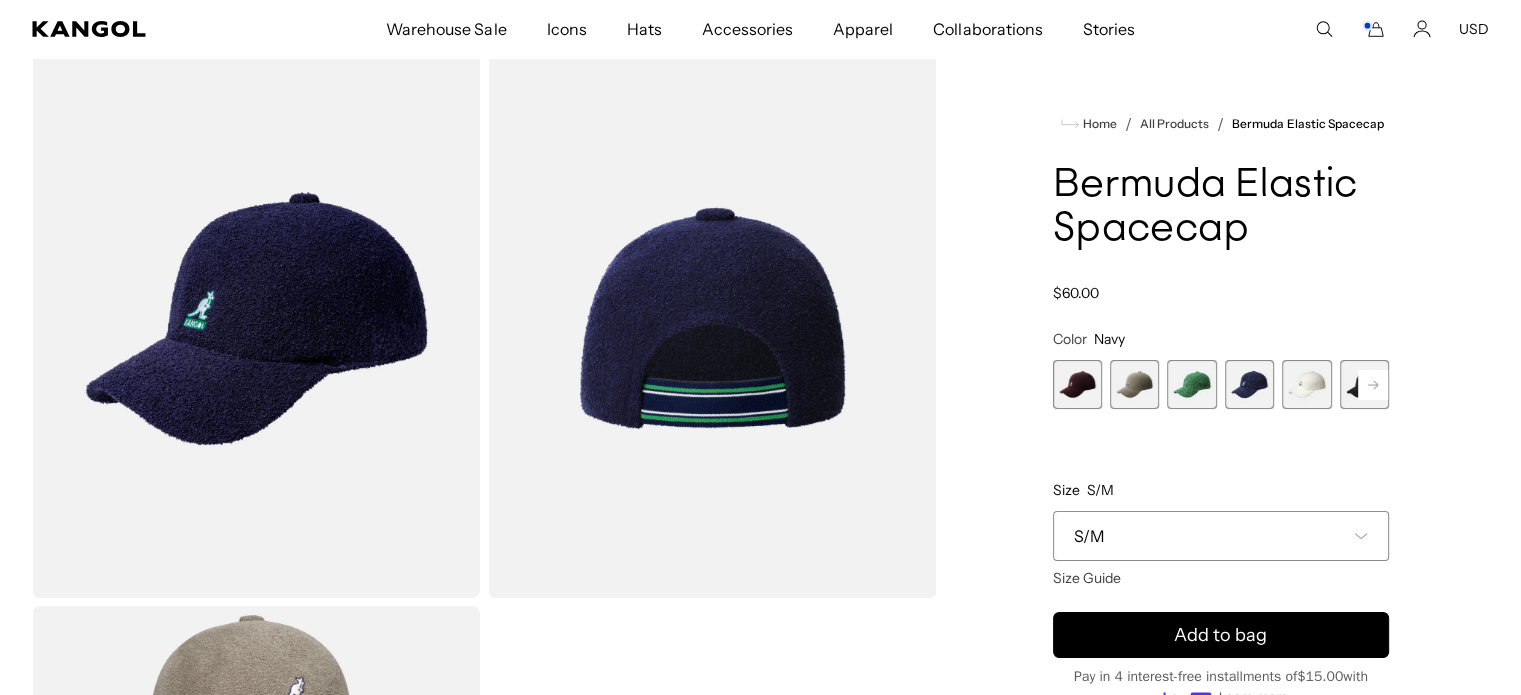 click at bounding box center (1077, 384) 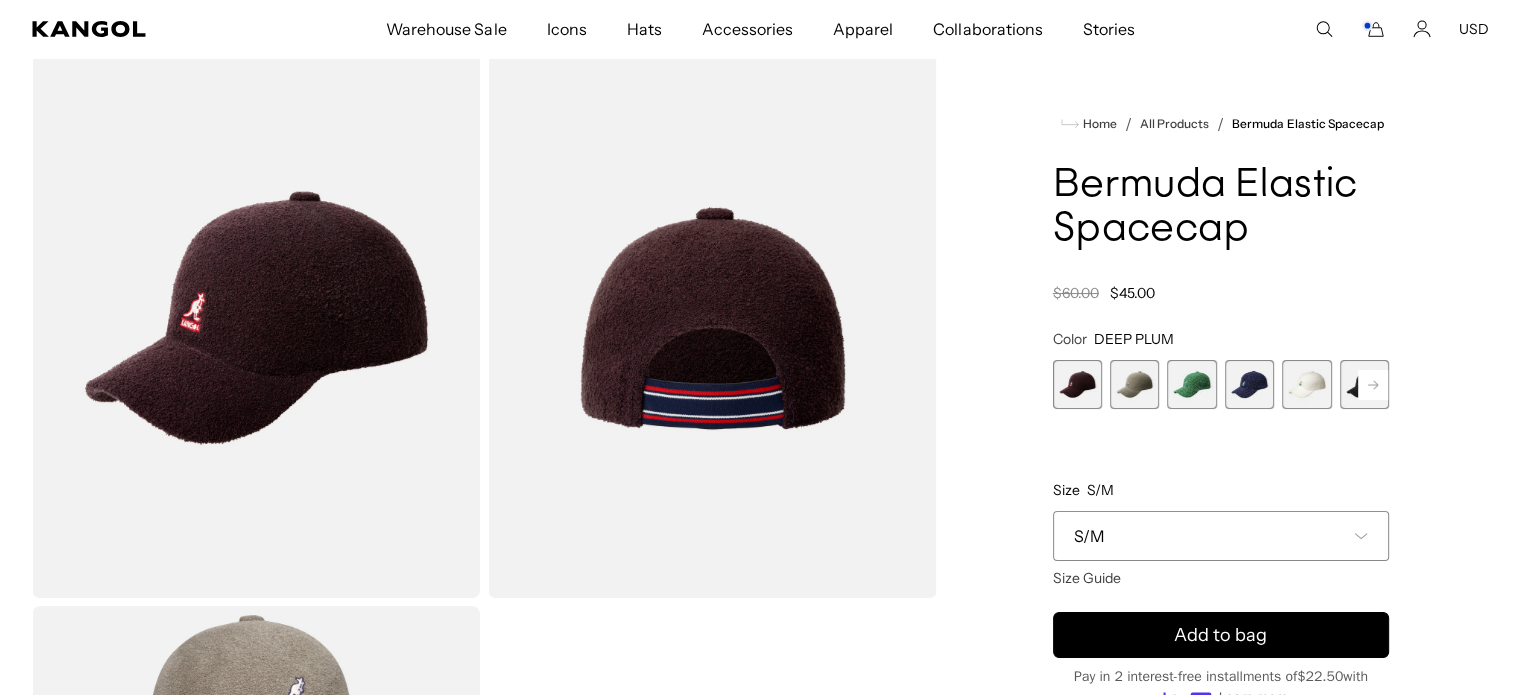 click at bounding box center [1191, 384] 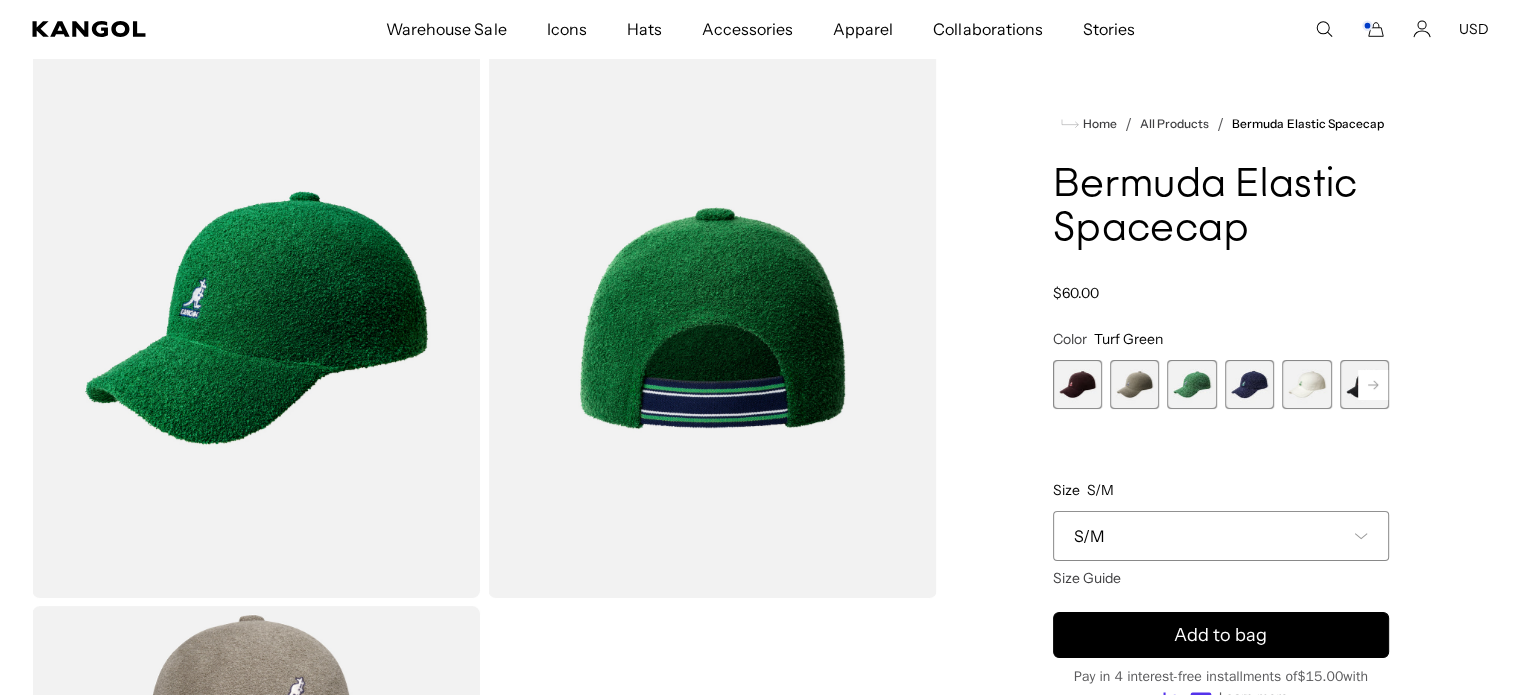 click at bounding box center [1249, 384] 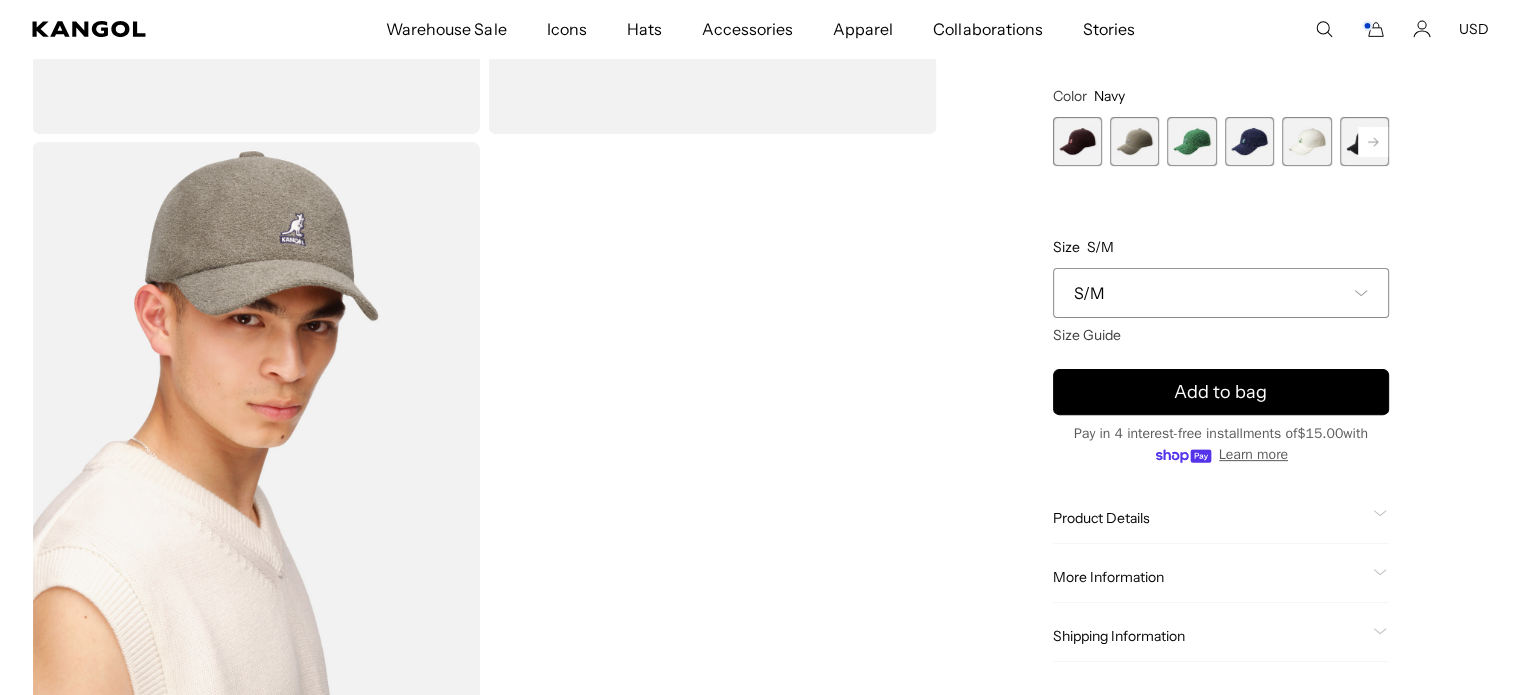 click at bounding box center [484, 138] 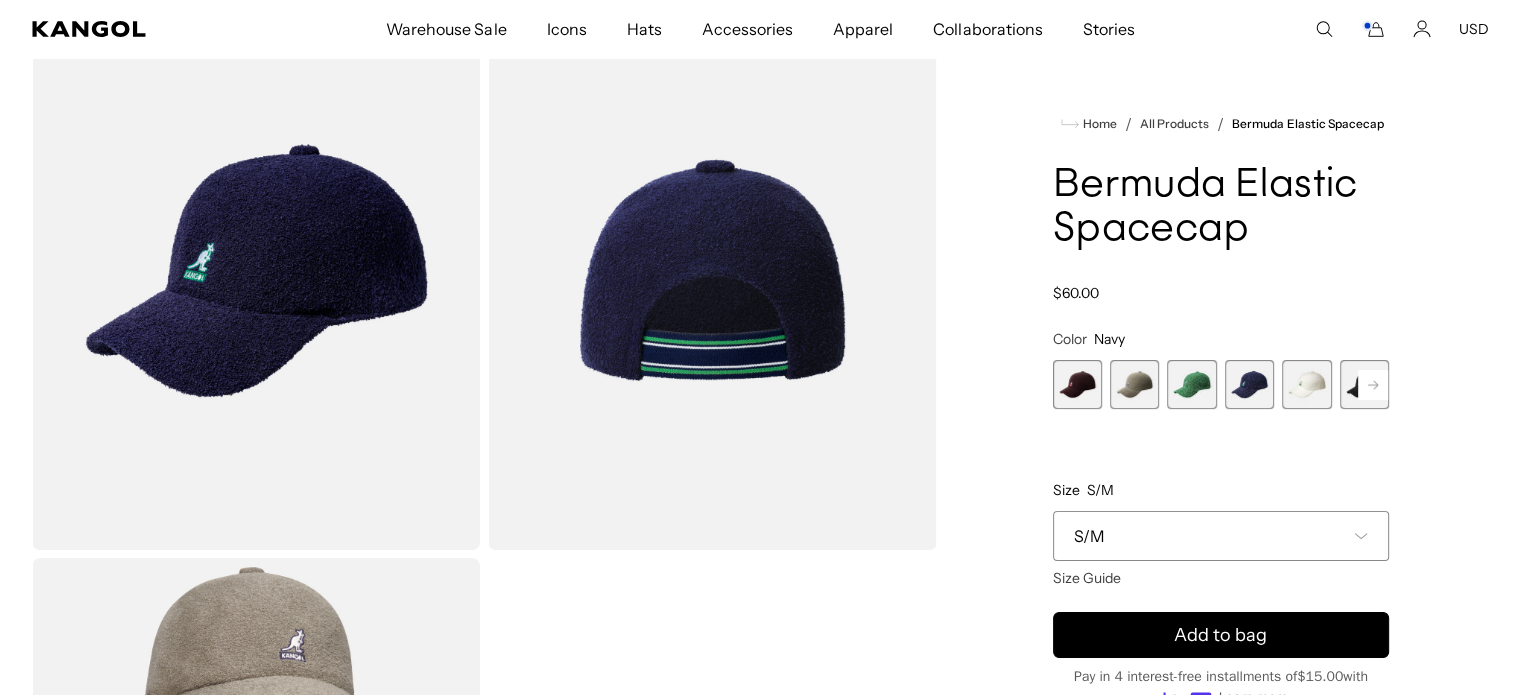 scroll, scrollTop: 0, scrollLeft: 0, axis: both 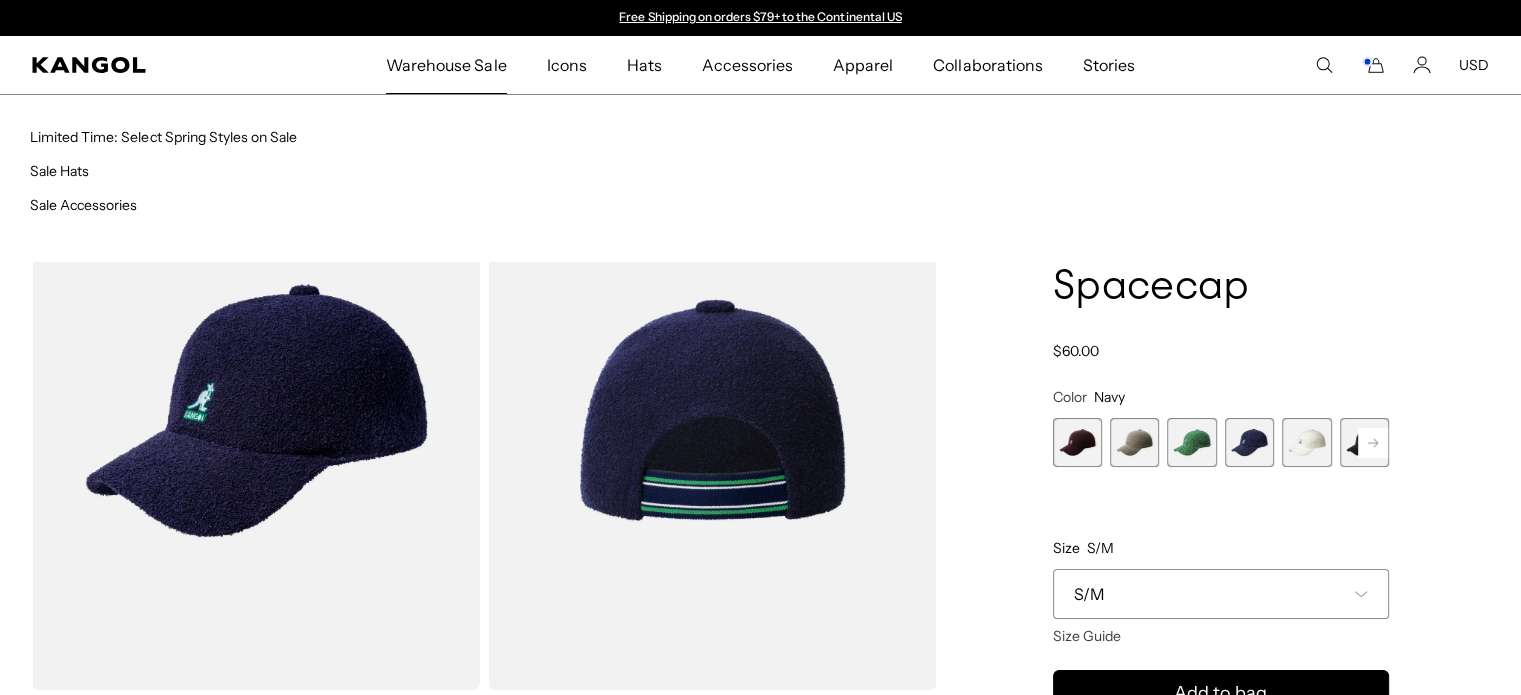 click on "Warehouse Sale" at bounding box center (446, 65) 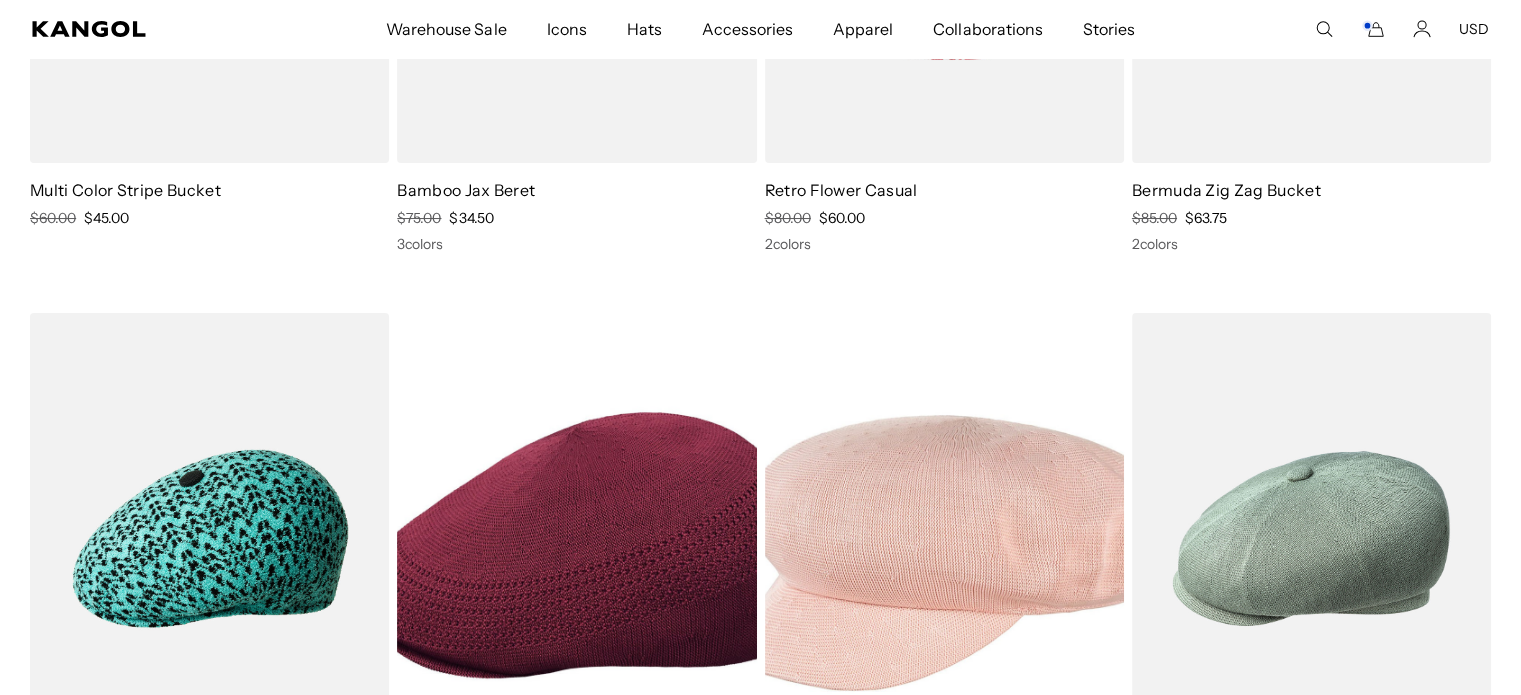 scroll, scrollTop: 7722, scrollLeft: 0, axis: vertical 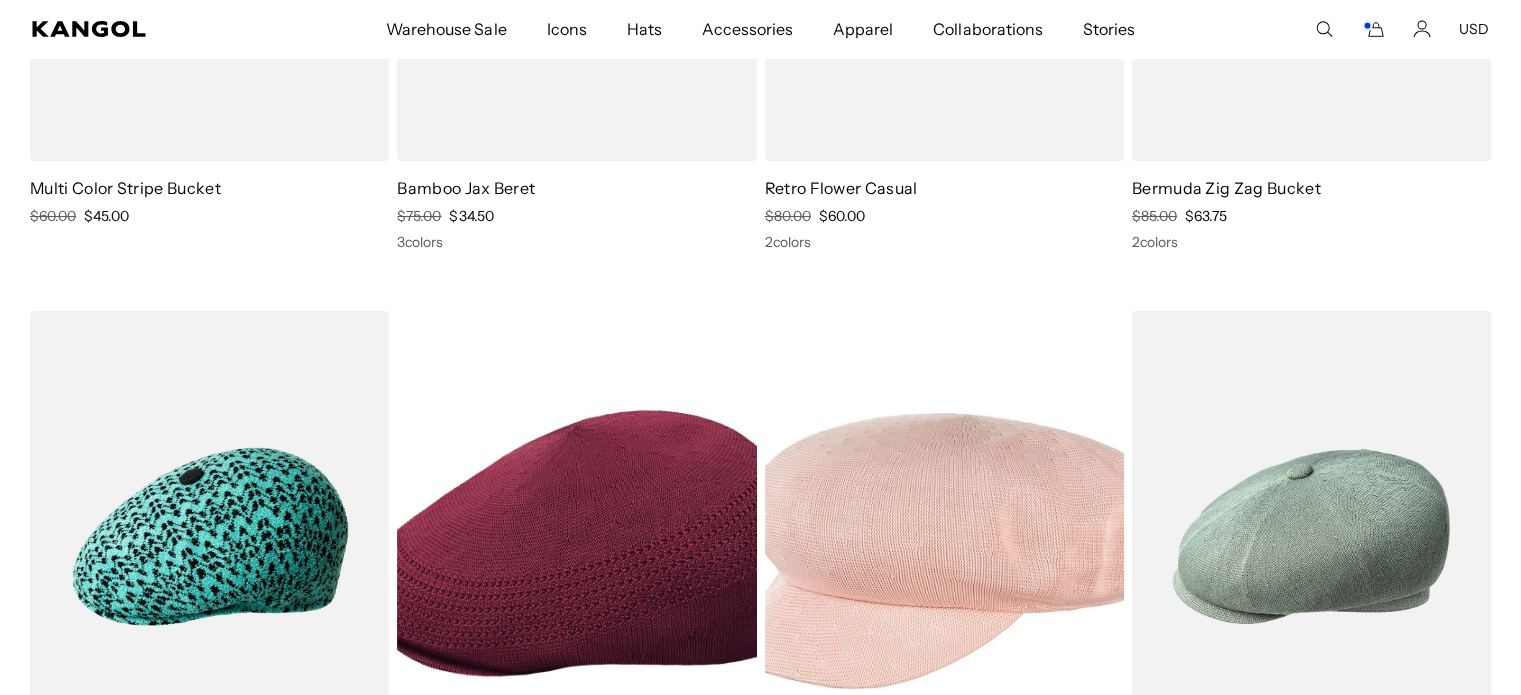click on "Seamless Tropic™ 507 Sale Price $37.50 15  colors Tropic™ Player Sale Price $52.50 5  colors Bermuda 504 Sale Price $52.50 5  colors Bermuda Elastic Spacecap Sale Price $45.00 7  colors Bermuda Stripe Bucket Sale Price $63.75 7  colors Flip It Reversible Casual Sale Price $60.00 3  colors Tropic™ 504 Ventair Sale Price $37.50 28  colors Tropic™ 504 Sale Price $37.50 10  colors Tropic™ Ventair Spacecap Sale Price $37.50 10  colors Bermuda Casual Sale Price $63.75 16  colors Bermuda Bucket Sale Price $60.00 14  colors Washed Baseball Sale Price $33.75 10  colors Cotton Bucket Sale Price $45.00 7  colors Utility Cords Jungle Hat Sale Price $52.50 8  colors Tropic™ 504 Regular Price $50.00 Sale Price $17.50 2  colors Big Logo Casual Sale Price $63.75 3  colors Bermuda Bucket Regular Price $80.00 Sale Price $40.00 6  colors Color Burst Ventair 507 Sale Price $48.75 4  colors Color Burst Ventair Casual Sale Price $60.00 4  colors Kangol Outdoor Patch Trucker Regular Price $50.00 Sale Price $37.50 3 2 2" at bounding box center [760, -304] 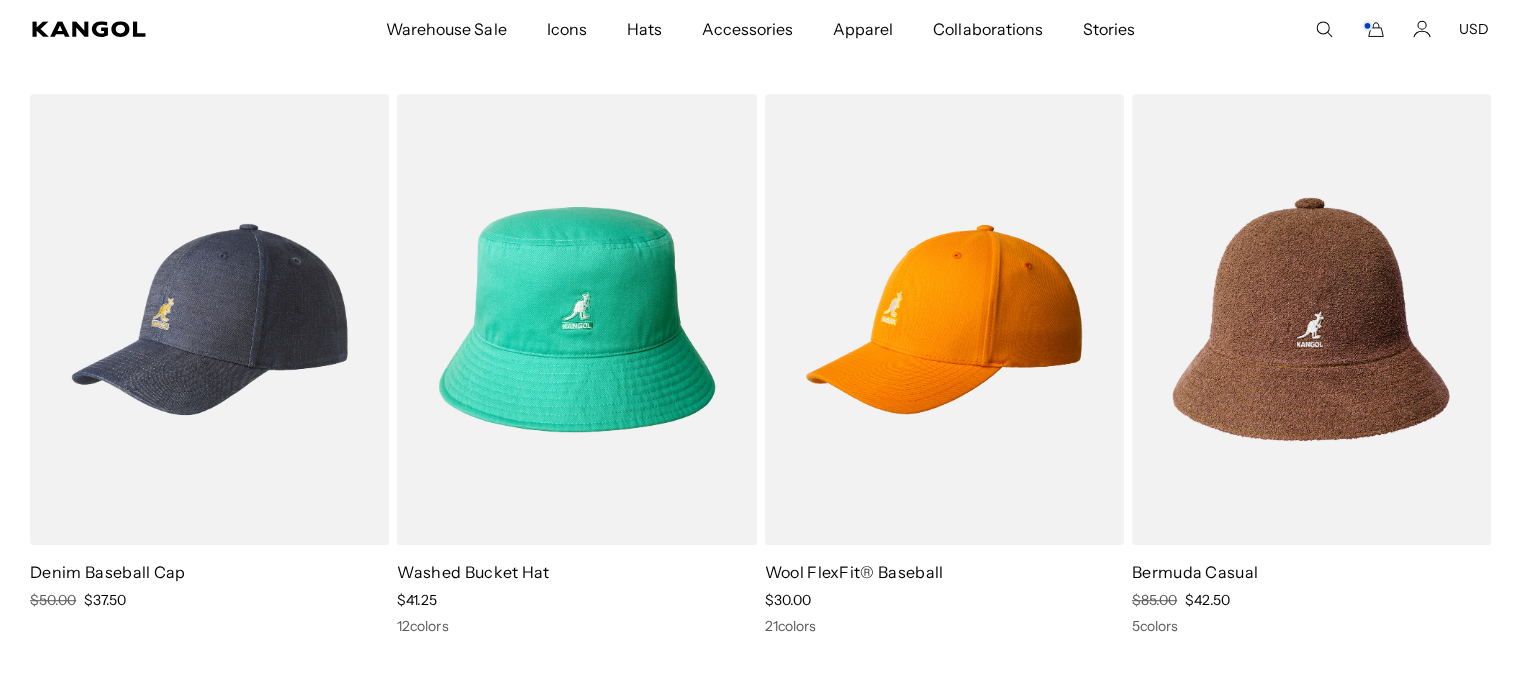 scroll, scrollTop: 8540, scrollLeft: 0, axis: vertical 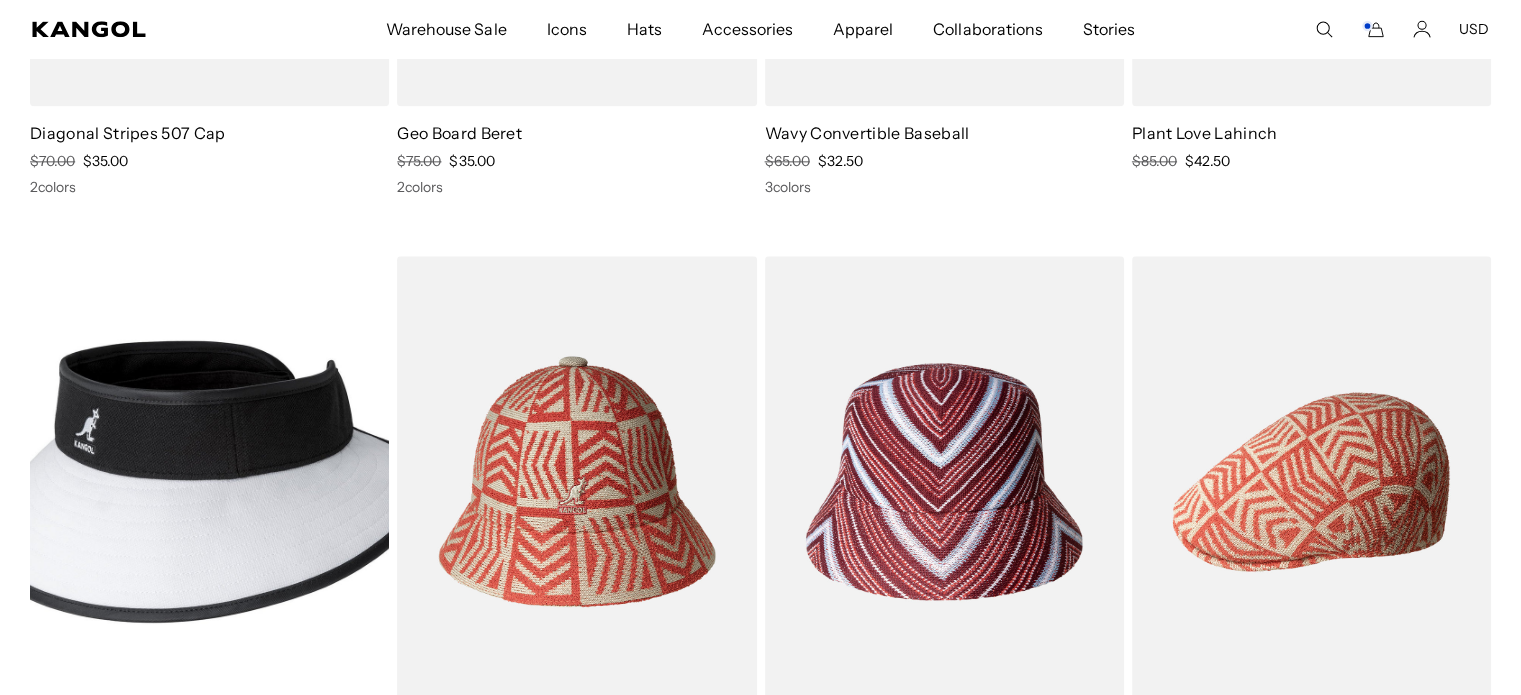 click on "3  colors" at bounding box center (944, 187) 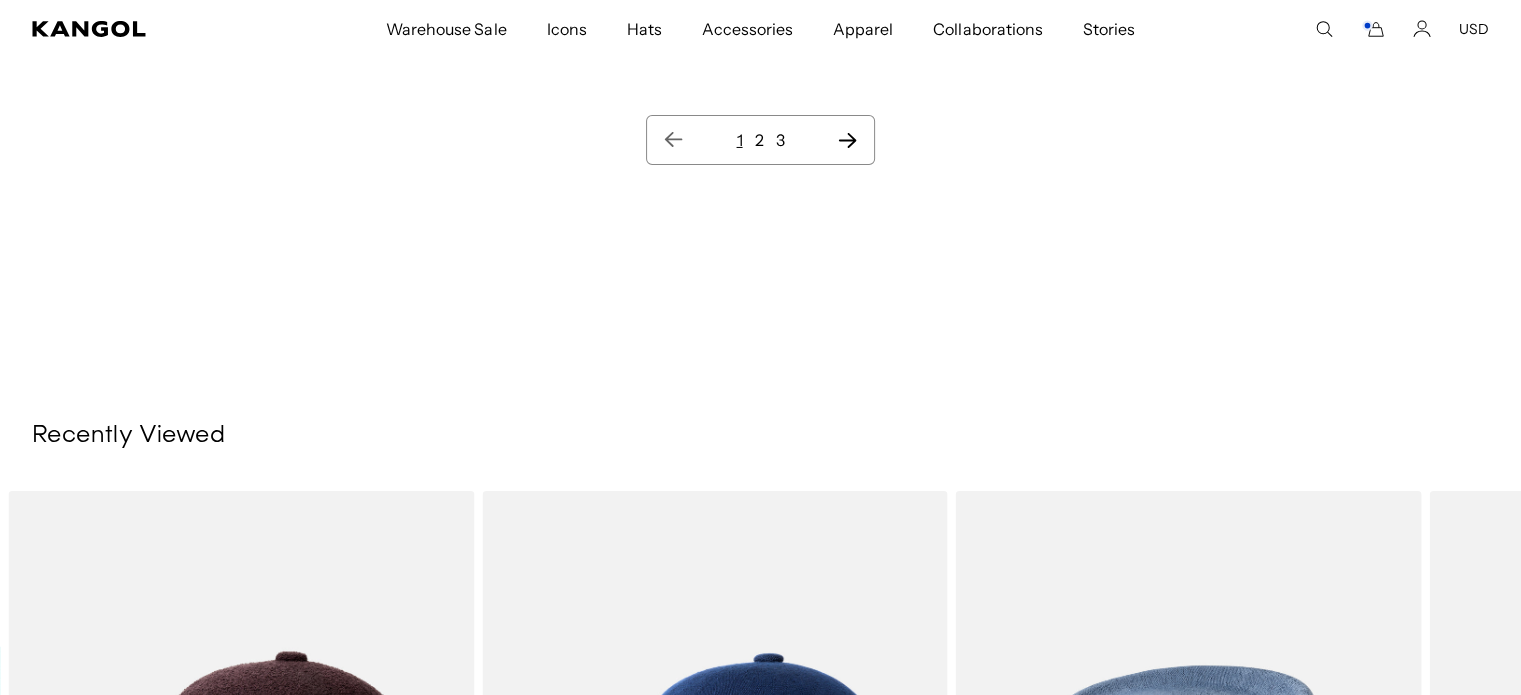 scroll, scrollTop: 14607, scrollLeft: 0, axis: vertical 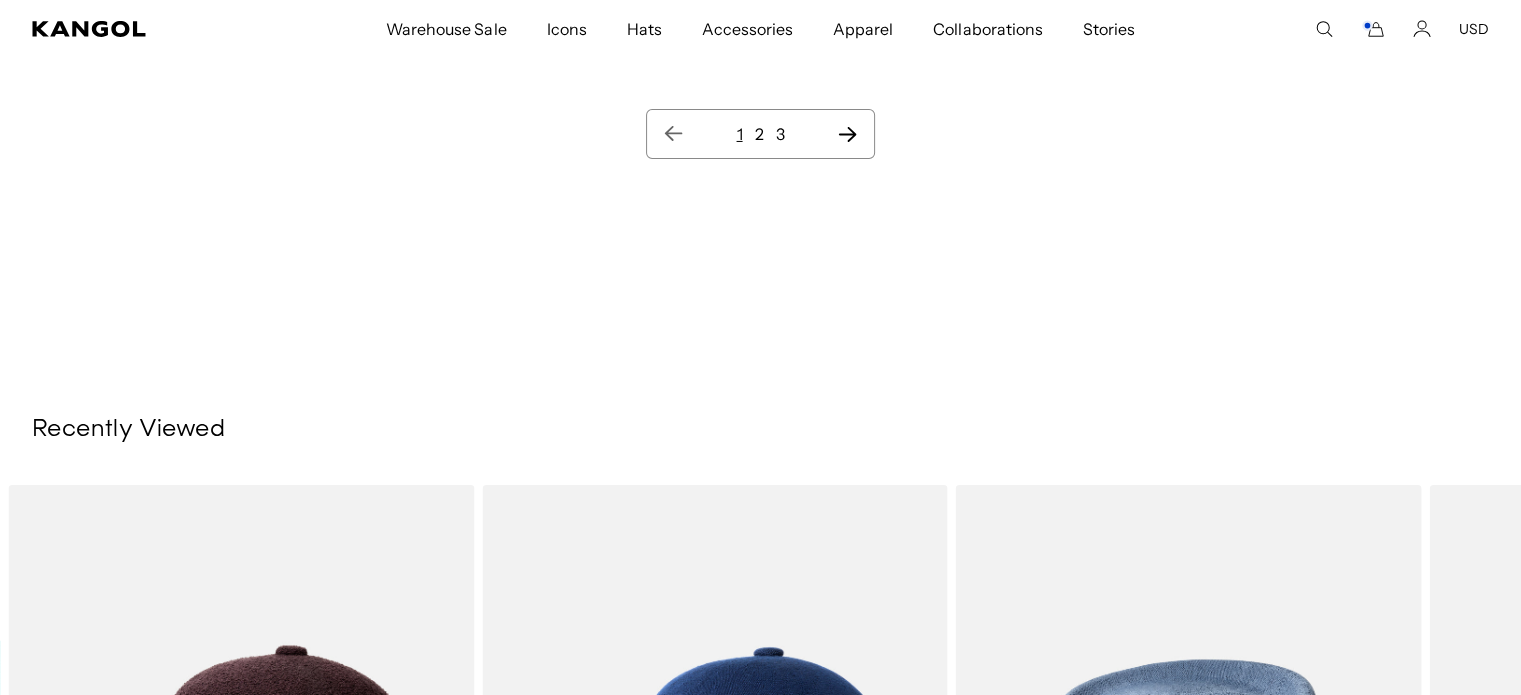 click 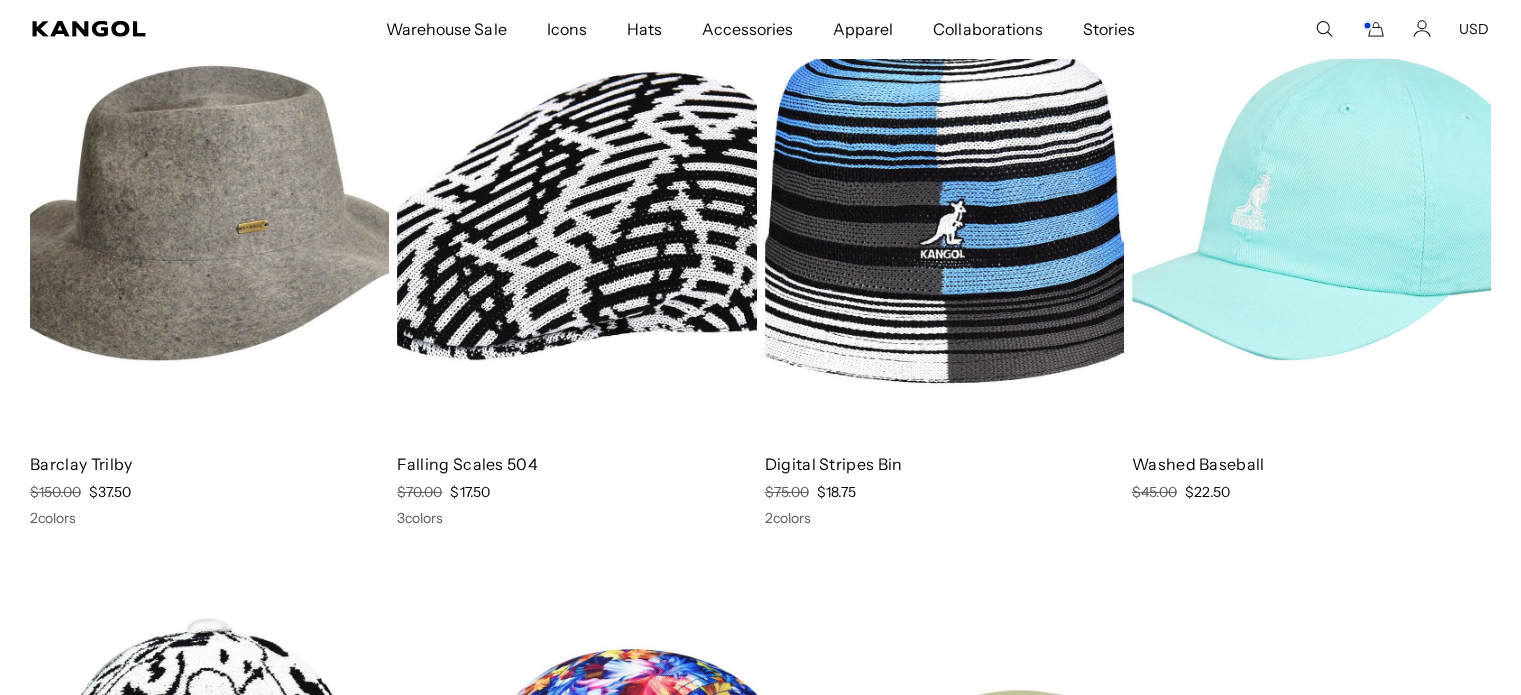 scroll, scrollTop: 6263, scrollLeft: 0, axis: vertical 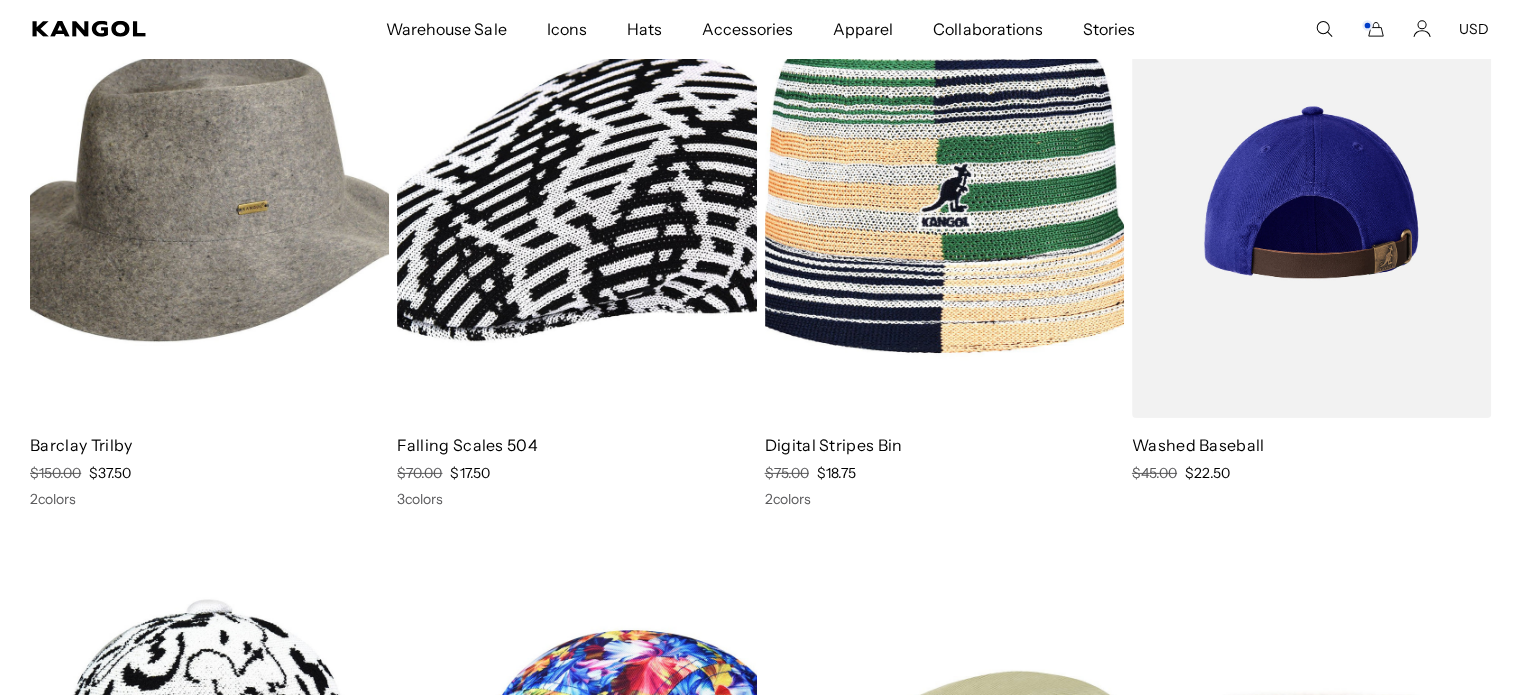 click at bounding box center [1311, 192] 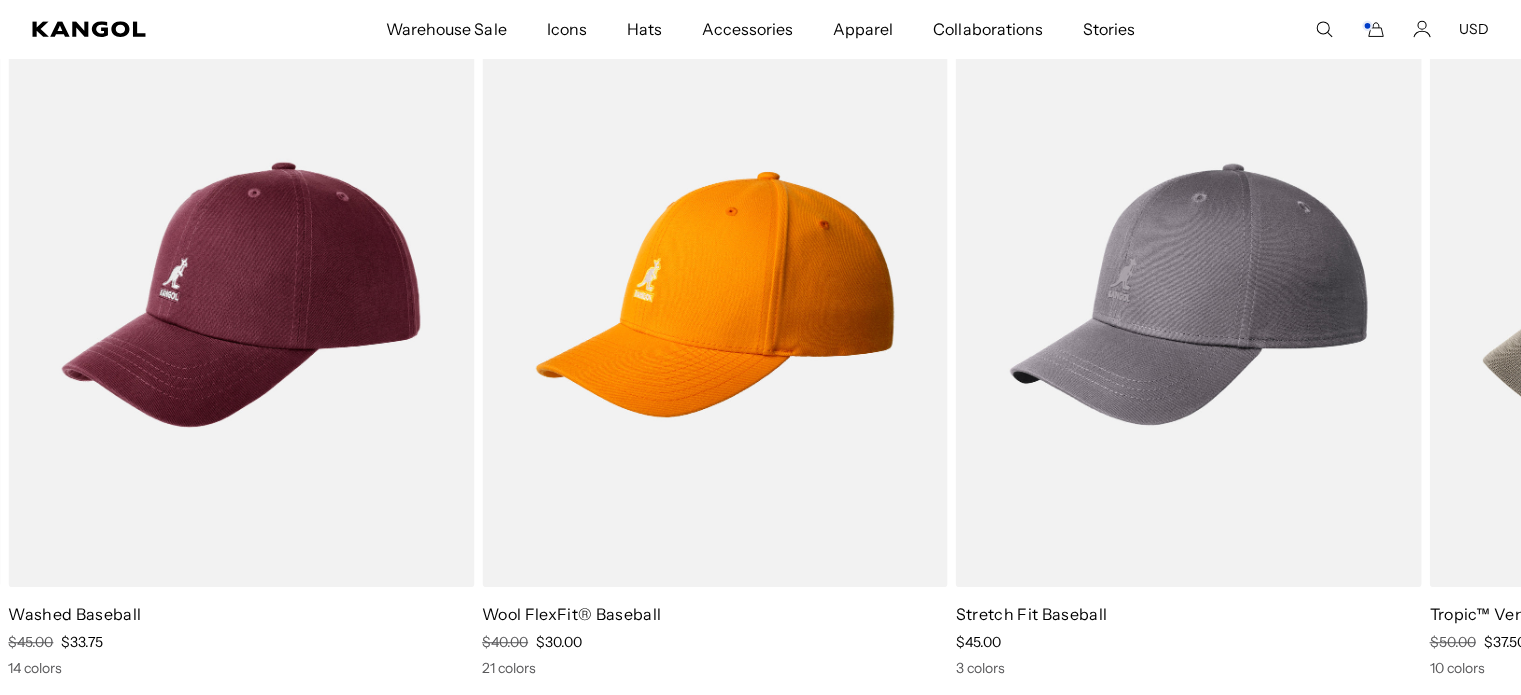scroll, scrollTop: 1044, scrollLeft: 0, axis: vertical 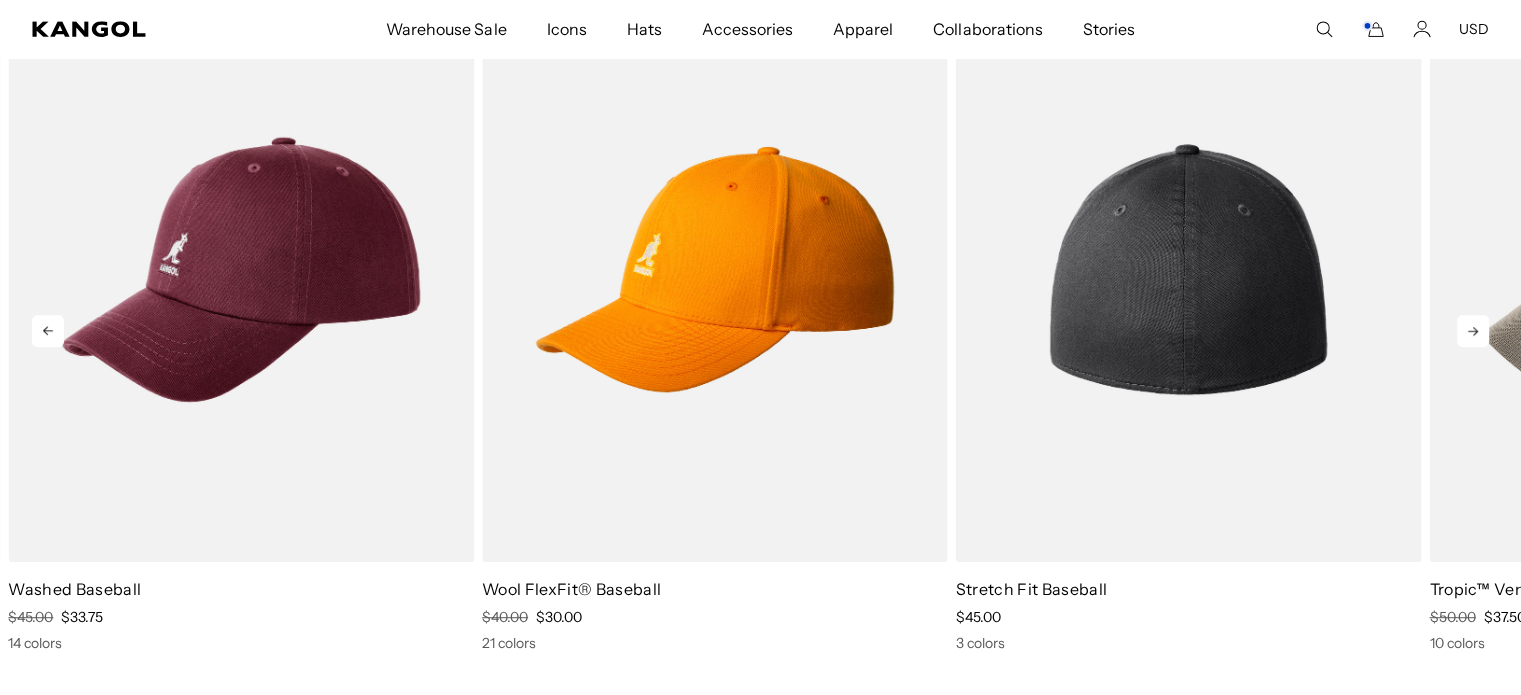 click at bounding box center [1189, 269] 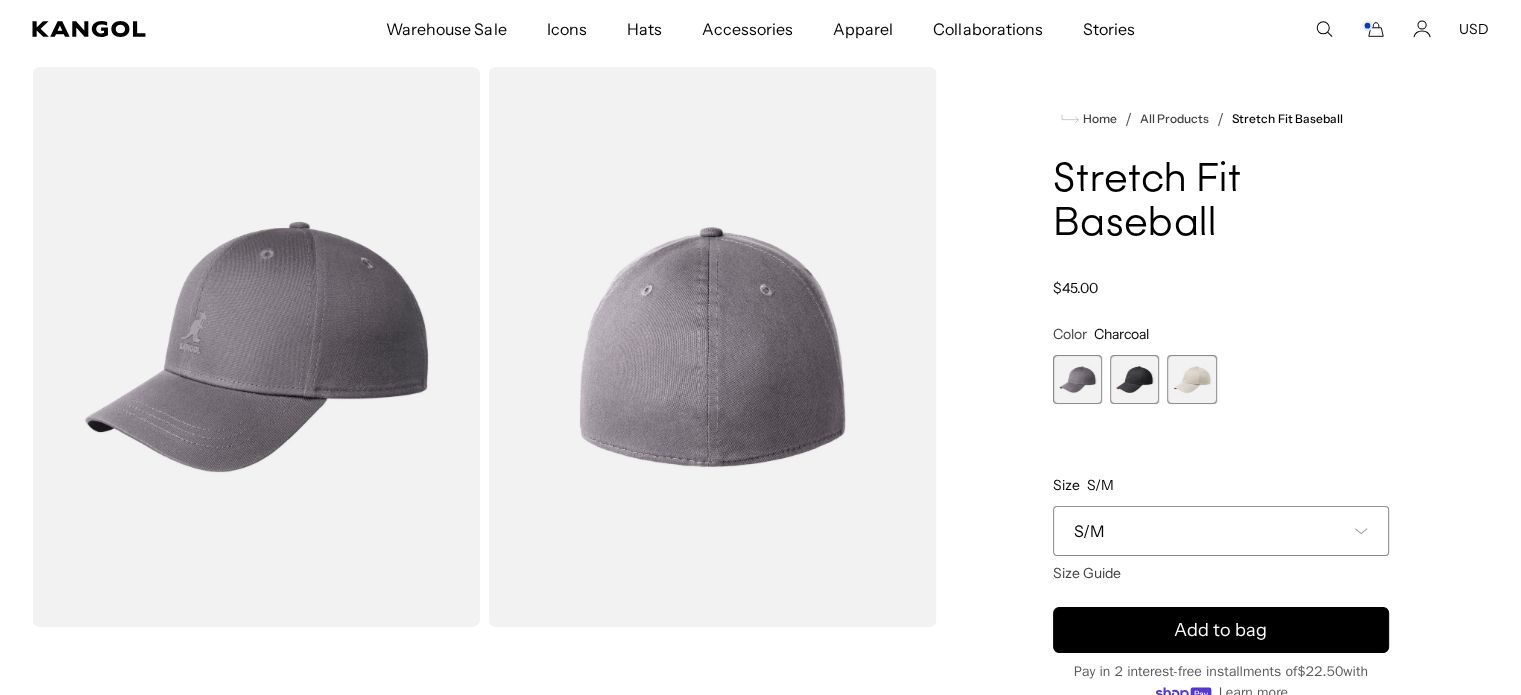 scroll, scrollTop: 64, scrollLeft: 0, axis: vertical 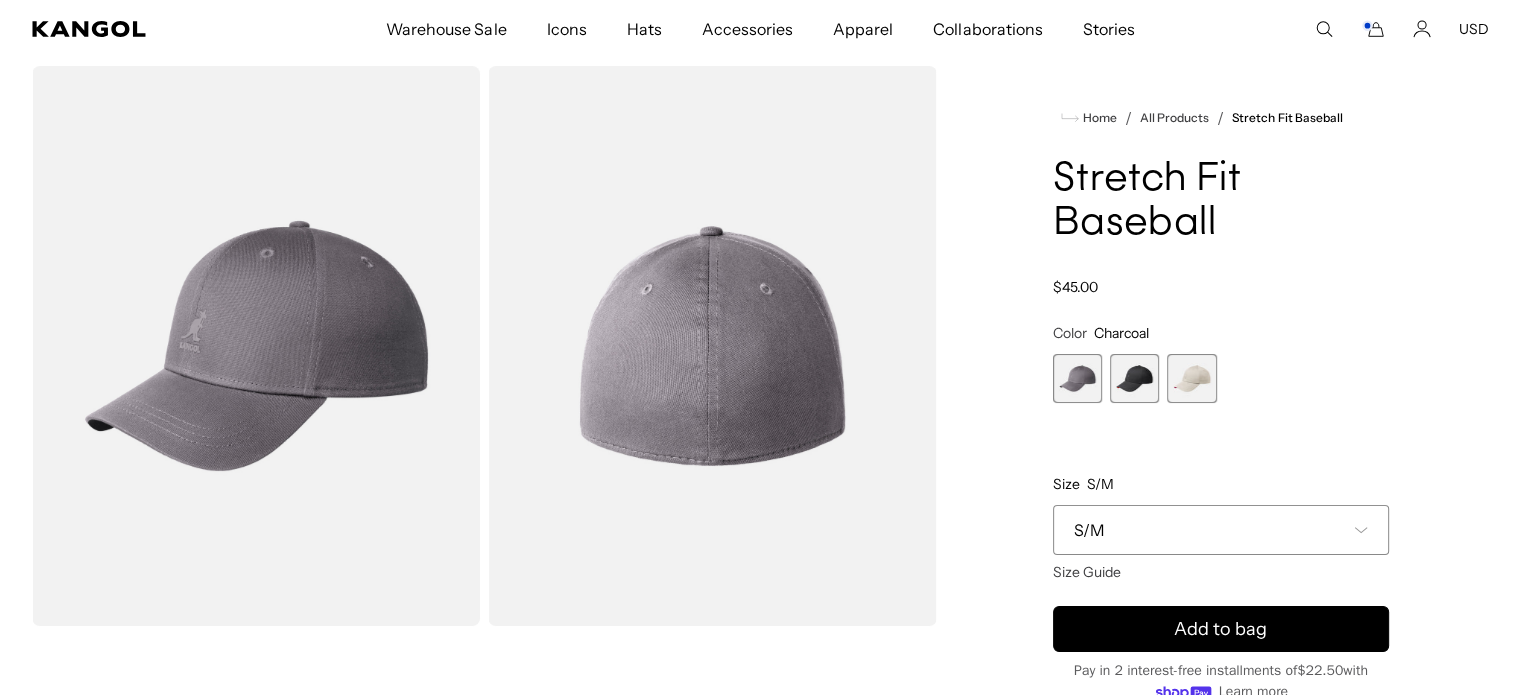 click at bounding box center (1134, 378) 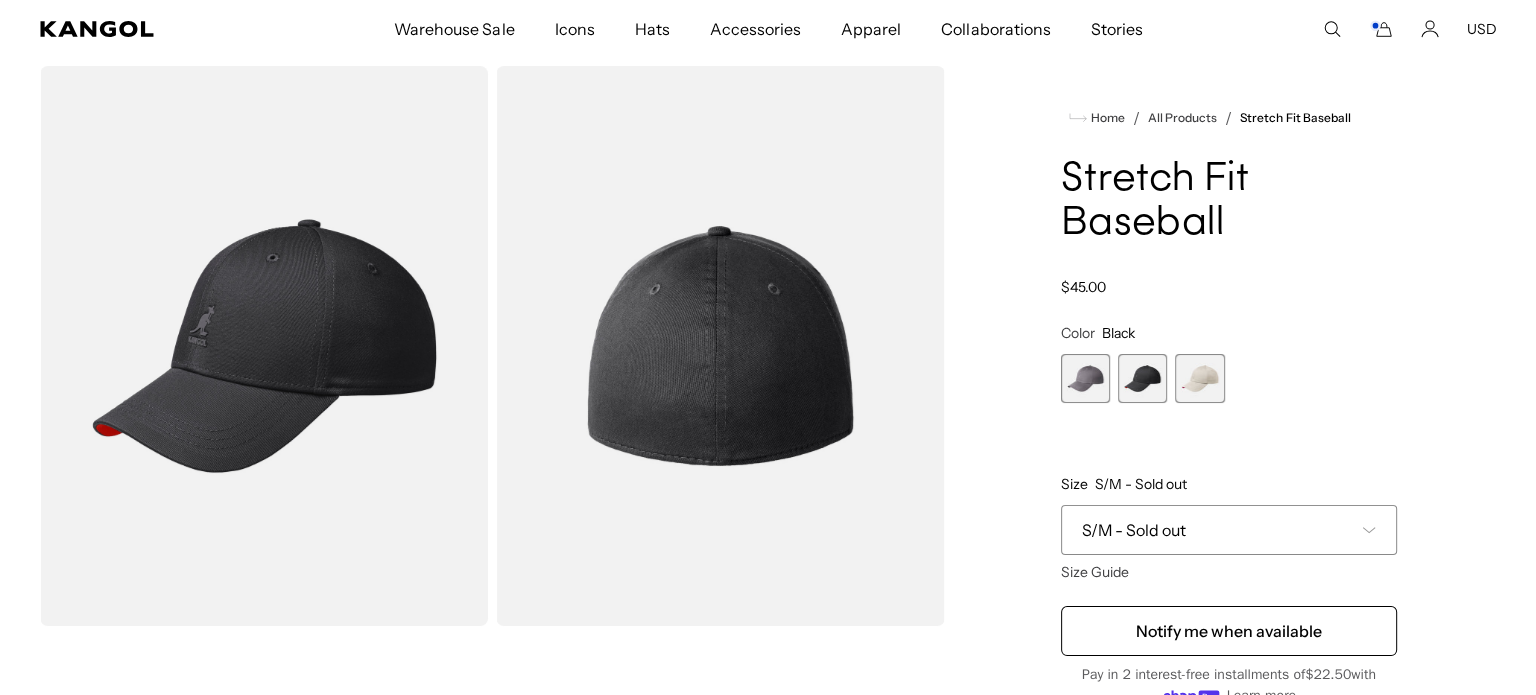 scroll, scrollTop: 0, scrollLeft: 0, axis: both 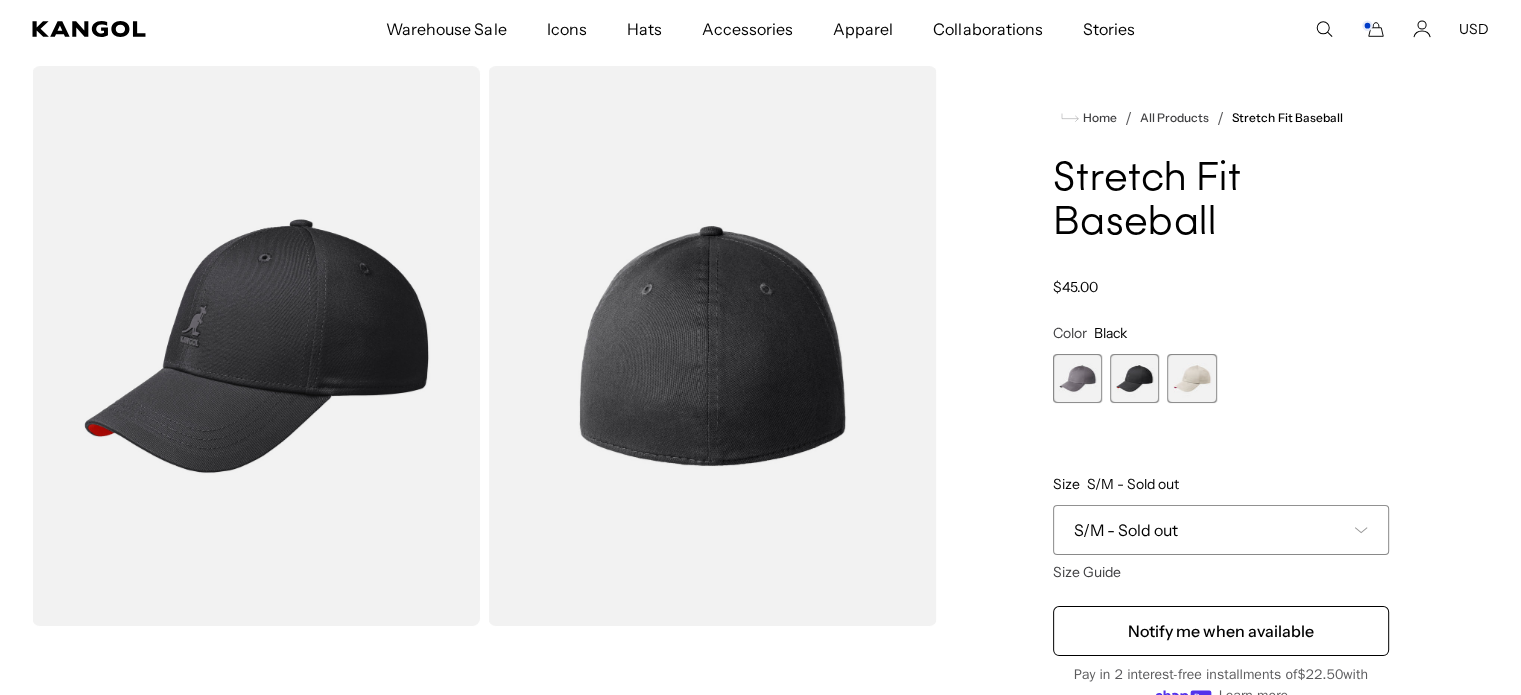 click at bounding box center [256, 346] 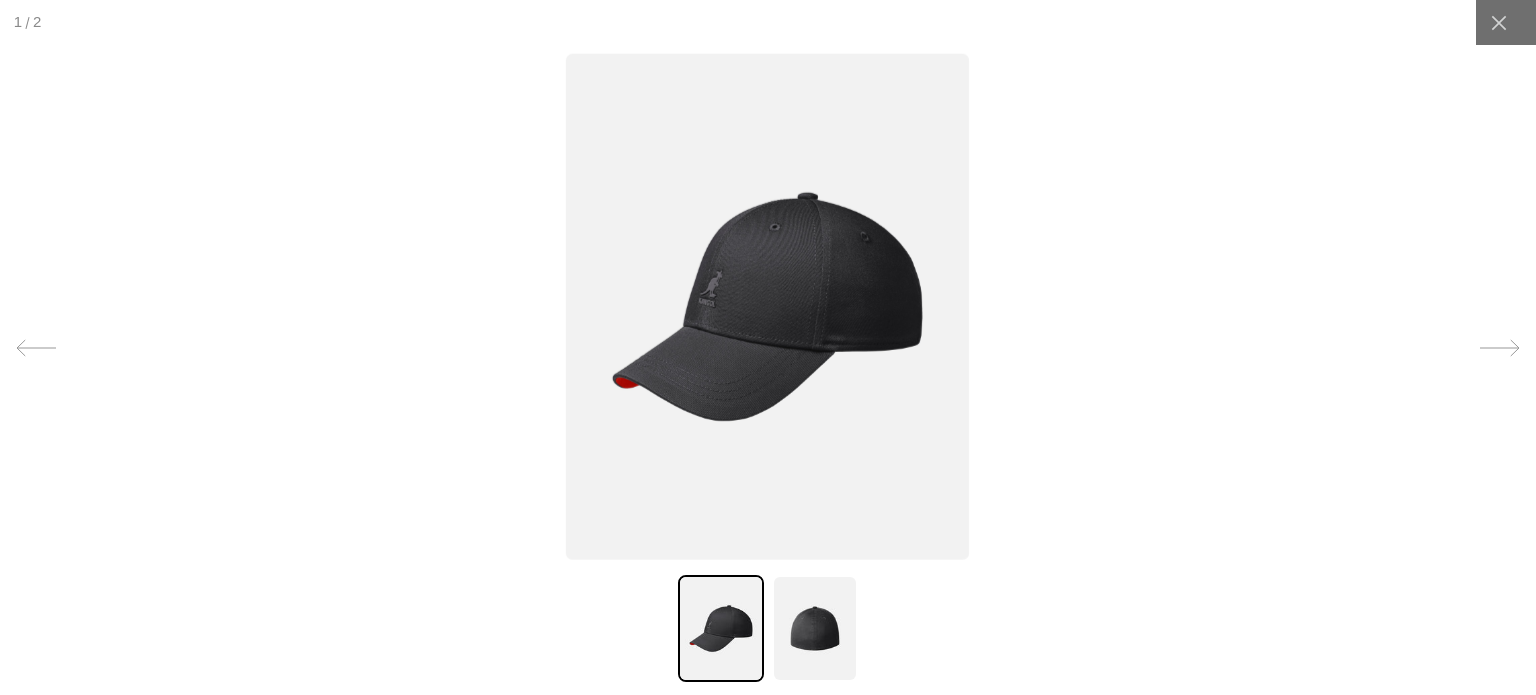 click at bounding box center (767, 306) 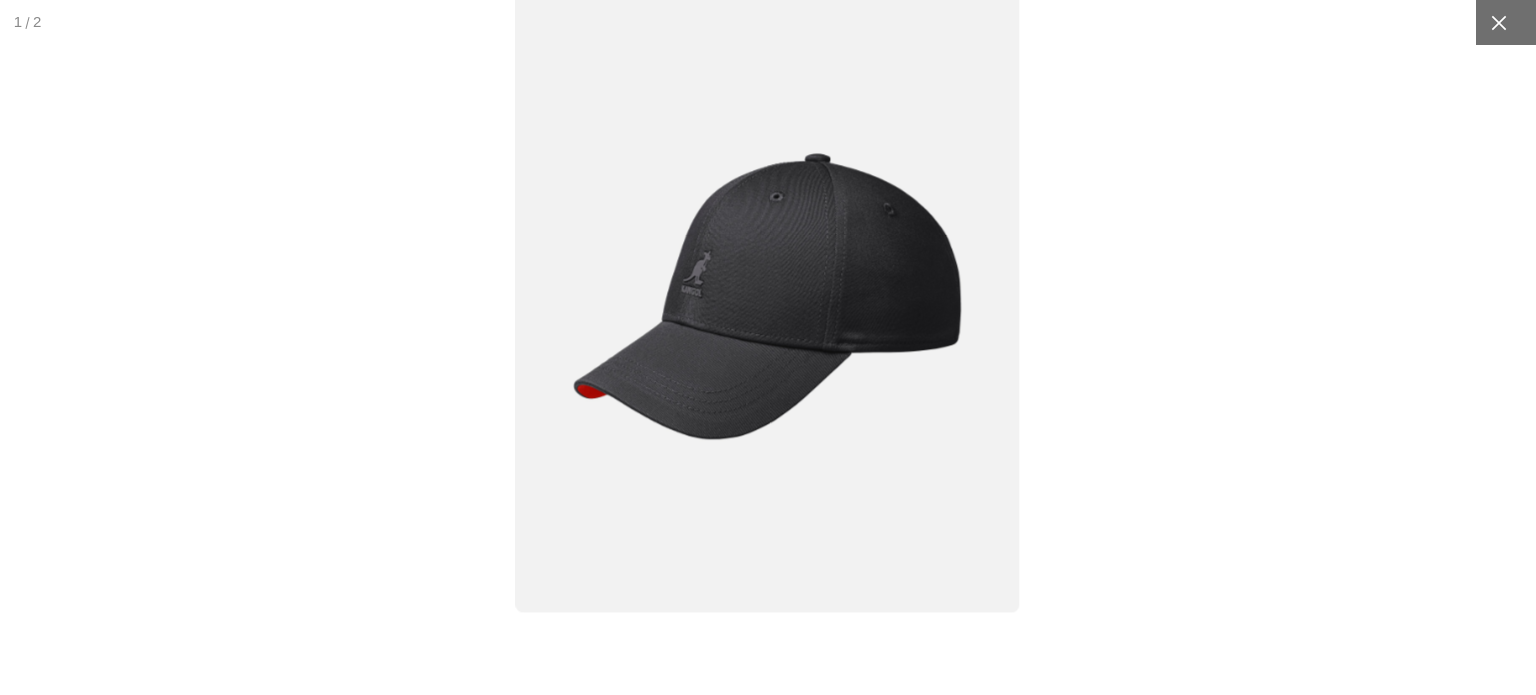 click at bounding box center [1498, 22] 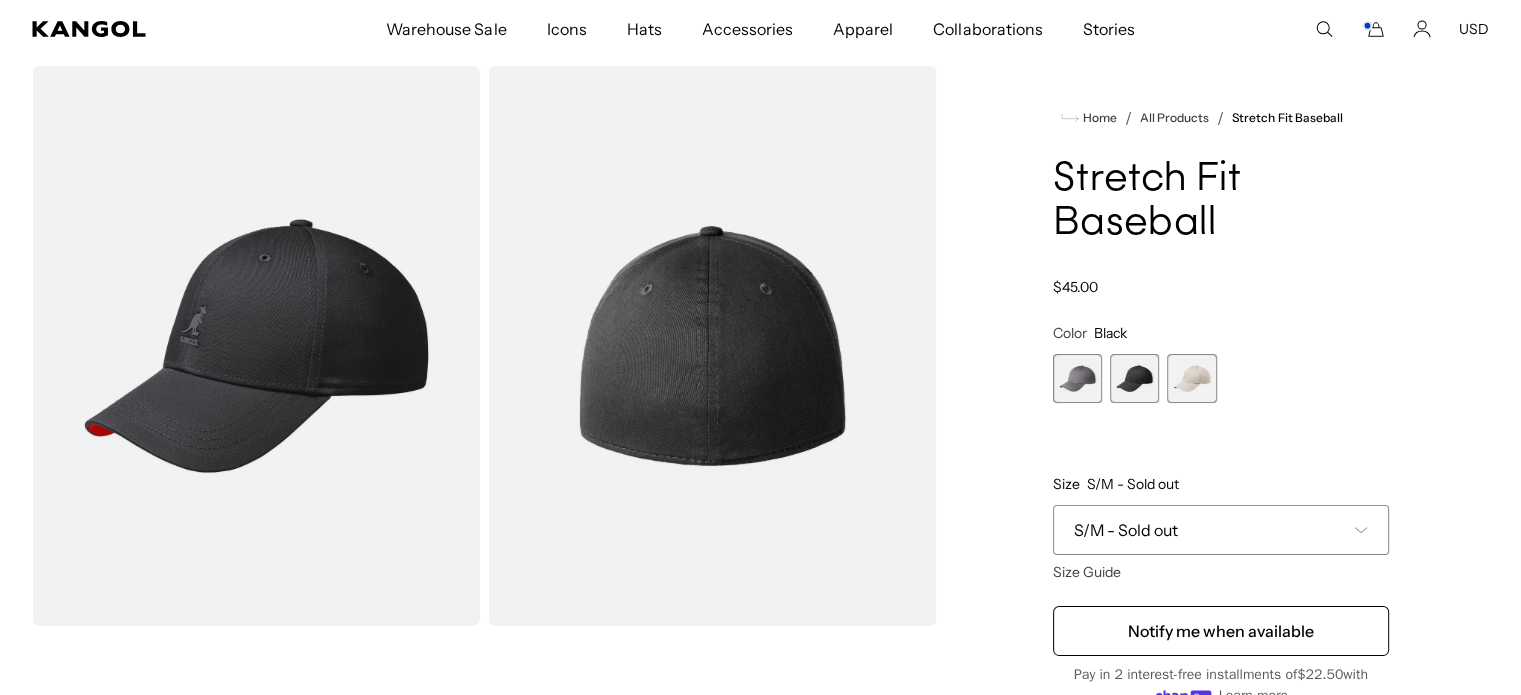 click on "Home
/
All Products
/
Stretch Fit Baseball
Stretch Fit Baseball
Regular price
$45.00
Regular price
Sale price
$45.00
Color
Black
Previous
Next
Charcoal
Variant sold out or unavailable
Black
Variant sold out or unavailable" at bounding box center [1221, 504] 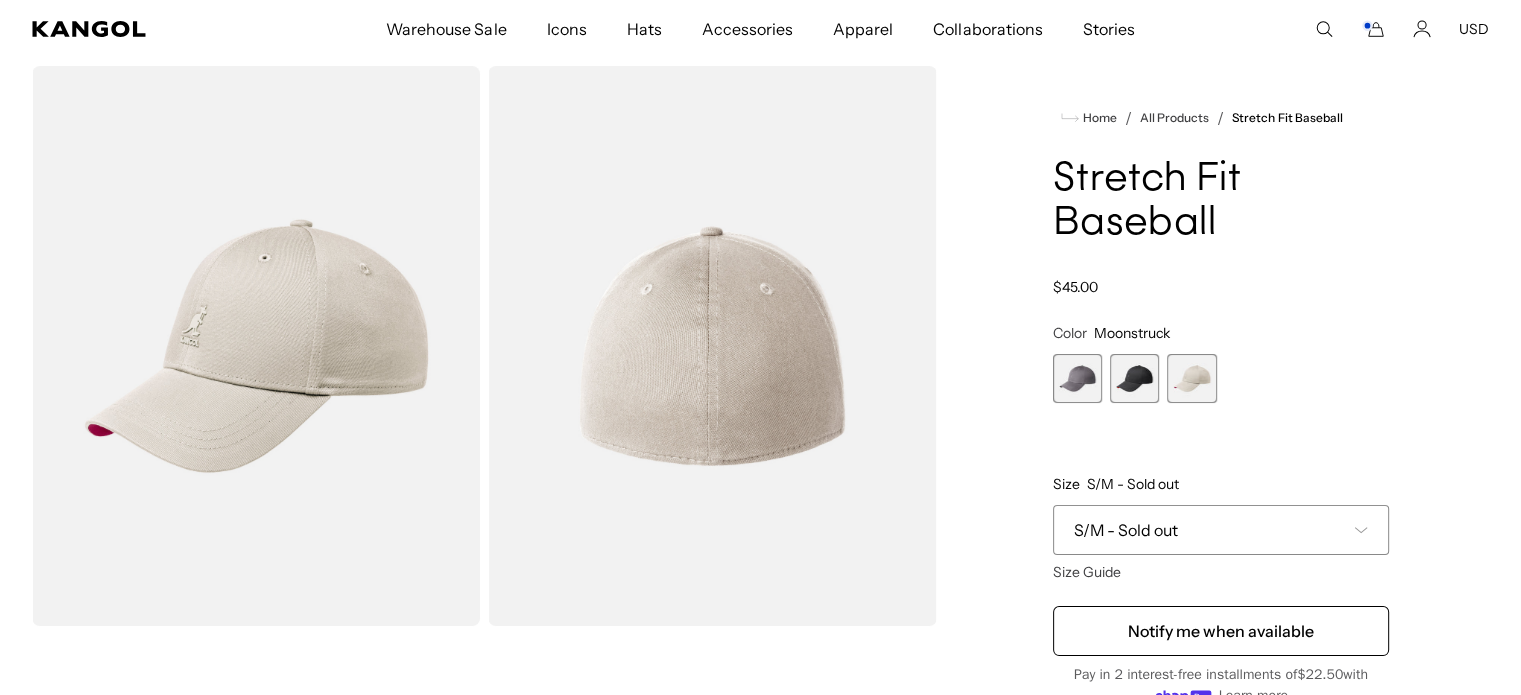 click at bounding box center (712, 346) 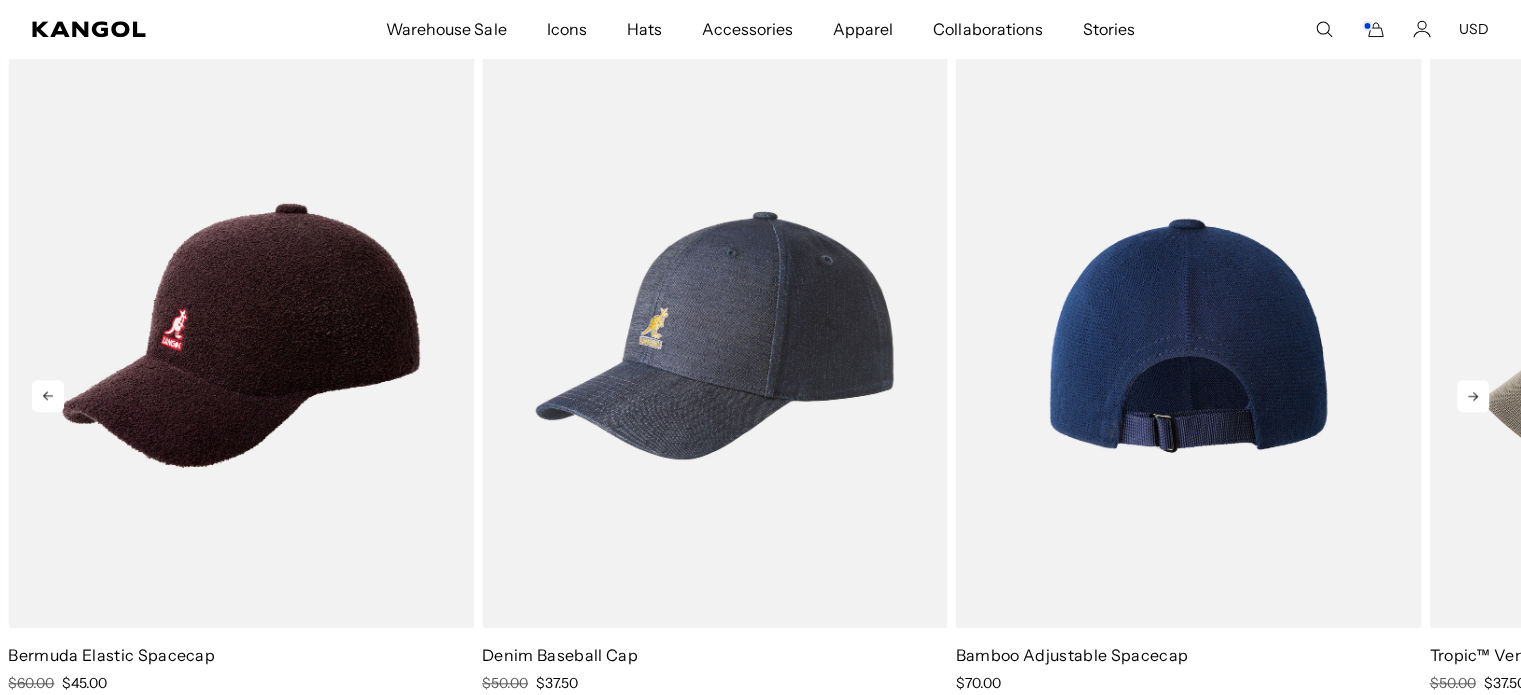 scroll, scrollTop: 0, scrollLeft: 0, axis: both 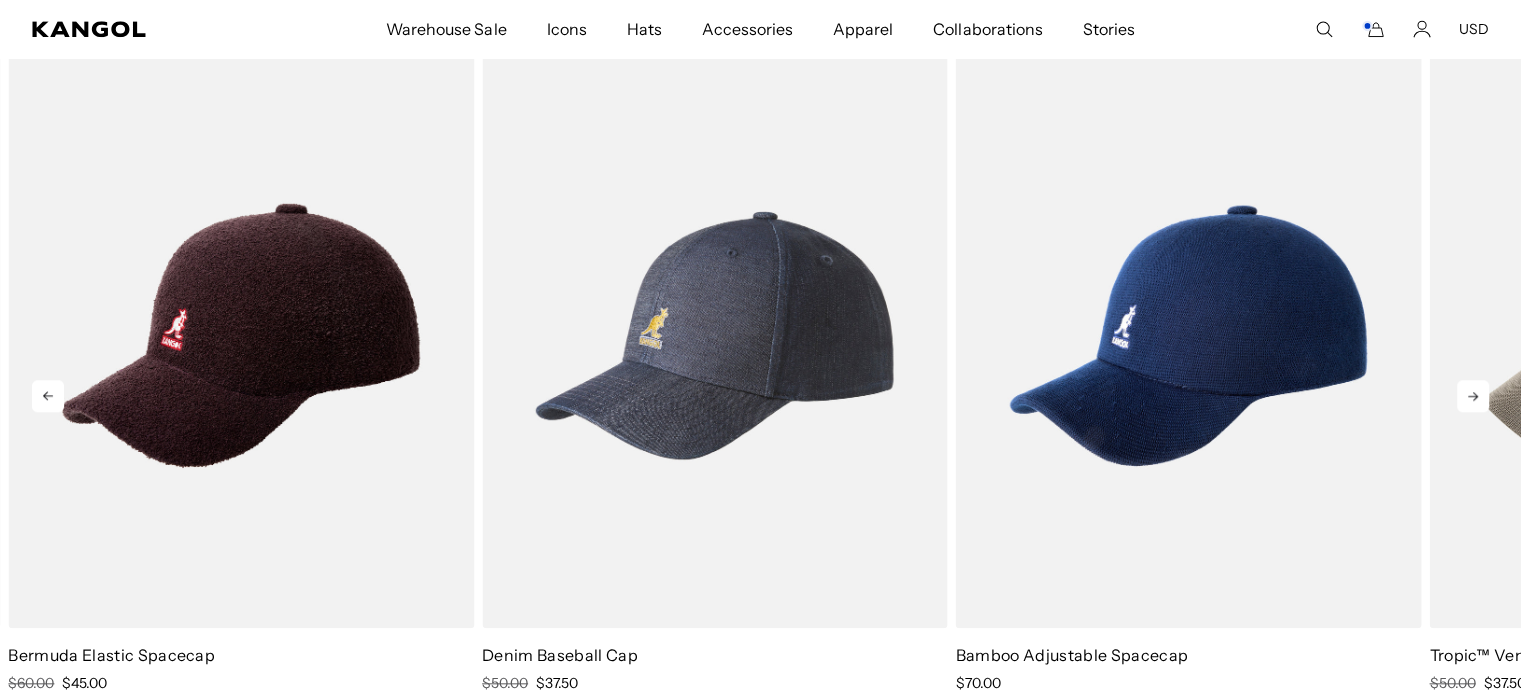 click 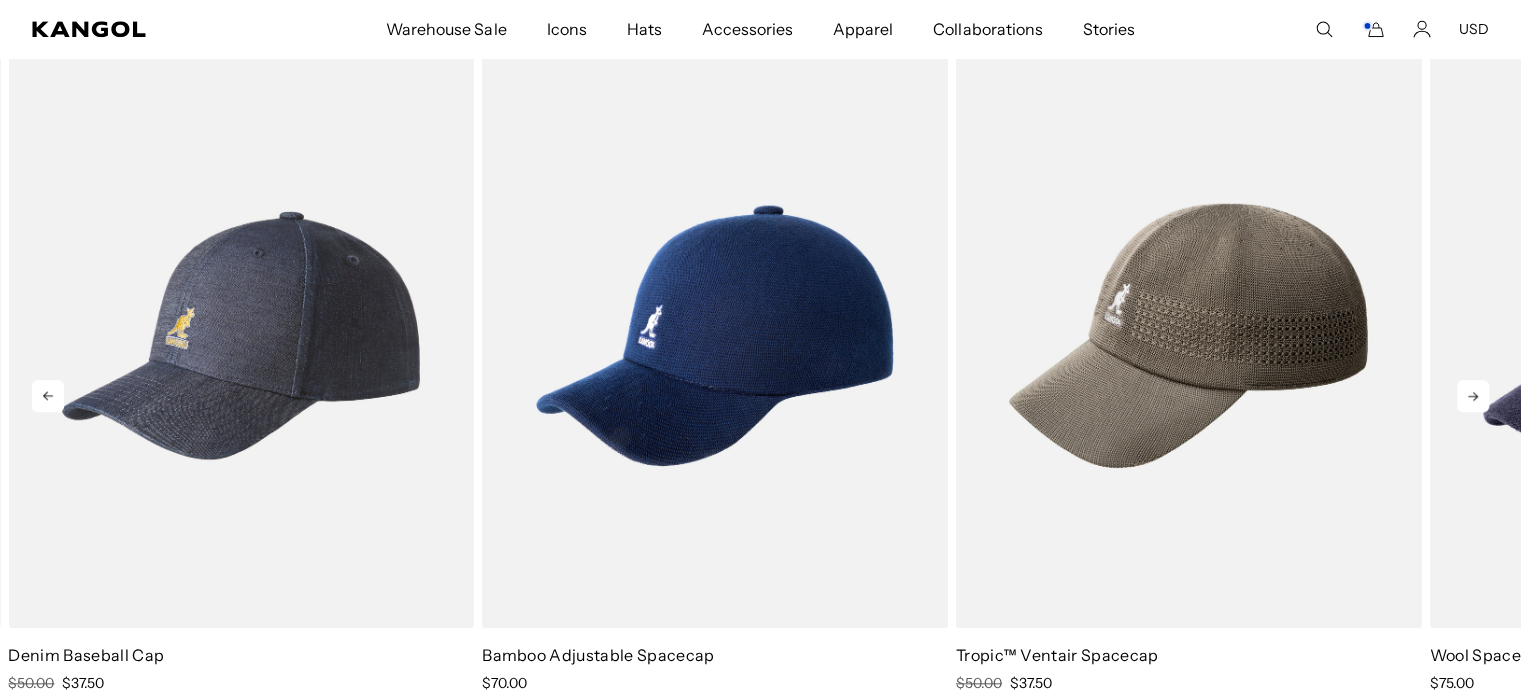 click 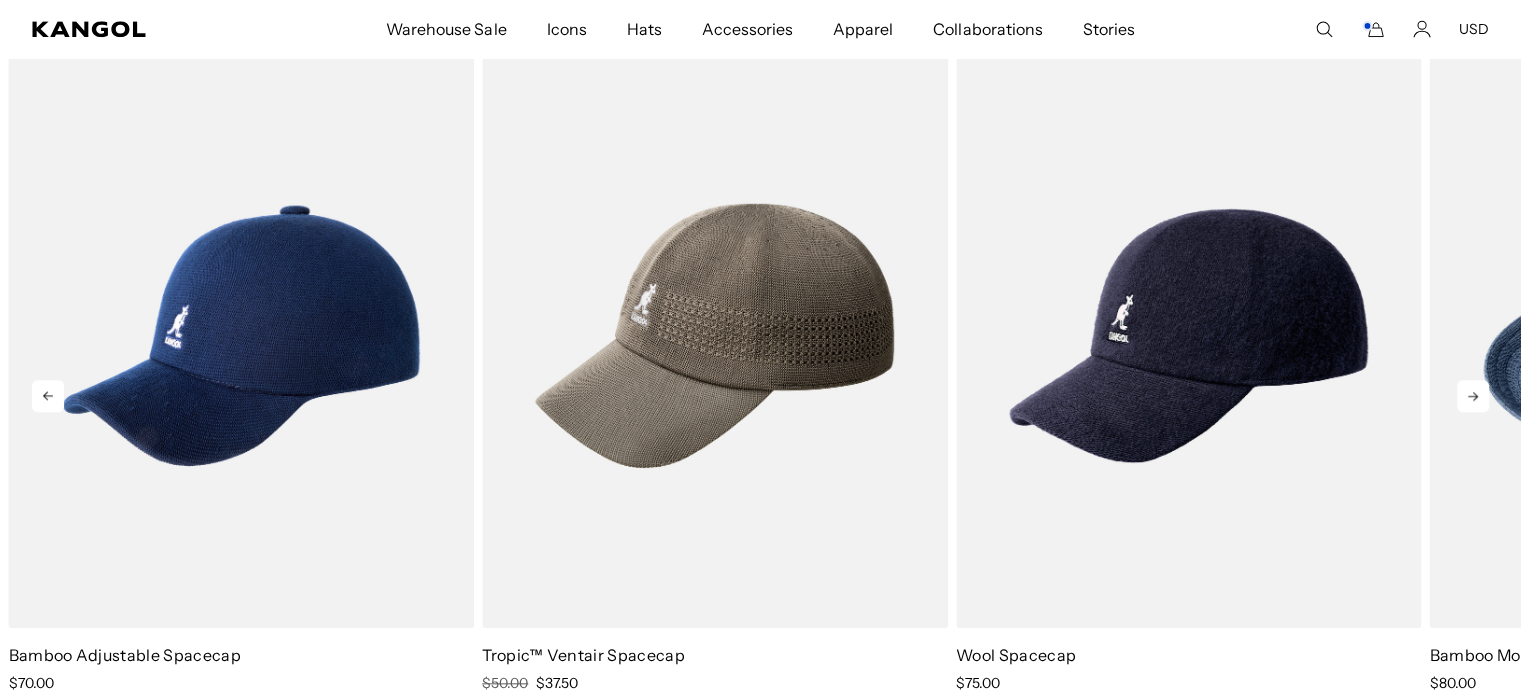 click 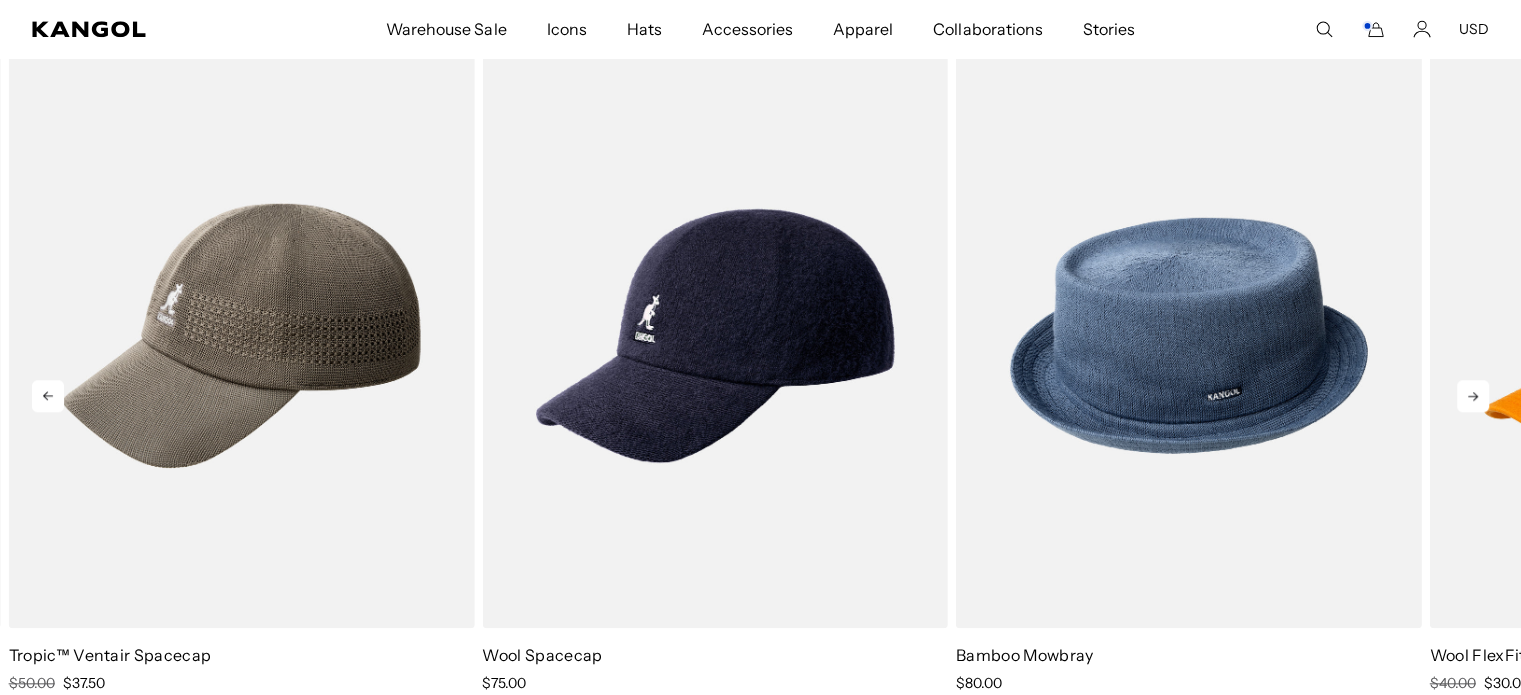 click 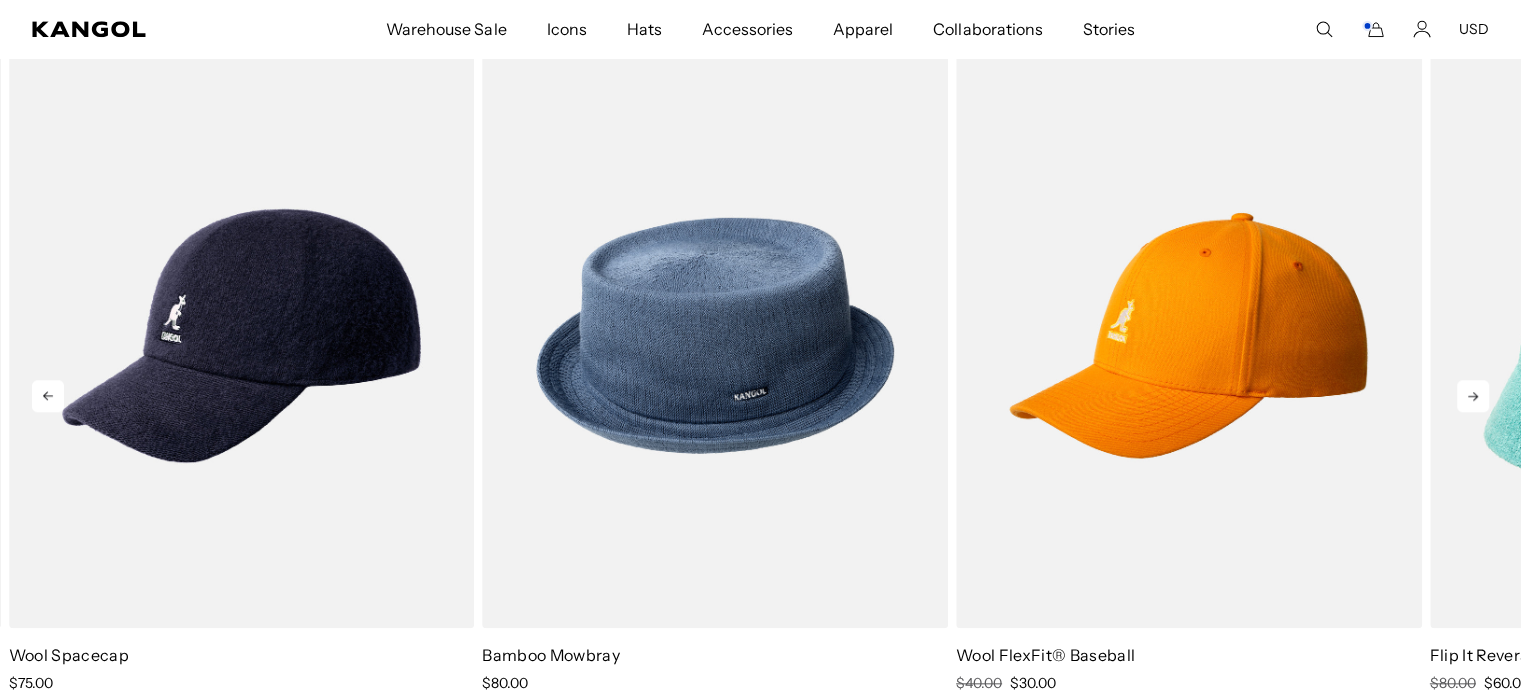 click 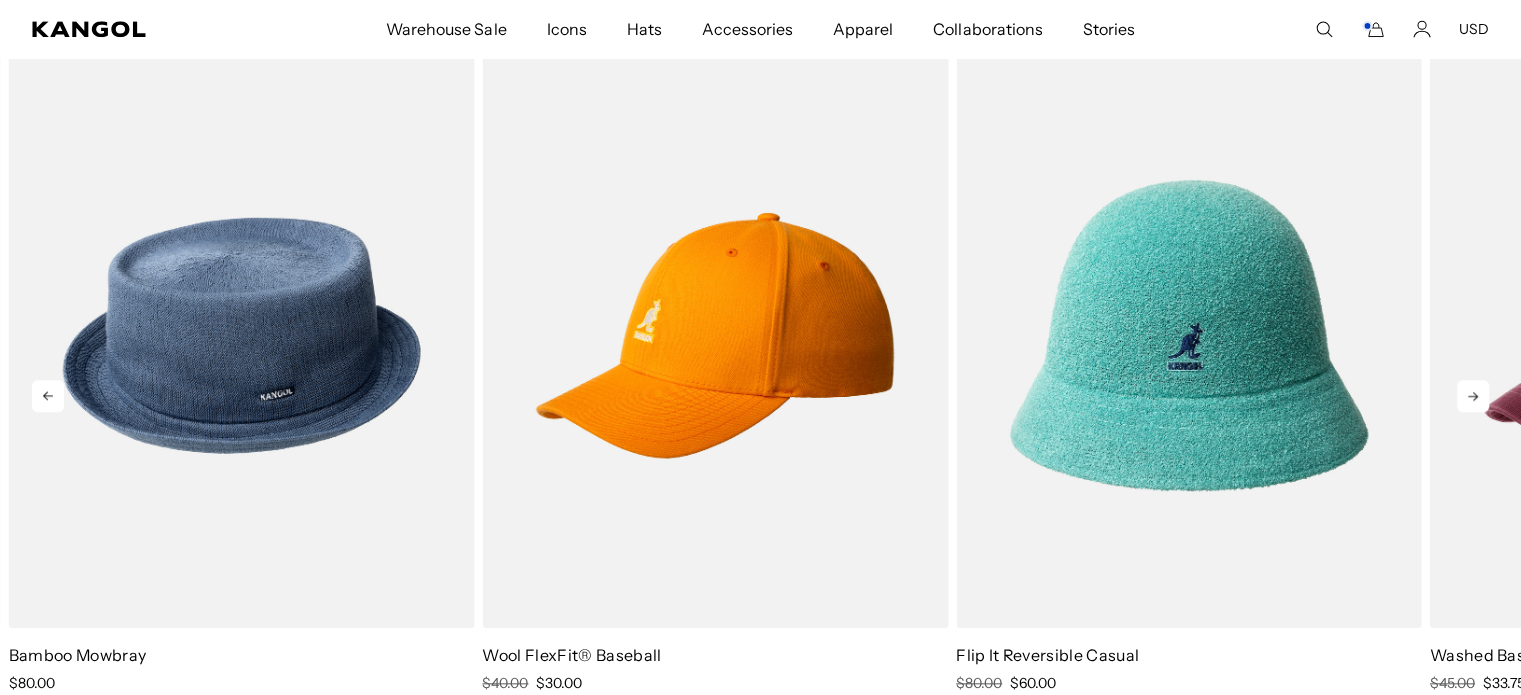 click 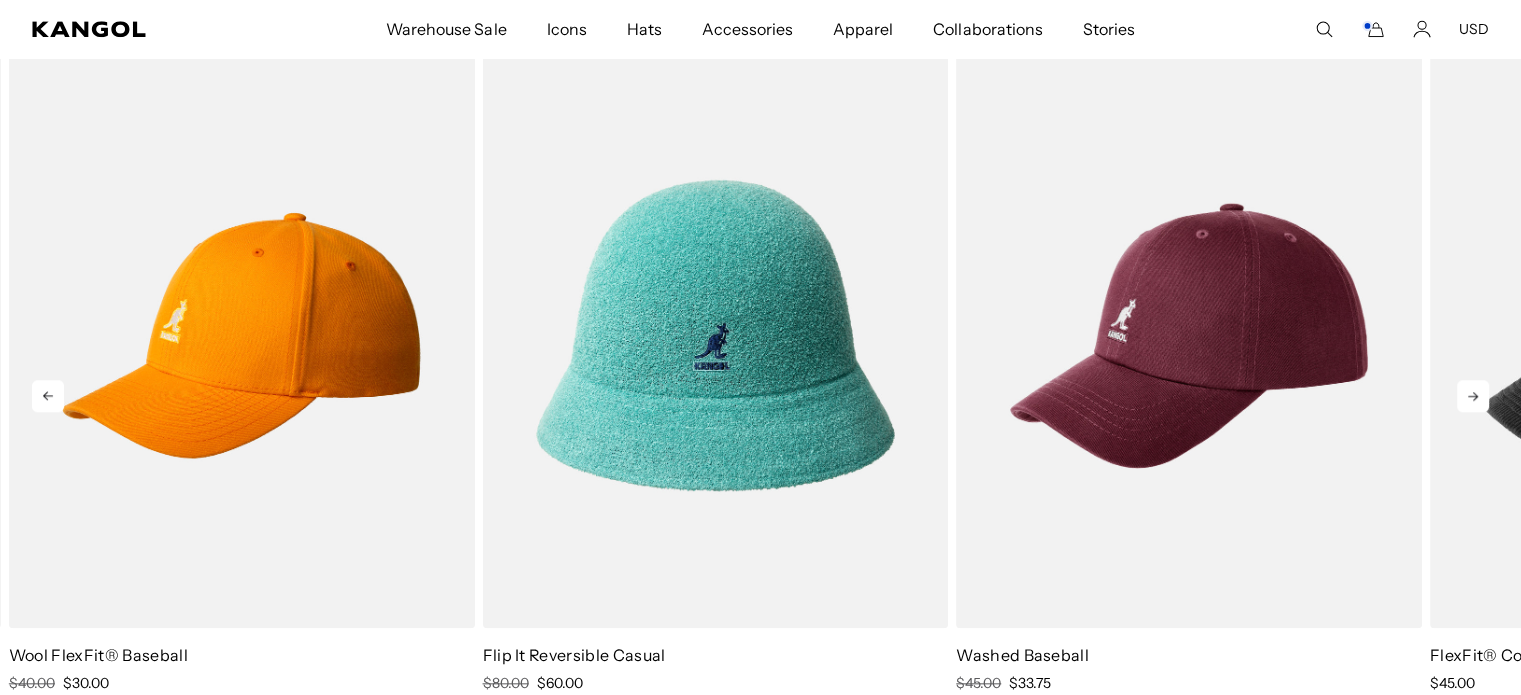 click 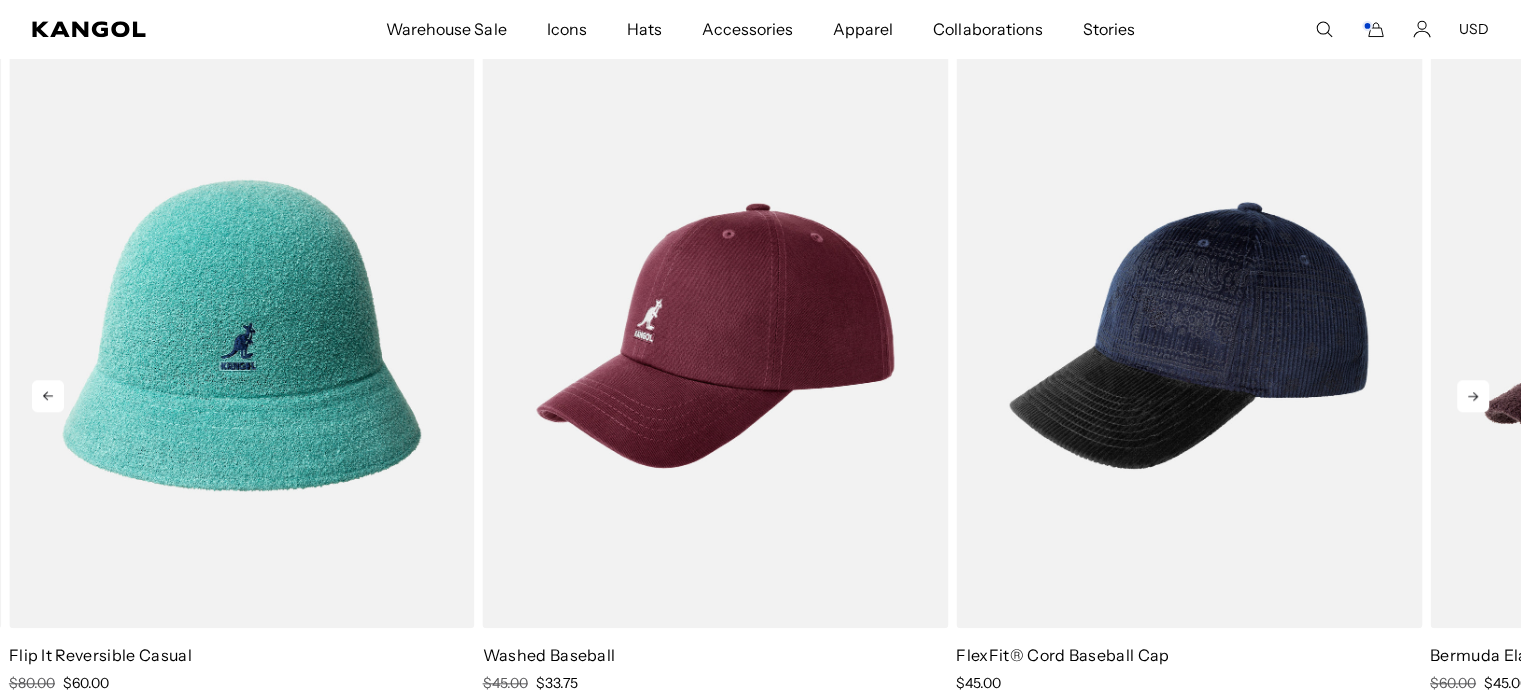 click 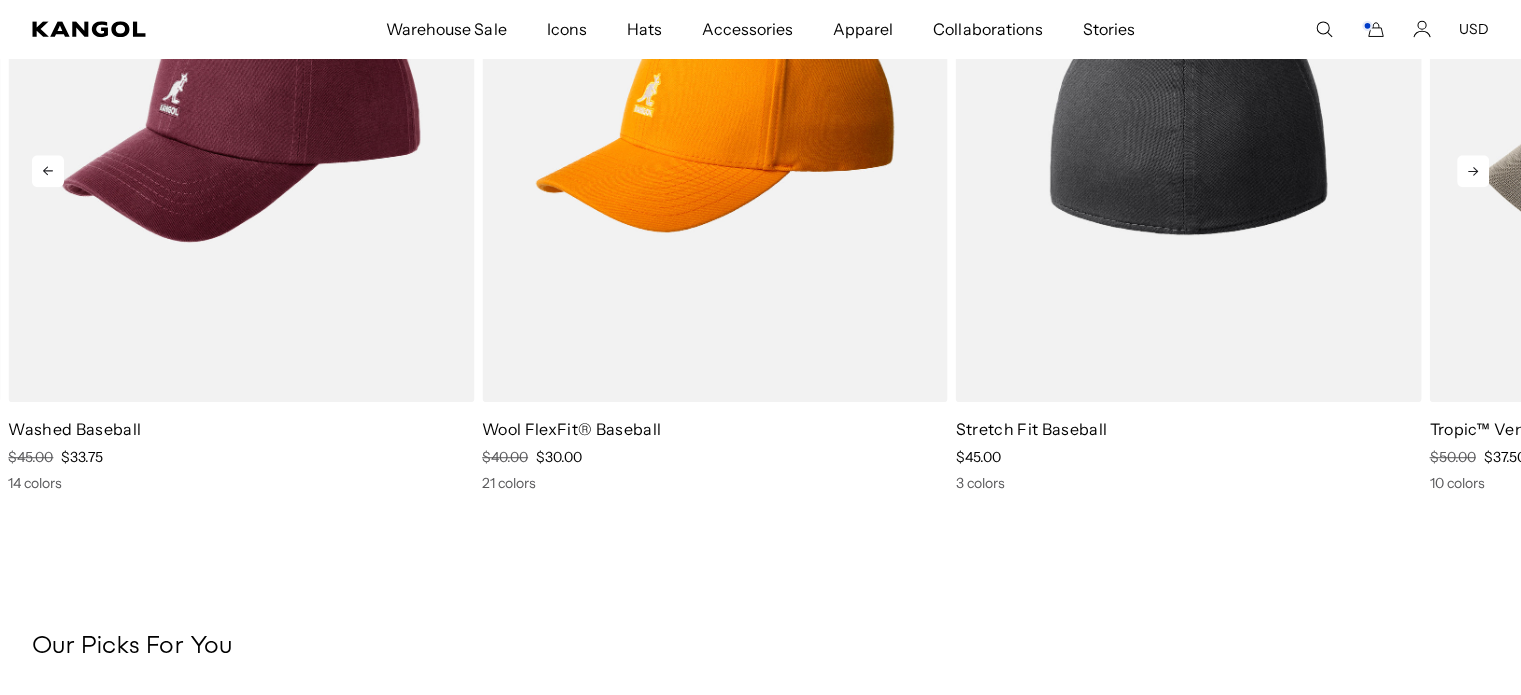 scroll, scrollTop: 1204, scrollLeft: 0, axis: vertical 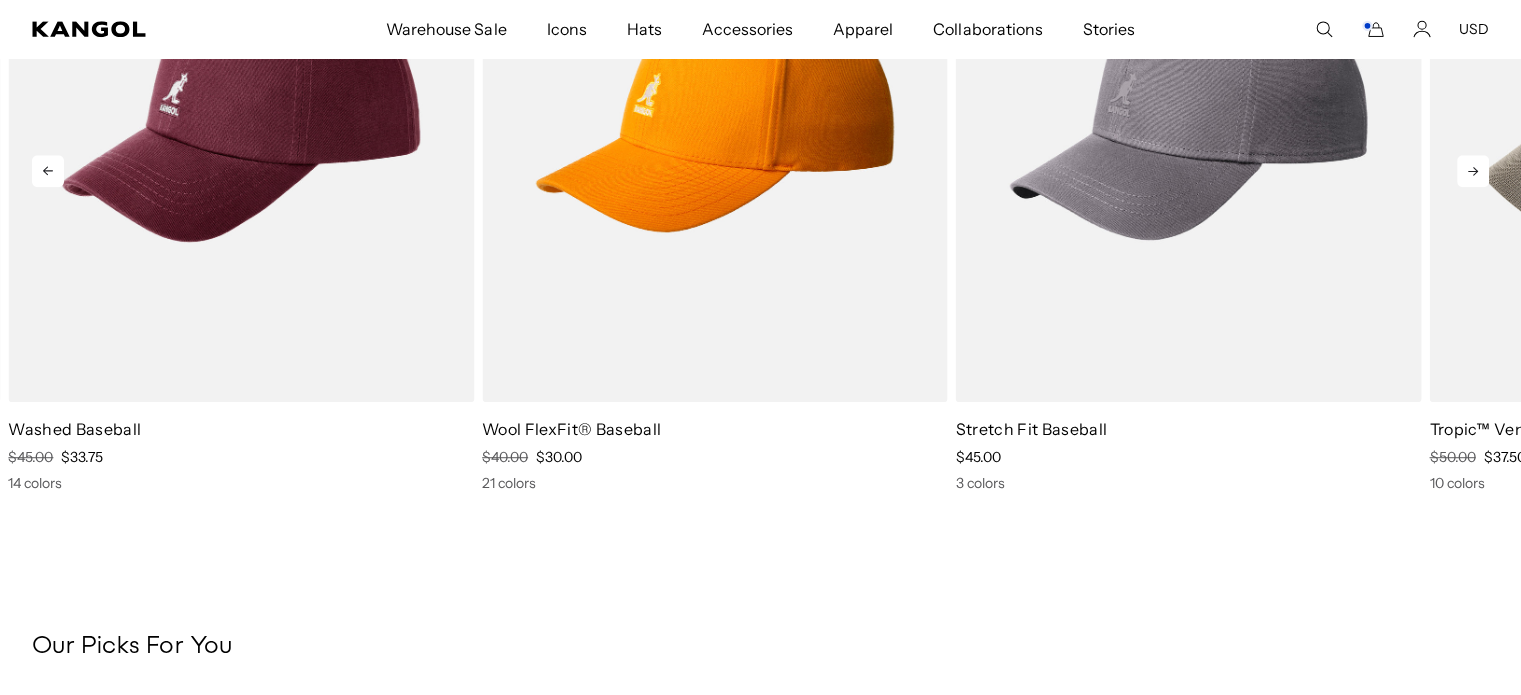 click 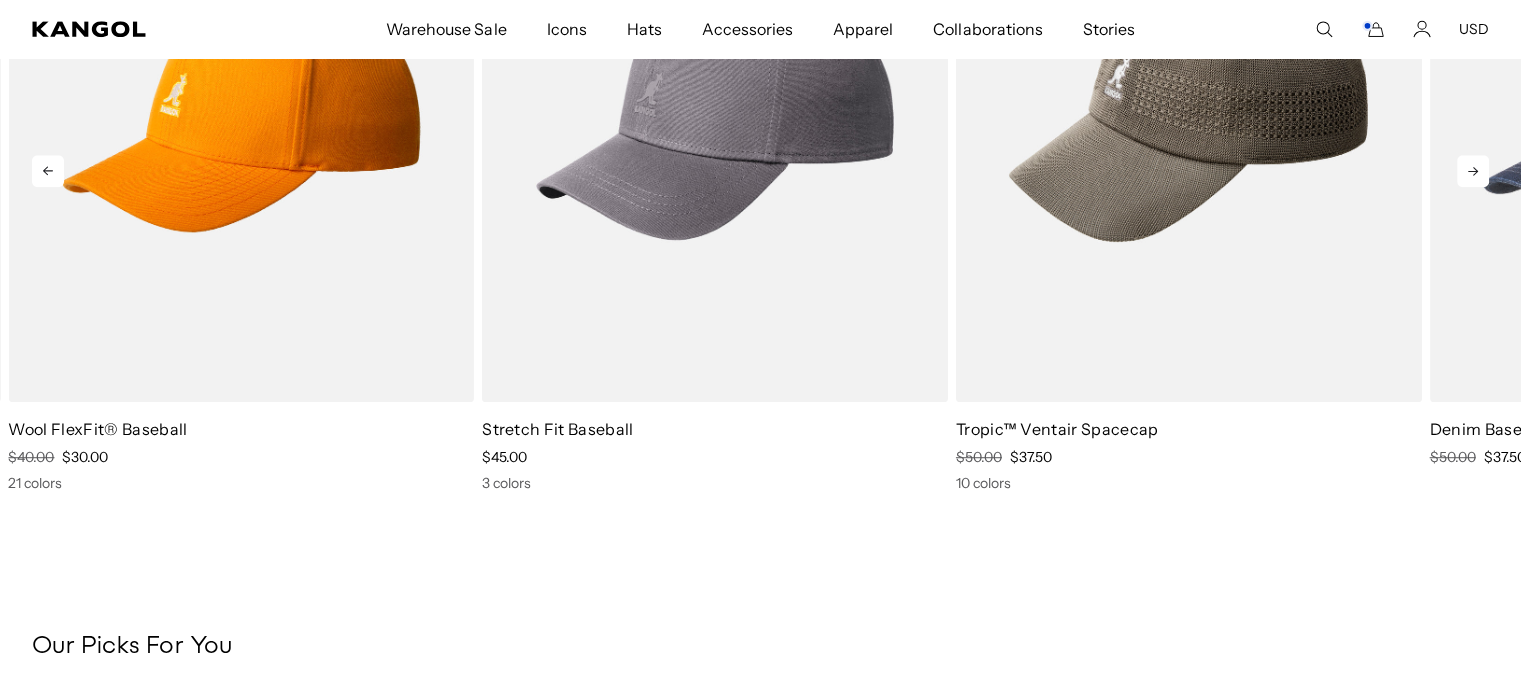click 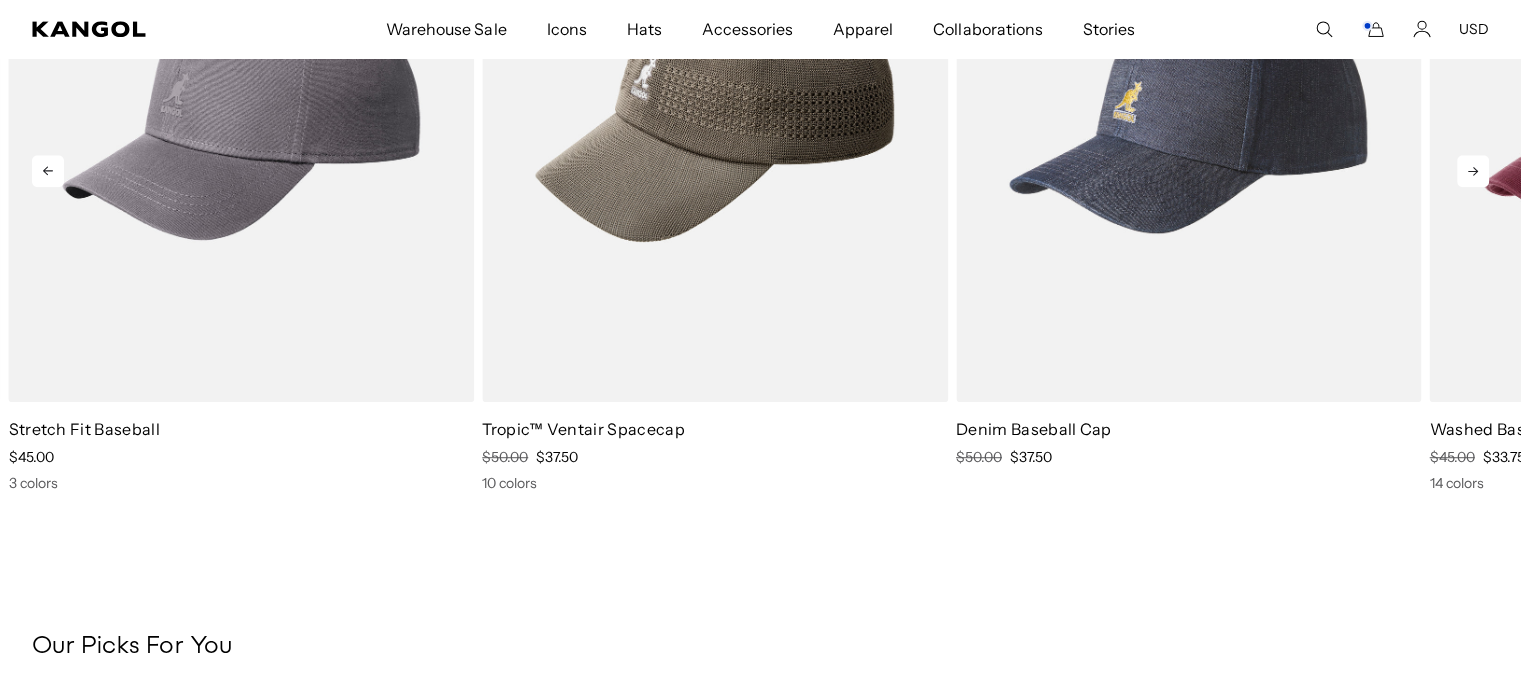 click 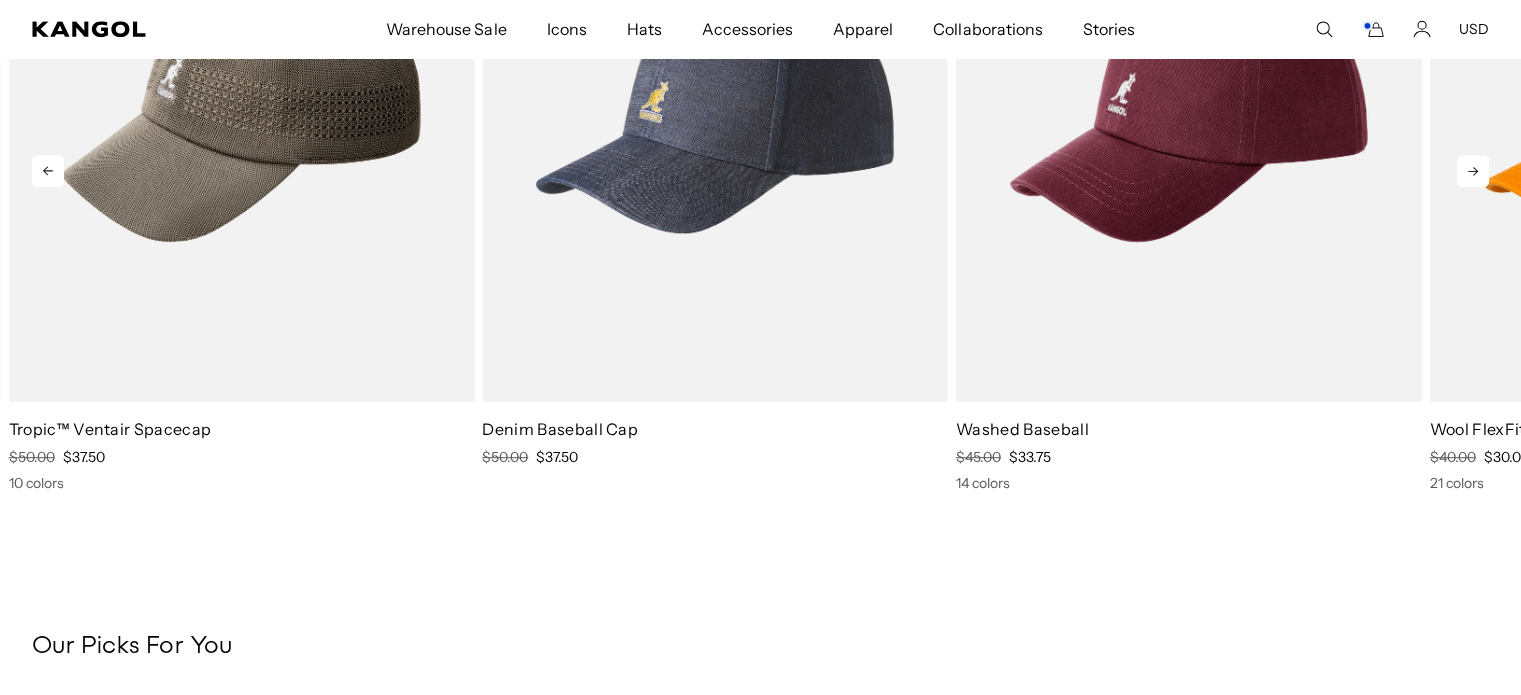 click 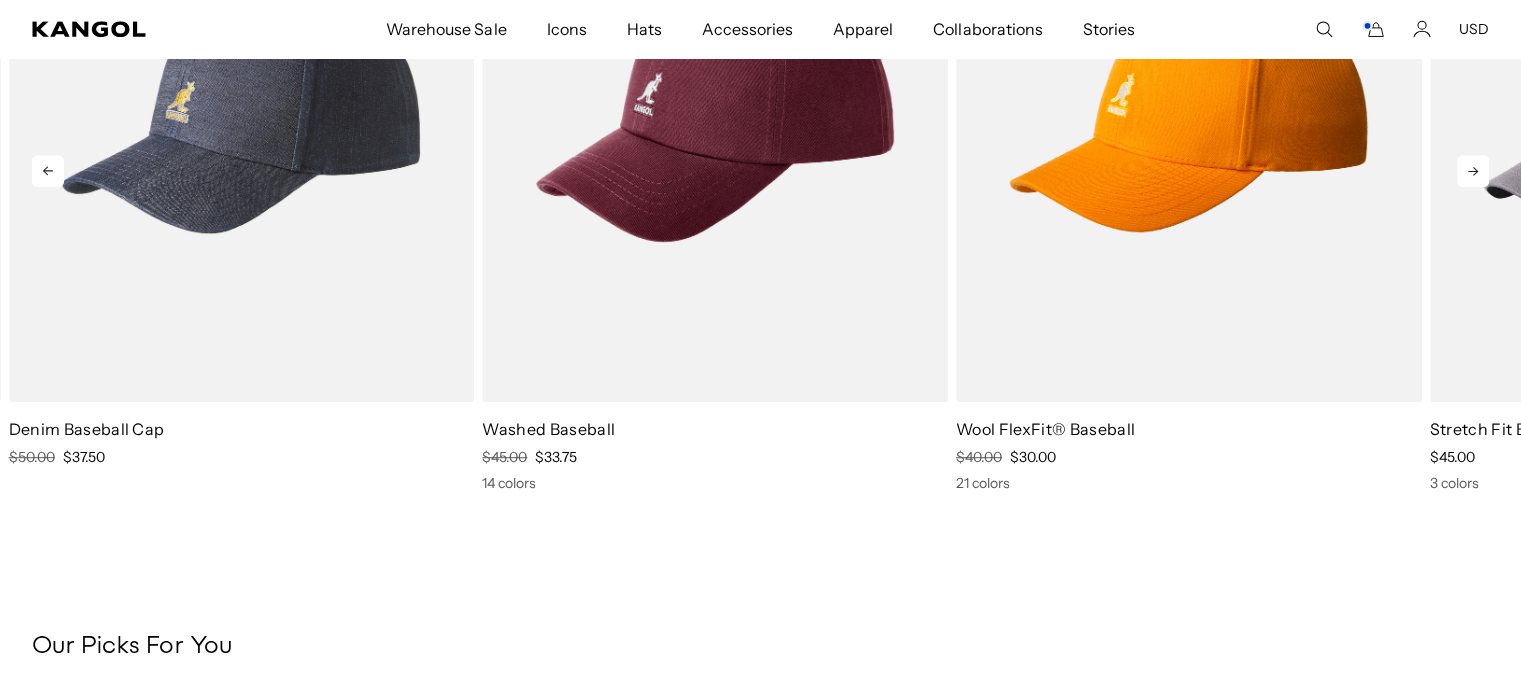 click 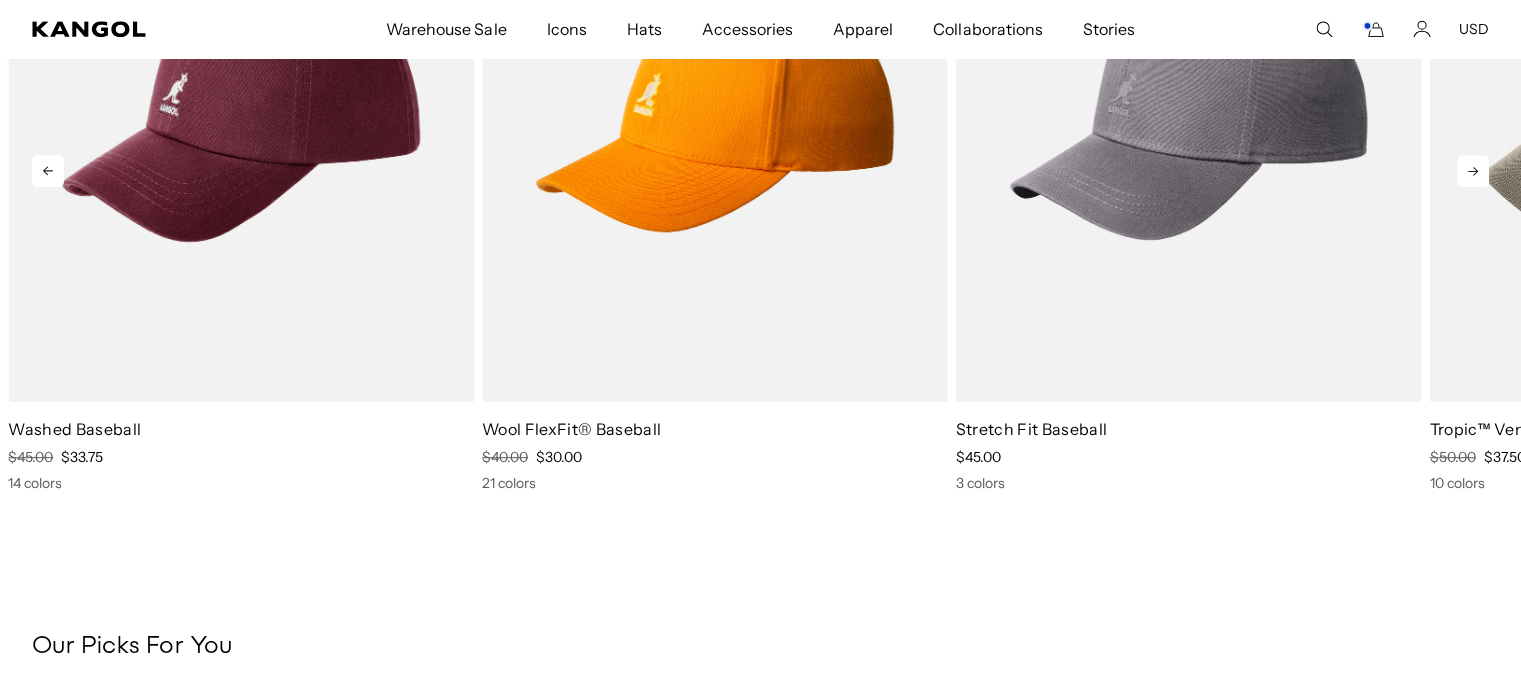 click 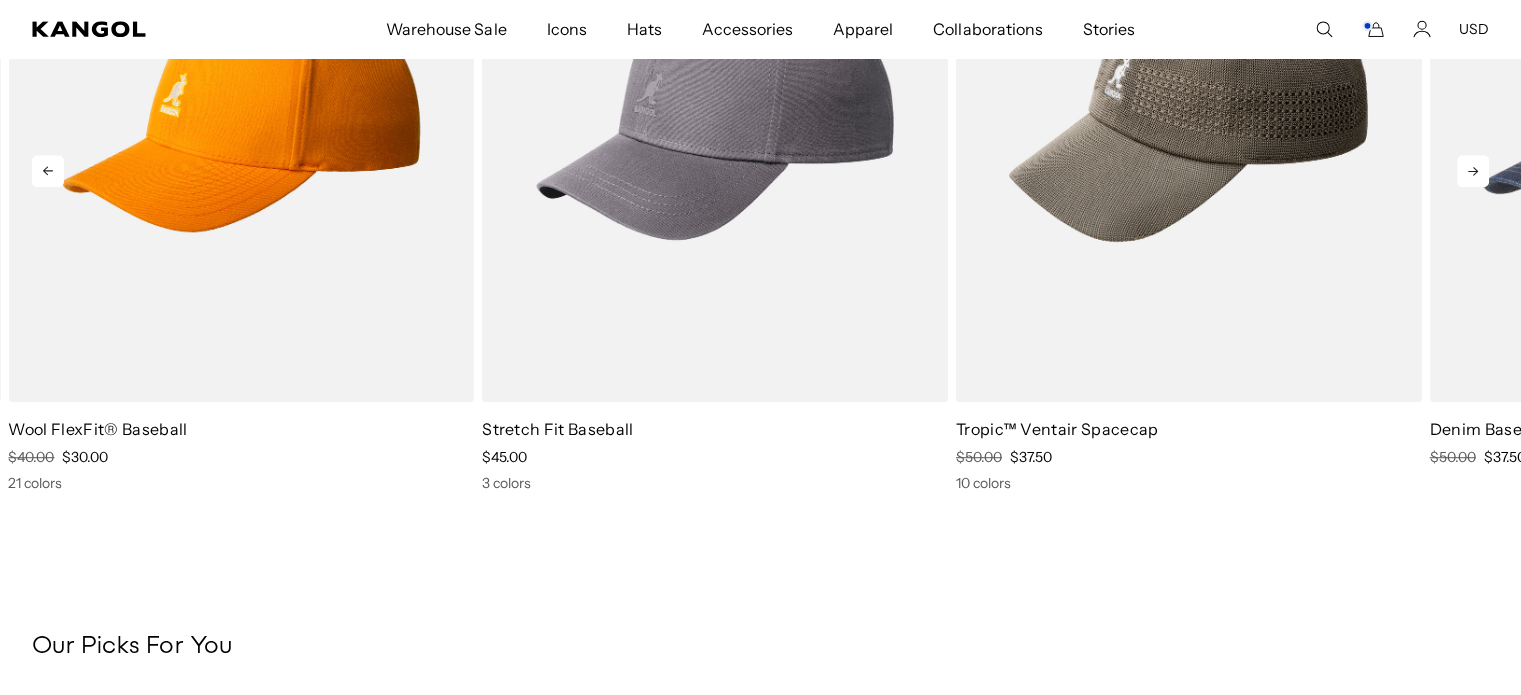 click 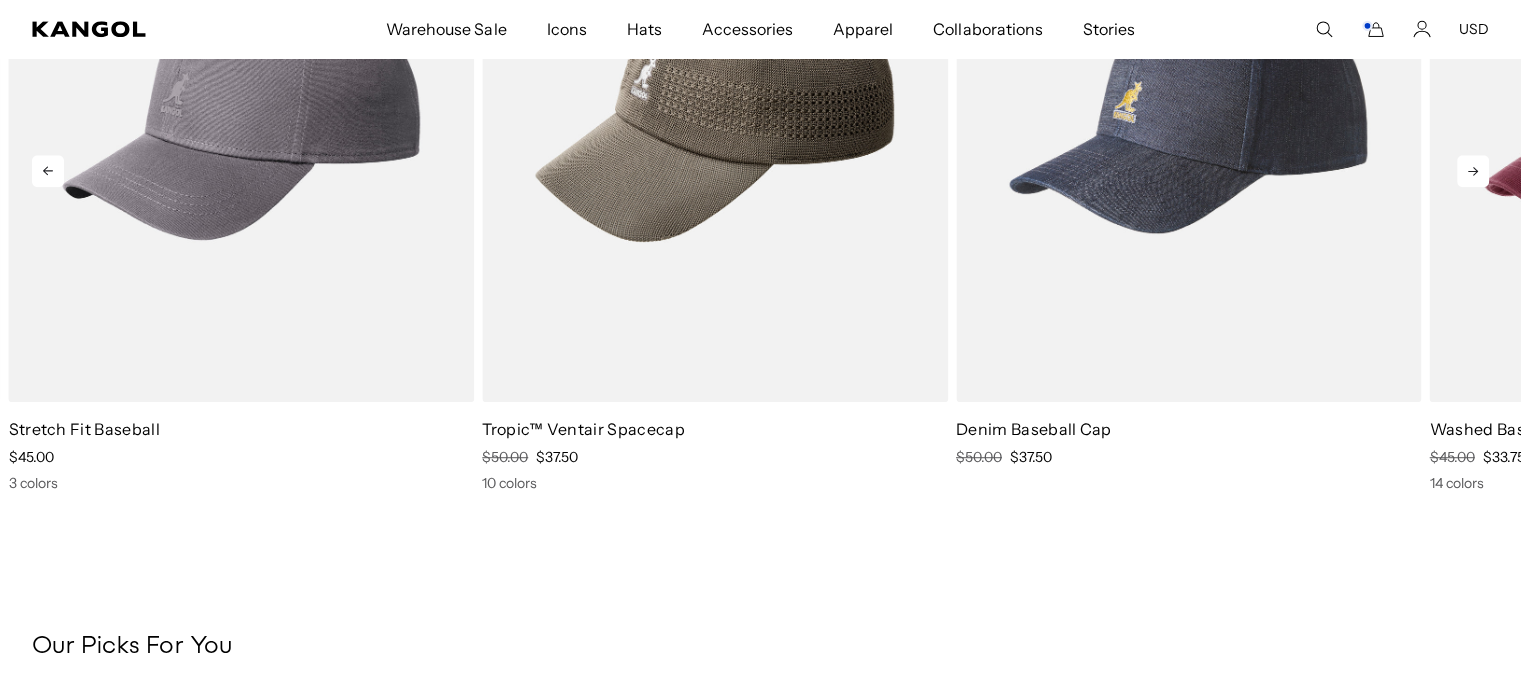 click 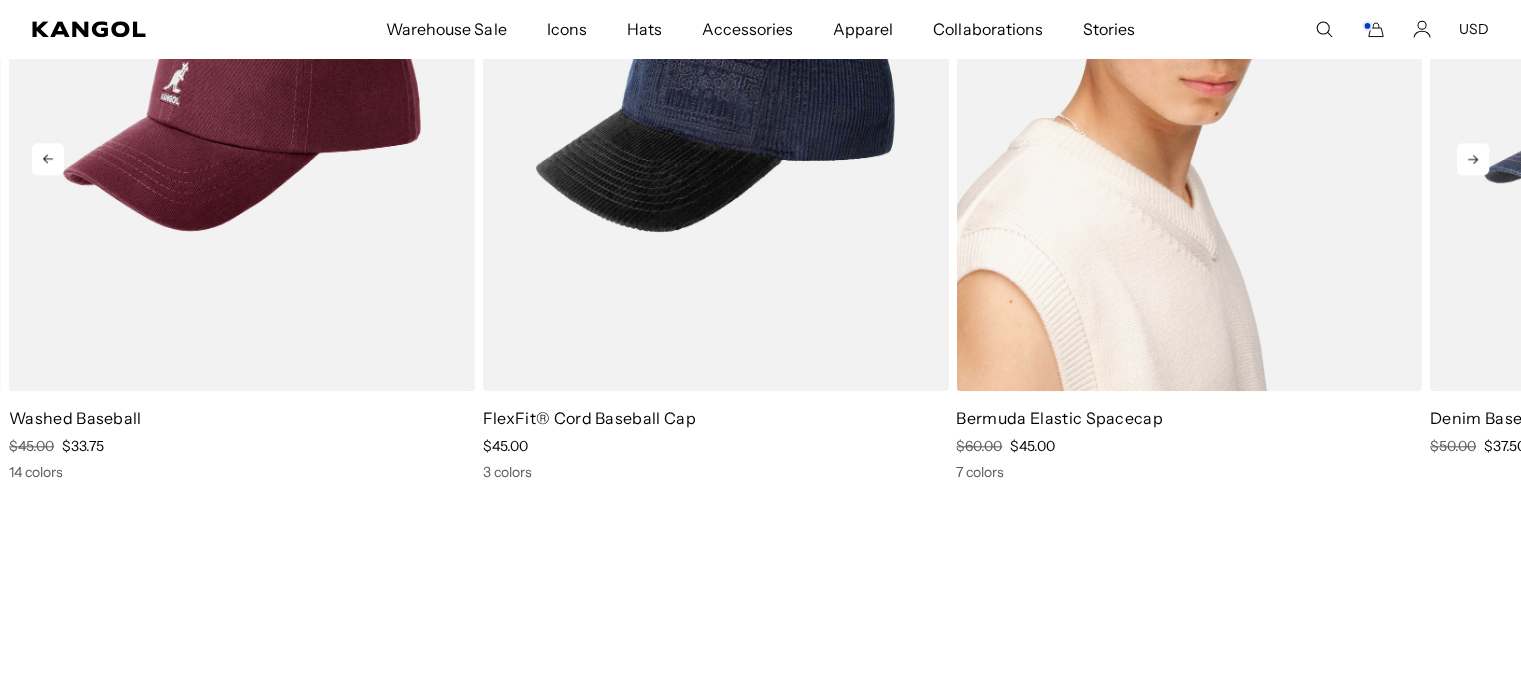 scroll, scrollTop: 2102, scrollLeft: 0, axis: vertical 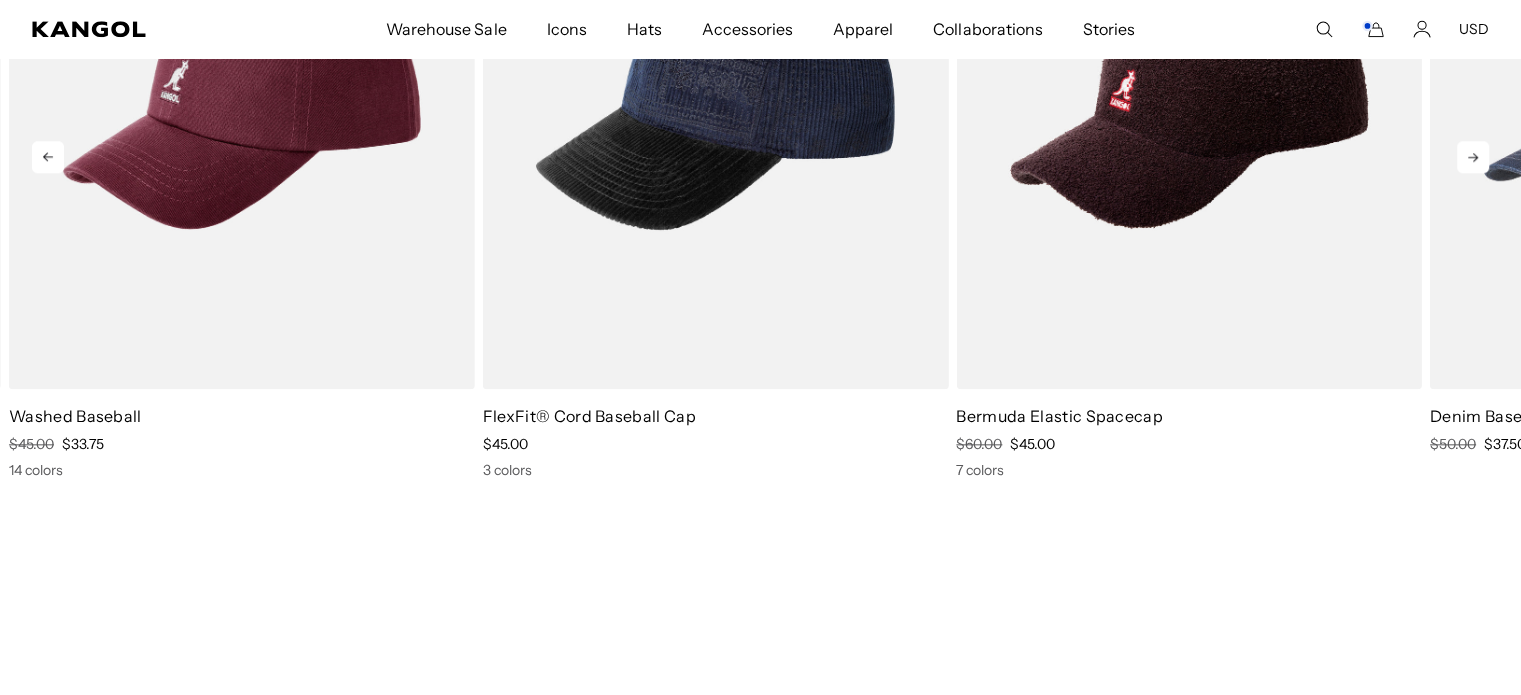 drag, startPoint x: 1491, startPoint y: 238, endPoint x: 1463, endPoint y: 157, distance: 85.70297 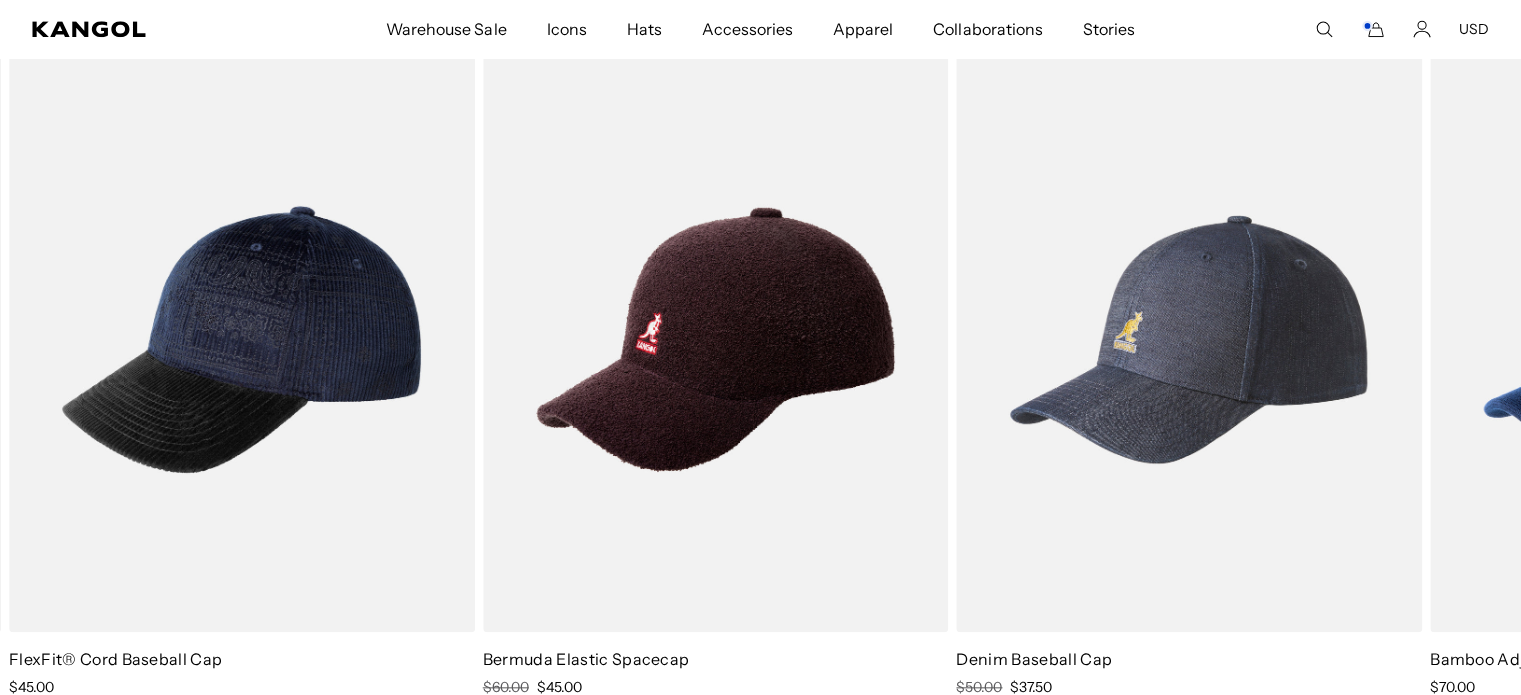 scroll, scrollTop: 1862, scrollLeft: 0, axis: vertical 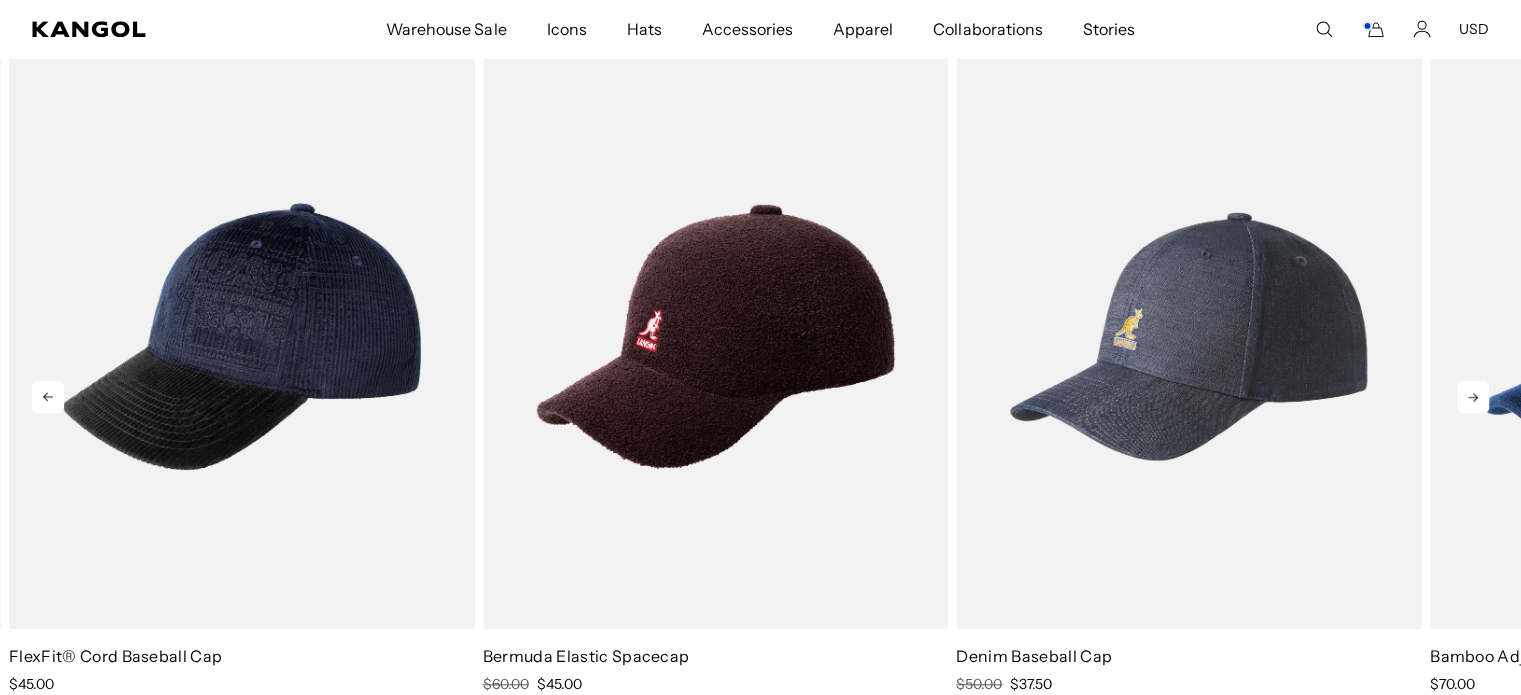 click 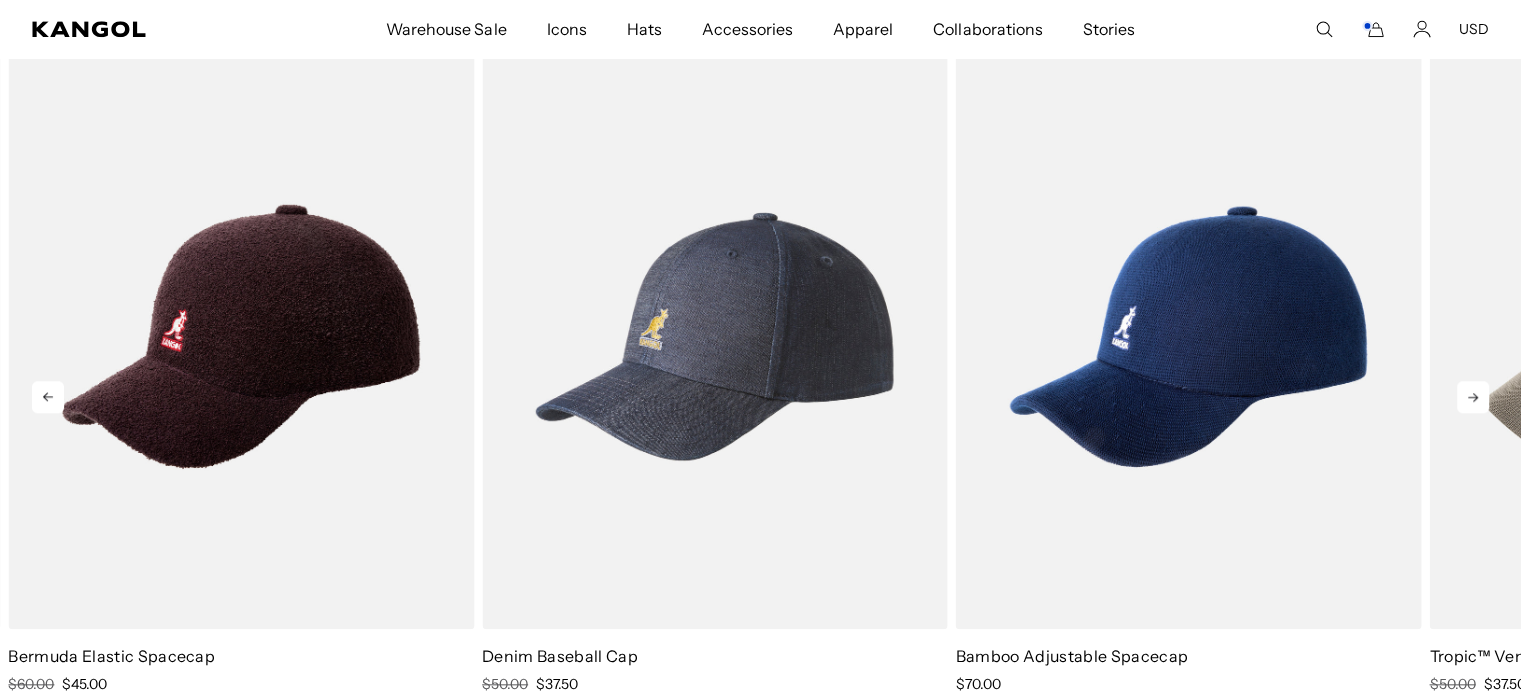 click 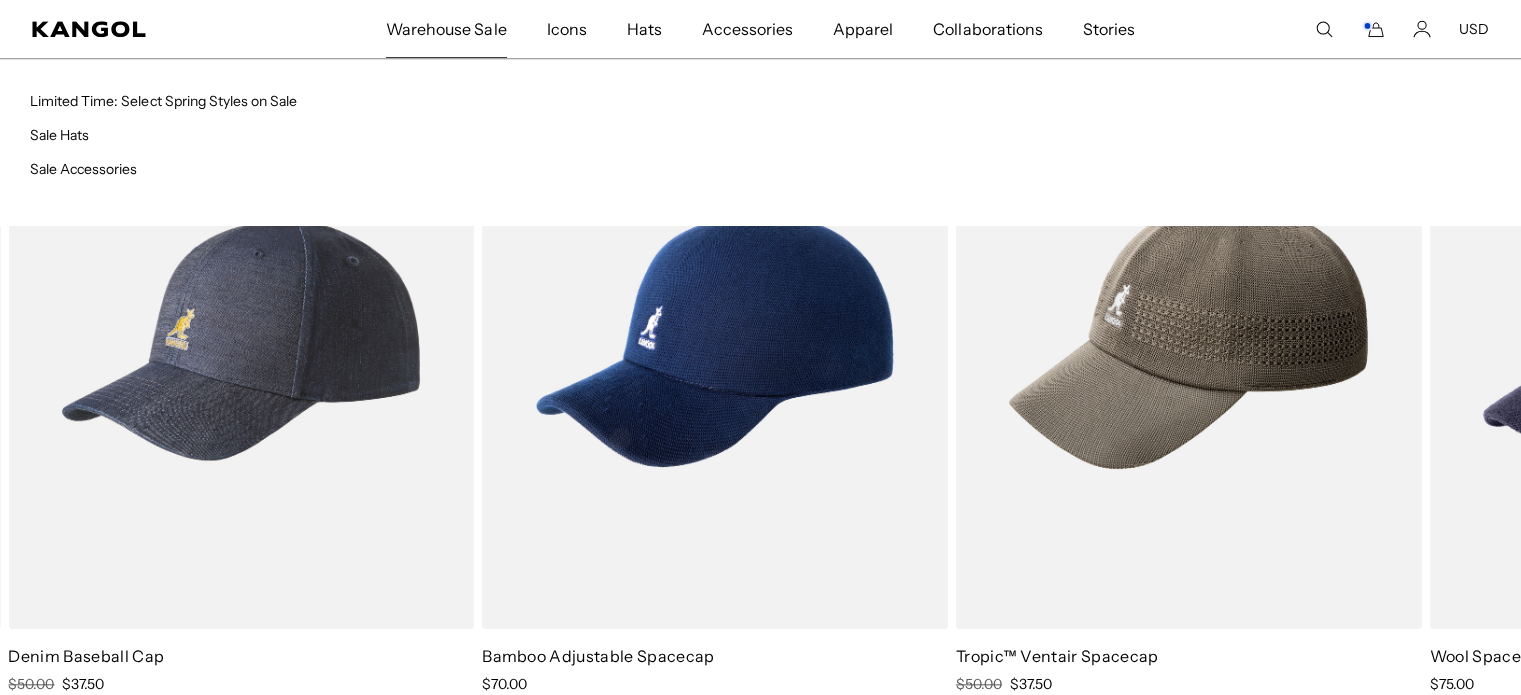 click on "Warehouse Sale" at bounding box center [446, 29] 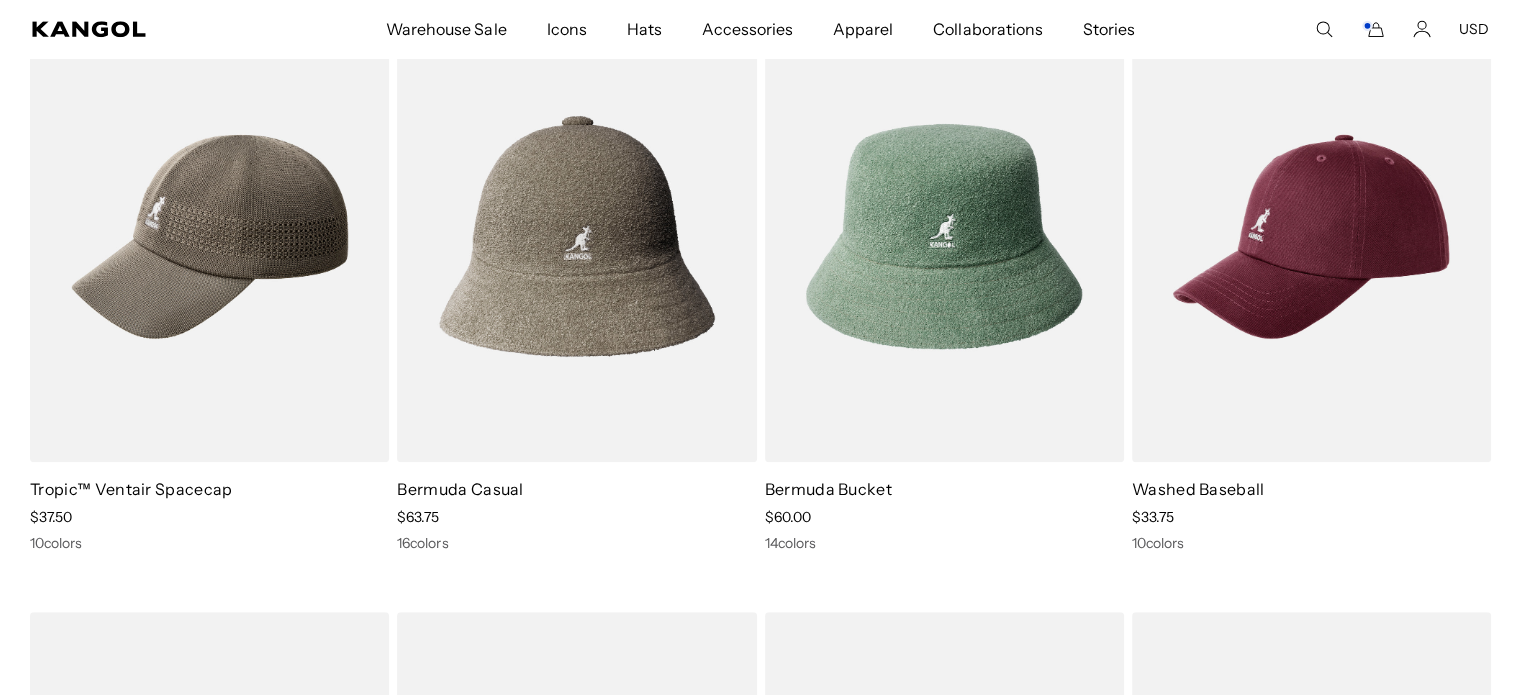 scroll, scrollTop: 1419, scrollLeft: 0, axis: vertical 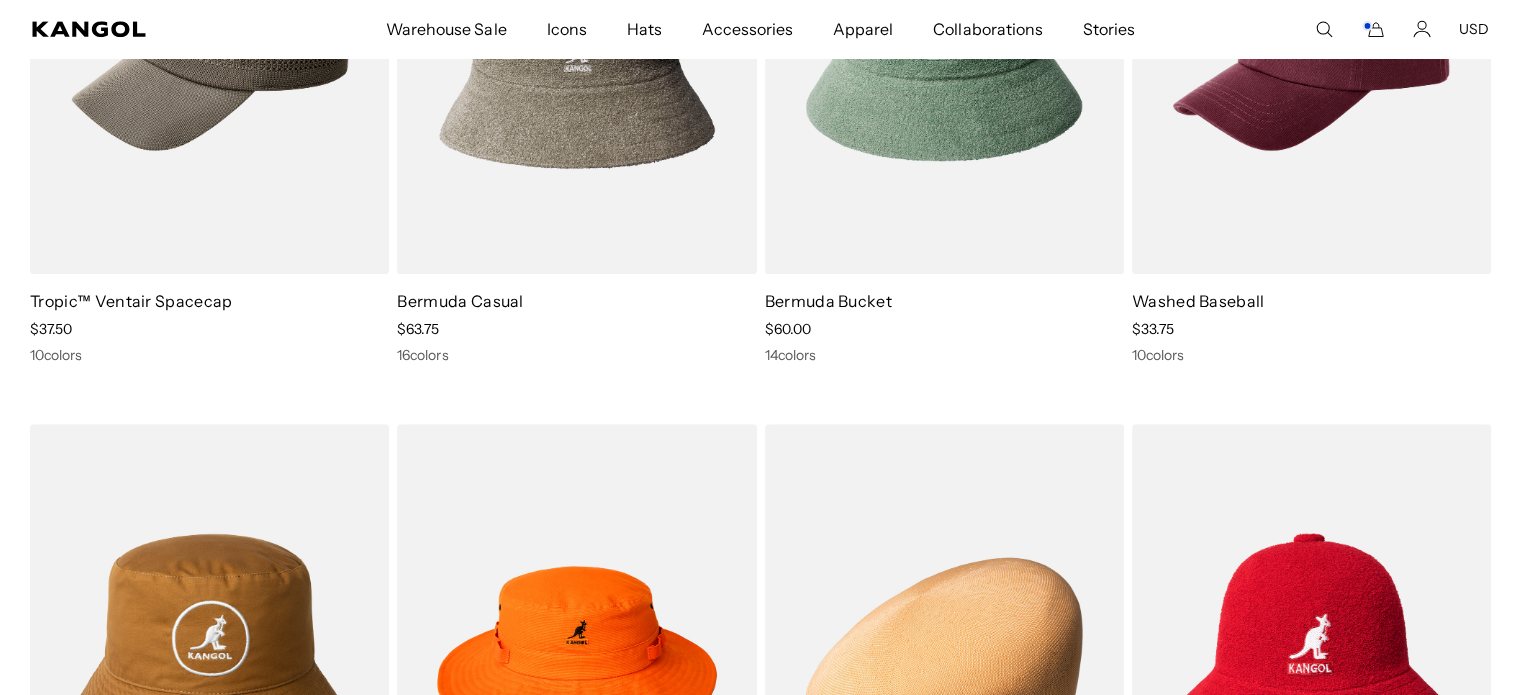 click at bounding box center [944, 649] 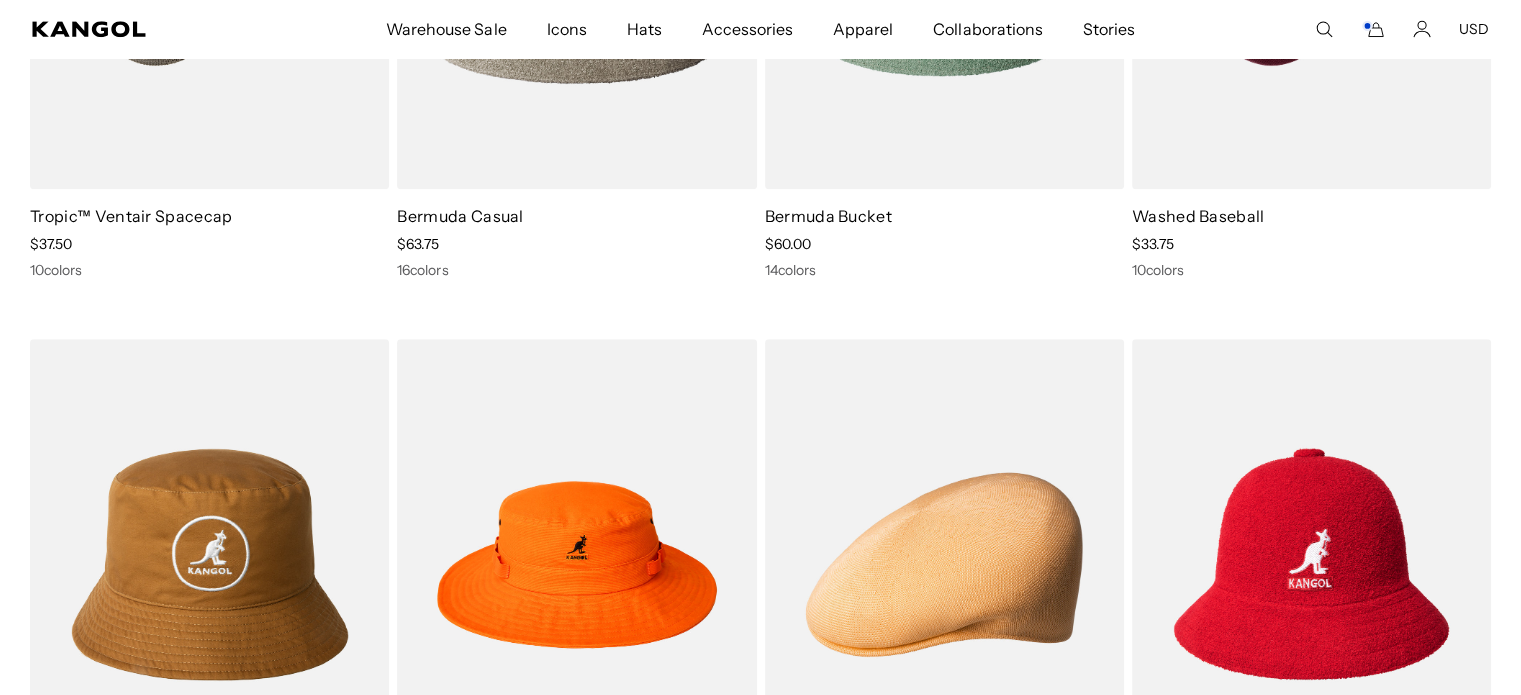 scroll, scrollTop: 1707, scrollLeft: 0, axis: vertical 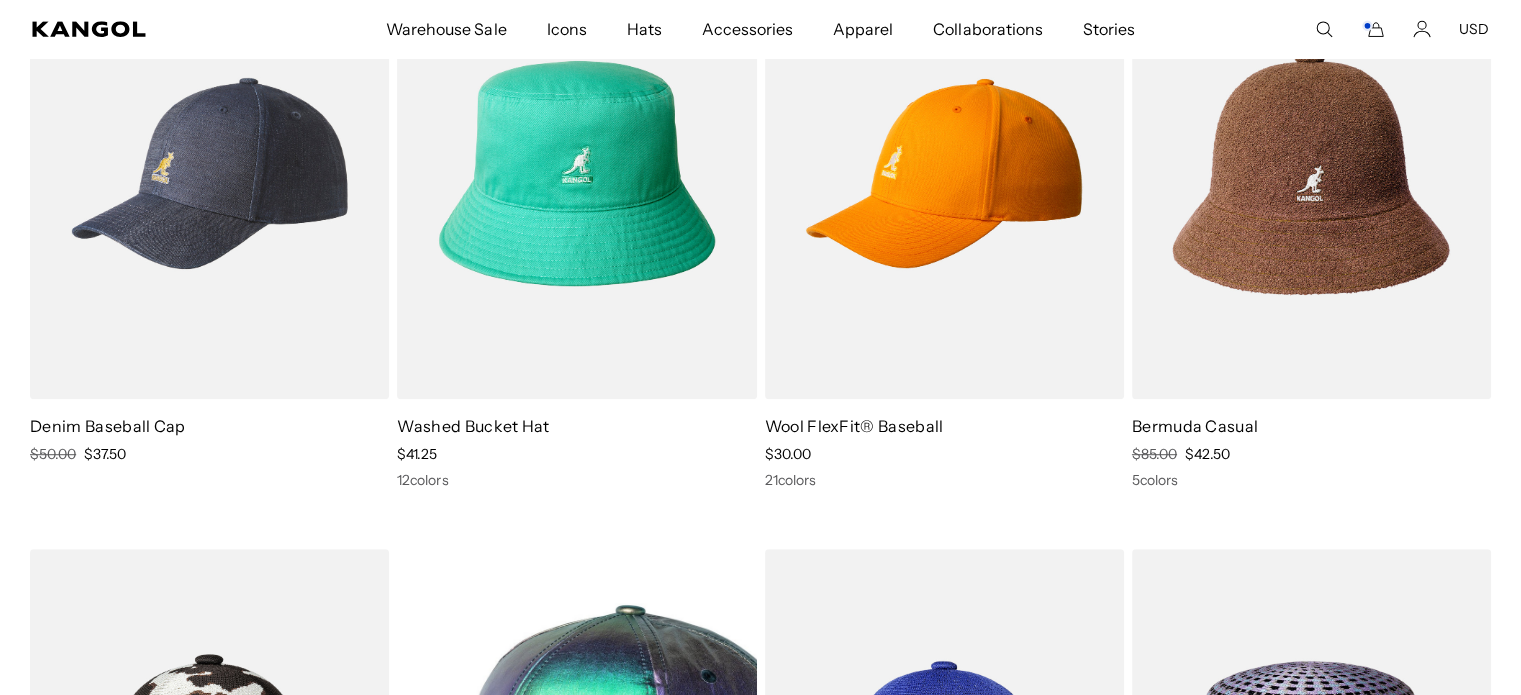 click at bounding box center [209, 173] 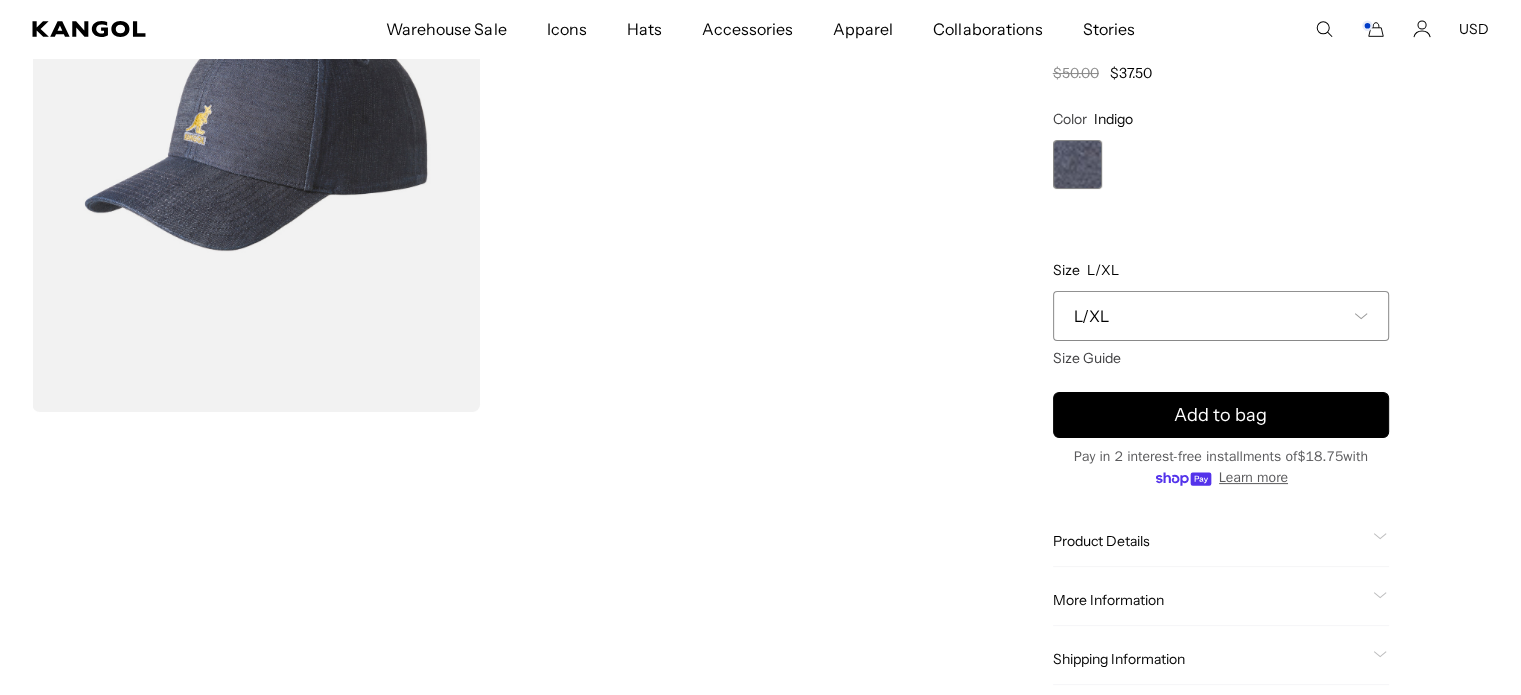 scroll, scrollTop: 0, scrollLeft: 0, axis: both 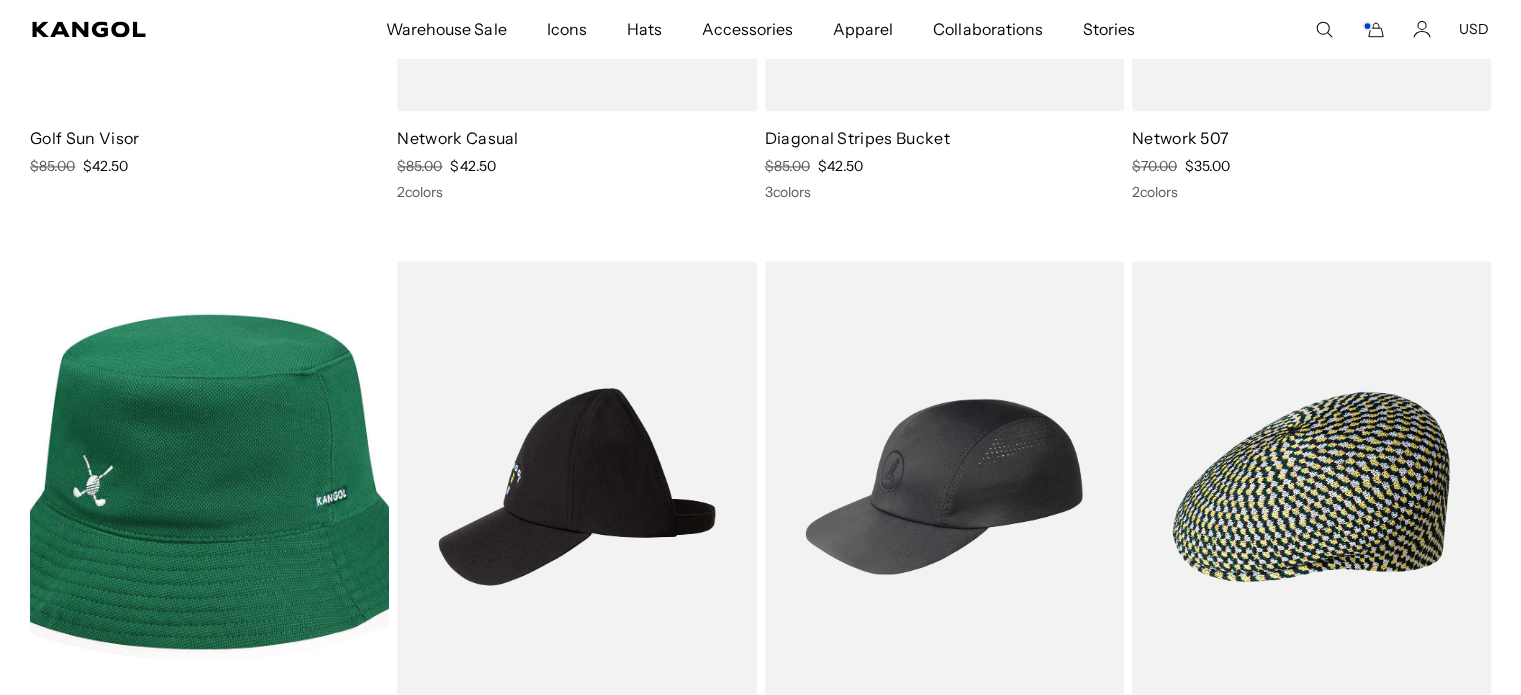 click at bounding box center [0, 0] 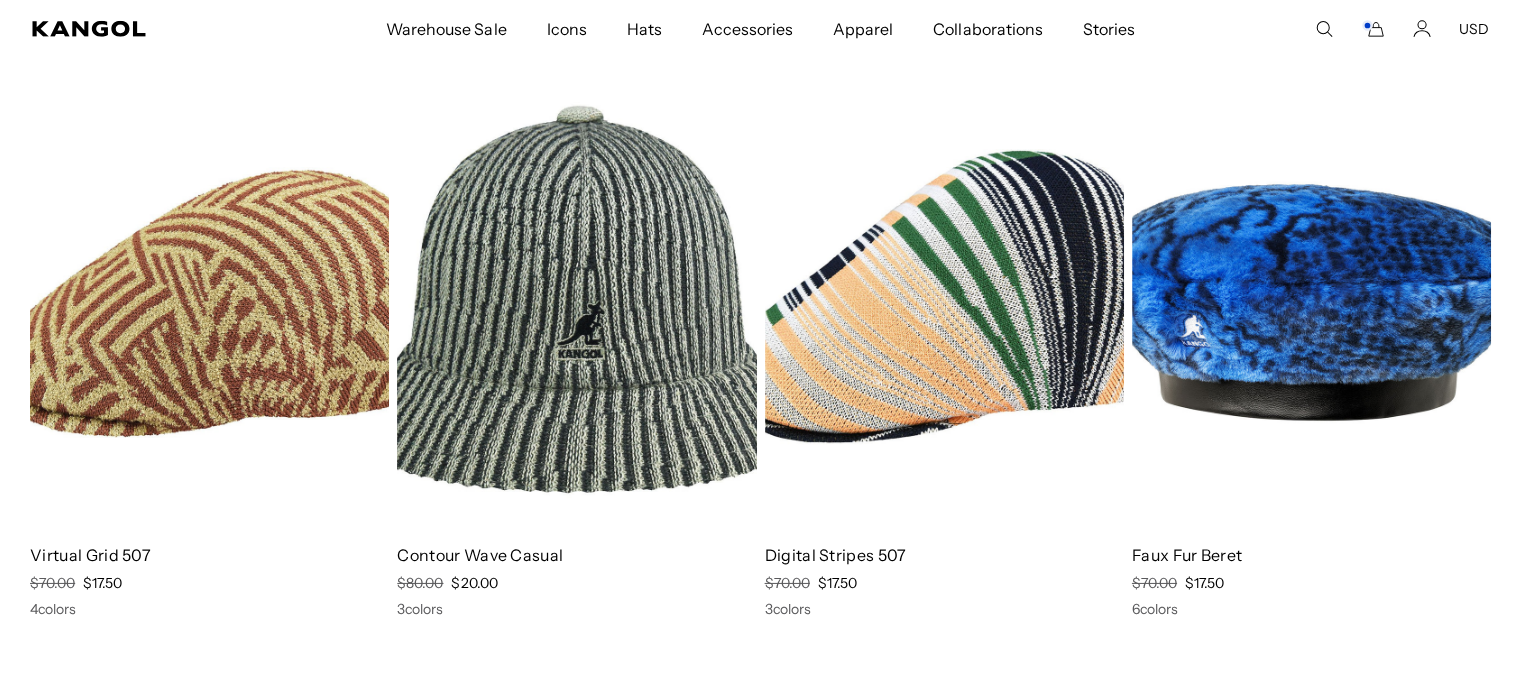 scroll, scrollTop: 14004, scrollLeft: 0, axis: vertical 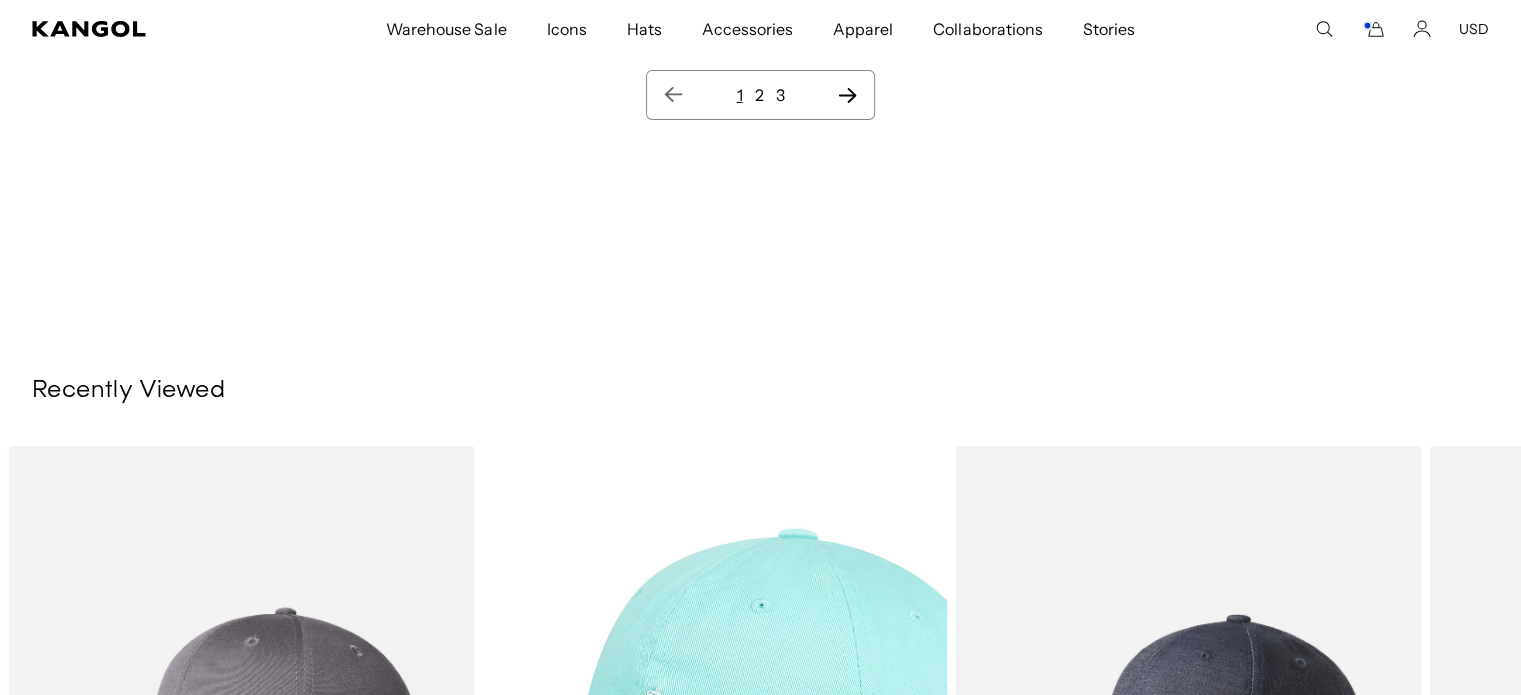 drag, startPoint x: 690, startPoint y: 252, endPoint x: 1068, endPoint y: 239, distance: 378.22348 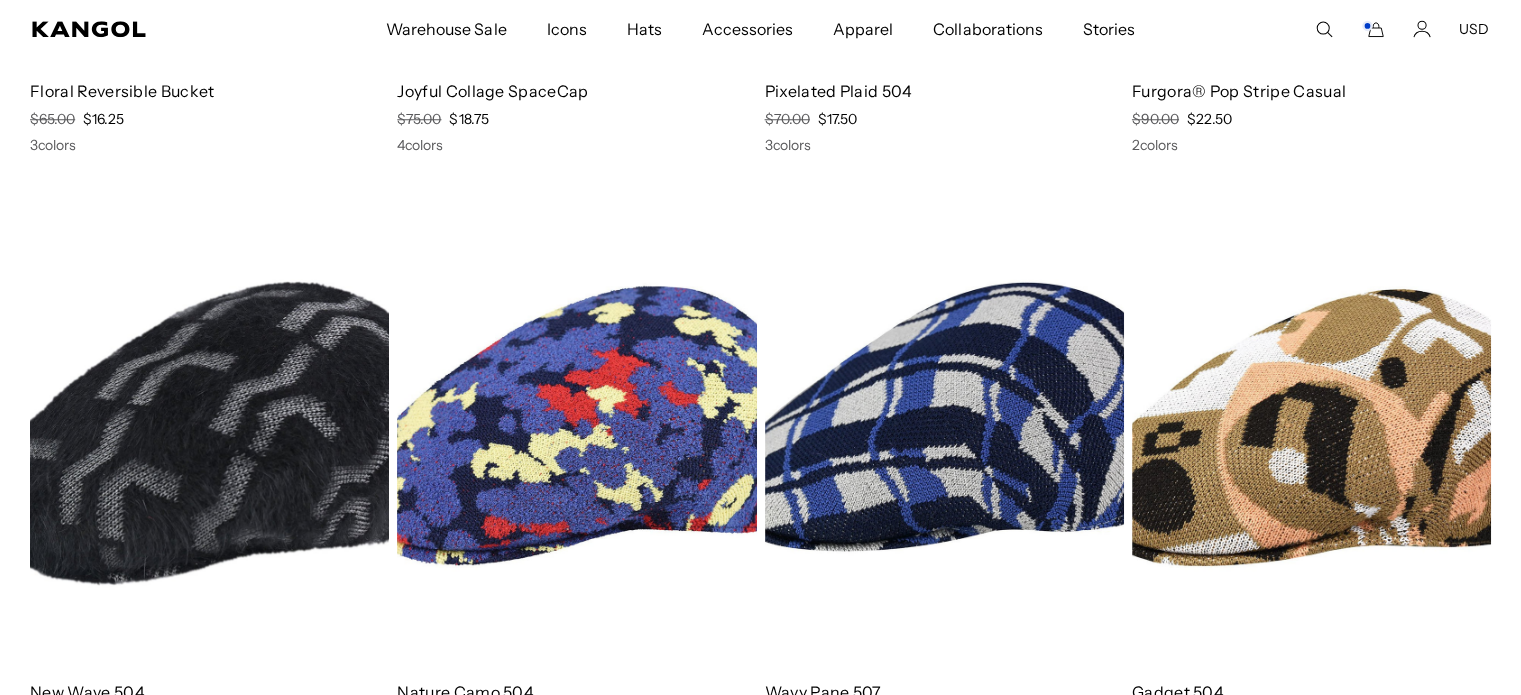 click at bounding box center [0, 0] 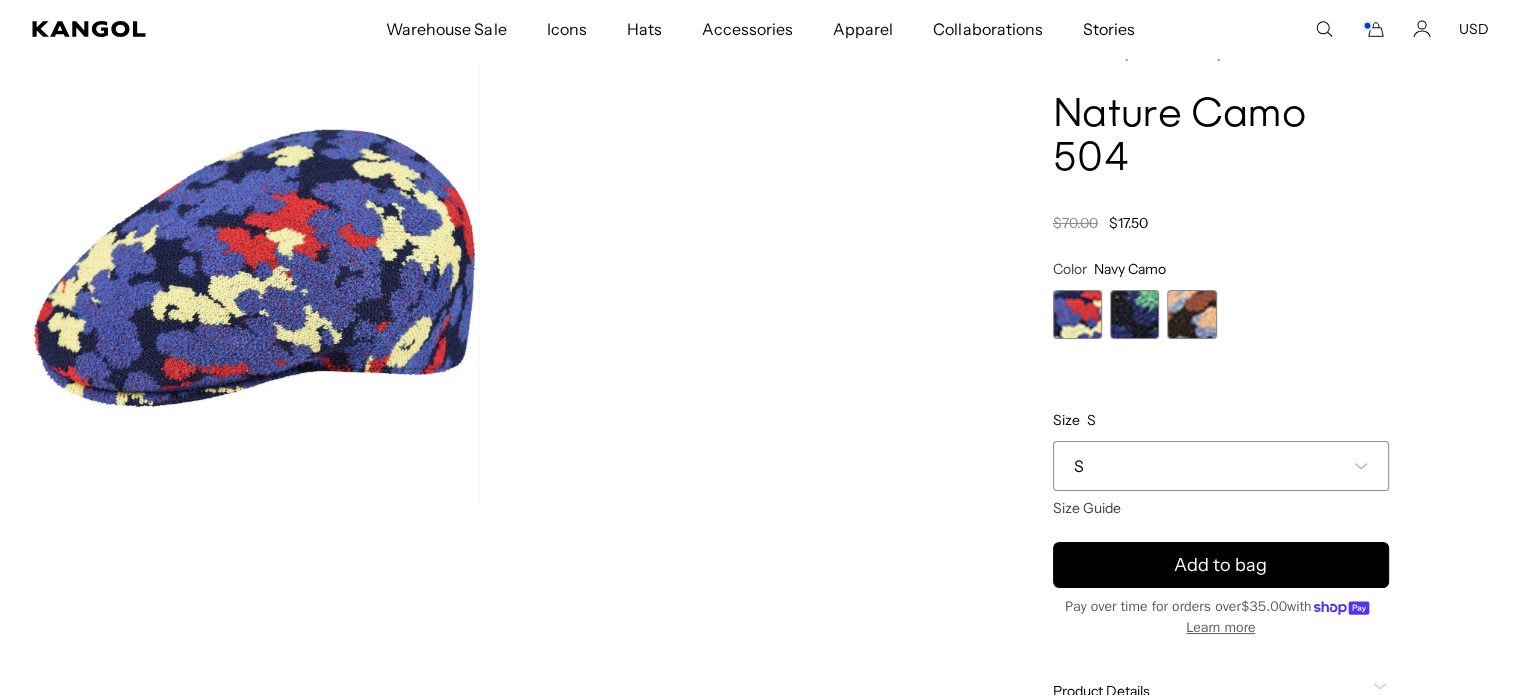 scroll, scrollTop: 0, scrollLeft: 0, axis: both 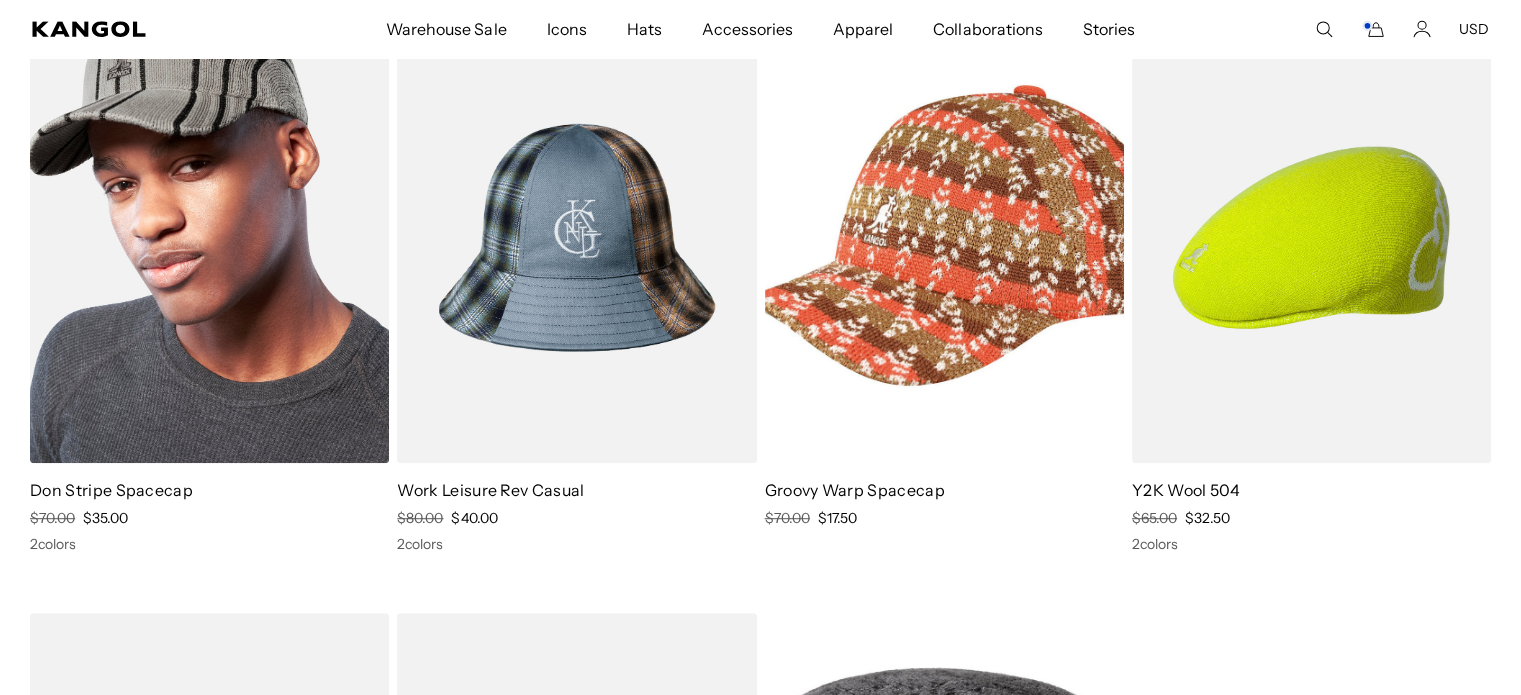 click on "Don Stripe Spacecap" at bounding box center (209, 490) 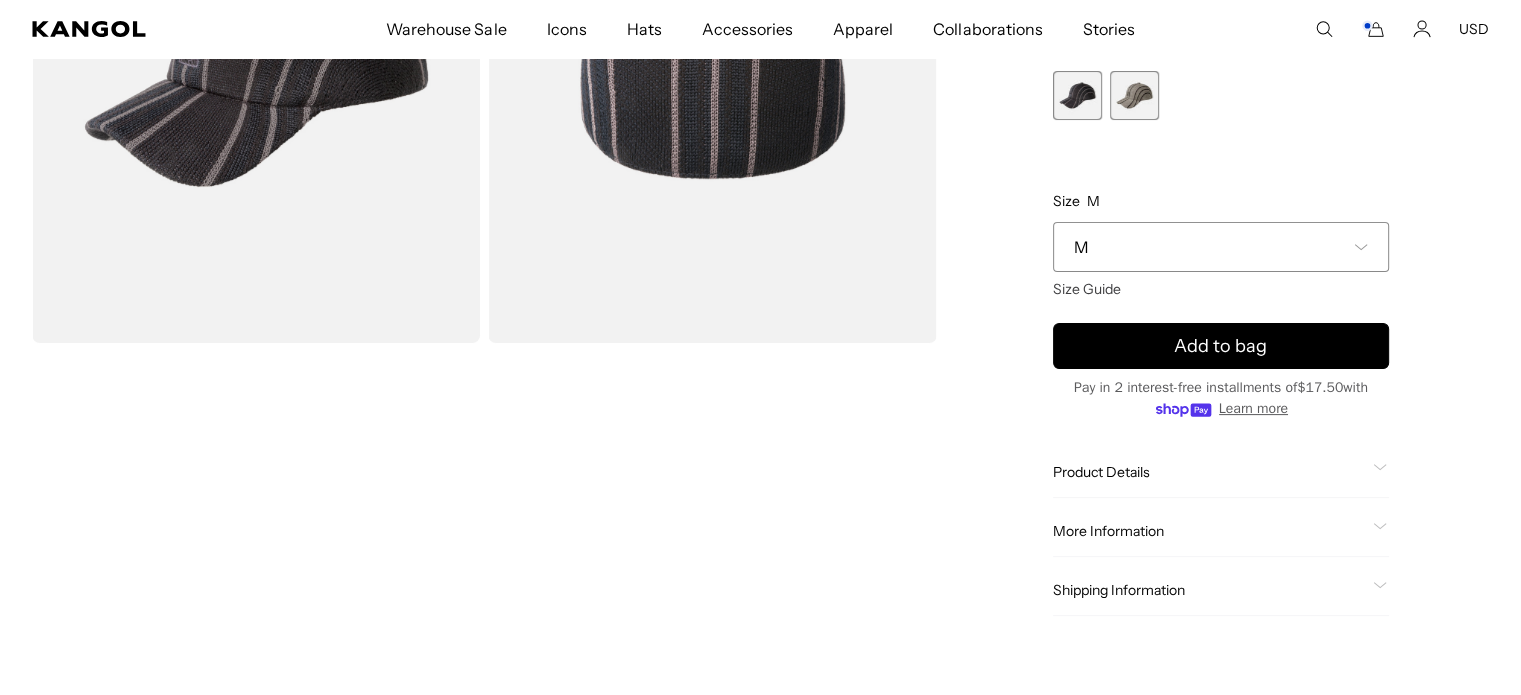 scroll, scrollTop: 316, scrollLeft: 0, axis: vertical 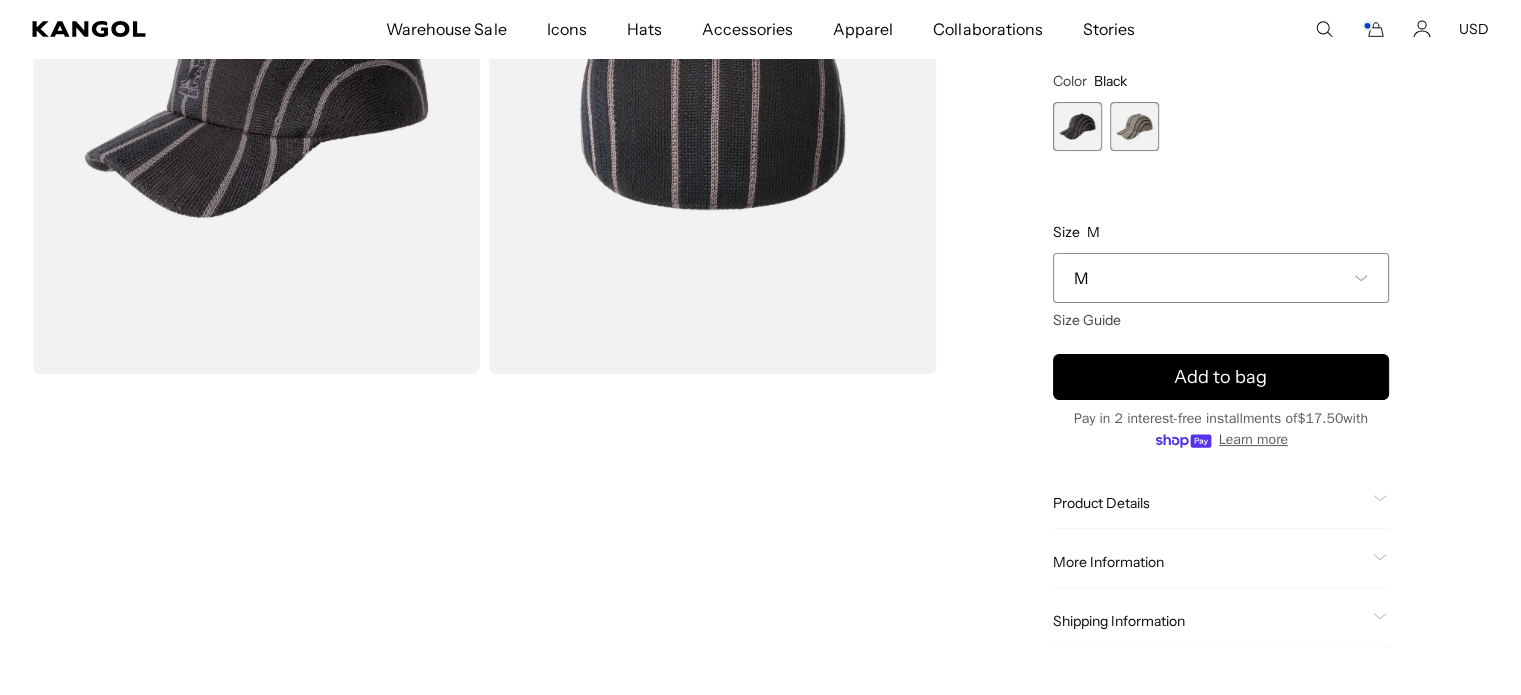 click at bounding box center (1134, 126) 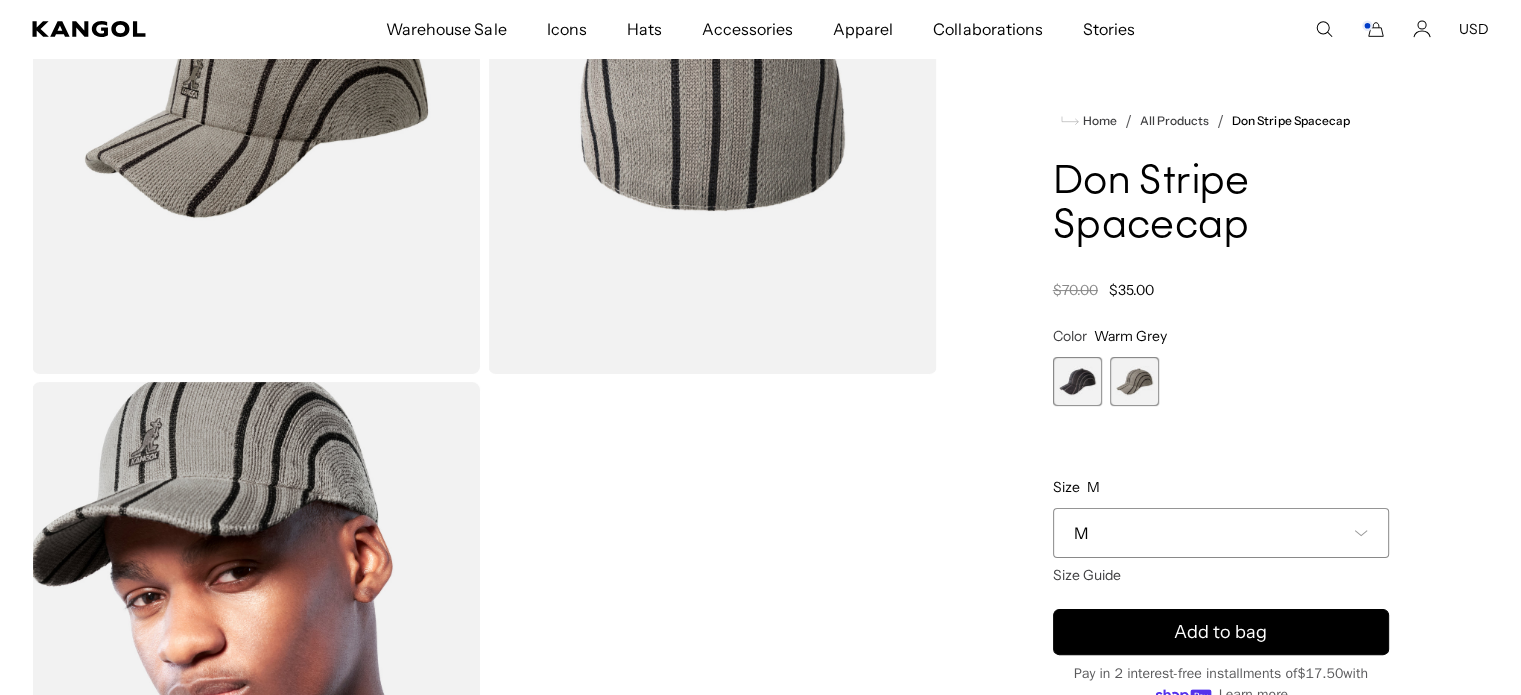 scroll, scrollTop: 344, scrollLeft: 0, axis: vertical 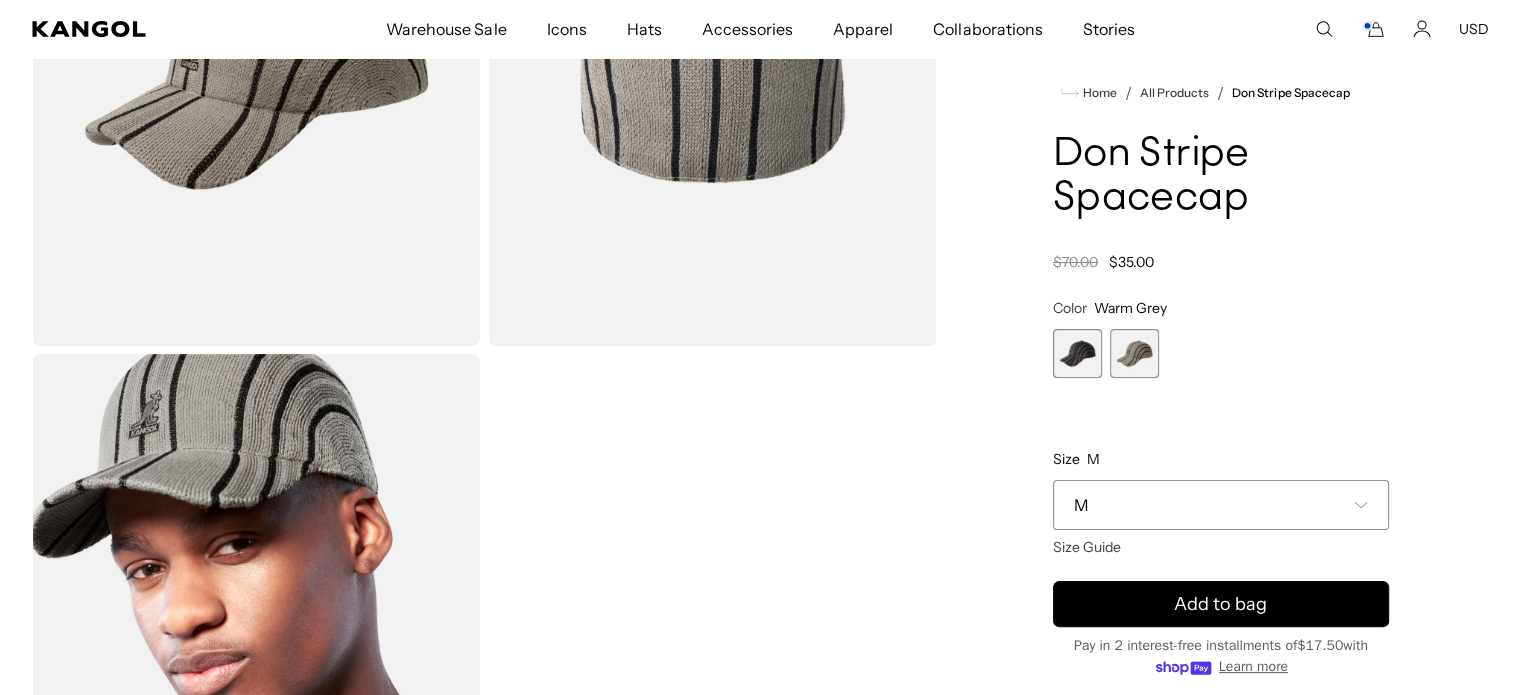 click at bounding box center [484, 350] 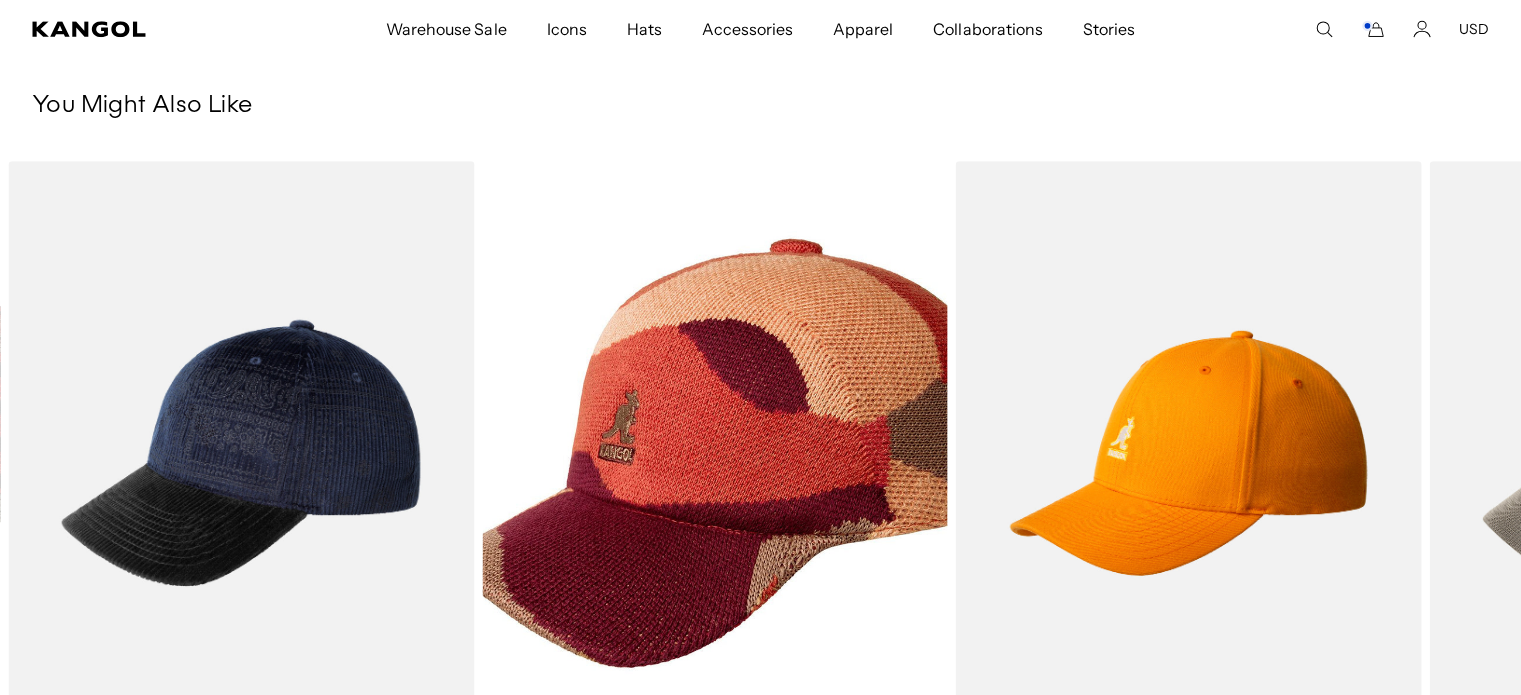 scroll, scrollTop: 1327, scrollLeft: 0, axis: vertical 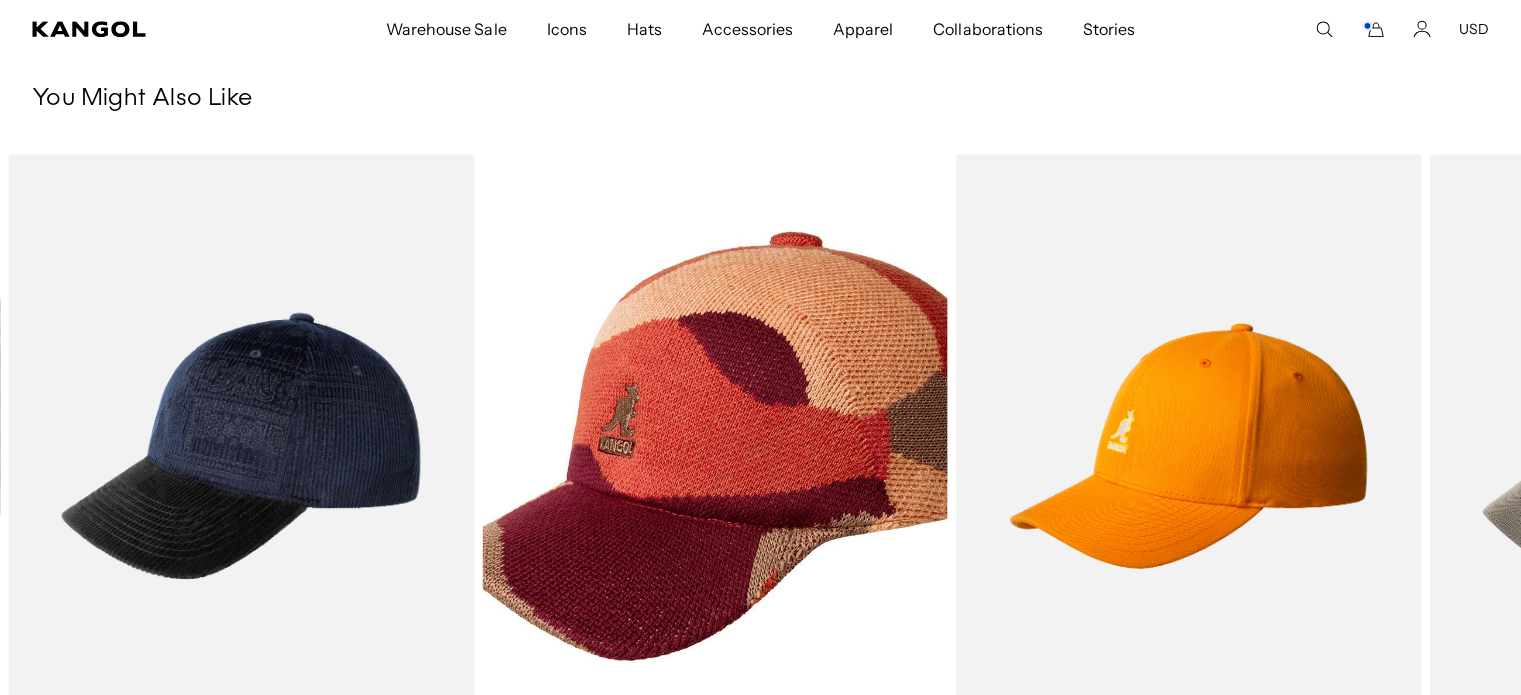click on "You Might Also Like" at bounding box center (760, 99) 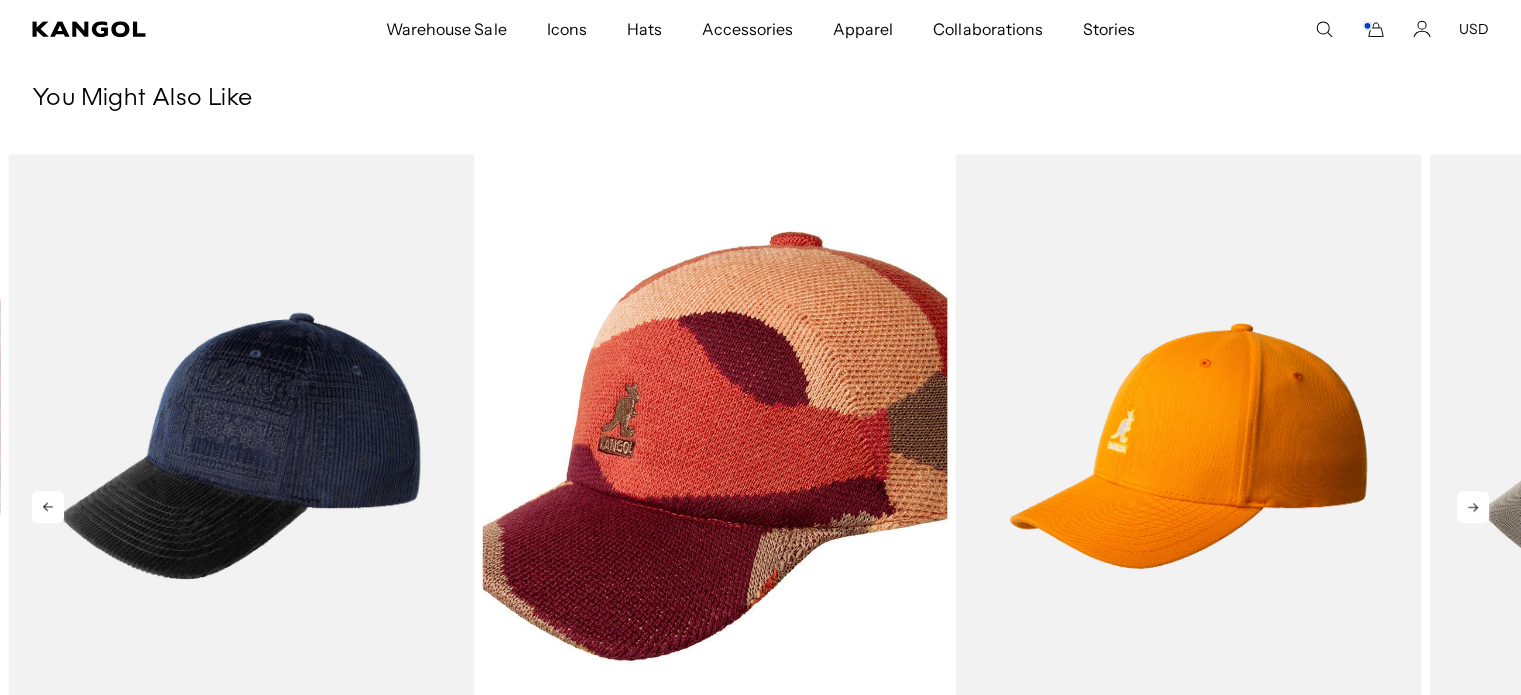 click 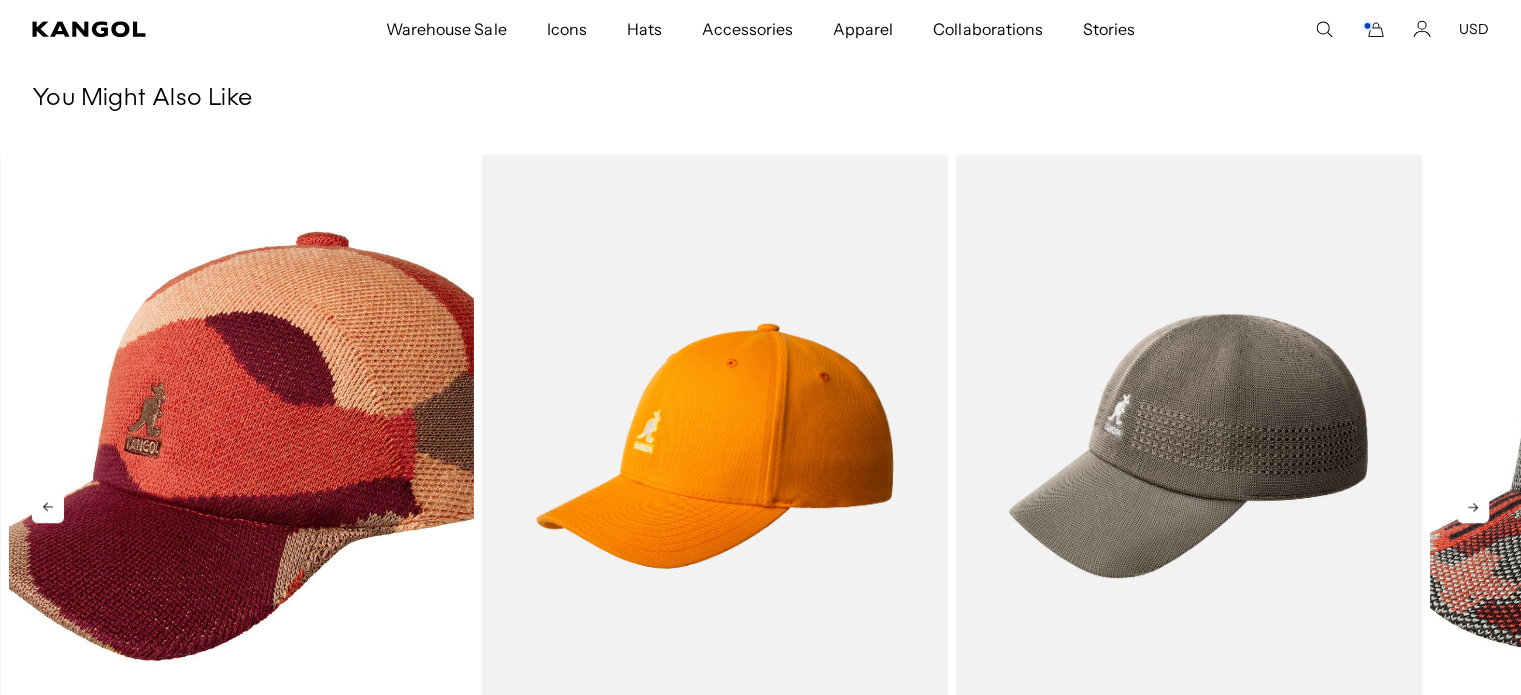 click 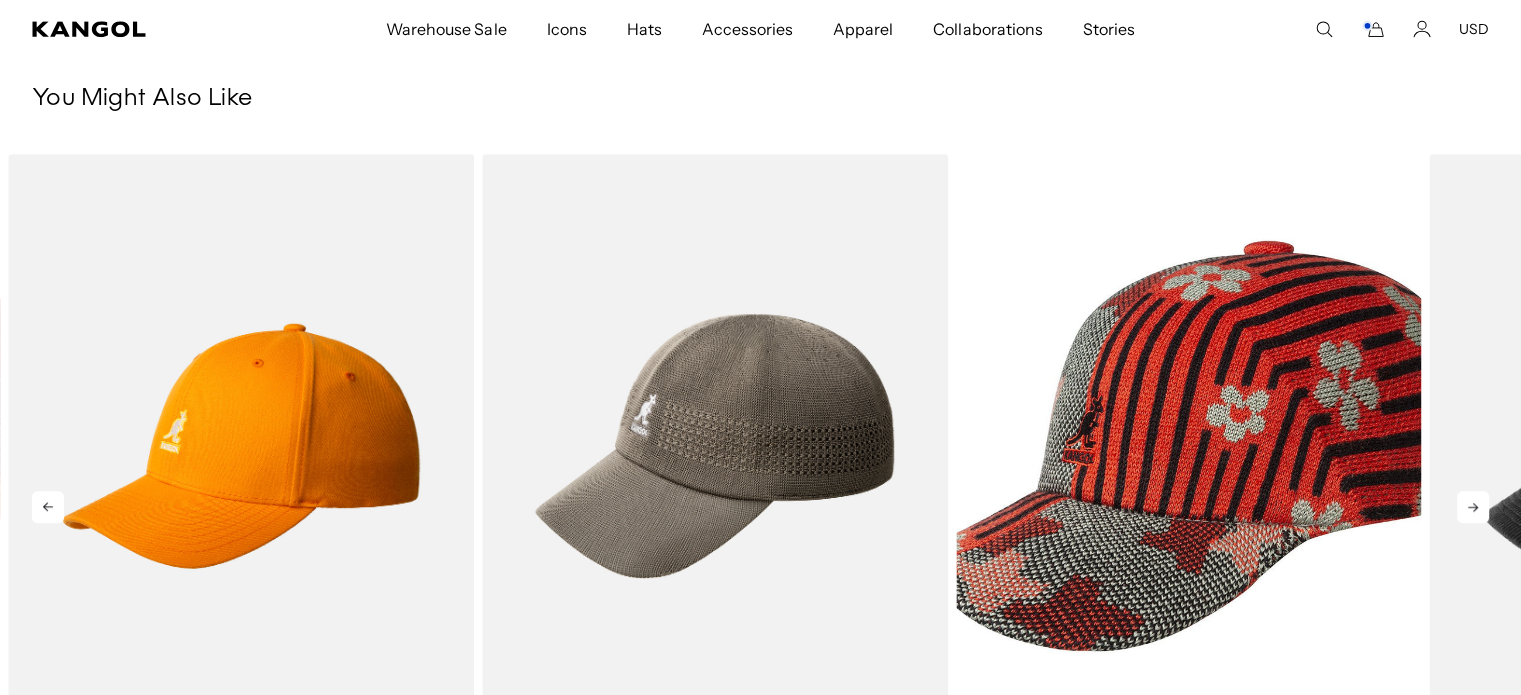 click 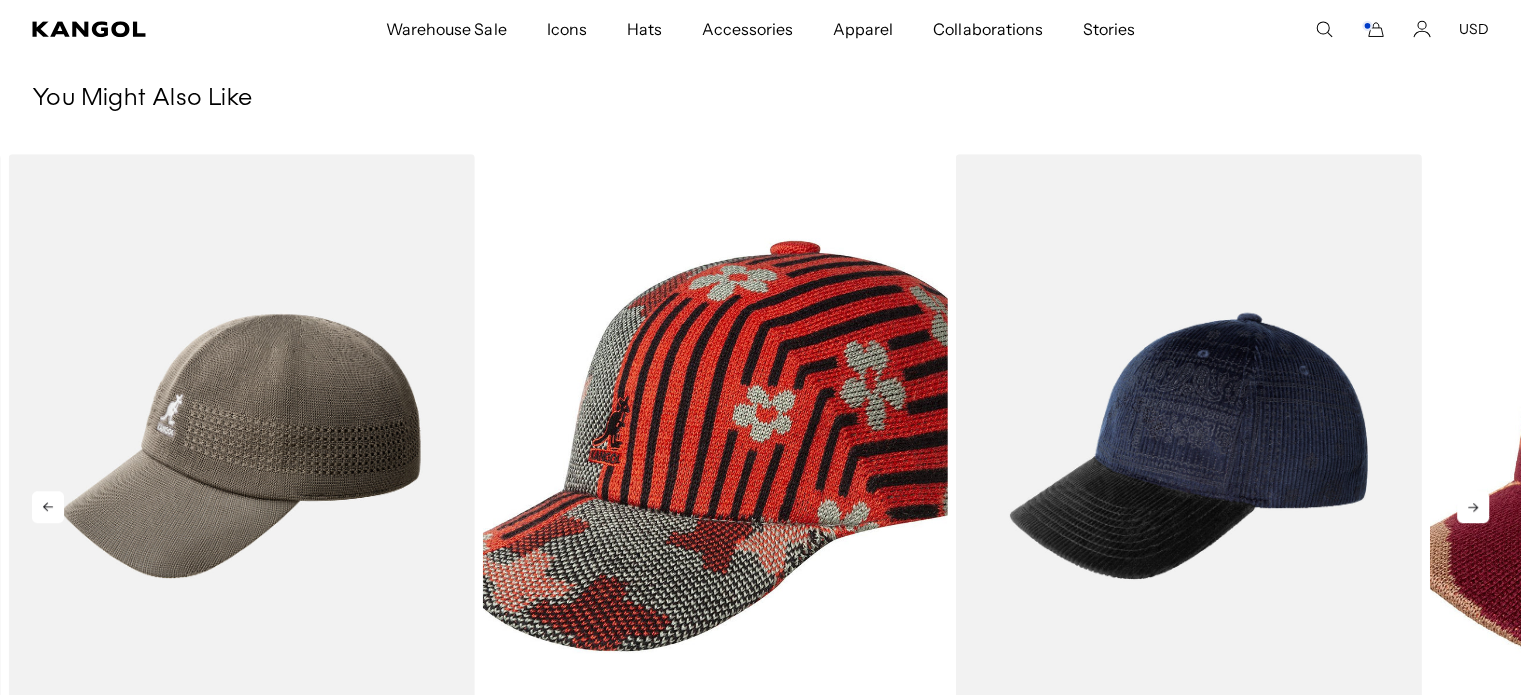 click 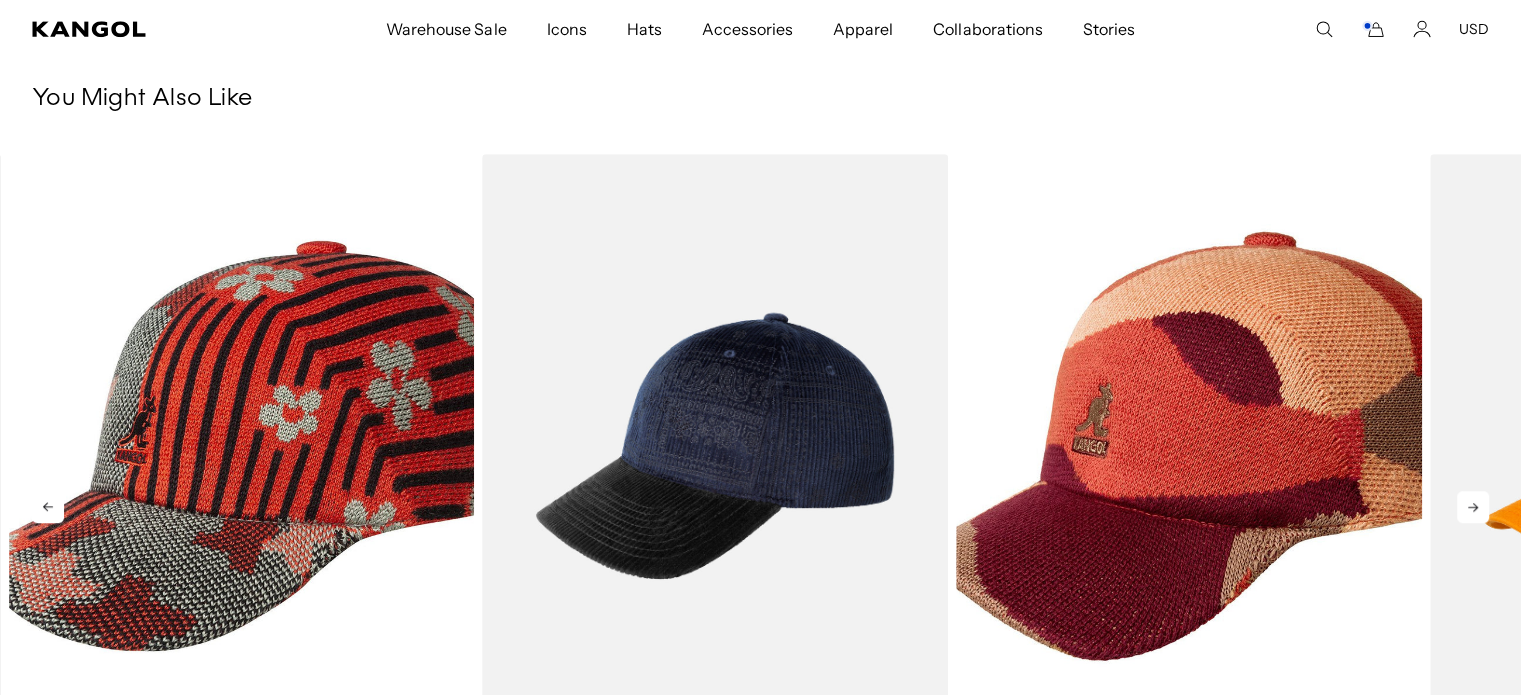 click 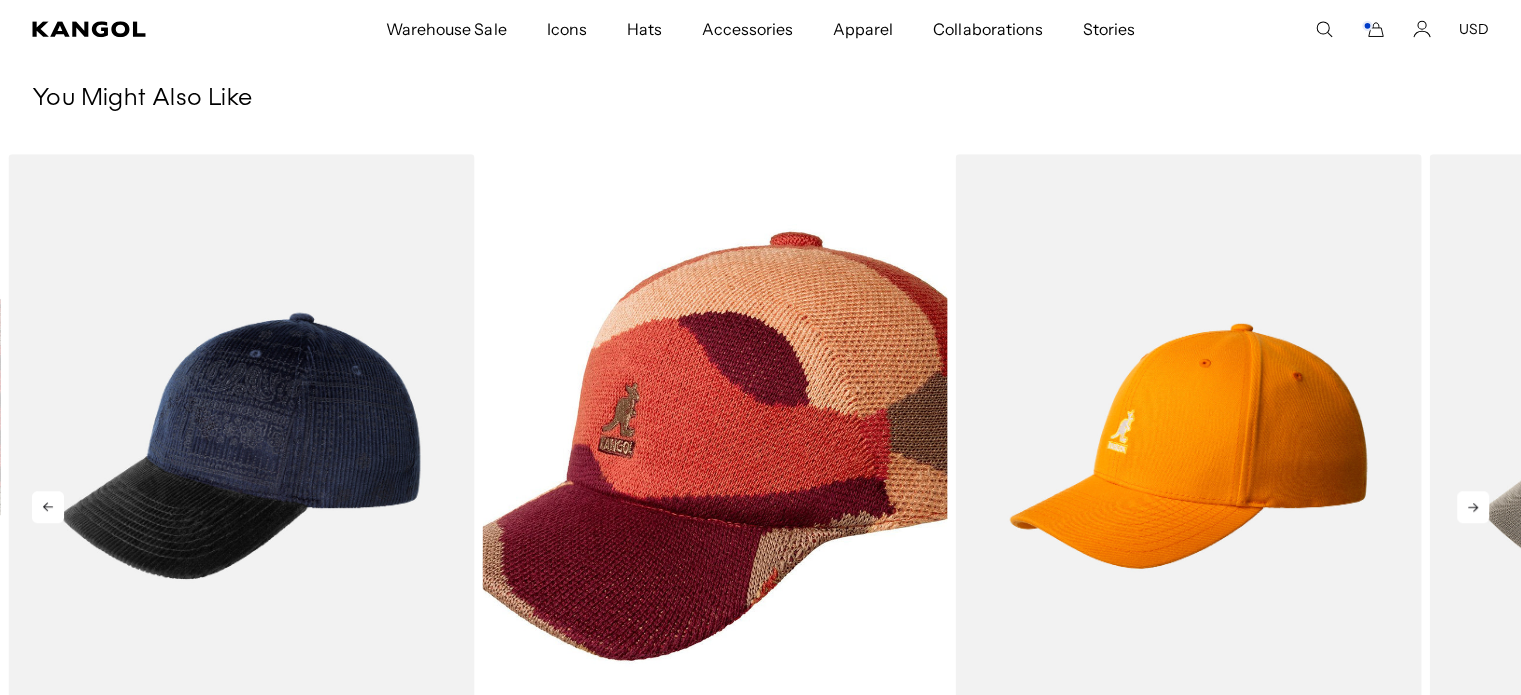 click 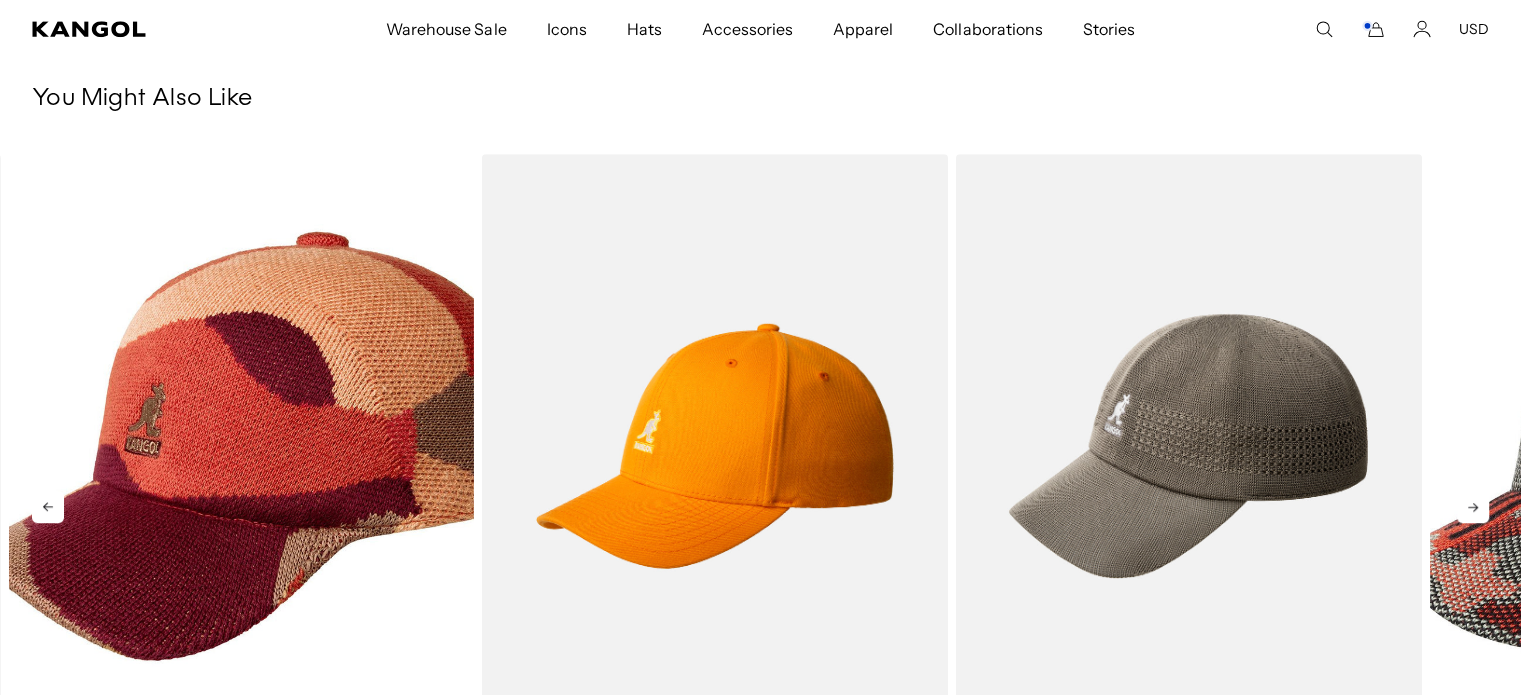 click 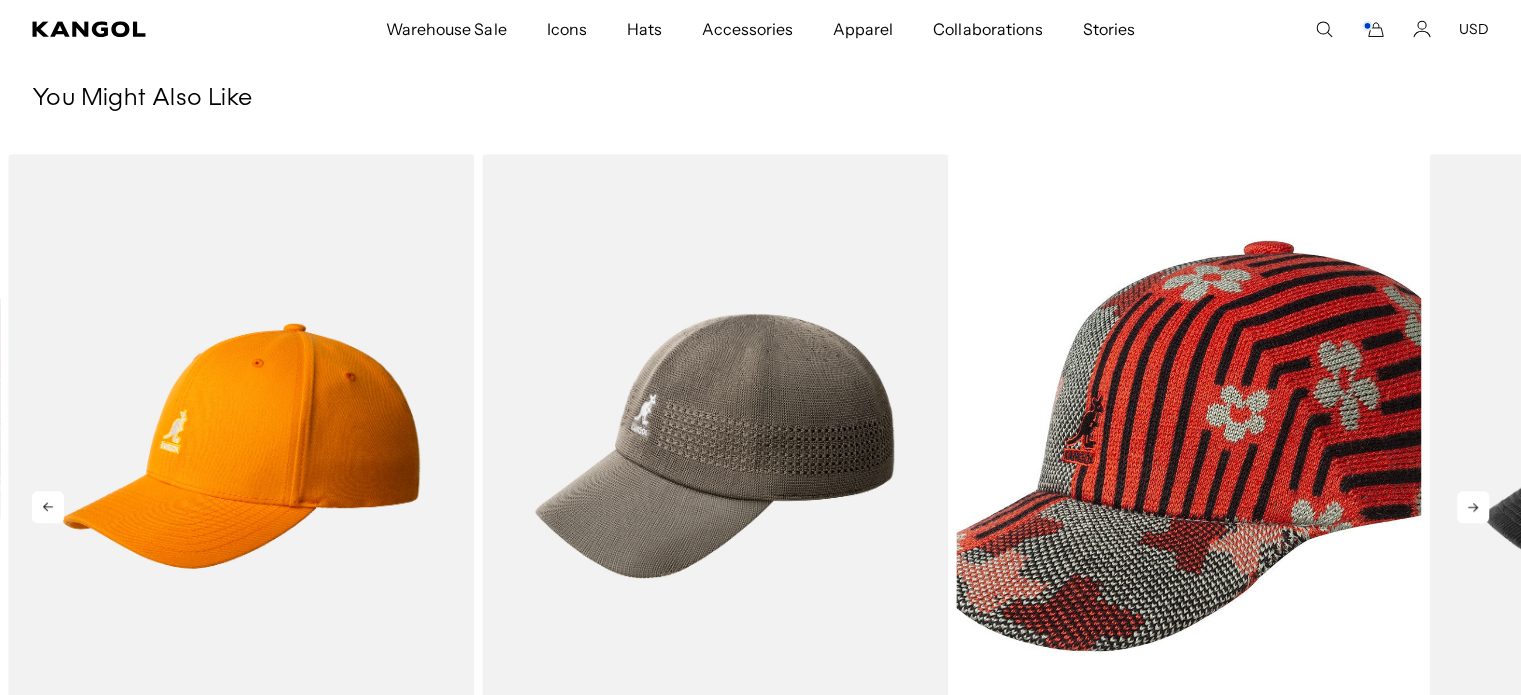 click 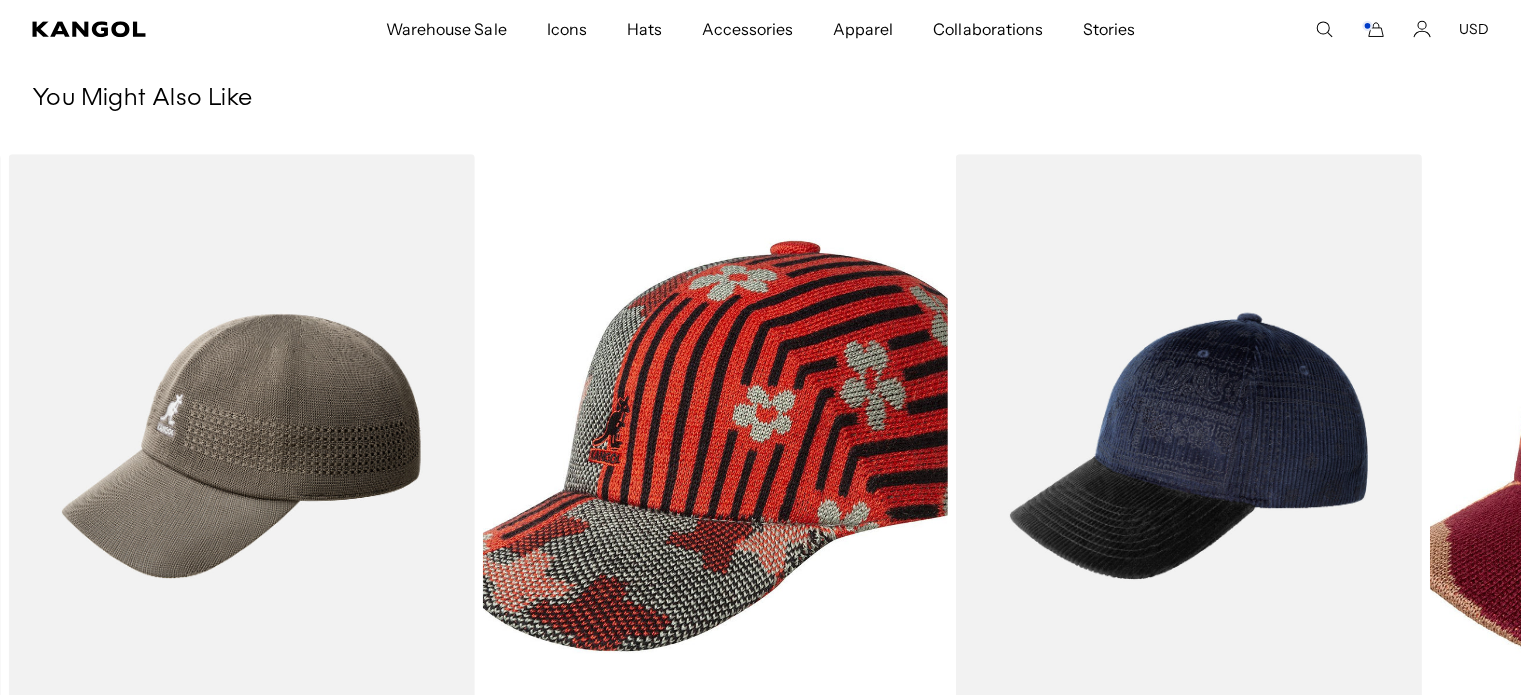 click on "You Might Also Like
Previous
Next
Regular Price $75.00" at bounding box center (760, 456) 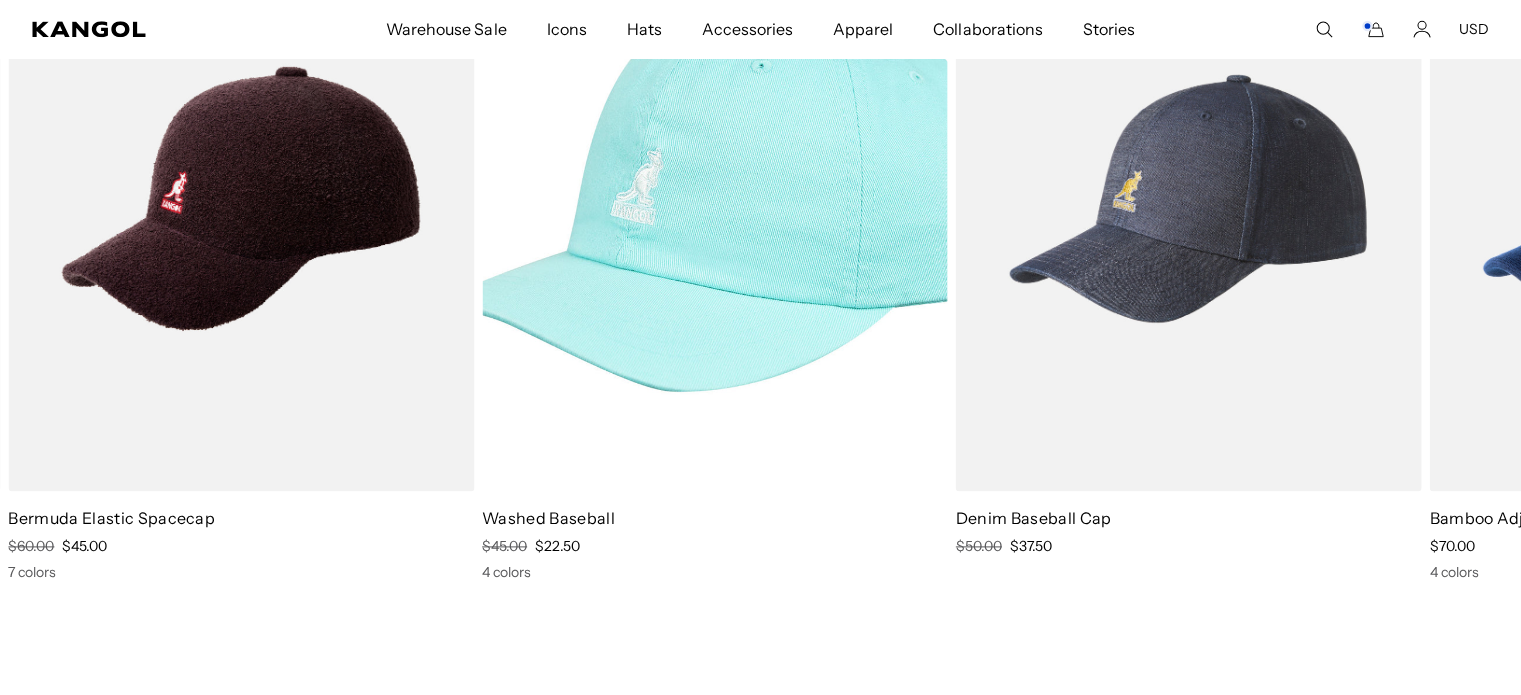 scroll, scrollTop: 2455, scrollLeft: 0, axis: vertical 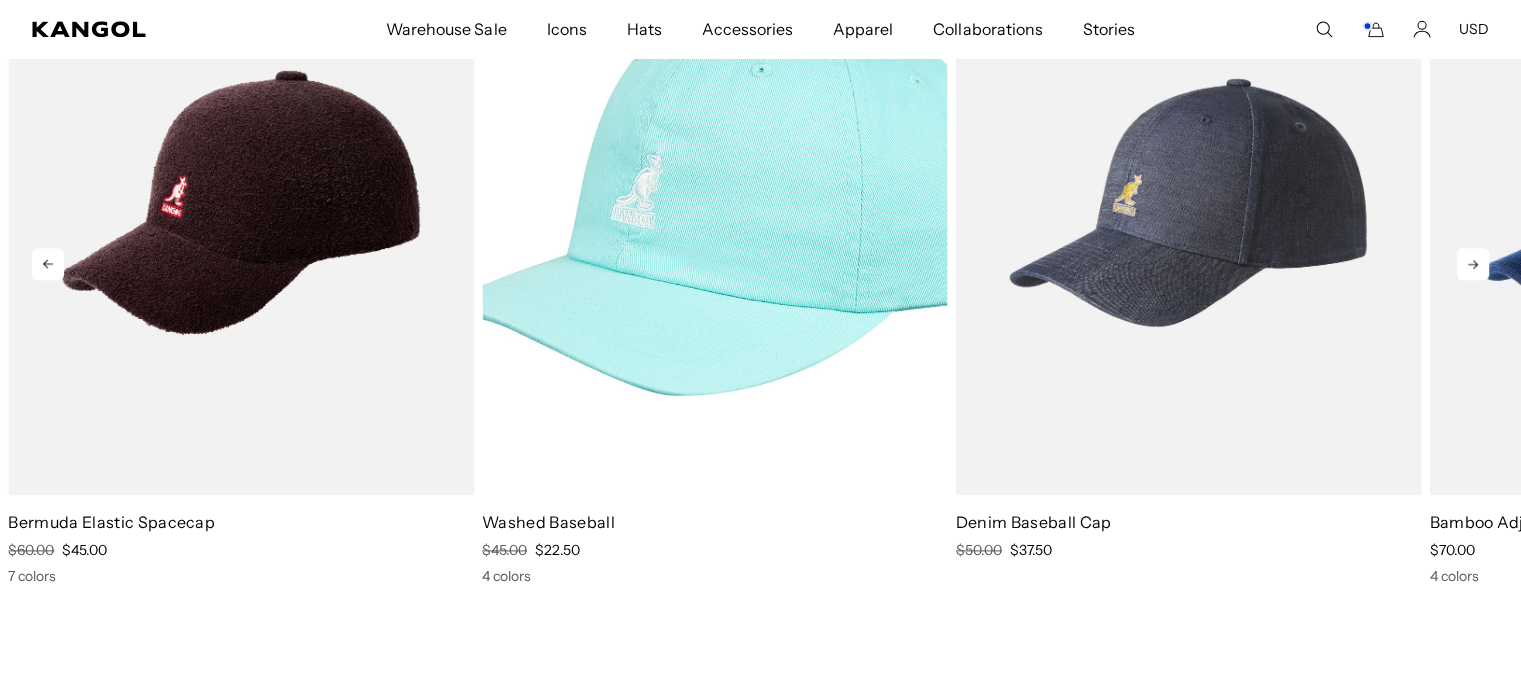 click 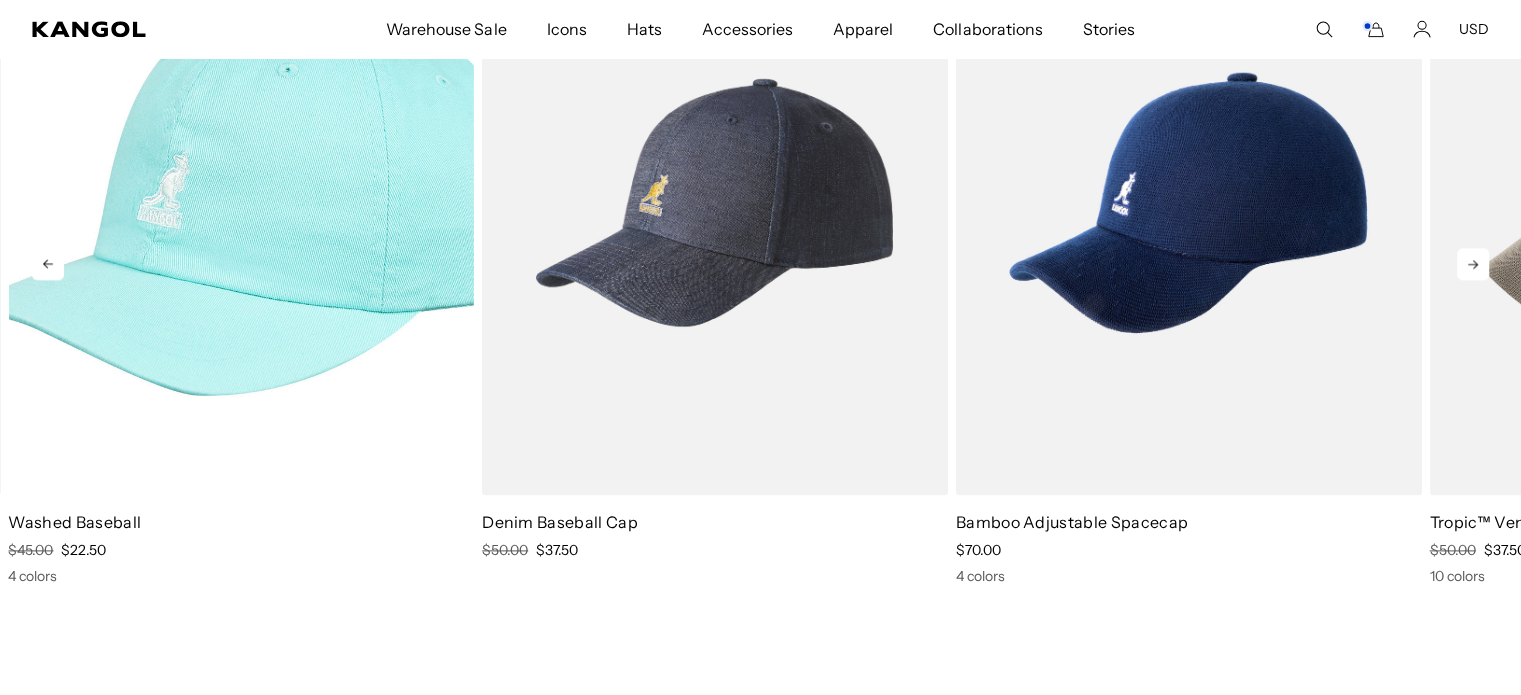 click 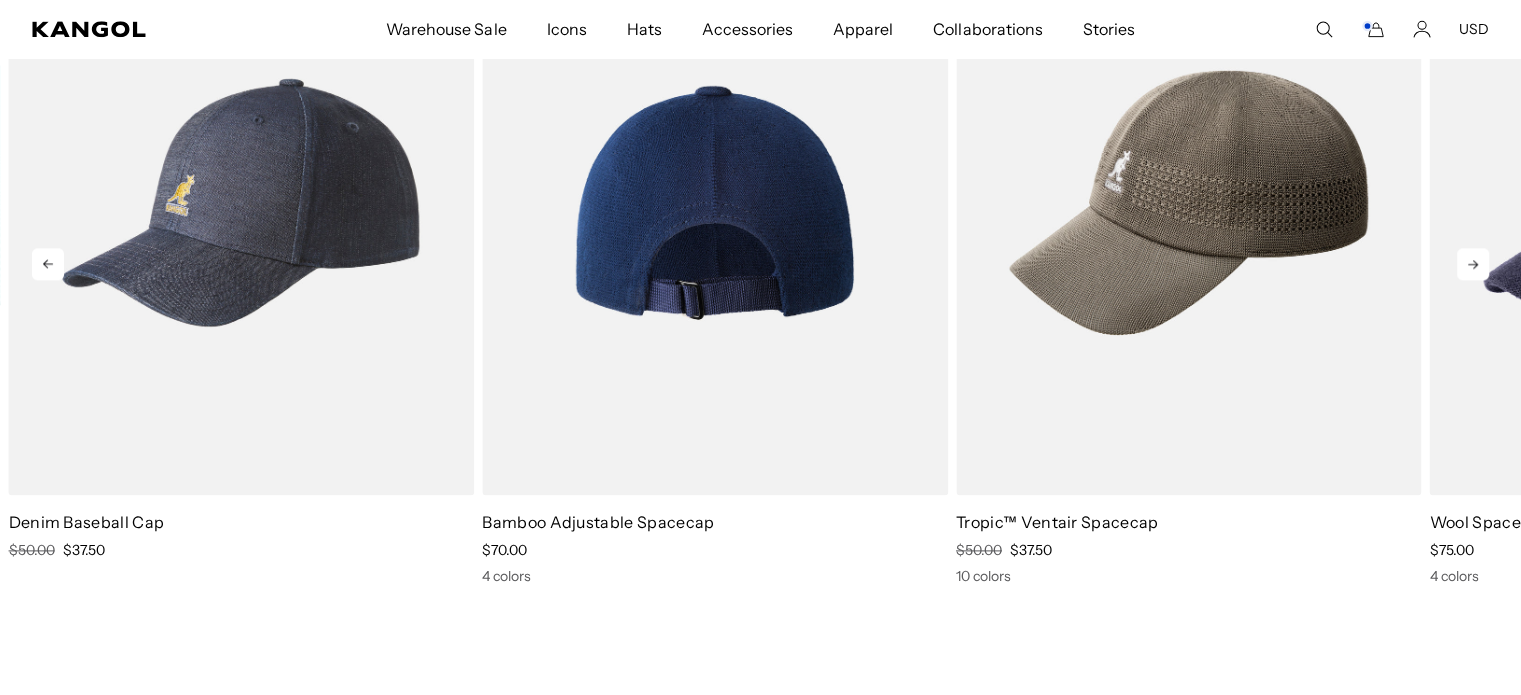 click at bounding box center [715, 202] 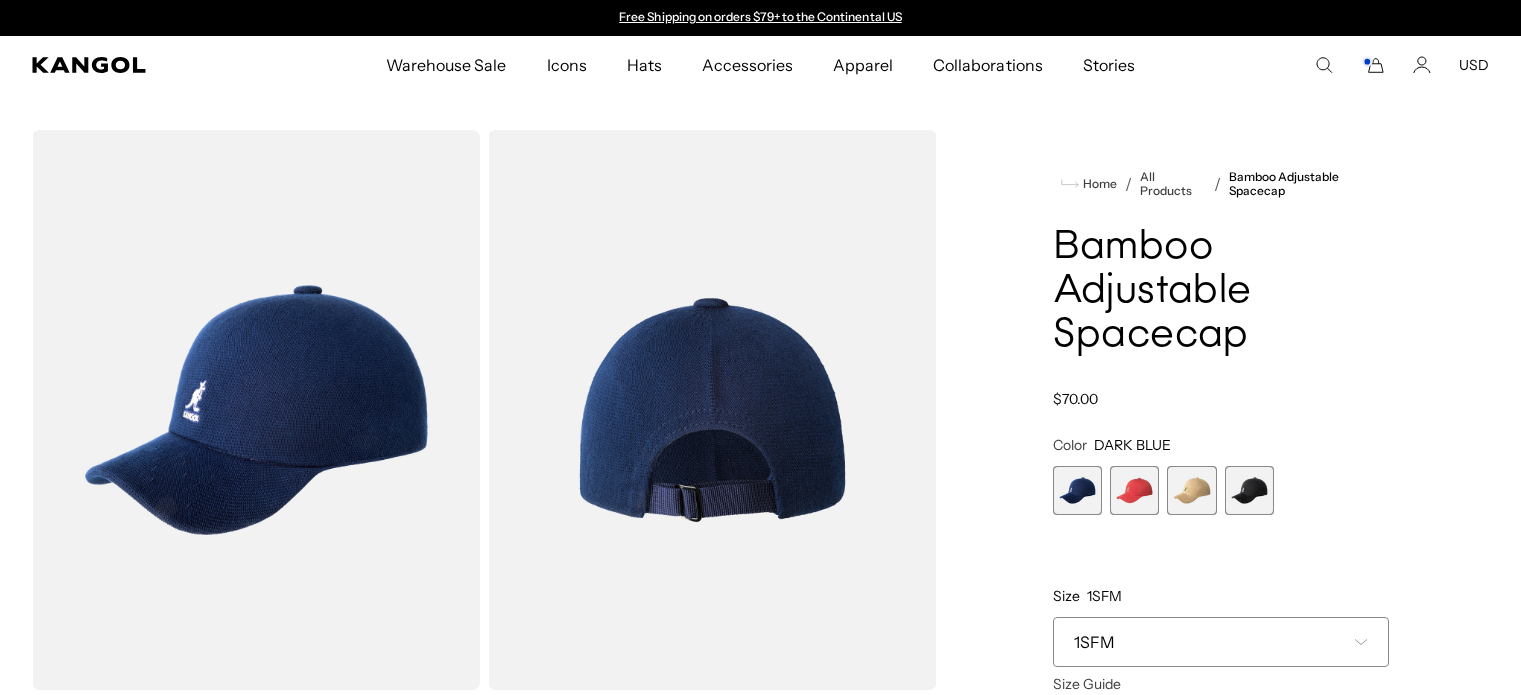 scroll, scrollTop: 0, scrollLeft: 0, axis: both 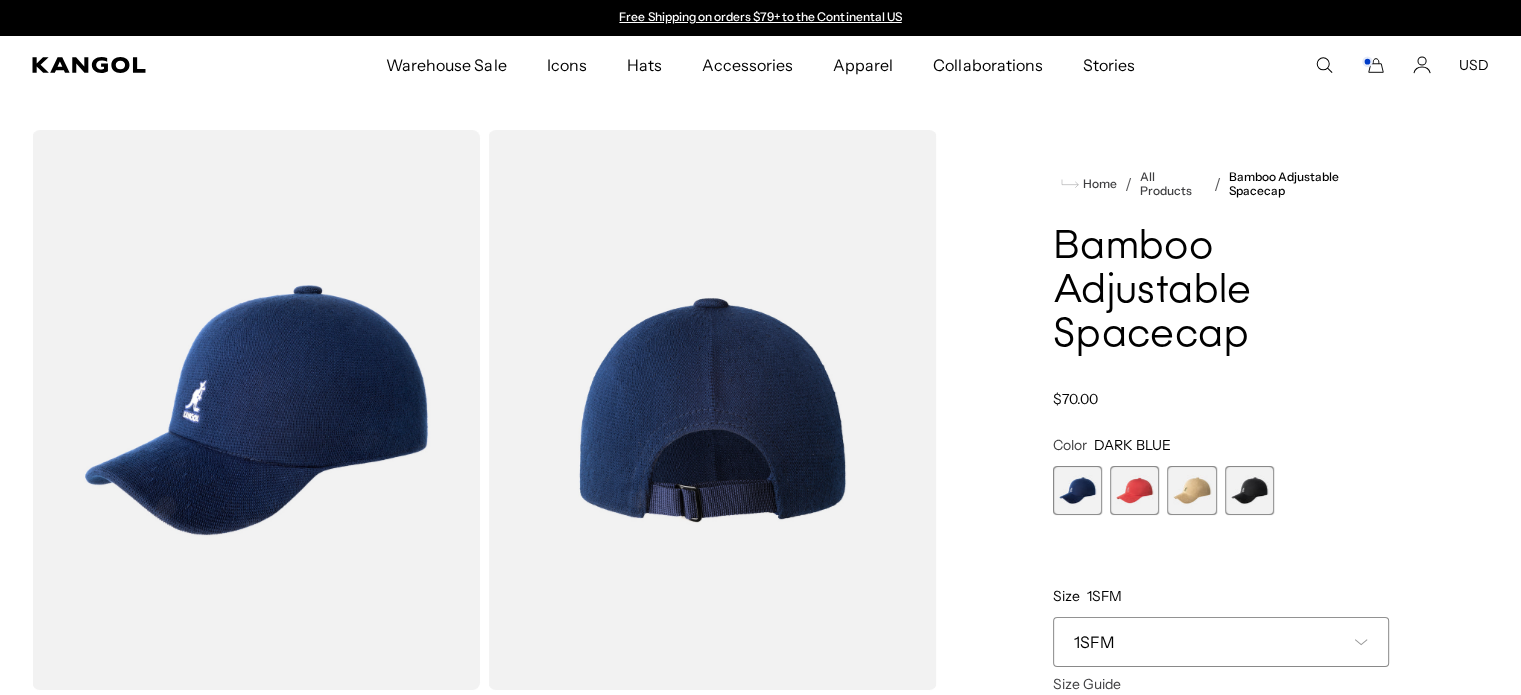 click at bounding box center [1249, 490] 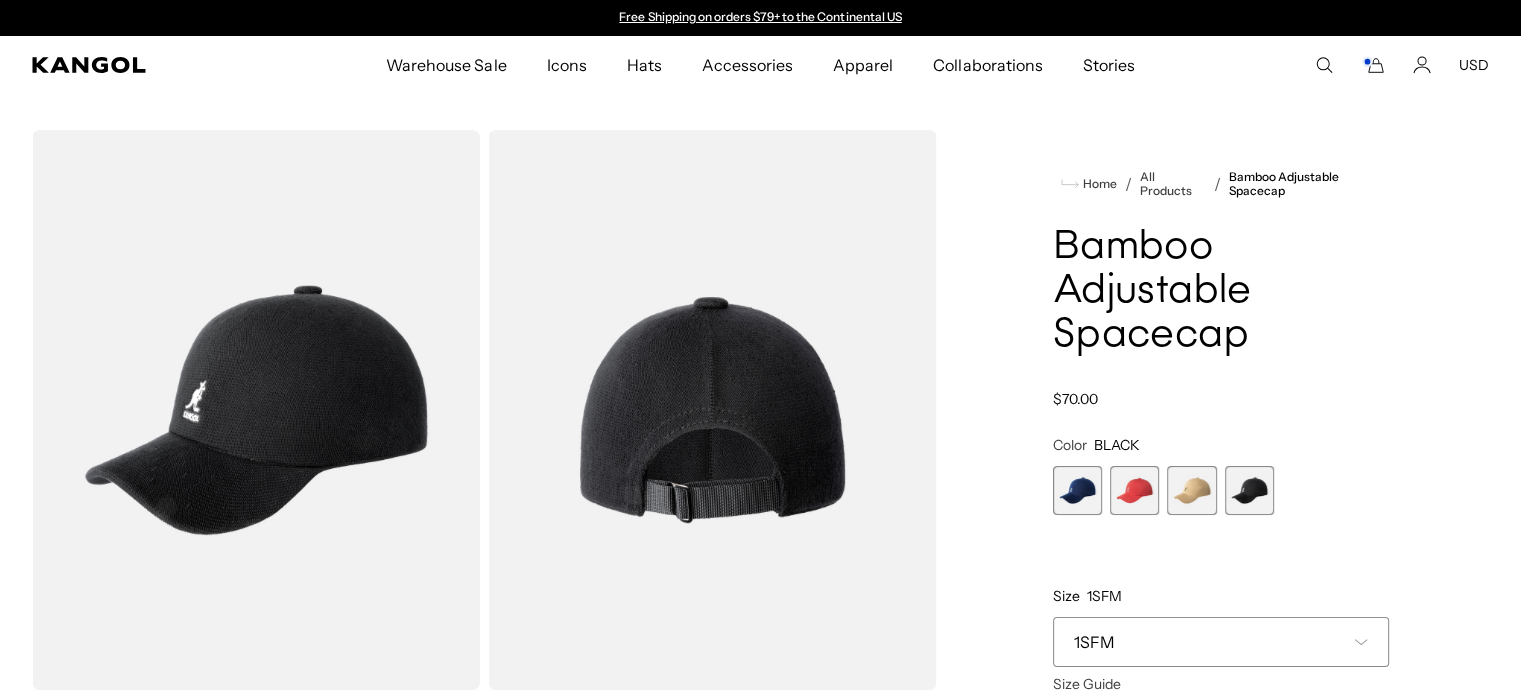 scroll, scrollTop: 0, scrollLeft: 0, axis: both 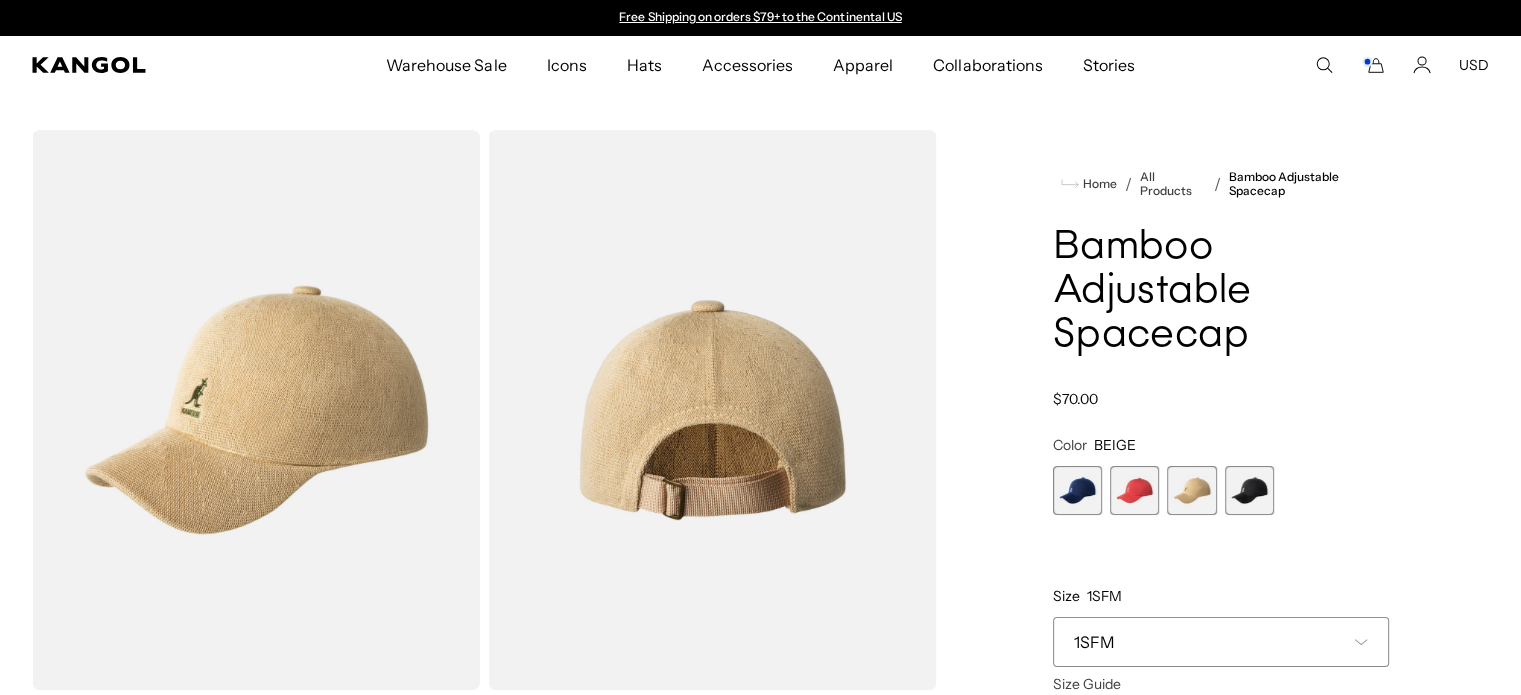 click at bounding box center (1191, 490) 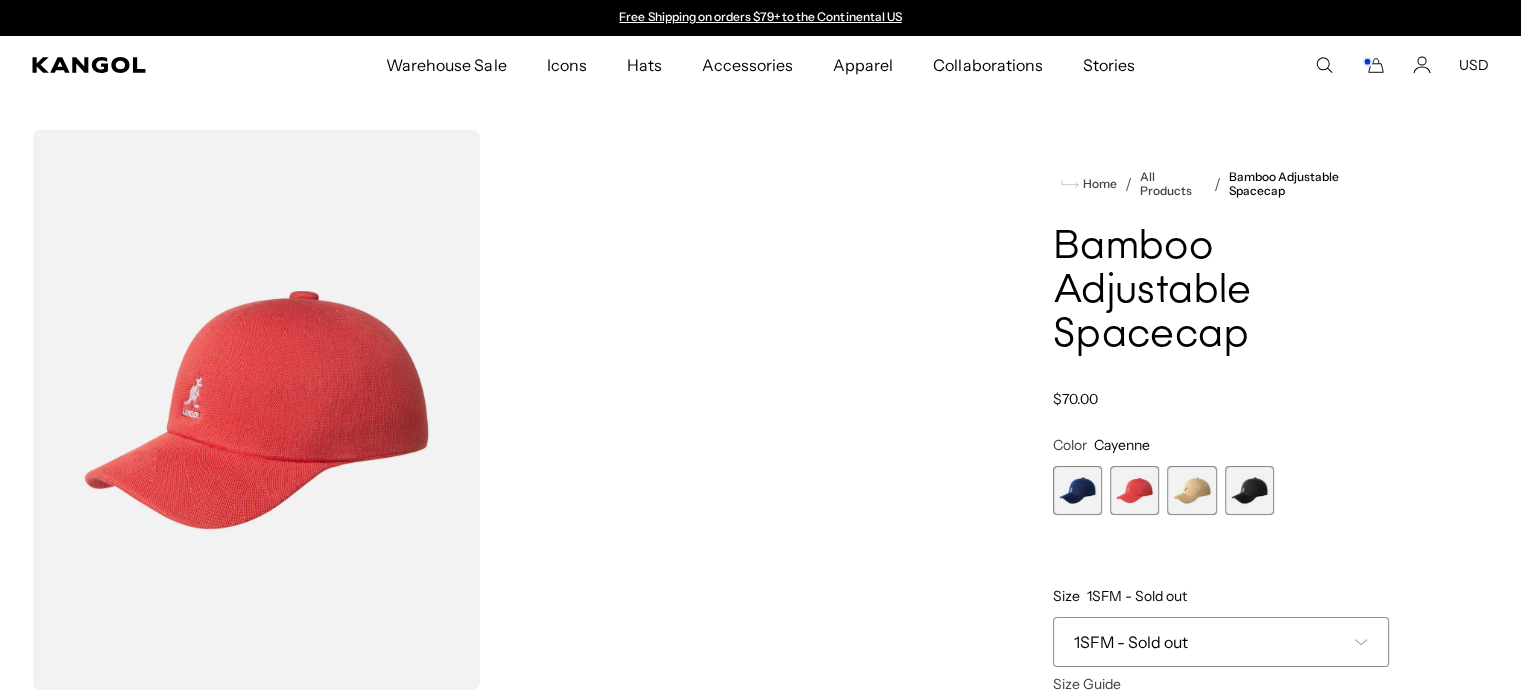 click on "DARK BLUE
Variant sold out or unavailable
Cayenne
Variant sold out or unavailable
BEIGE
Variant sold out or unavailable
BLACK
Variant sold out or unavailable" at bounding box center (1221, 490) 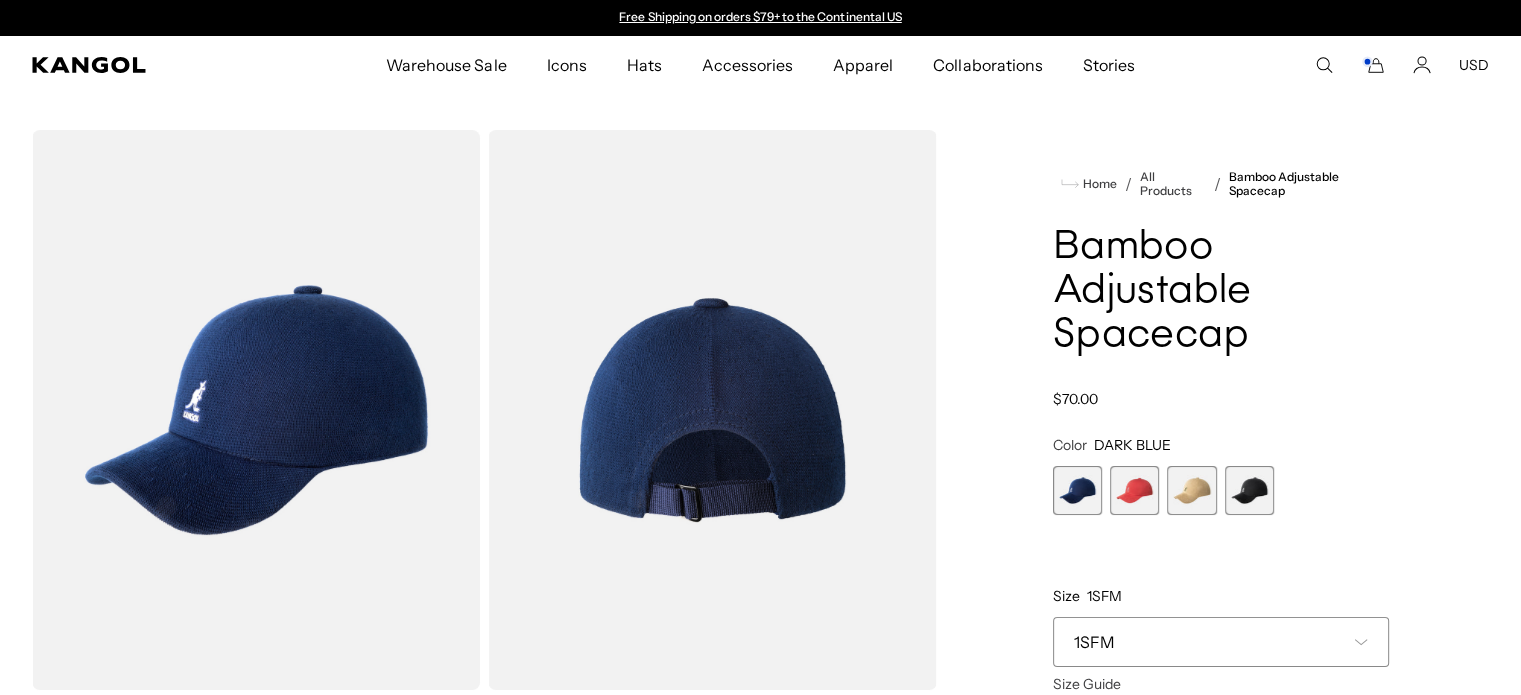 click on "Home
/
All Products
/
Bamboo Adjustable Spacecap
Bamboo Adjustable Spacecap
Regular price
$70.00
Regular price
Sale price
$70.00
Color
DARK BLUE
Previous
Next
DARK BLUE
Variant sold out or unavailable
Cayenne
Variant sold out or unavailable" at bounding box center (1221, 590) 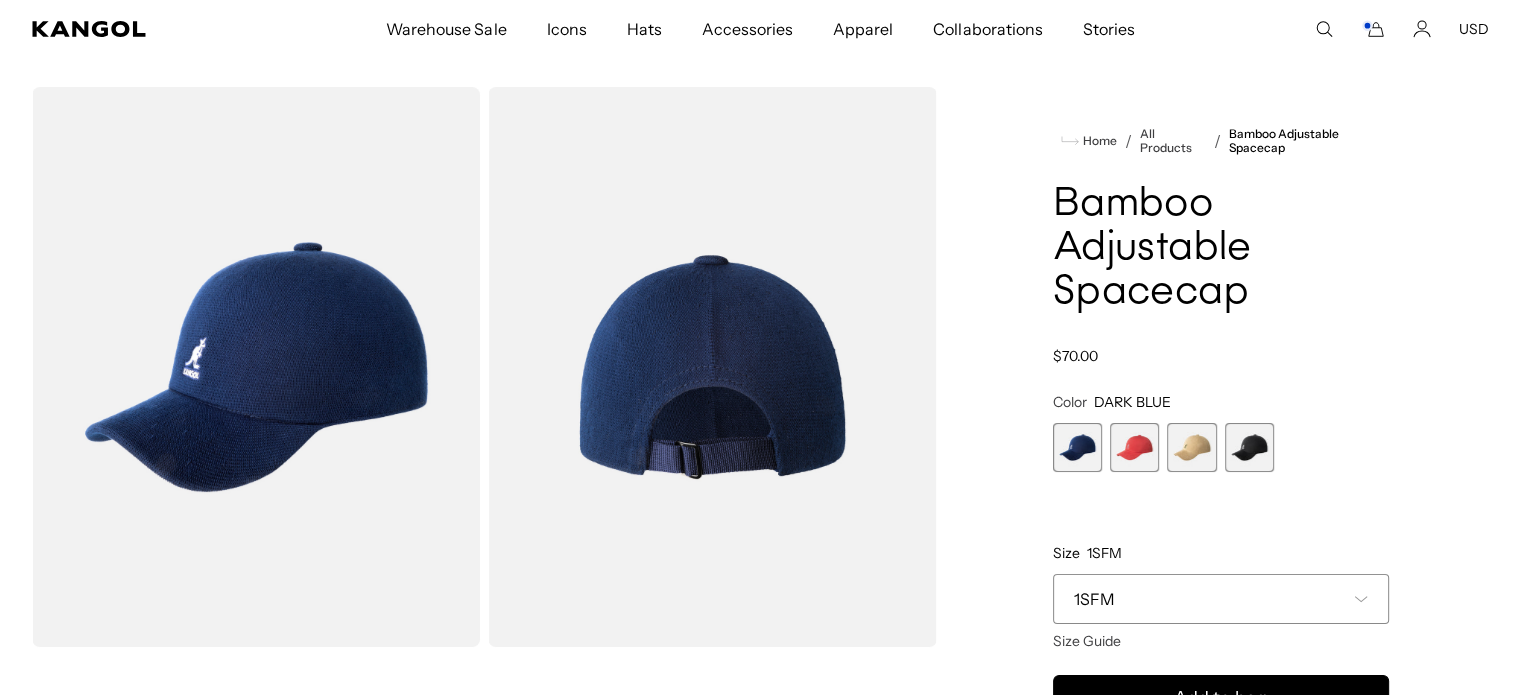 scroll, scrollTop: 44, scrollLeft: 0, axis: vertical 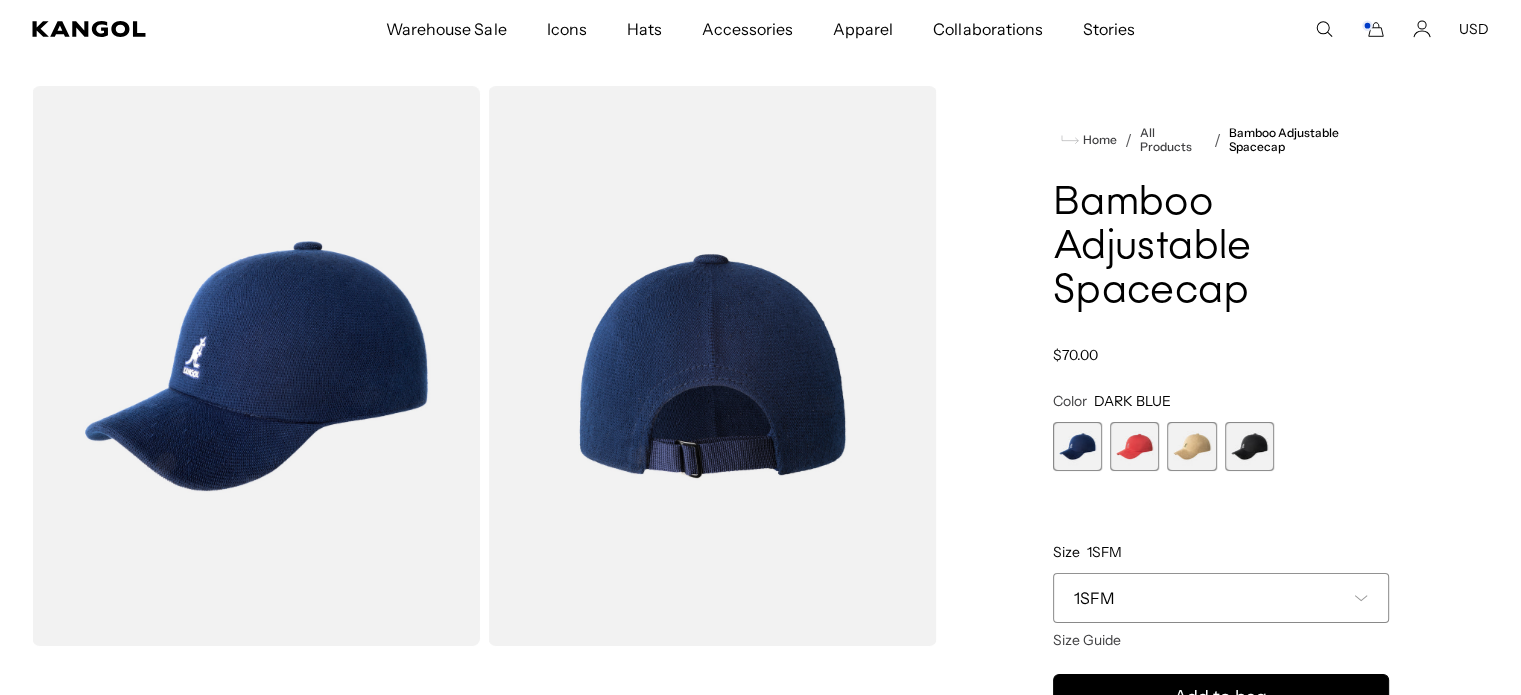 click at bounding box center (256, 366) 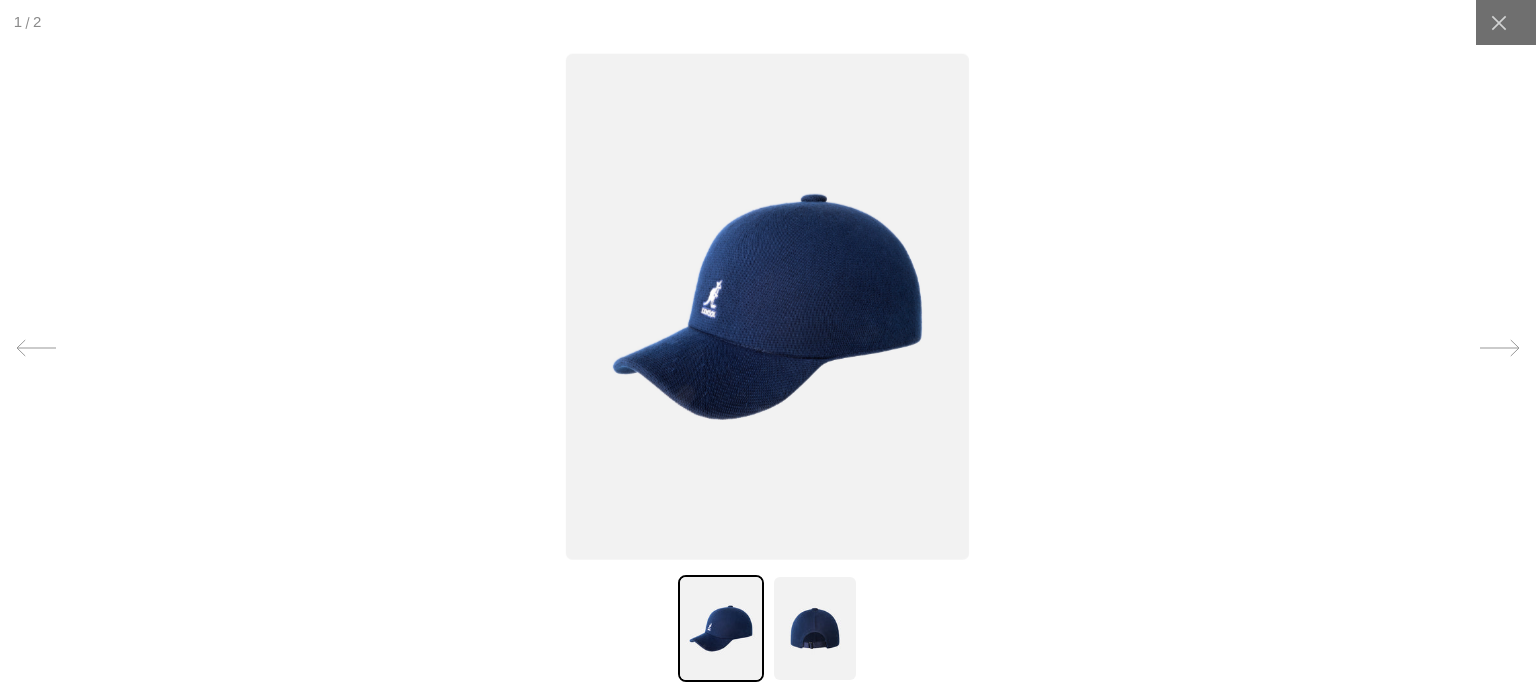 click at bounding box center [767, 306] 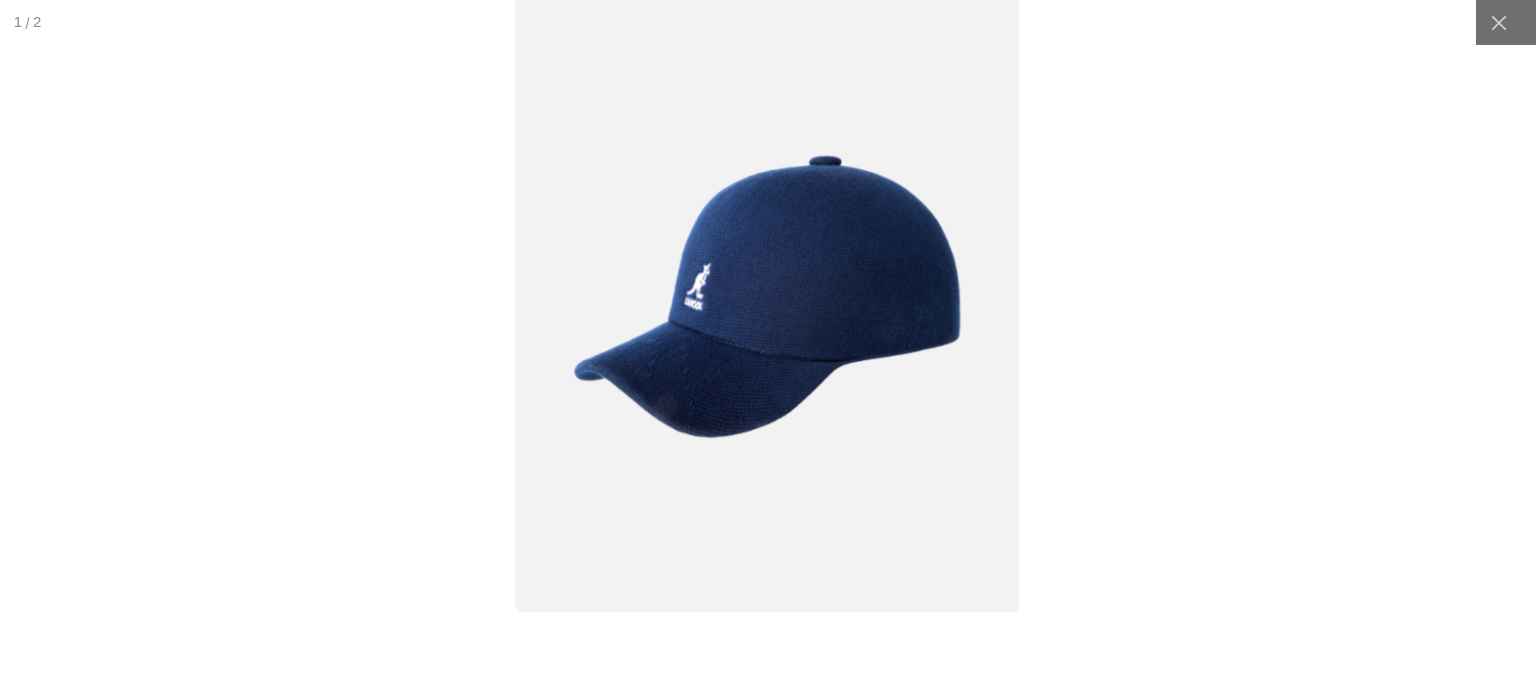 click at bounding box center (768, 296) 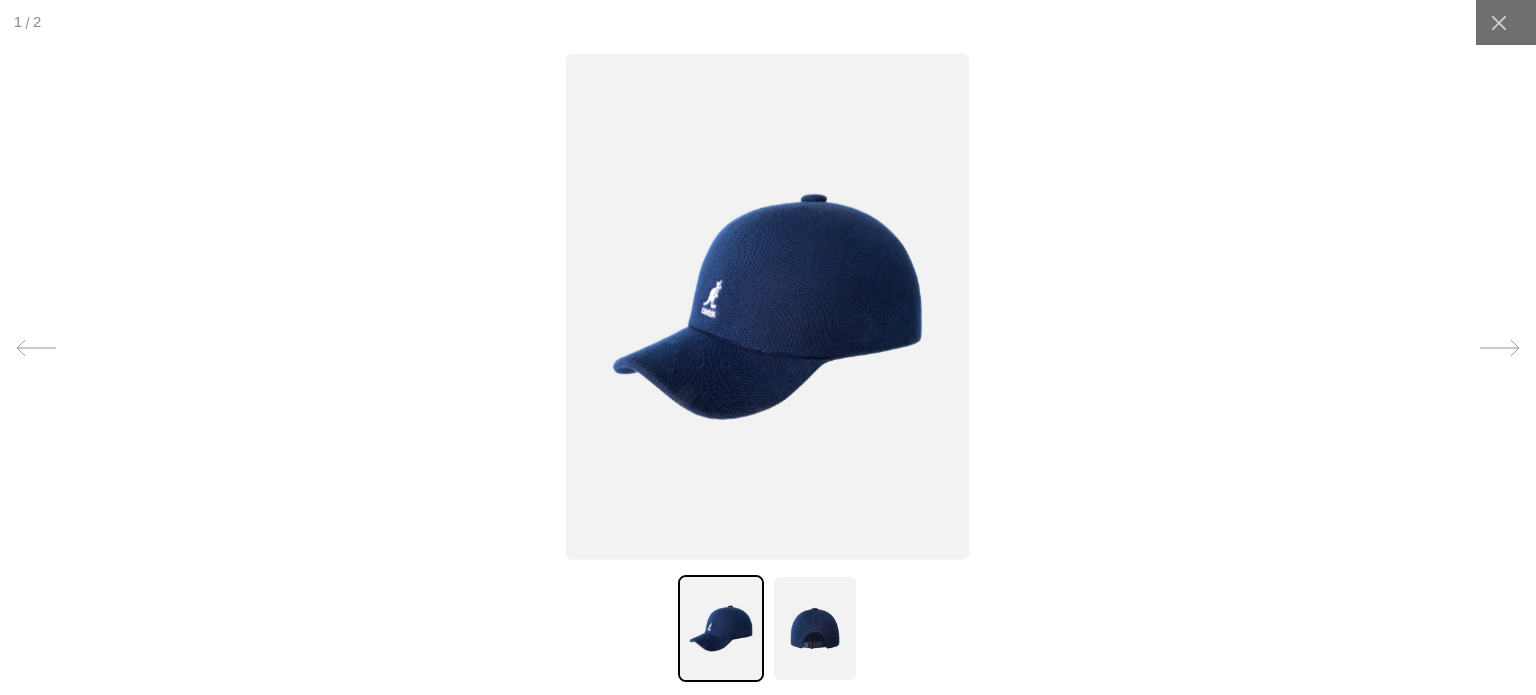 click at bounding box center [768, 347] 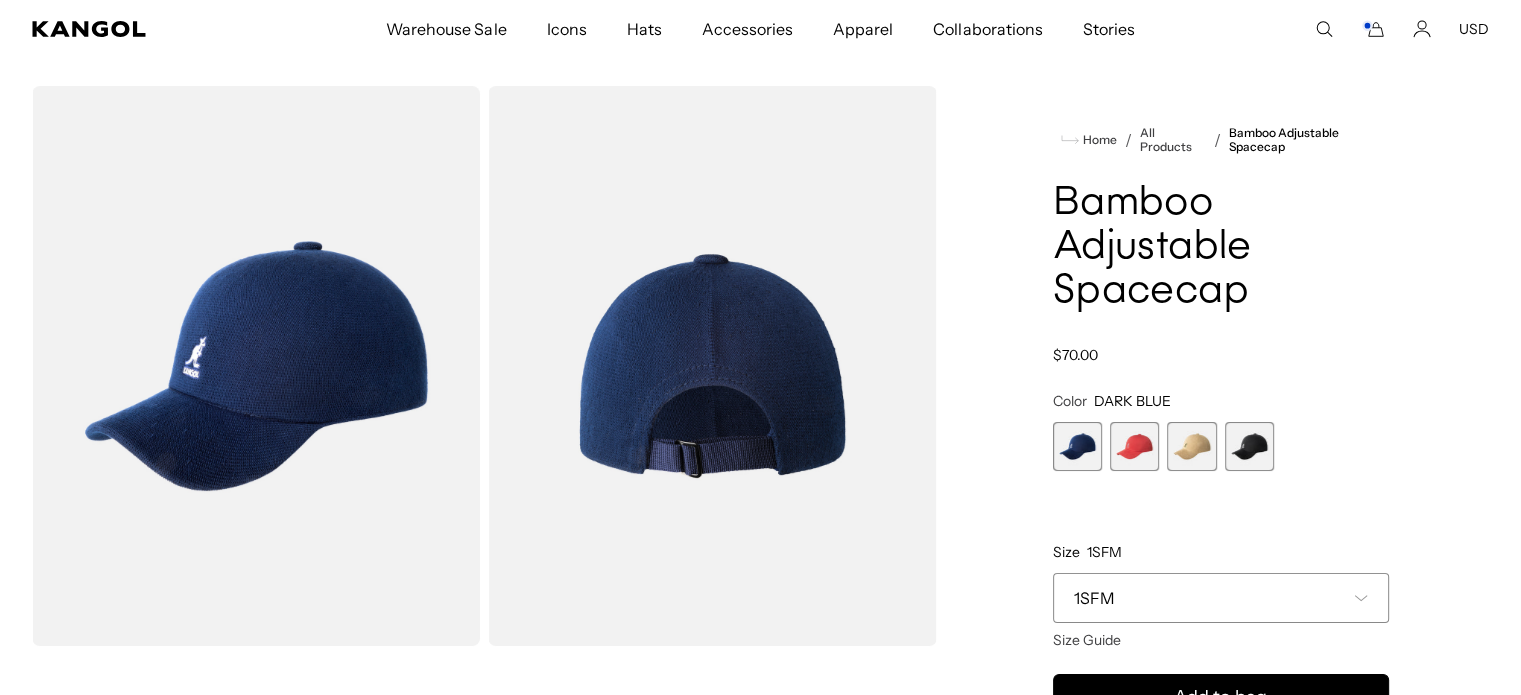 click on "Bamboo Adjustable Spacecap" at bounding box center [1221, 248] 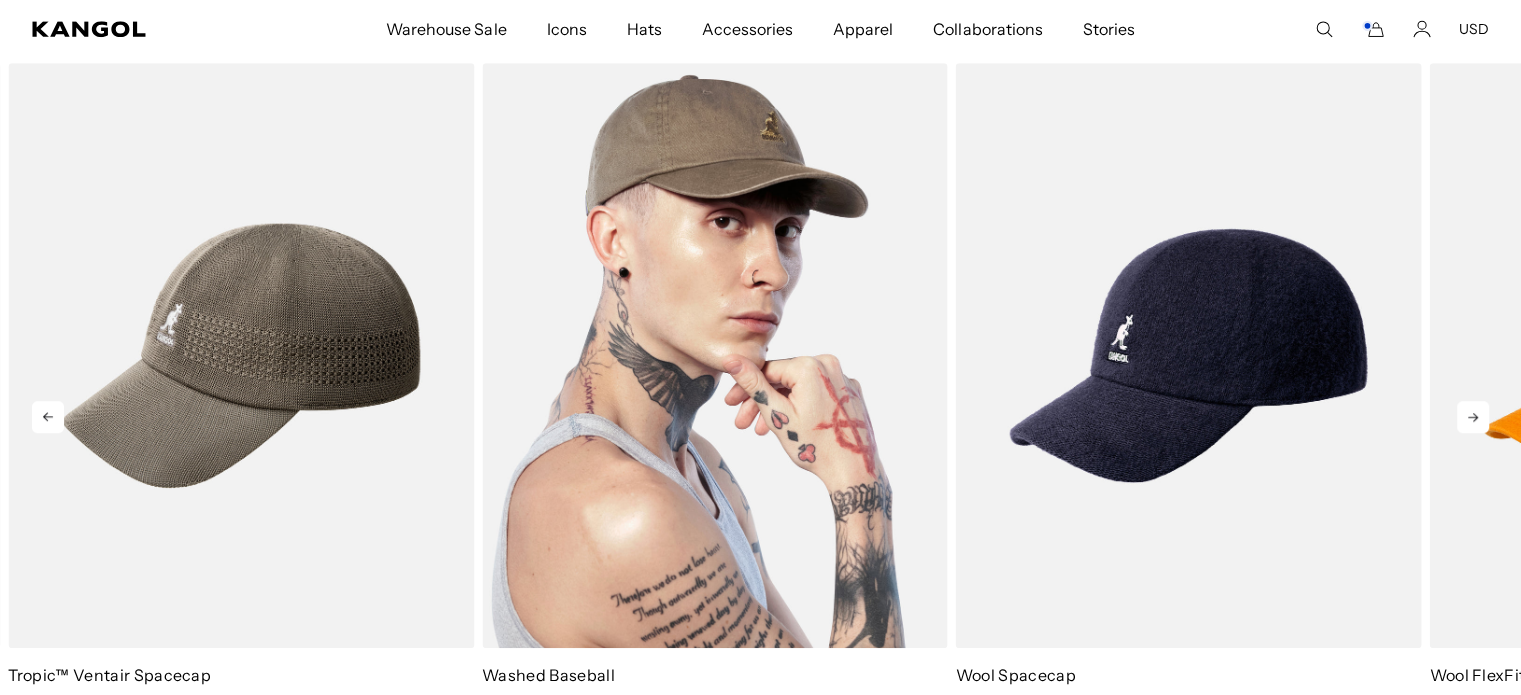 scroll, scrollTop: 1180, scrollLeft: 0, axis: vertical 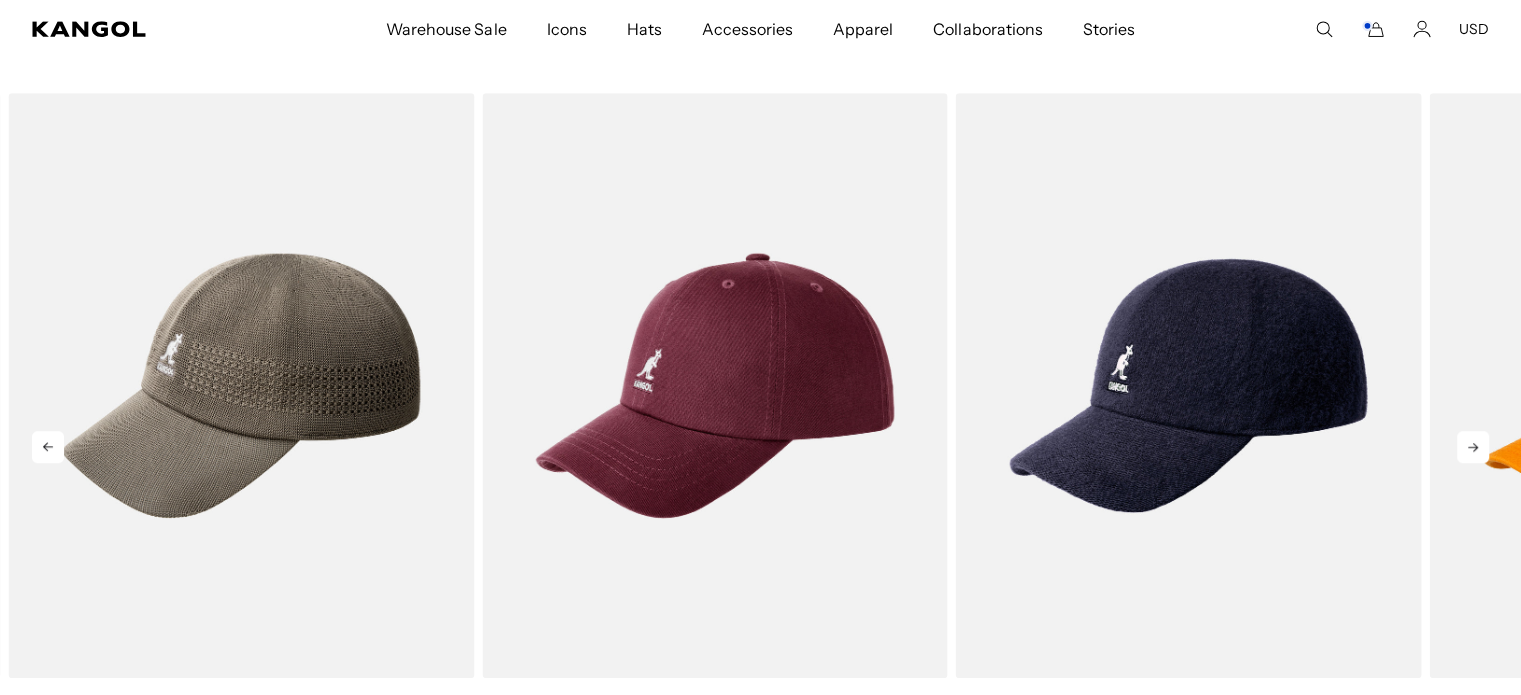 click 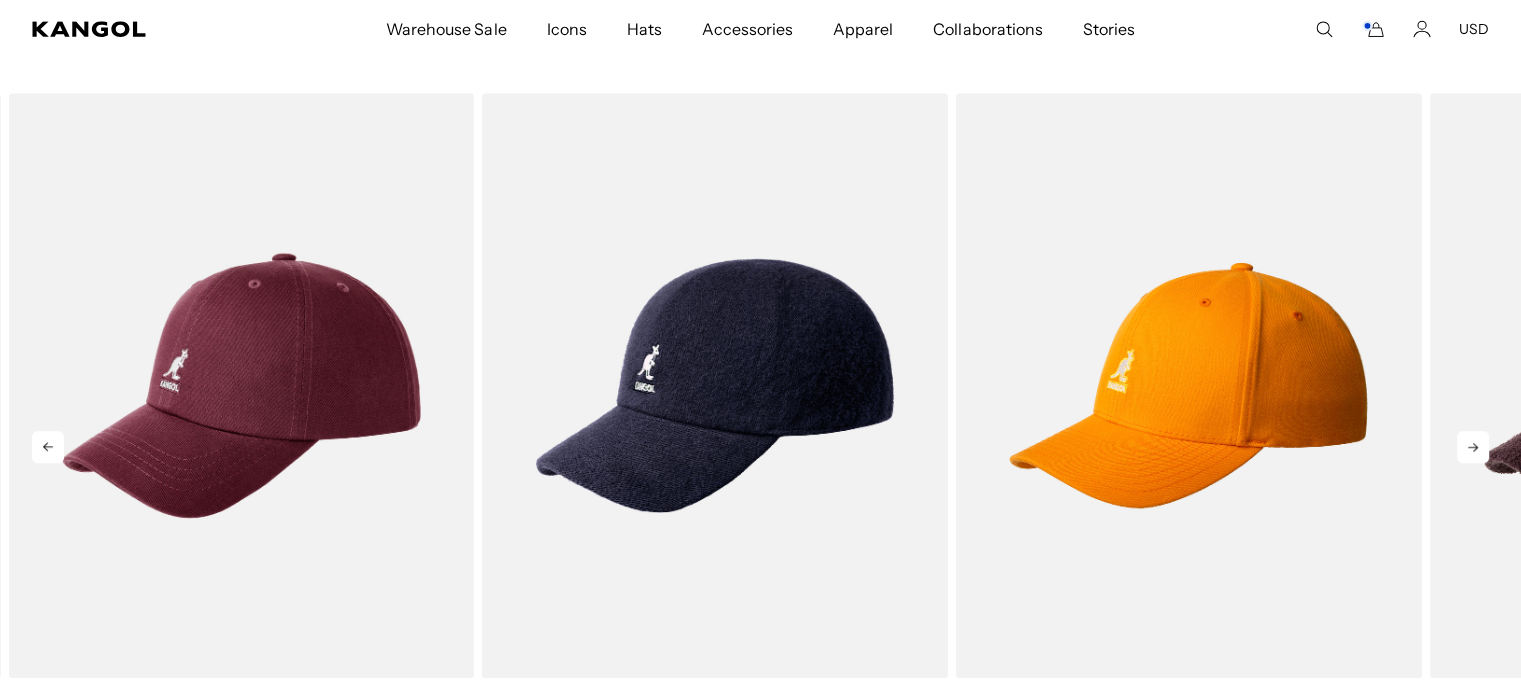 click 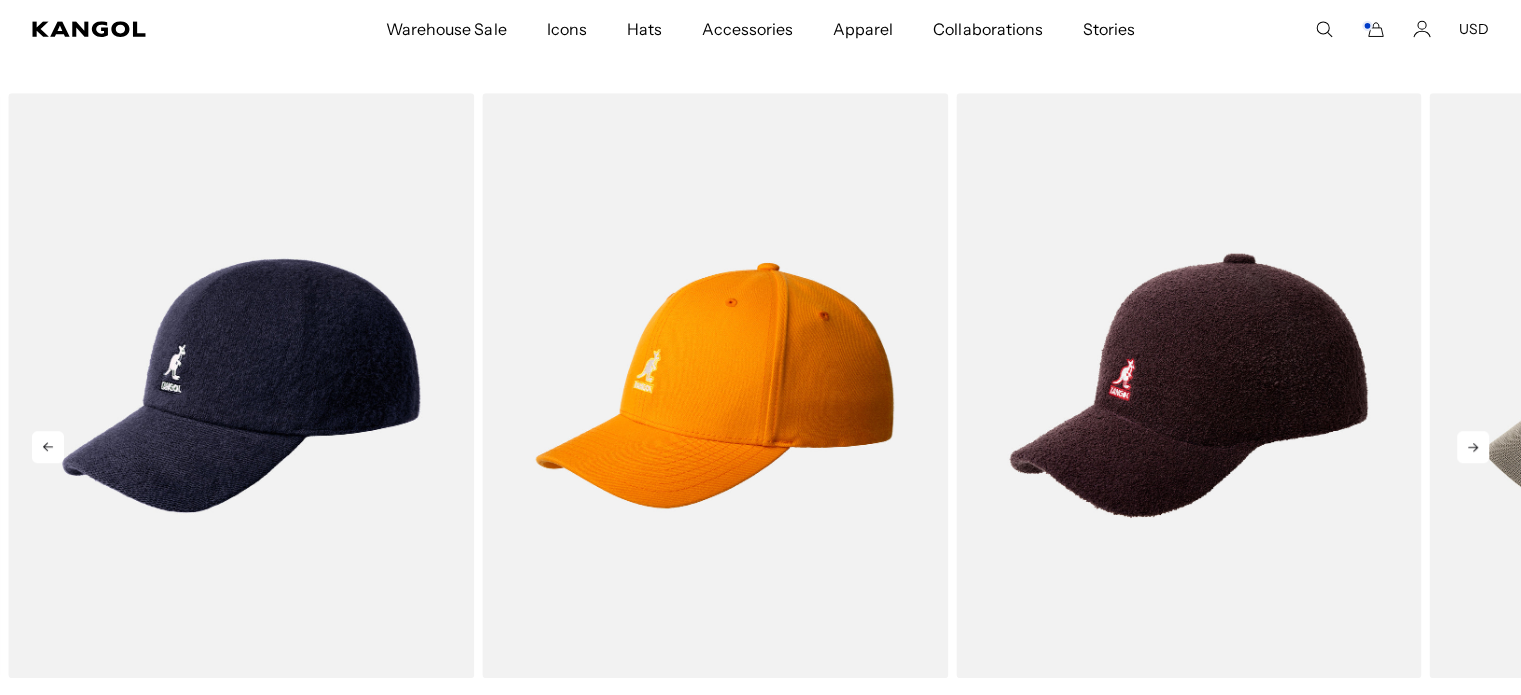 click 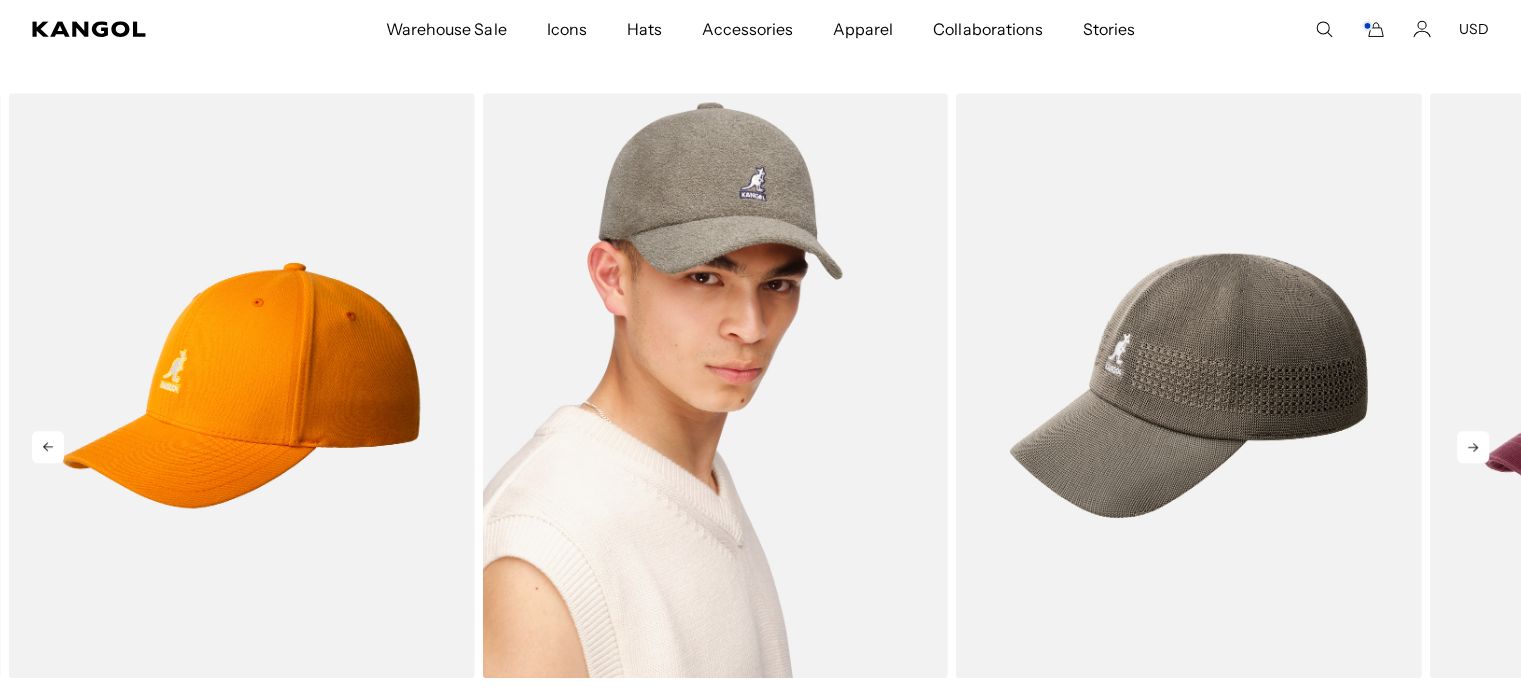click at bounding box center [715, 385] 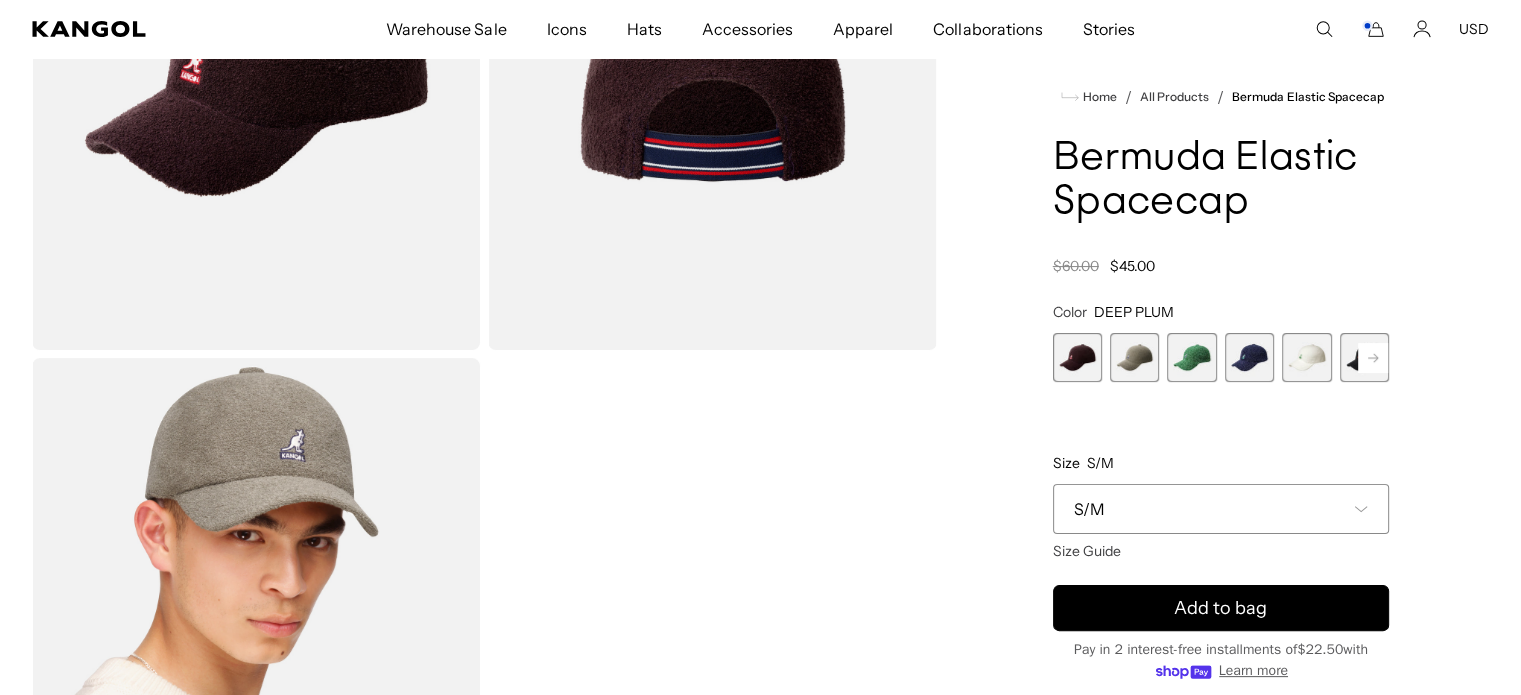 scroll, scrollTop: 0, scrollLeft: 0, axis: both 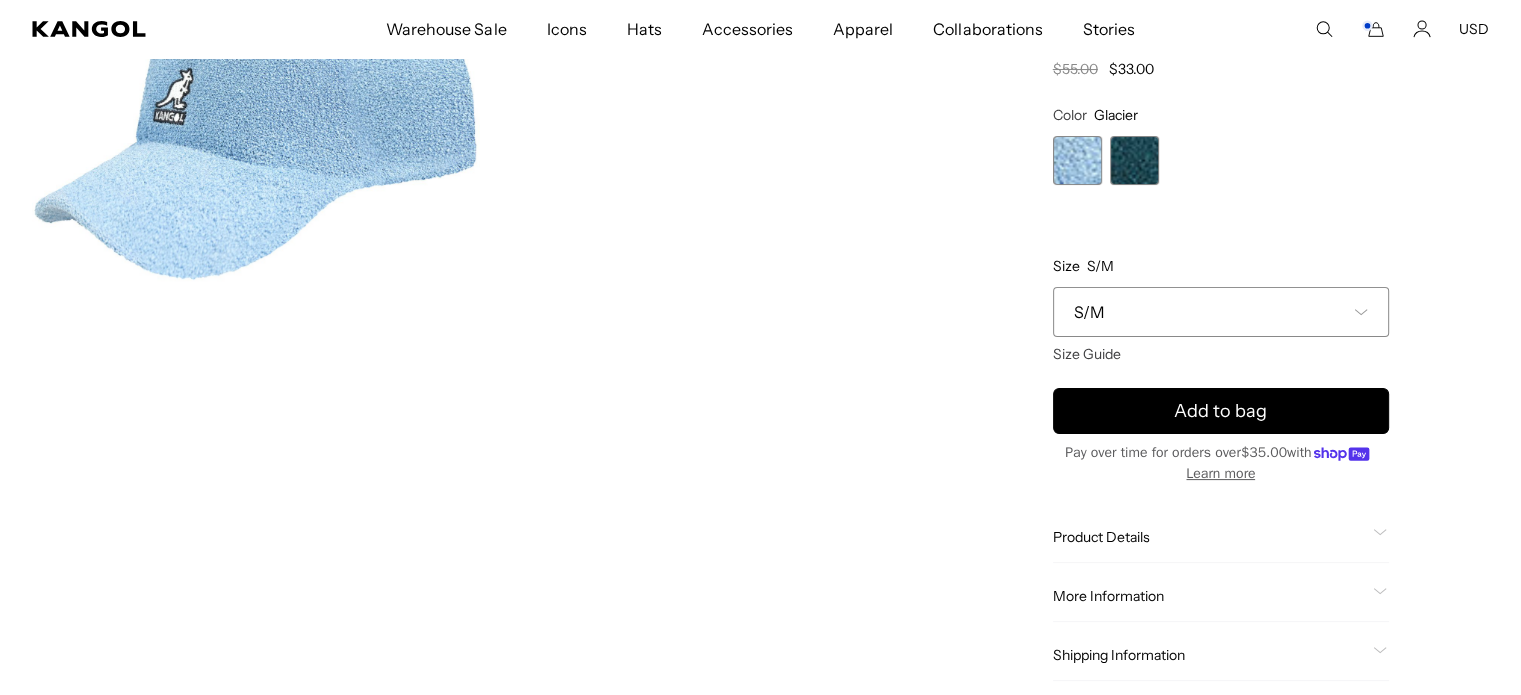 click on "Glacier
Variant sold out or unavailable
Marine Teal
Variant sold out or unavailable" at bounding box center [1221, 160] 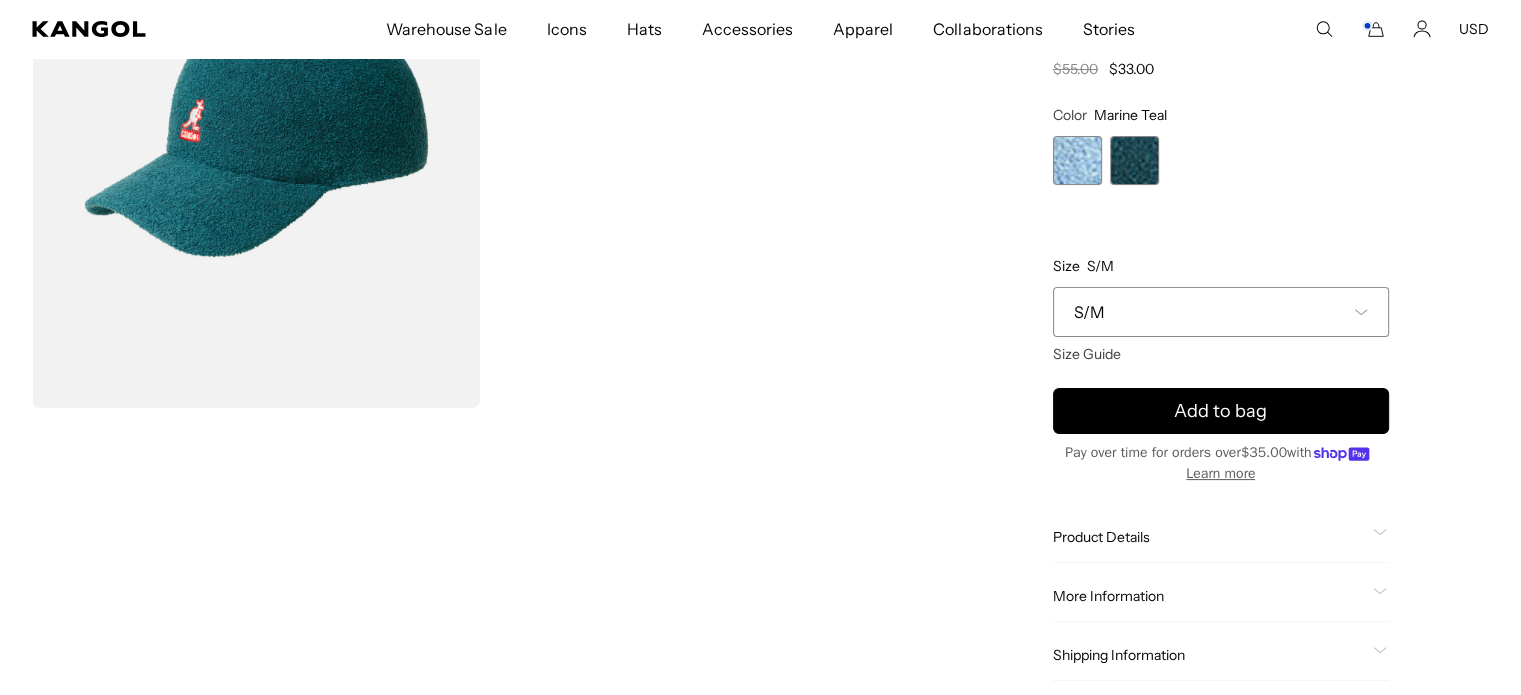 scroll, scrollTop: 228, scrollLeft: 0, axis: vertical 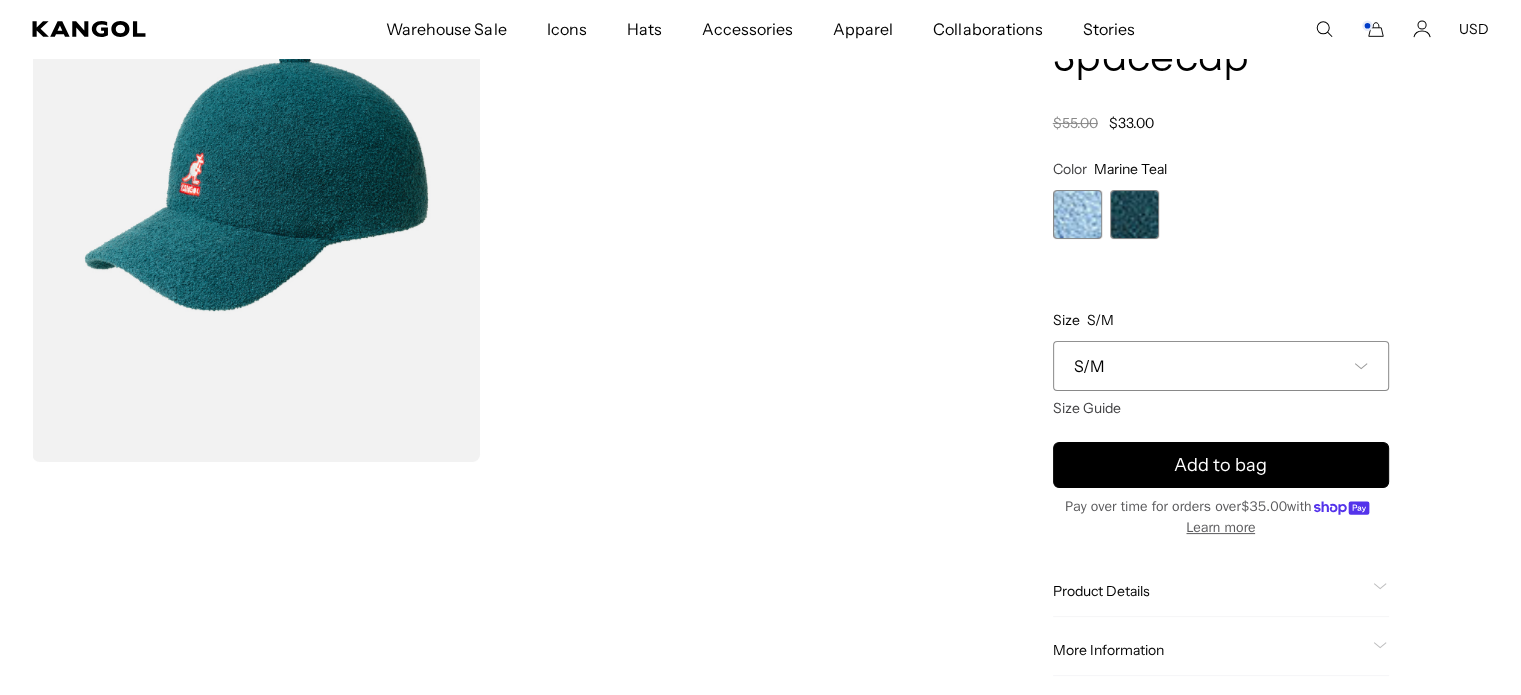 click at bounding box center [1077, 214] 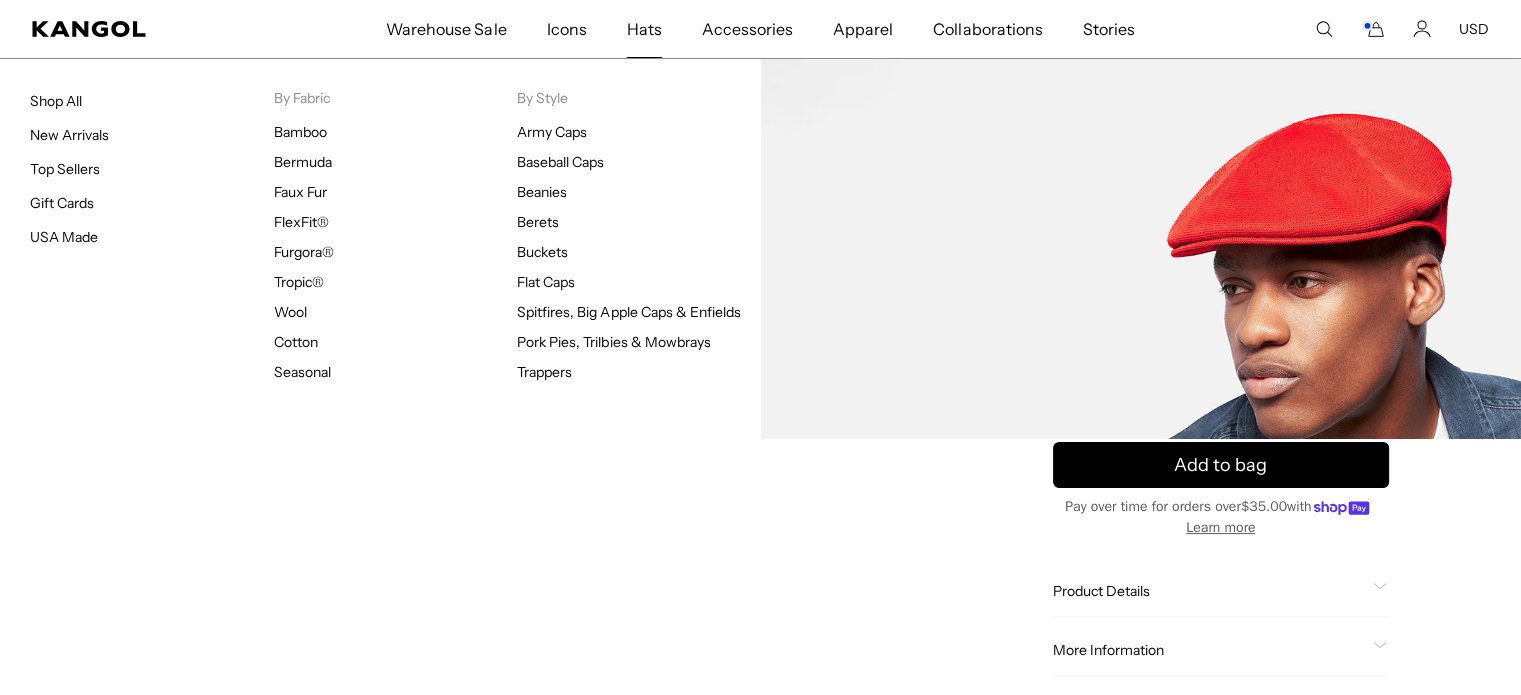 click on "By Fabric
Bamboo
Bermuda
Faux Fur
FlexFit®
Furgora®
Tropic®
Wool
Cotton
Seasonal" at bounding box center (396, 239) 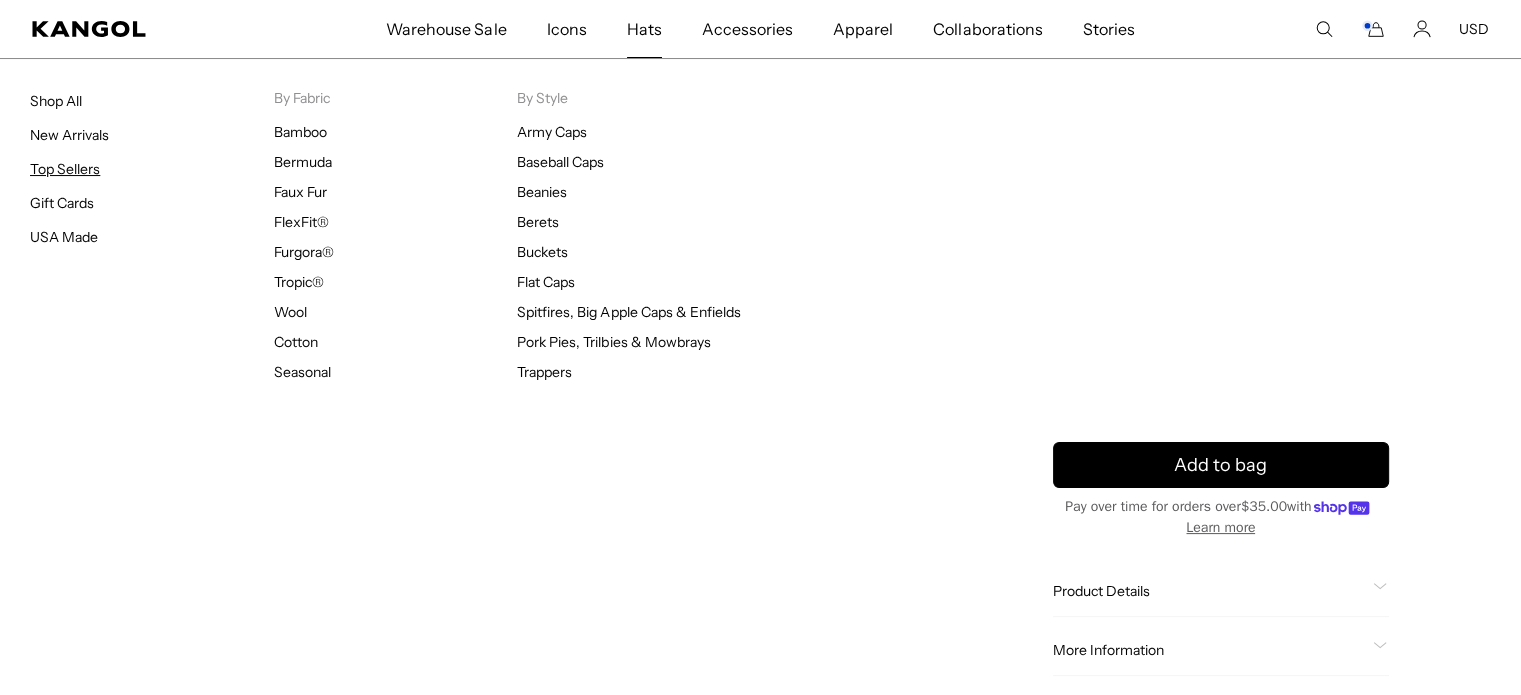 click on "Top Sellers" at bounding box center (65, 169) 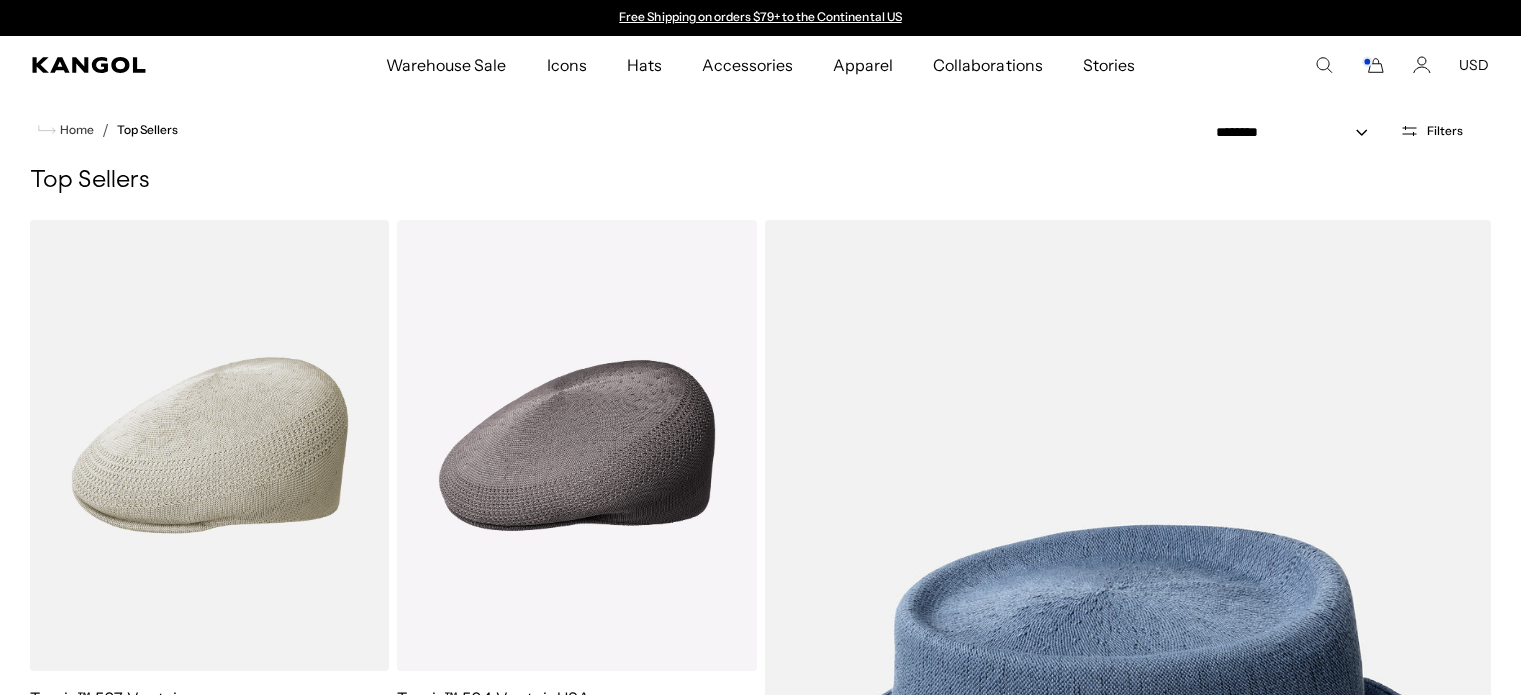 scroll, scrollTop: 0, scrollLeft: 0, axis: both 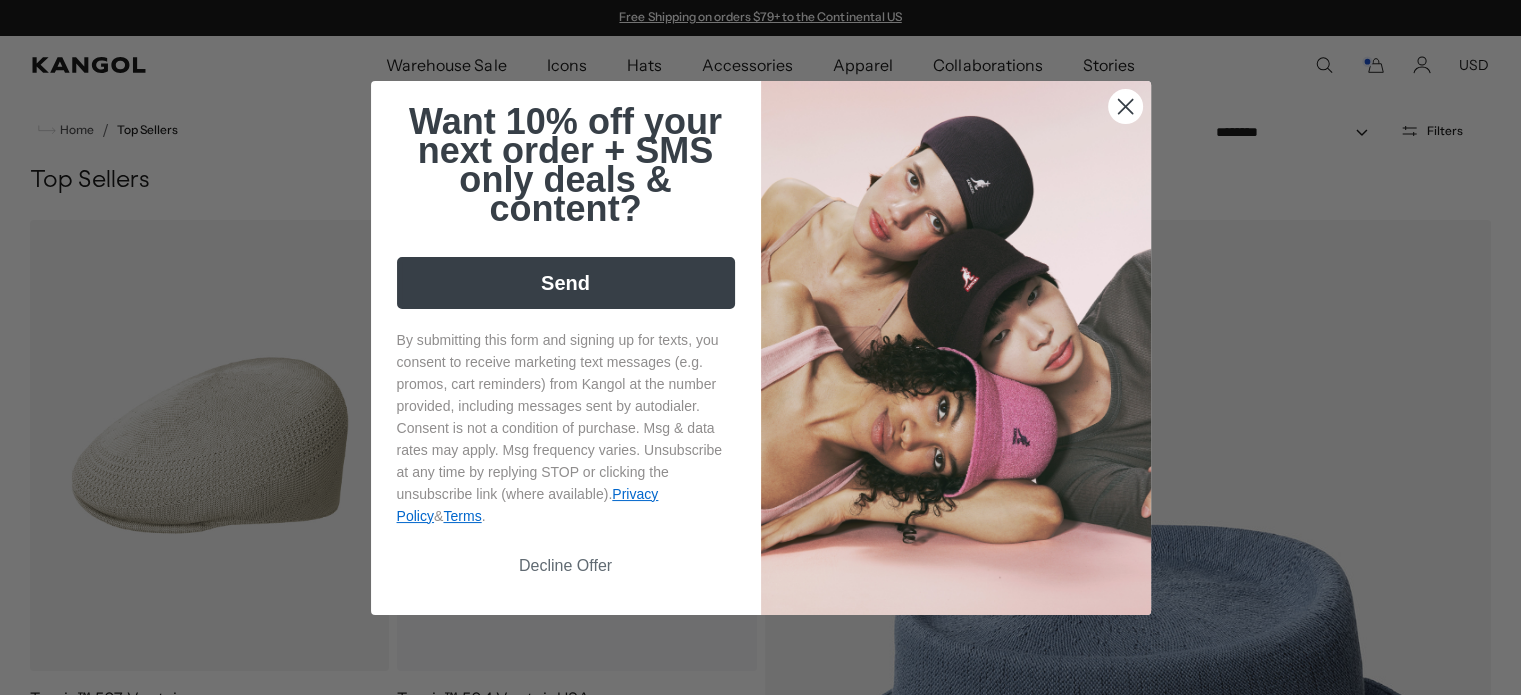 click on "Want 10% off your next order + SMS only deals & content?  Send By submitting this form and signing up for texts, you consent to receive marketing text messages (e.g. promos, cart reminders) from Kangol at the number provided, including messages sent by autodialer. Consent is not a condition of purchase. Msg & data rates may apply. Msg frequency varies. Unsubscribe at any time by replying STOP or clicking the unsubscribe link (where available).  Privacy Policy  &  Terms . Decline Offer" at bounding box center (576, 348) 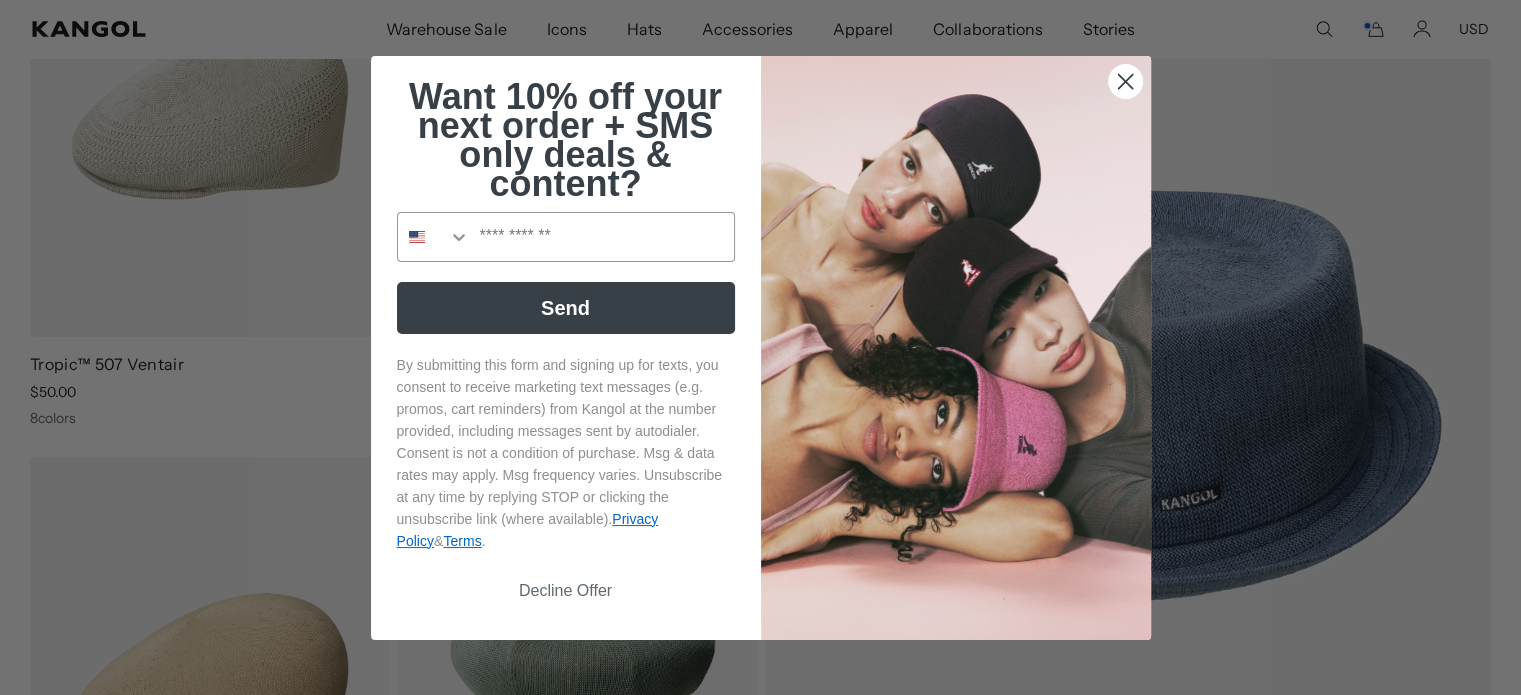 scroll, scrollTop: 0, scrollLeft: 0, axis: both 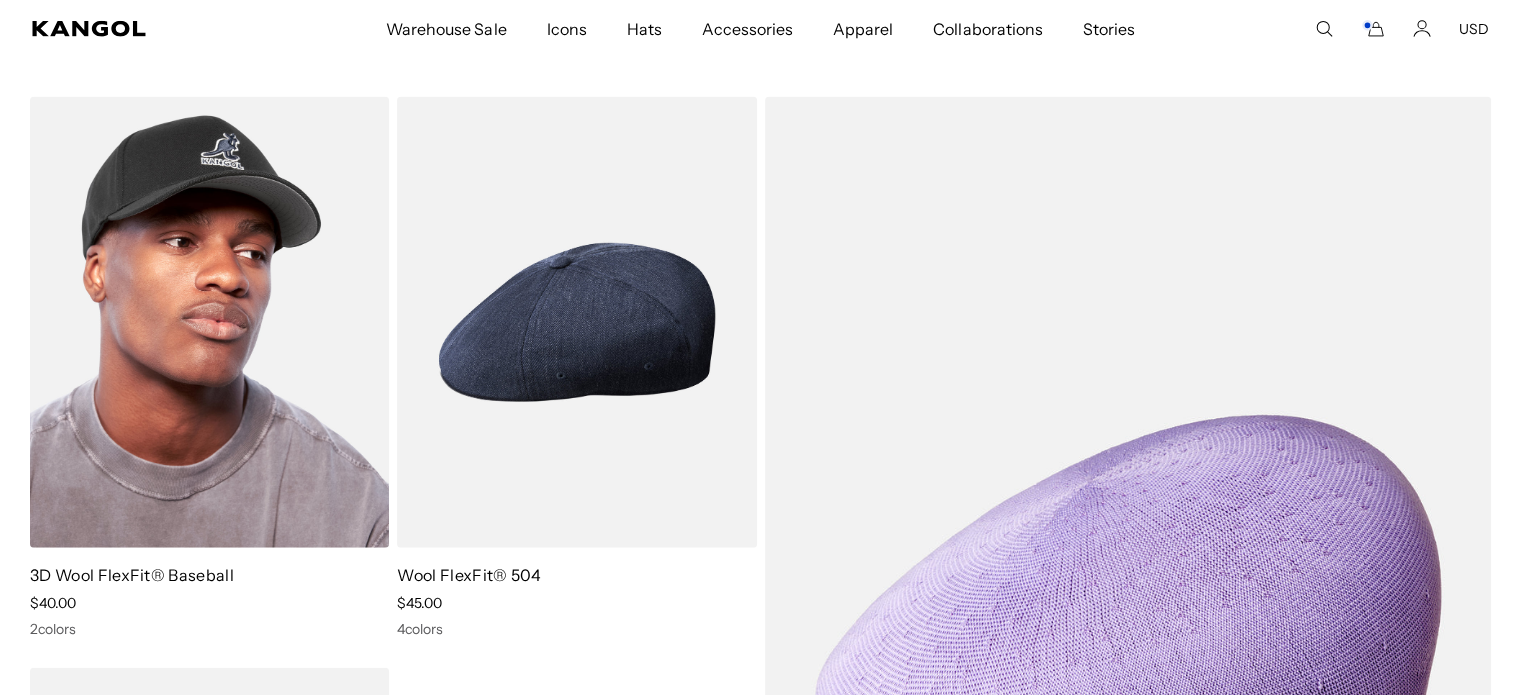 click at bounding box center [209, 322] 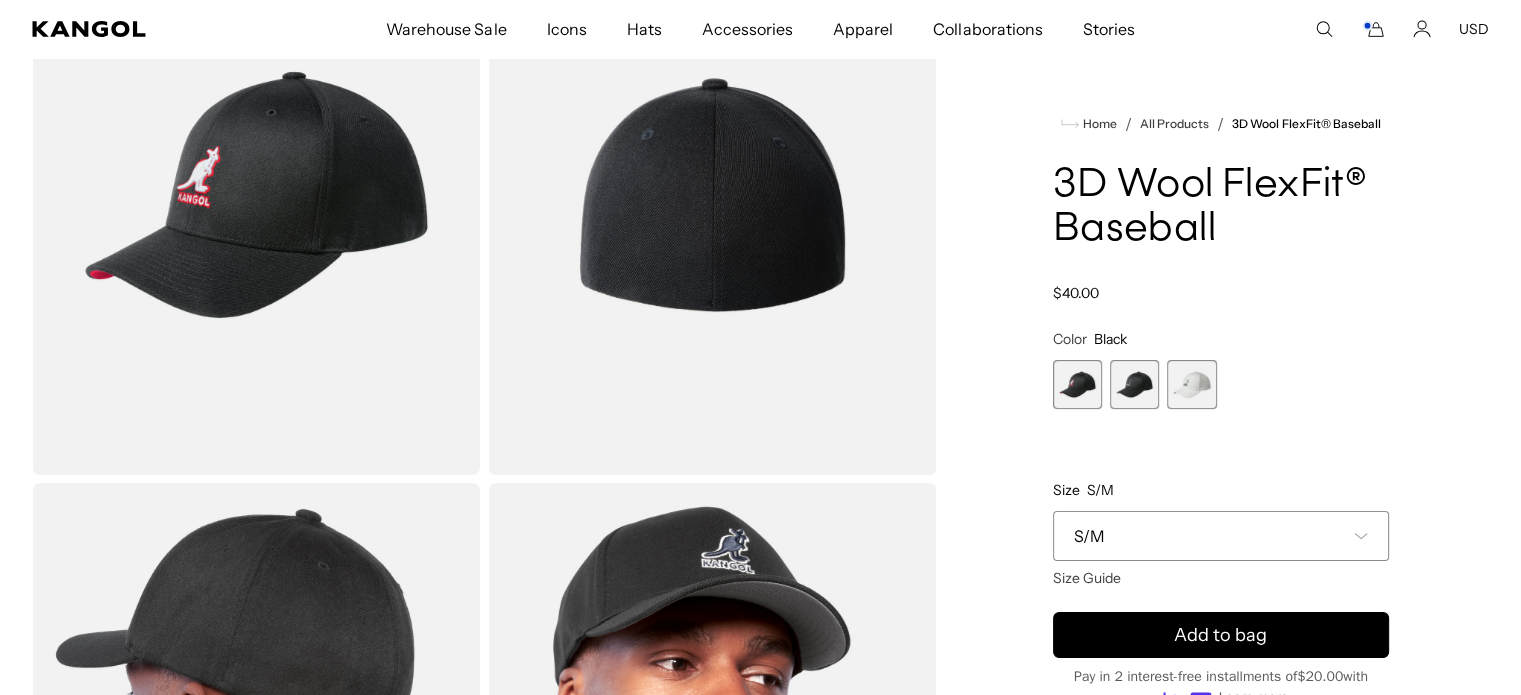 scroll, scrollTop: 216, scrollLeft: 0, axis: vertical 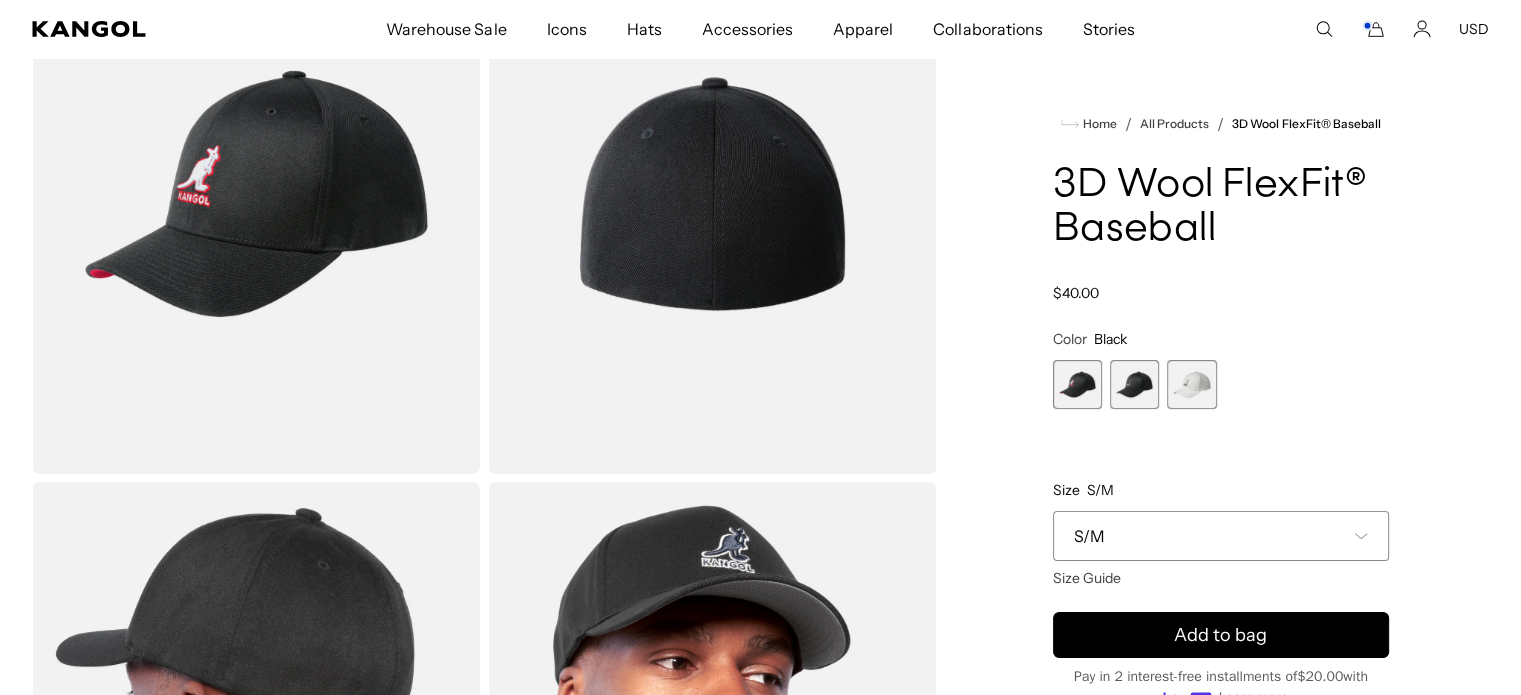 click at bounding box center [256, 194] 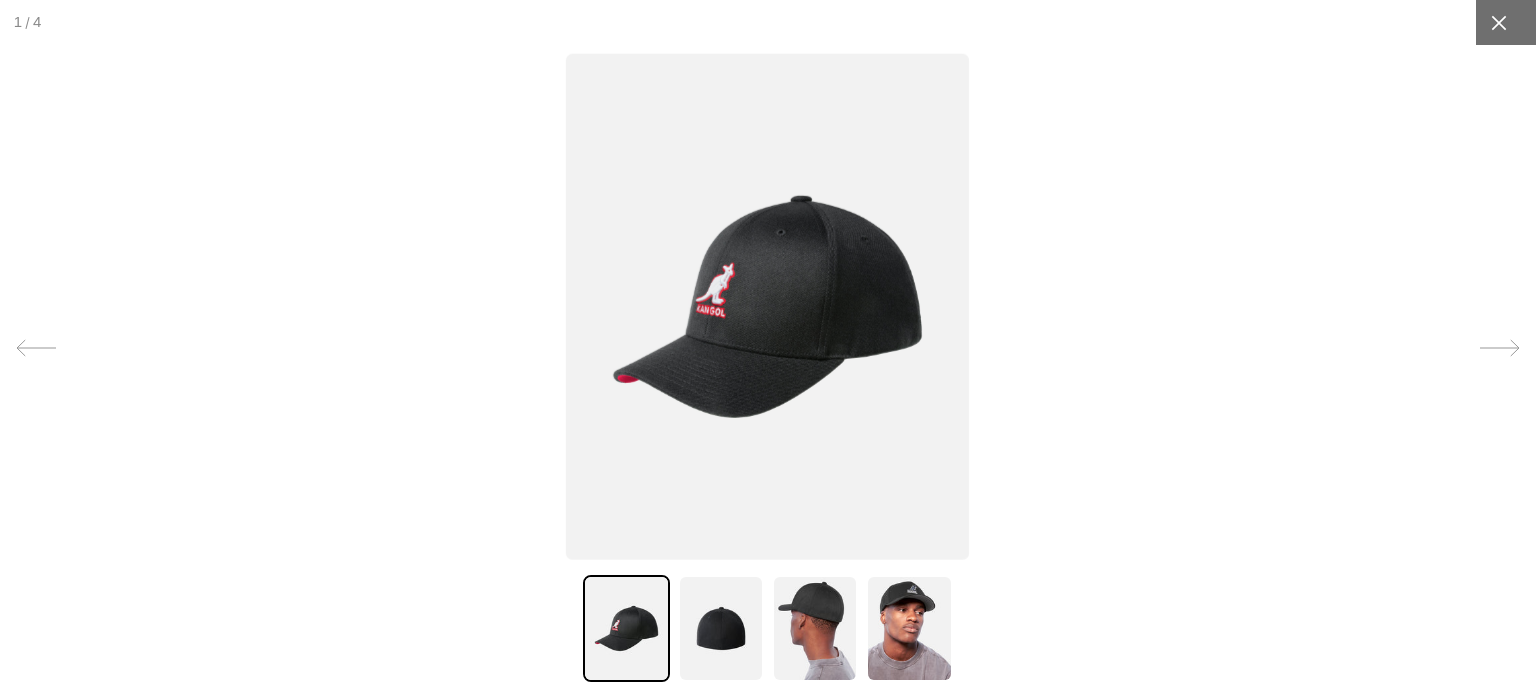 click at bounding box center [1498, 22] 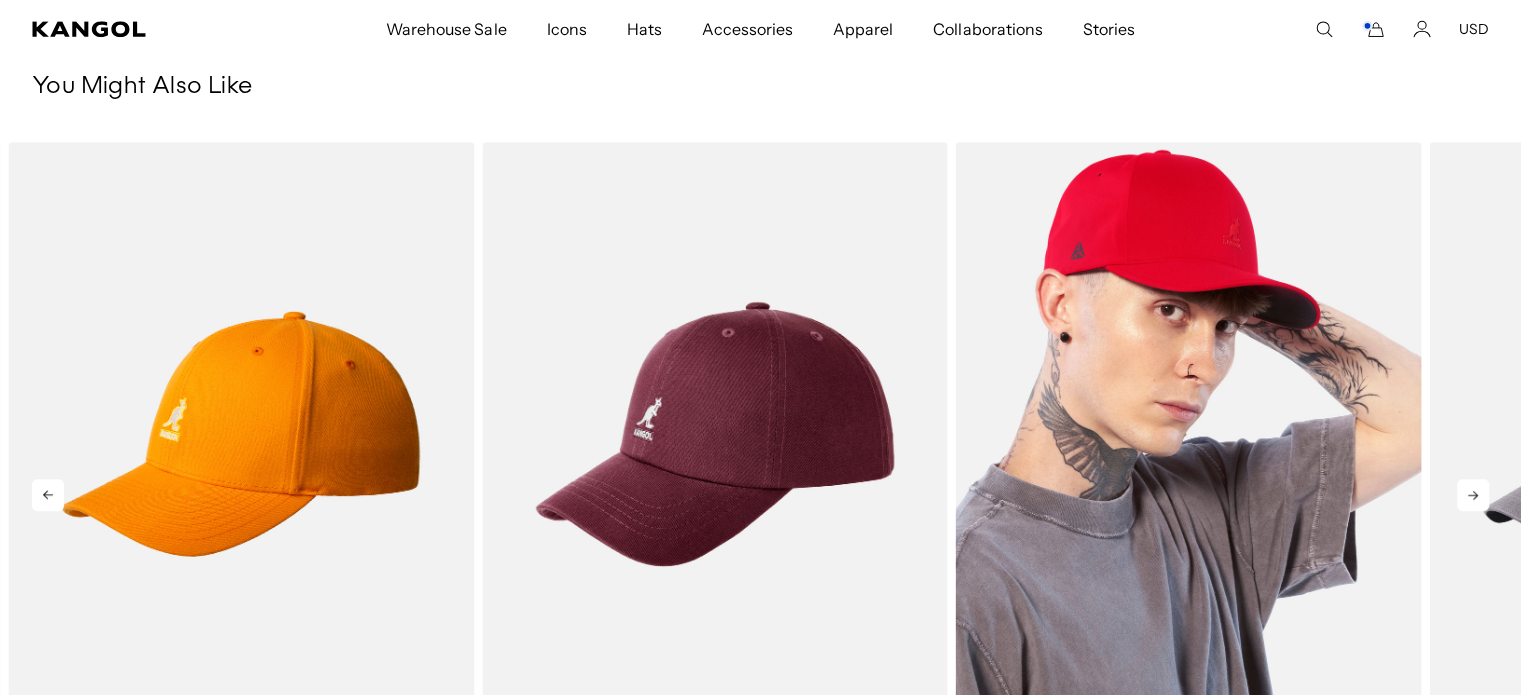 scroll, scrollTop: 1340, scrollLeft: 0, axis: vertical 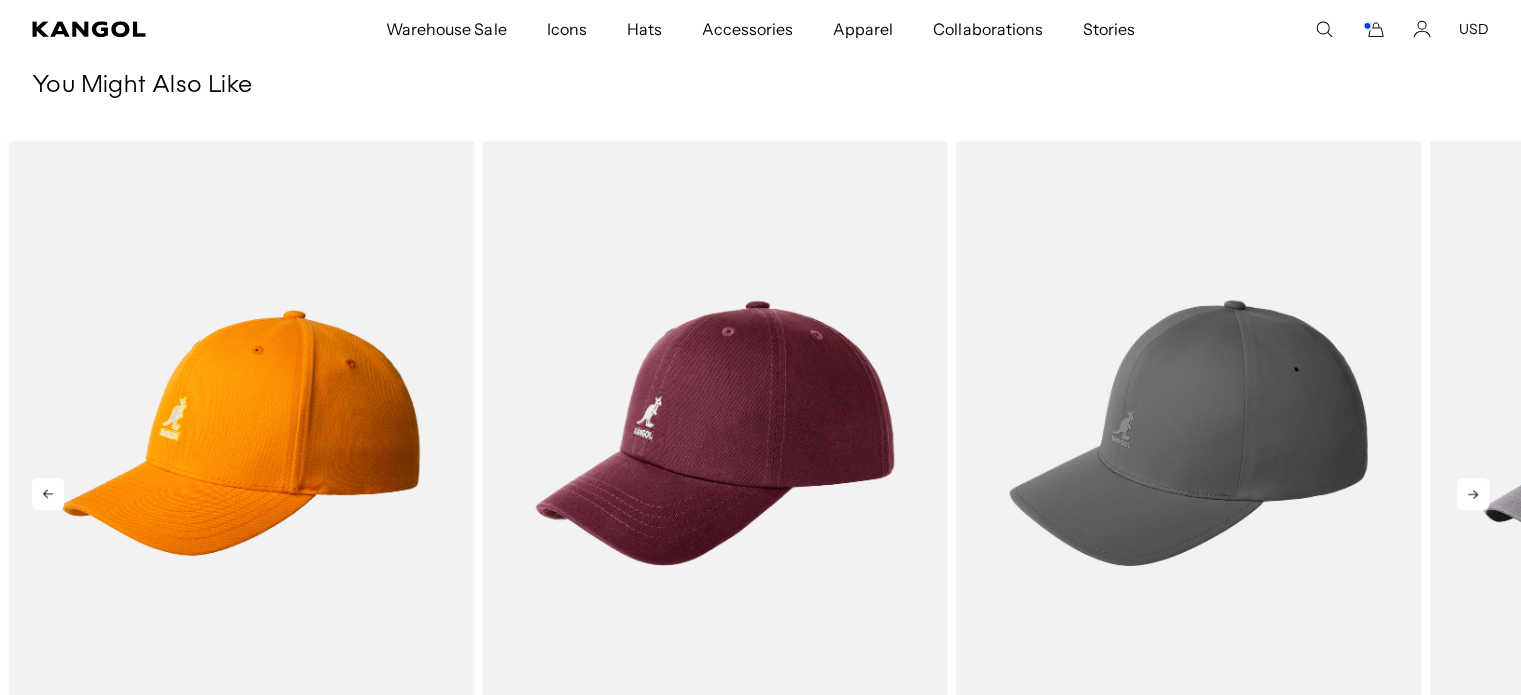 click 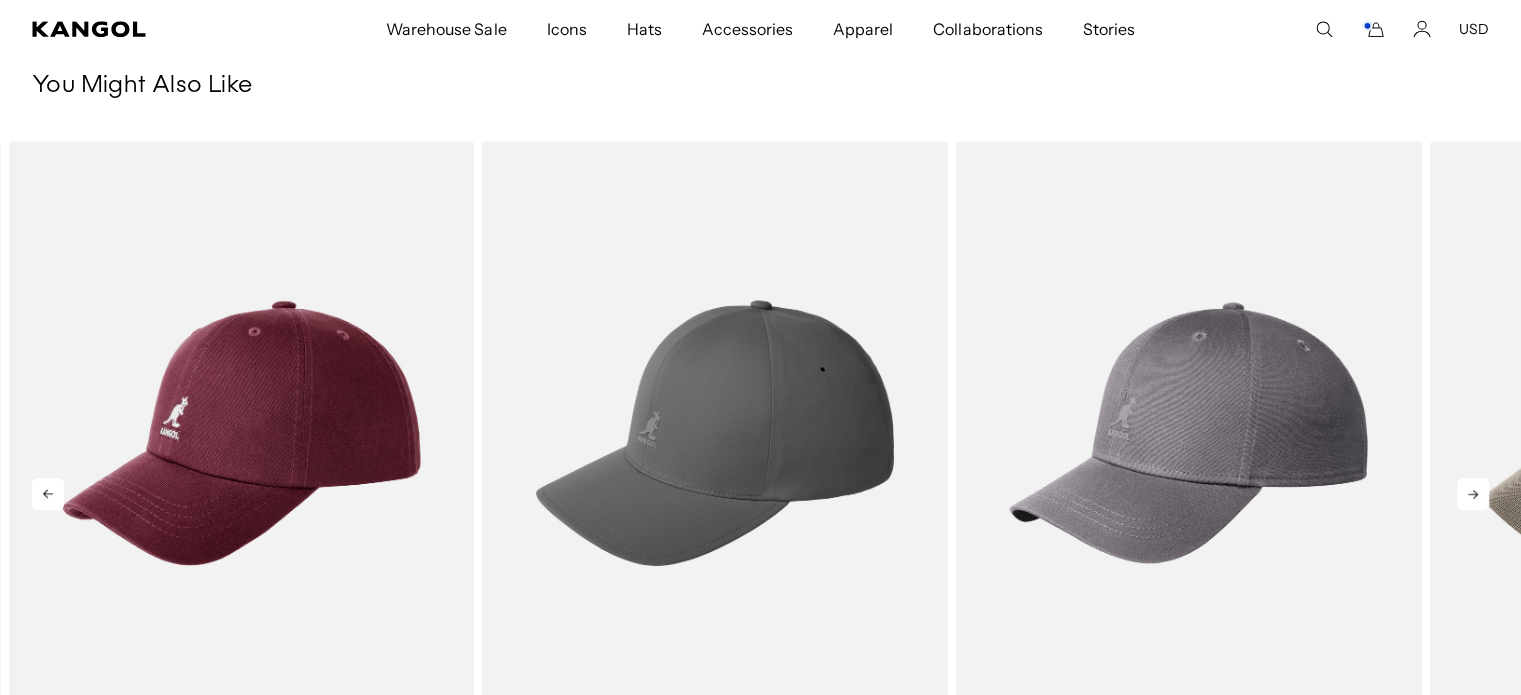 click 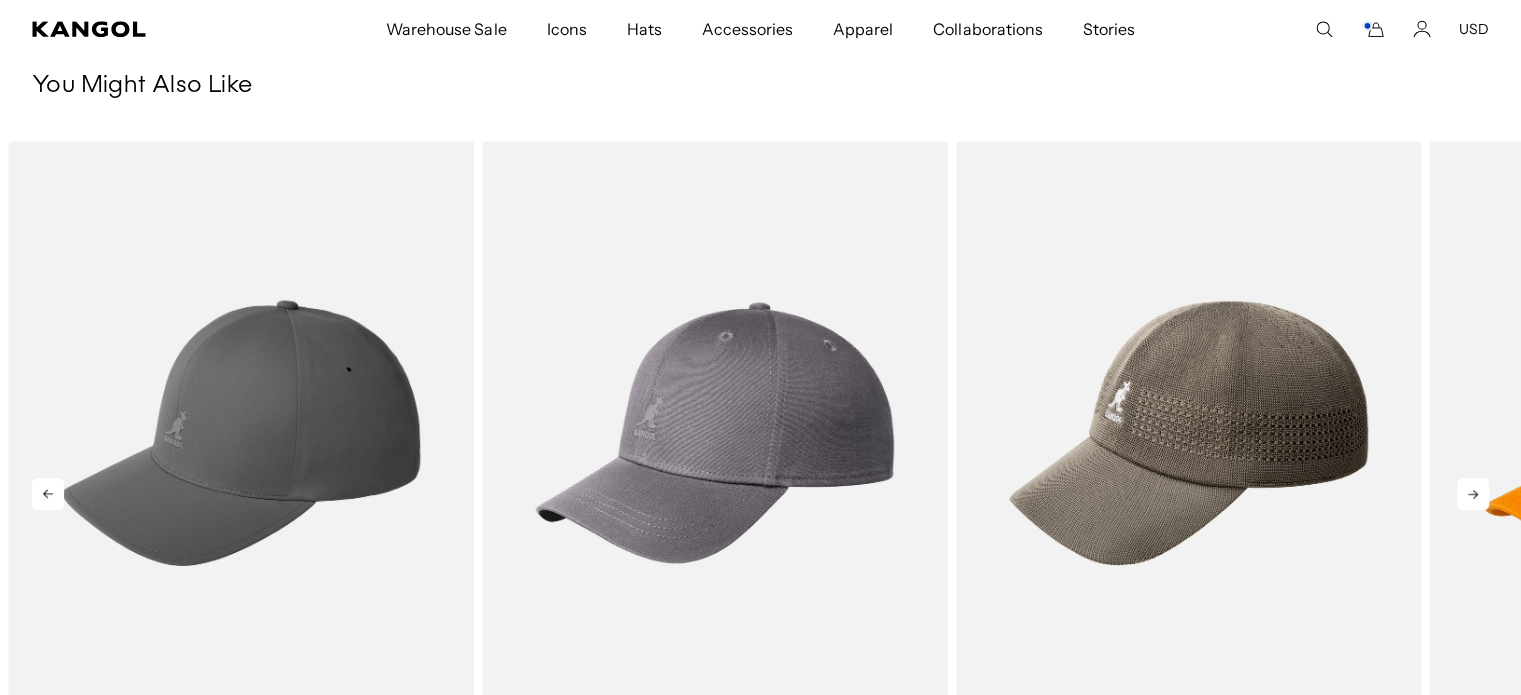 click 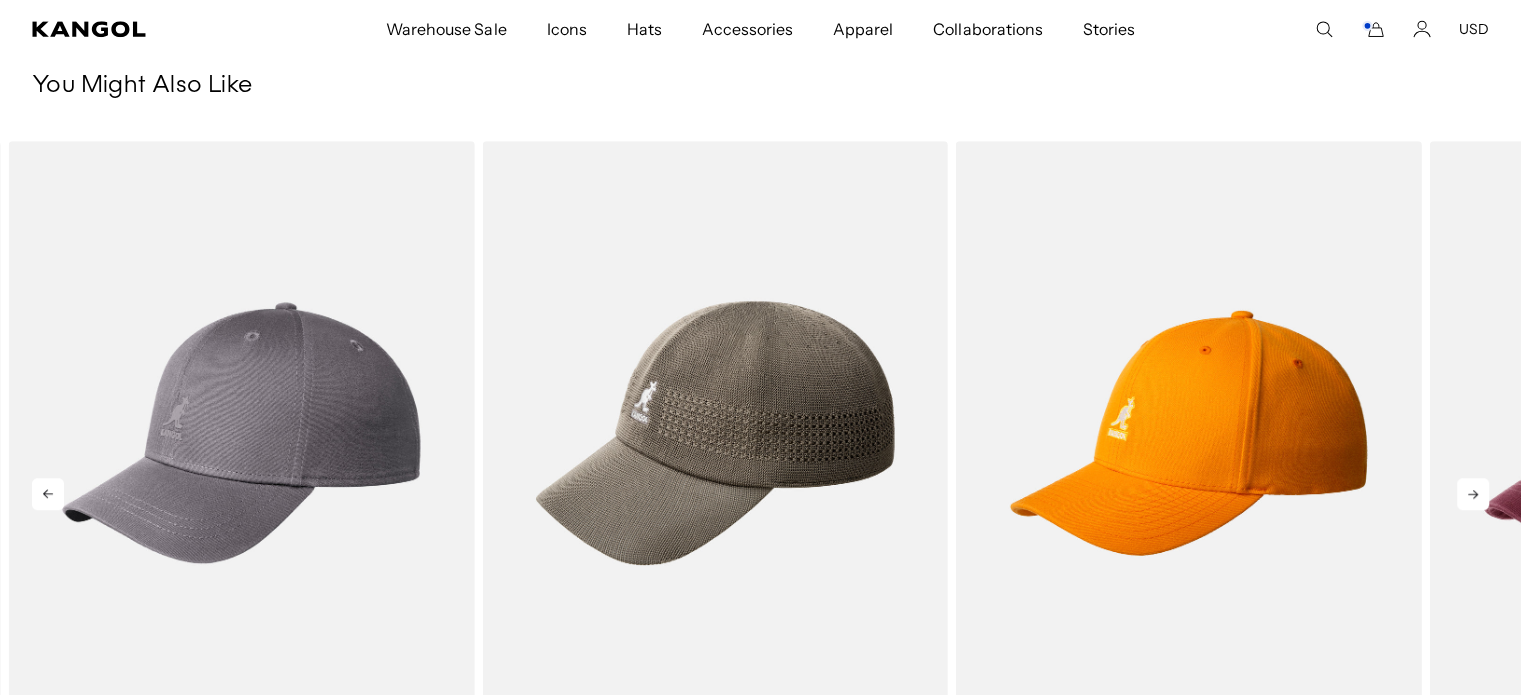 click 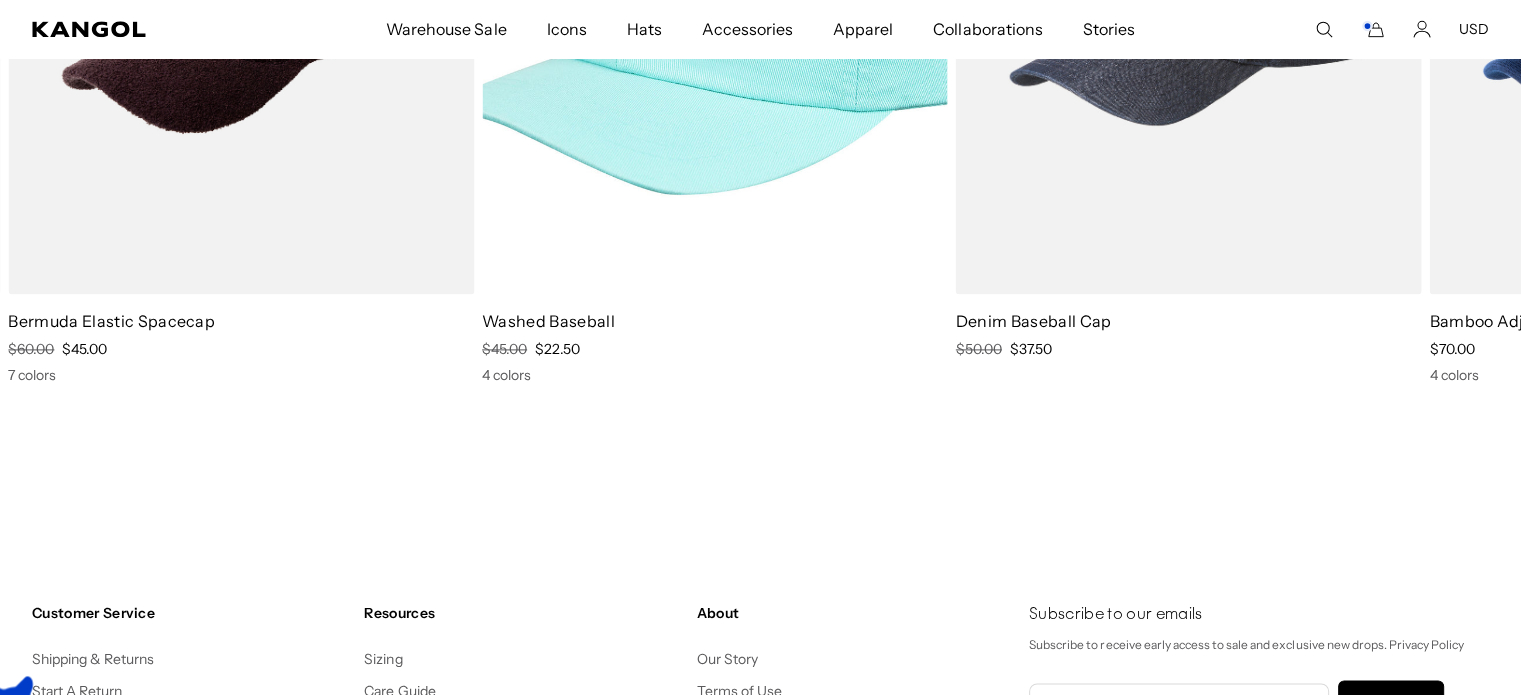 scroll, scrollTop: 2663, scrollLeft: 0, axis: vertical 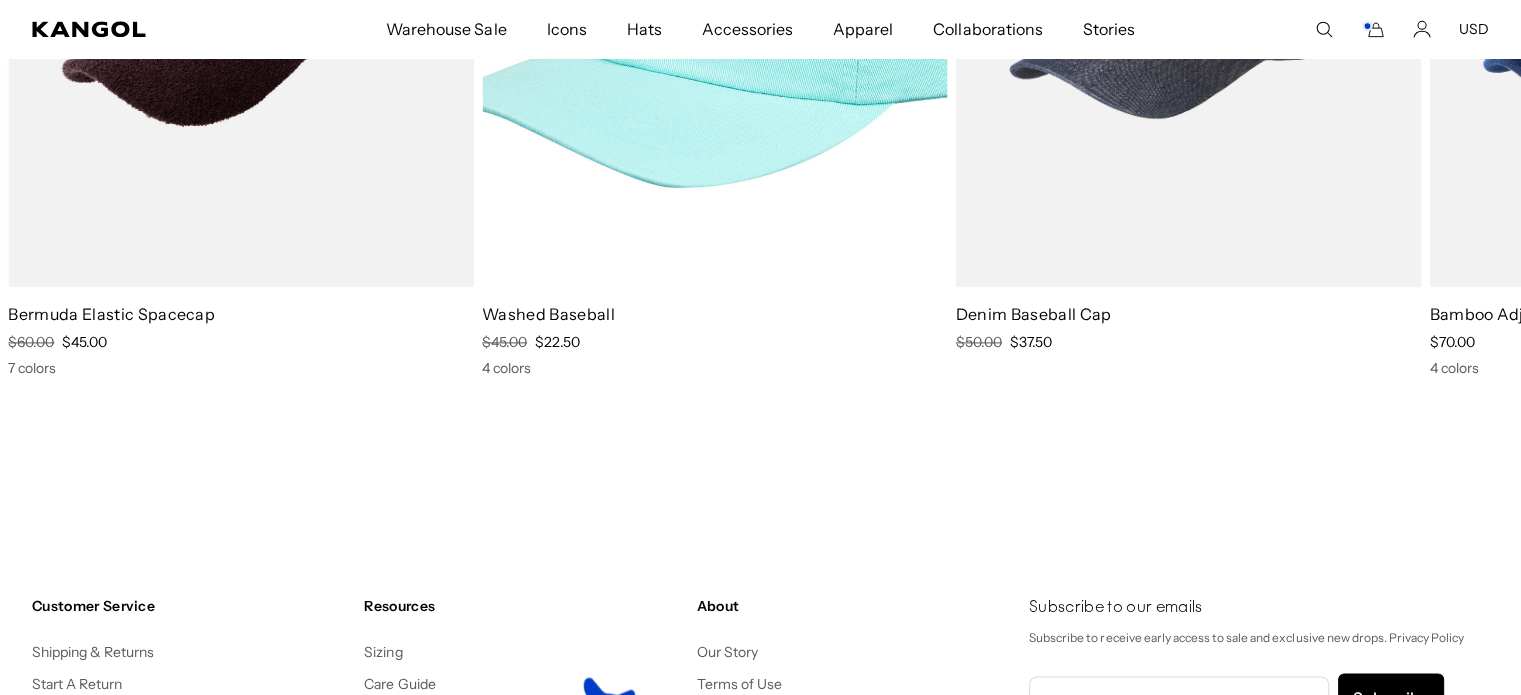click on "Skip to content
My Bag
( 2 )
Free Shipping & Returns On Orders $79+ To The Continental US.
You are $16.95 away from free shipping
3D Wool FlexFit® Baseball
$40.00
Color:
Black
Size:
S/M
Qty
Decrease quantity for 3D Wool FlexFit® Baseball
-
*
+" at bounding box center [760, -639] 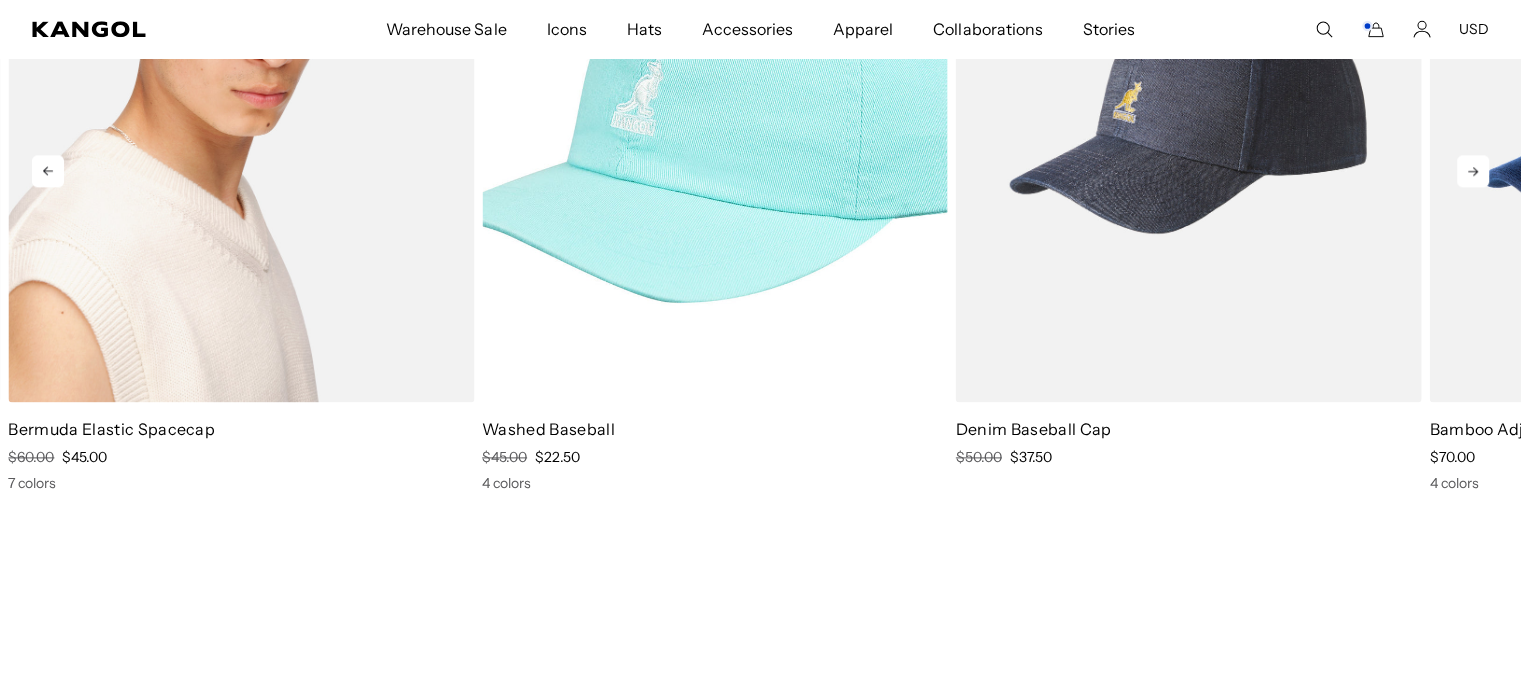 scroll, scrollTop: 2547, scrollLeft: 0, axis: vertical 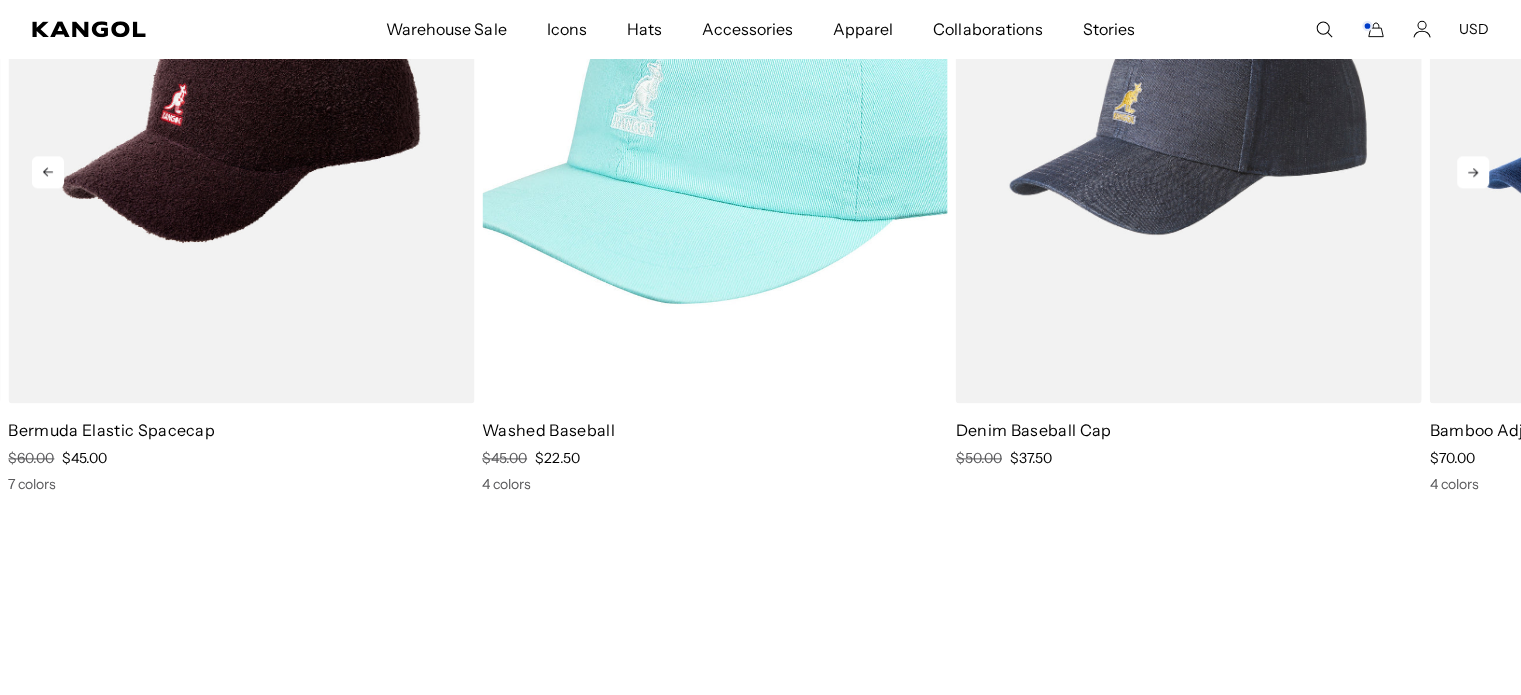 click 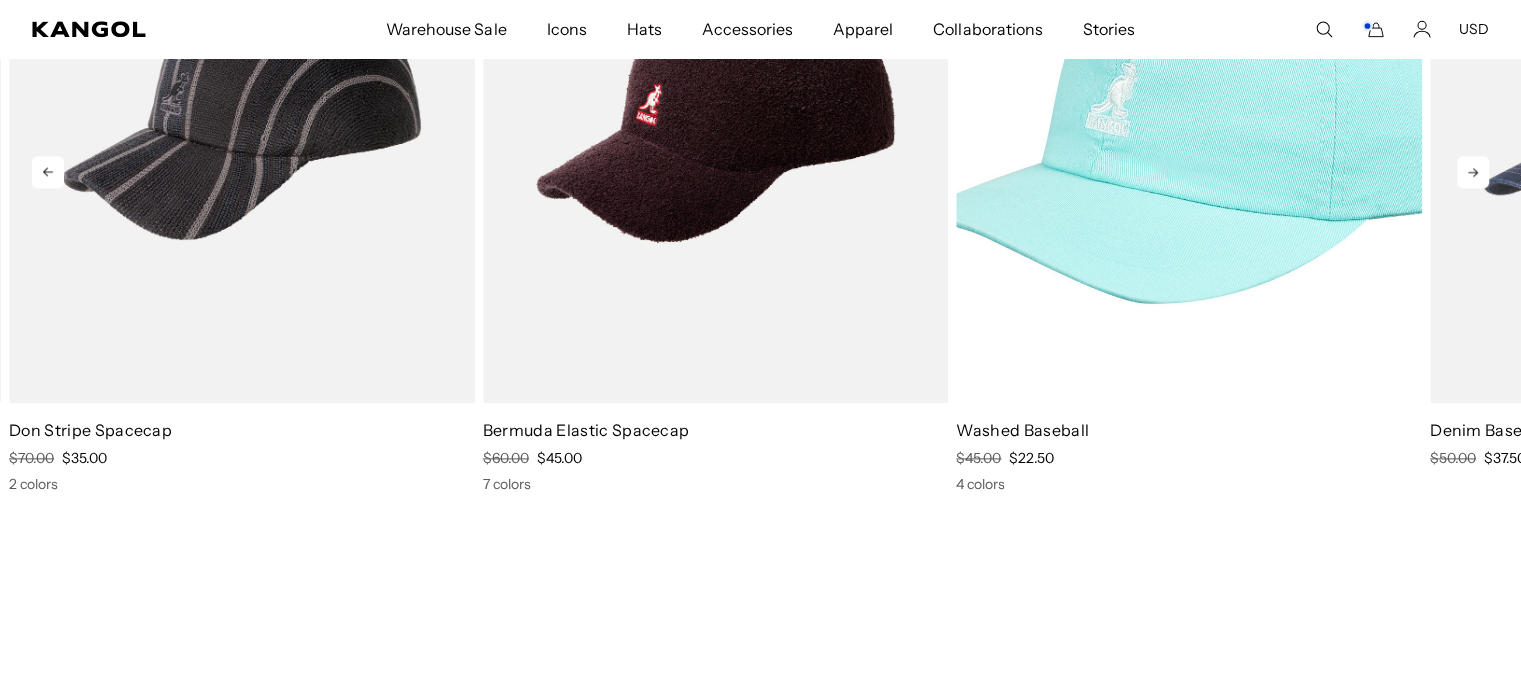 click 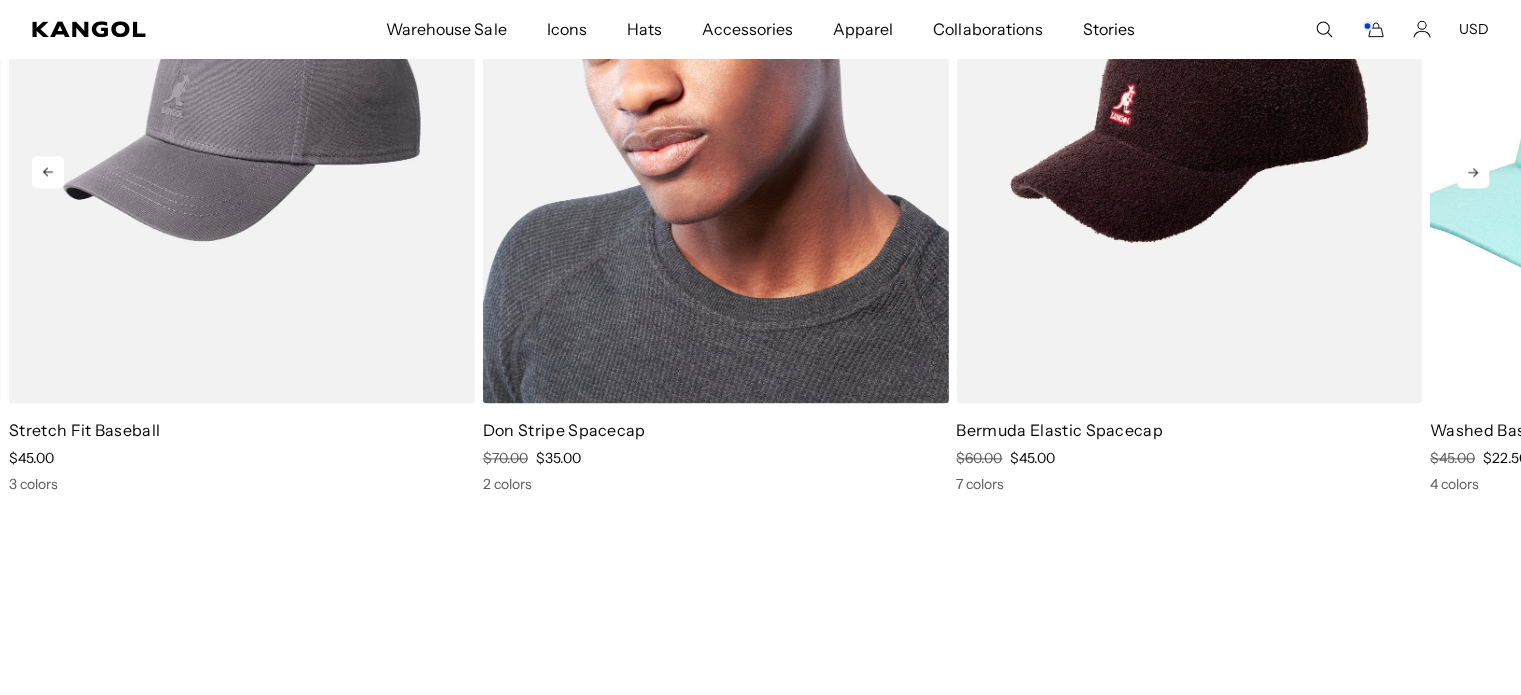 click at bounding box center (716, 110) 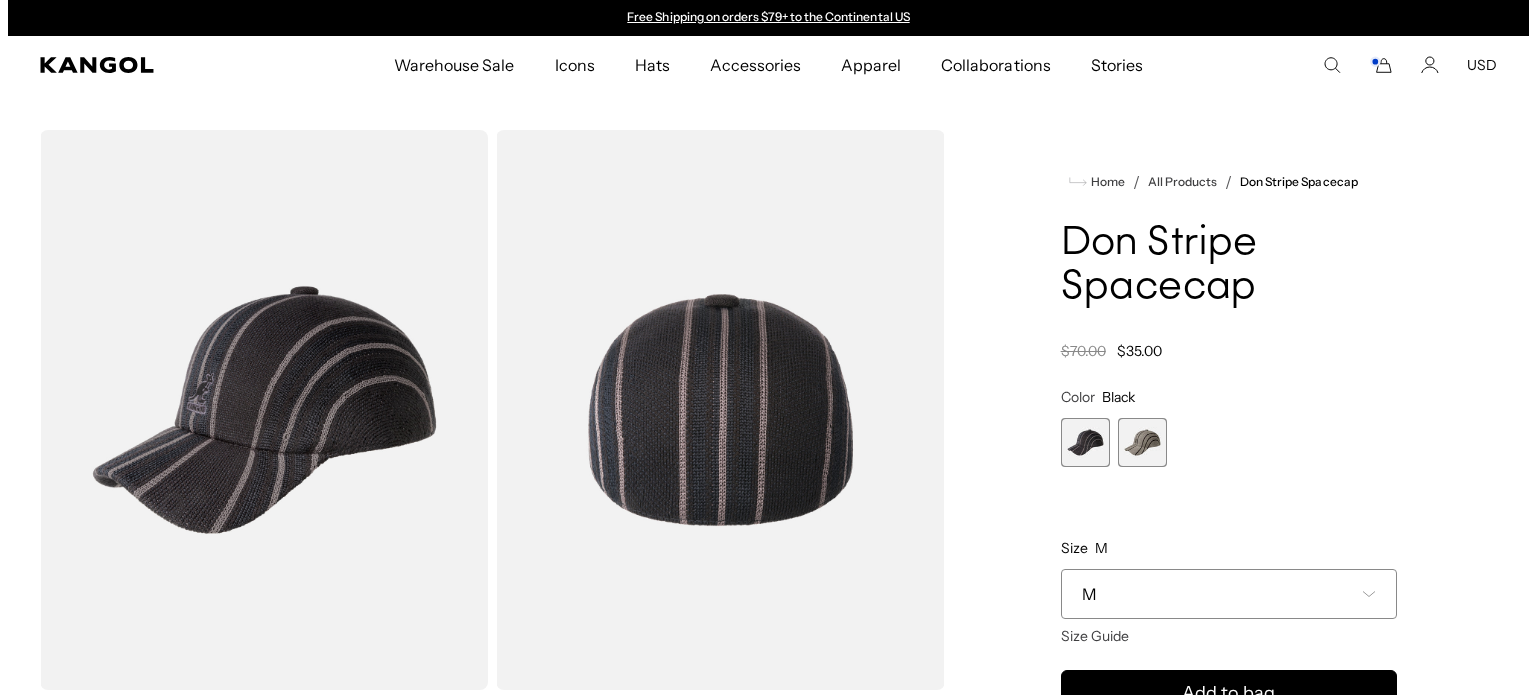 scroll, scrollTop: 0, scrollLeft: 0, axis: both 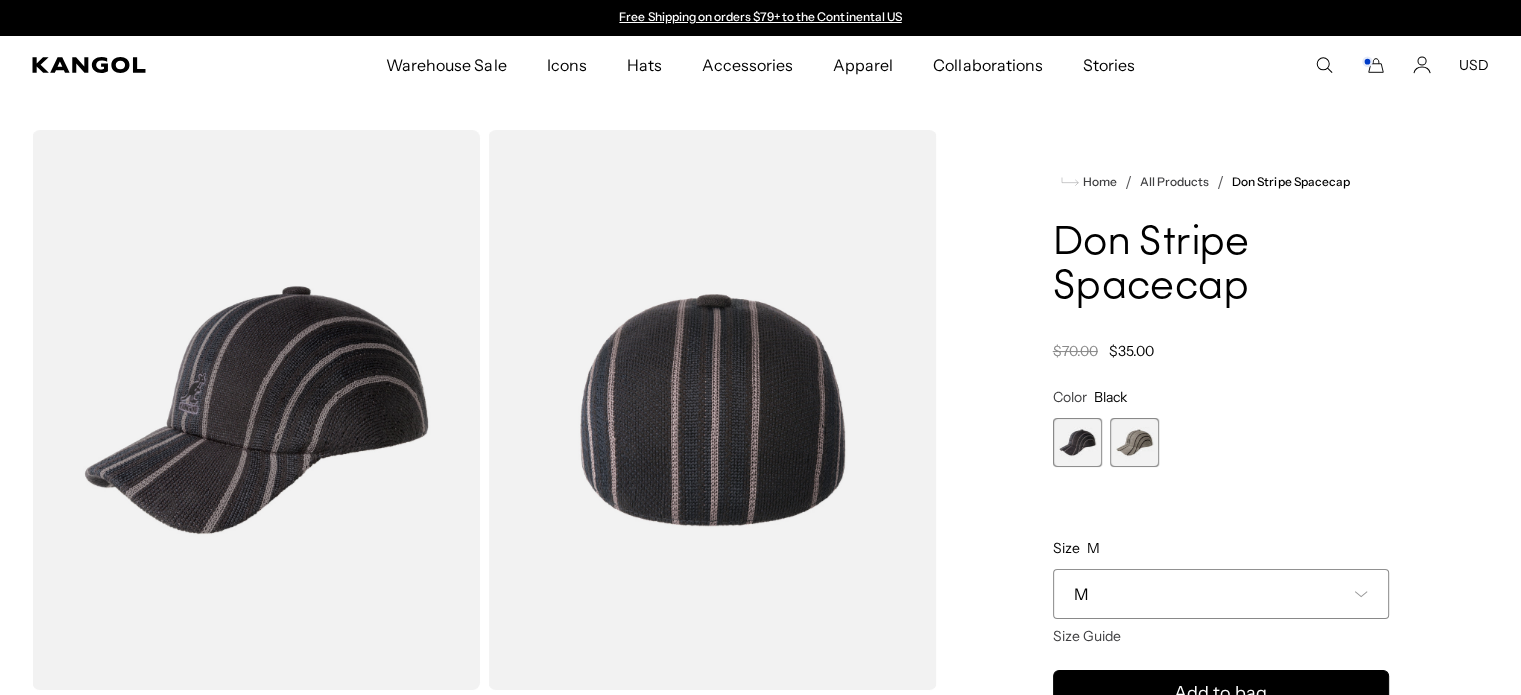 click at bounding box center (712, 410) 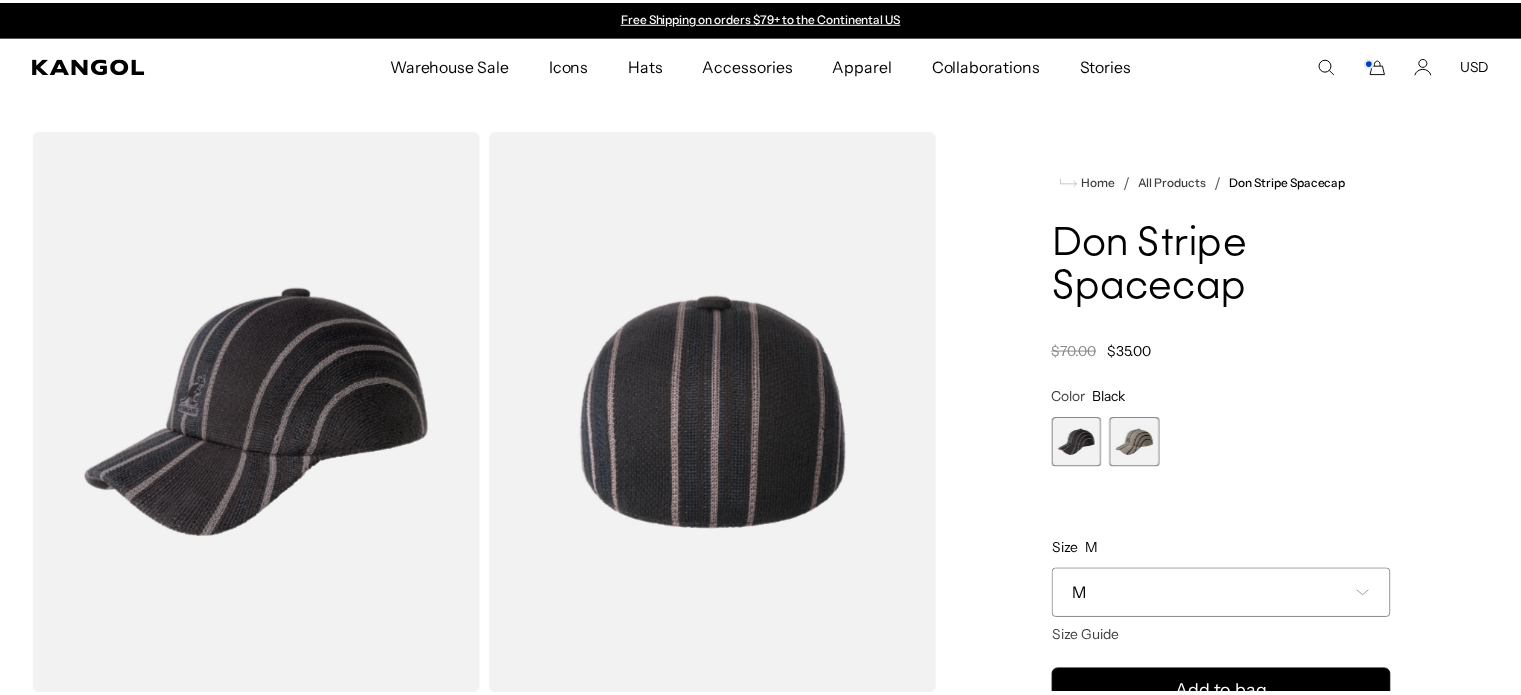 scroll, scrollTop: 0, scrollLeft: 0, axis: both 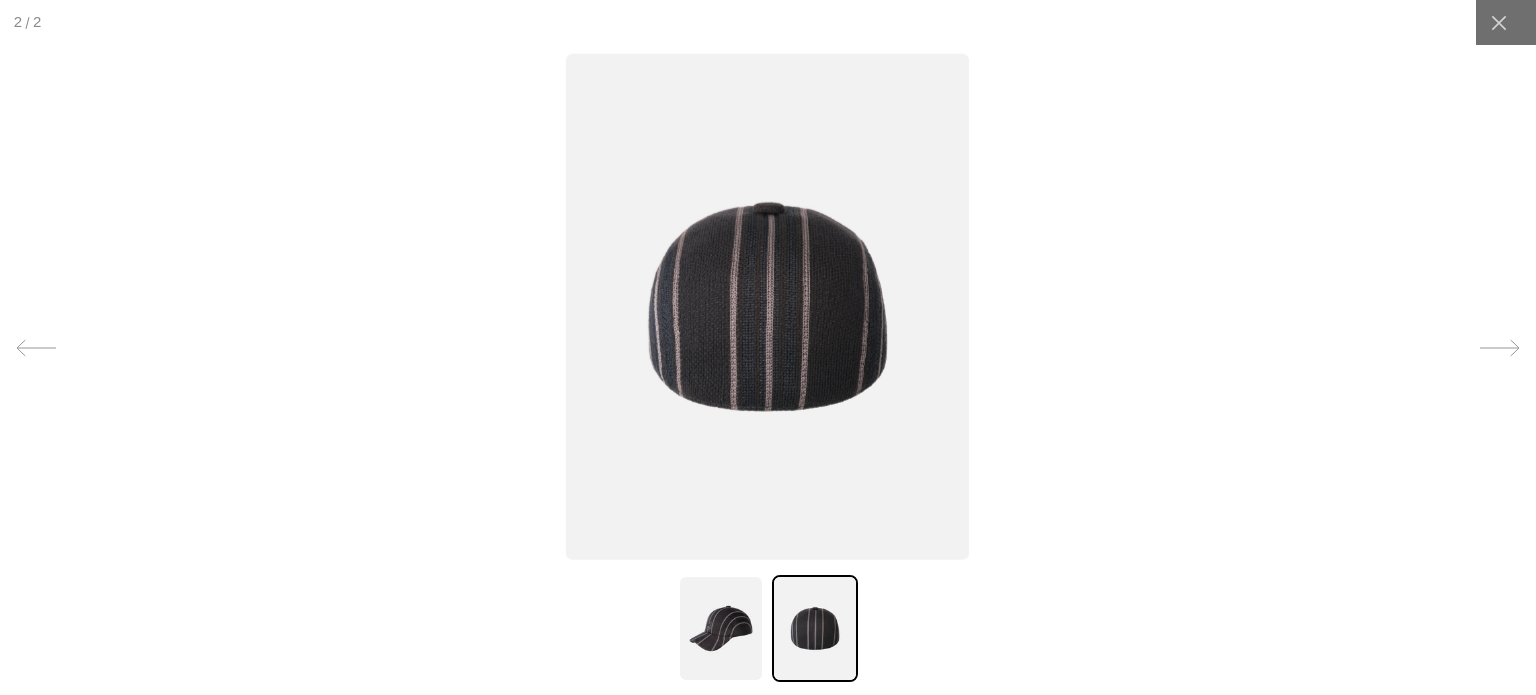 click at bounding box center [721, 628] 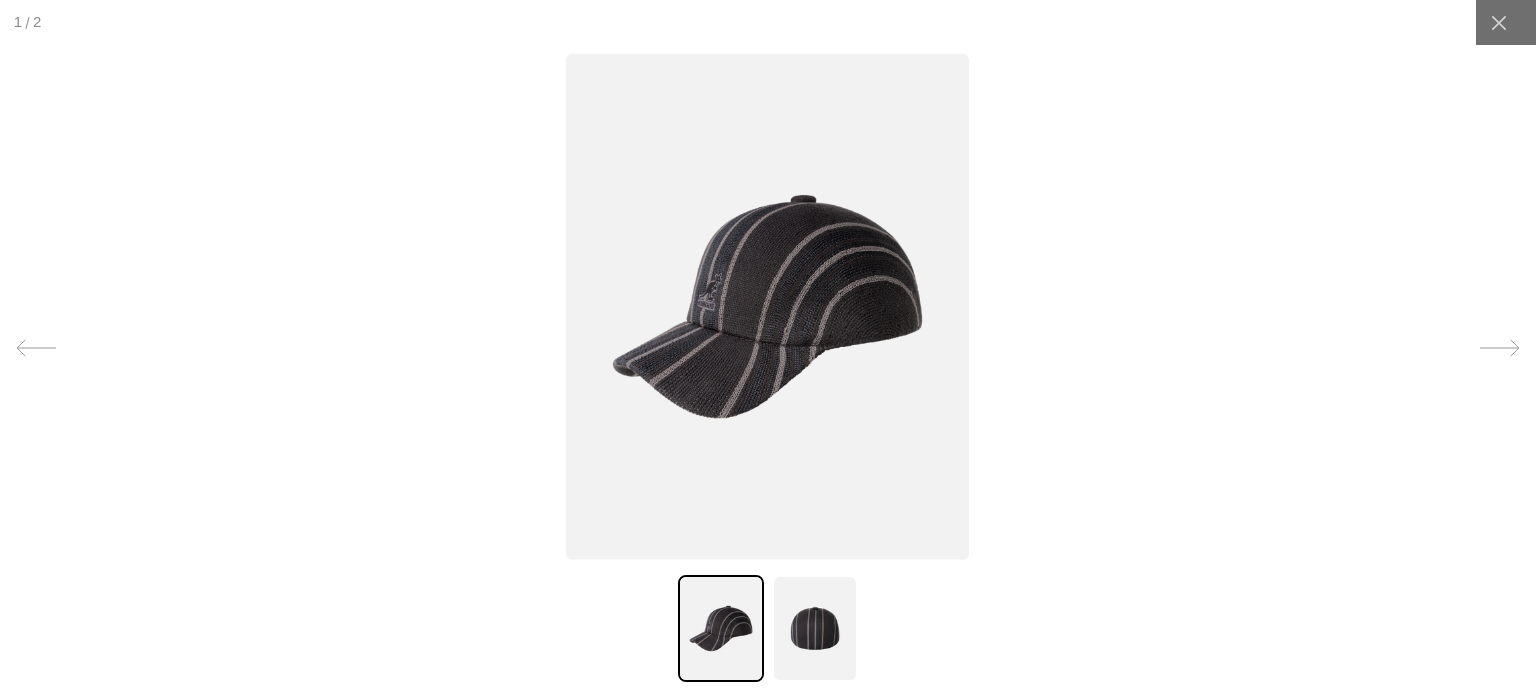 click at bounding box center (767, 306) 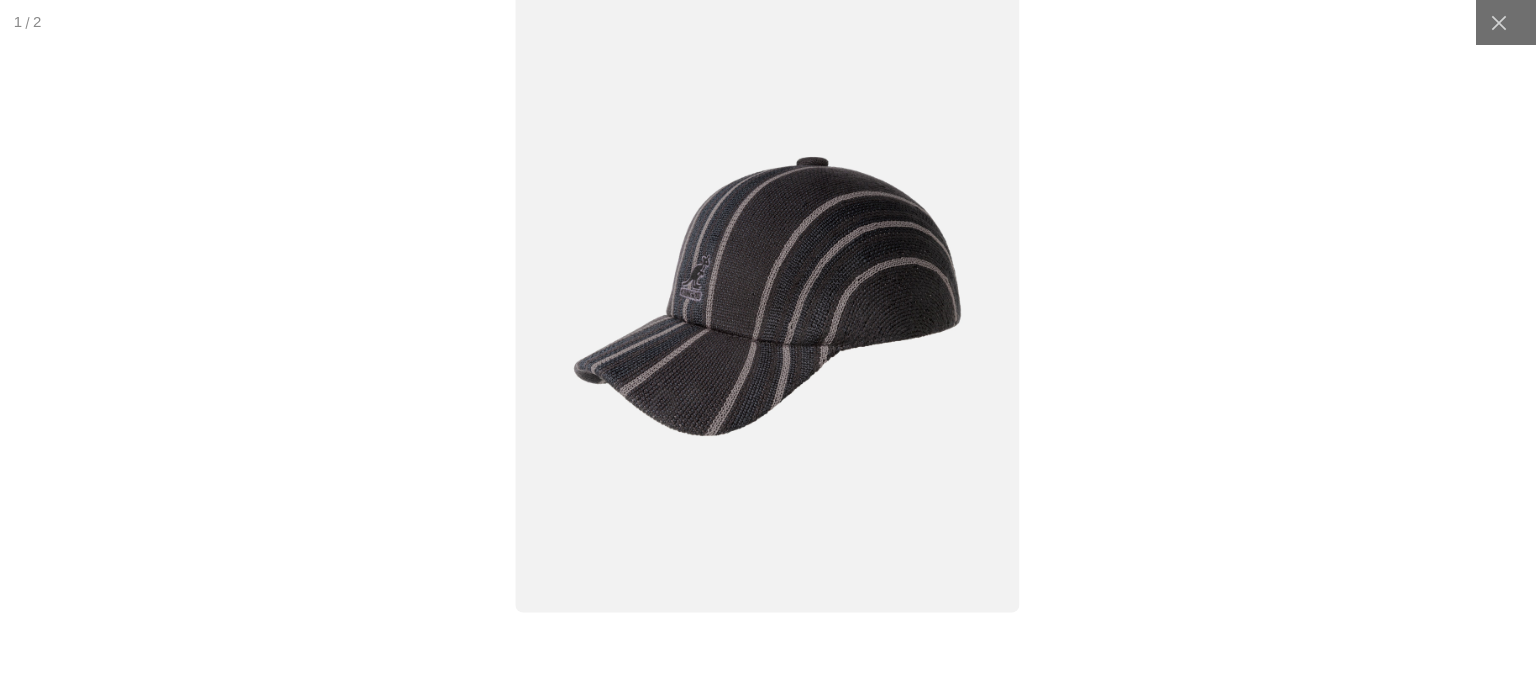 click at bounding box center [1506, 22] 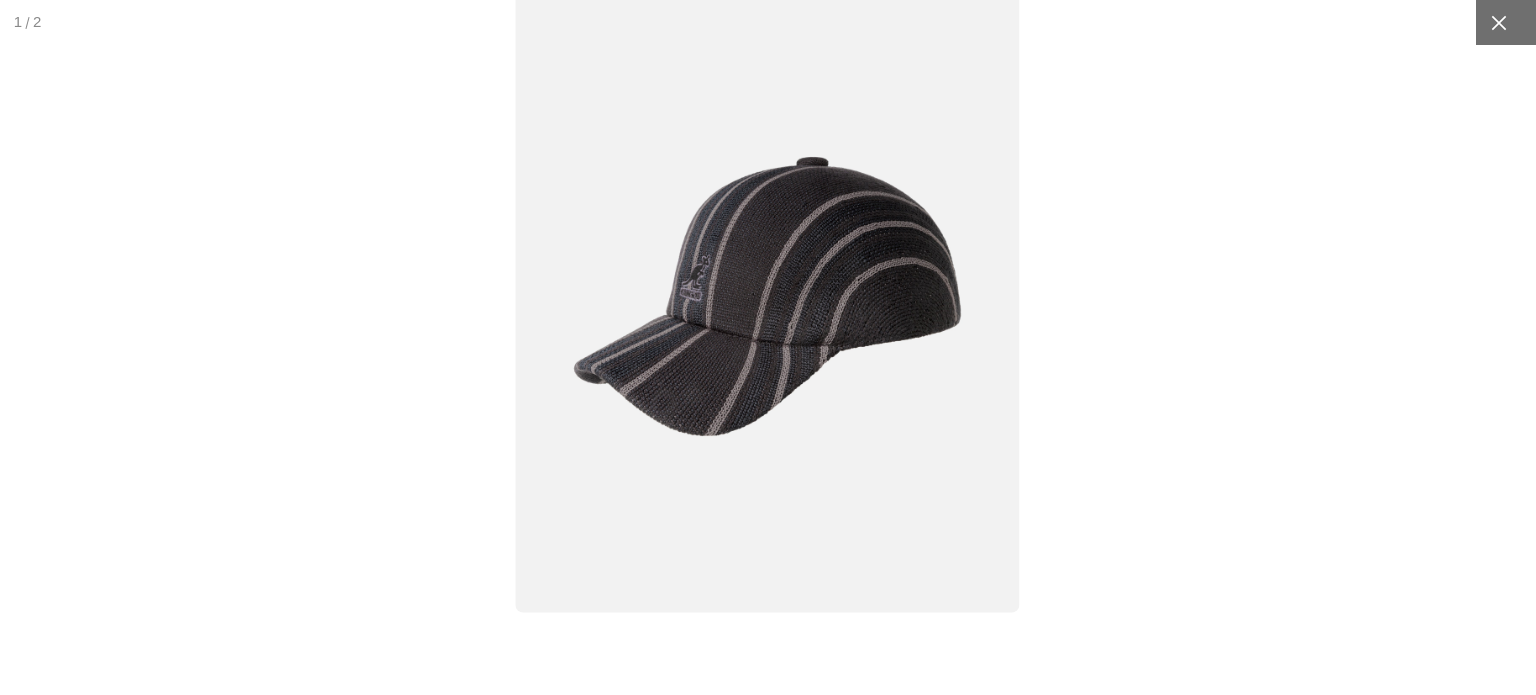 click at bounding box center [1498, 22] 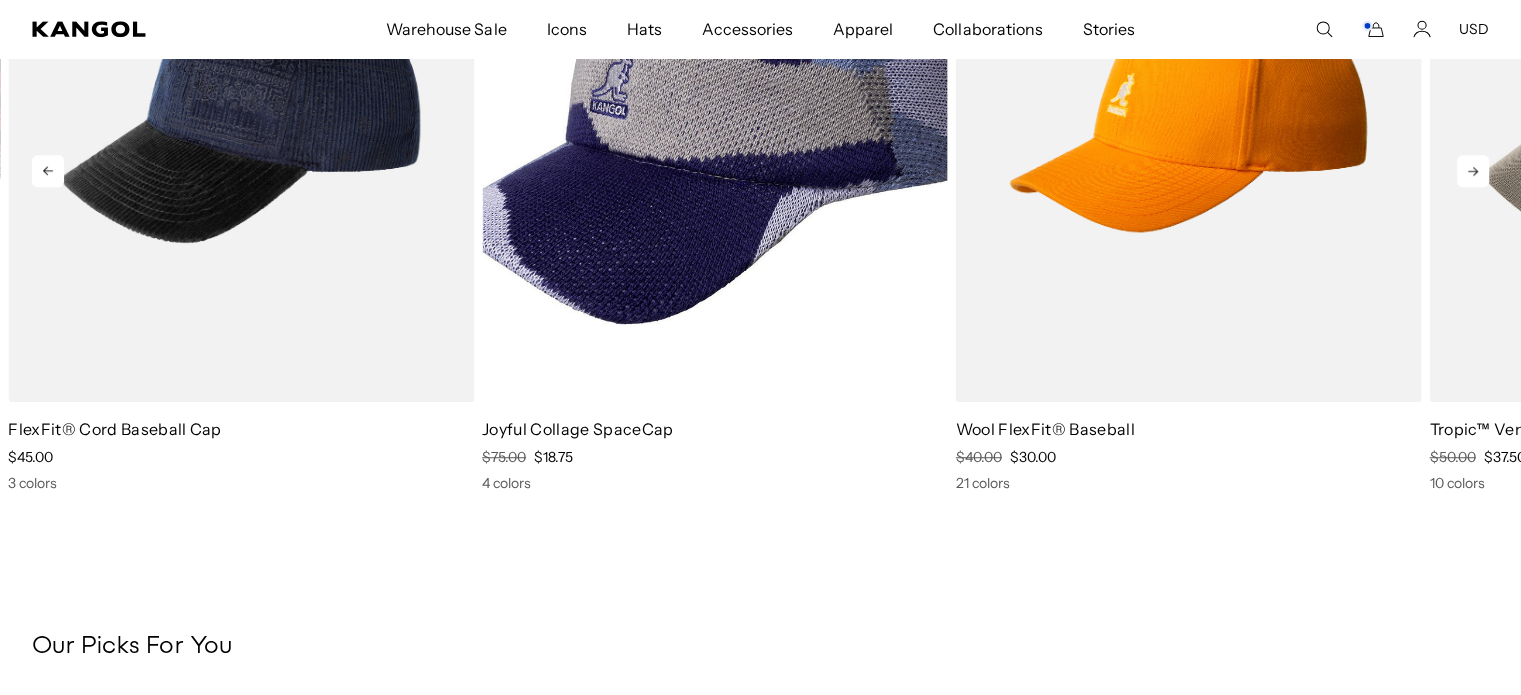 scroll, scrollTop: 1439, scrollLeft: 0, axis: vertical 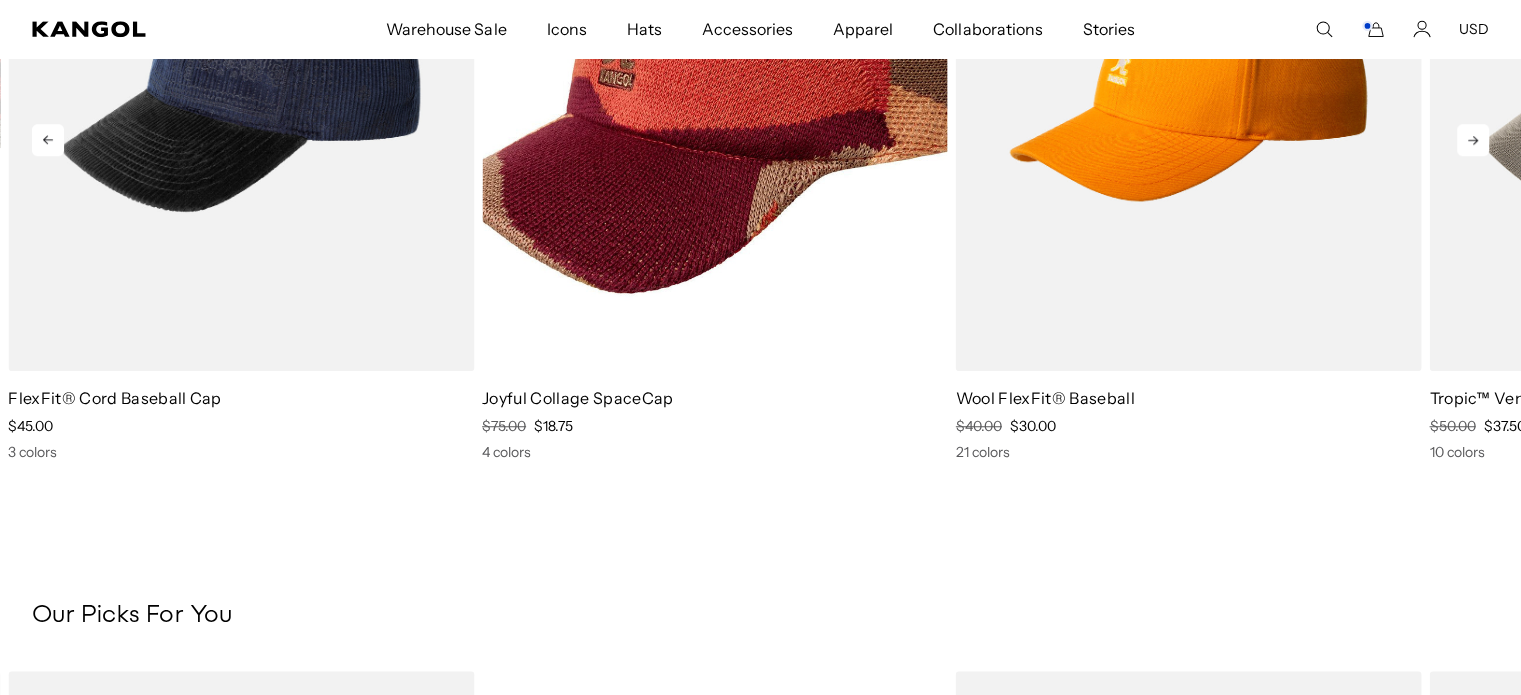 click 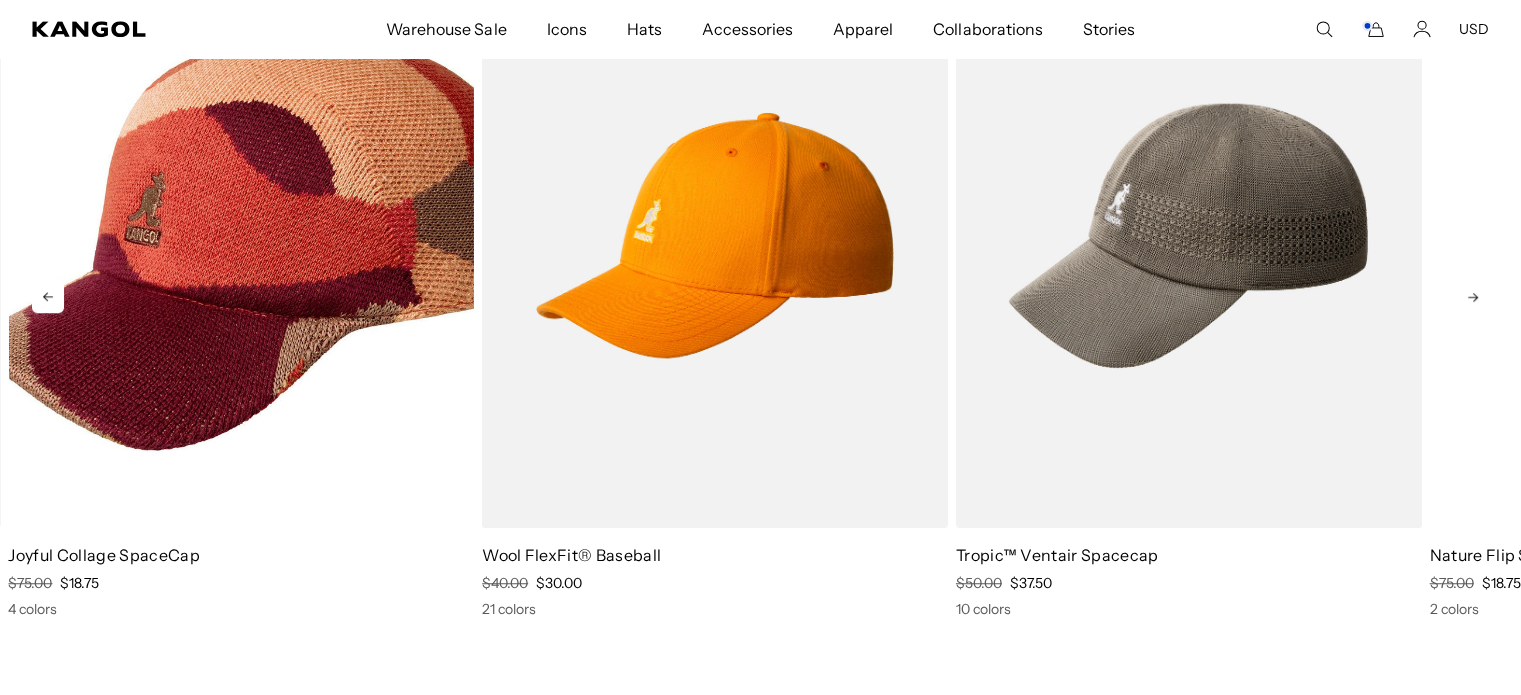 scroll, scrollTop: 1287, scrollLeft: 0, axis: vertical 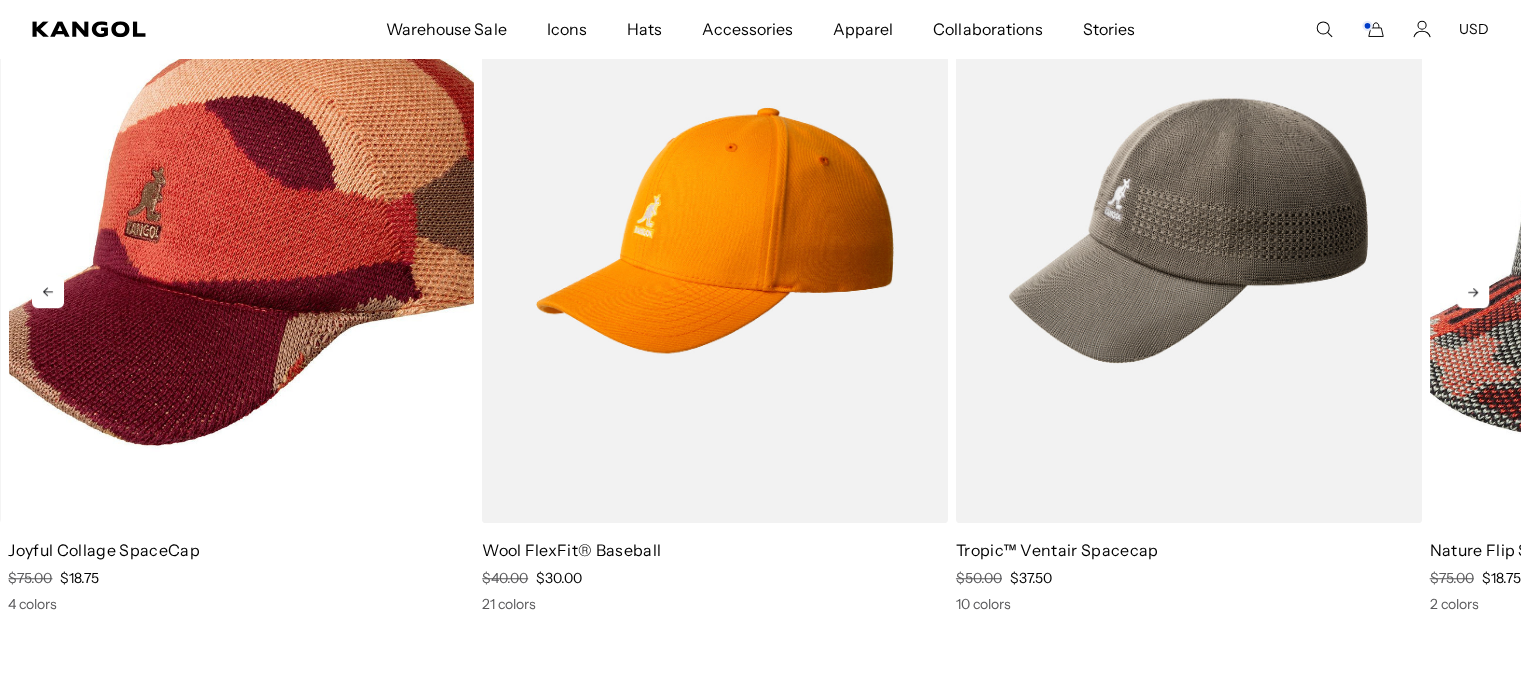 click 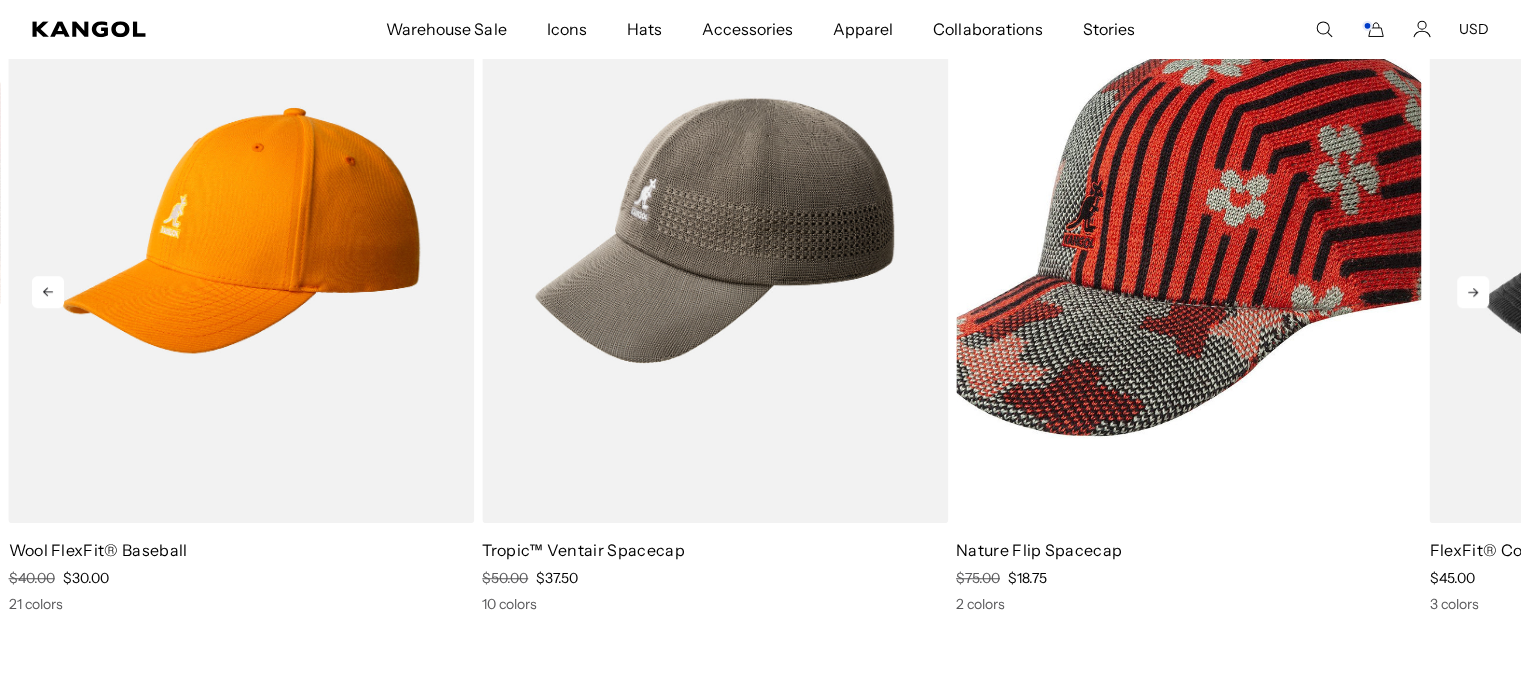 click 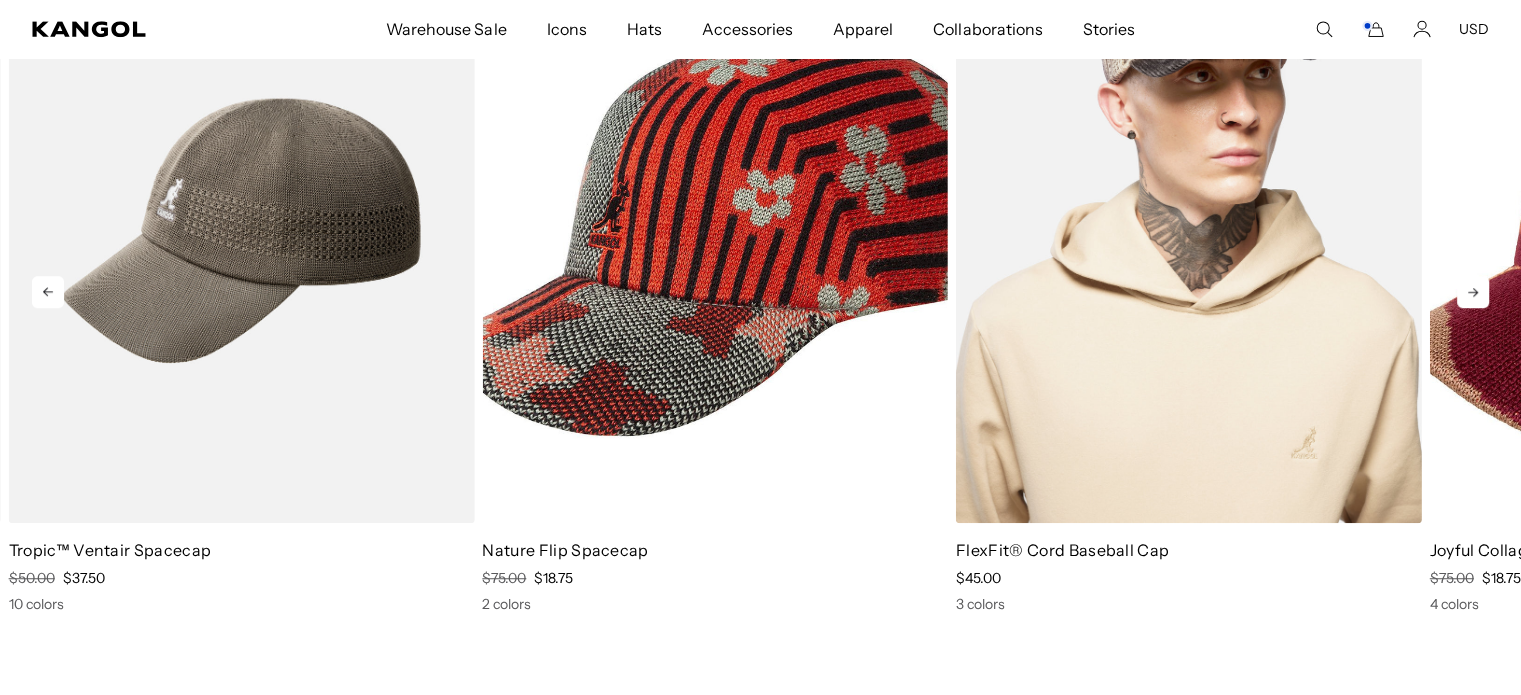 click at bounding box center (1189, 230) 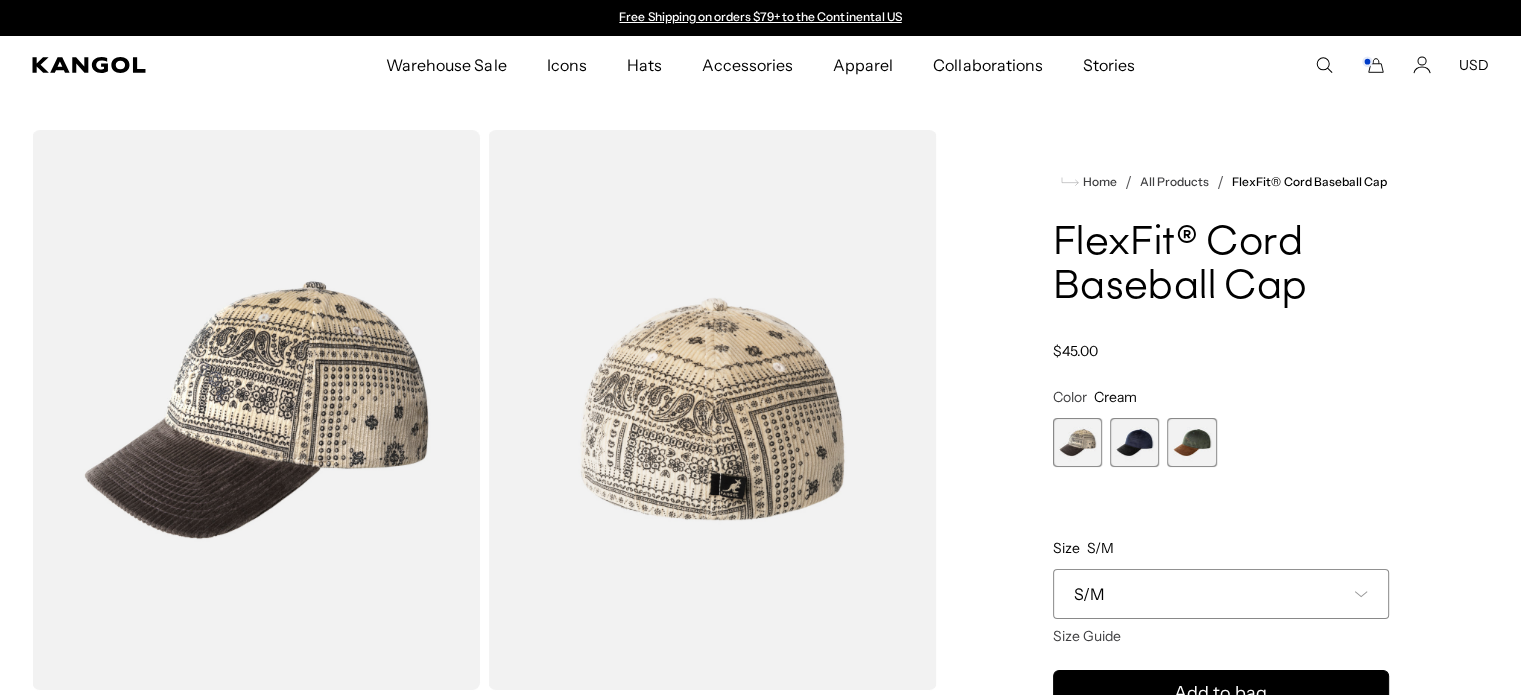 scroll, scrollTop: 0, scrollLeft: 0, axis: both 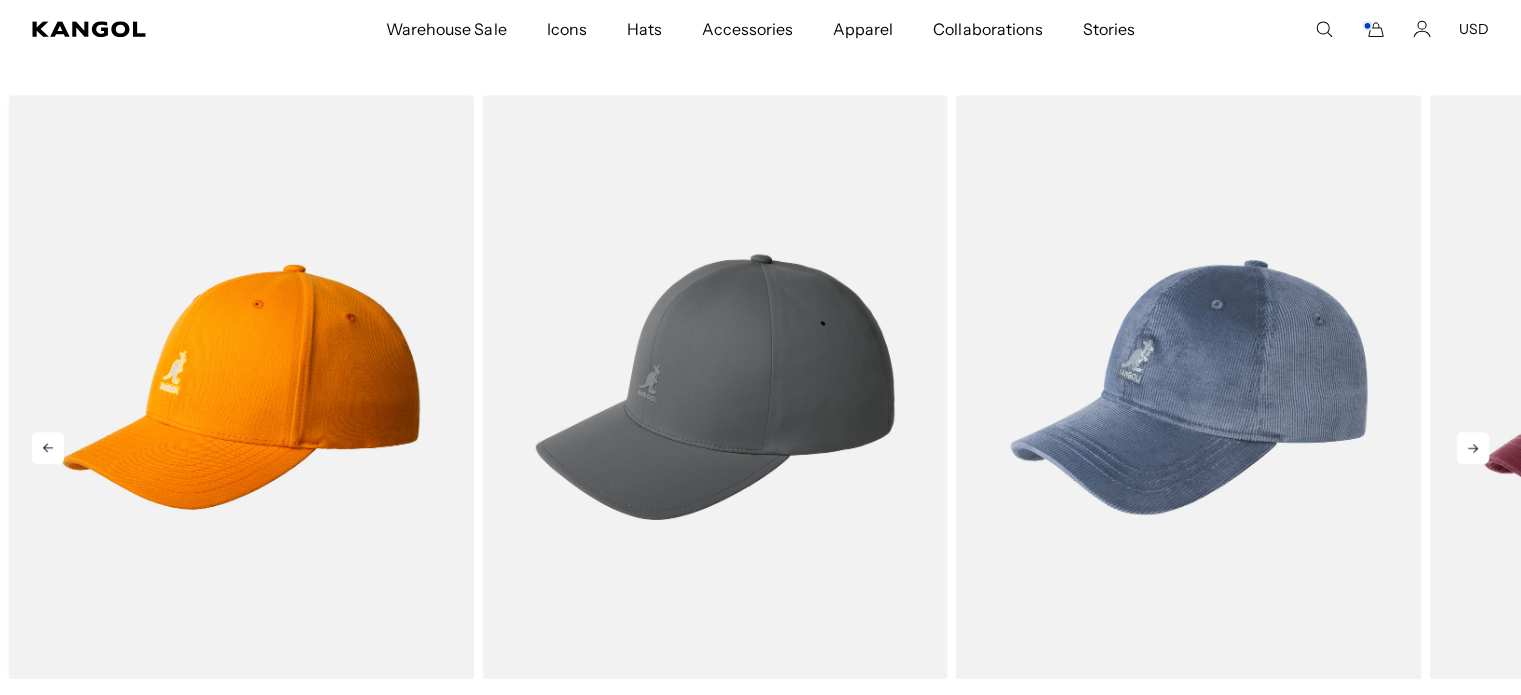 click 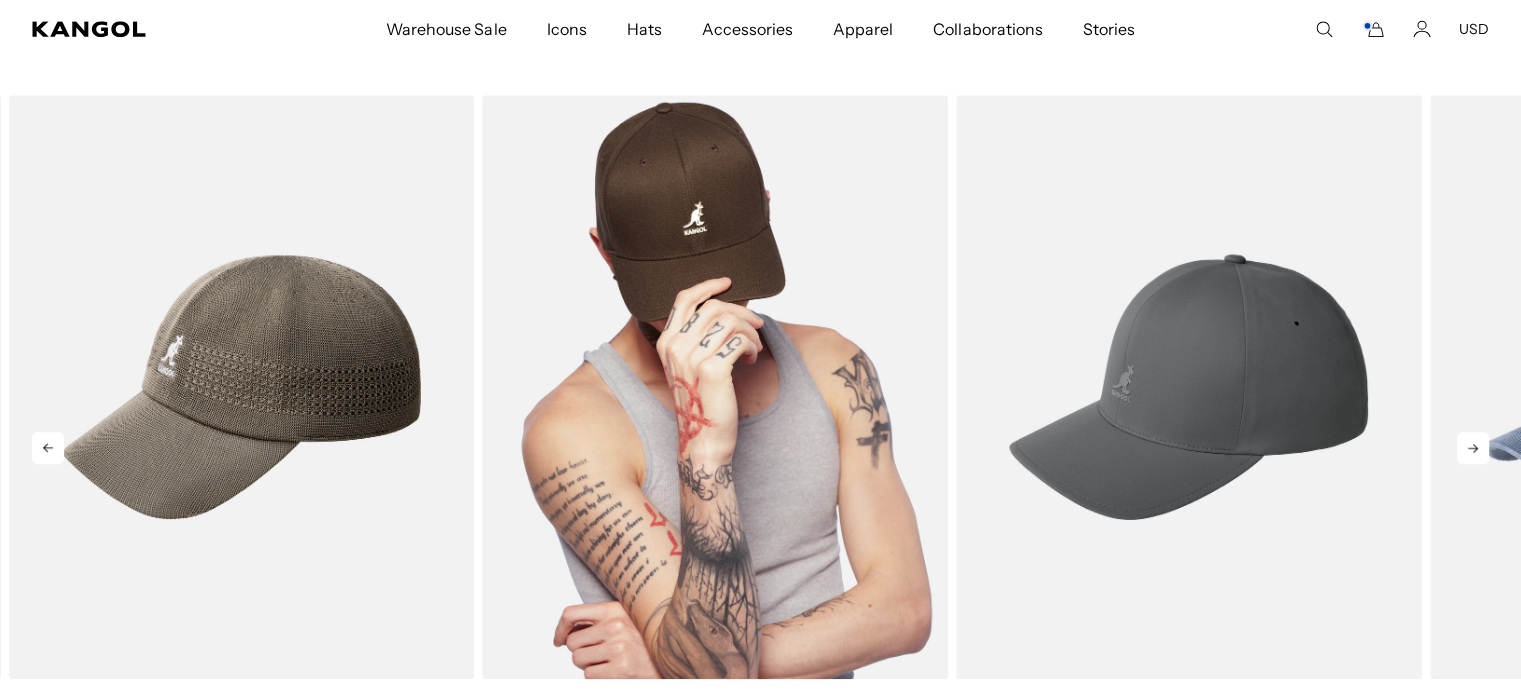 click at bounding box center (715, 387) 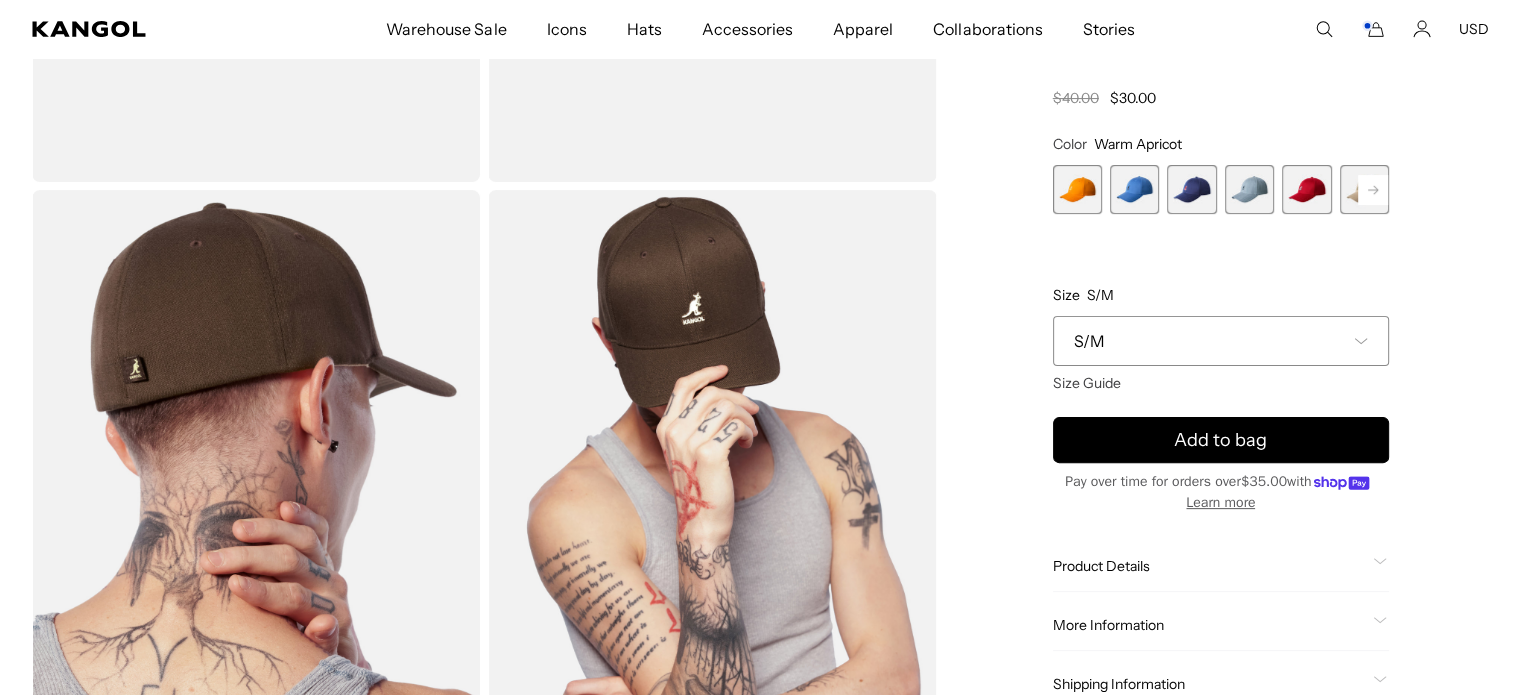 scroll, scrollTop: 0, scrollLeft: 0, axis: both 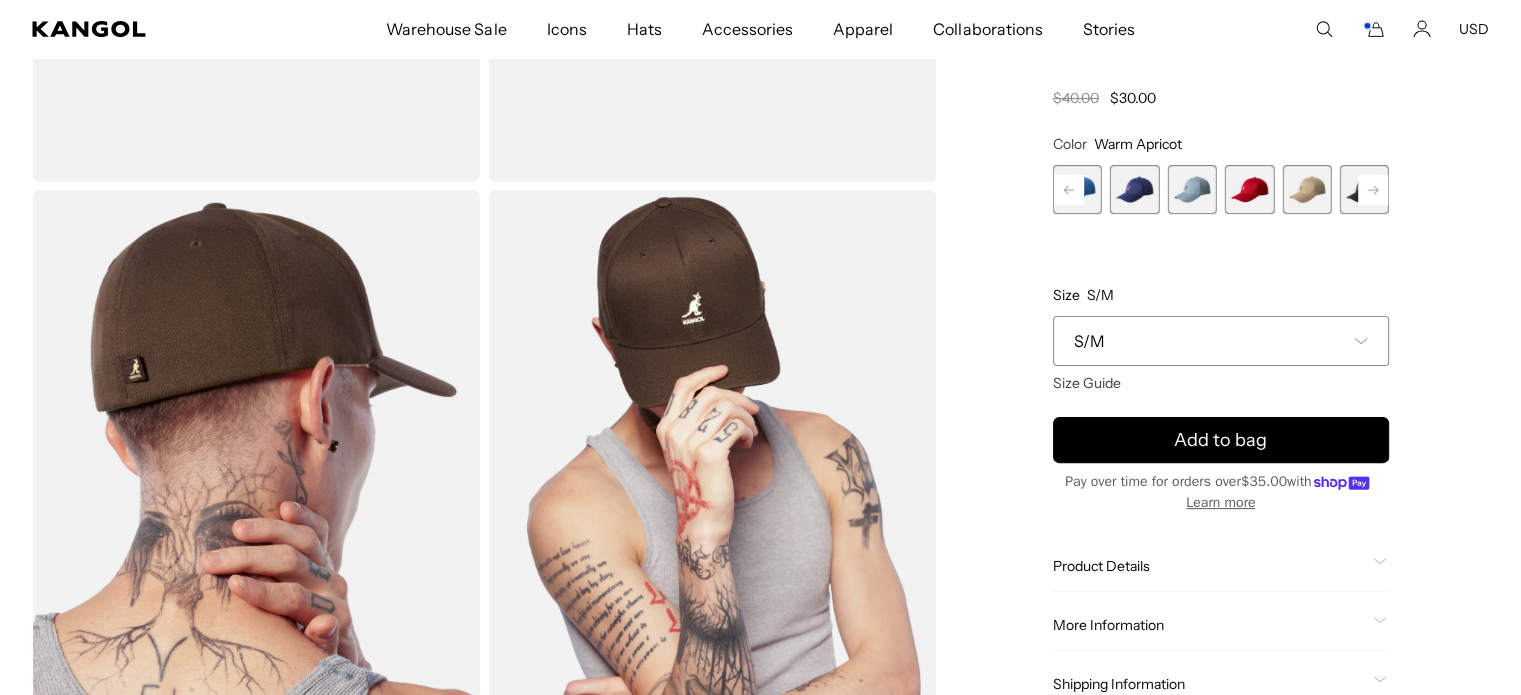 click 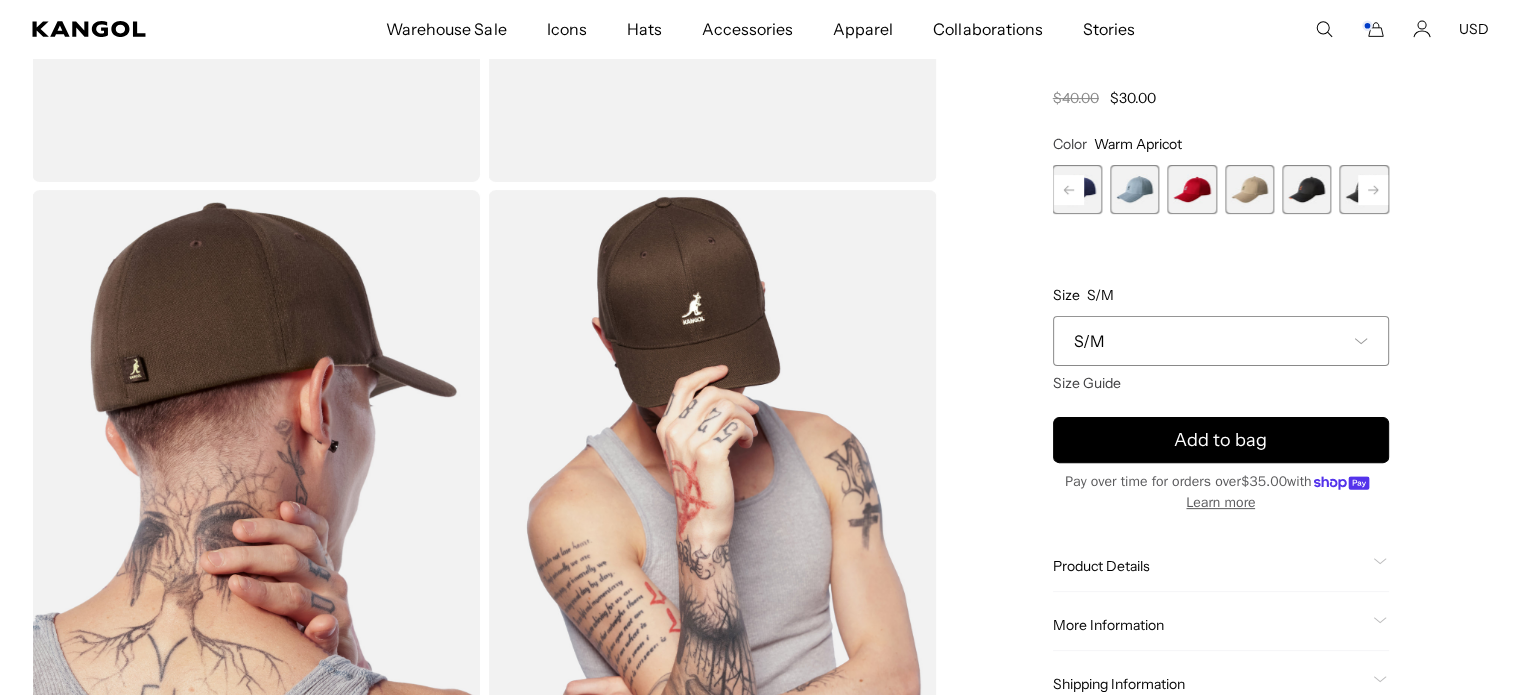 click 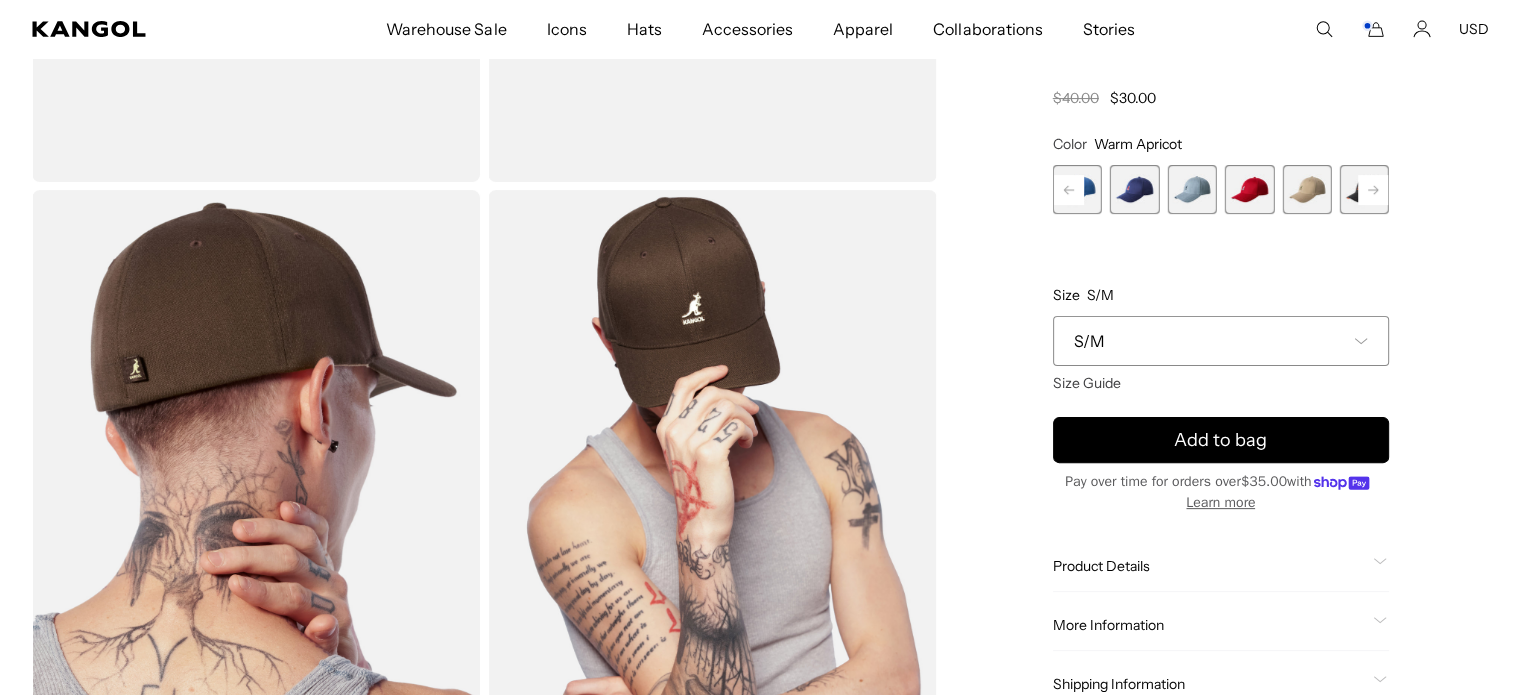 click at bounding box center (1134, 189) 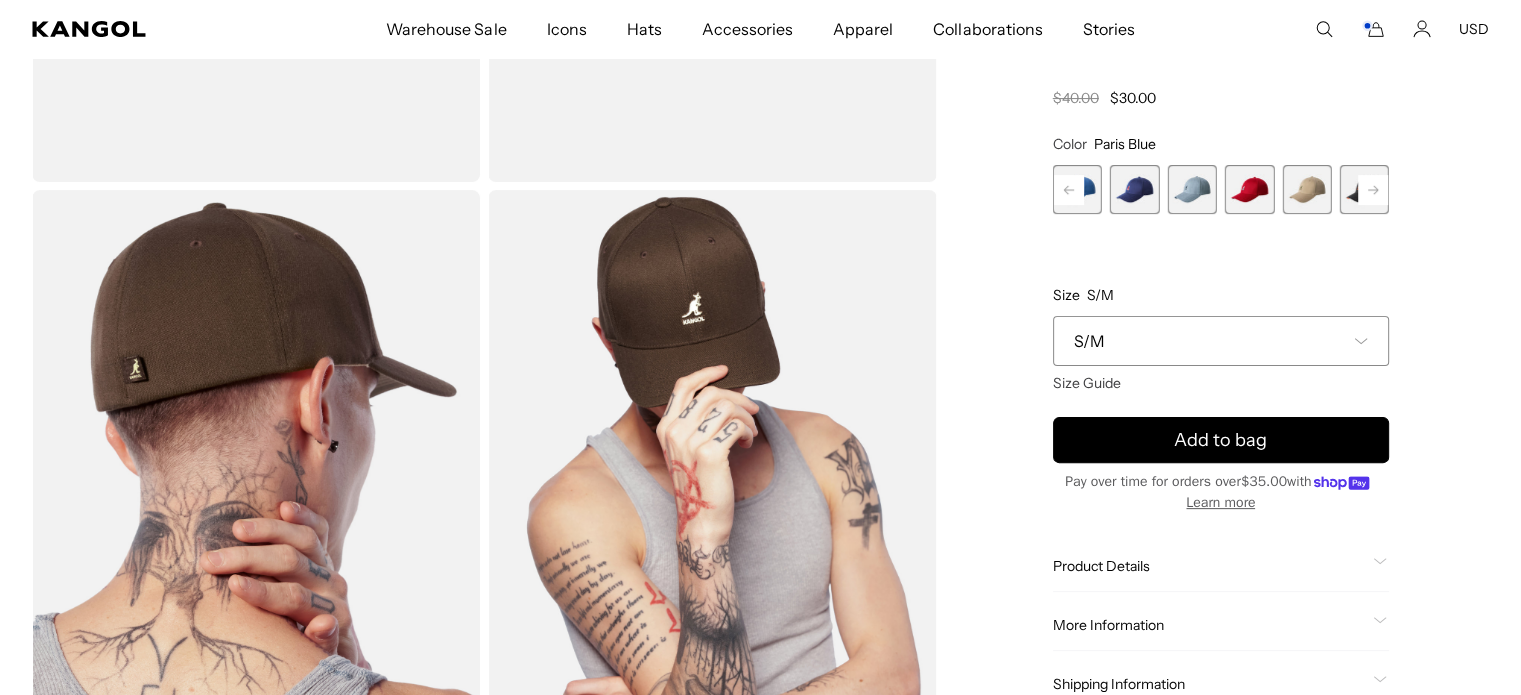 click at bounding box center (1134, 189) 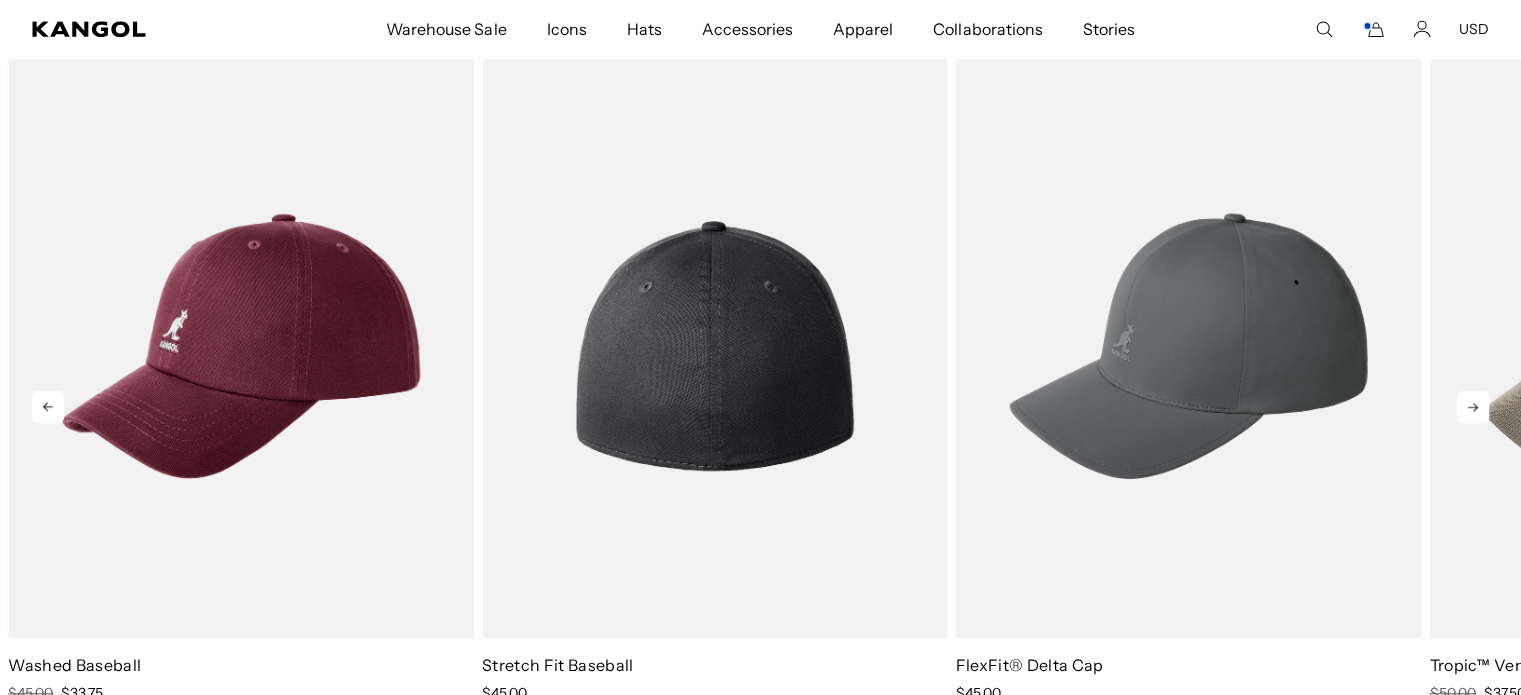 scroll, scrollTop: 1428, scrollLeft: 0, axis: vertical 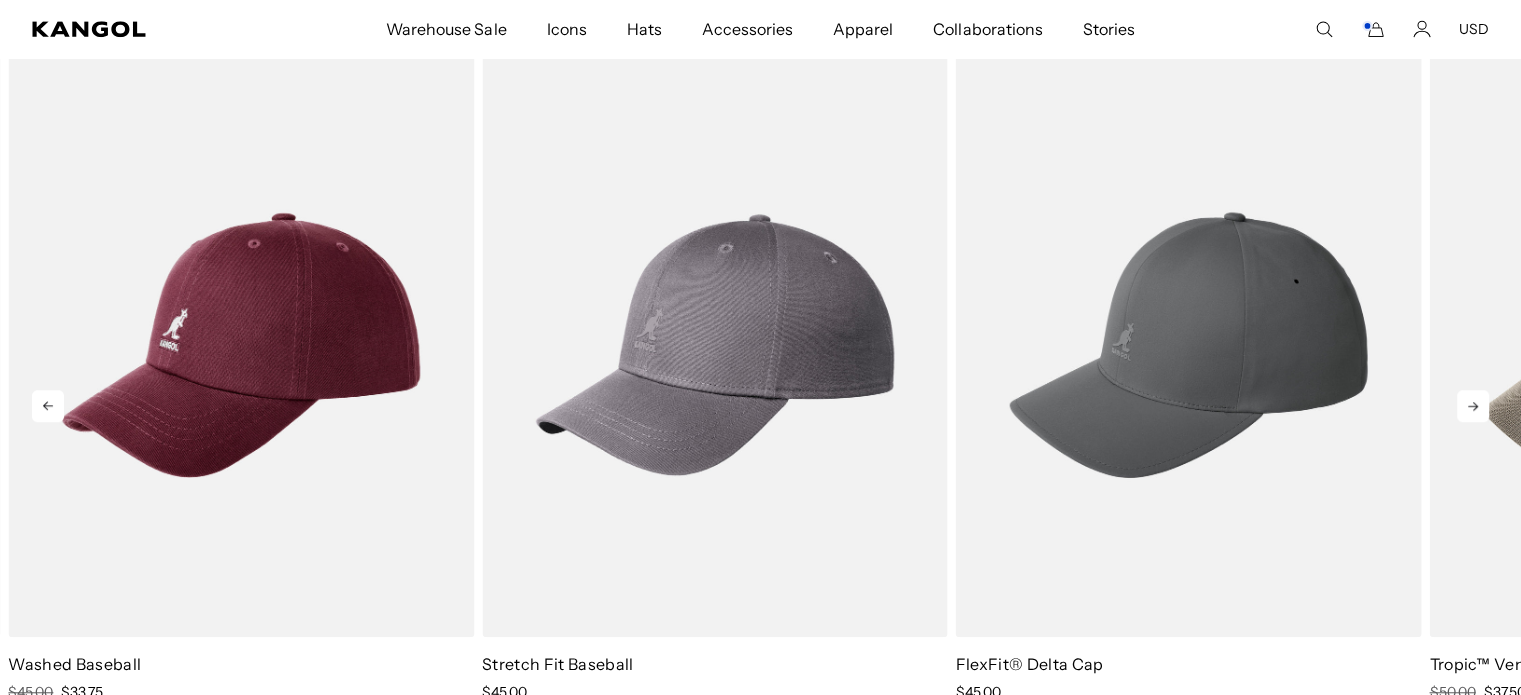 click 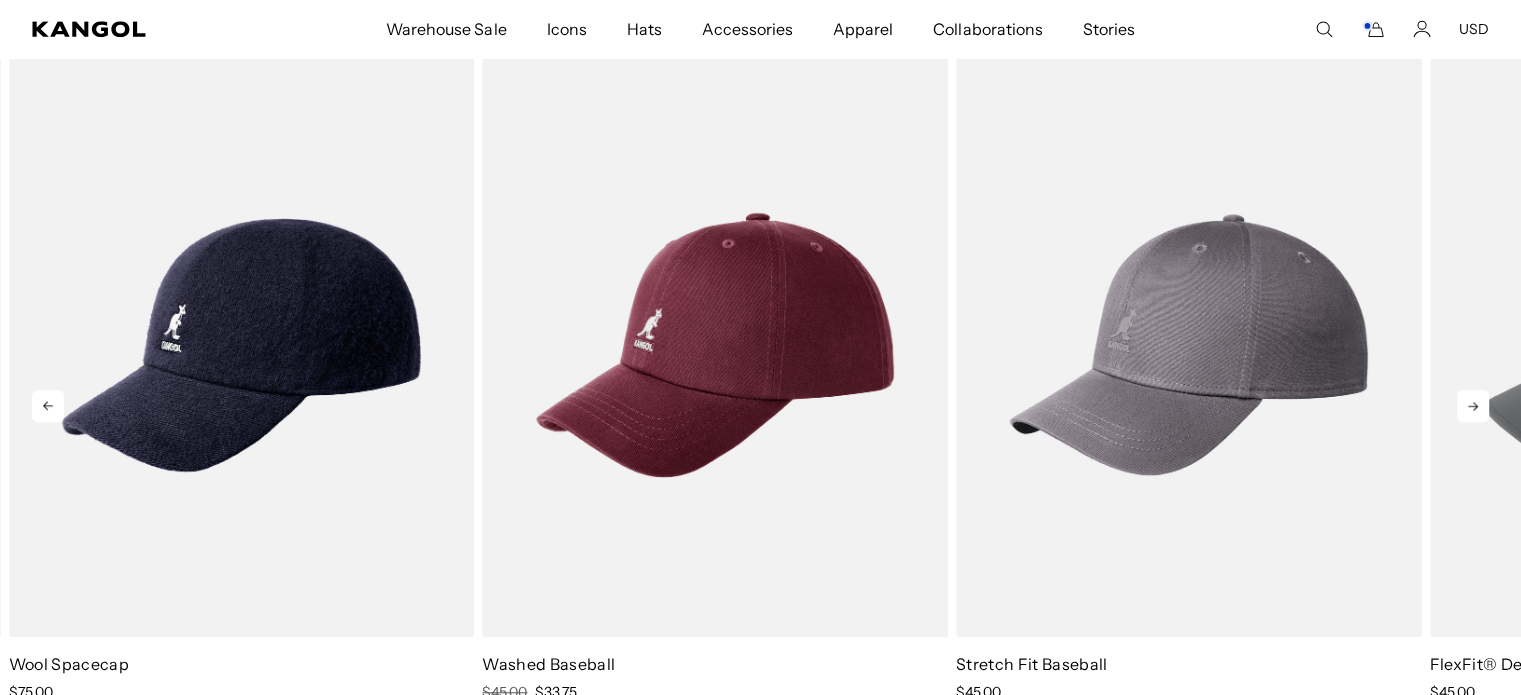 click 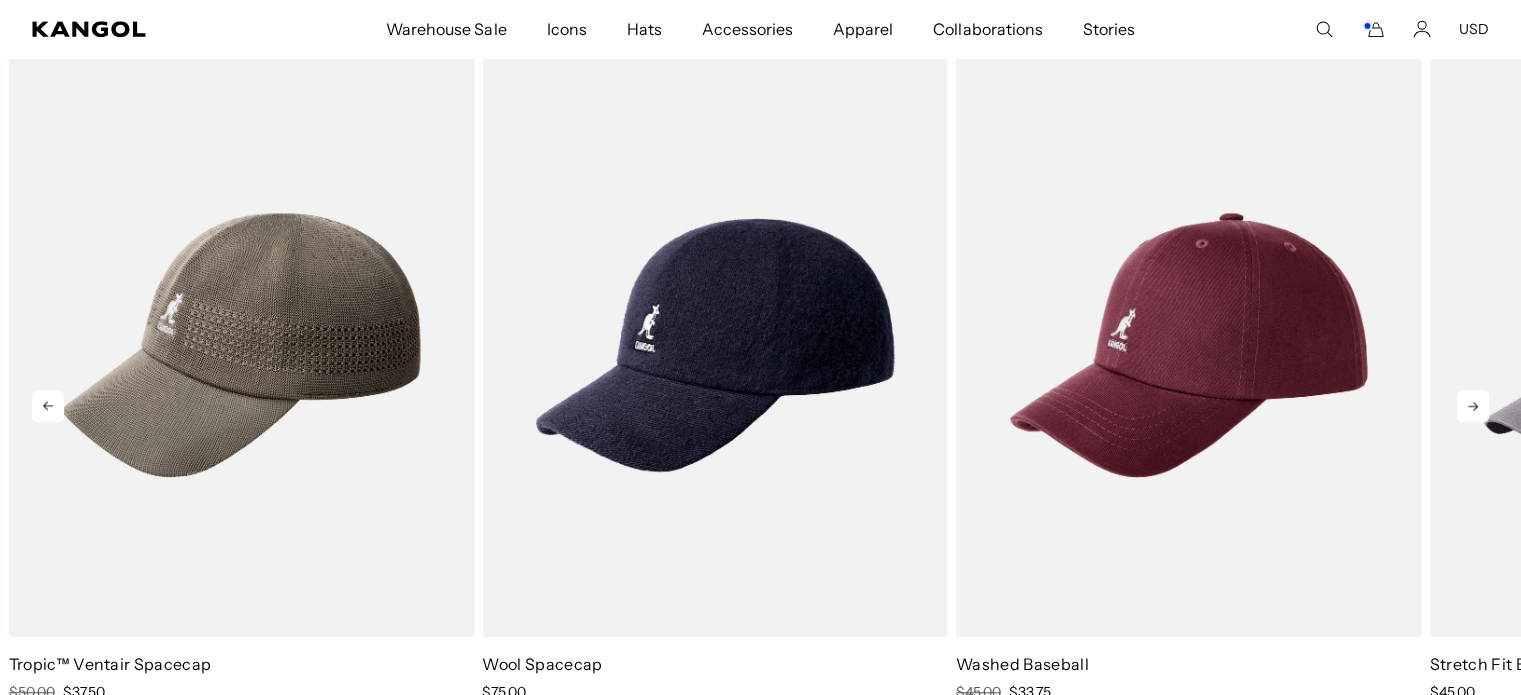 click 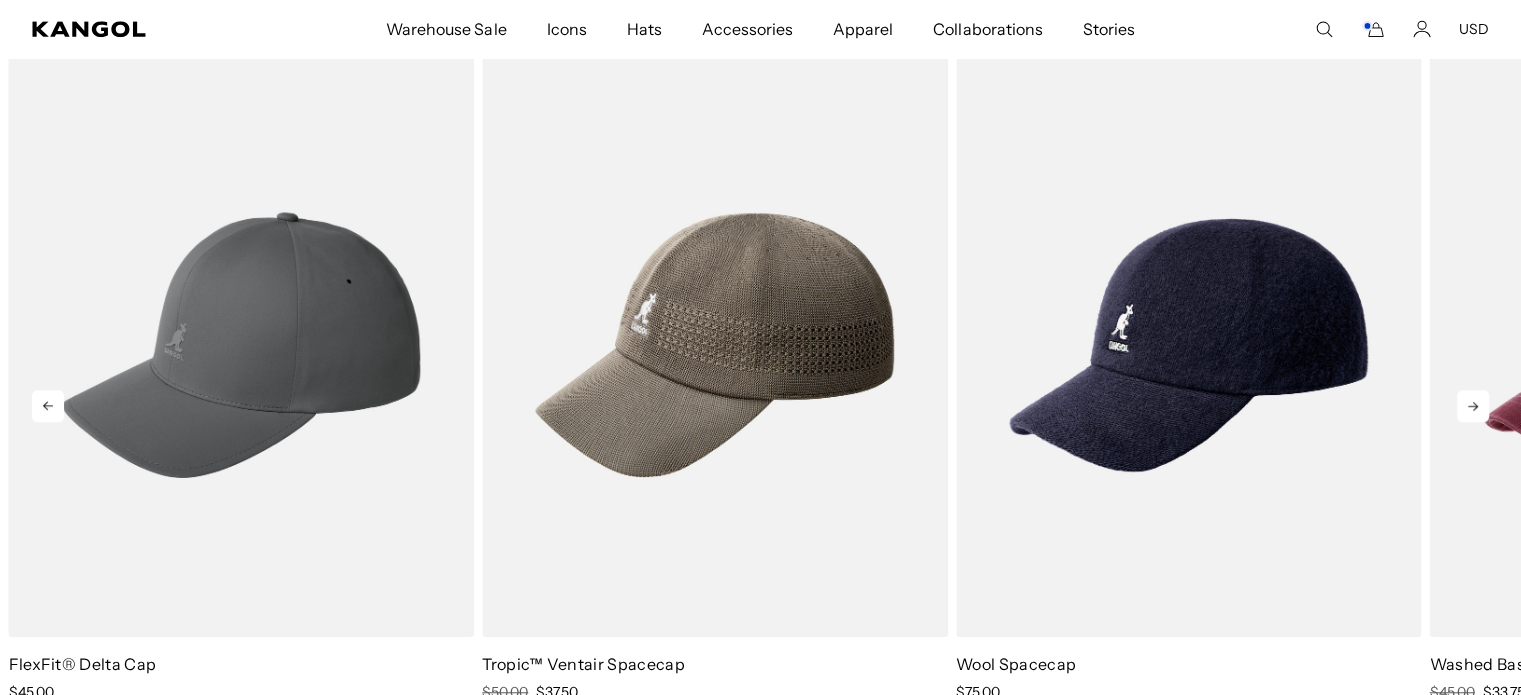 click 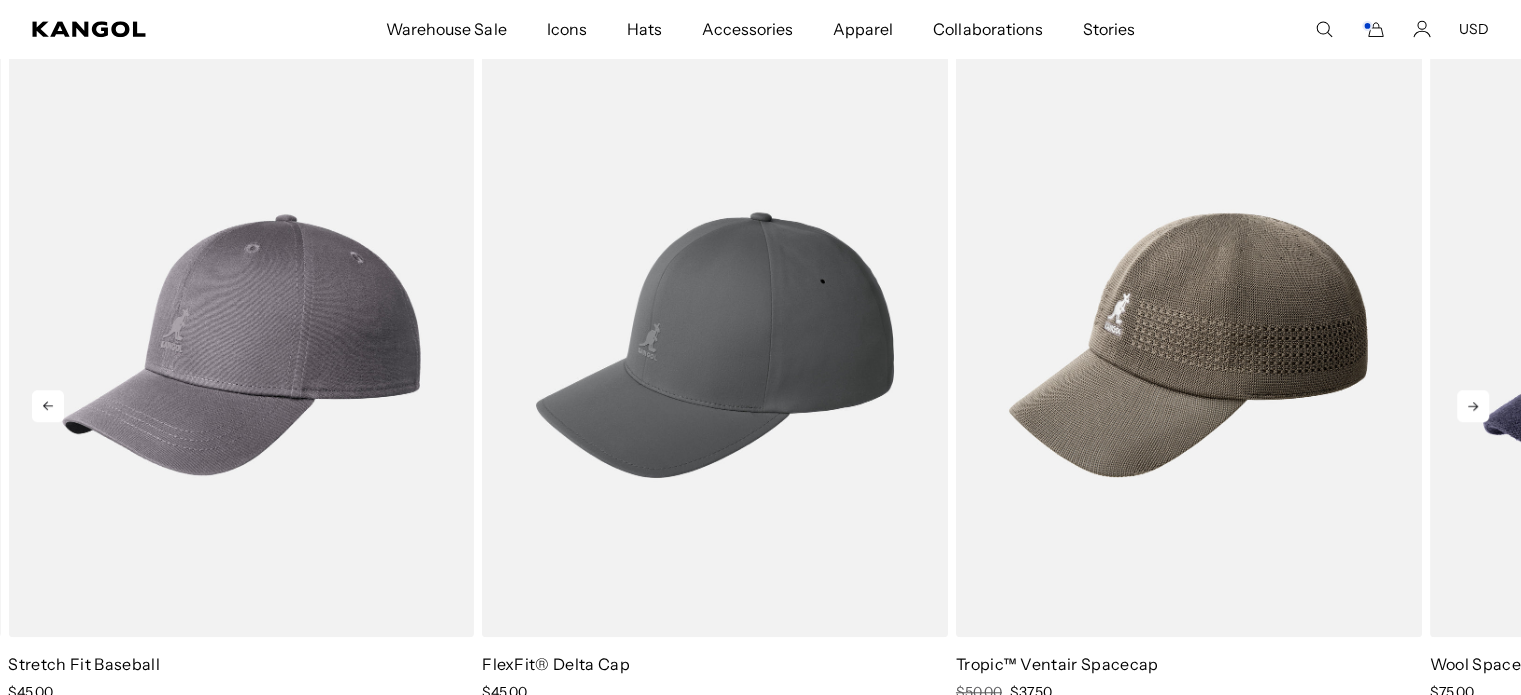 click 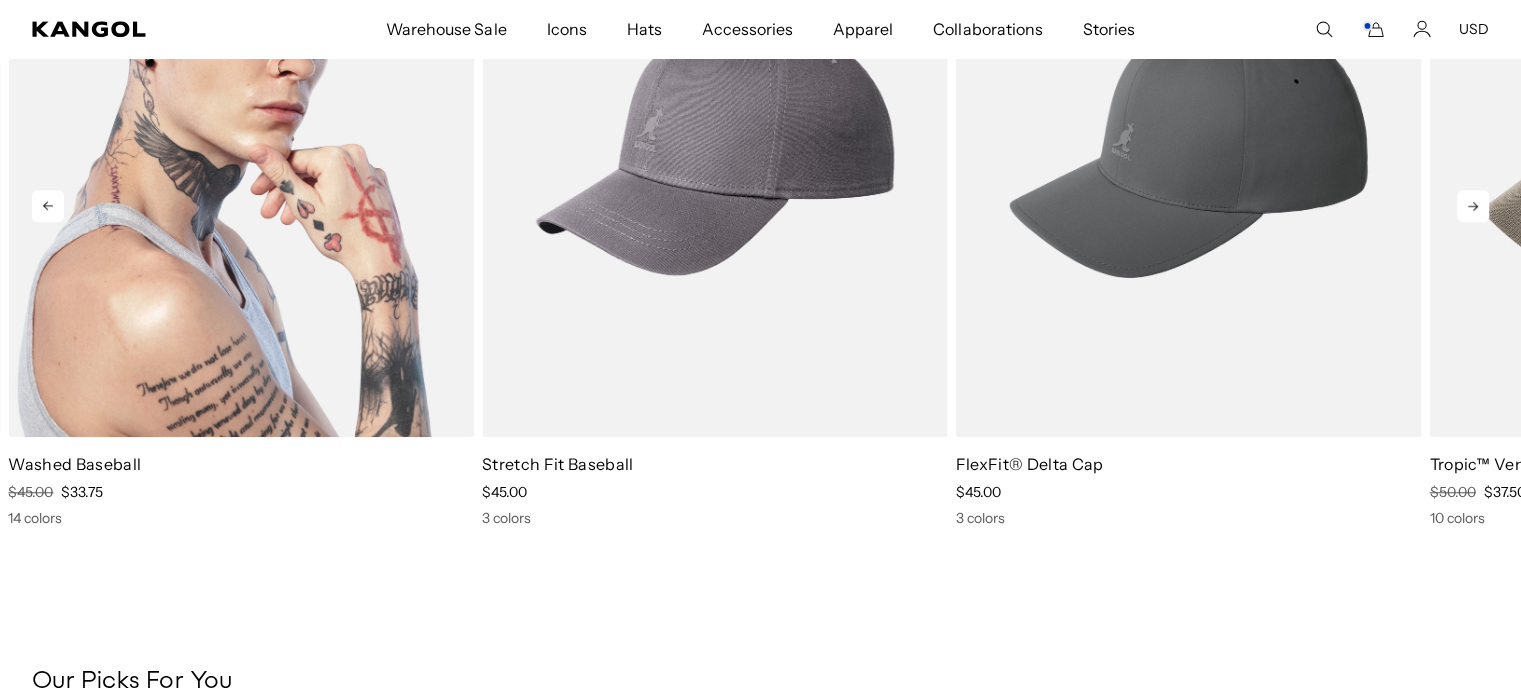 scroll, scrollTop: 1626, scrollLeft: 0, axis: vertical 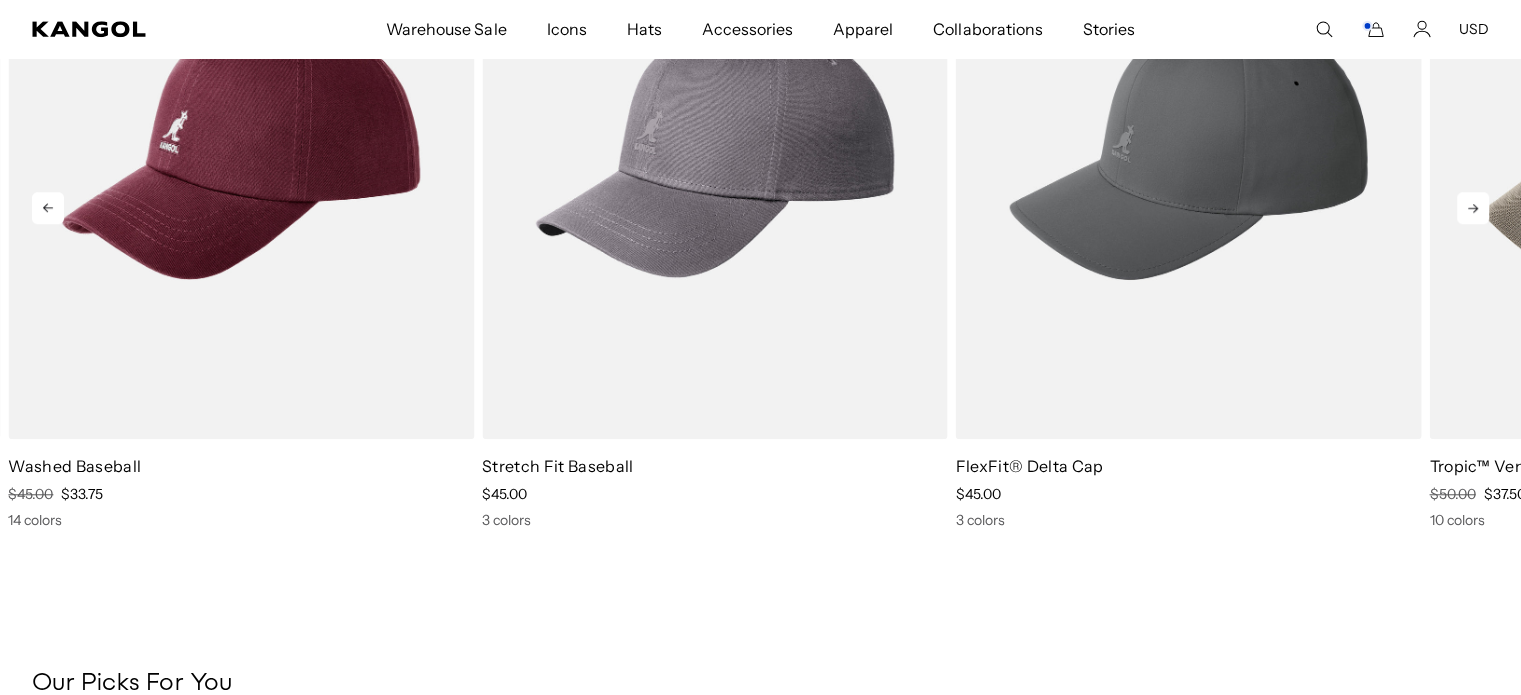 click 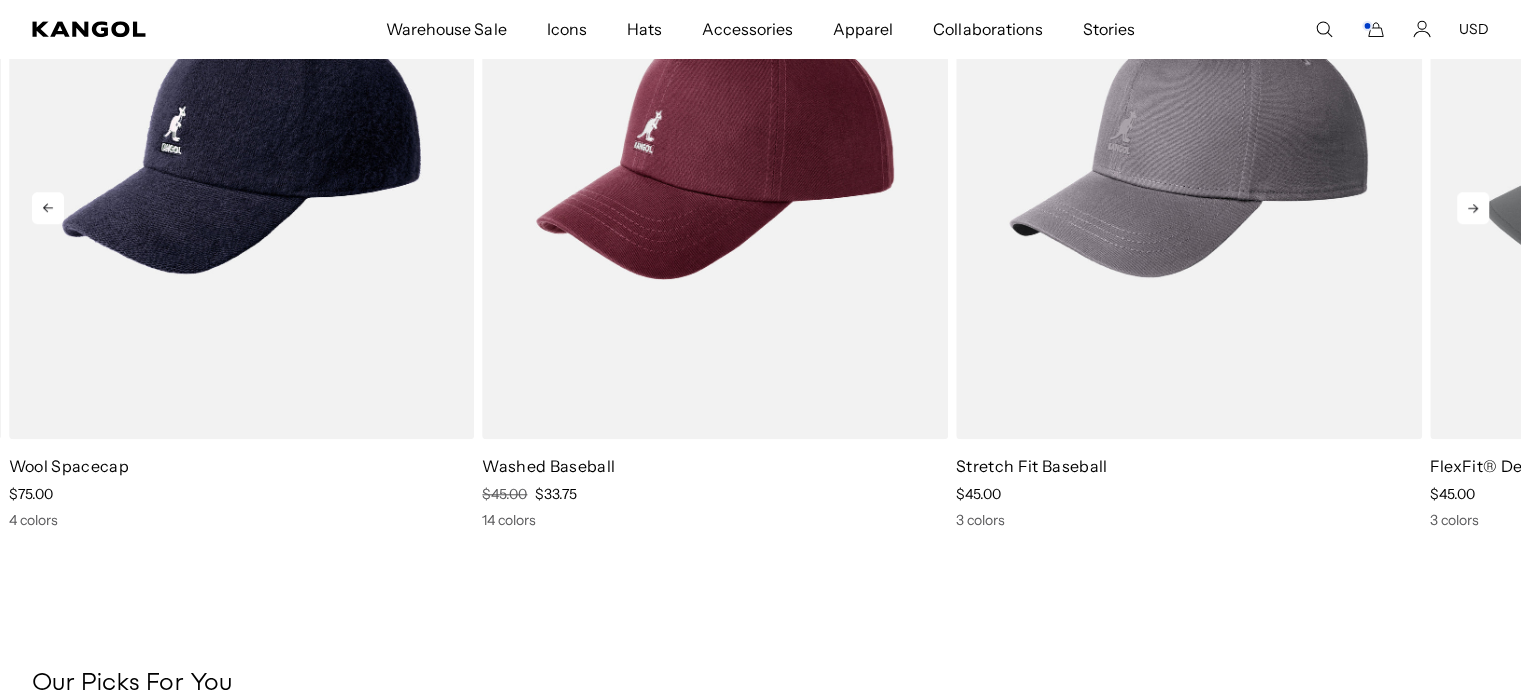 click 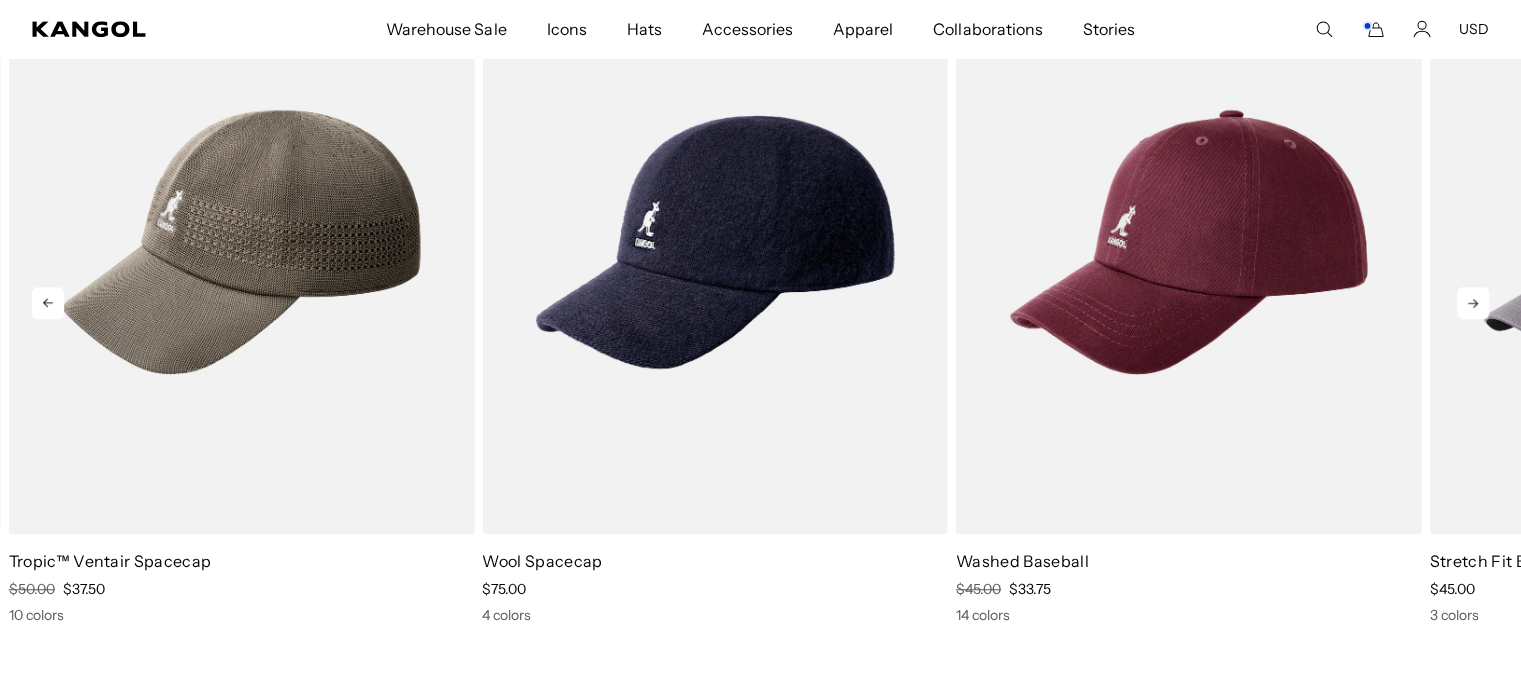 scroll, scrollTop: 1530, scrollLeft: 0, axis: vertical 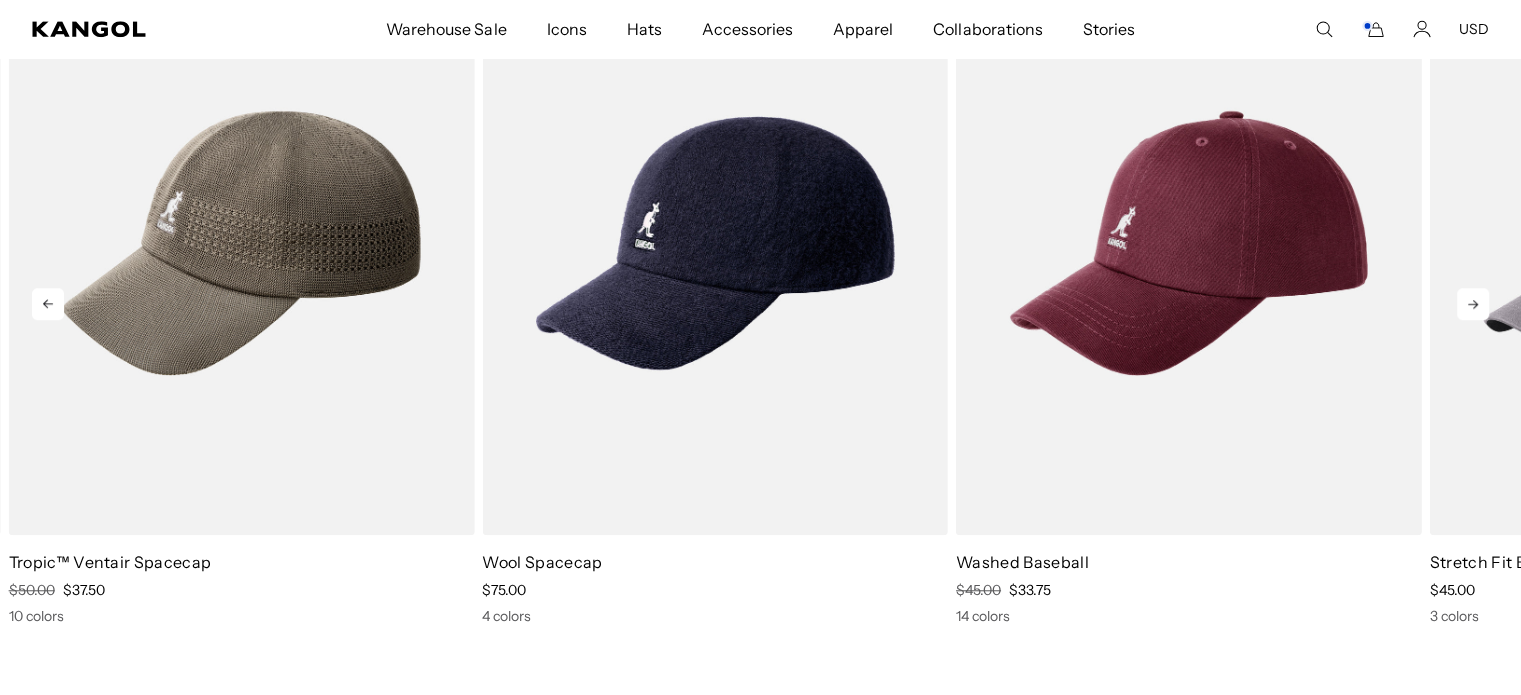 click 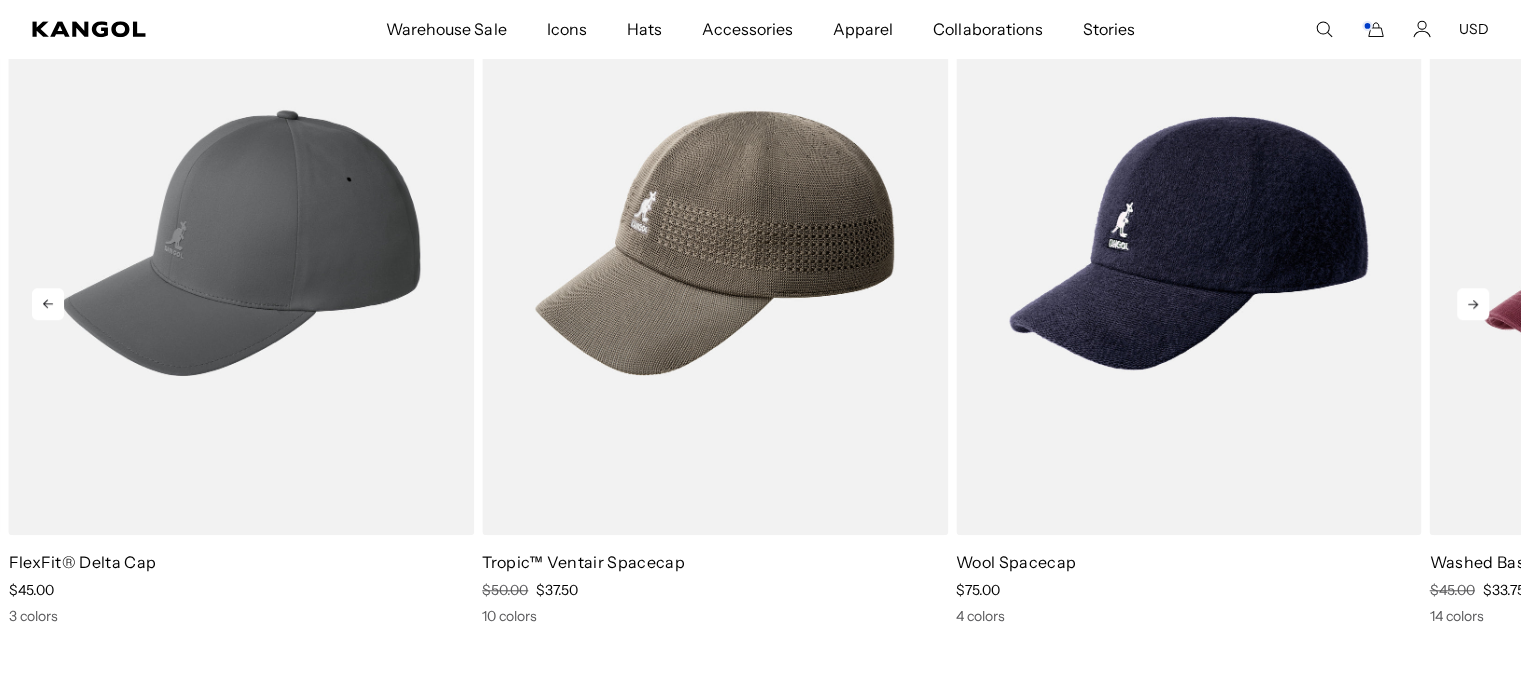 click 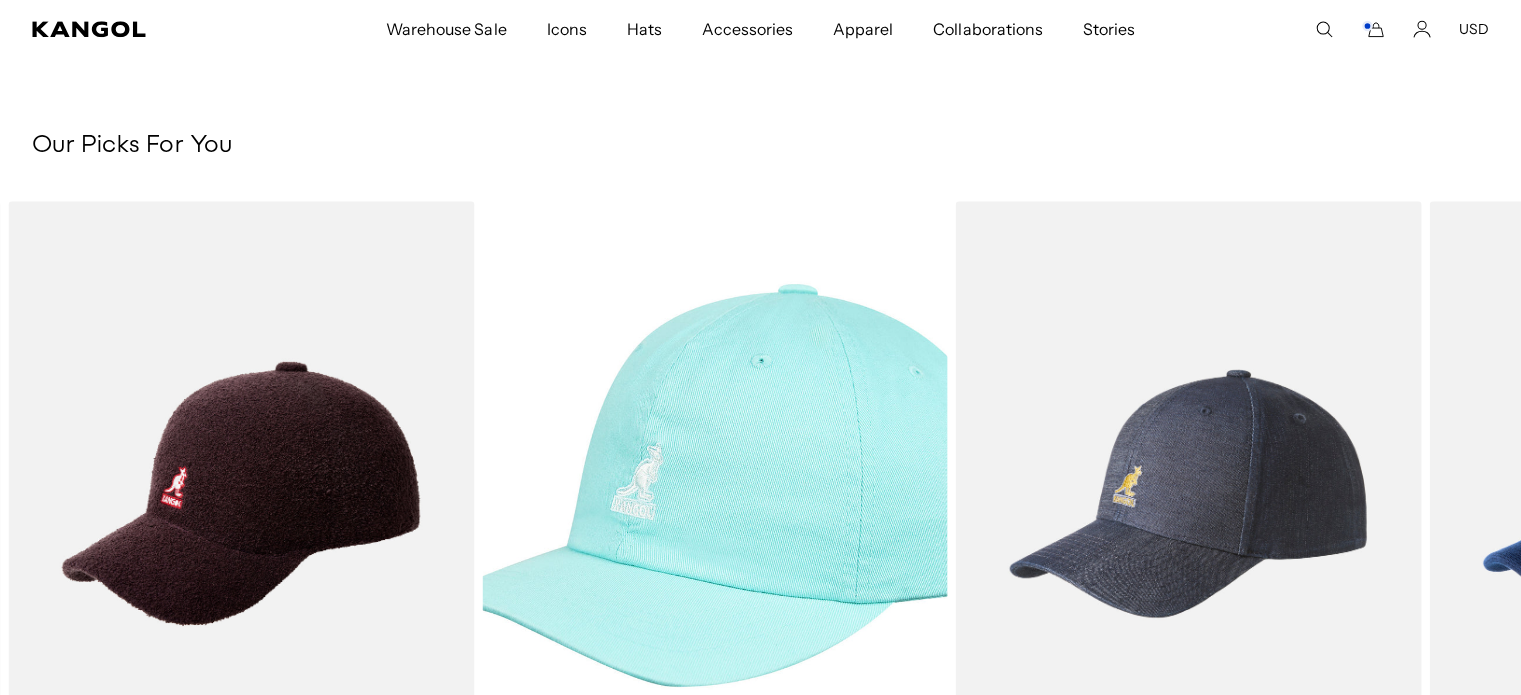 scroll, scrollTop: 2164, scrollLeft: 0, axis: vertical 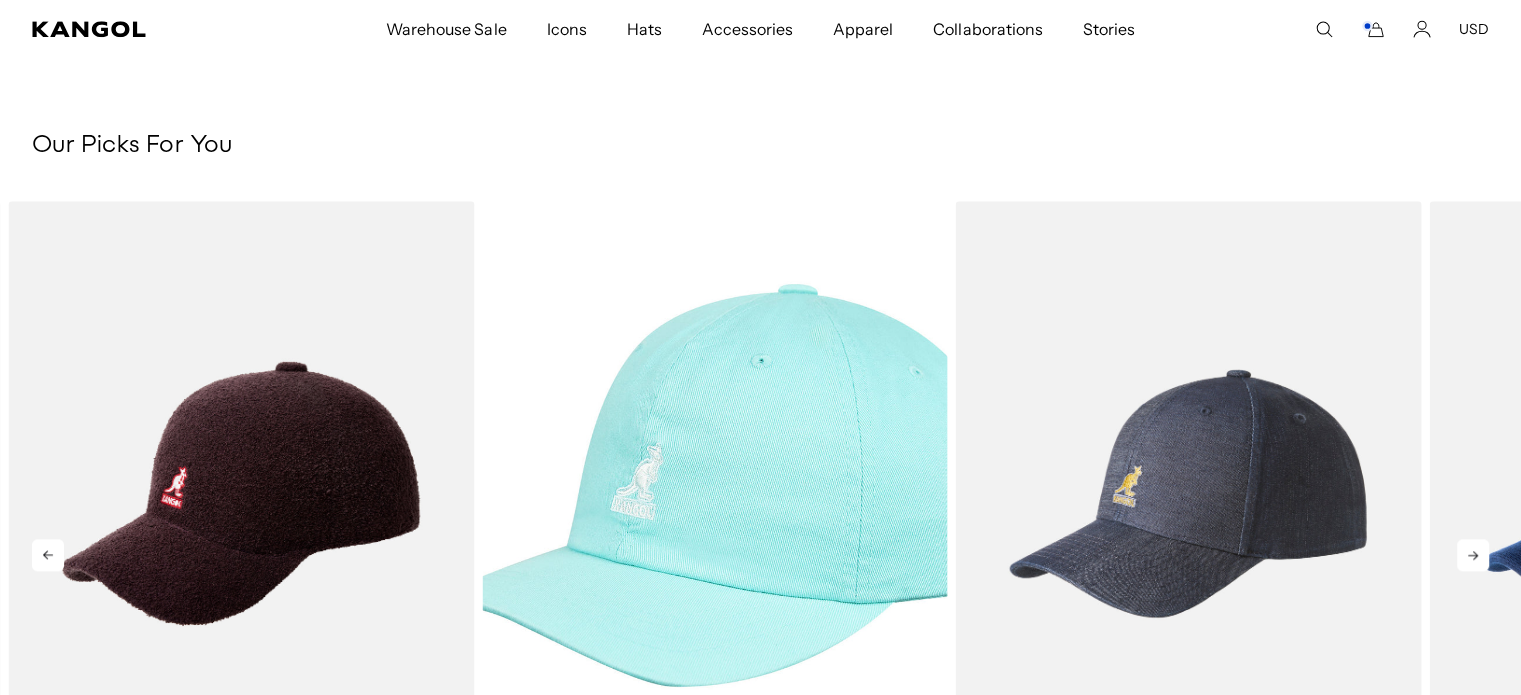 click 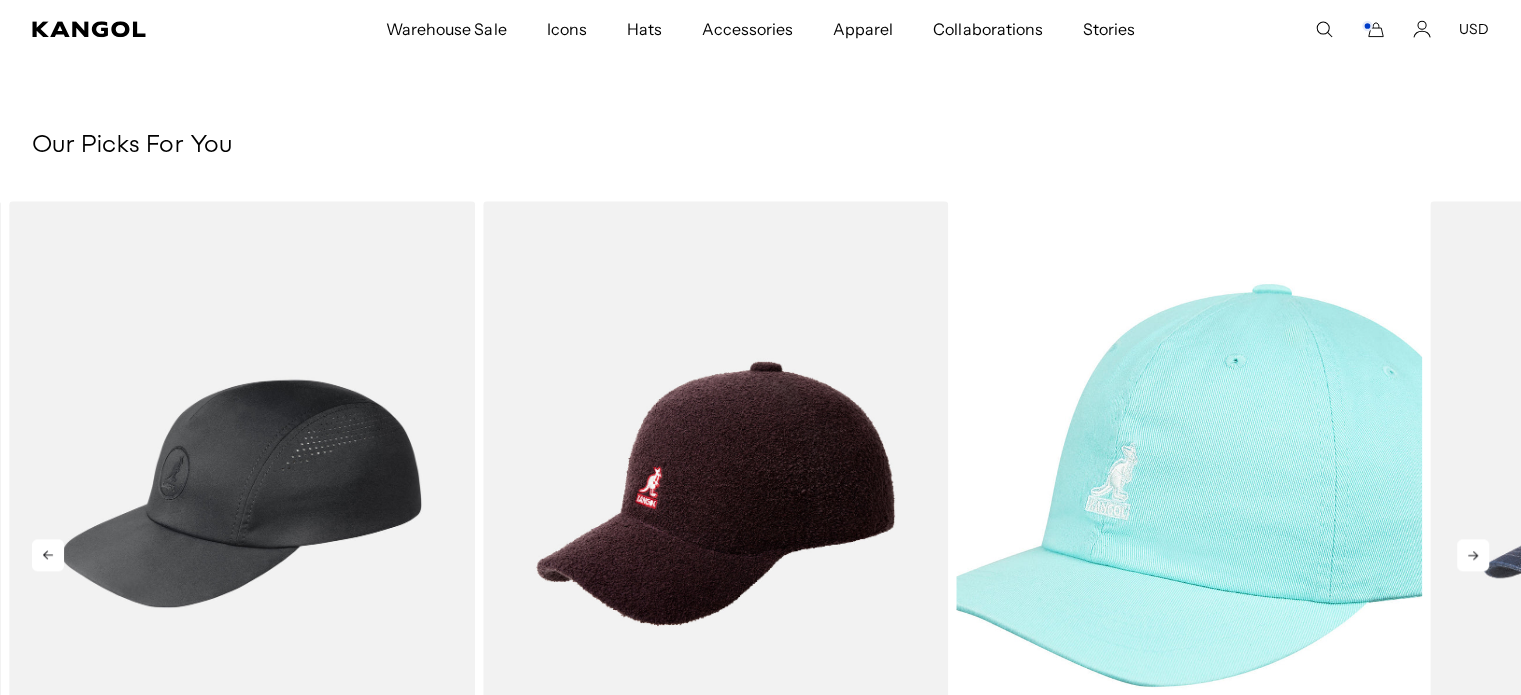 click 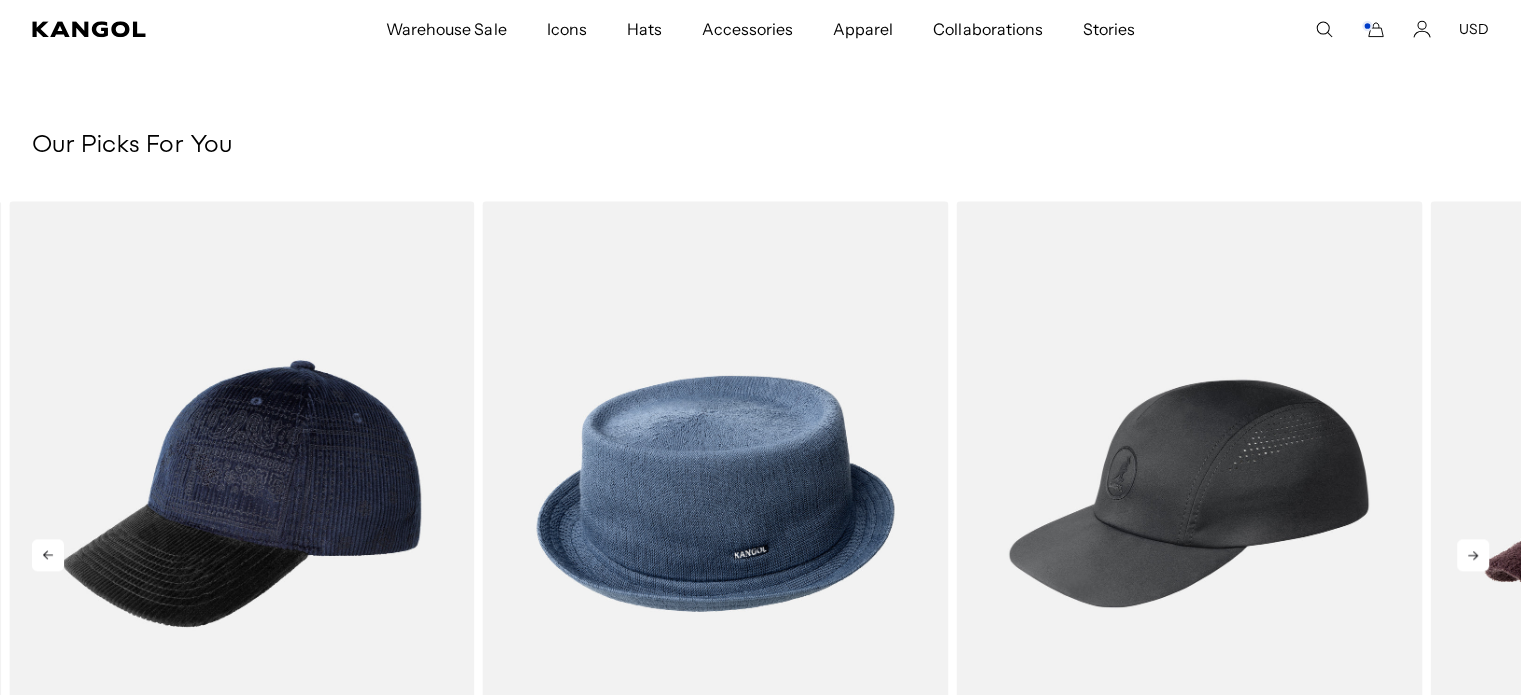 click 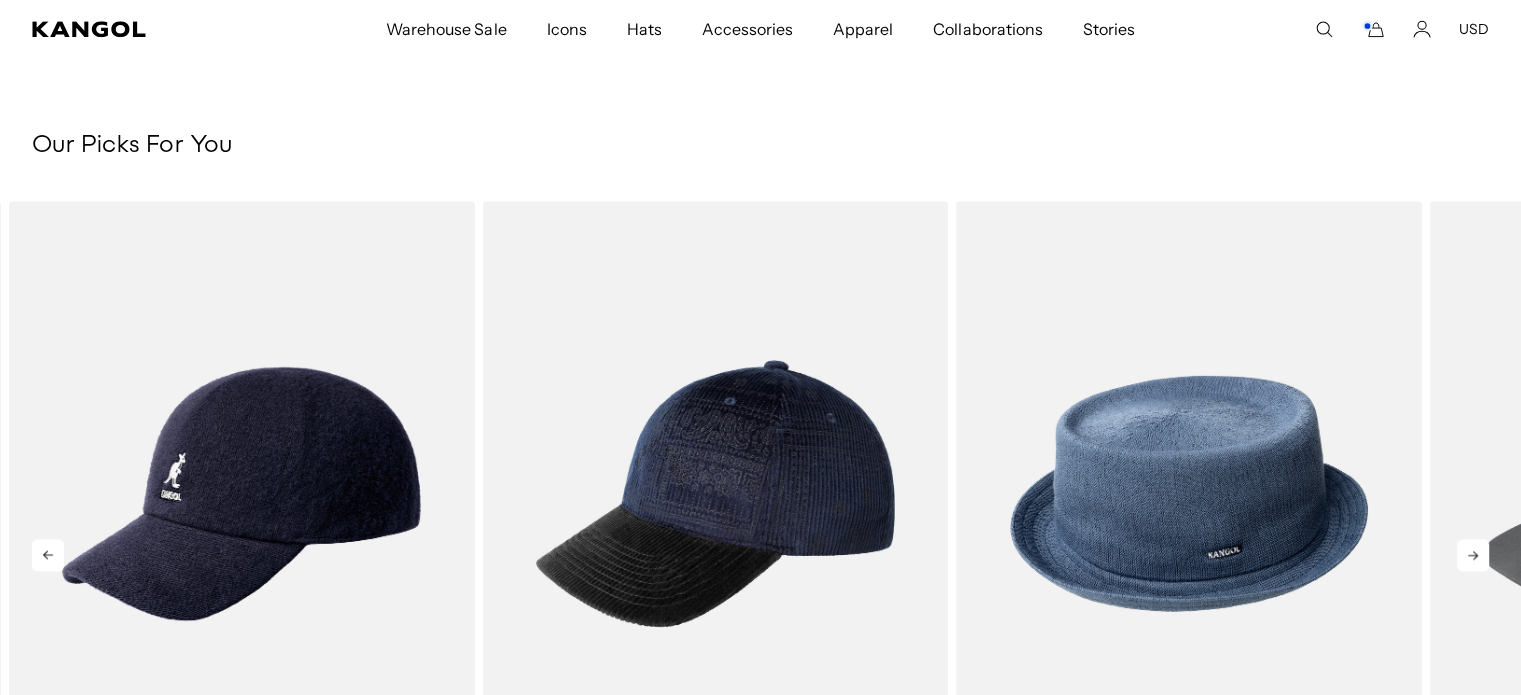 click 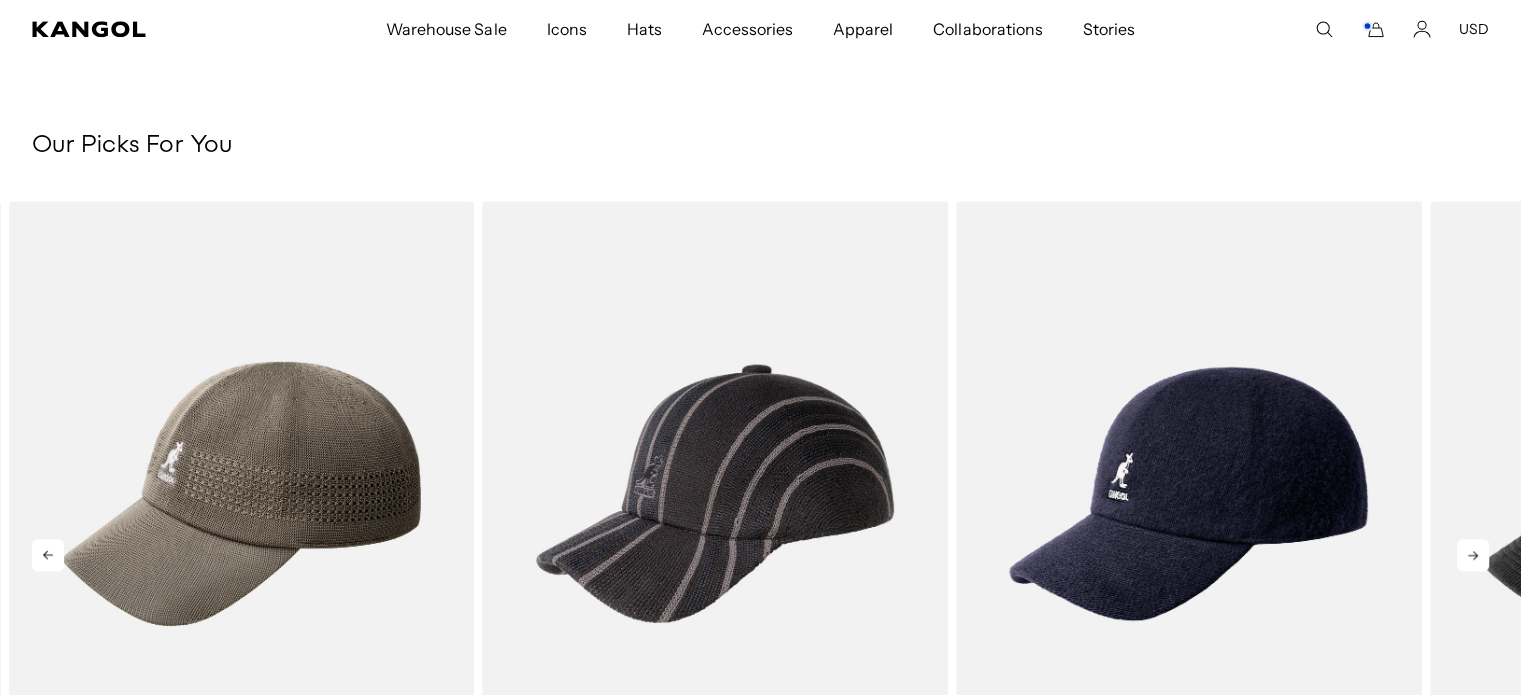 click 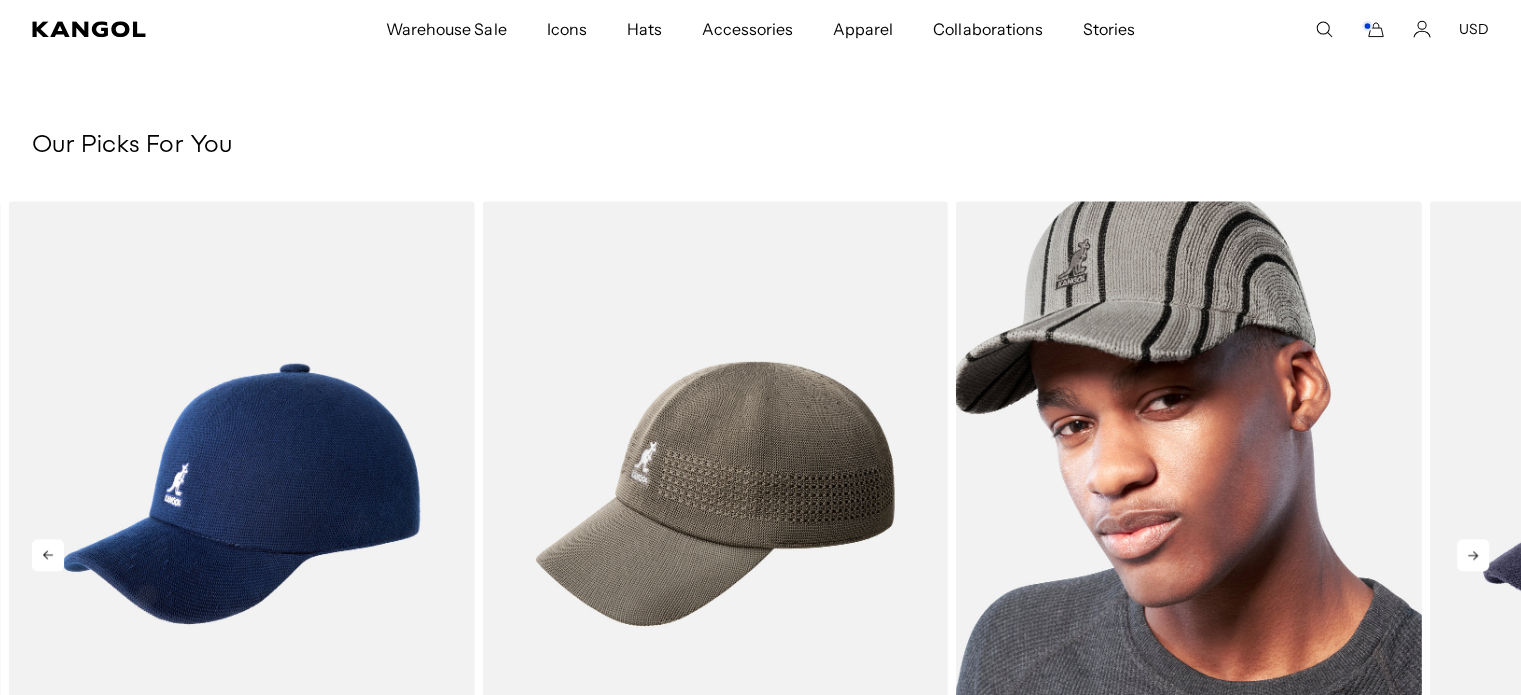 click at bounding box center (1189, 493) 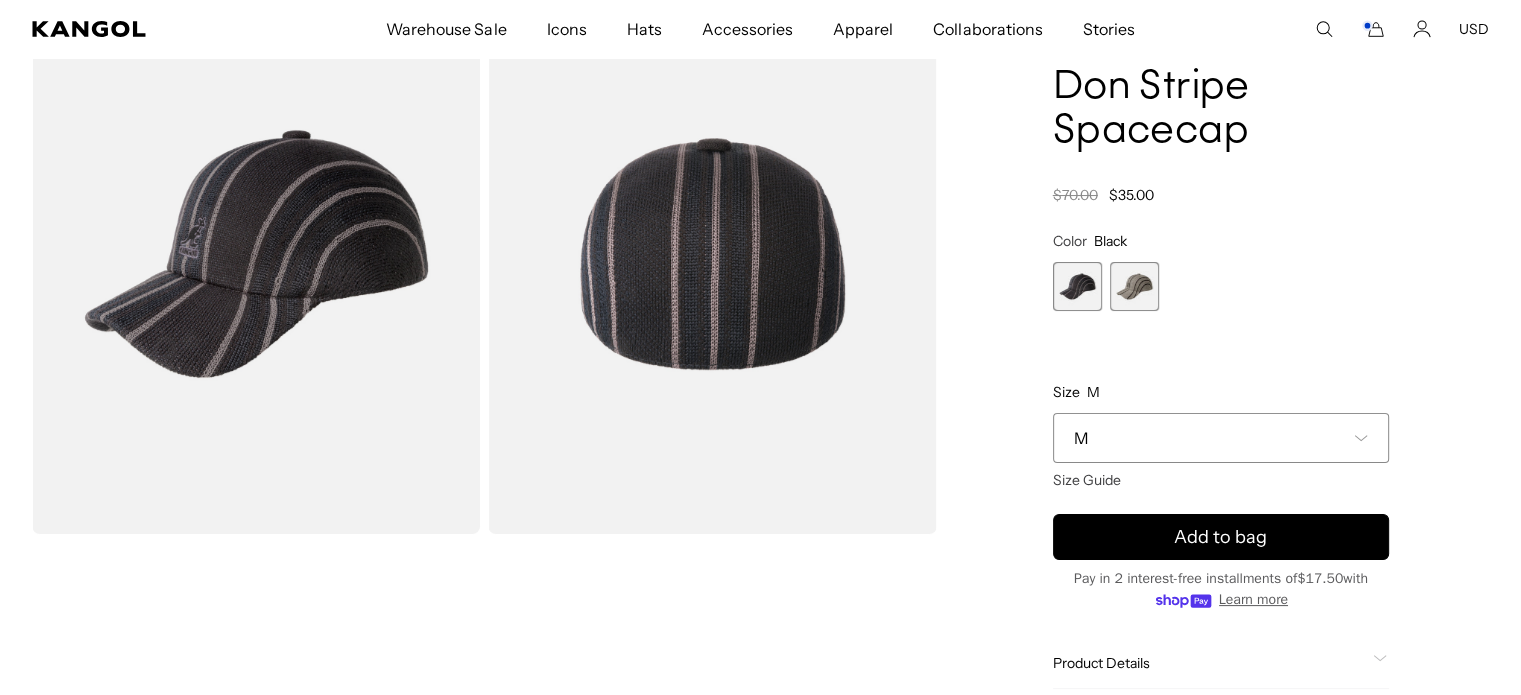 scroll, scrollTop: 0, scrollLeft: 0, axis: both 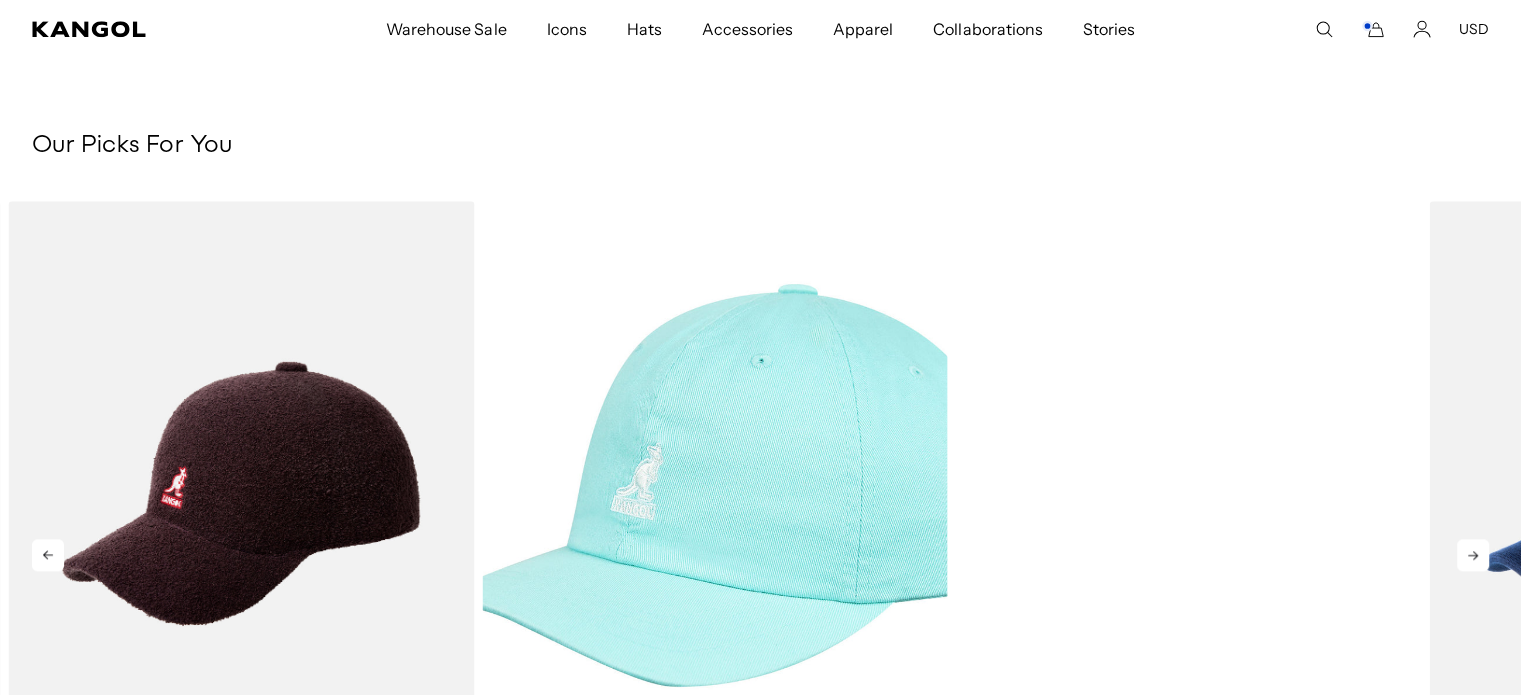 click at bounding box center (1189, 493) 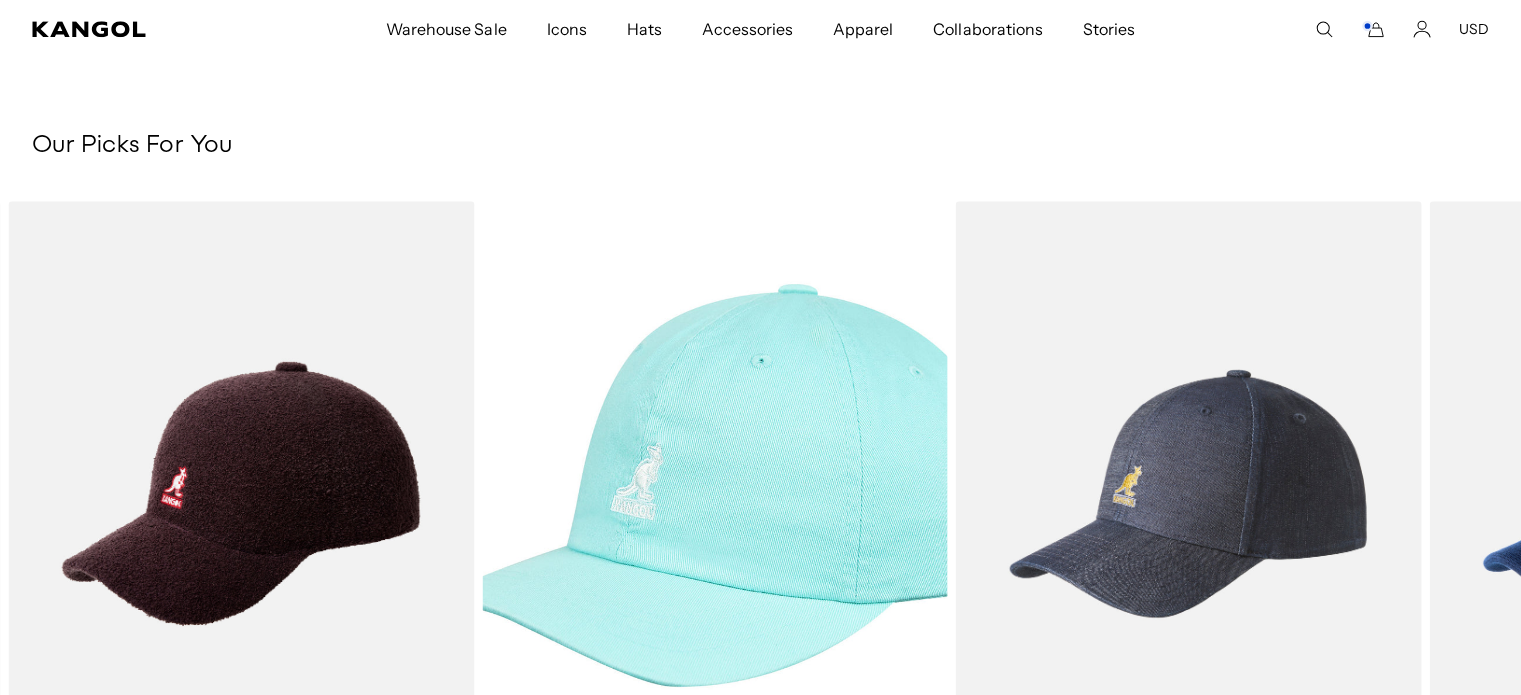 click on "You Might Also Like
Previous
Next
Sale Price" at bounding box center (760, 61) 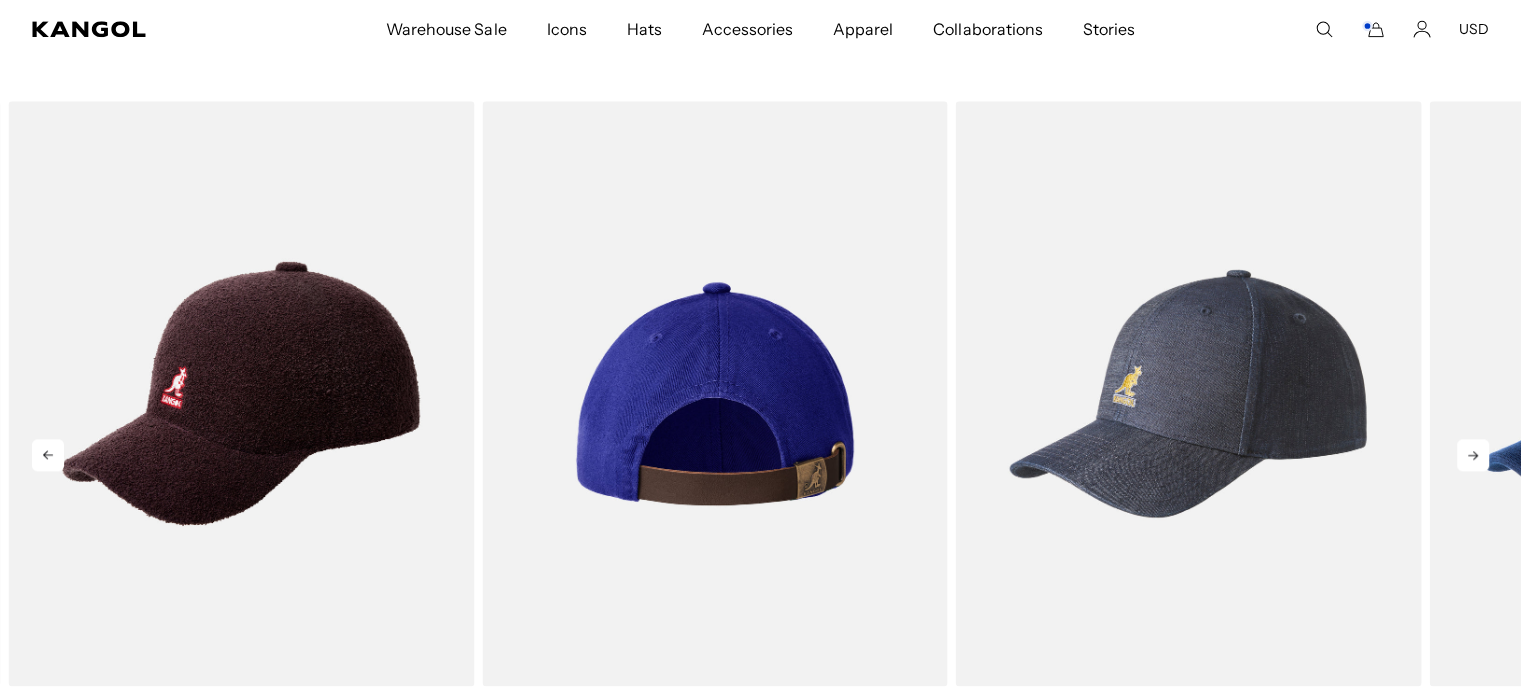 scroll, scrollTop: 2564, scrollLeft: 0, axis: vertical 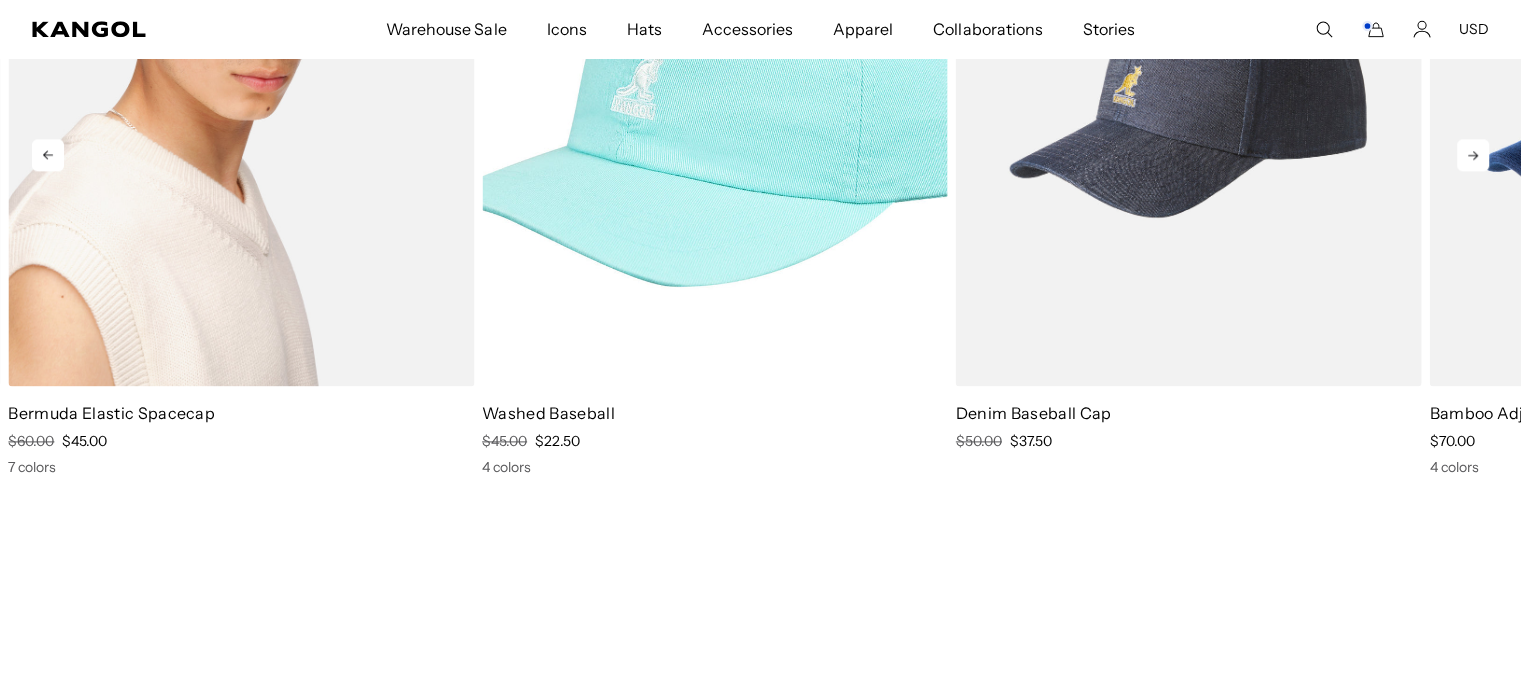 click at bounding box center [241, 93] 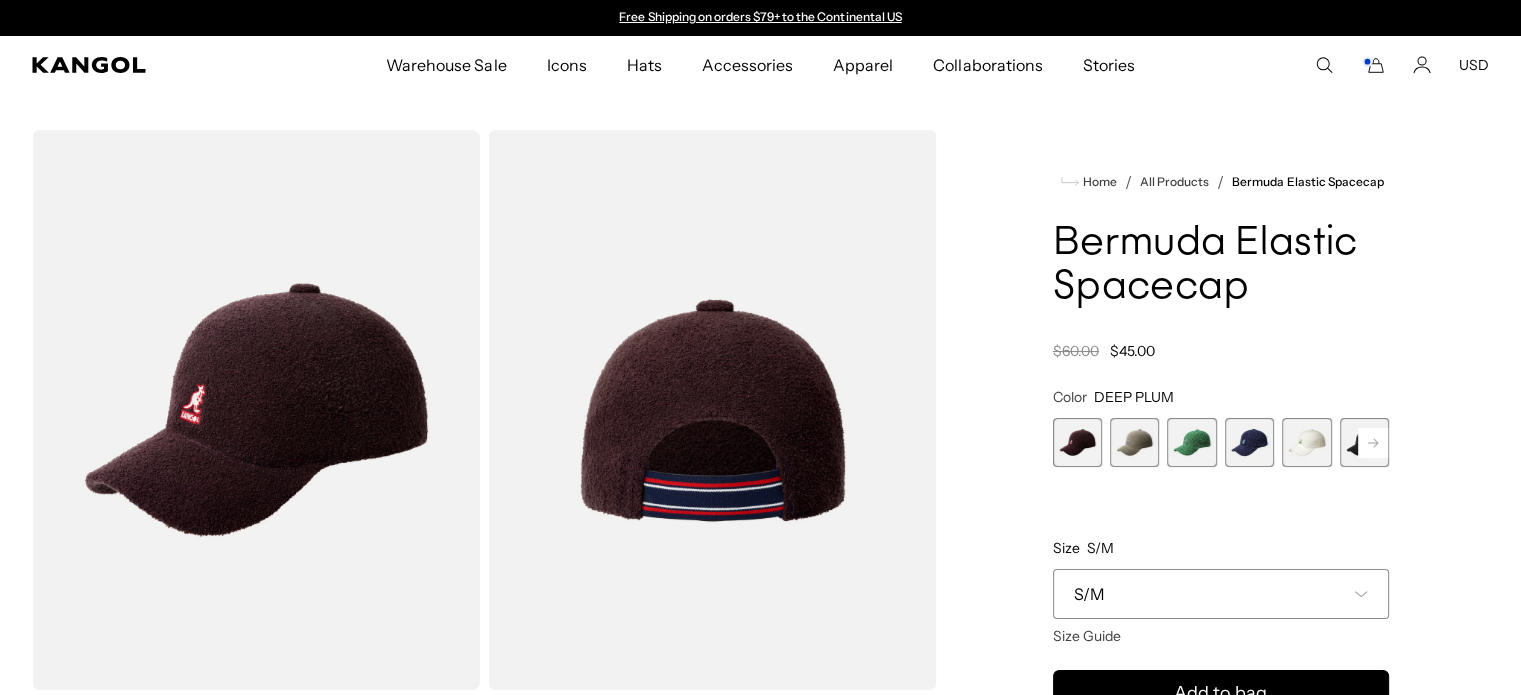 scroll, scrollTop: 0, scrollLeft: 0, axis: both 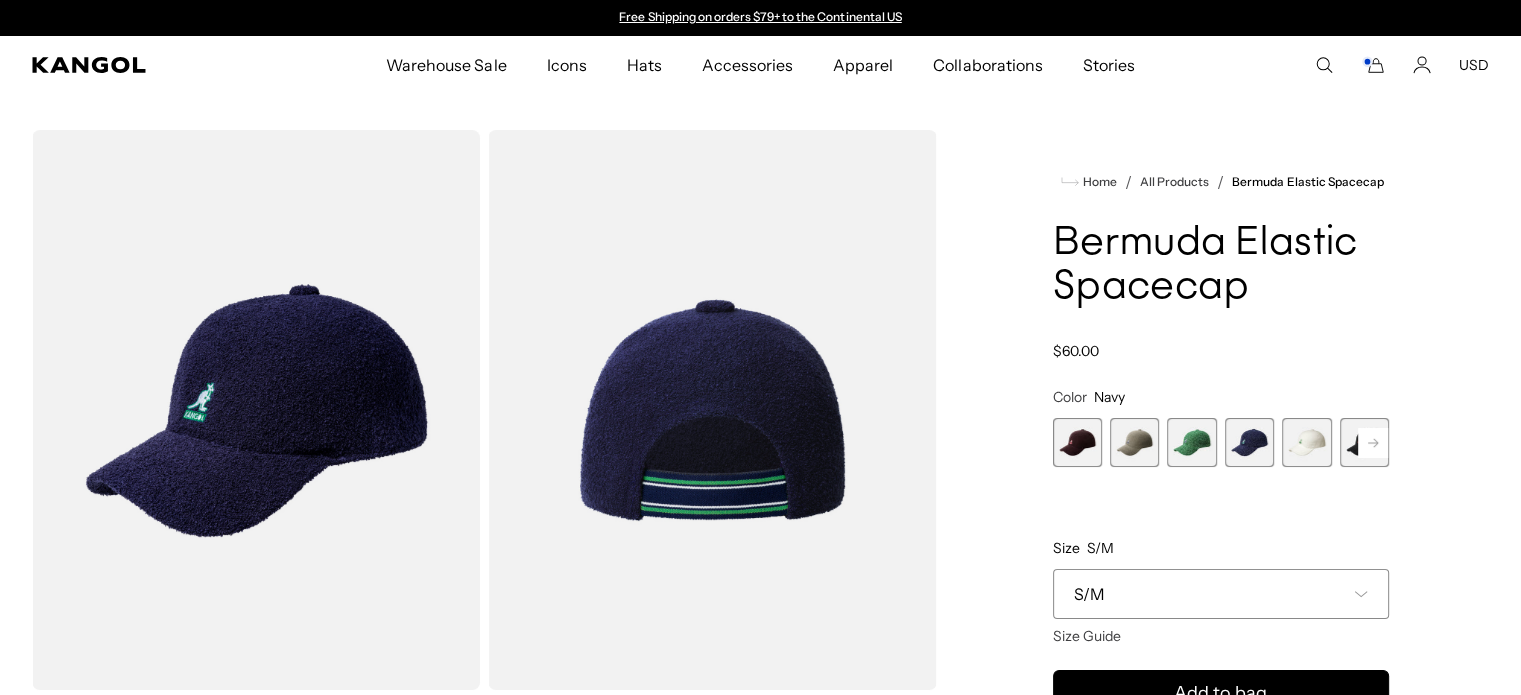 click 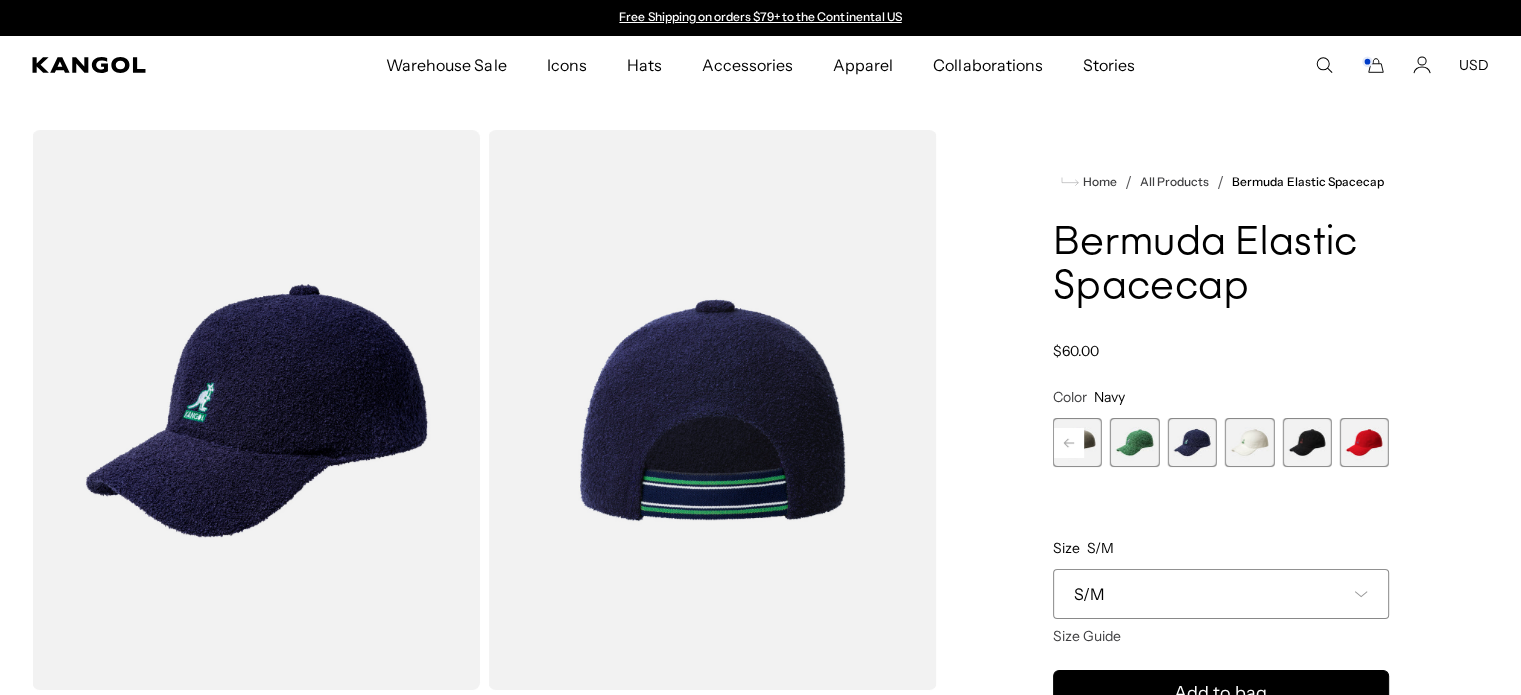 click at bounding box center [1364, 442] 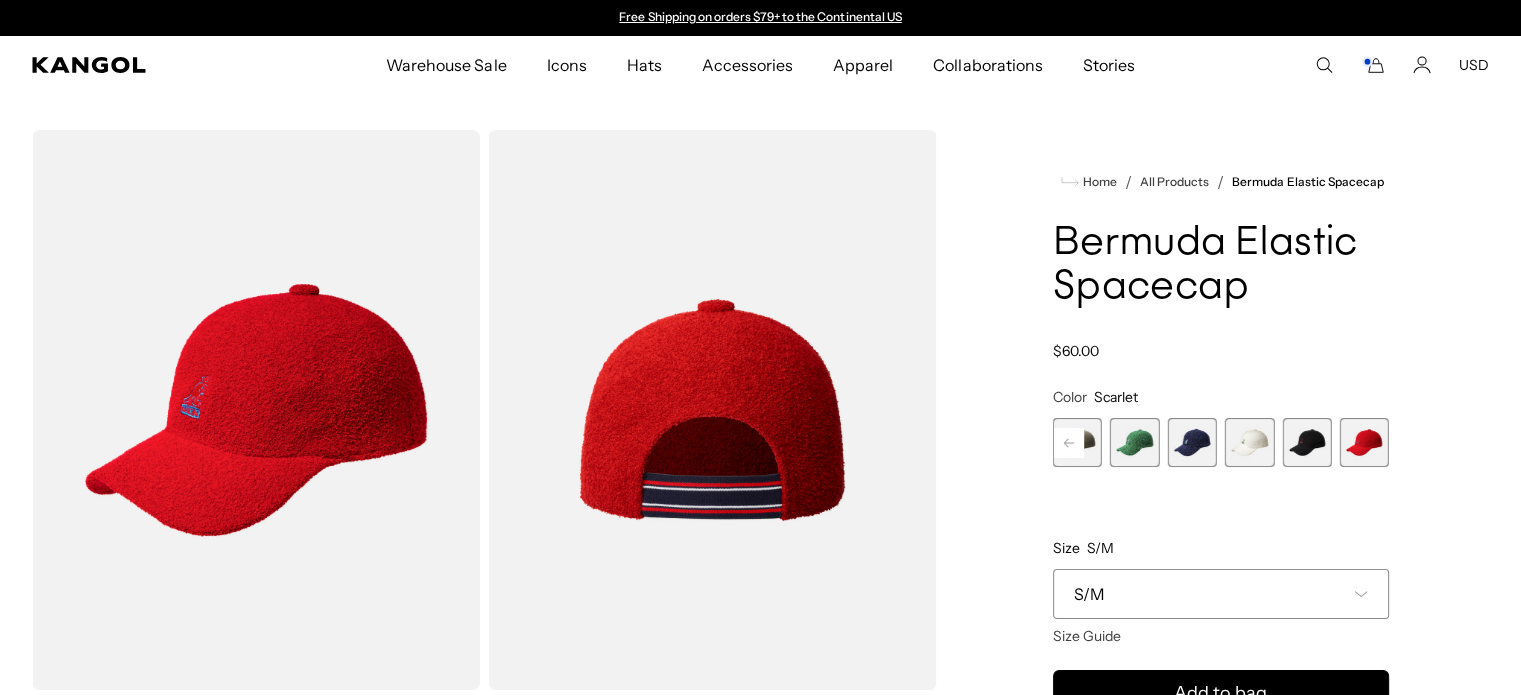 click at bounding box center (1191, 442) 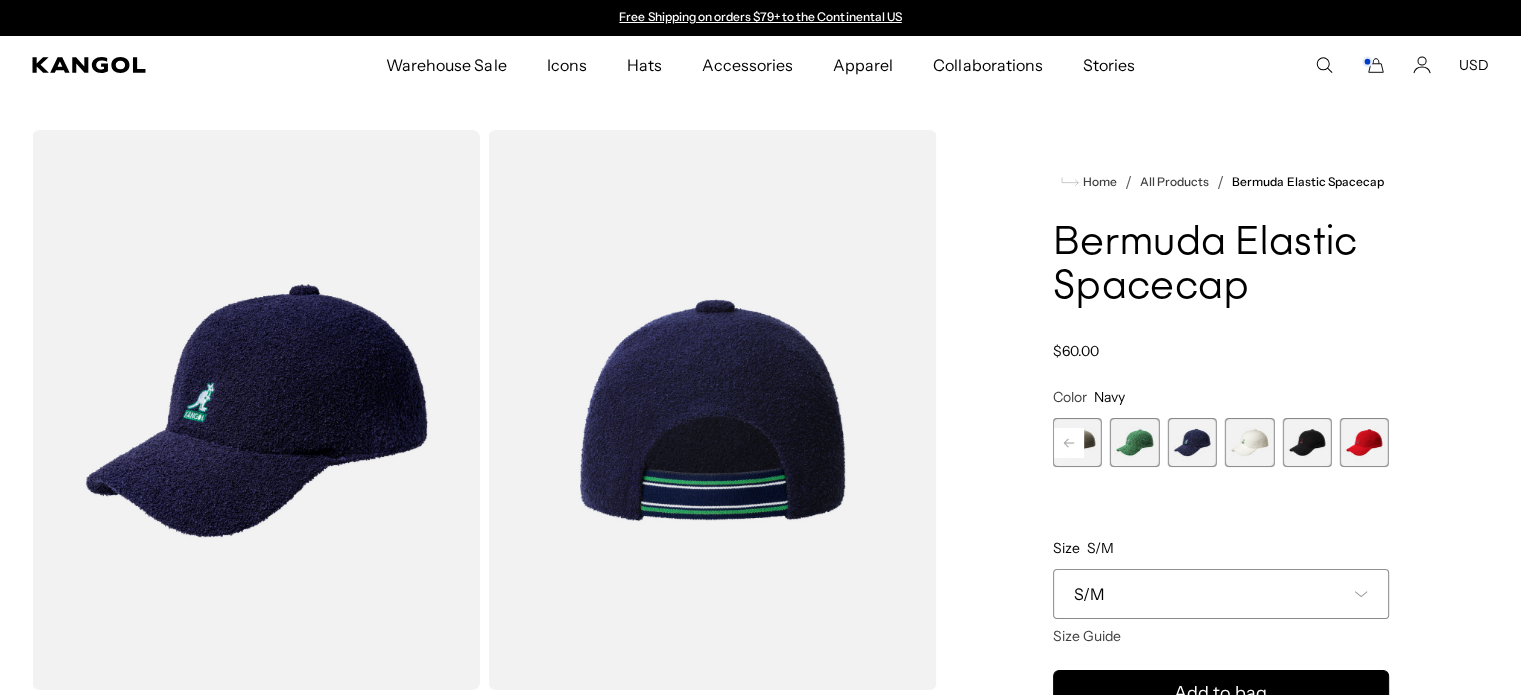 click 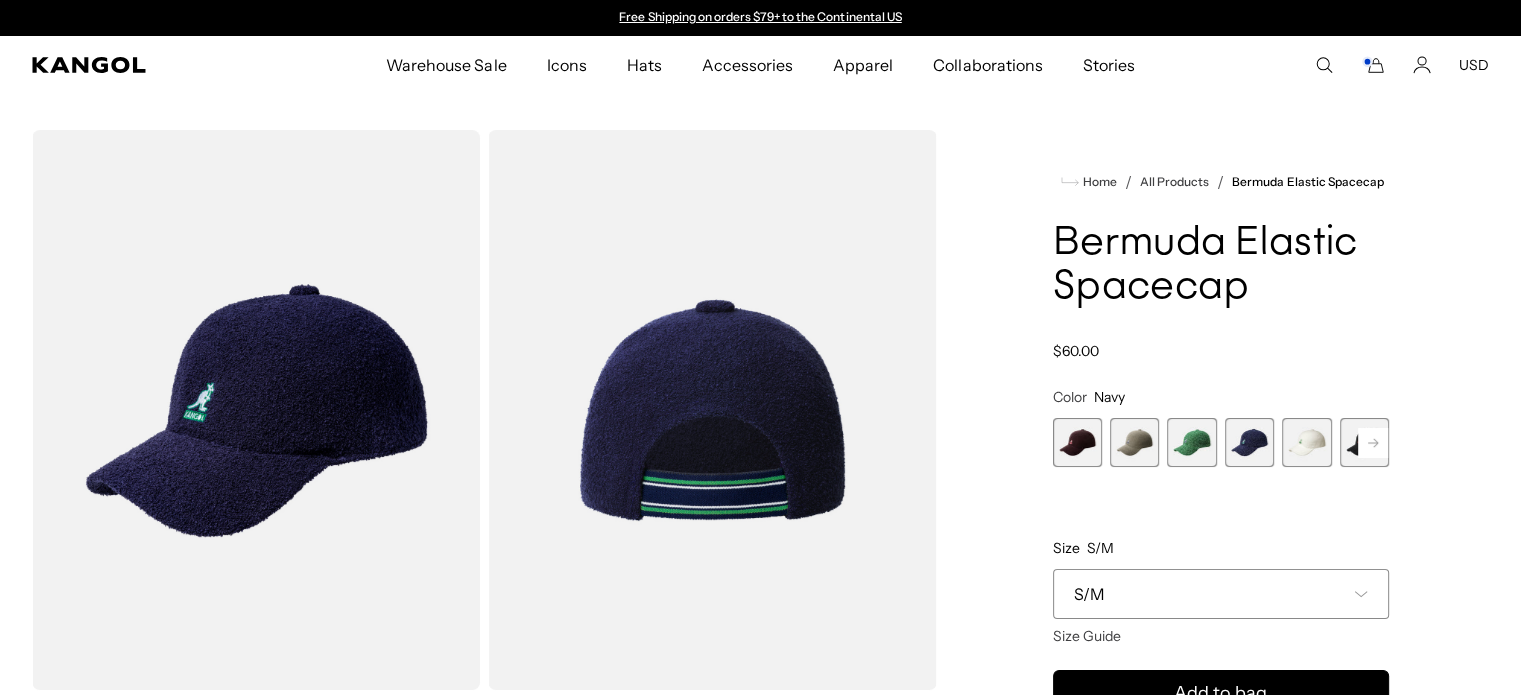 click at bounding box center (1077, 442) 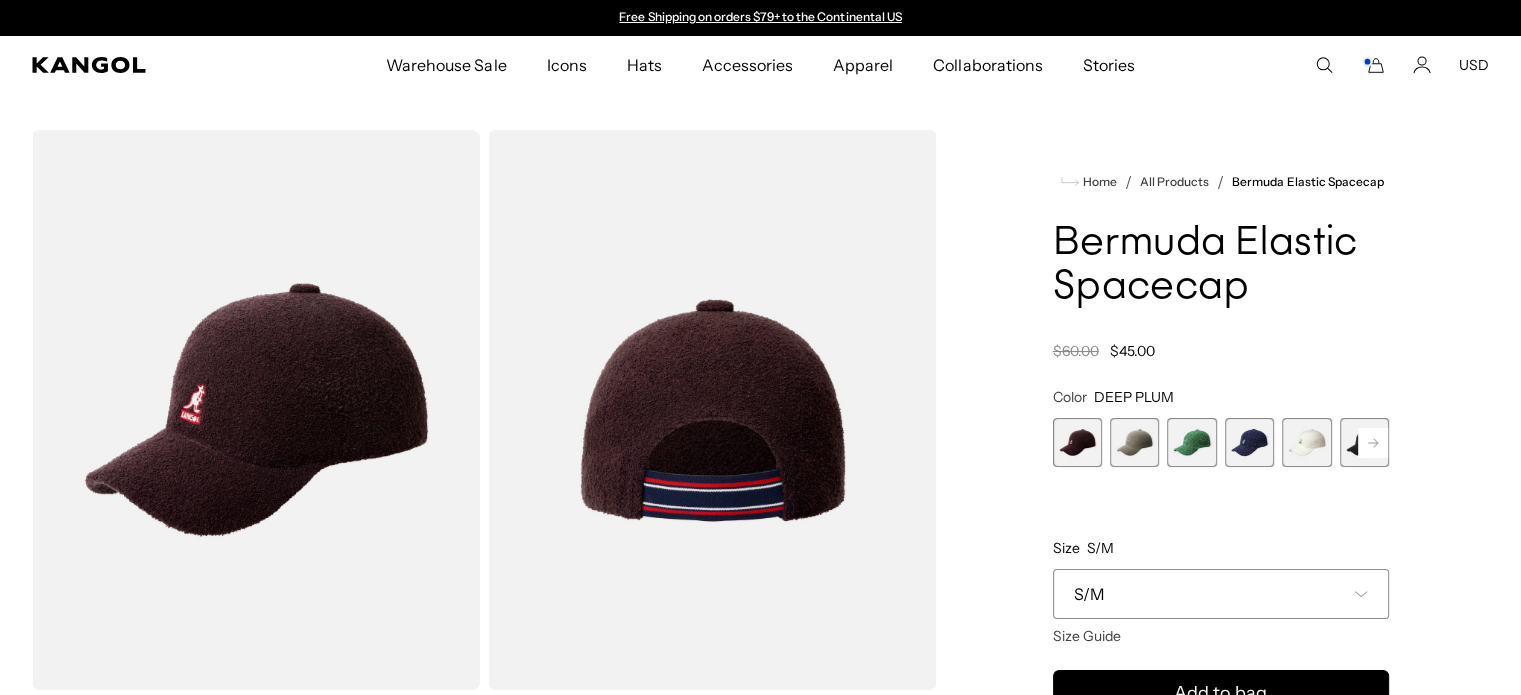 click at bounding box center [1249, 442] 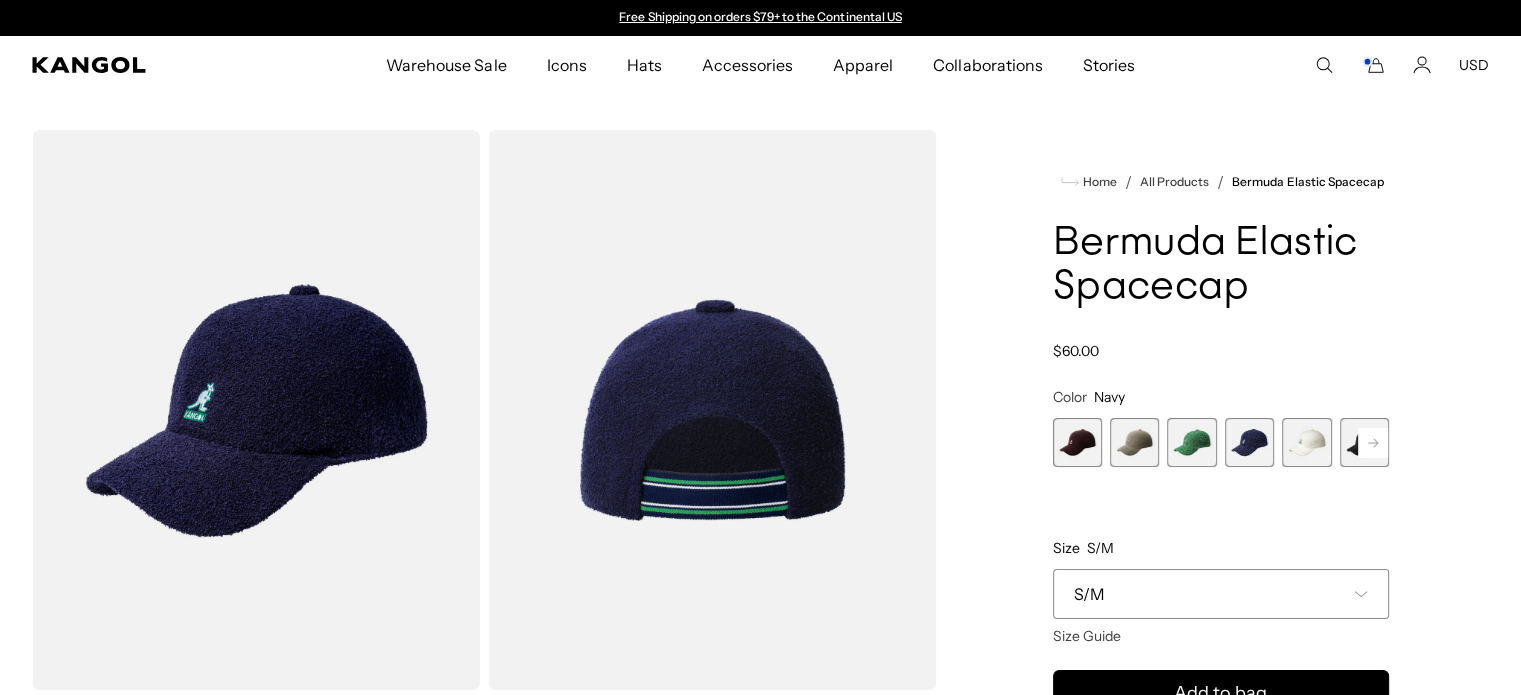 click at bounding box center [1077, 442] 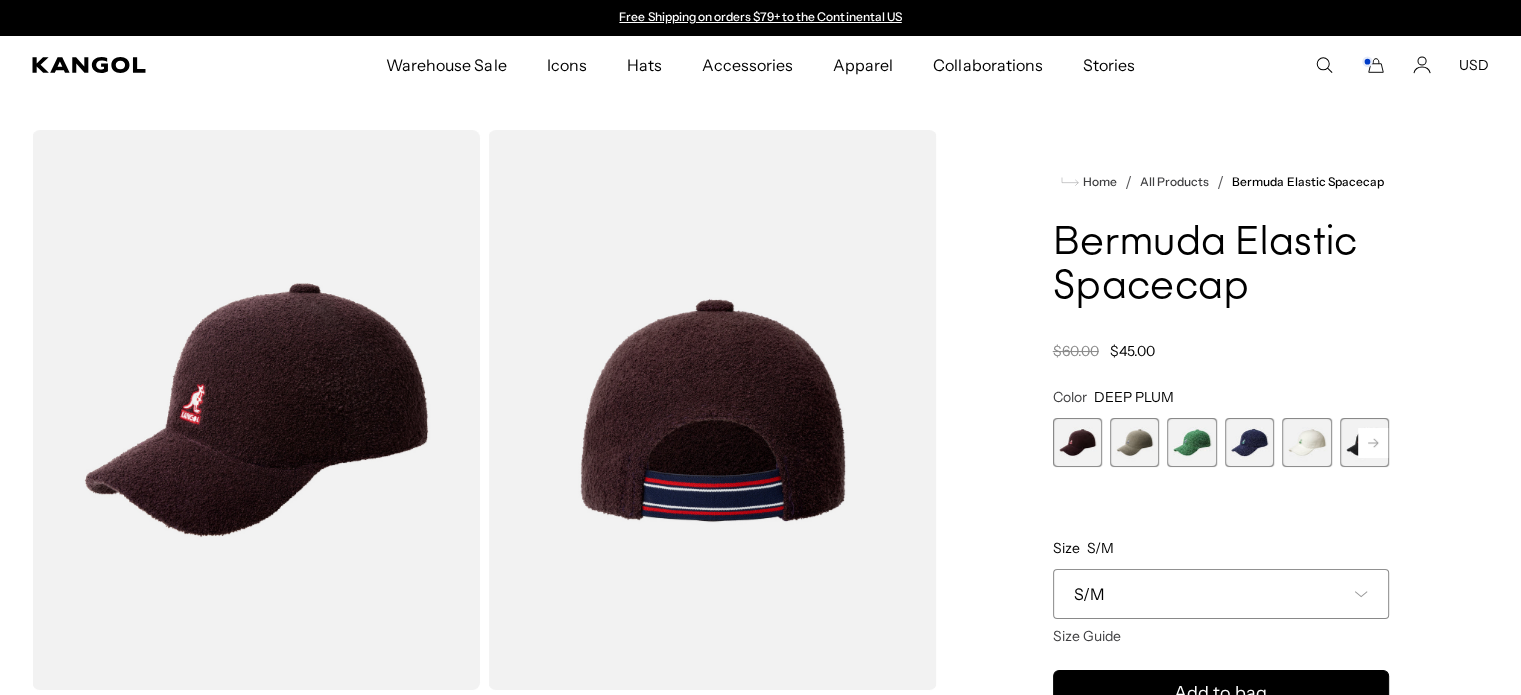 click at bounding box center (1134, 442) 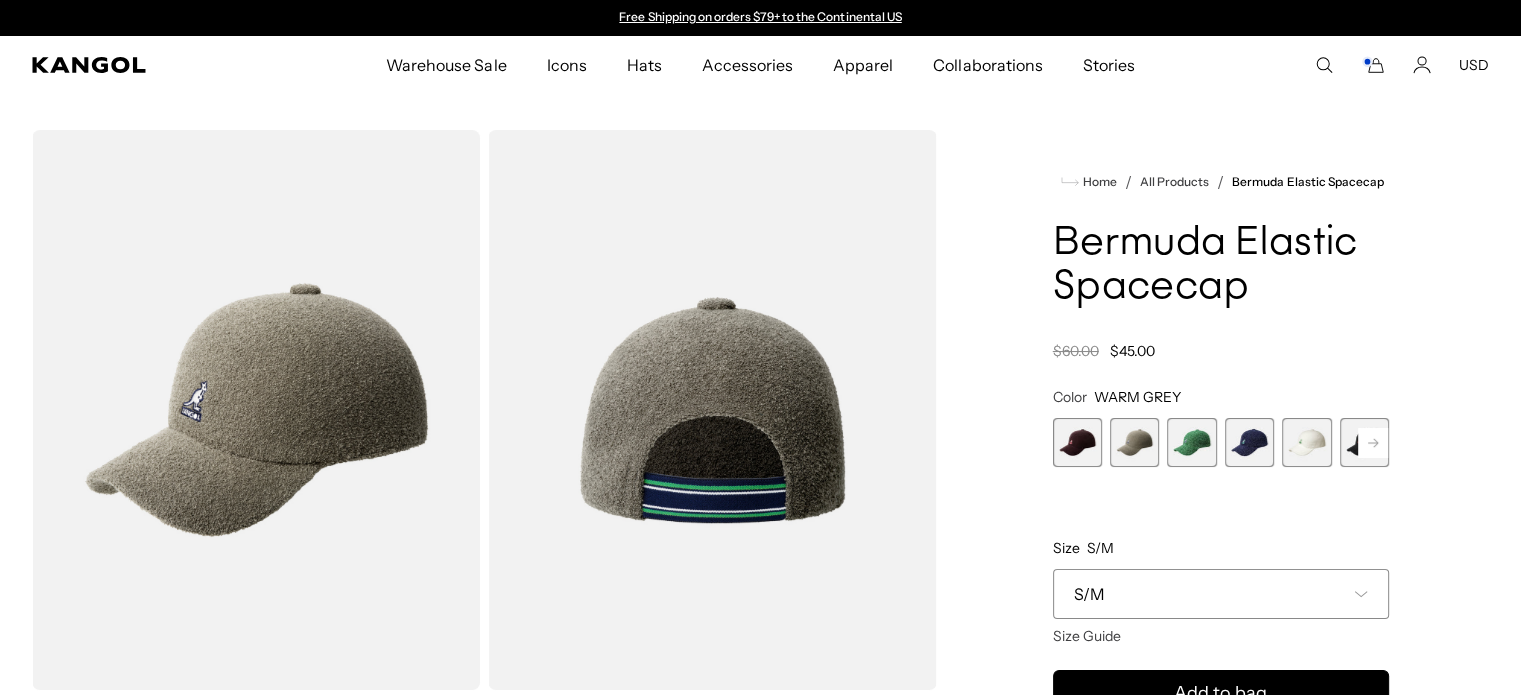 click on "Bermuda Elastic Spacecap
Regular price
$45.00
Regular price
$60.00
Sale price
$45.00" at bounding box center (1221, 291) 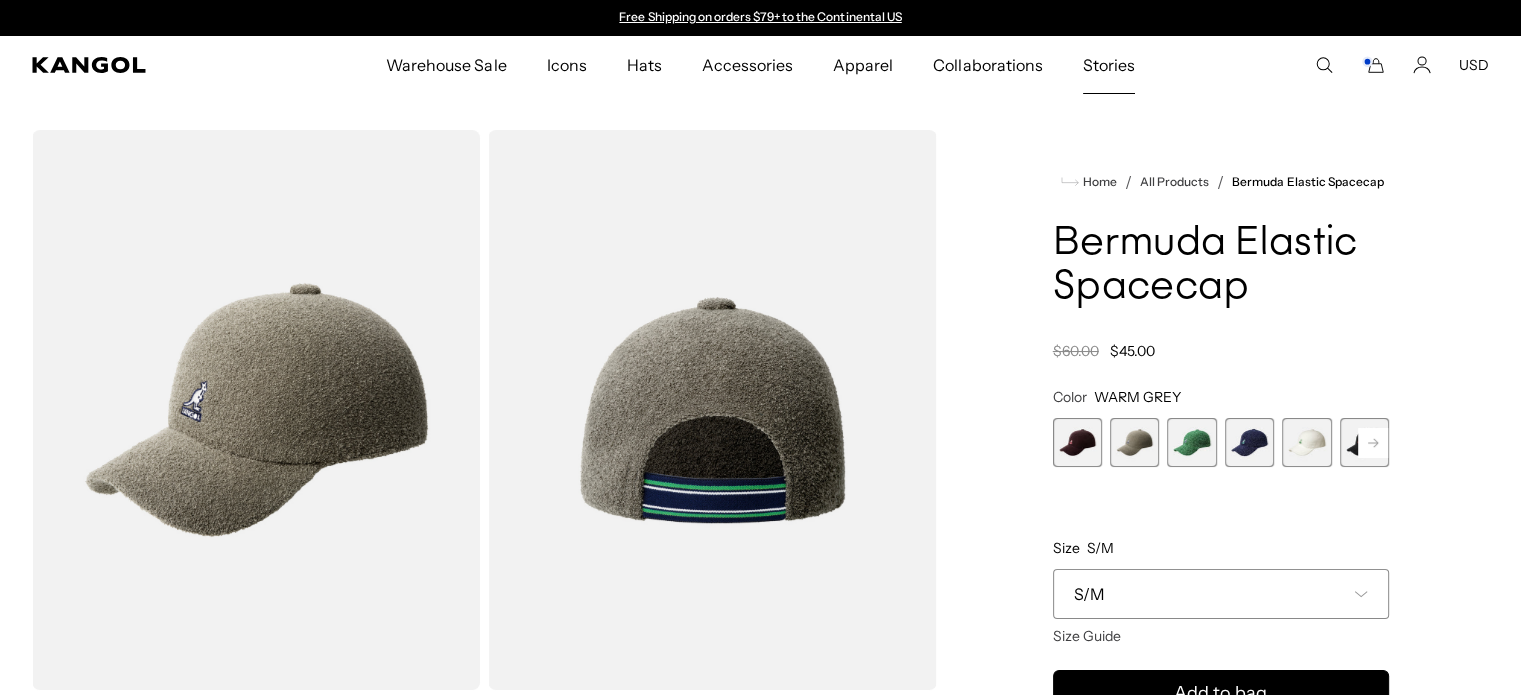 click on "Stories" at bounding box center [1109, 65] 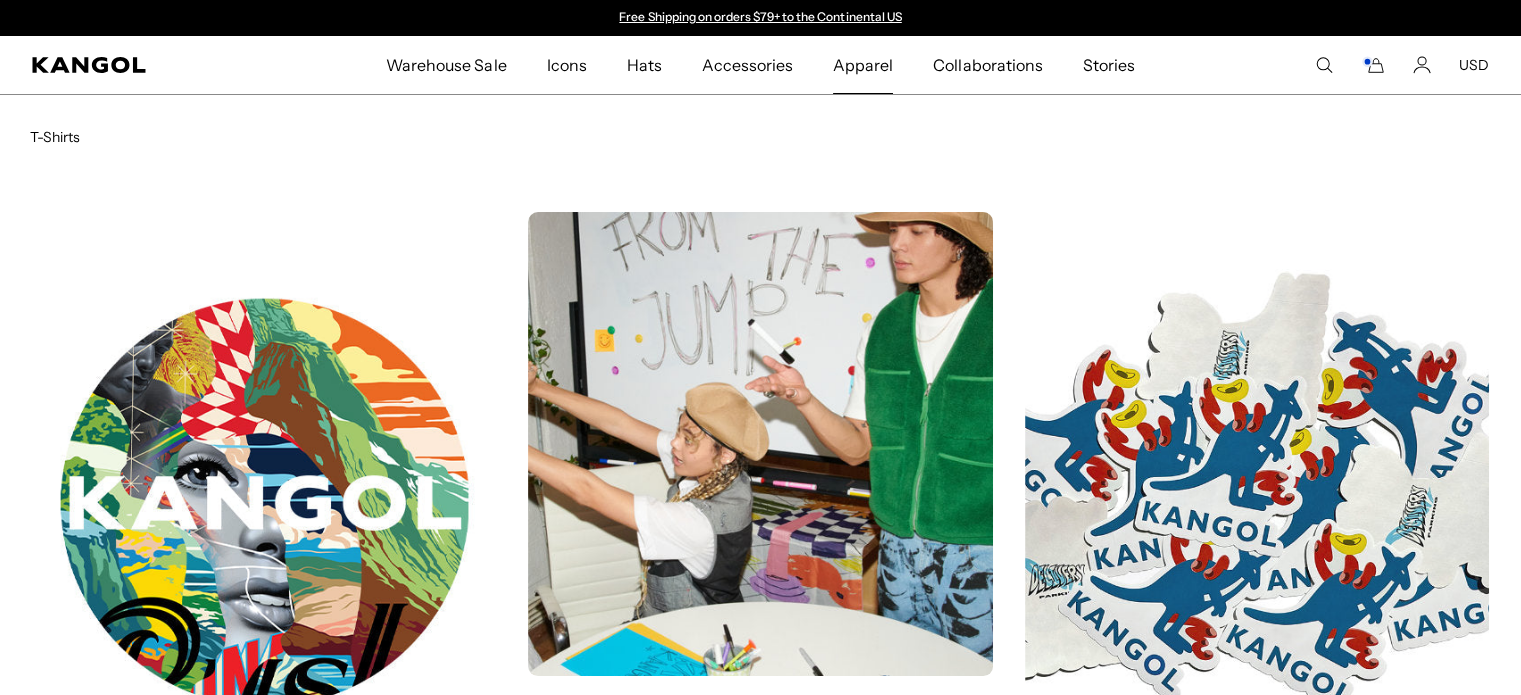 scroll, scrollTop: 0, scrollLeft: 0, axis: both 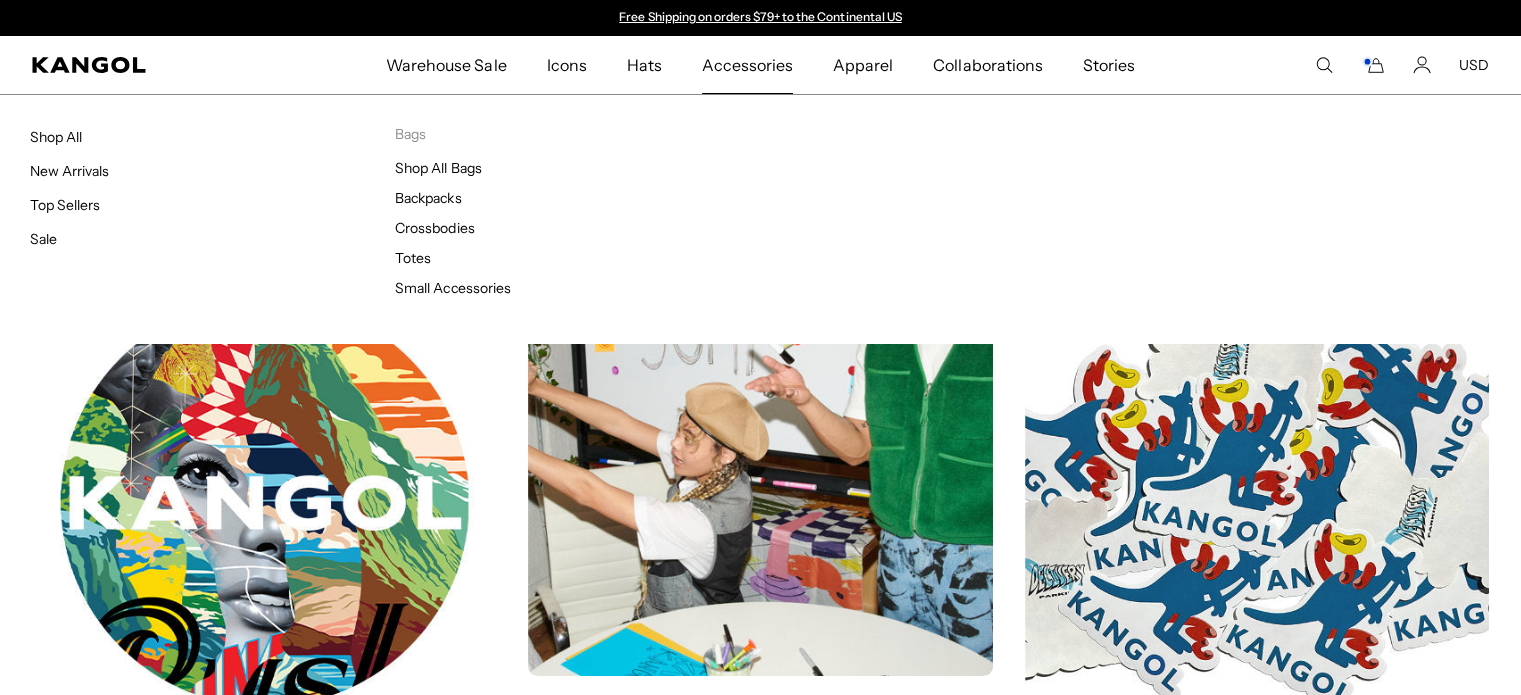 click on "Accessories" at bounding box center (747, 65) 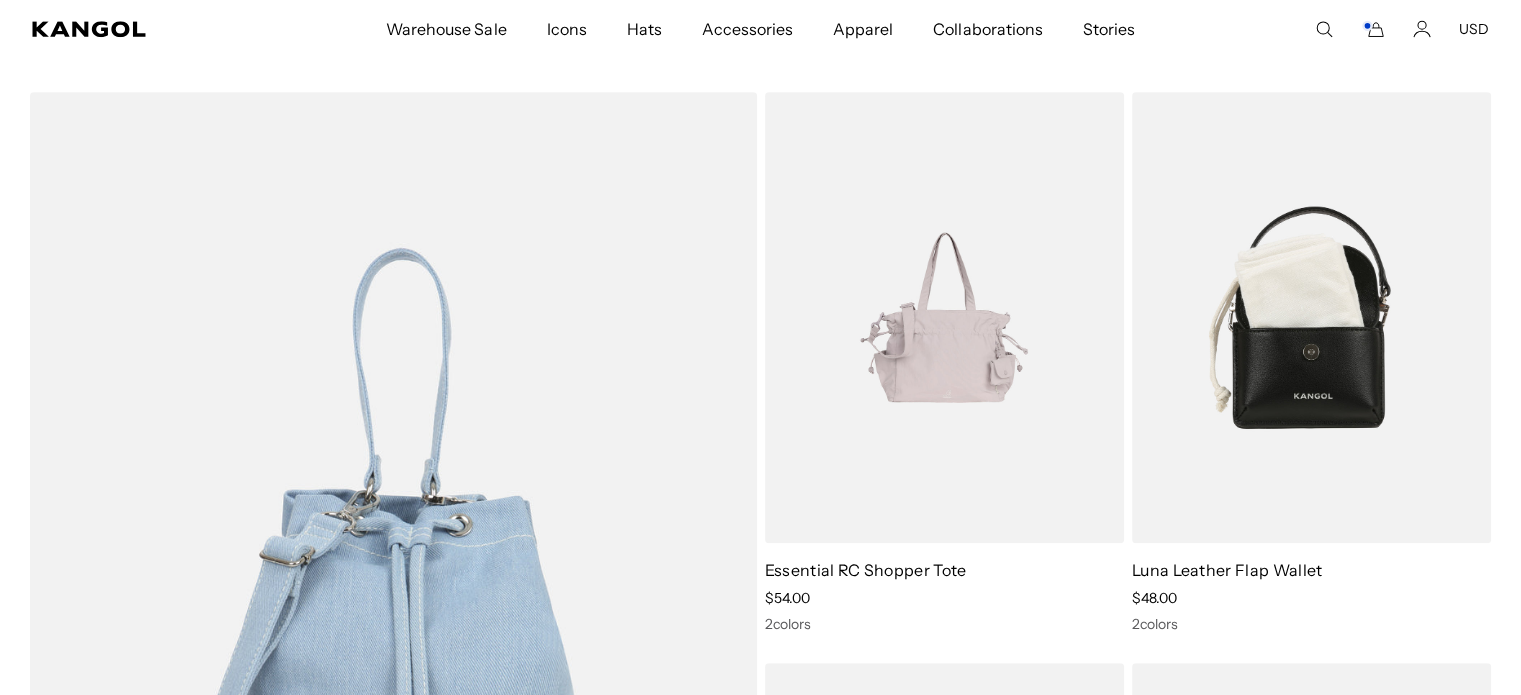 scroll, scrollTop: 100, scrollLeft: 0, axis: vertical 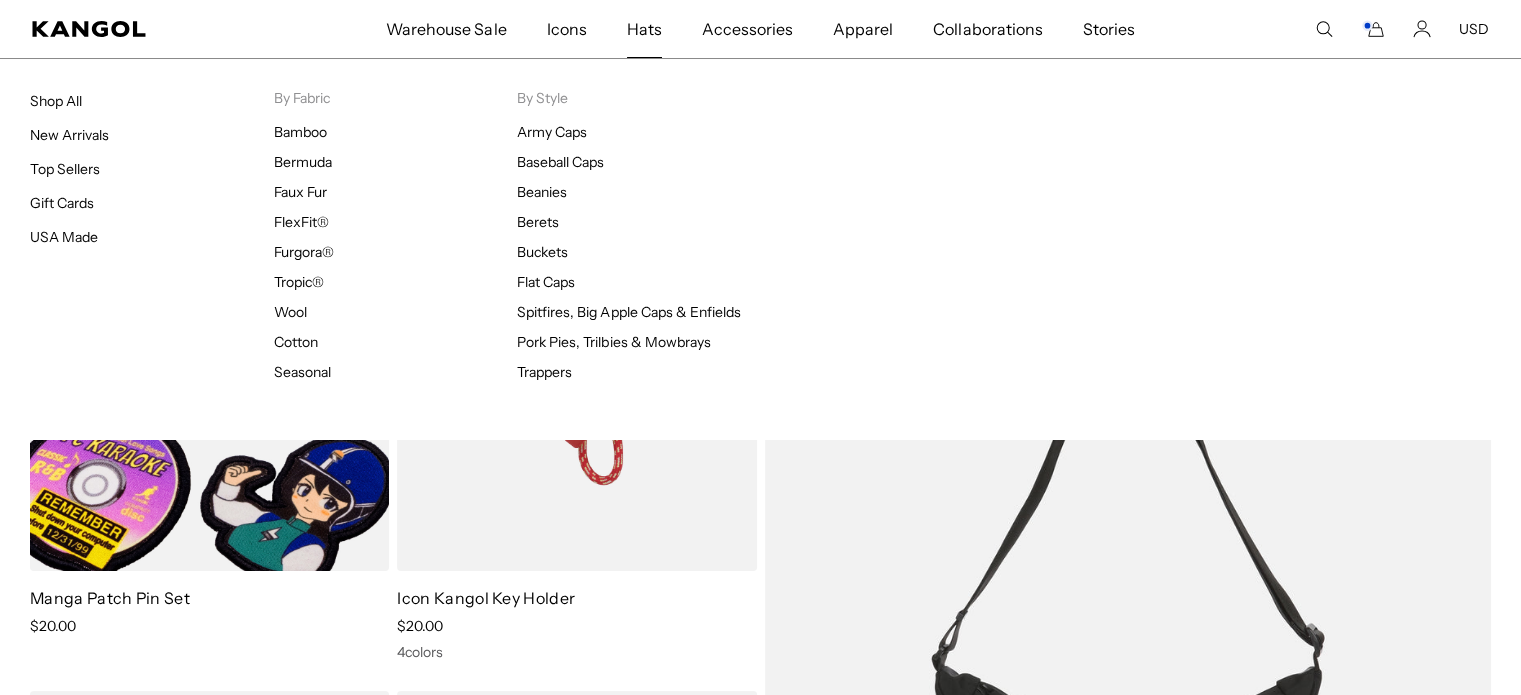 click on "Hats" at bounding box center [644, 29] 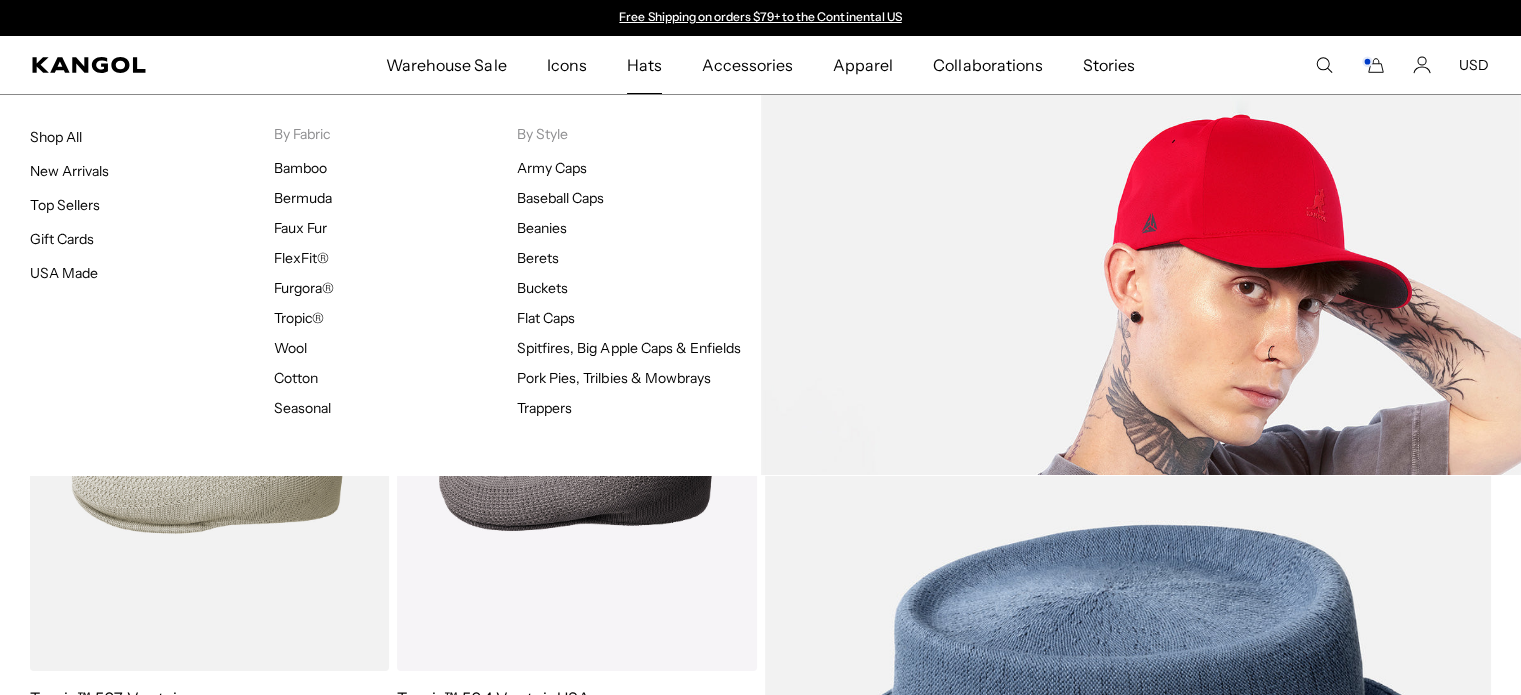scroll, scrollTop: 0, scrollLeft: 0, axis: both 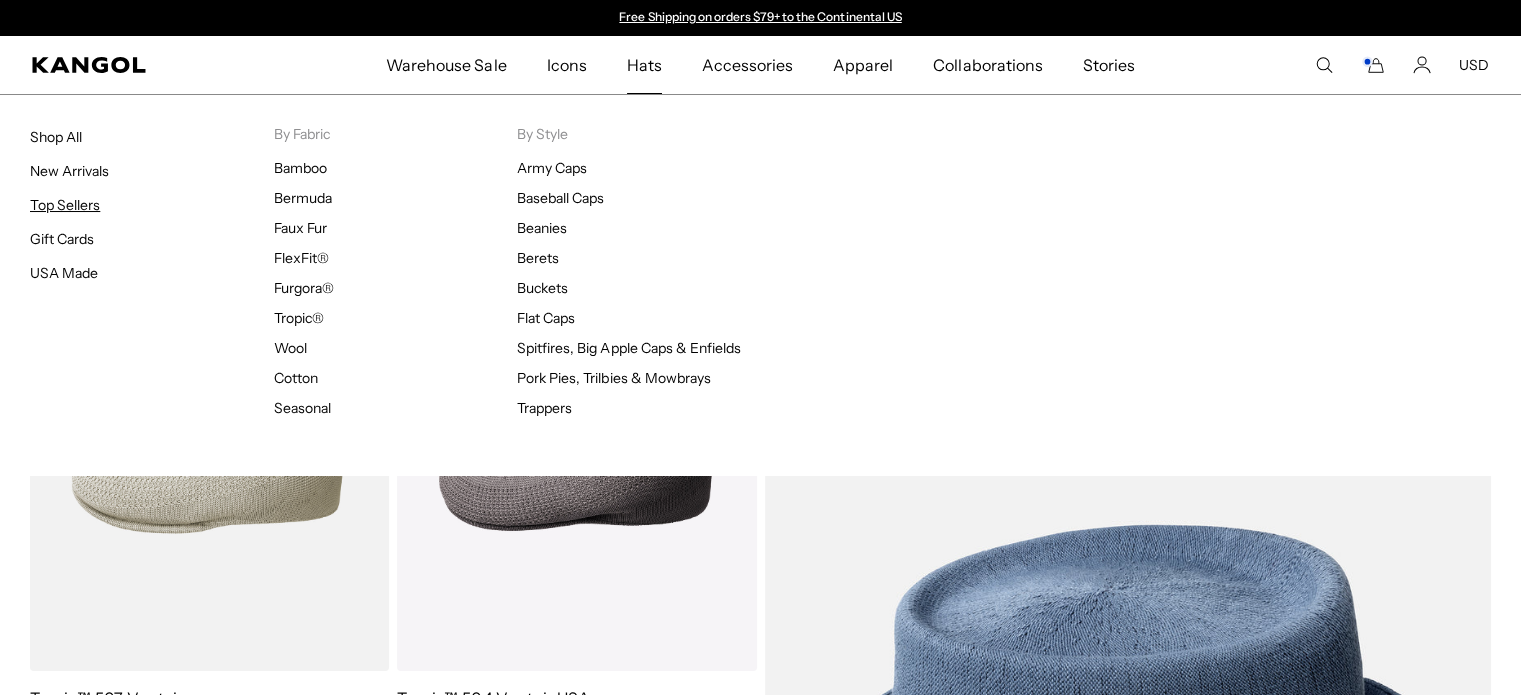 click on "Top Sellers" at bounding box center [65, 205] 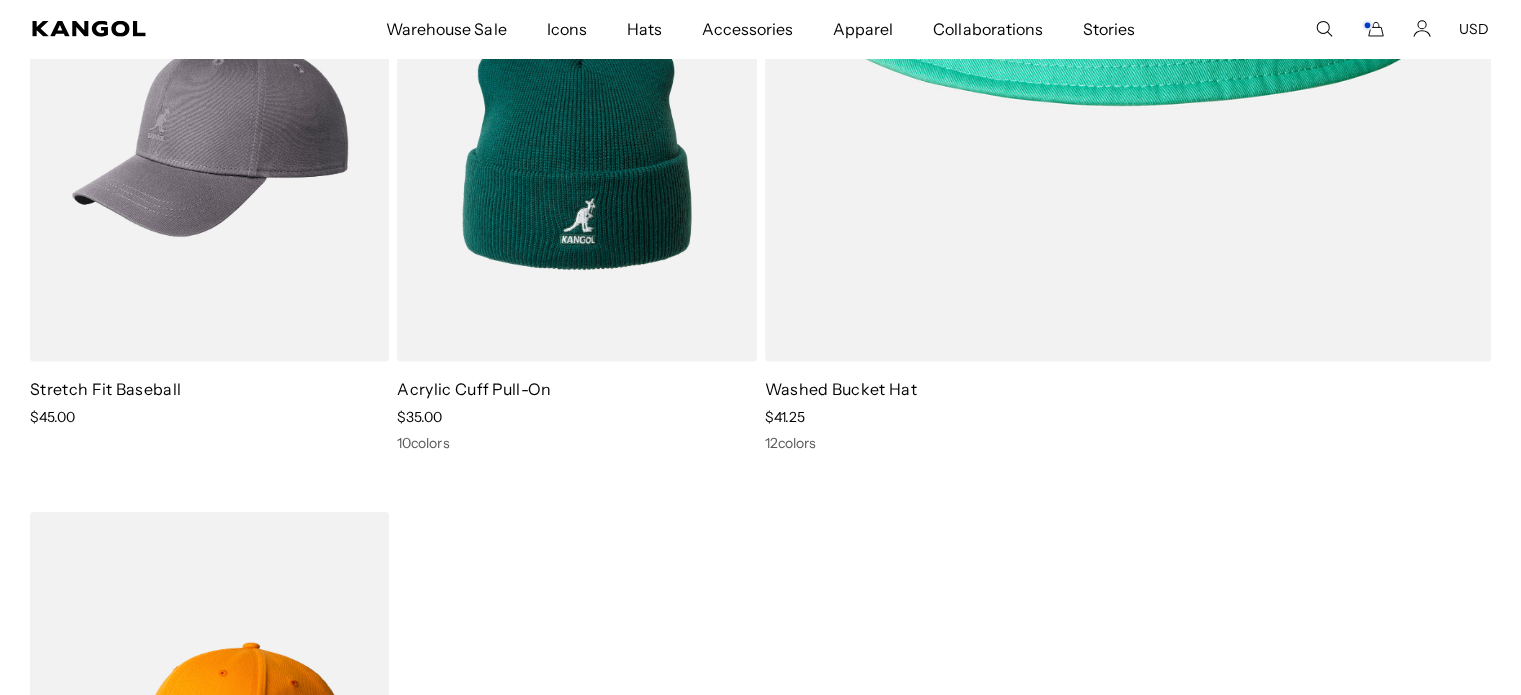 scroll, scrollTop: 13100, scrollLeft: 0, axis: vertical 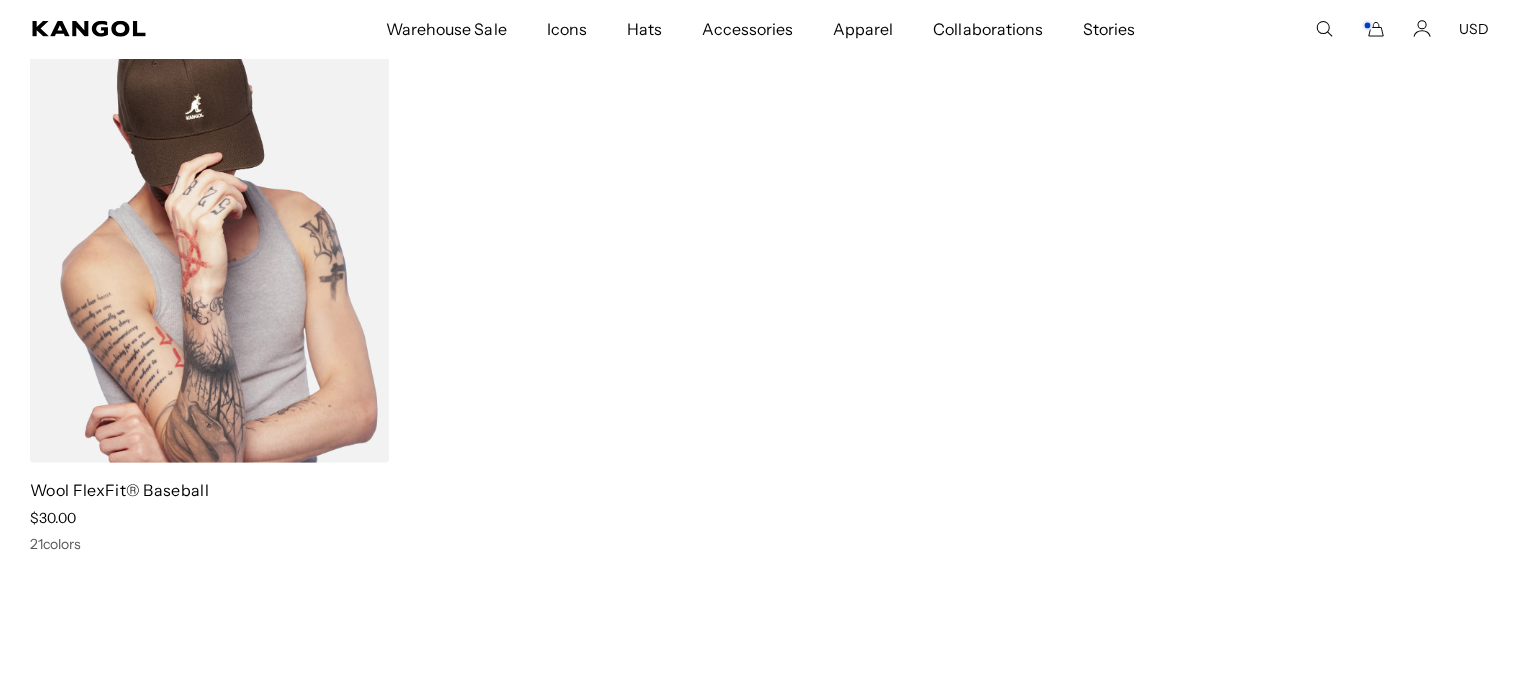 click at bounding box center (209, 237) 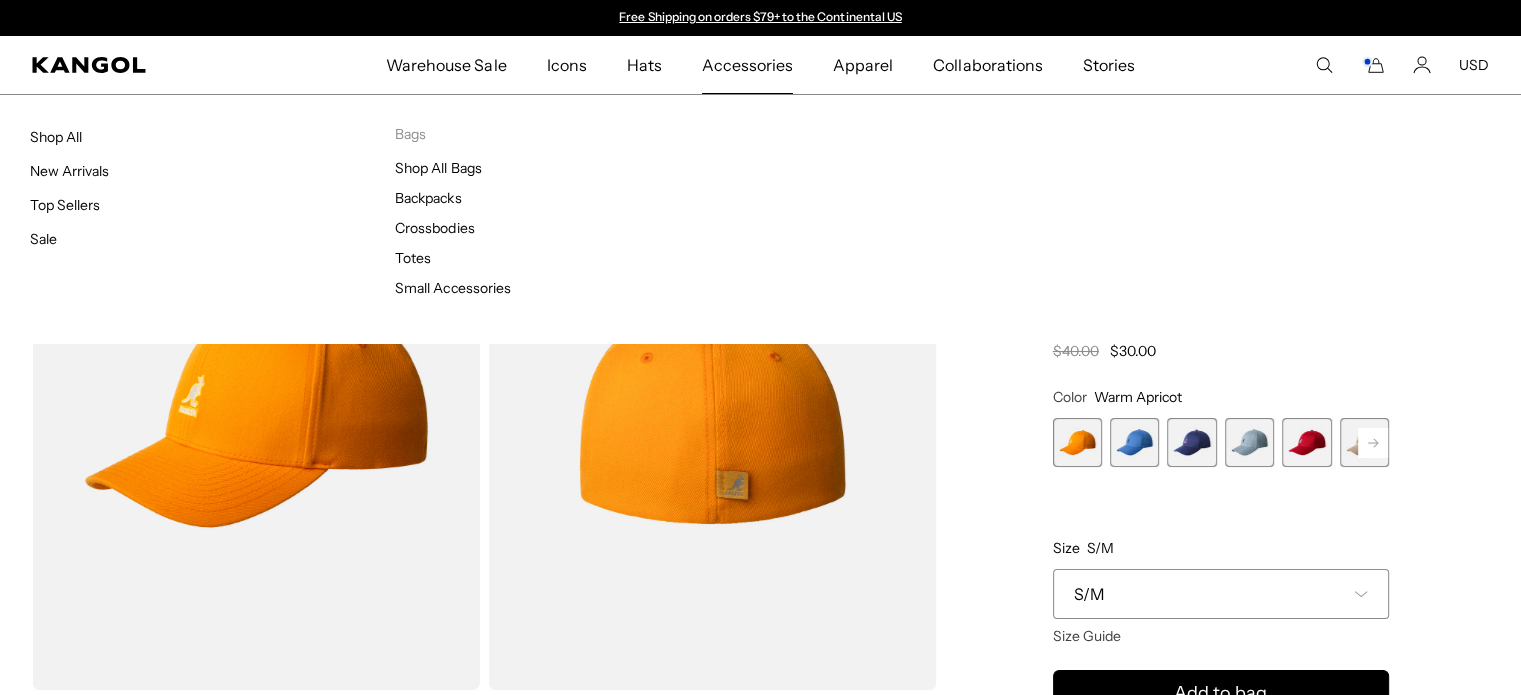 scroll, scrollTop: 0, scrollLeft: 0, axis: both 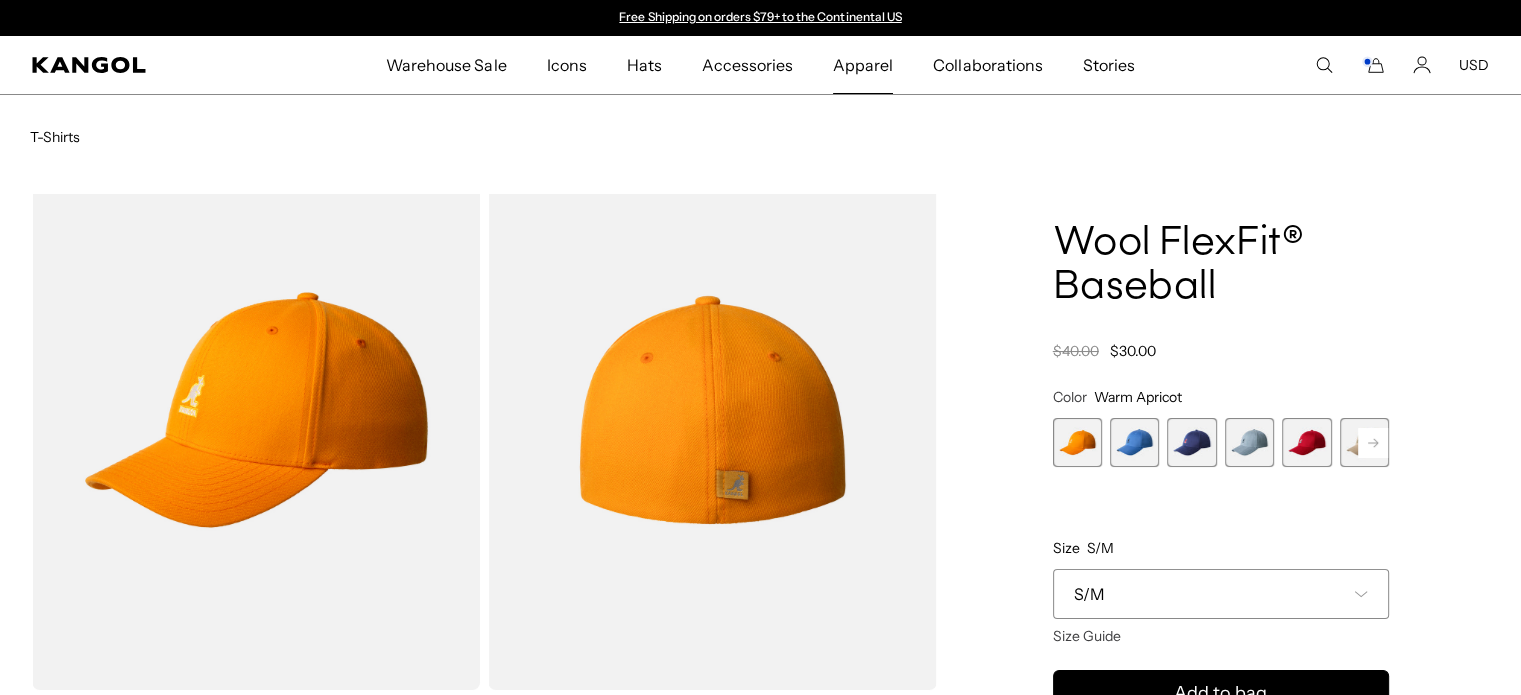 click on "Apparel" at bounding box center [863, 65] 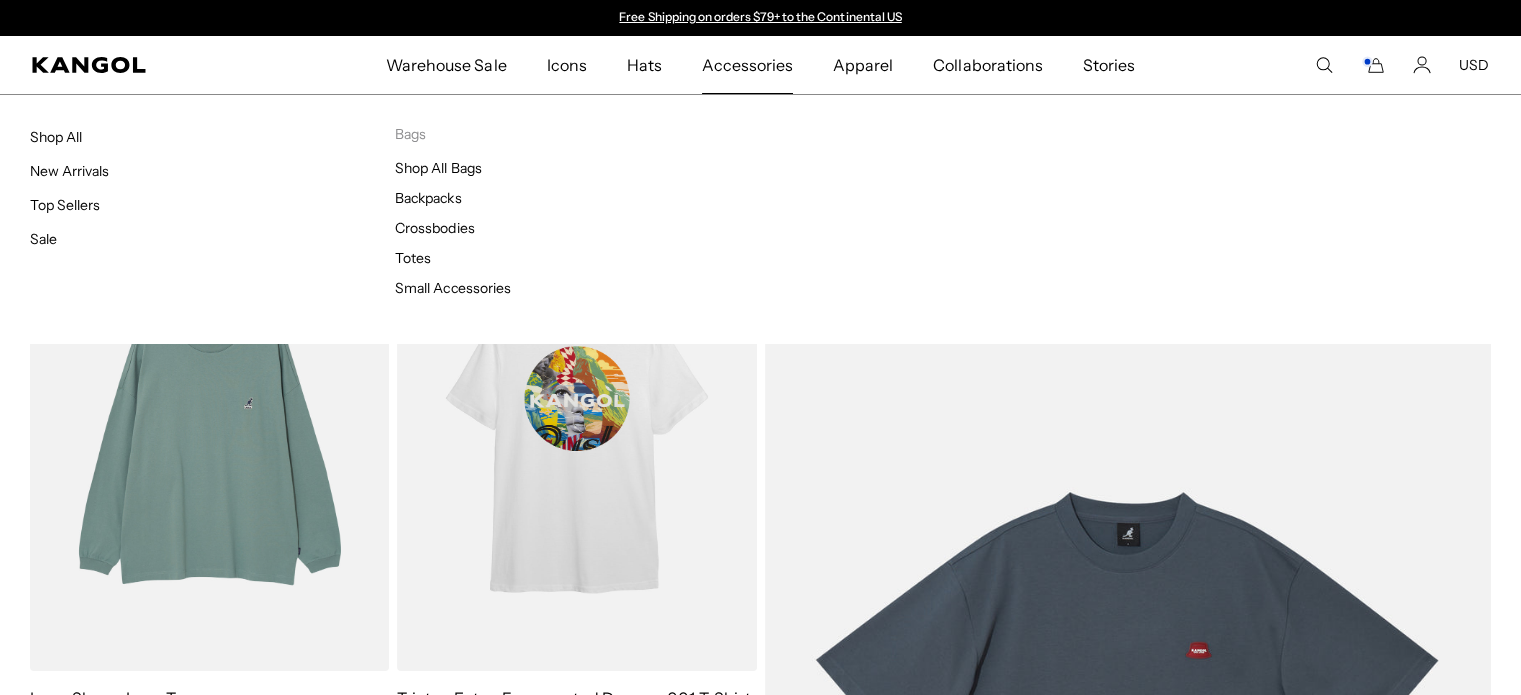 scroll, scrollTop: 0, scrollLeft: 0, axis: both 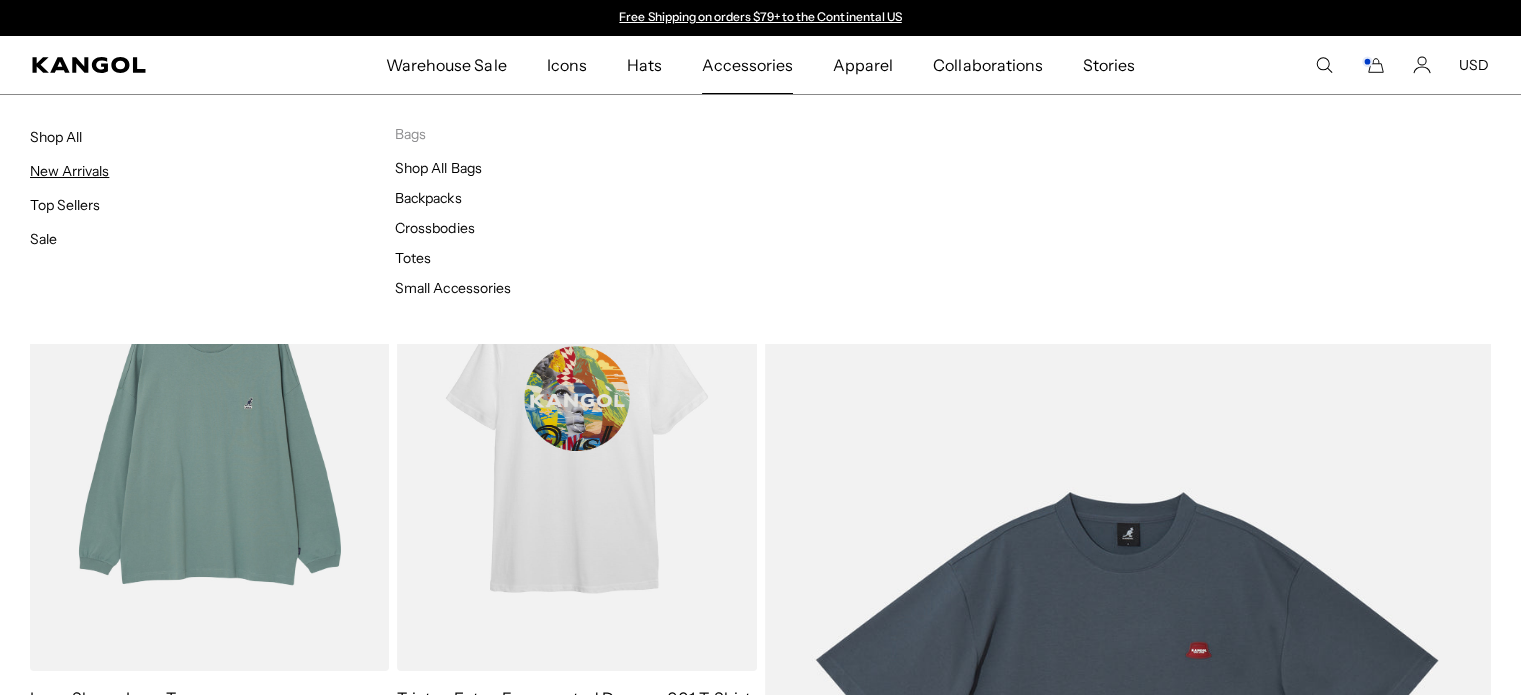 click on "New Arrivals" at bounding box center [69, 171] 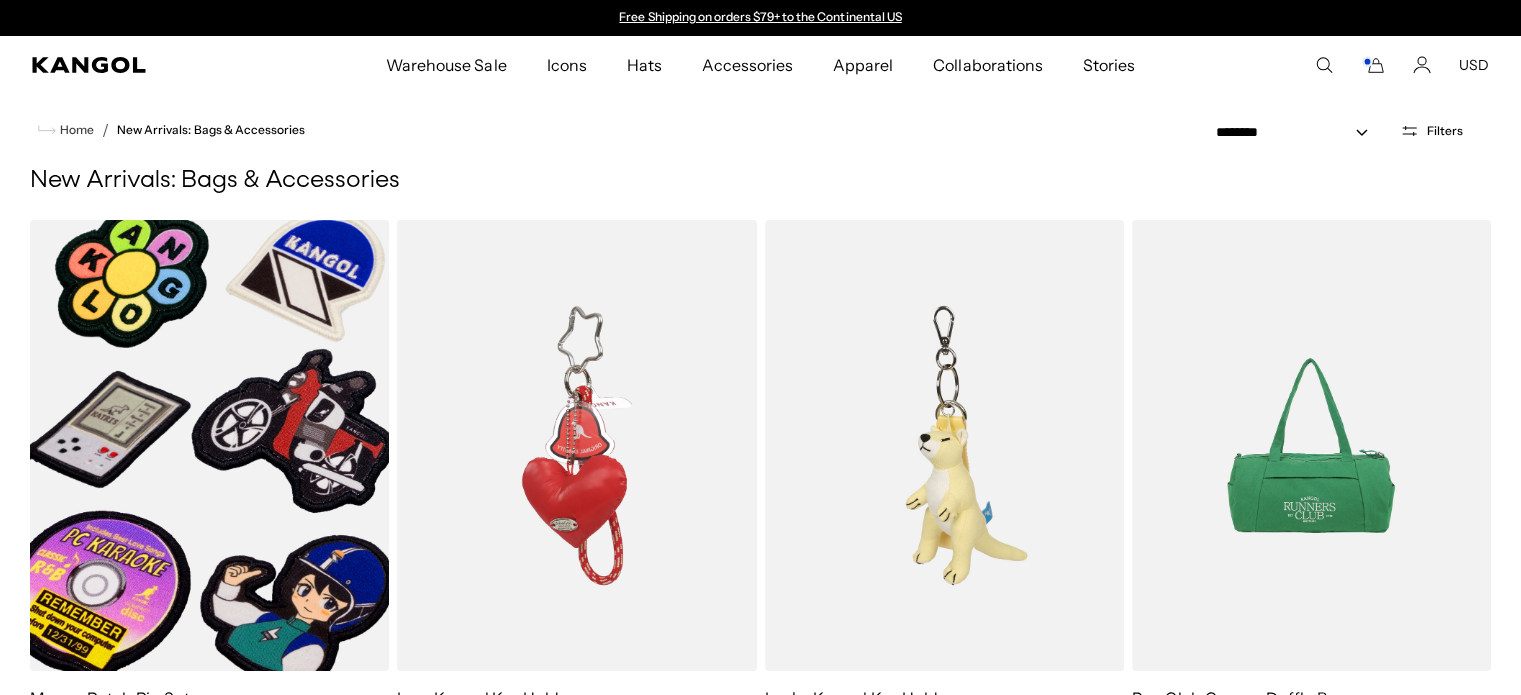 scroll, scrollTop: 0, scrollLeft: 0, axis: both 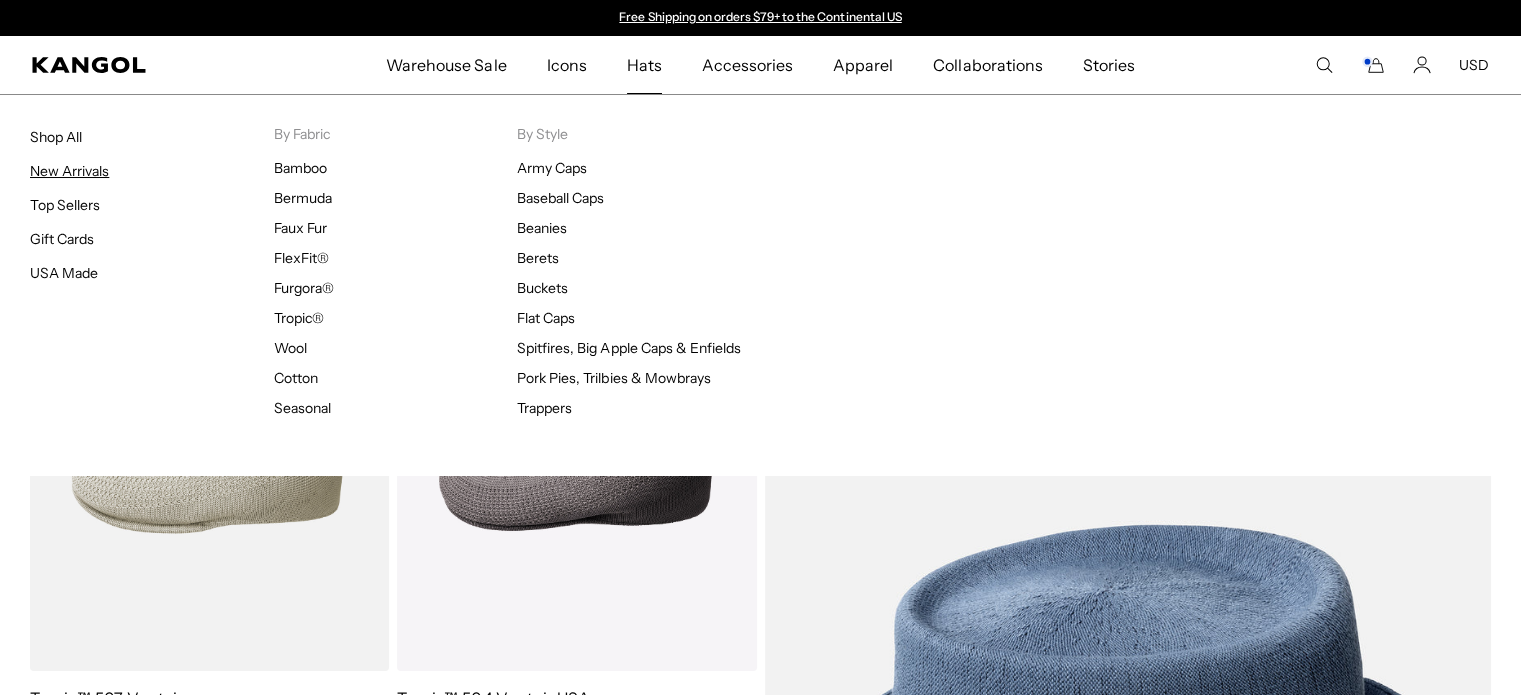 click on "New Arrivals" at bounding box center (69, 171) 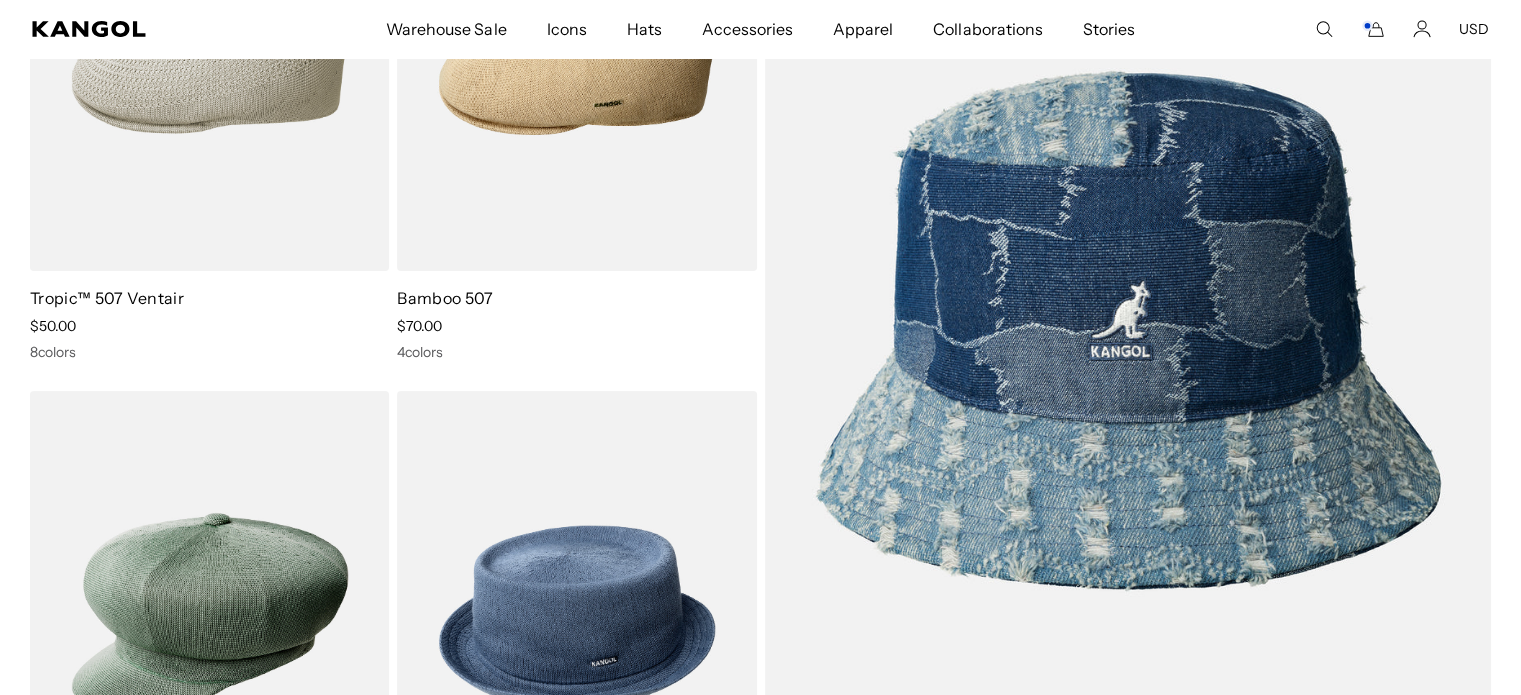 scroll, scrollTop: 0, scrollLeft: 0, axis: both 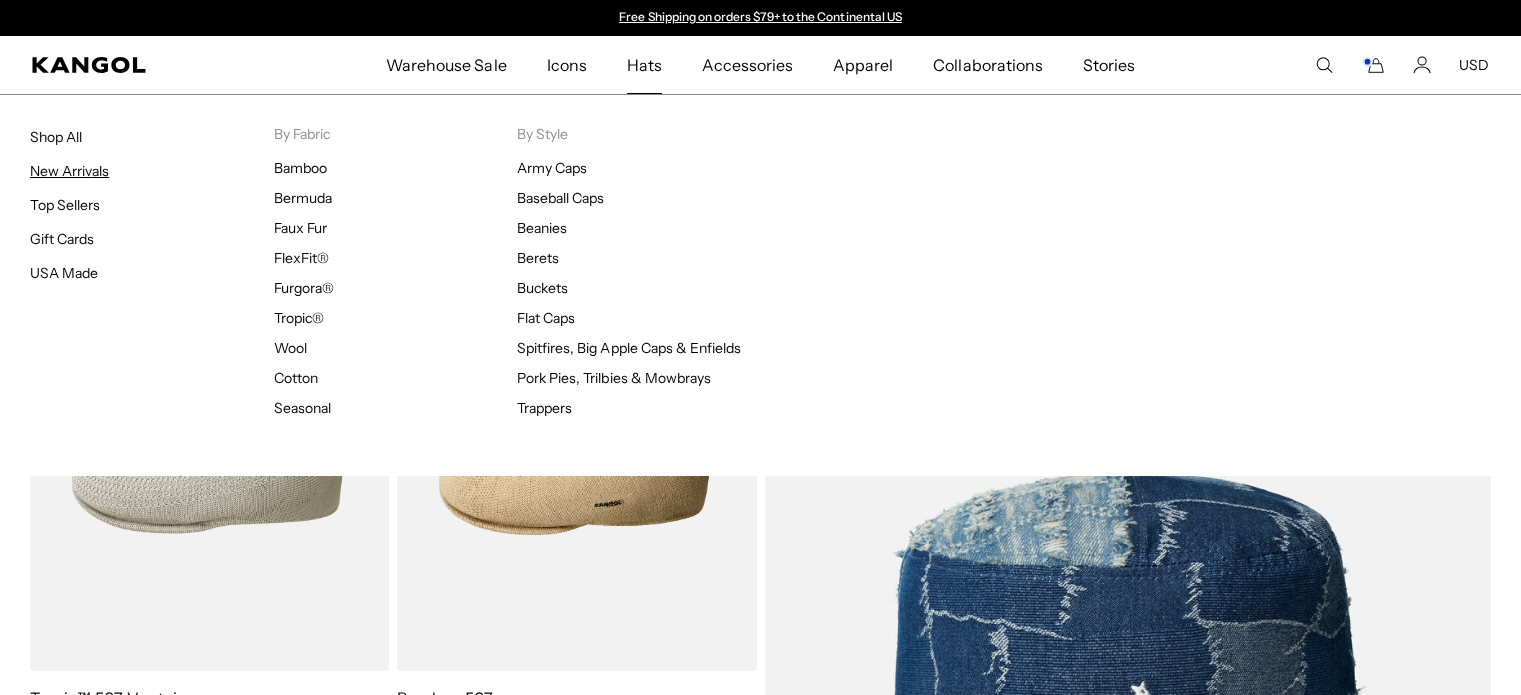 click on "New Arrivals" at bounding box center [69, 171] 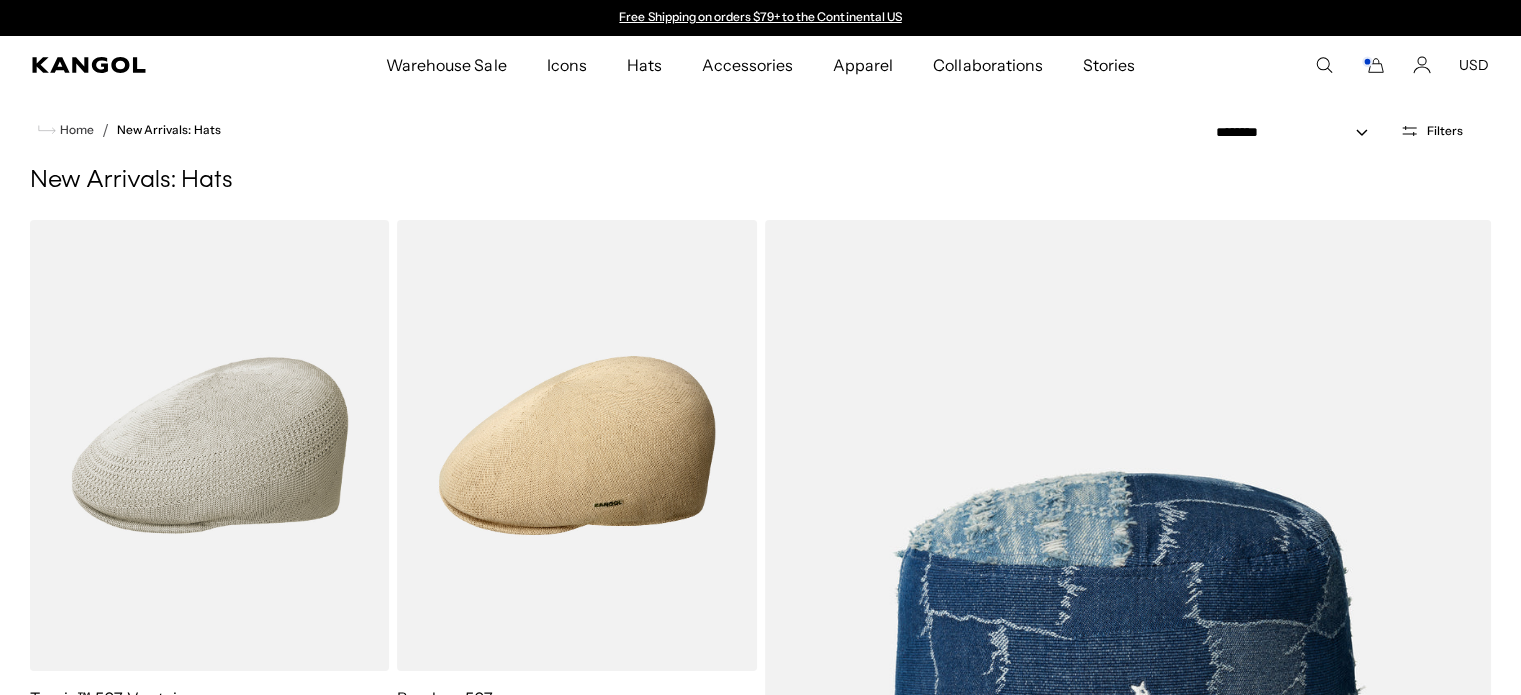scroll, scrollTop: 0, scrollLeft: 0, axis: both 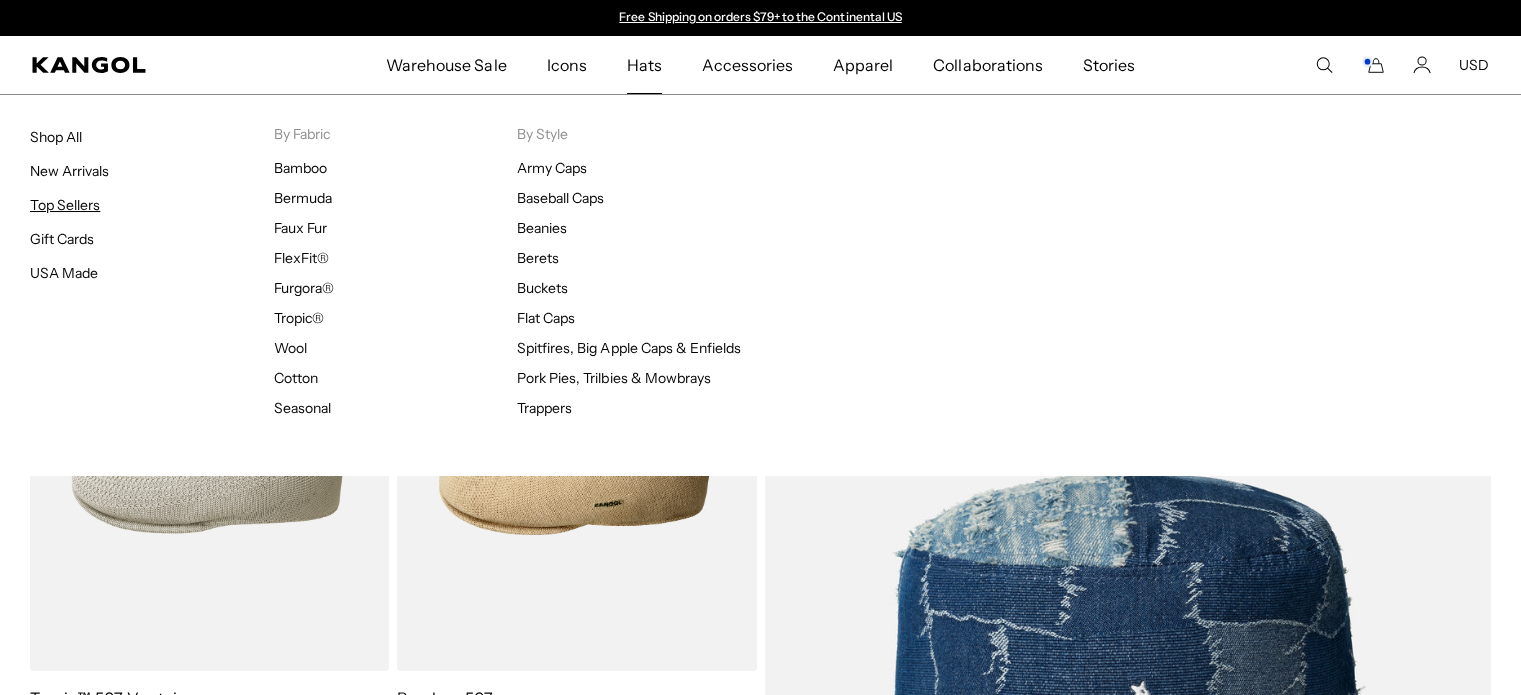 click on "Top Sellers" at bounding box center [65, 205] 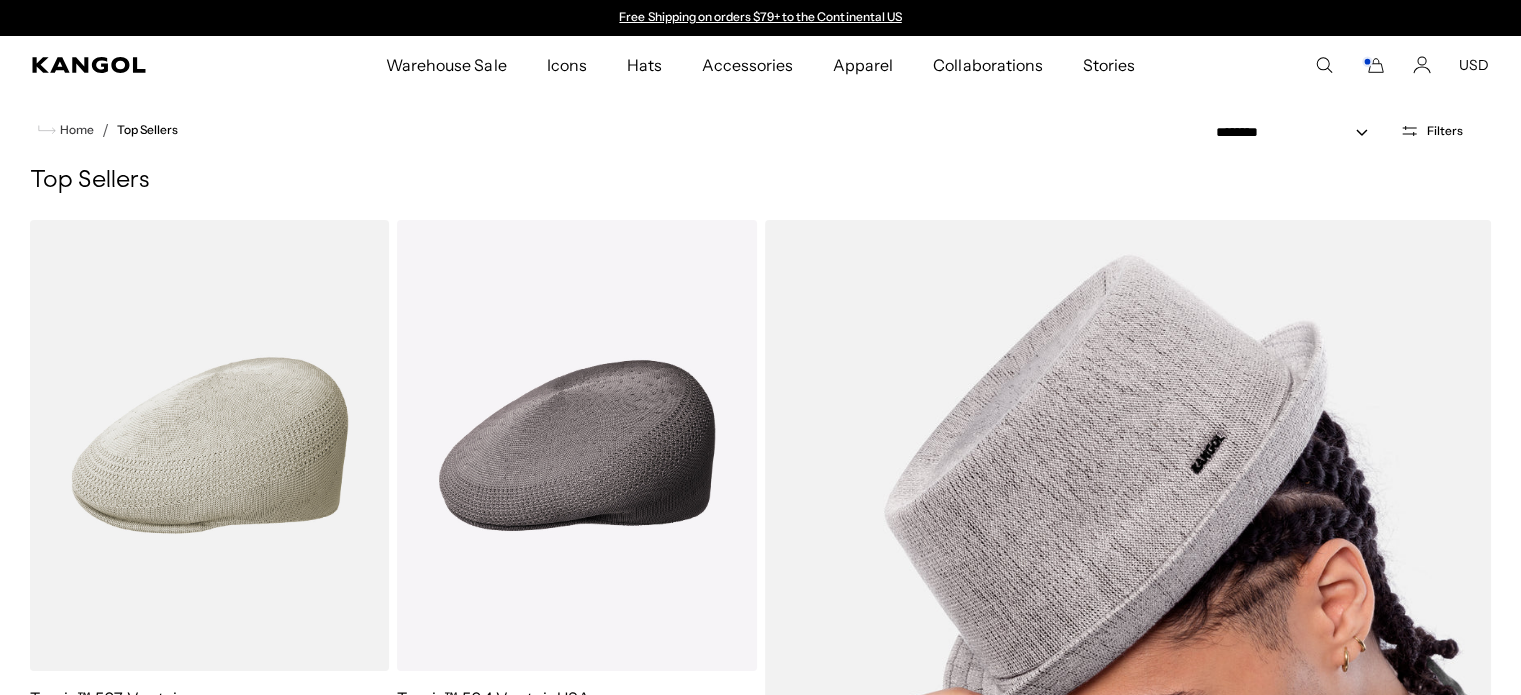 scroll, scrollTop: 0, scrollLeft: 0, axis: both 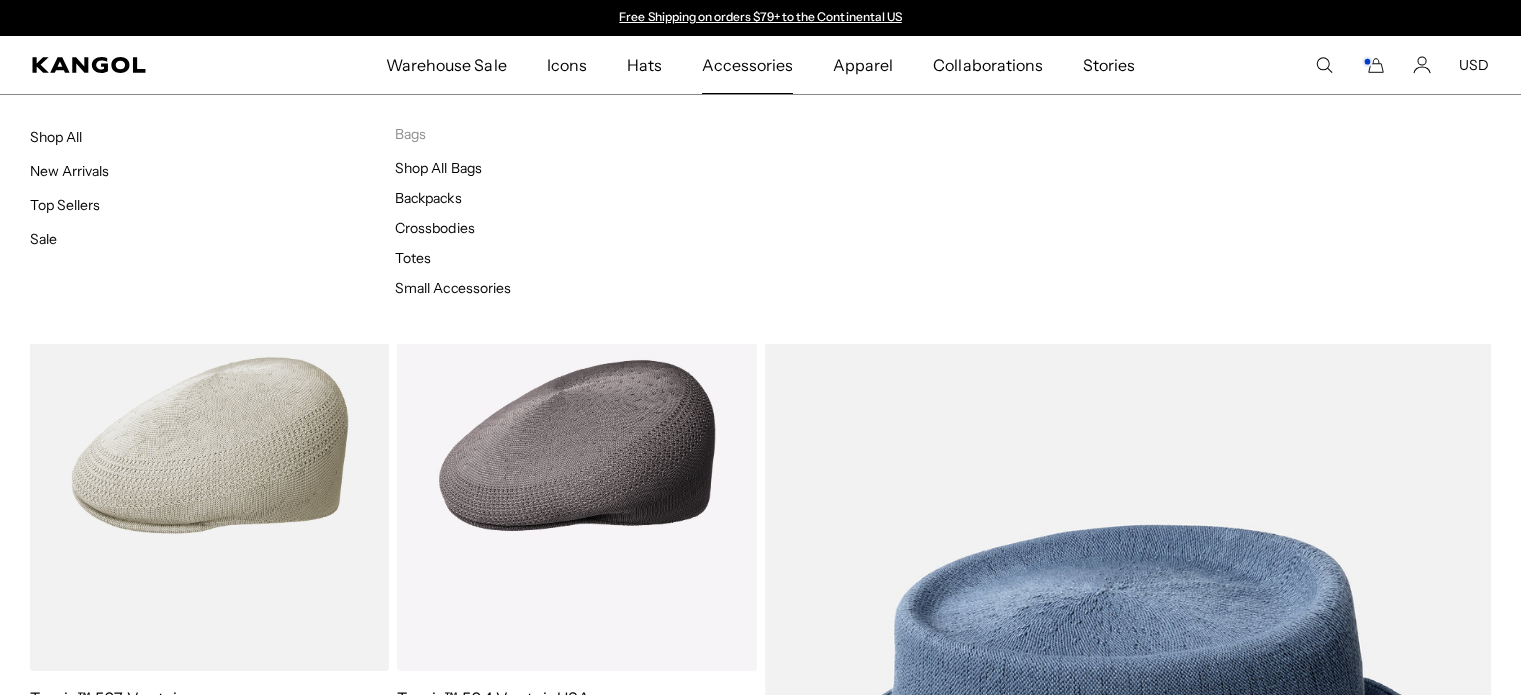 click on "Bags
Shop All Bags
Backpacks
Crossbodies
Totes
Small Accessories" at bounding box center (577, 215) 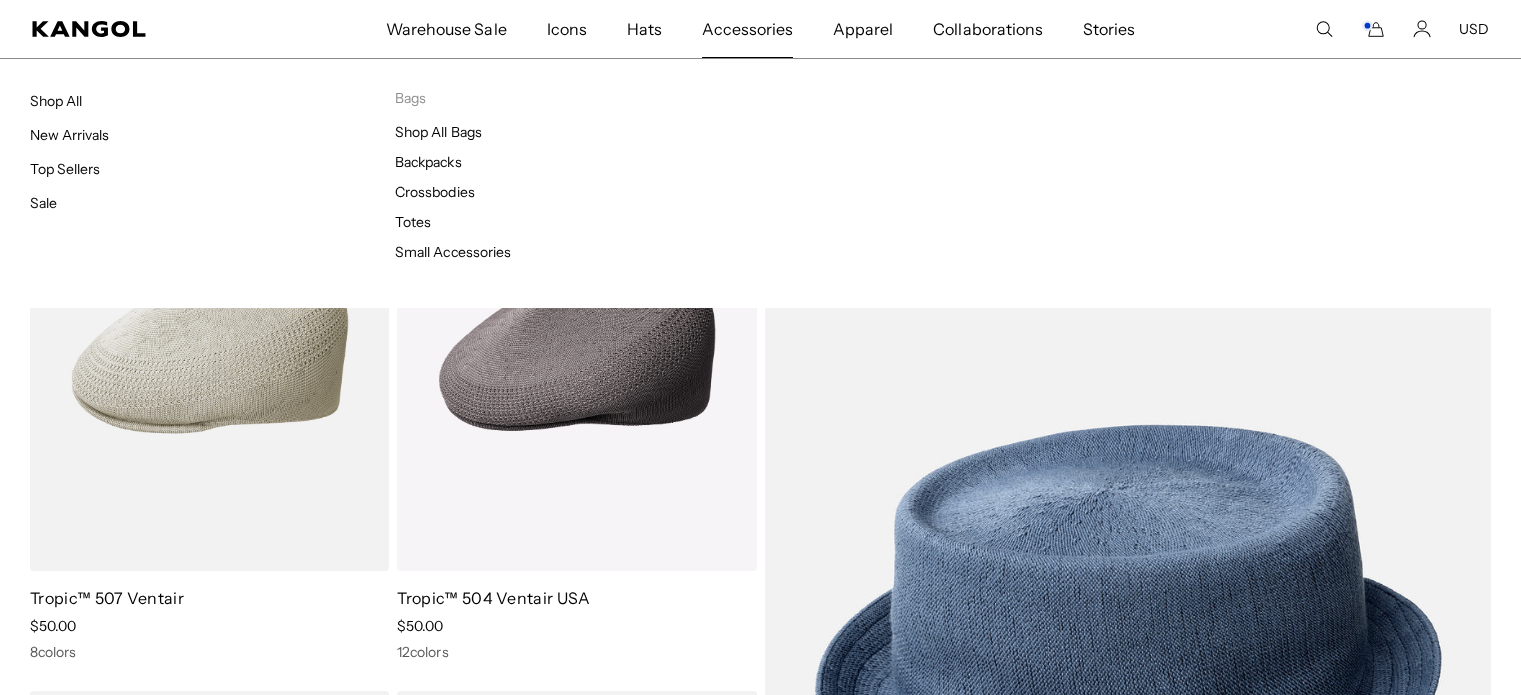 scroll, scrollTop: 0, scrollLeft: 0, axis: both 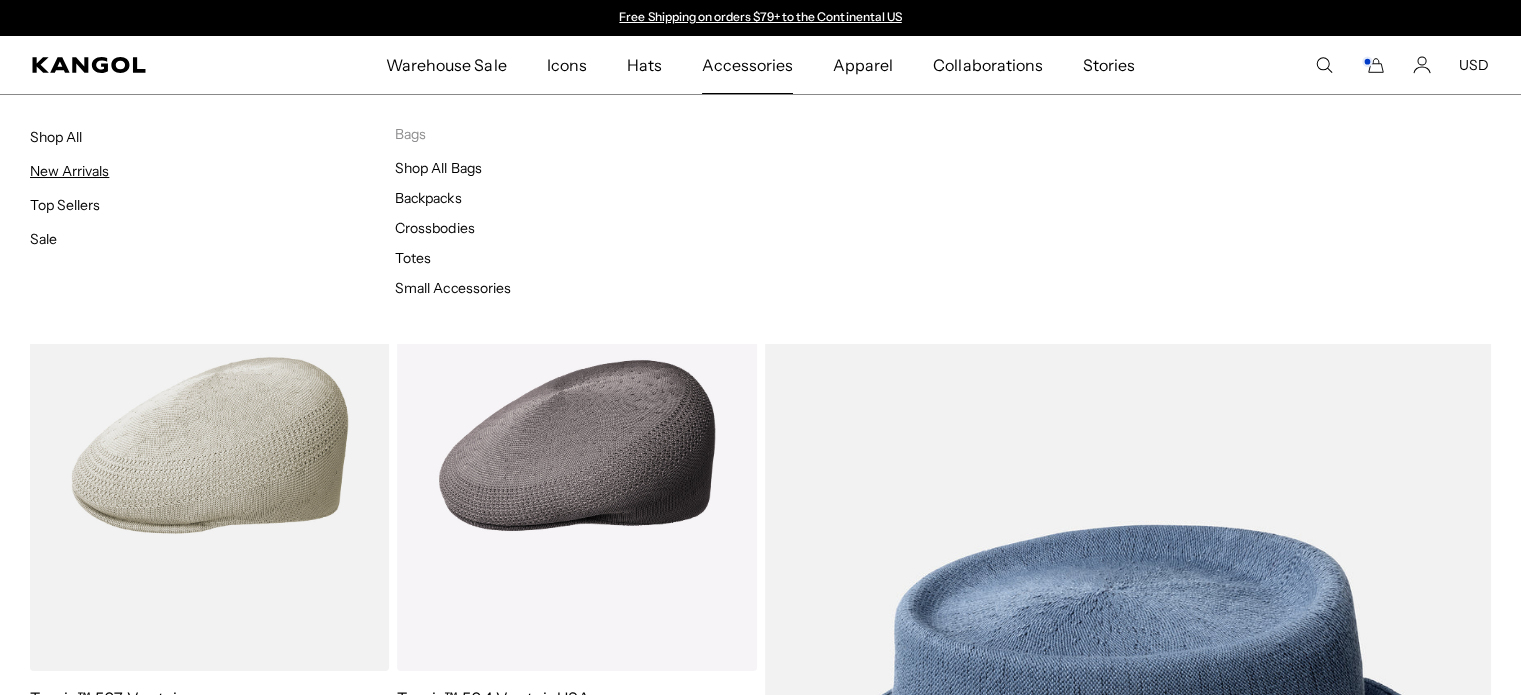 click on "New Arrivals" at bounding box center (69, 171) 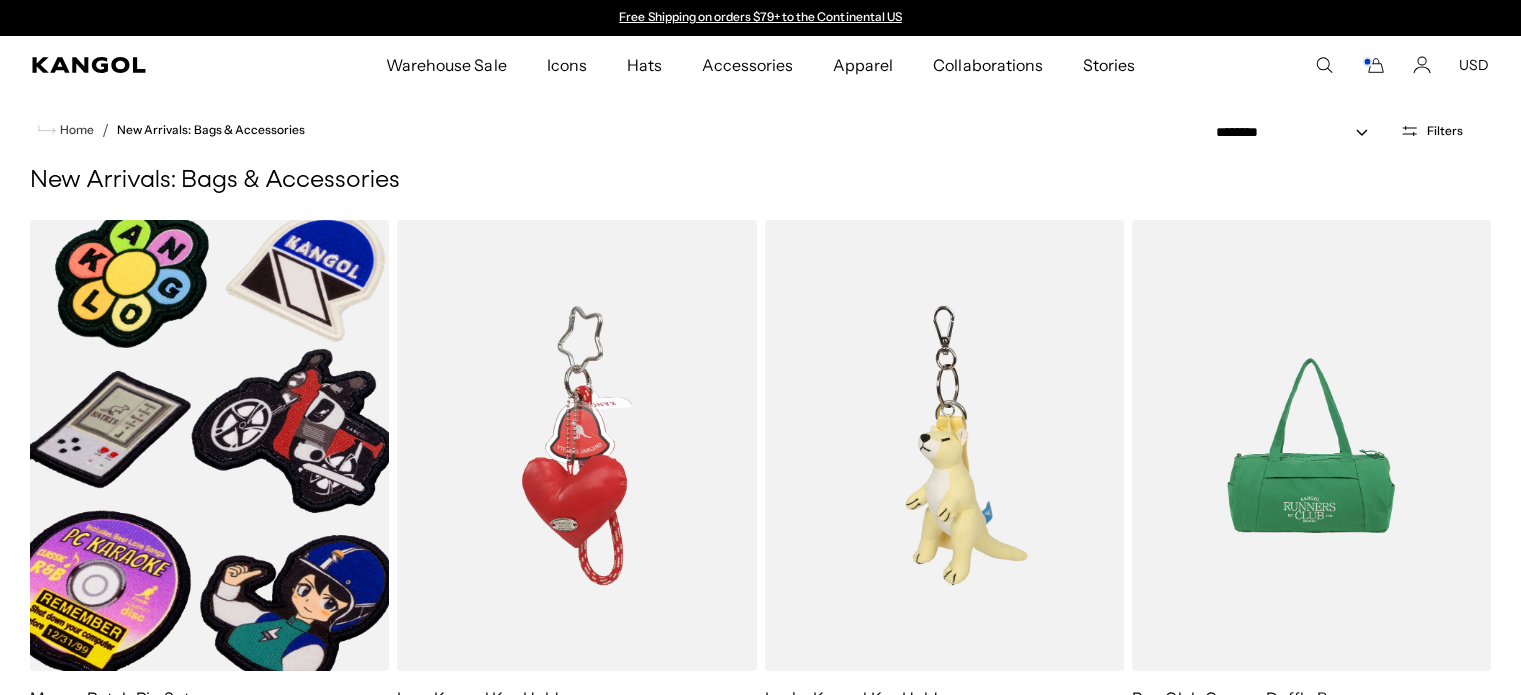 scroll, scrollTop: 0, scrollLeft: 0, axis: both 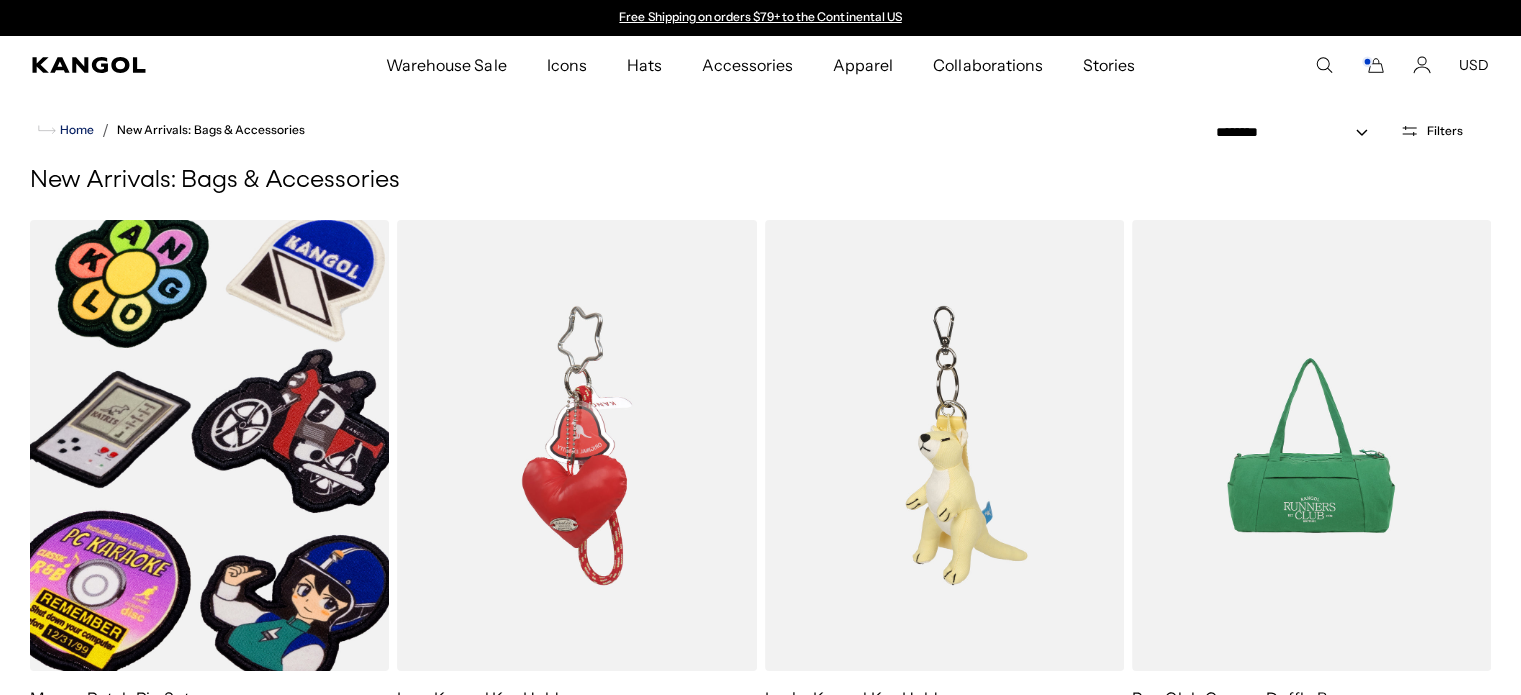 click on "Home" at bounding box center [75, 130] 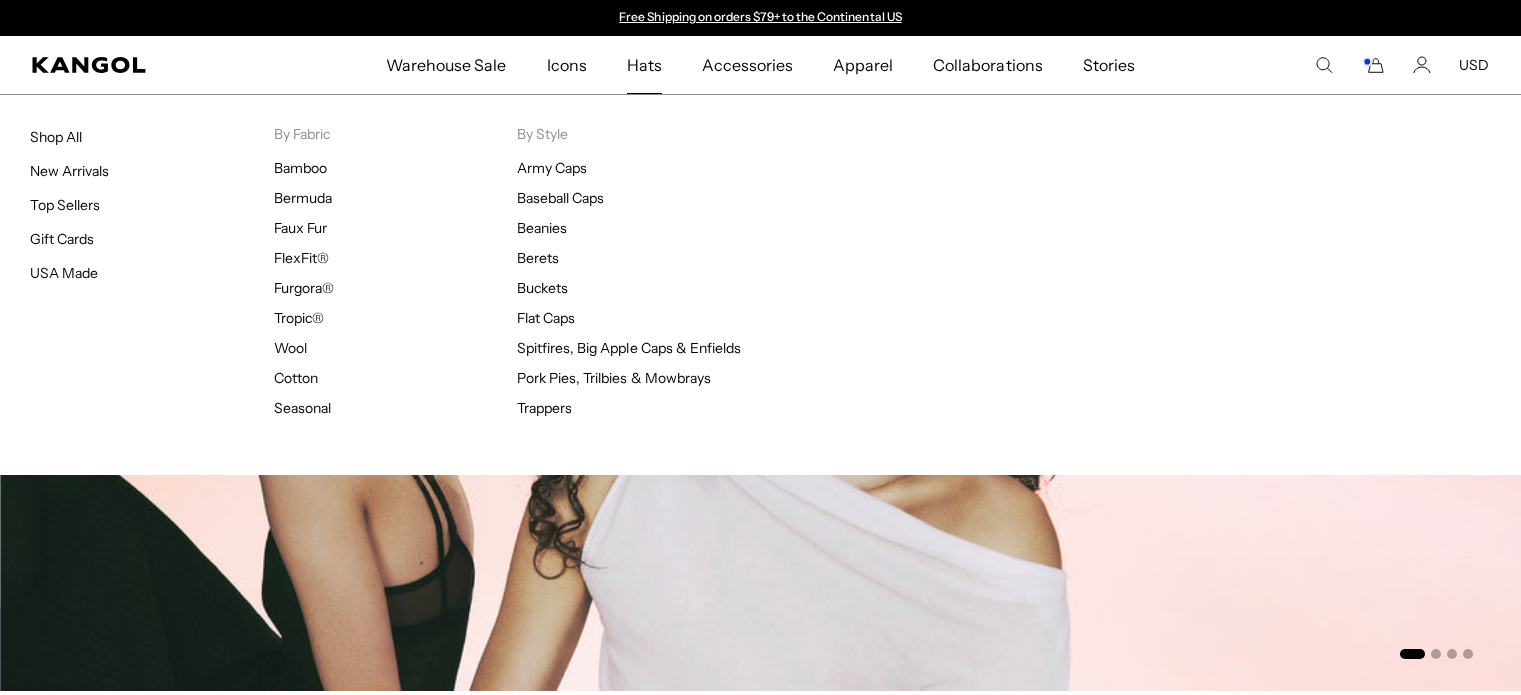 scroll, scrollTop: 0, scrollLeft: 0, axis: both 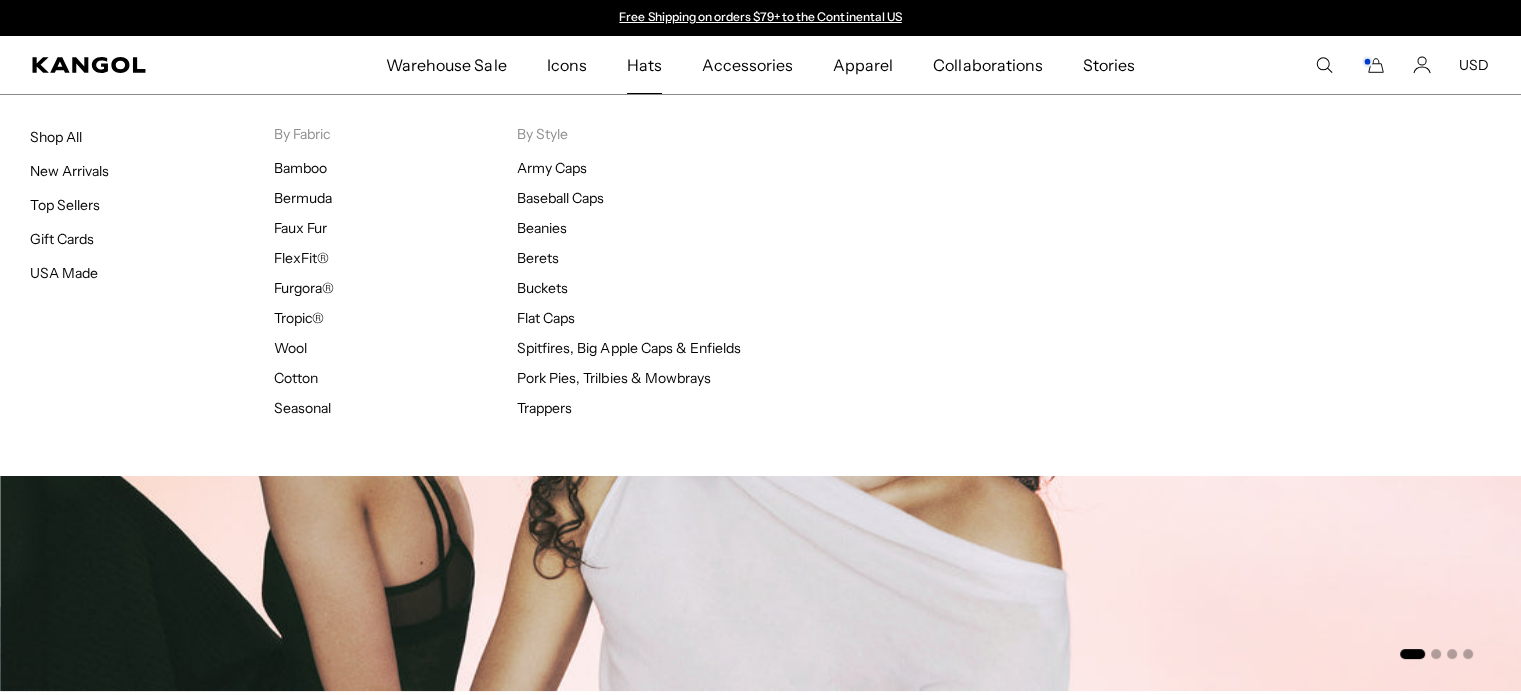 click on "Hats" at bounding box center [644, 65] 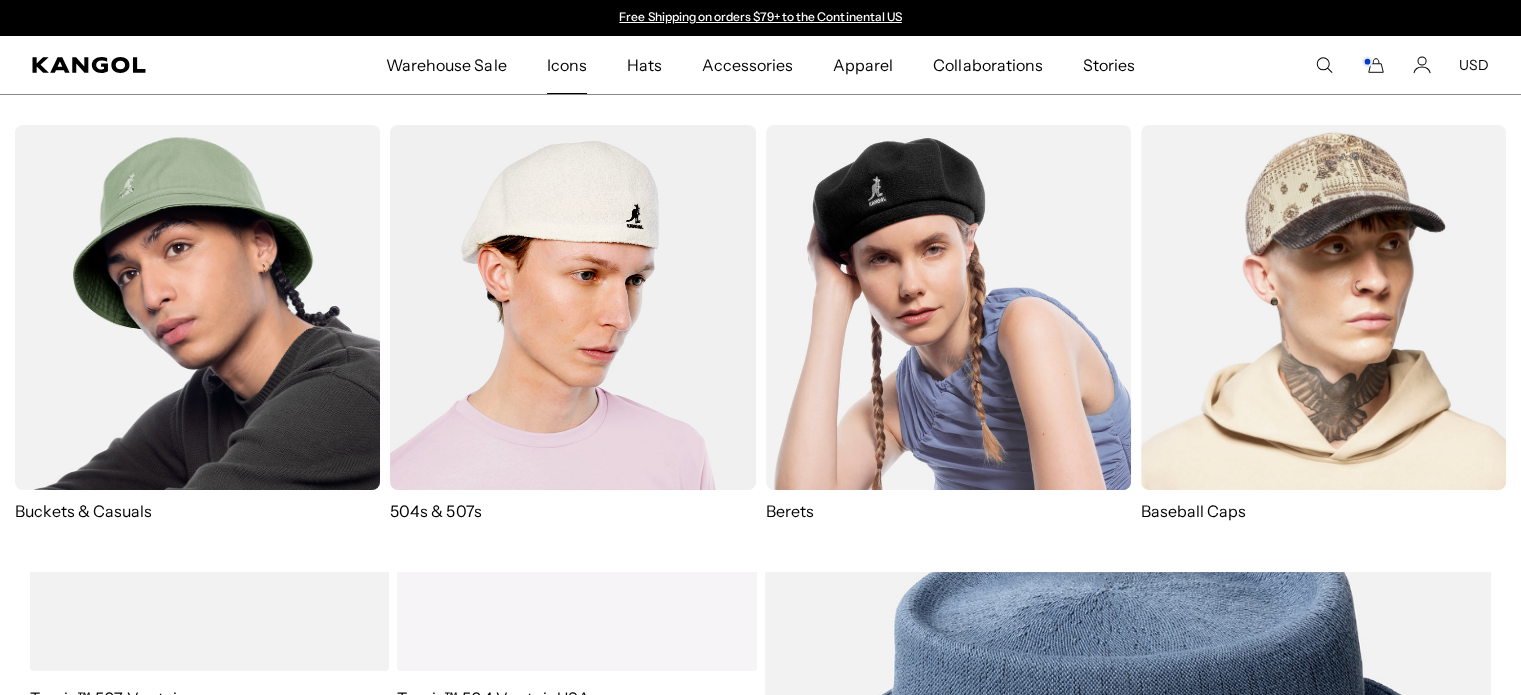 scroll, scrollTop: 0, scrollLeft: 0, axis: both 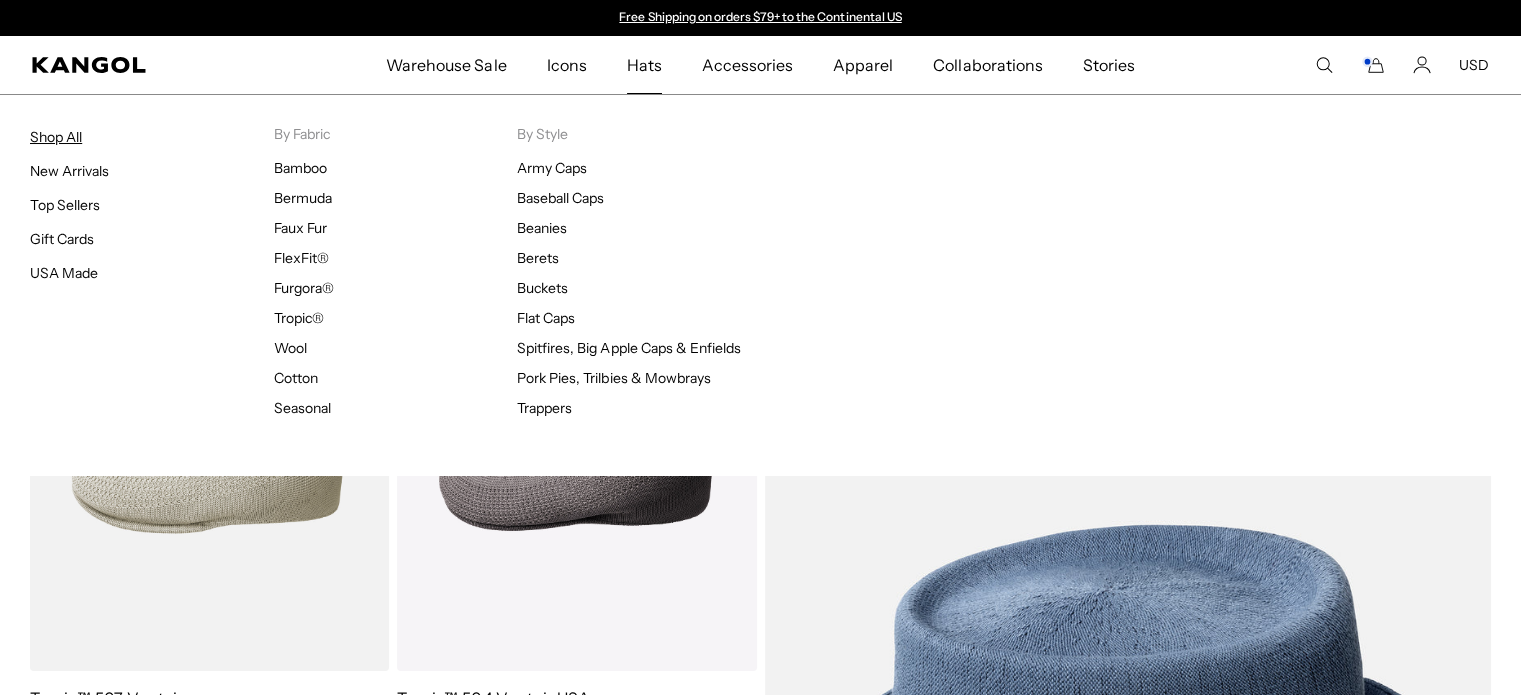 click on "Shop All" at bounding box center [56, 137] 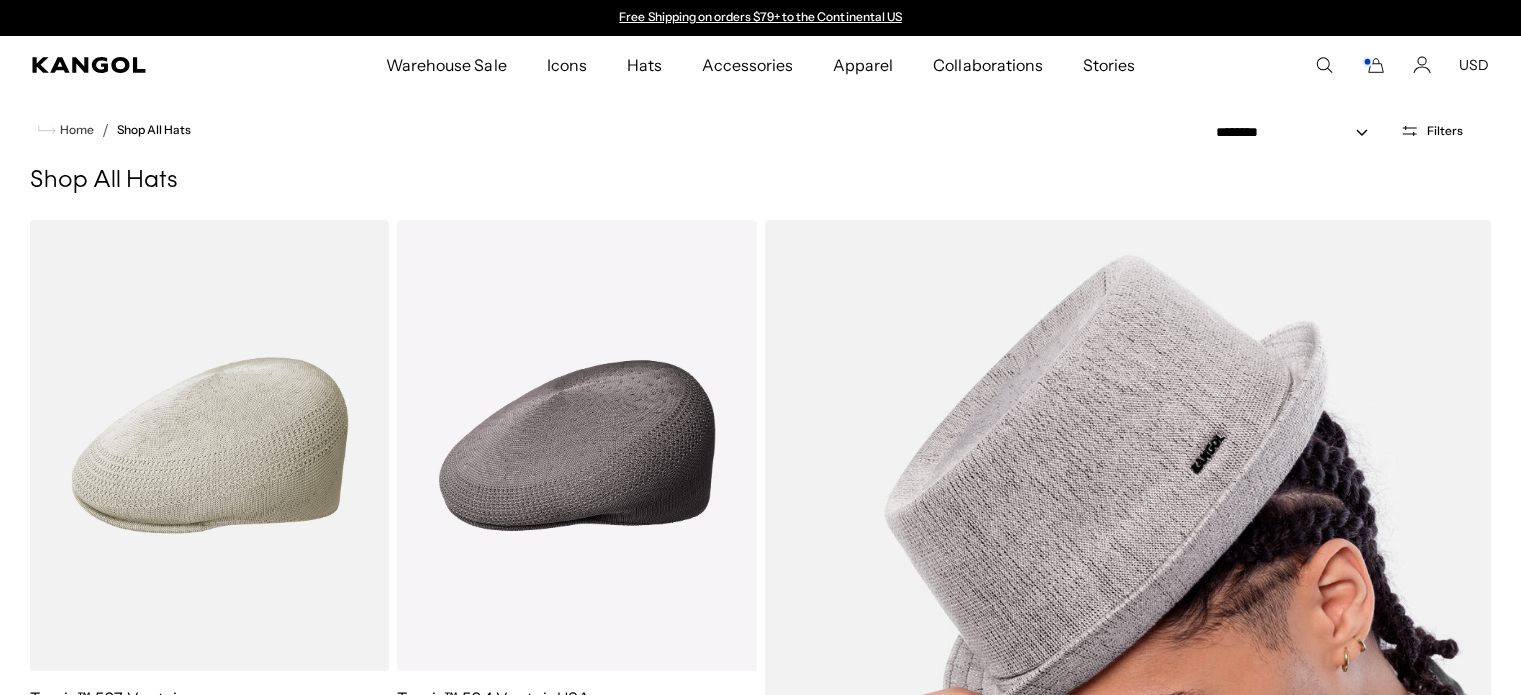 scroll, scrollTop: 0, scrollLeft: 0, axis: both 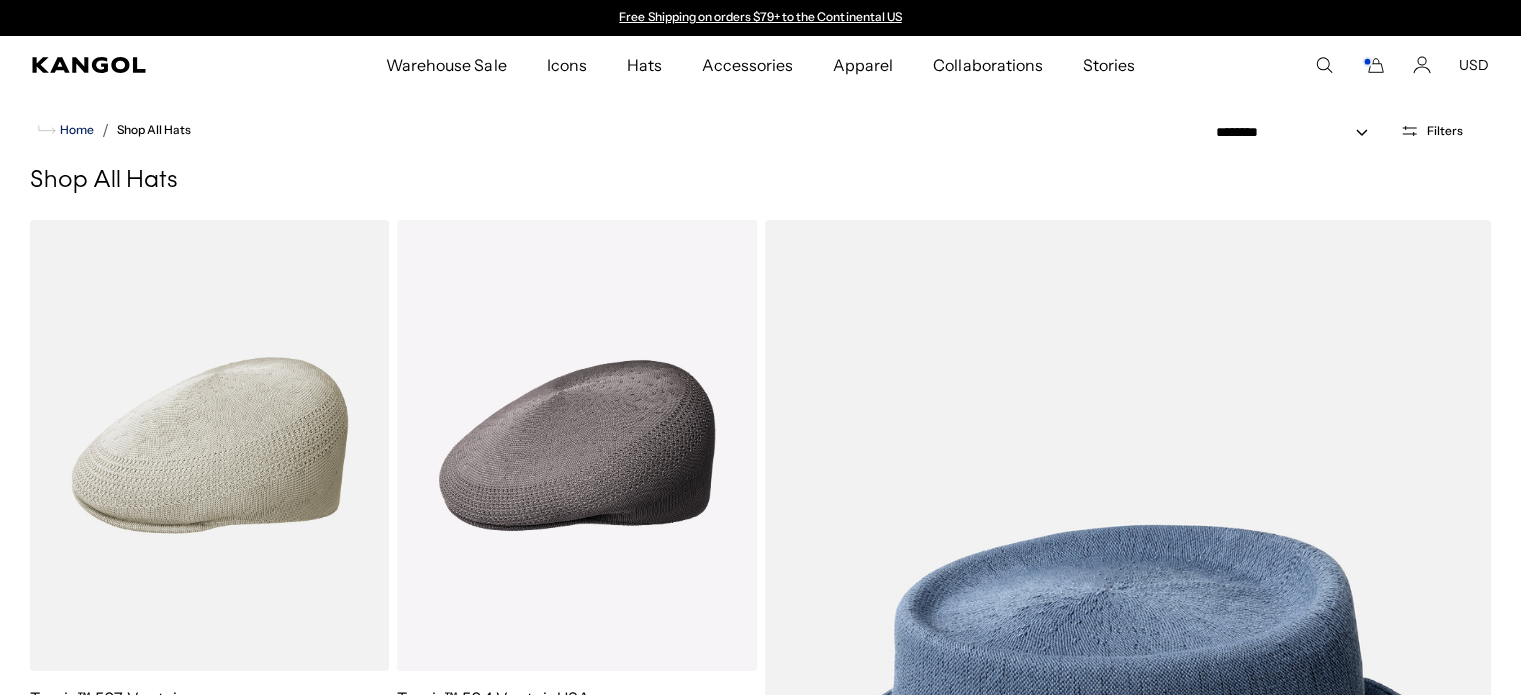 click on "Home" at bounding box center (75, 130) 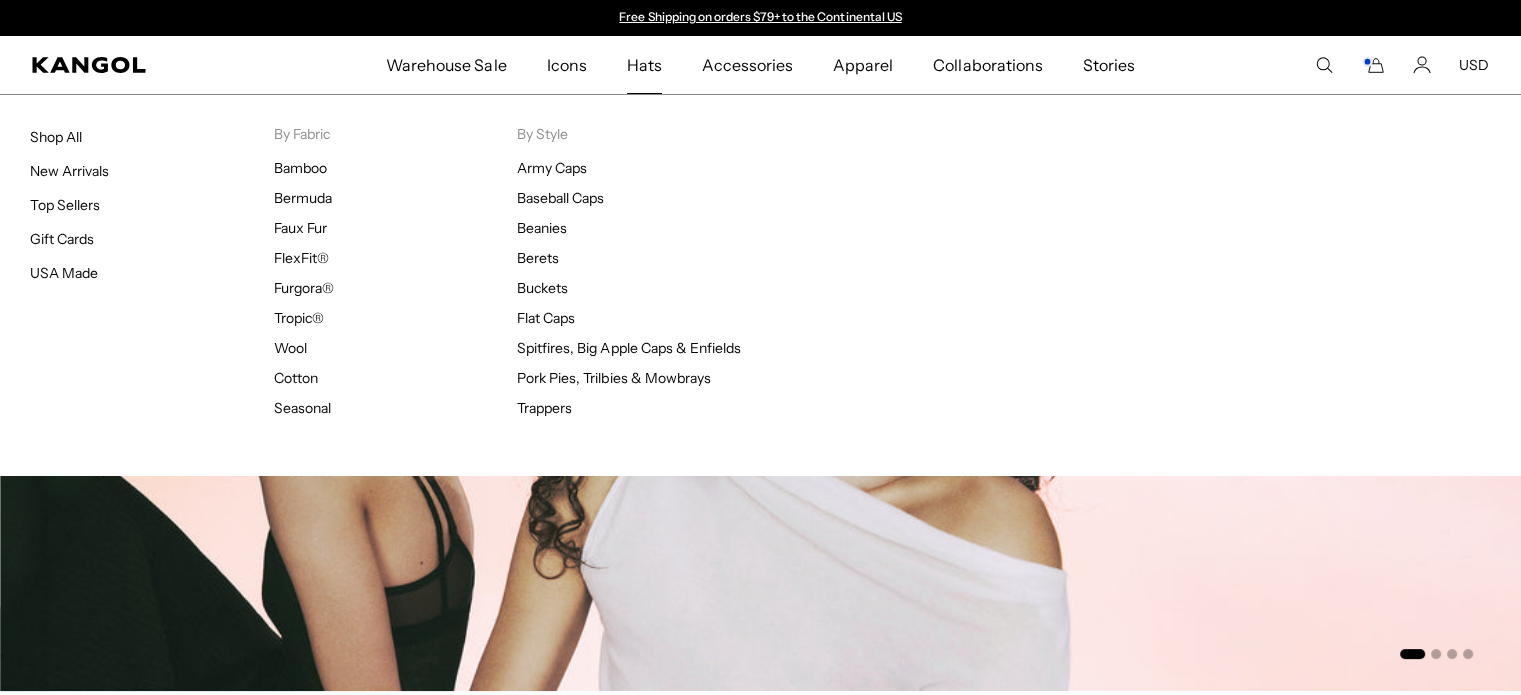 scroll, scrollTop: 0, scrollLeft: 0, axis: both 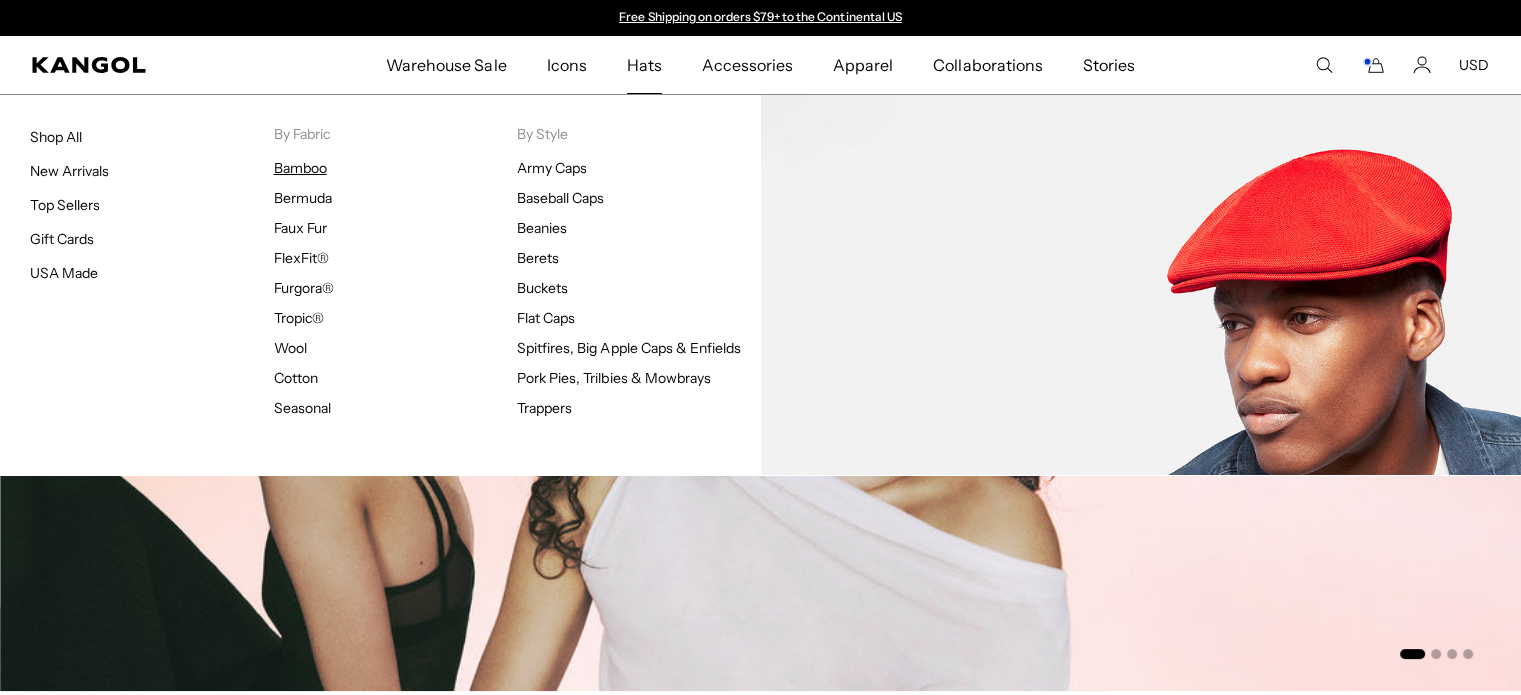 click on "Bamboo" at bounding box center (300, 168) 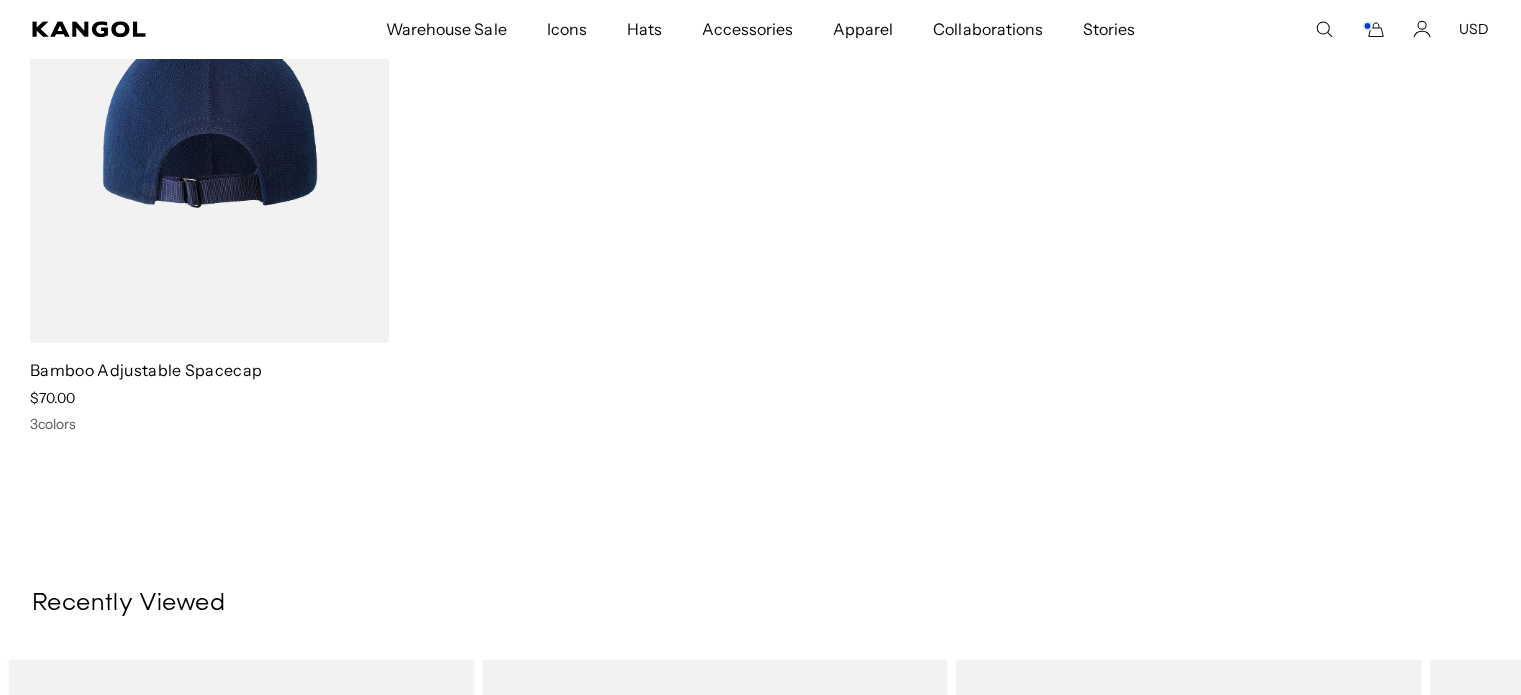 scroll, scrollTop: 2100, scrollLeft: 0, axis: vertical 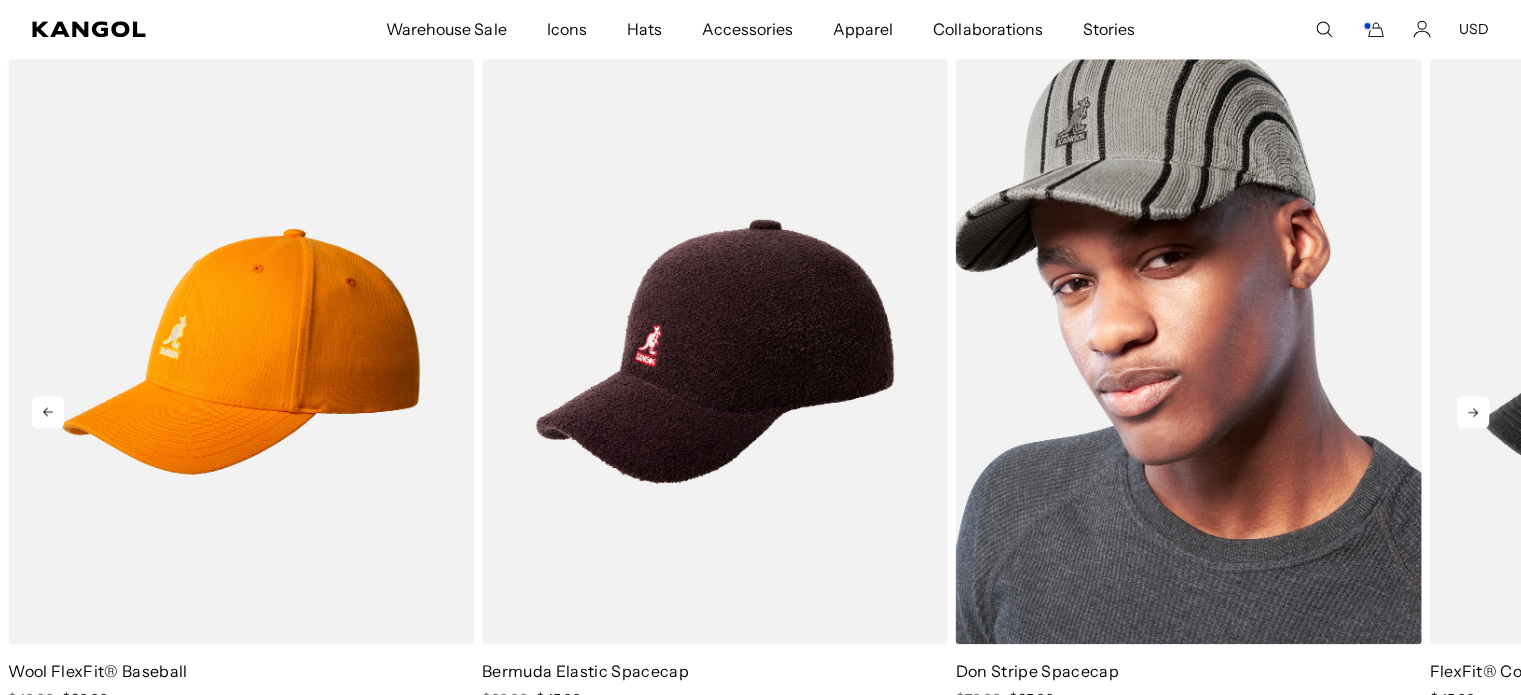 click at bounding box center [1189, 351] 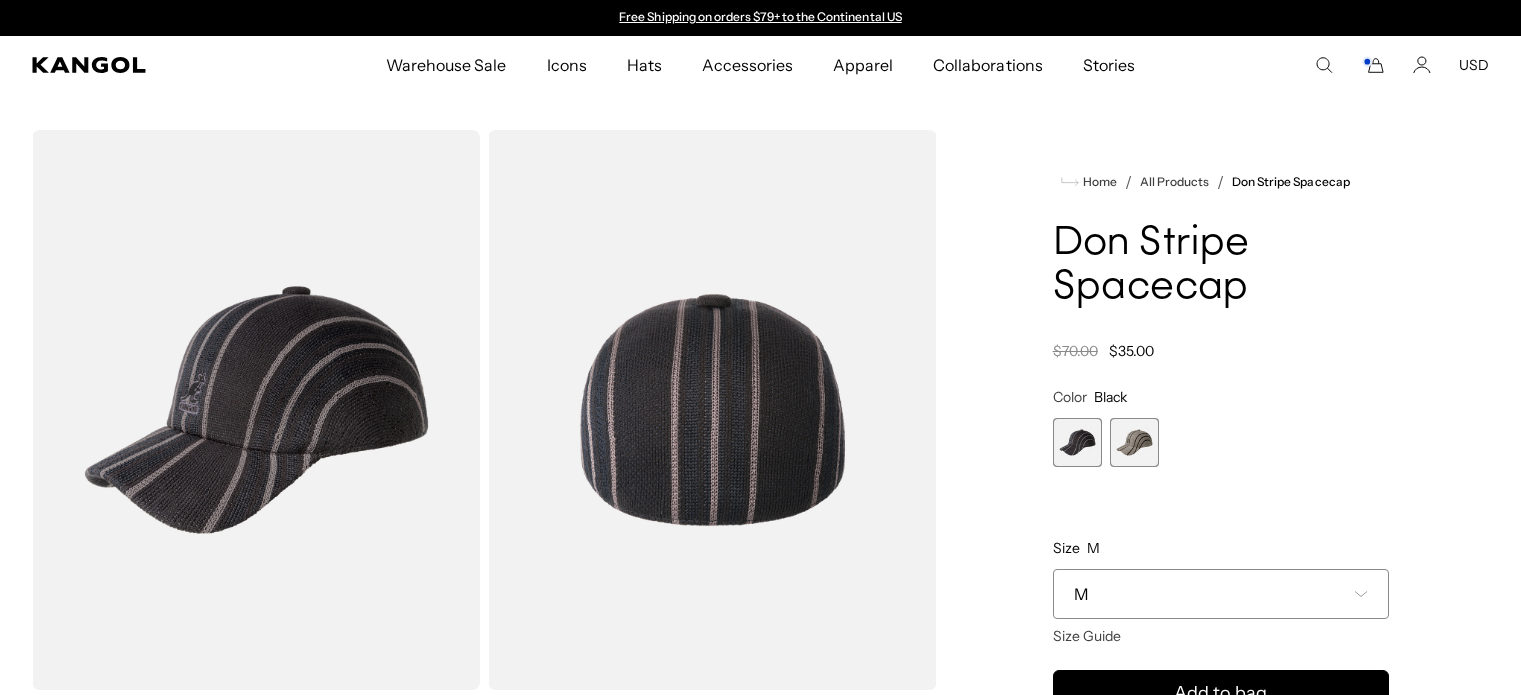 scroll, scrollTop: 0, scrollLeft: 0, axis: both 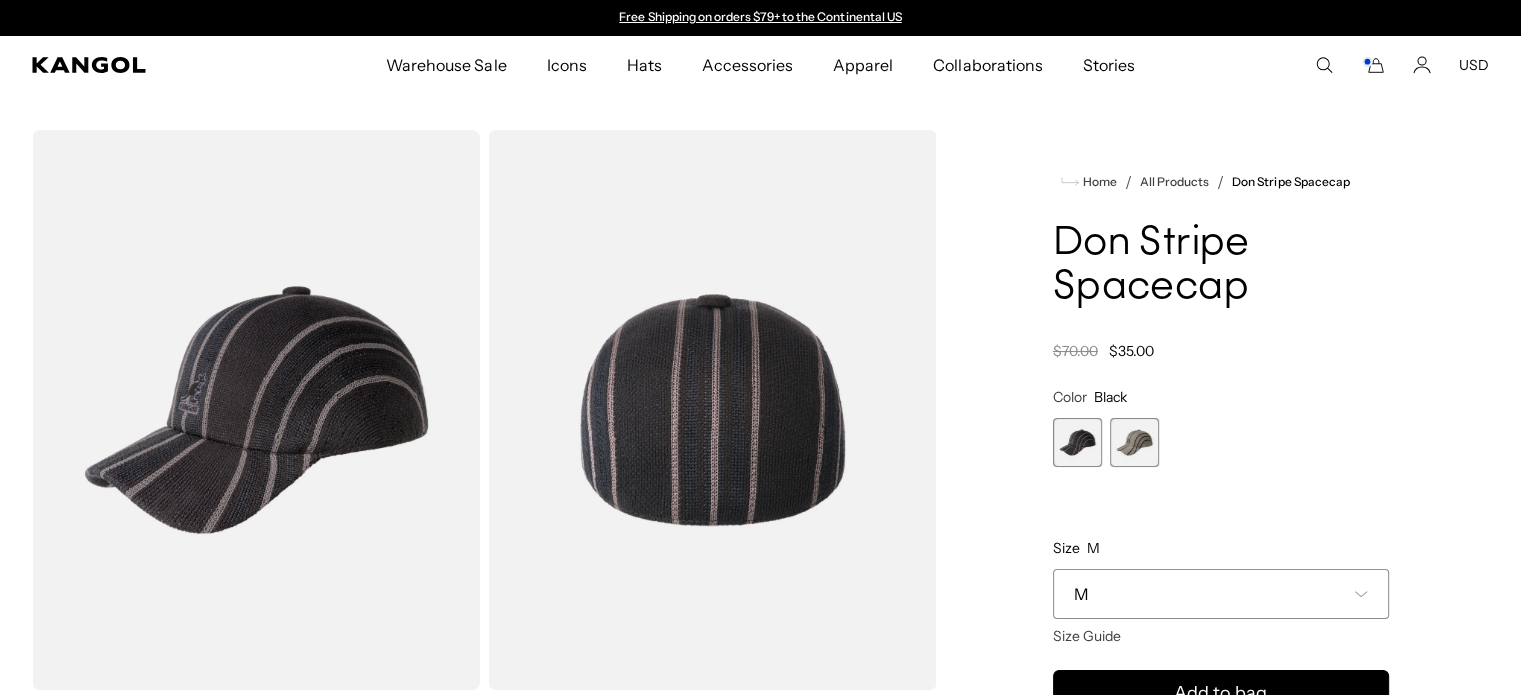 click on "Color
Black
Previous
Next
Black
Variant sold out or unavailable
Warm Grey
Variant sold out or unavailable" at bounding box center (1221, 427) 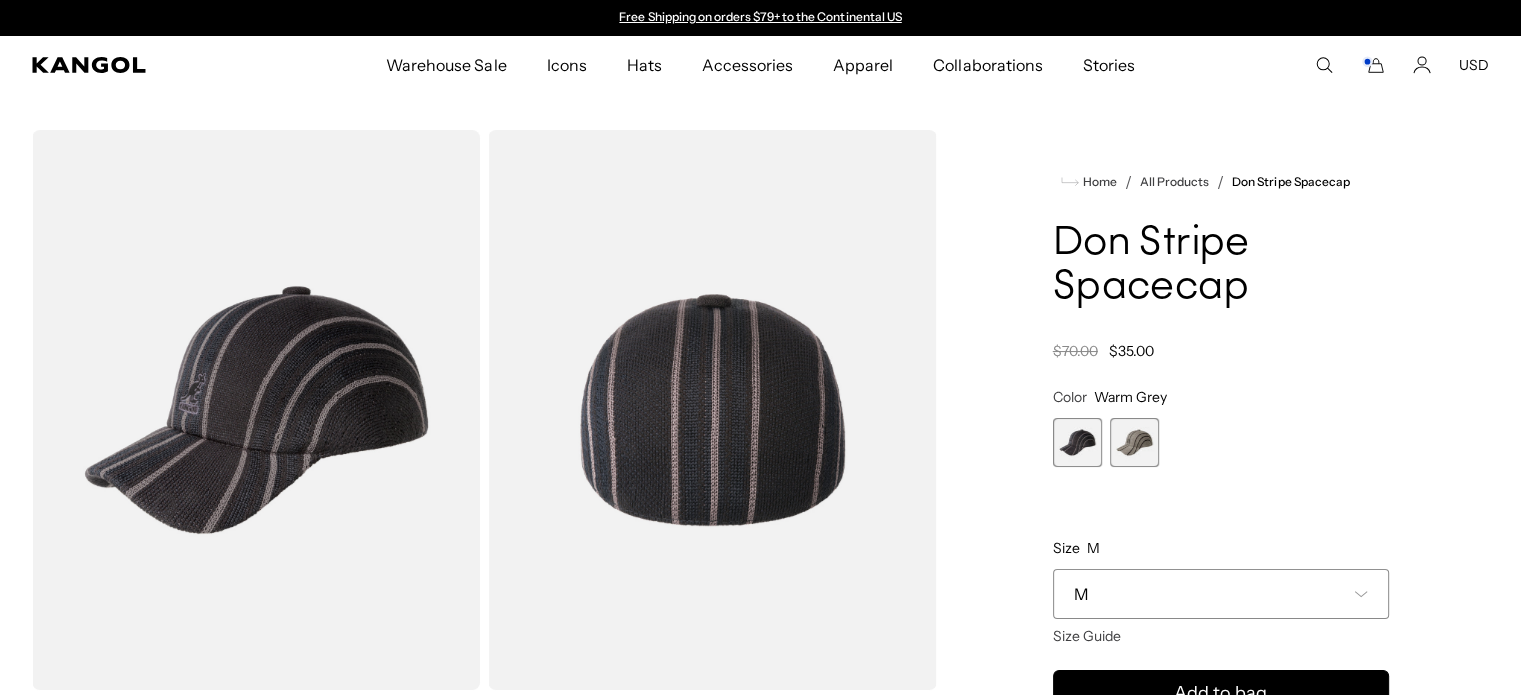 scroll, scrollTop: 0, scrollLeft: 0, axis: both 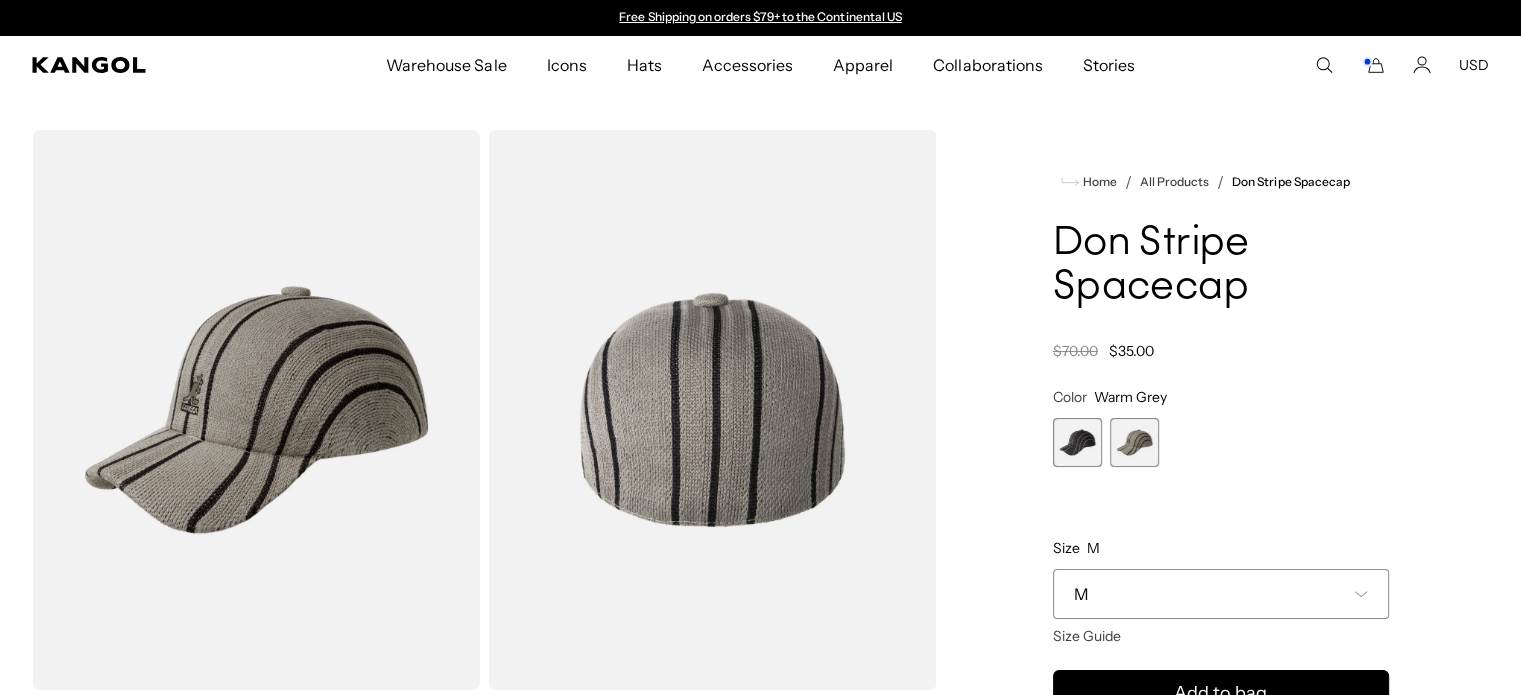 click at bounding box center [1077, 442] 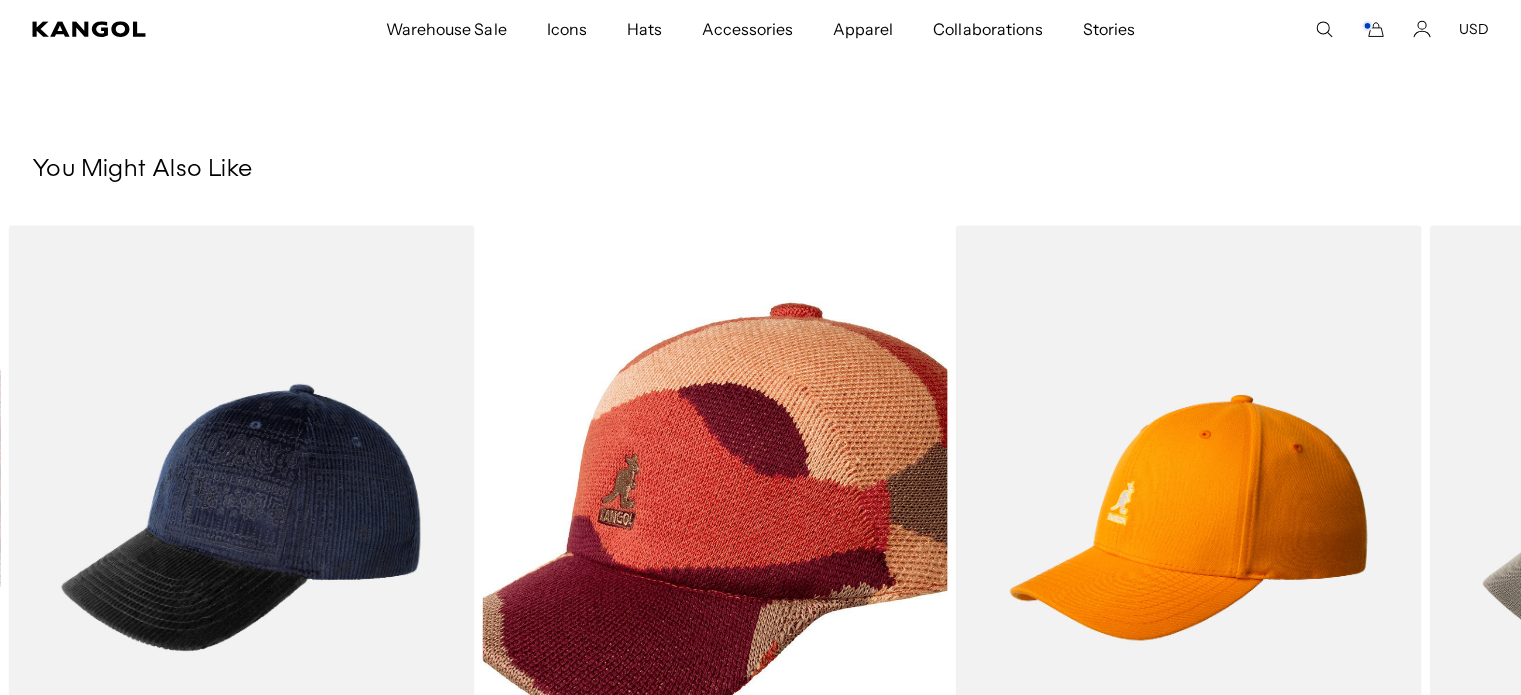 scroll, scrollTop: 1200, scrollLeft: 0, axis: vertical 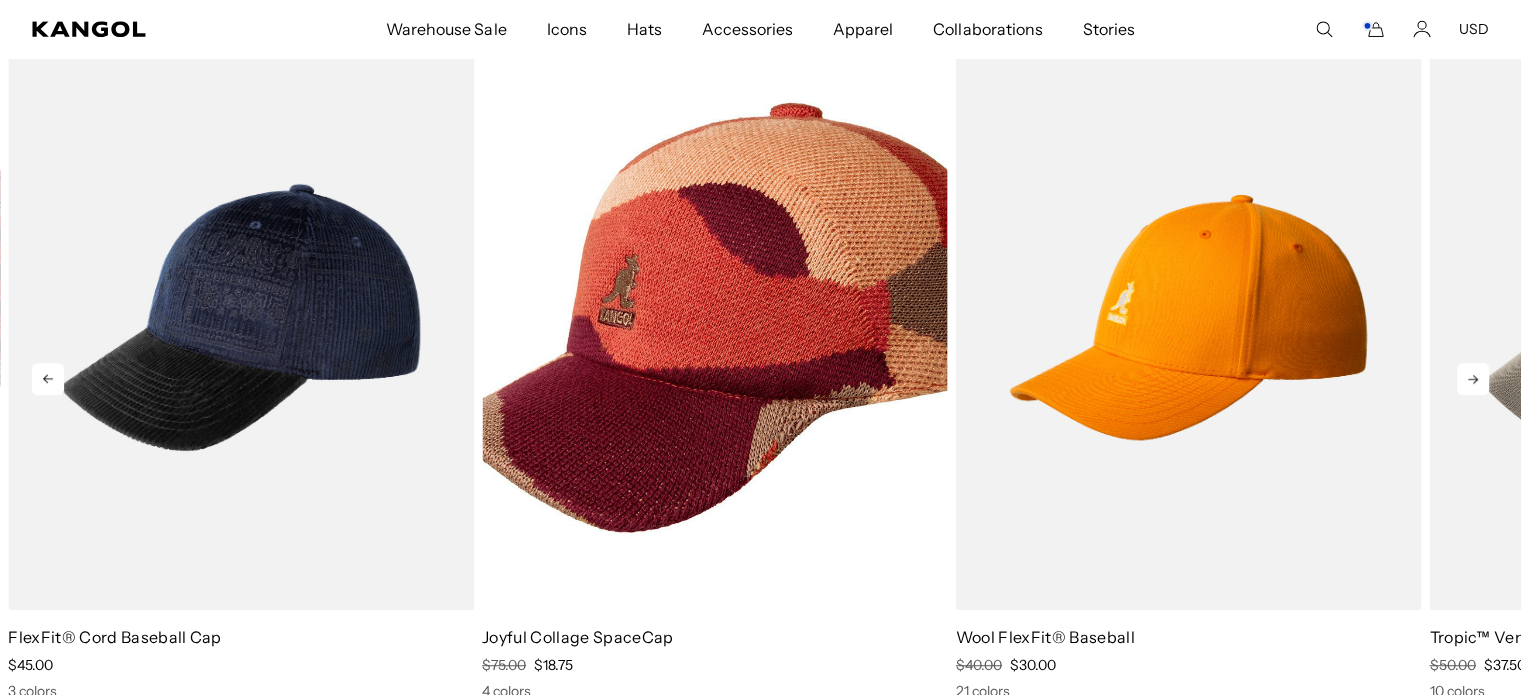 click 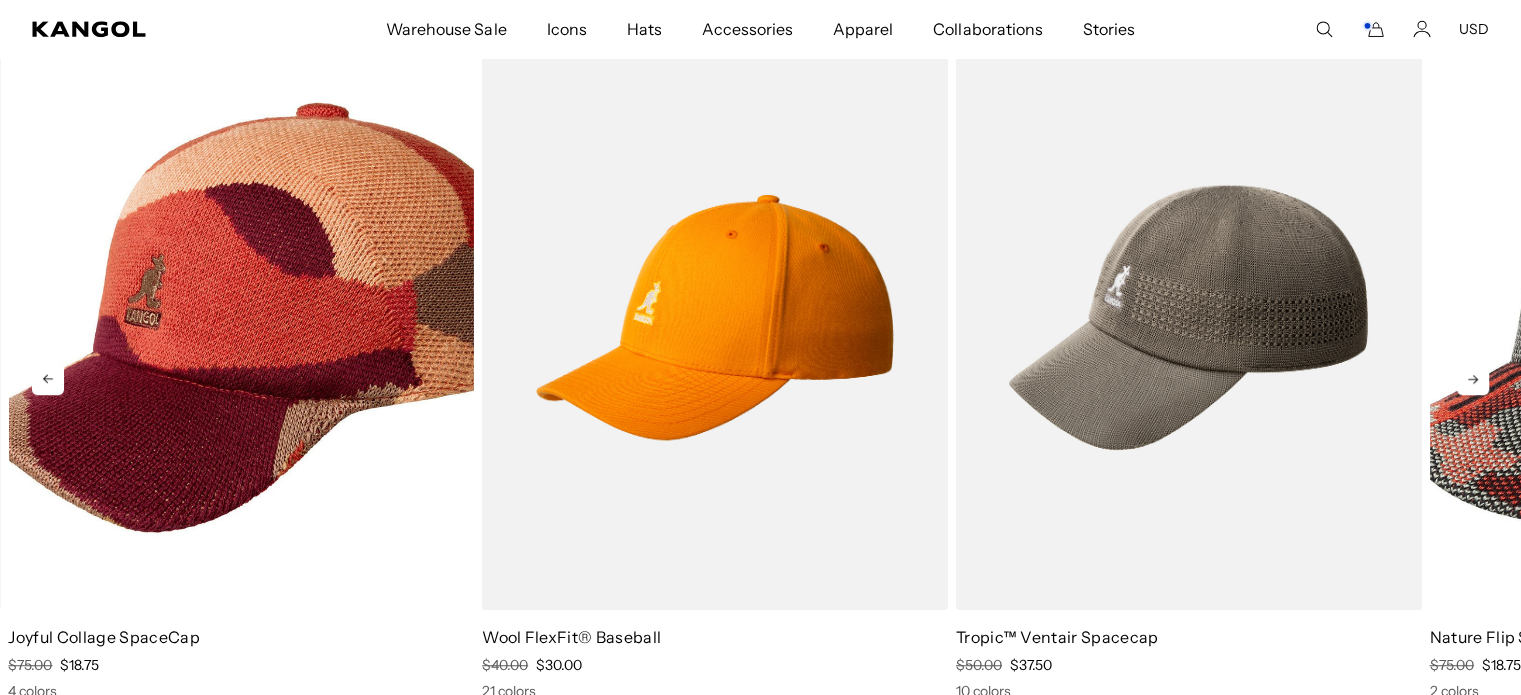 click 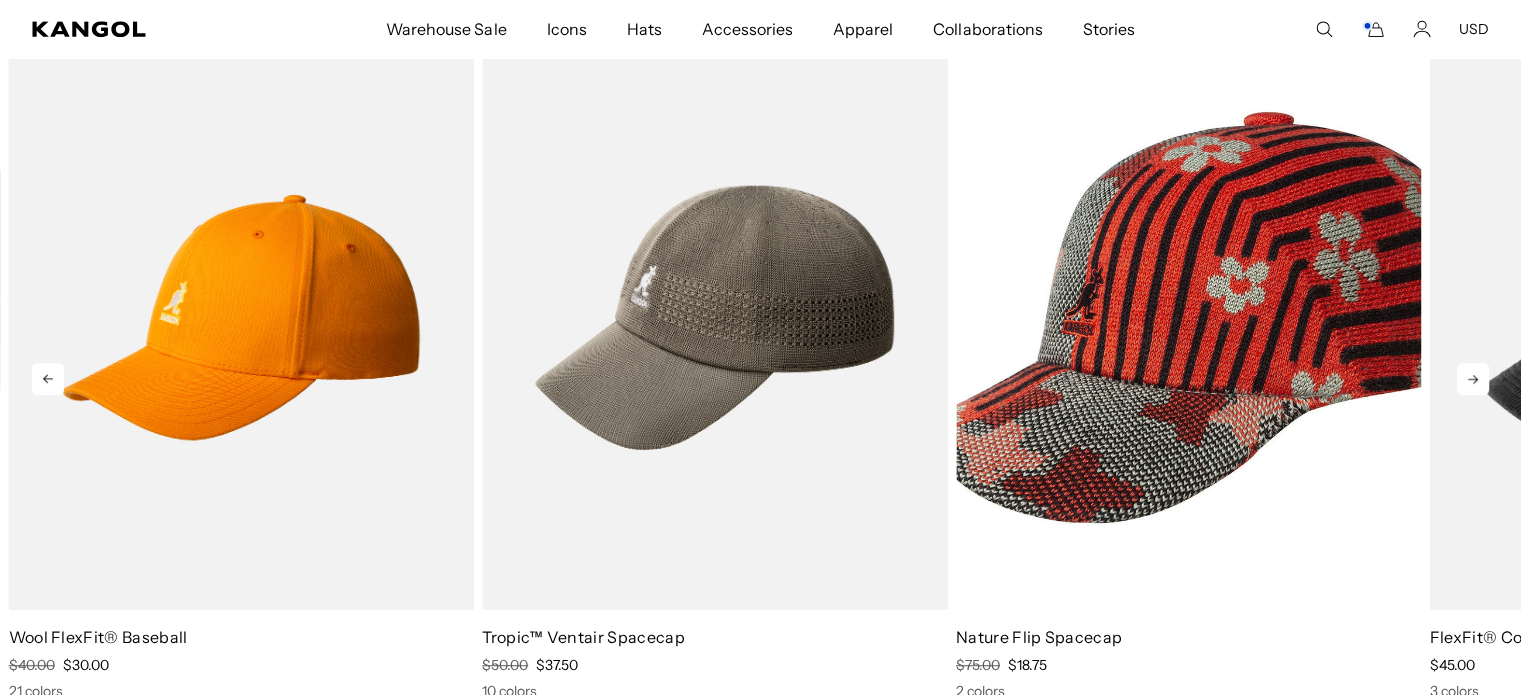 click 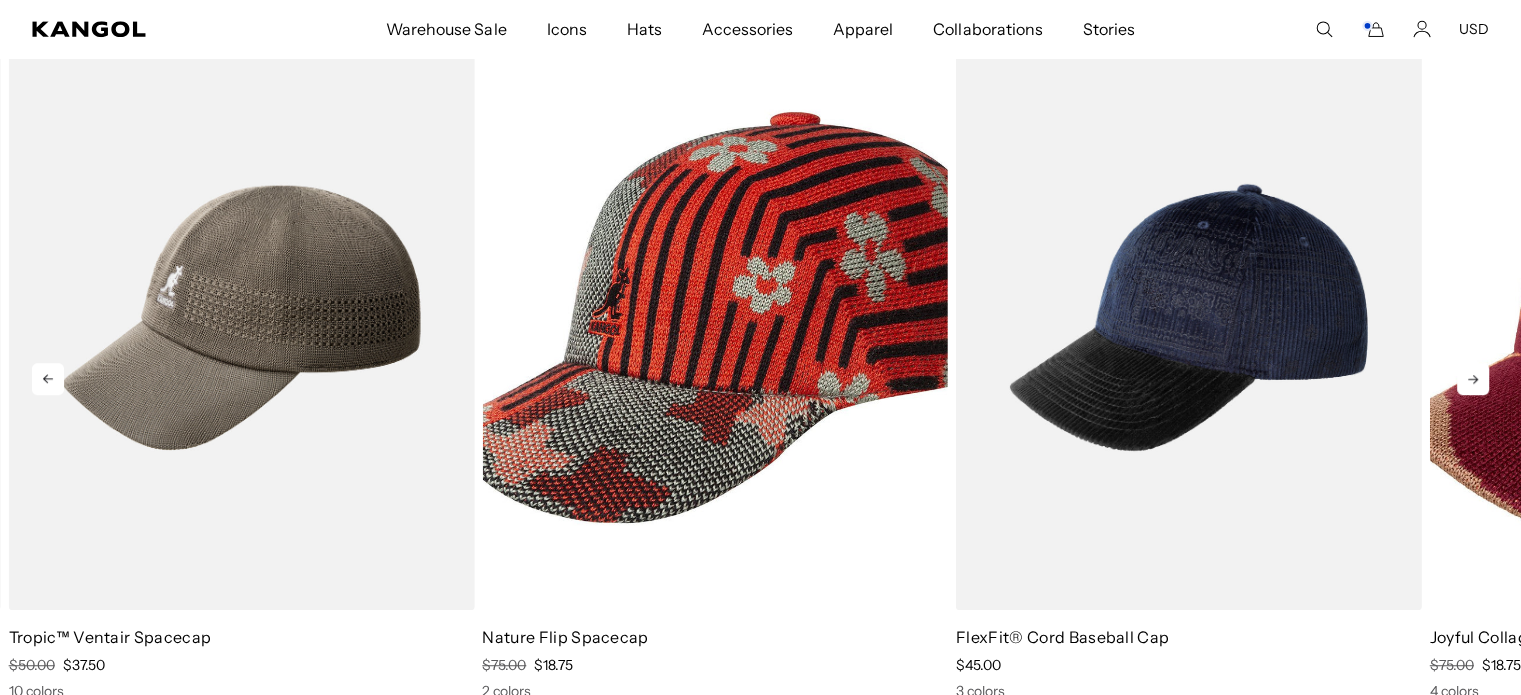 click 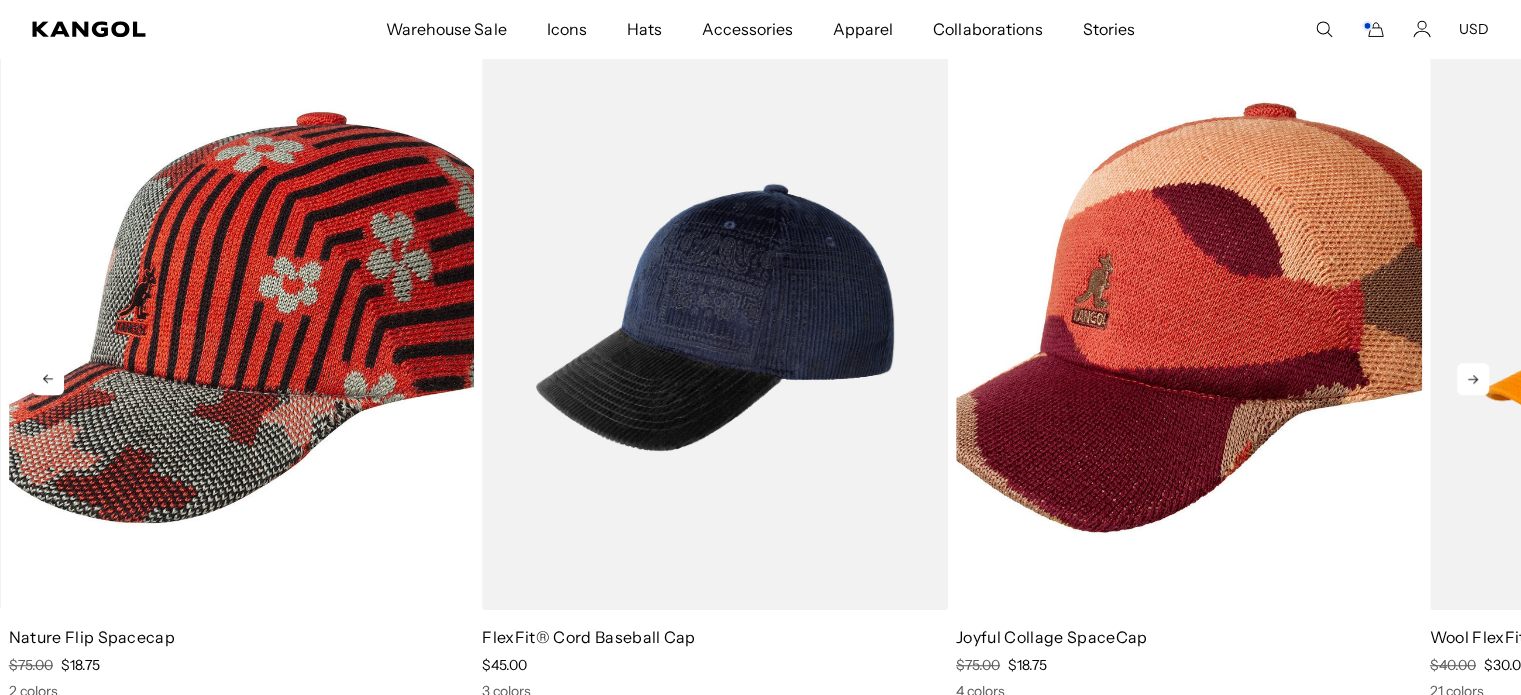 click 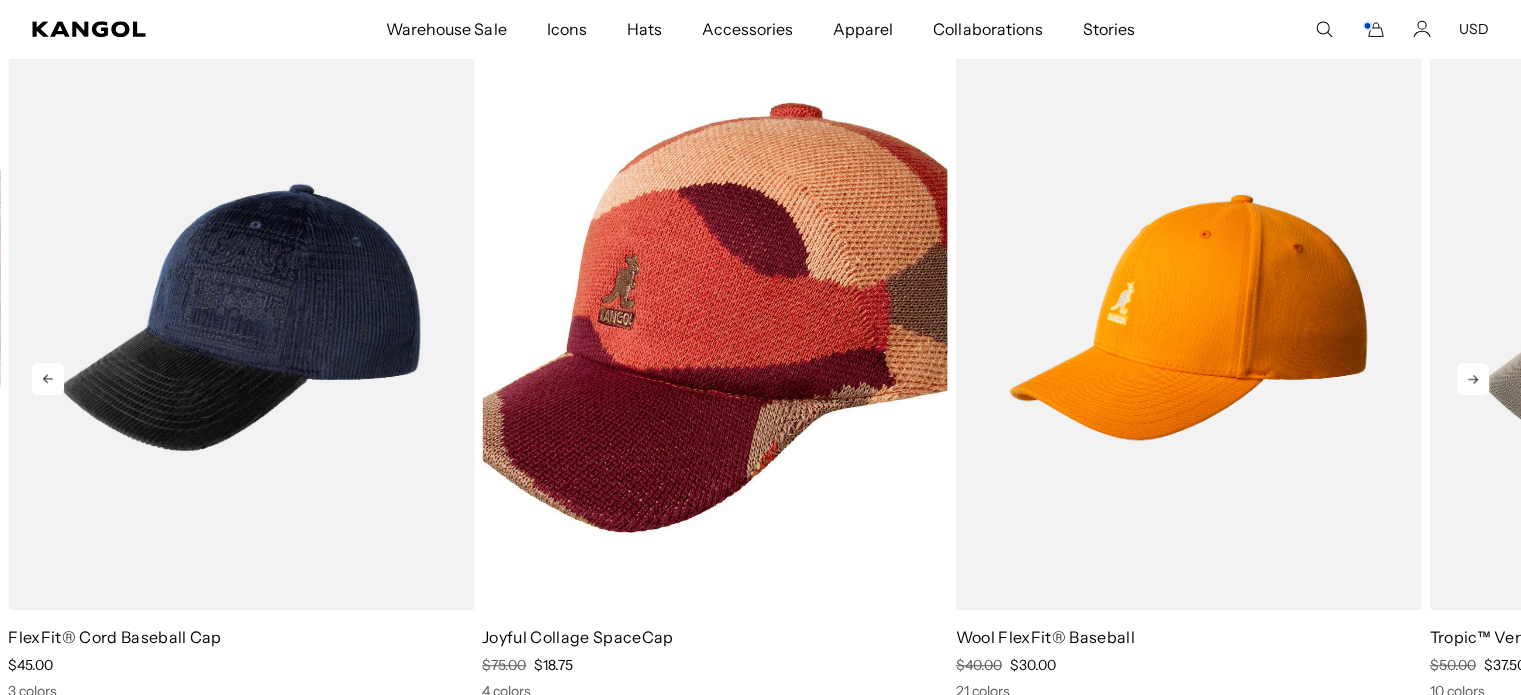 click 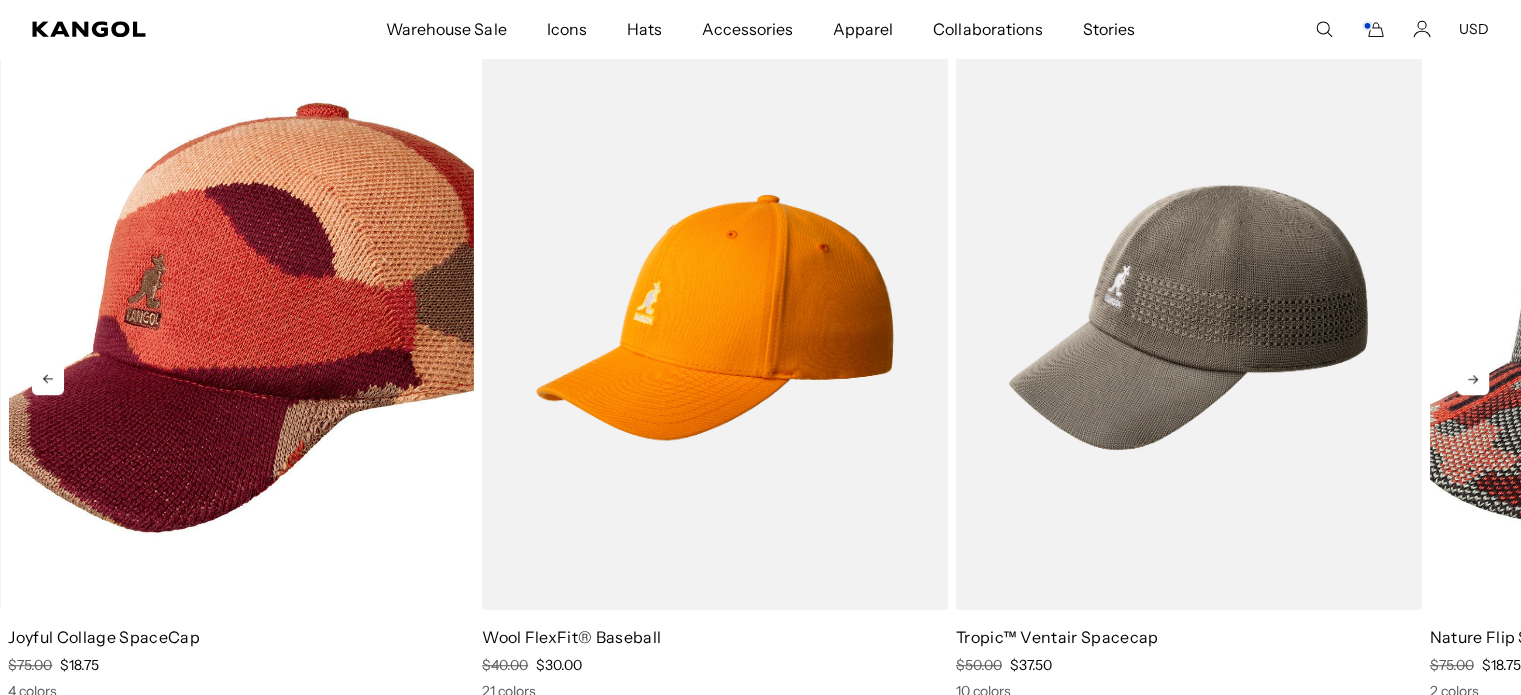 click 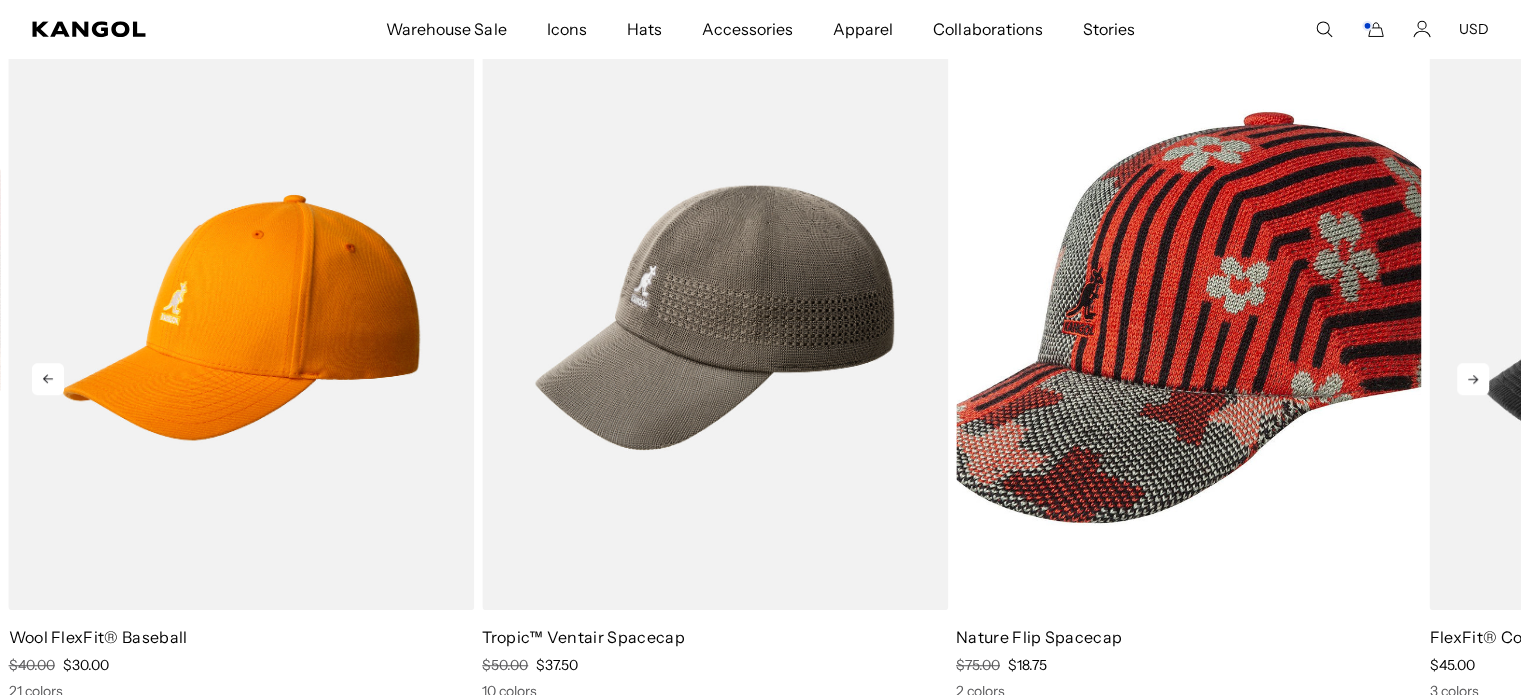 click 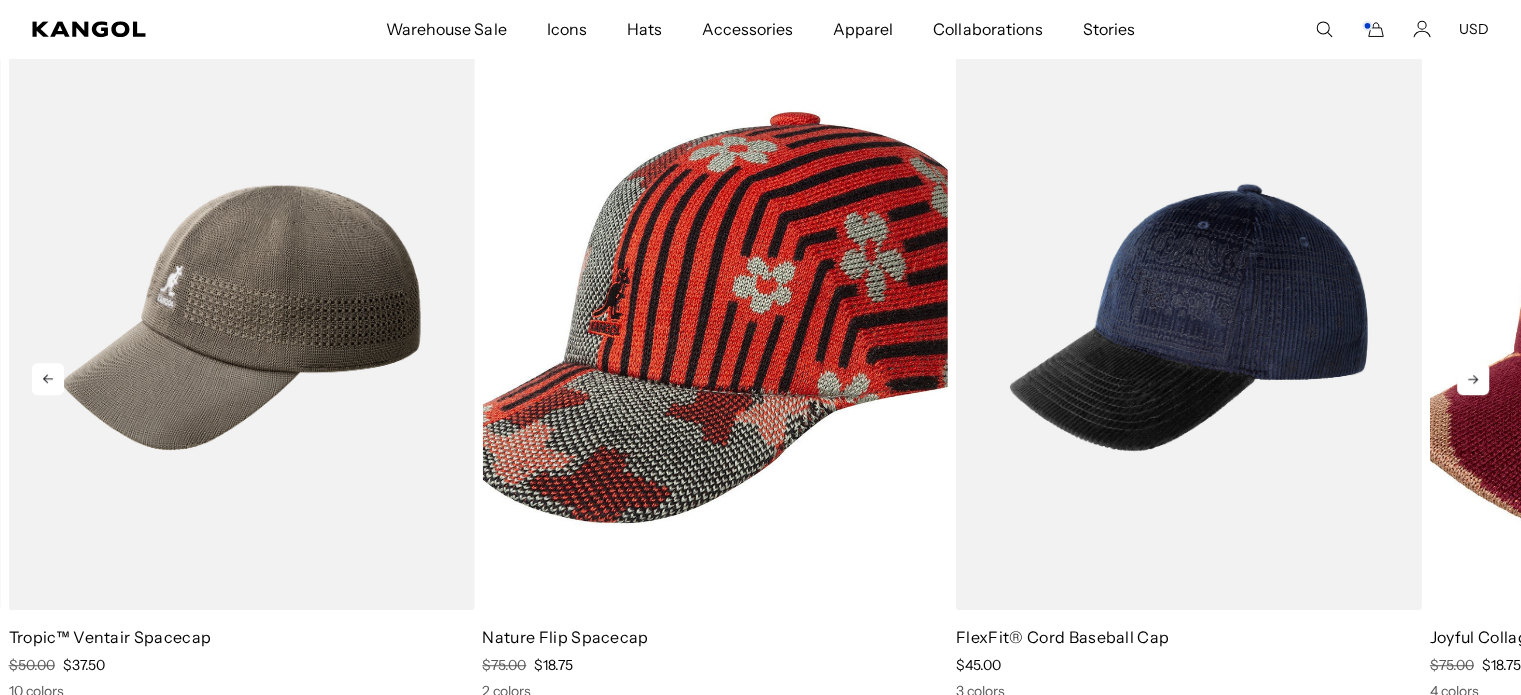 click 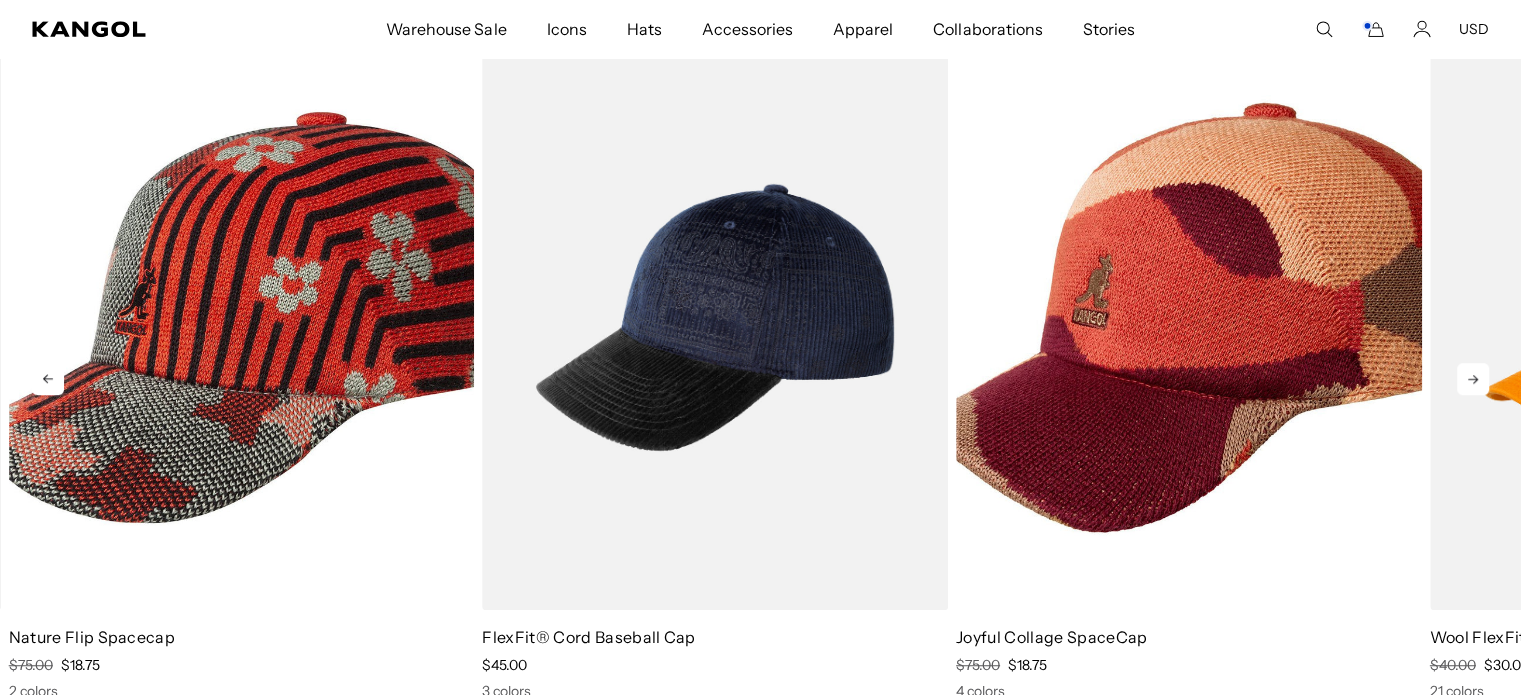 click 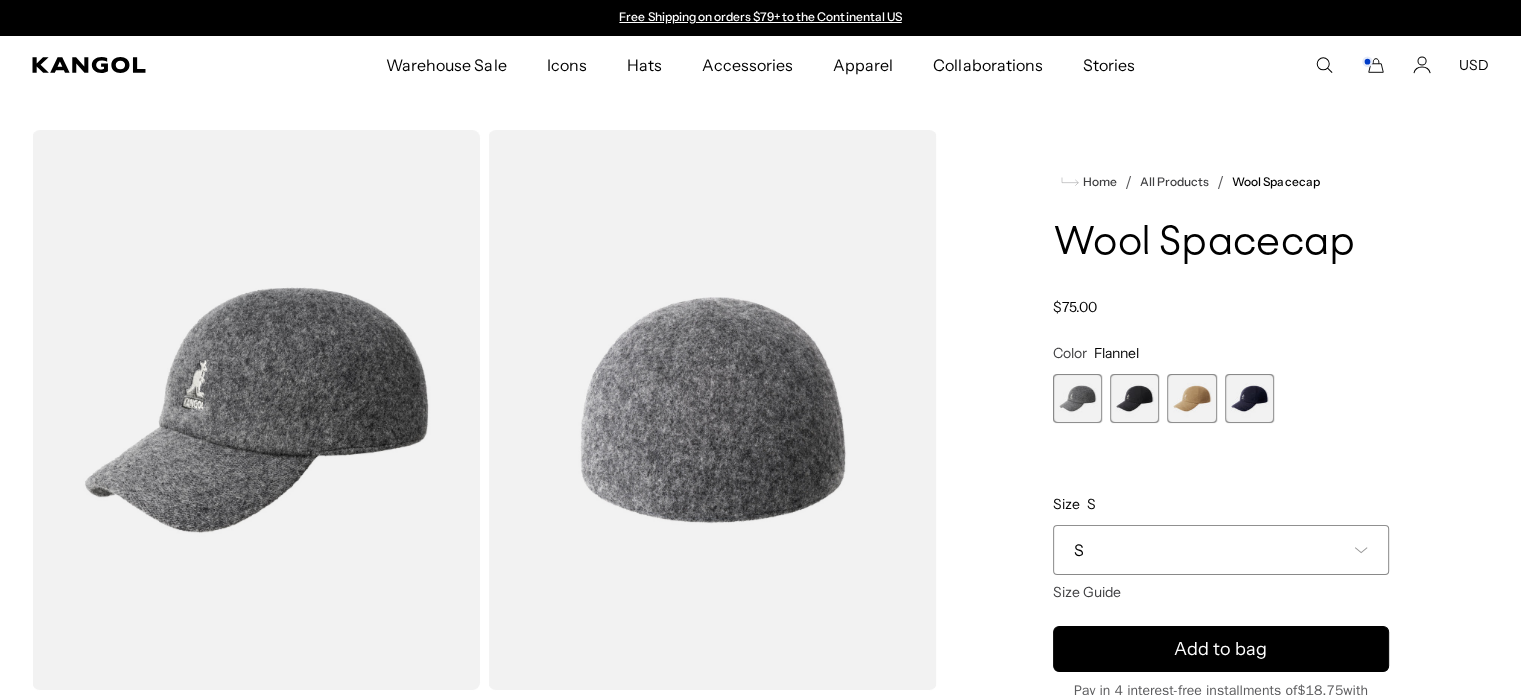 scroll, scrollTop: 0, scrollLeft: 0, axis: both 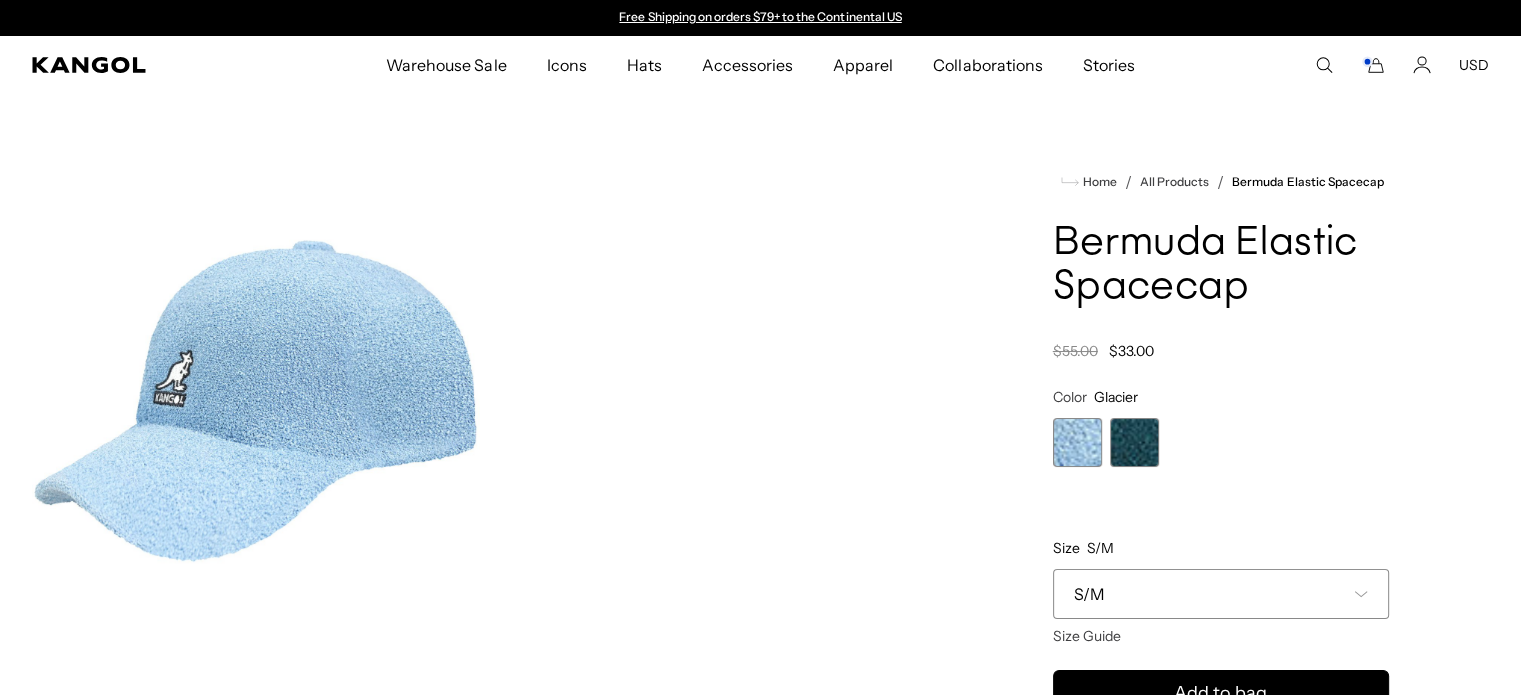 click on "Glacier
Variant sold out or unavailable
Marine Teal
Variant sold out or unavailable" at bounding box center (1221, 442) 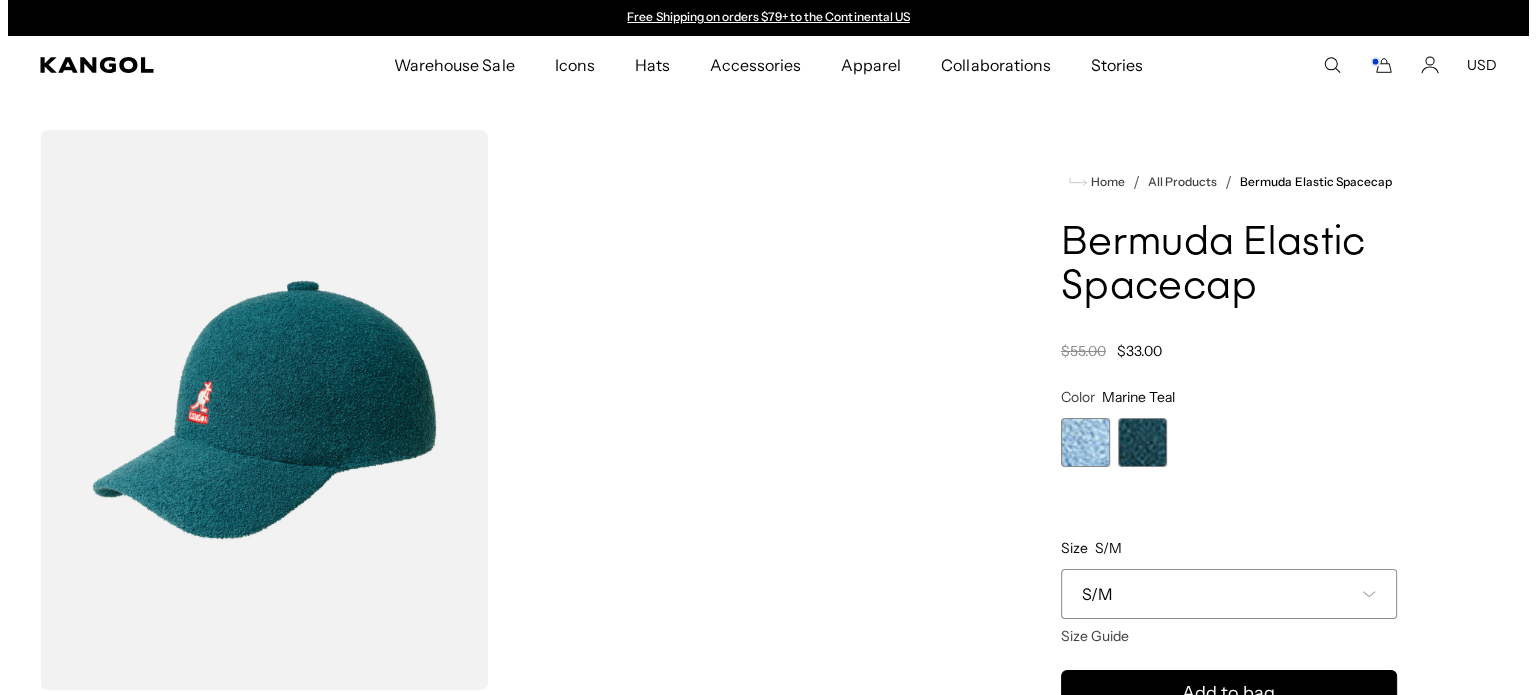 scroll, scrollTop: 200, scrollLeft: 0, axis: vertical 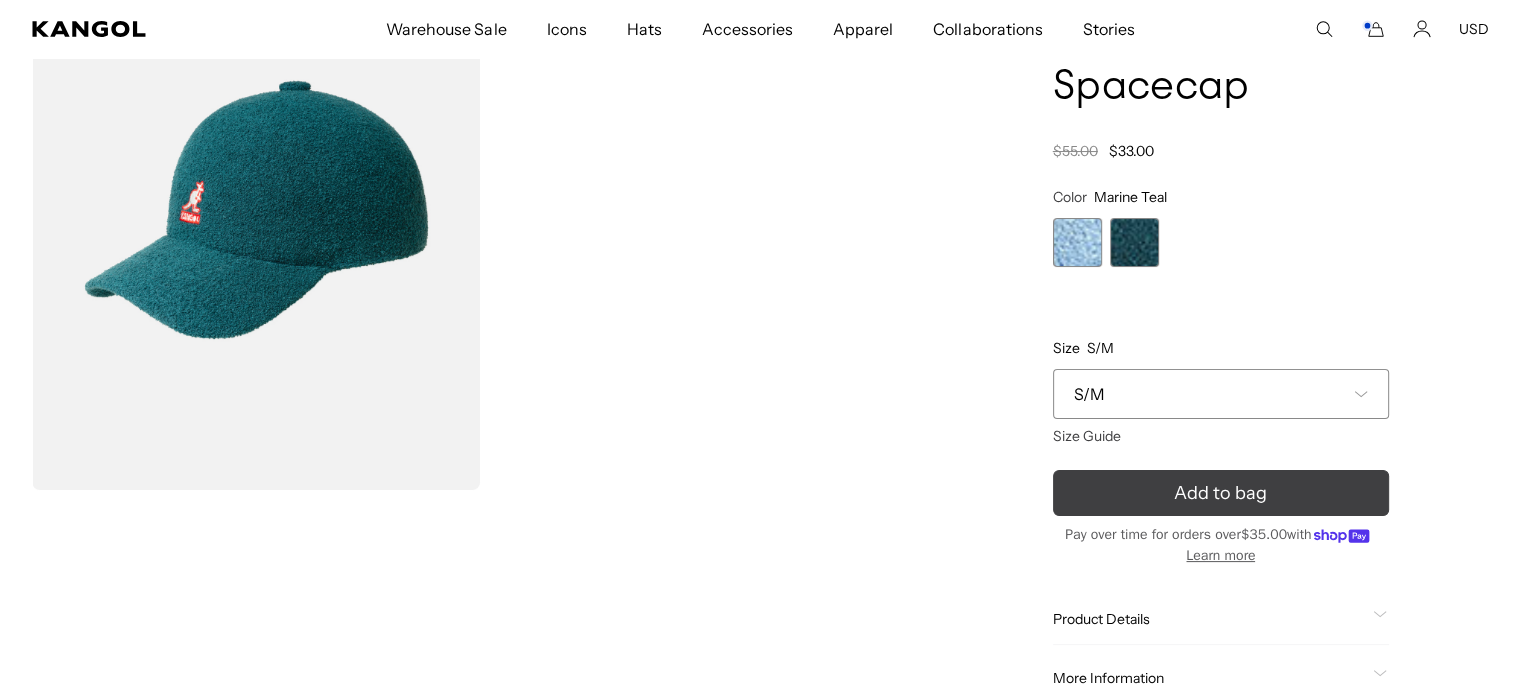 click on "Add to bag" at bounding box center (1220, 493) 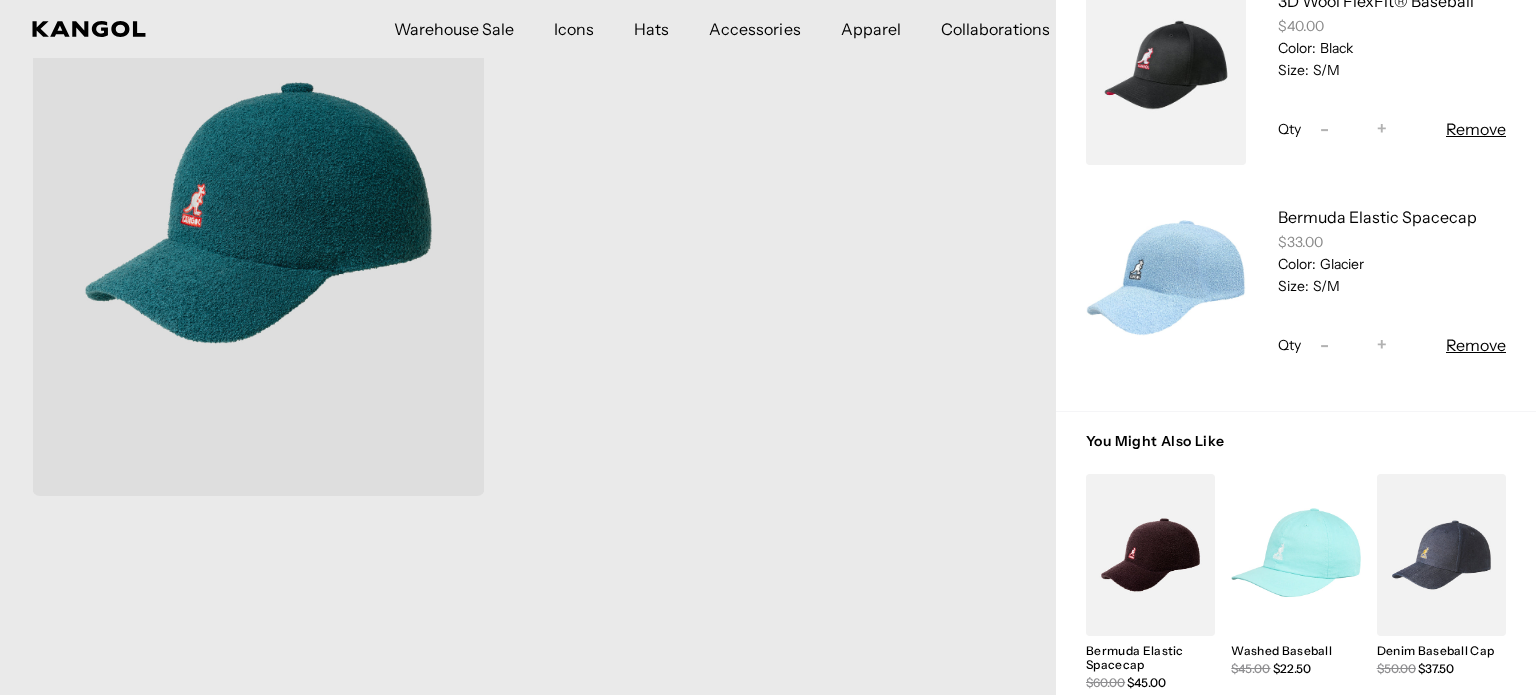 scroll, scrollTop: 606, scrollLeft: 0, axis: vertical 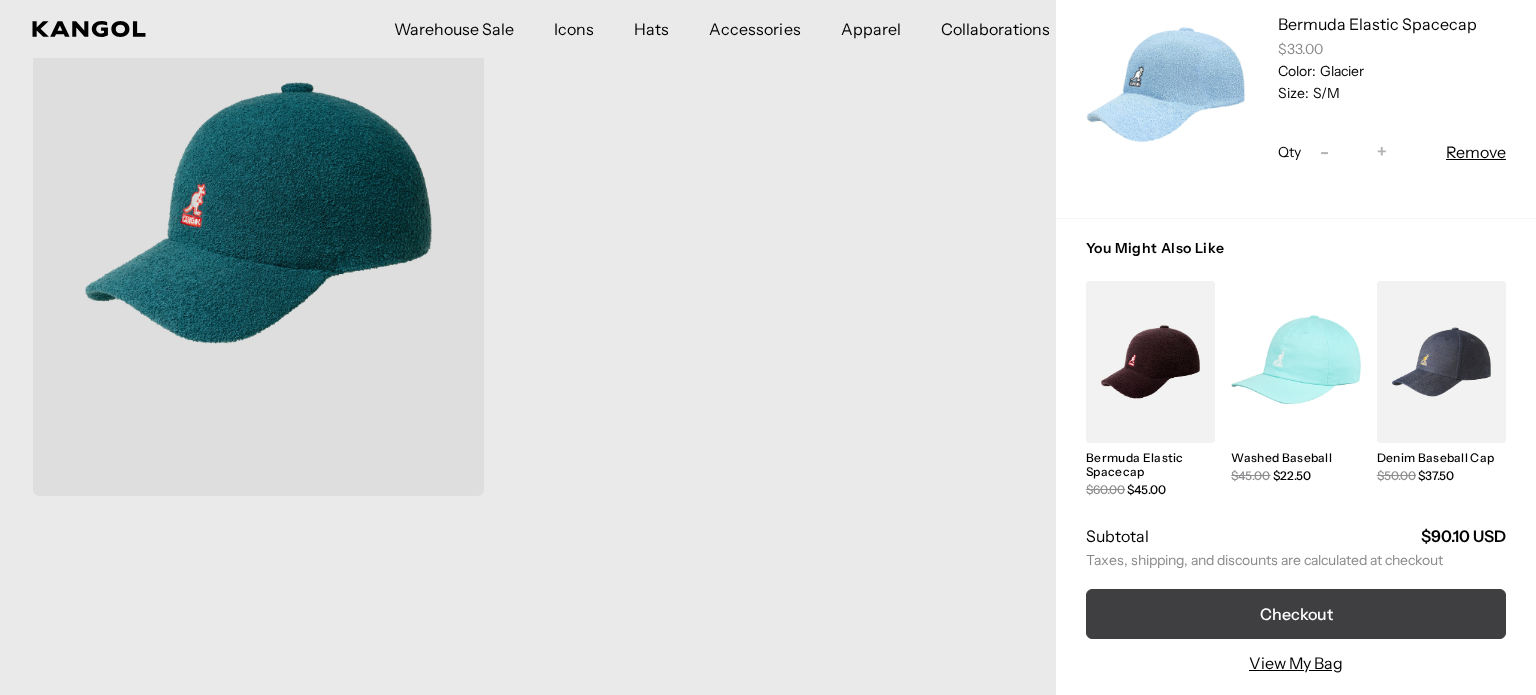 click on "Checkout" at bounding box center [1296, 614] 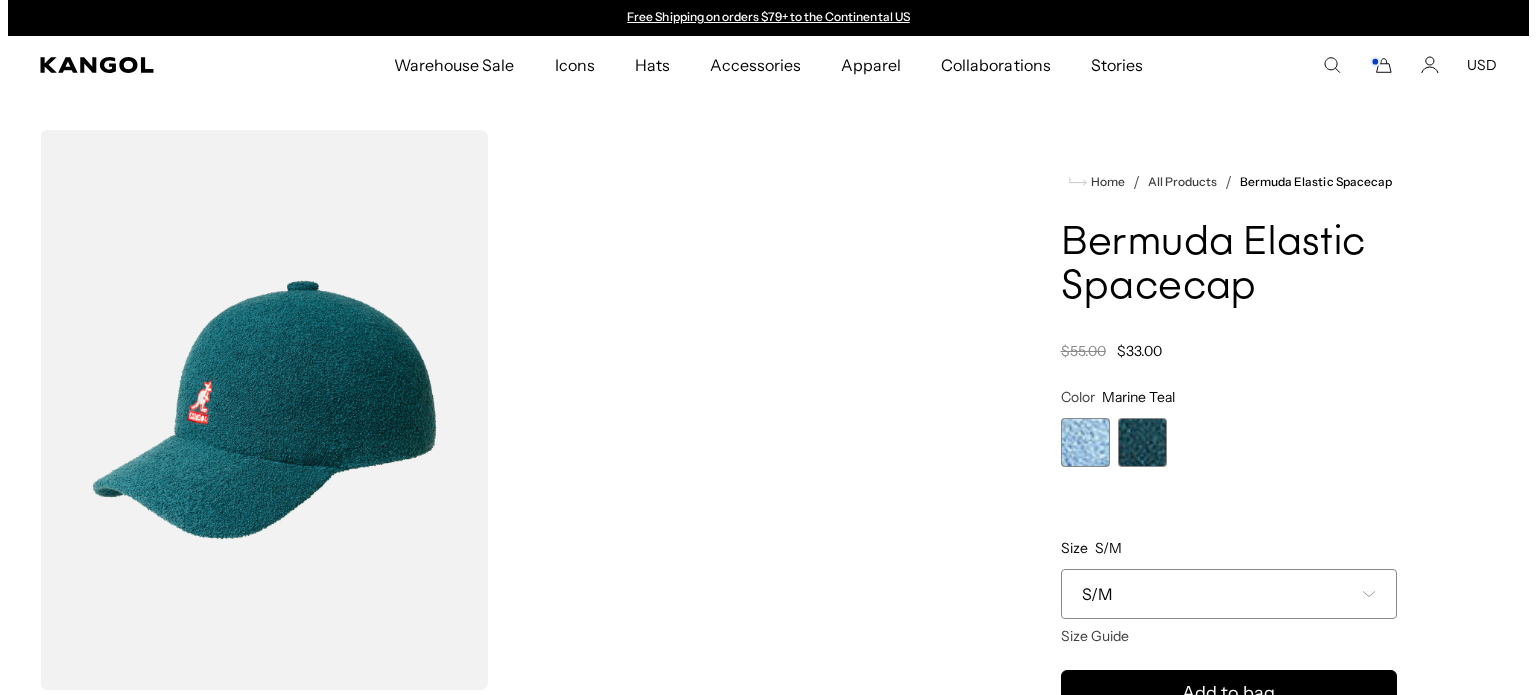 scroll, scrollTop: 200, scrollLeft: 0, axis: vertical 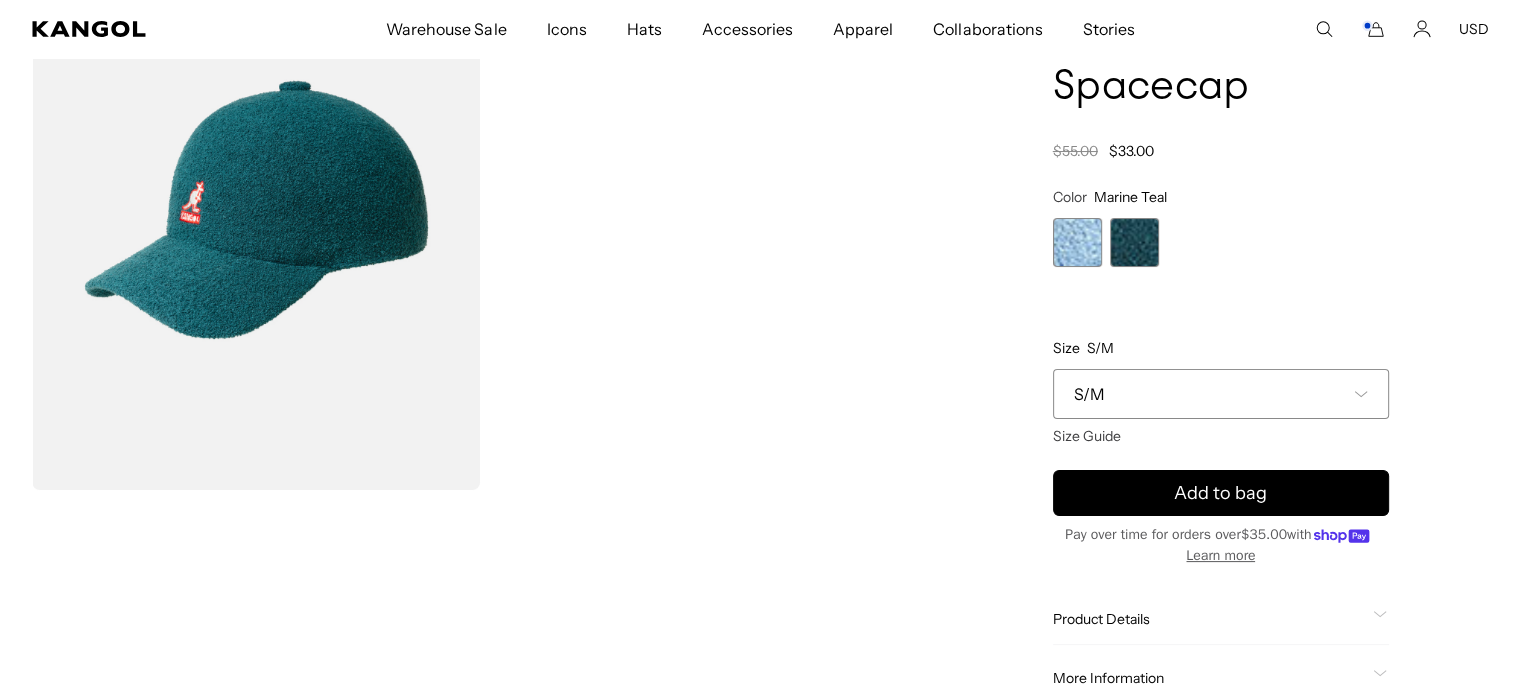 click 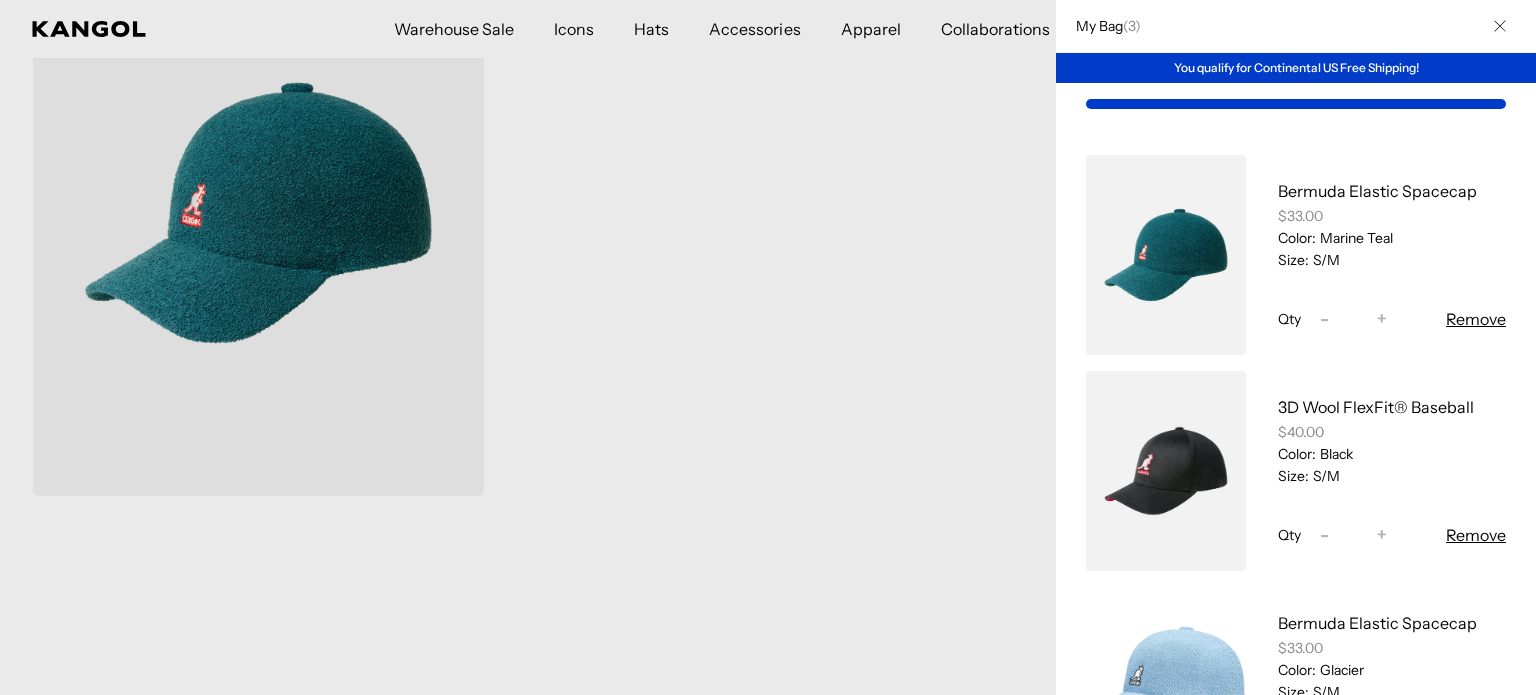 scroll, scrollTop: 0, scrollLeft: 0, axis: both 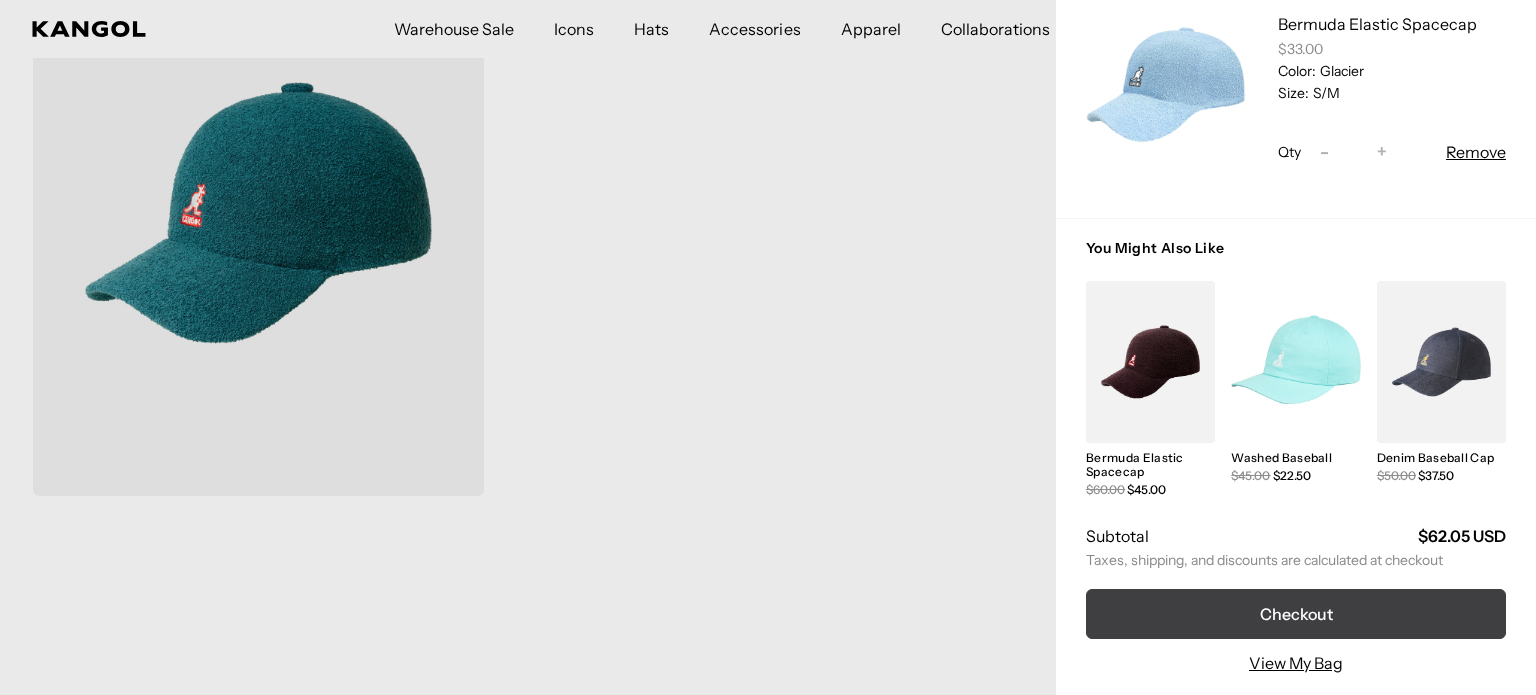 click on "Checkout" at bounding box center [1296, 614] 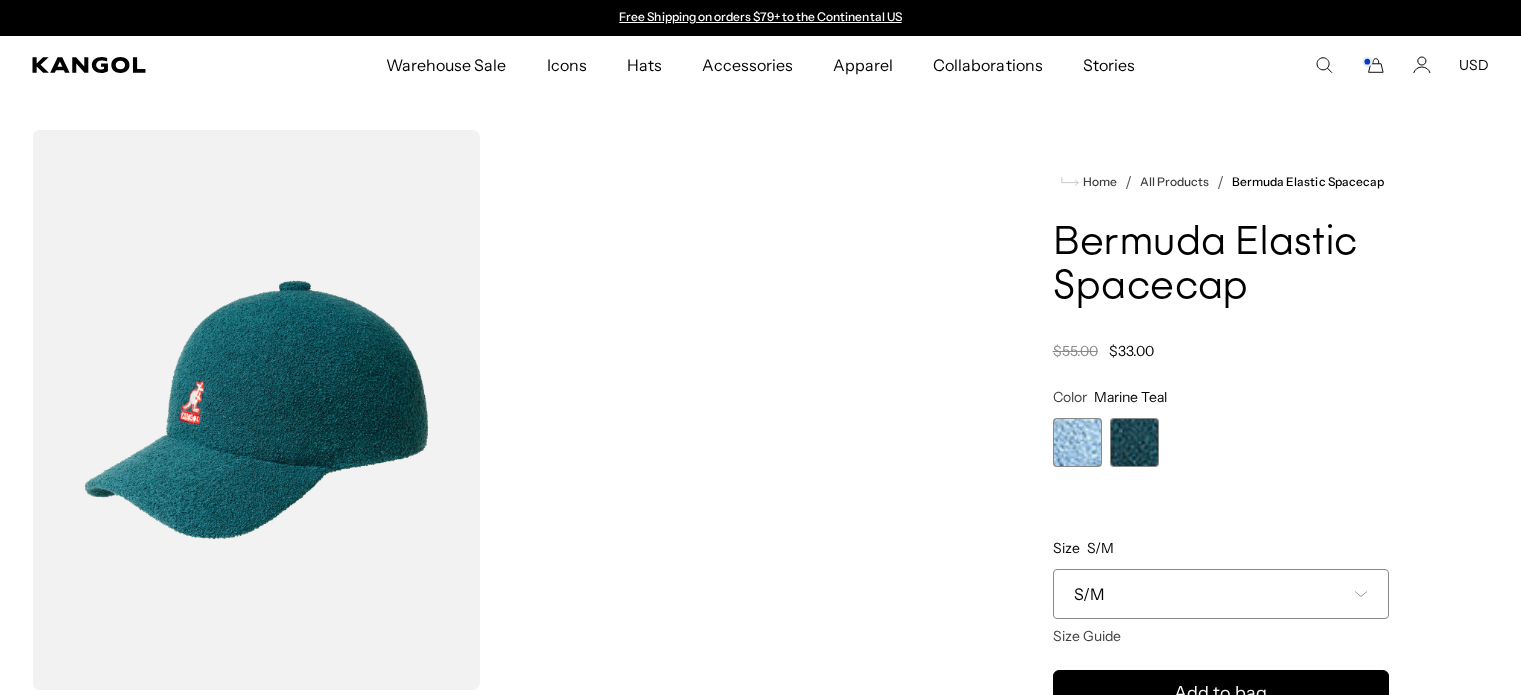 scroll, scrollTop: 200, scrollLeft: 0, axis: vertical 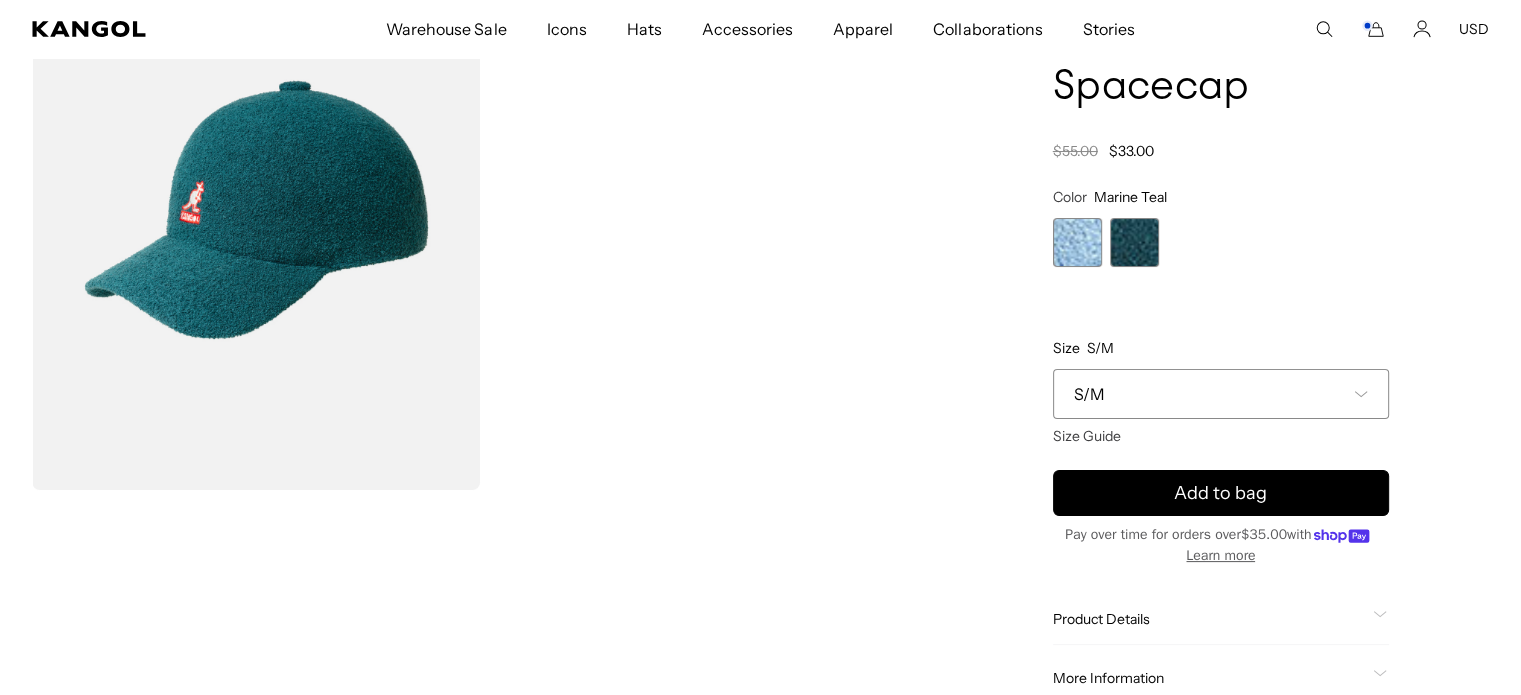 click on "**********" at bounding box center [1221, 307] 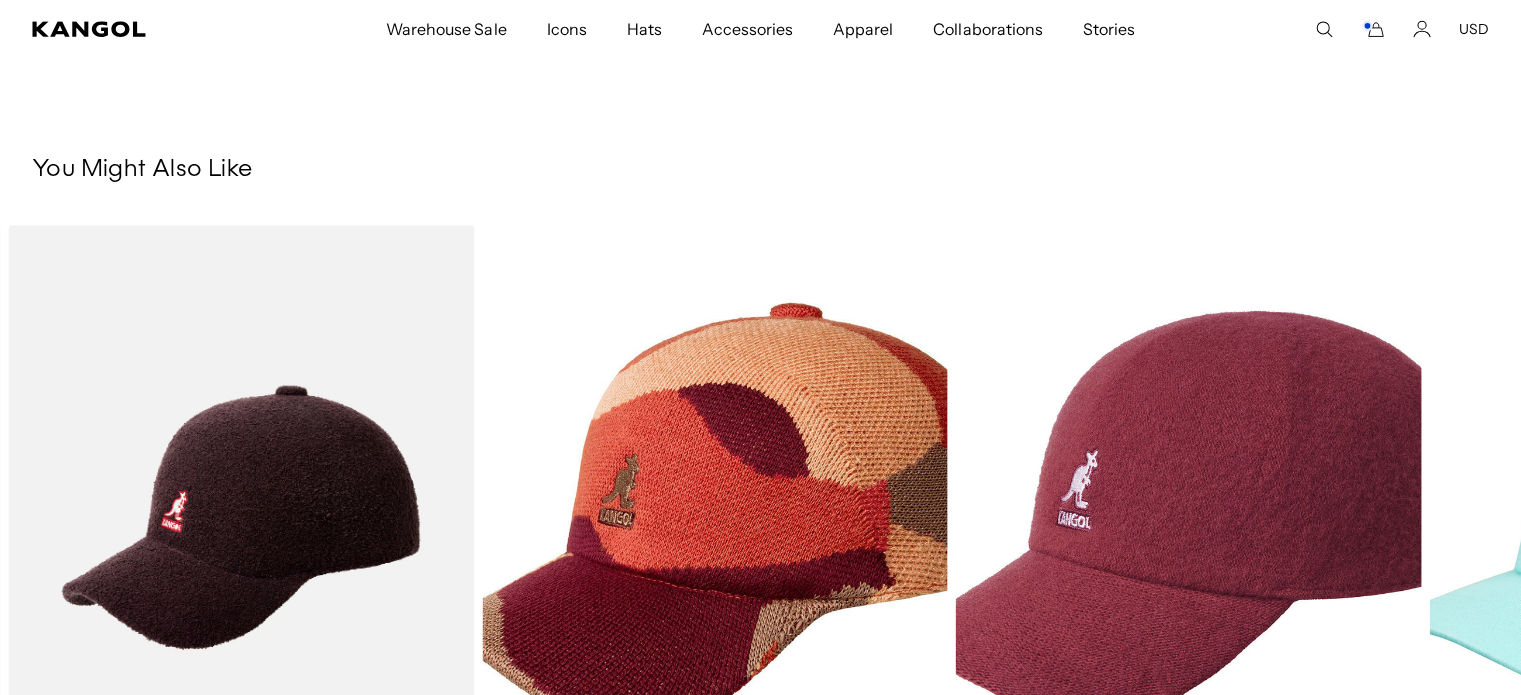 scroll, scrollTop: 1400, scrollLeft: 0, axis: vertical 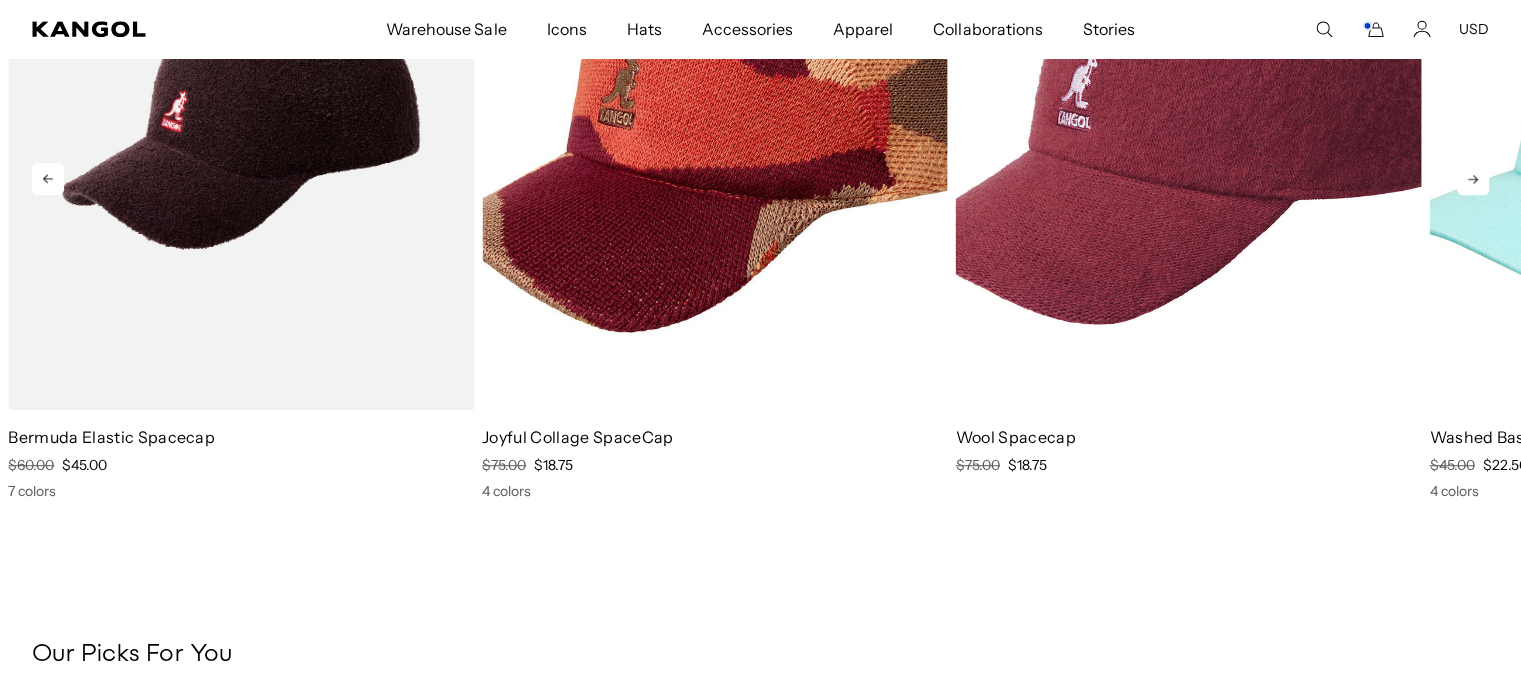 click 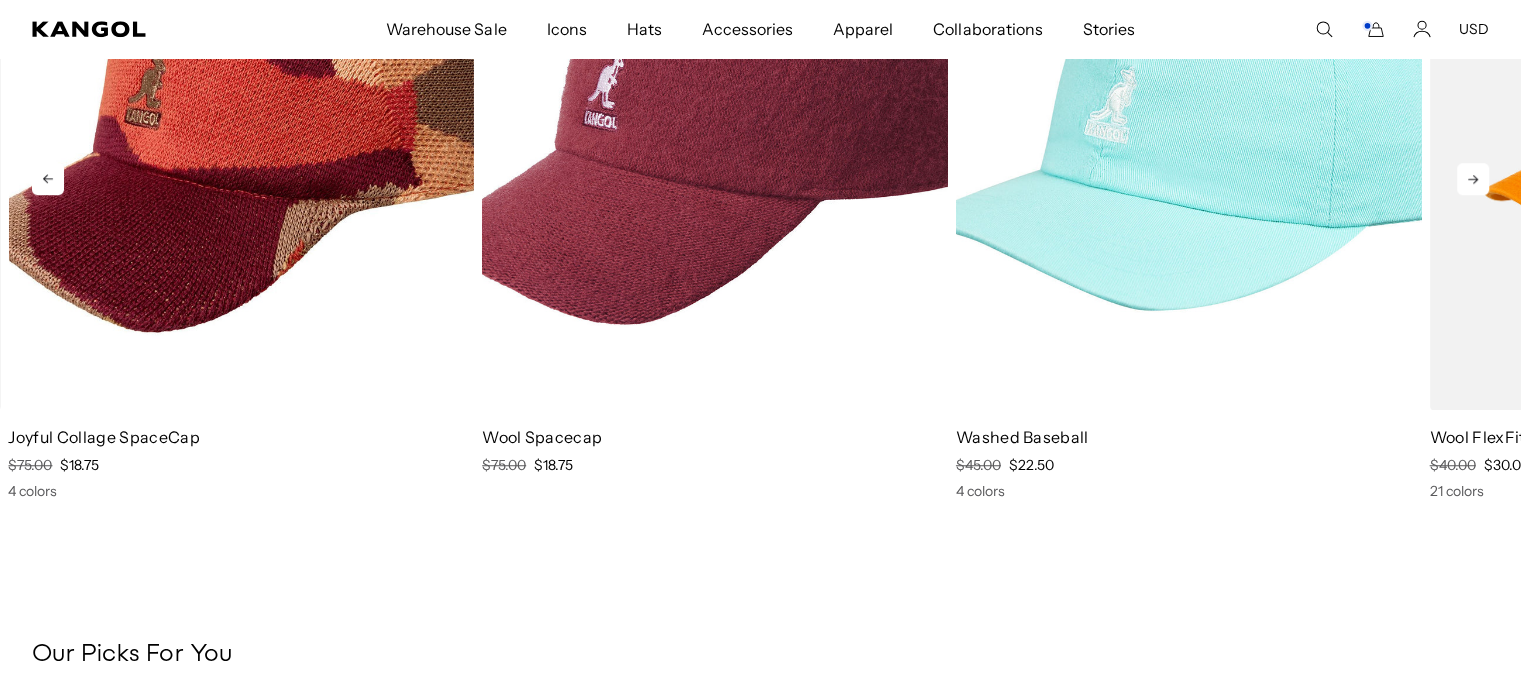 click 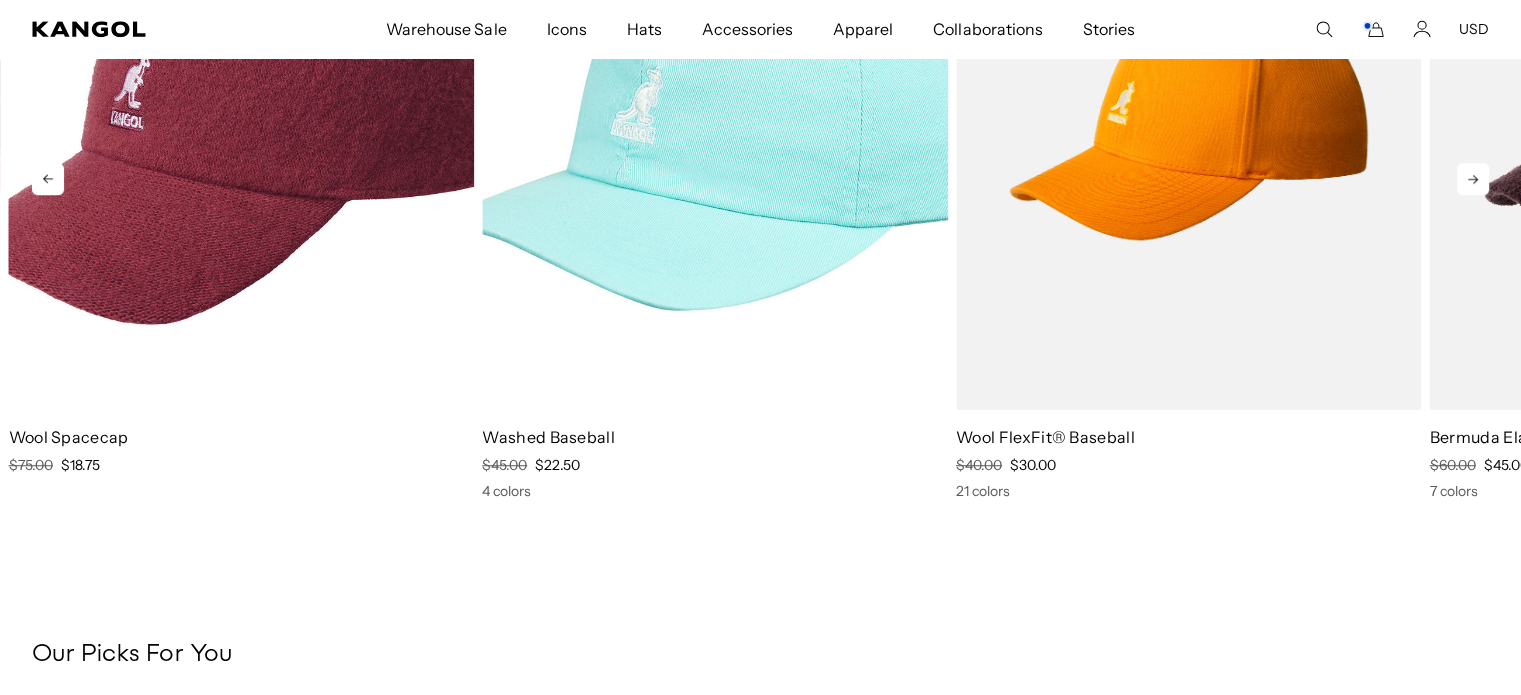 click 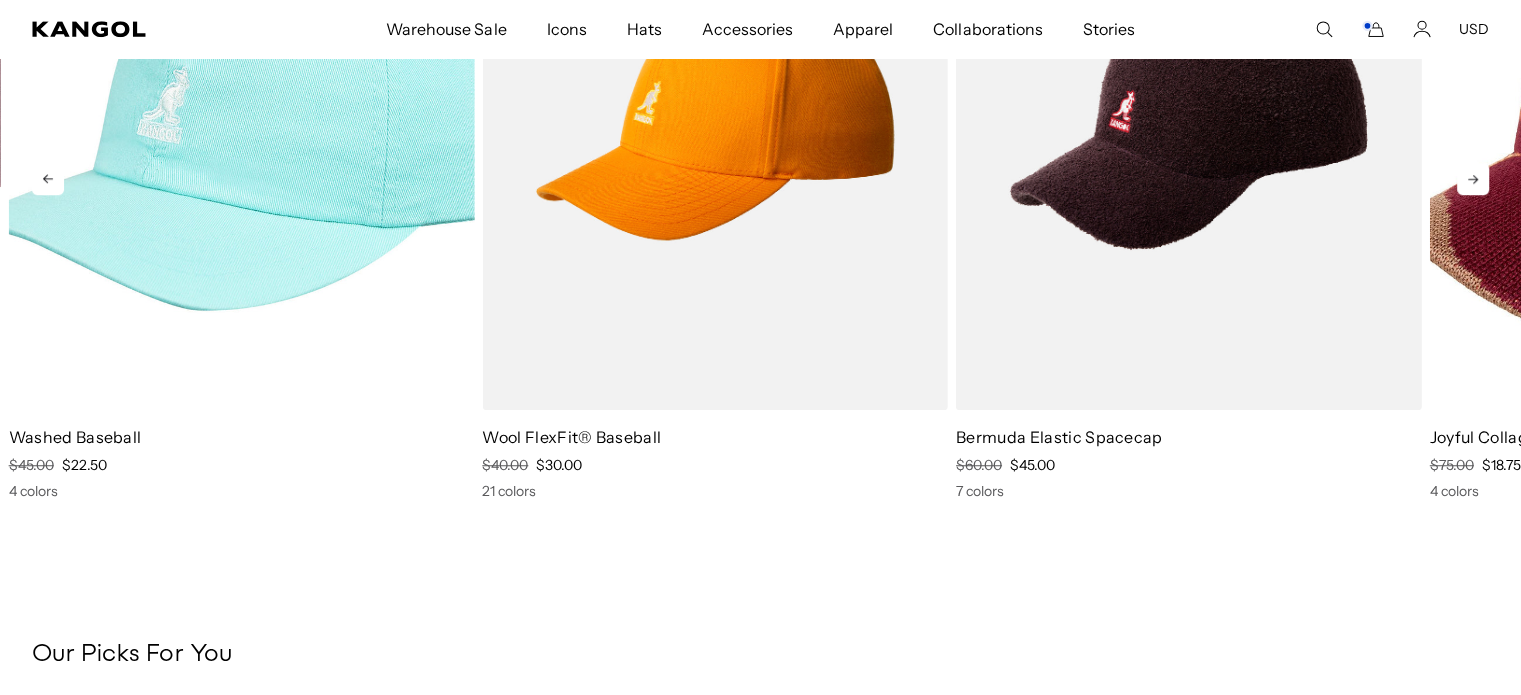 click 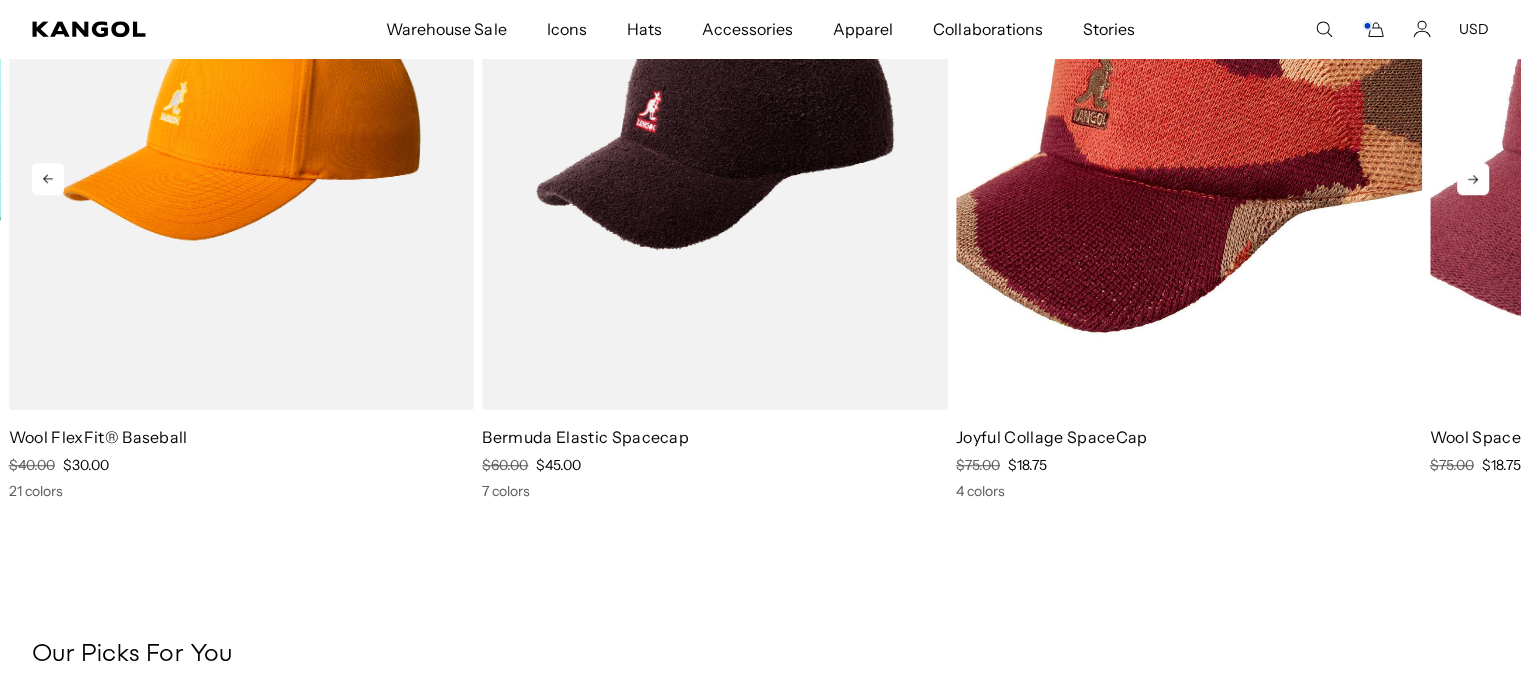 click 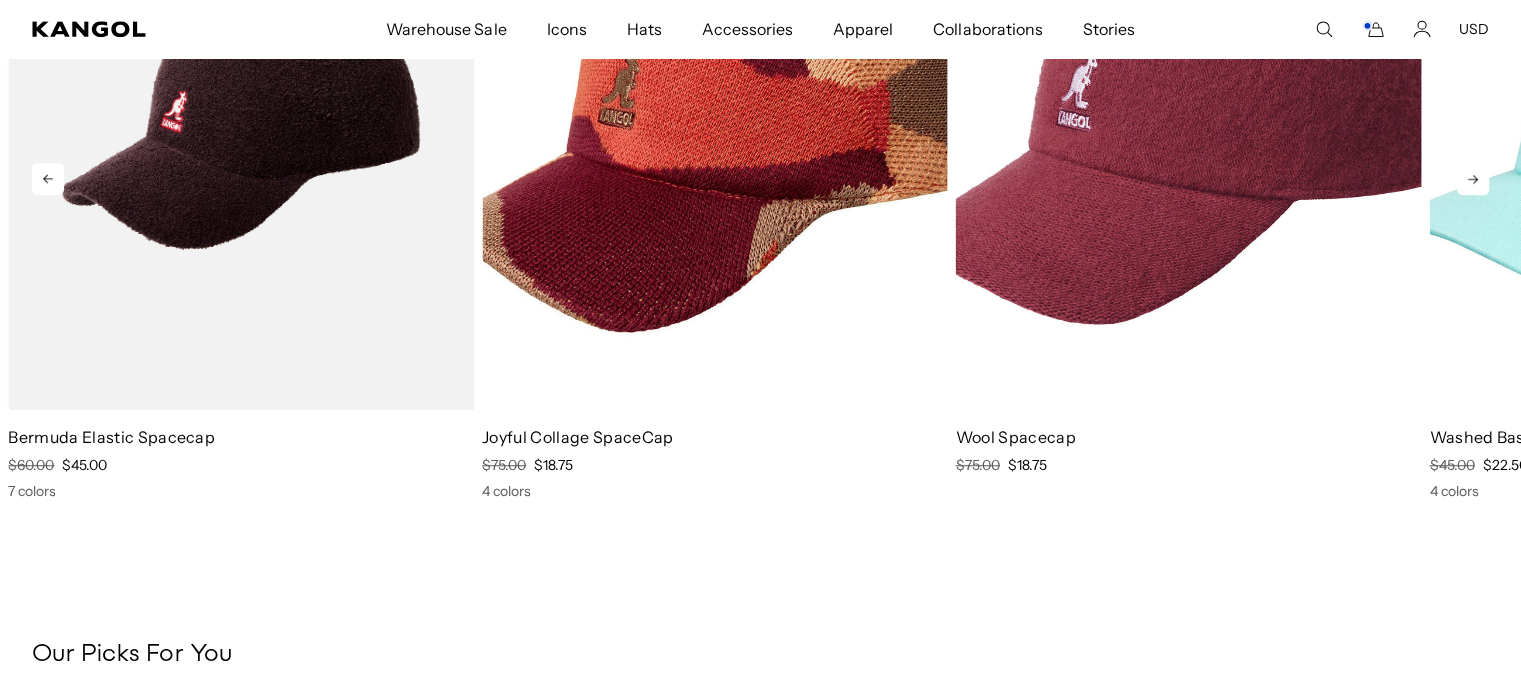 click 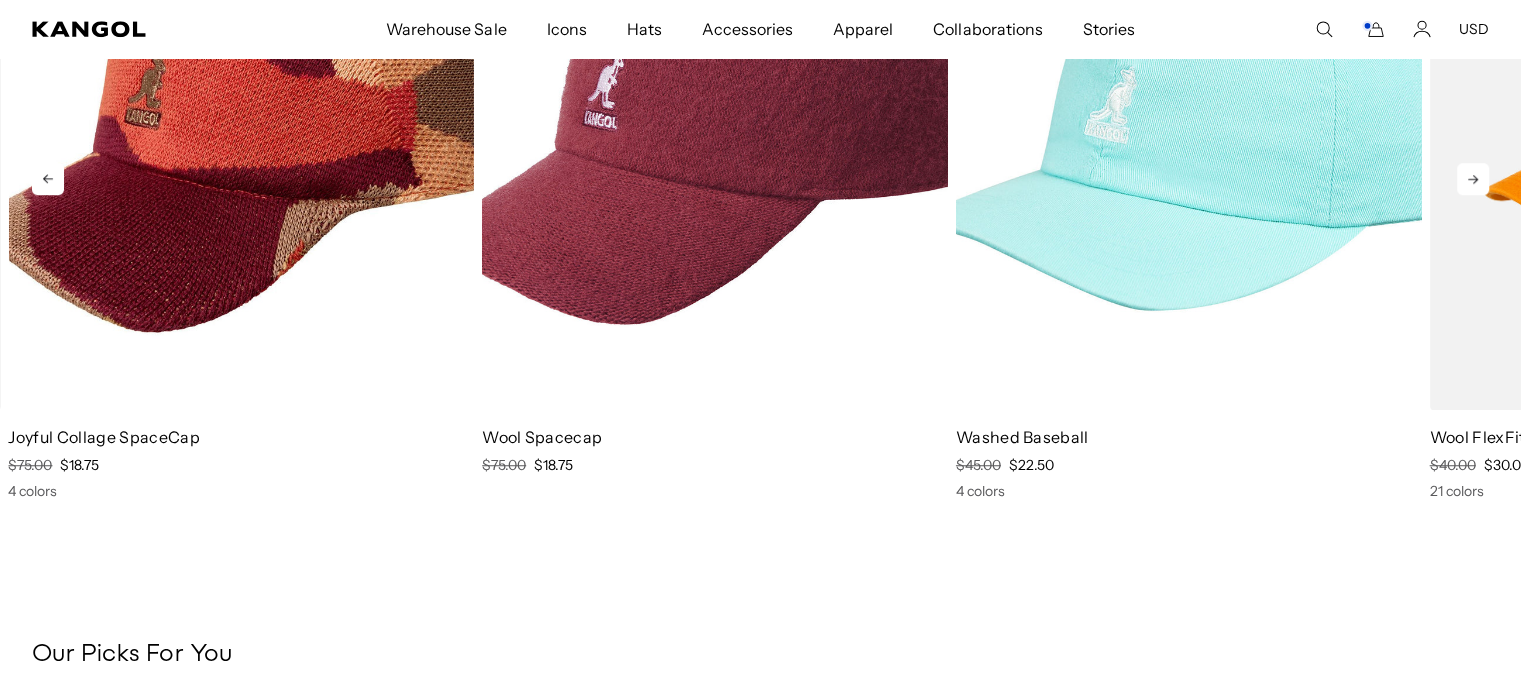 click 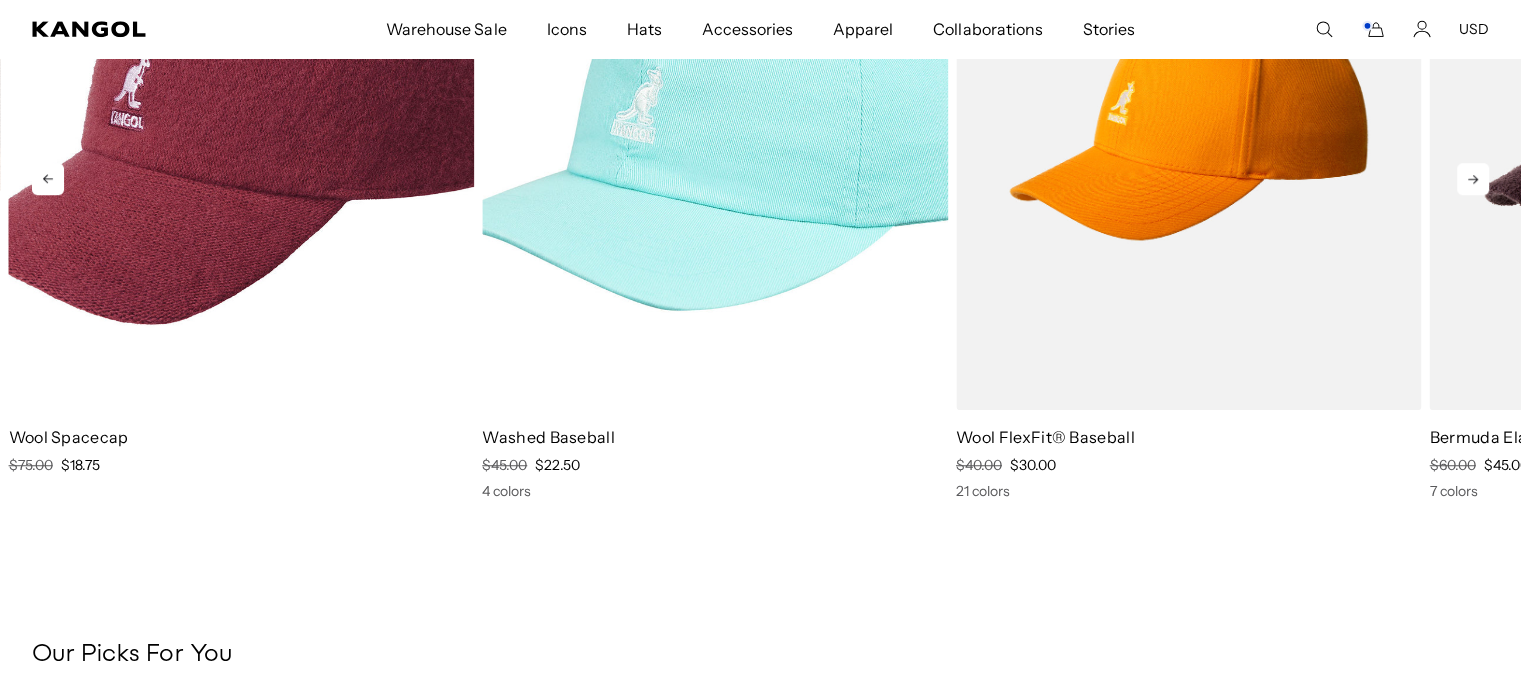 click 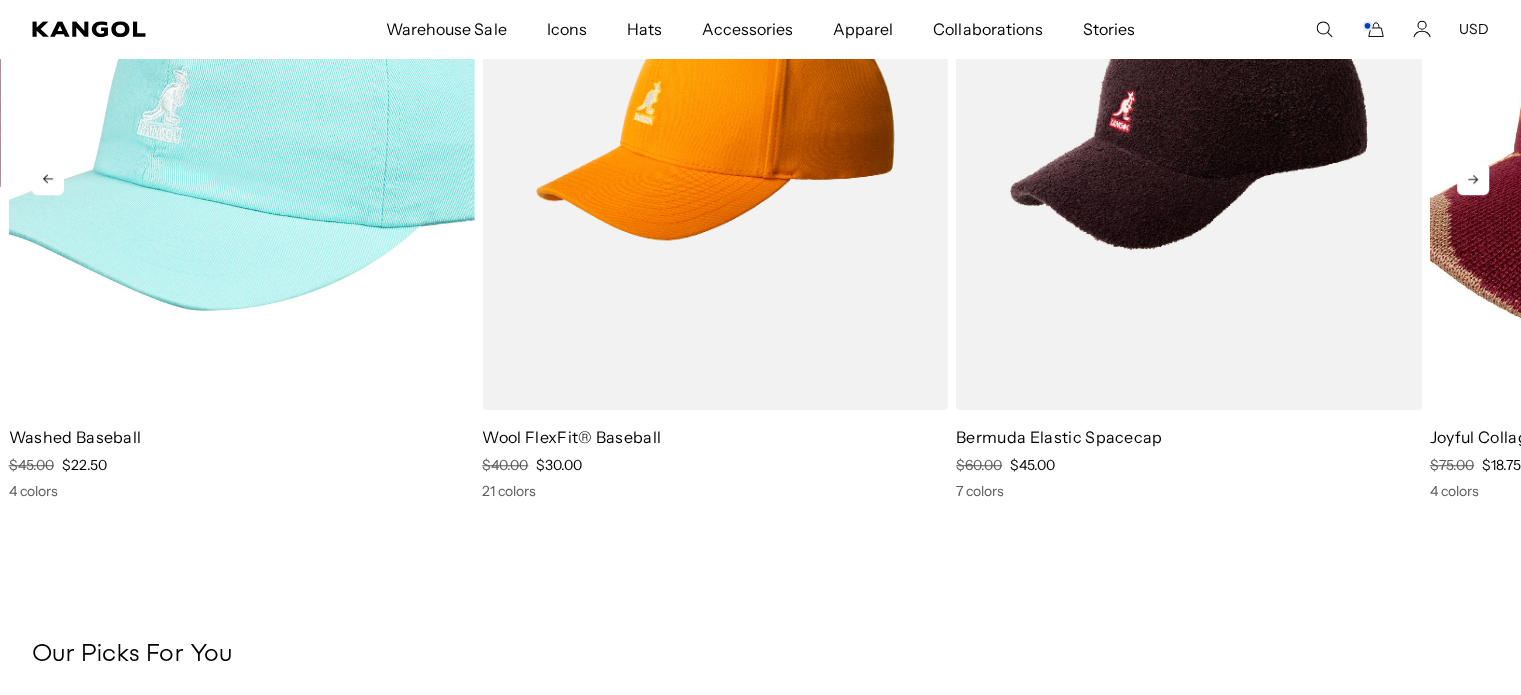 click 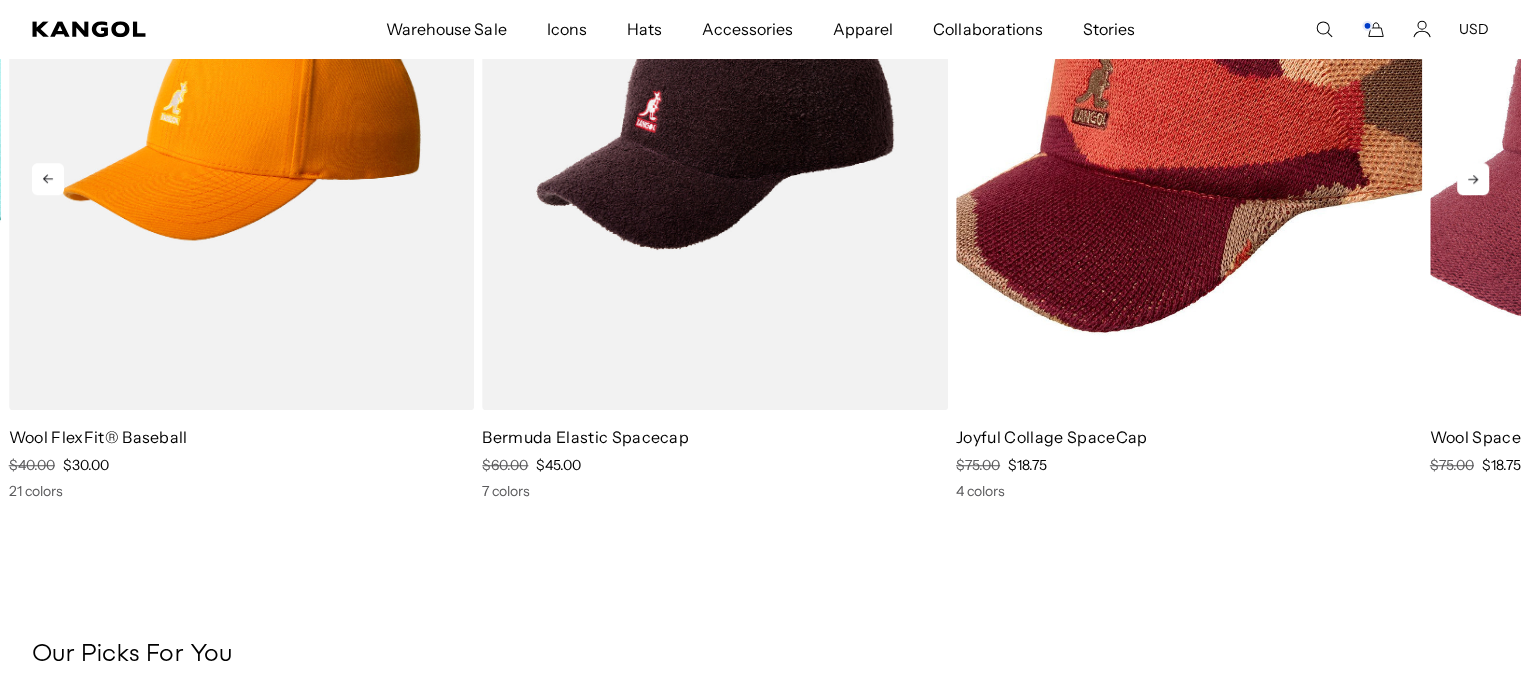 click 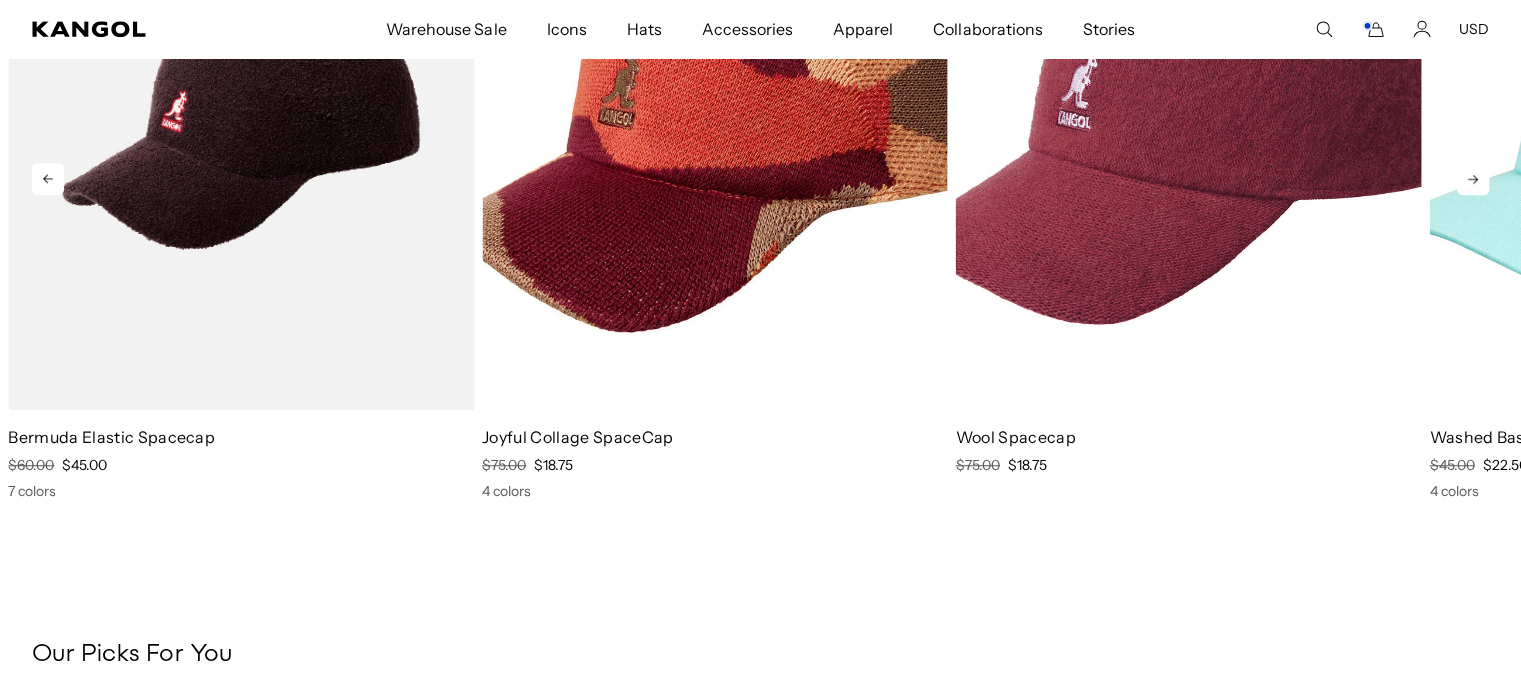 click 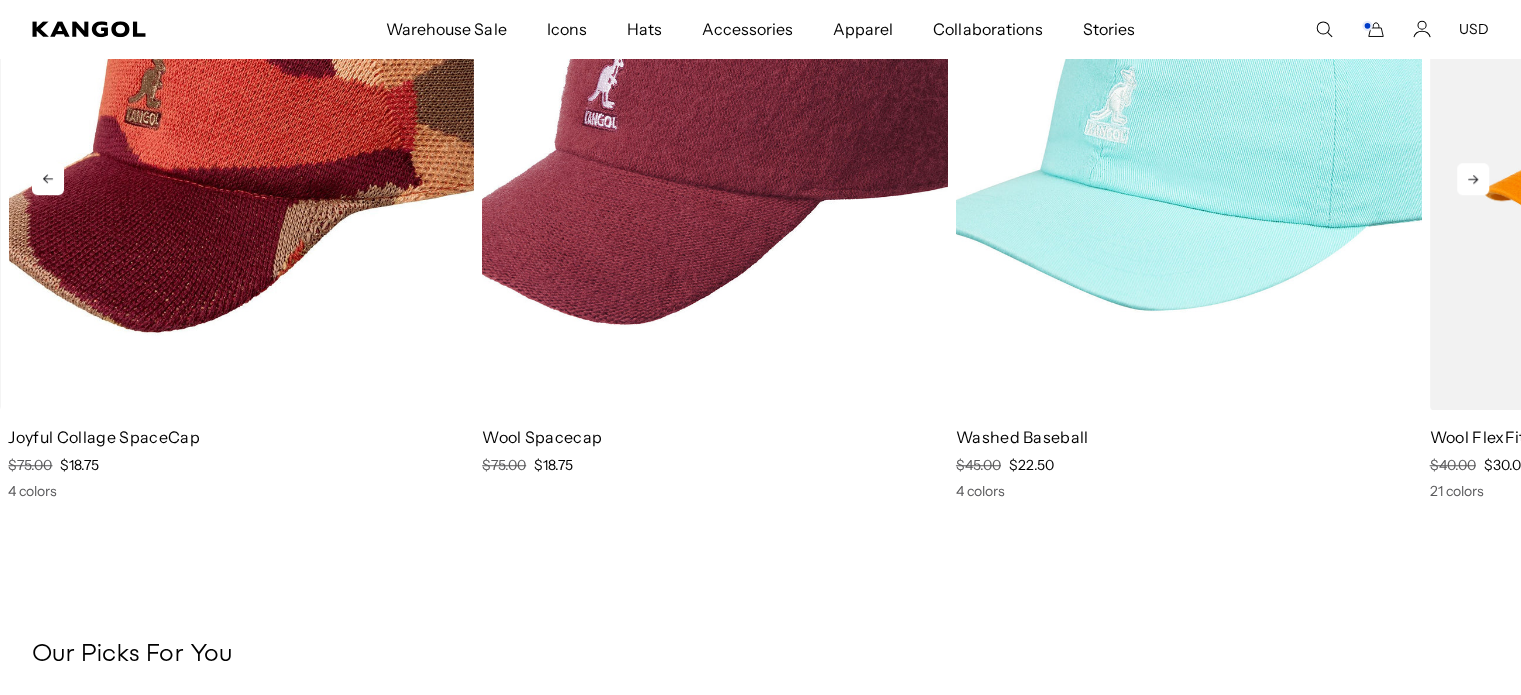 click 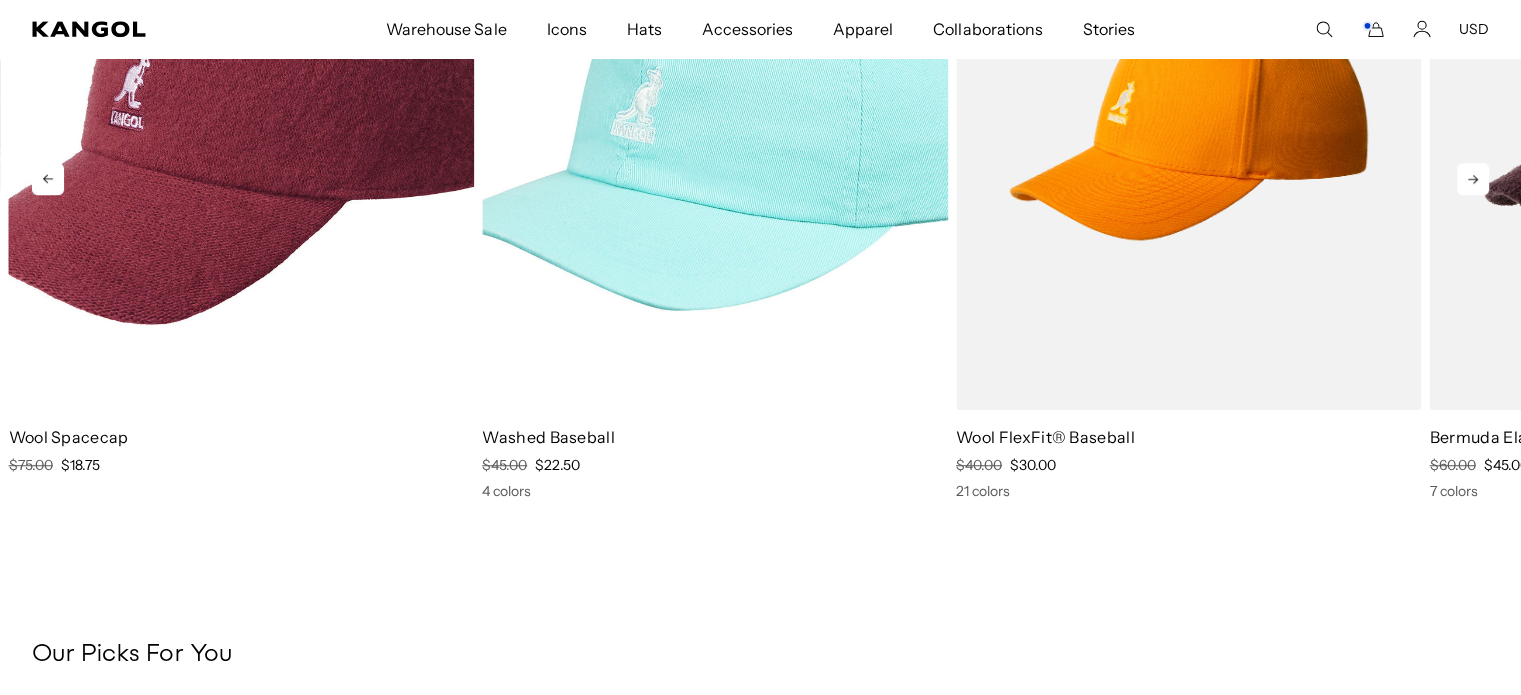 click 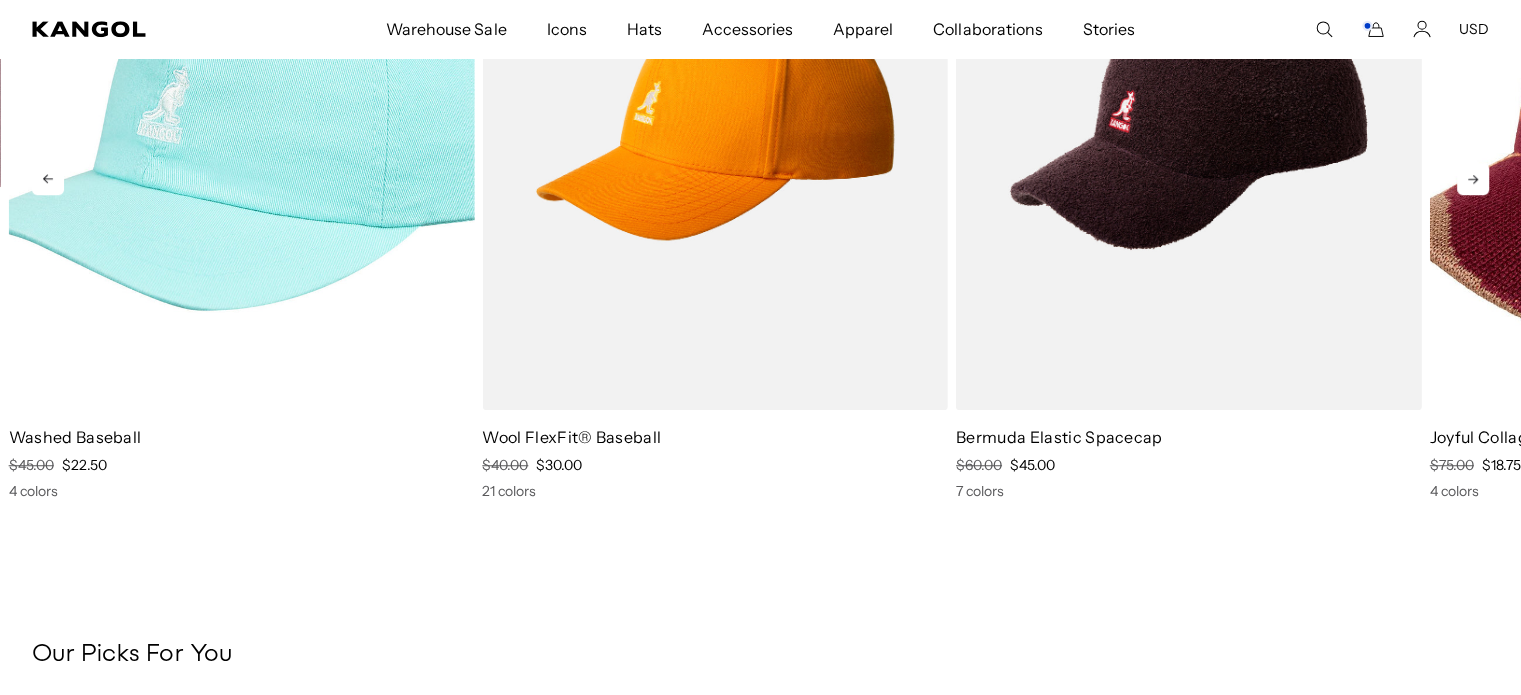 click 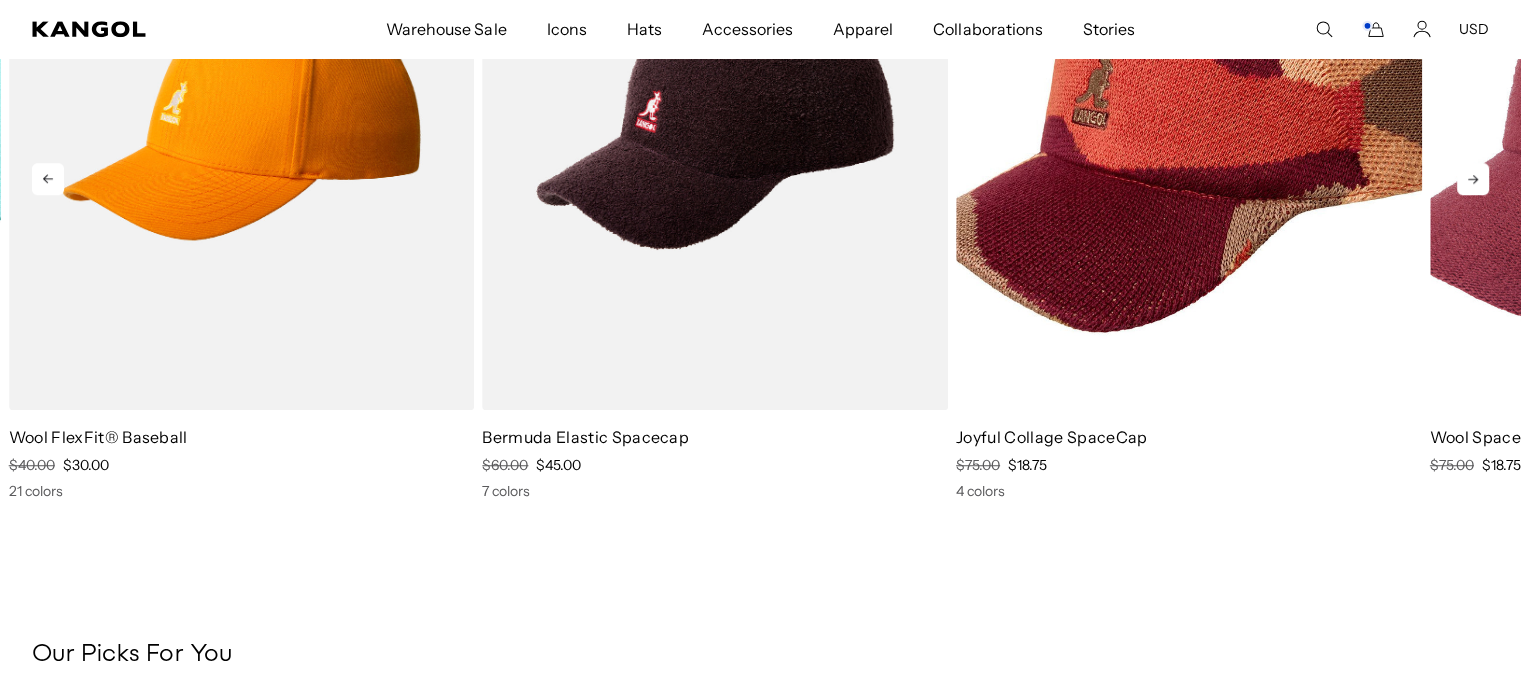 click 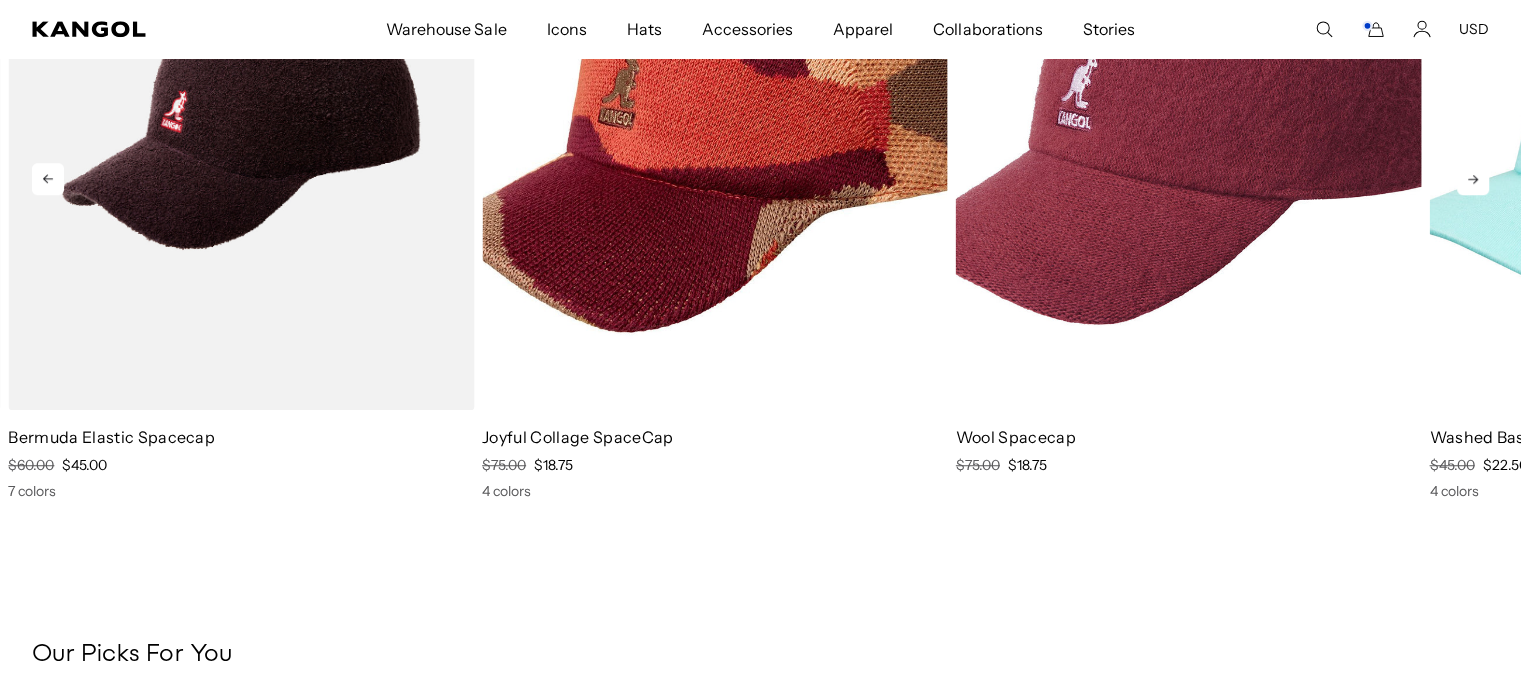 click 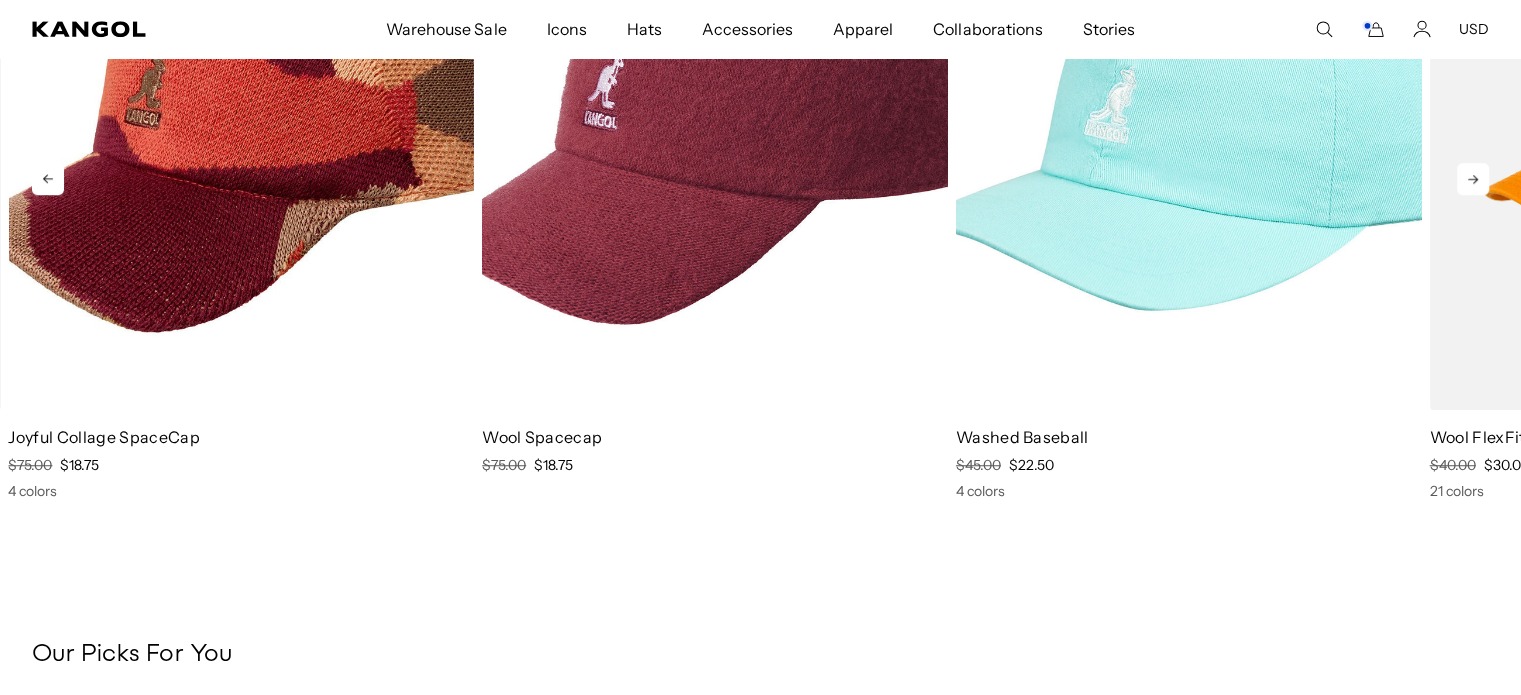click 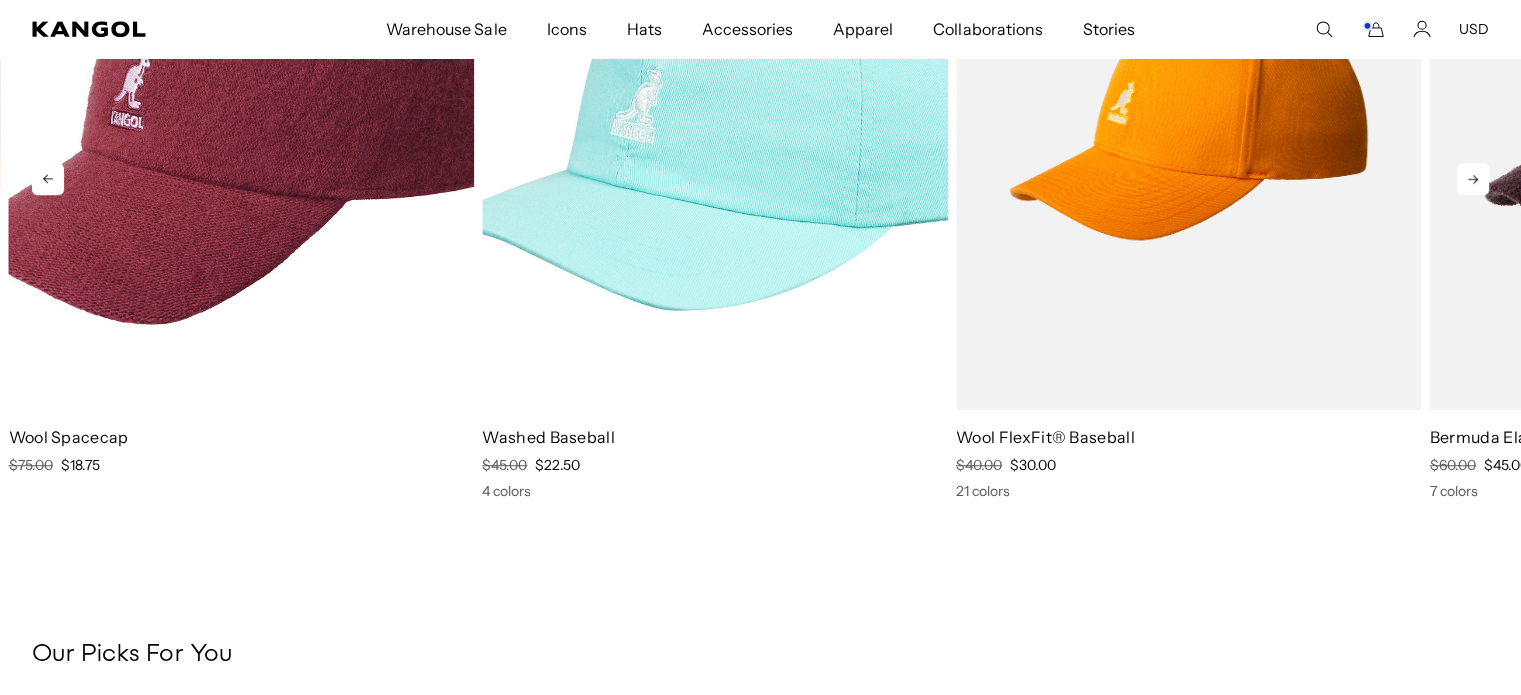 click 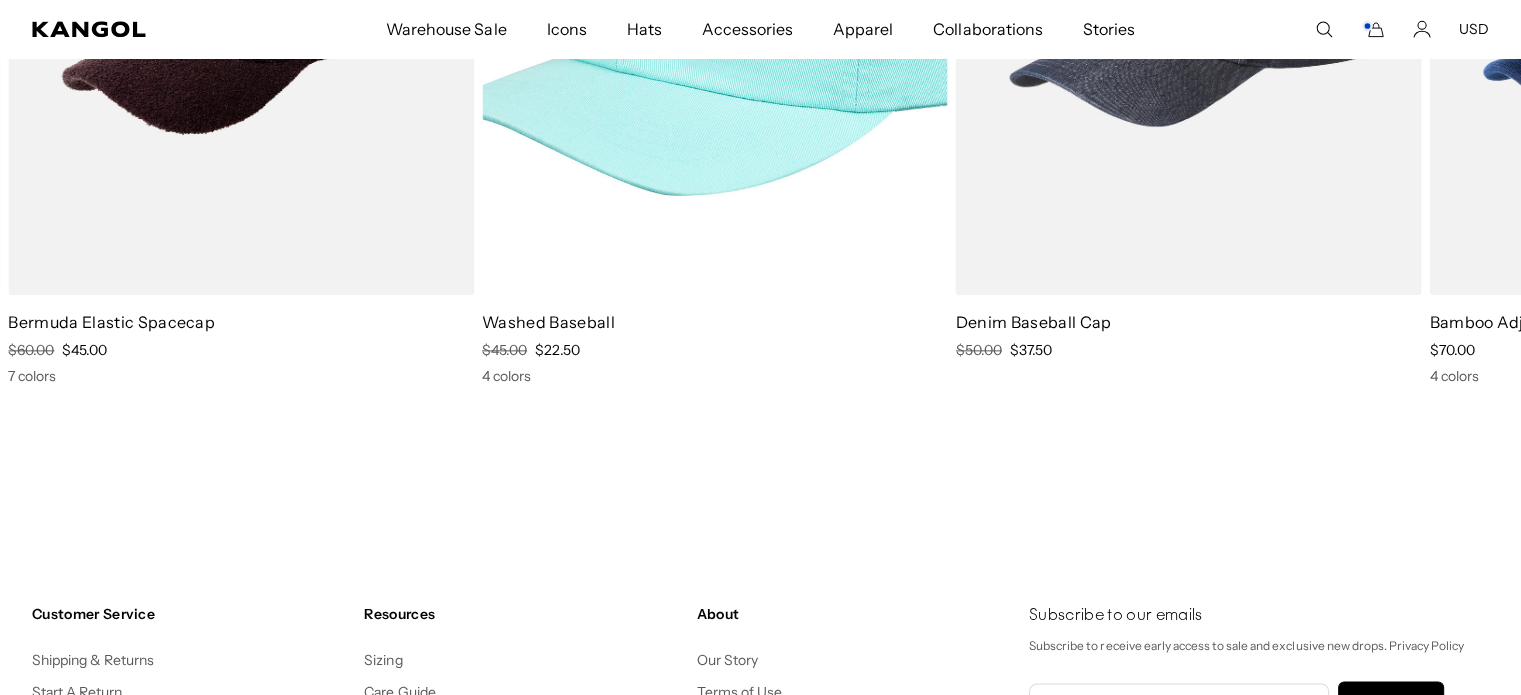 scroll, scrollTop: 2100, scrollLeft: 0, axis: vertical 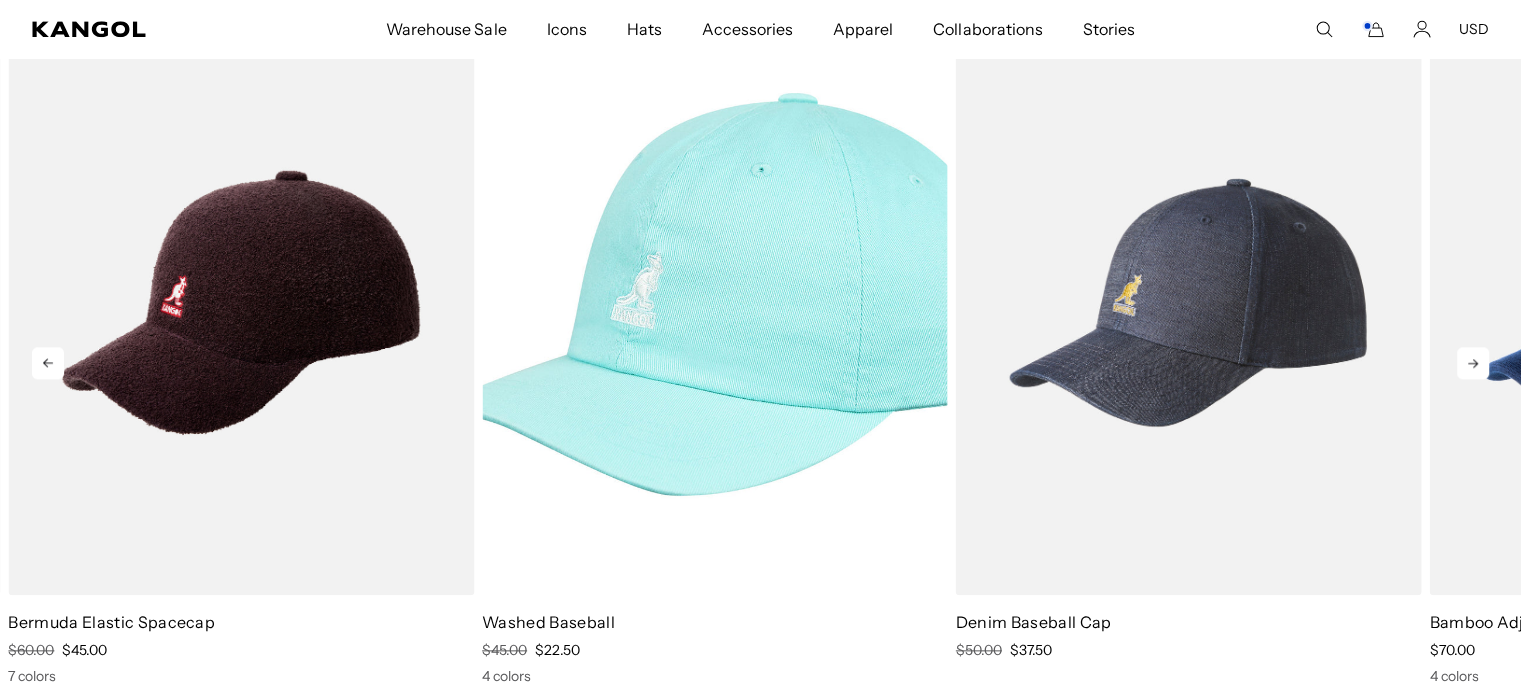 click 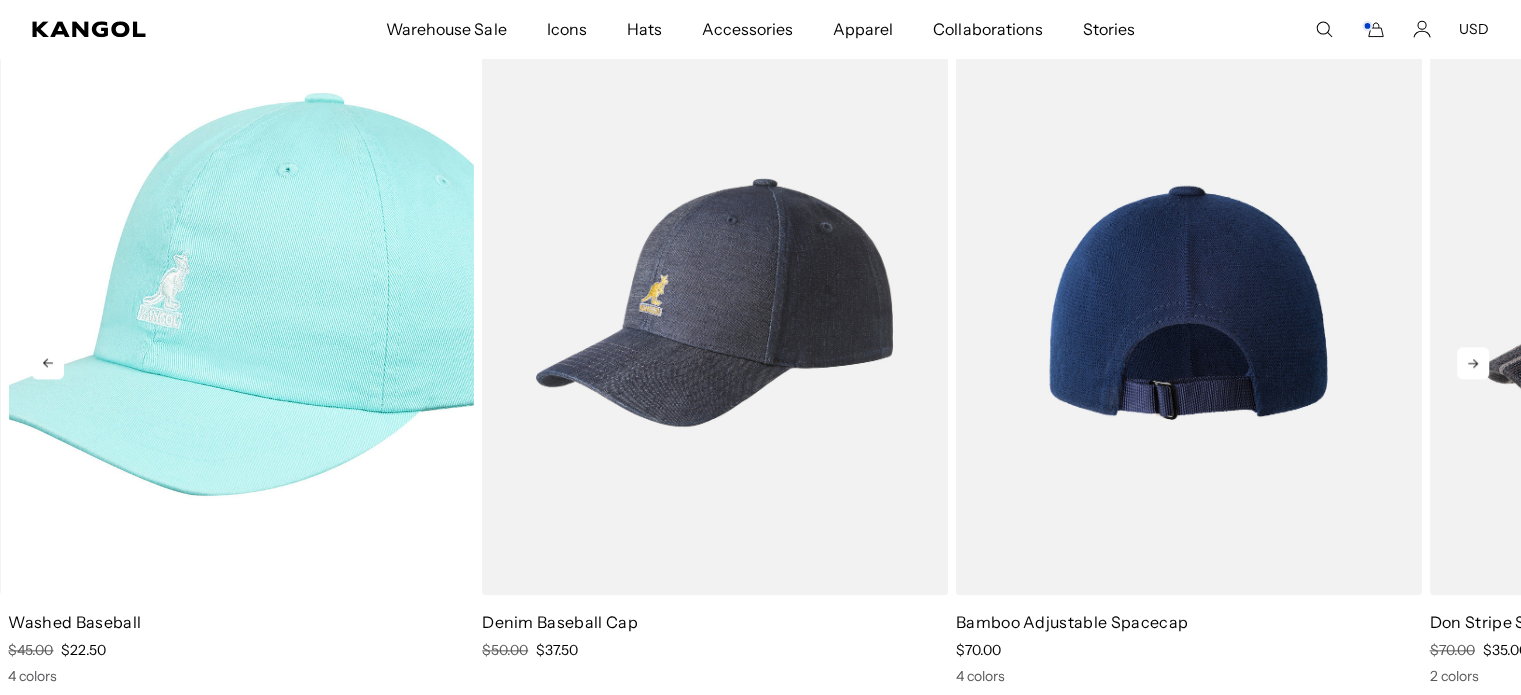 scroll, scrollTop: 2200, scrollLeft: 0, axis: vertical 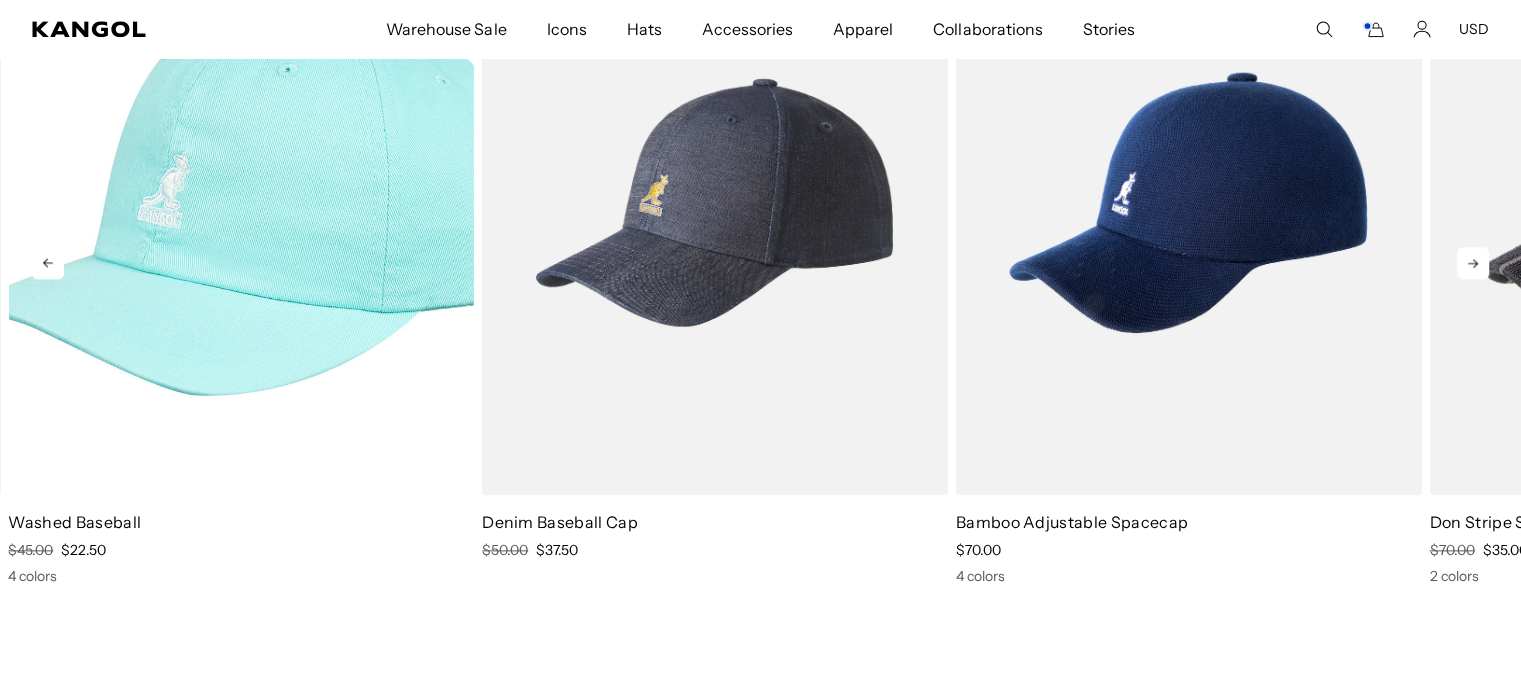 click 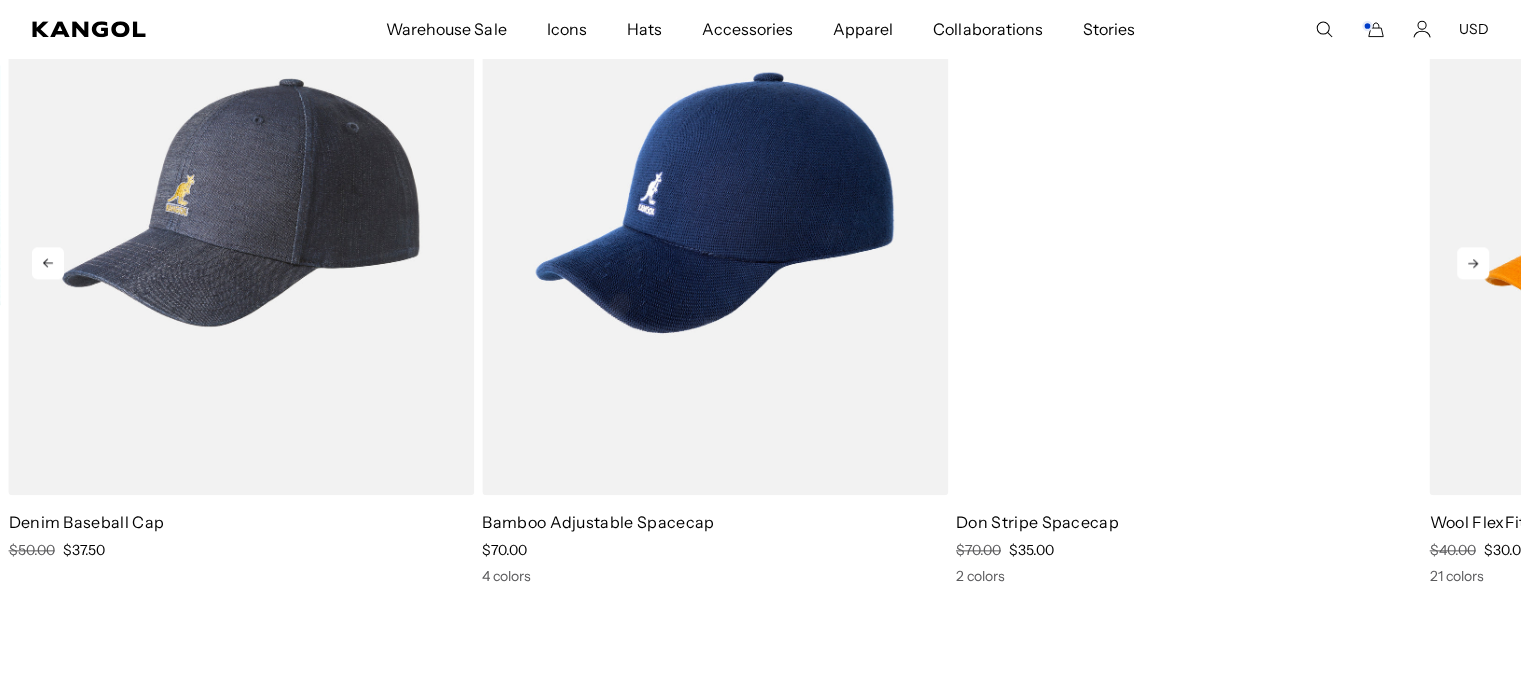 scroll, scrollTop: 2000, scrollLeft: 0, axis: vertical 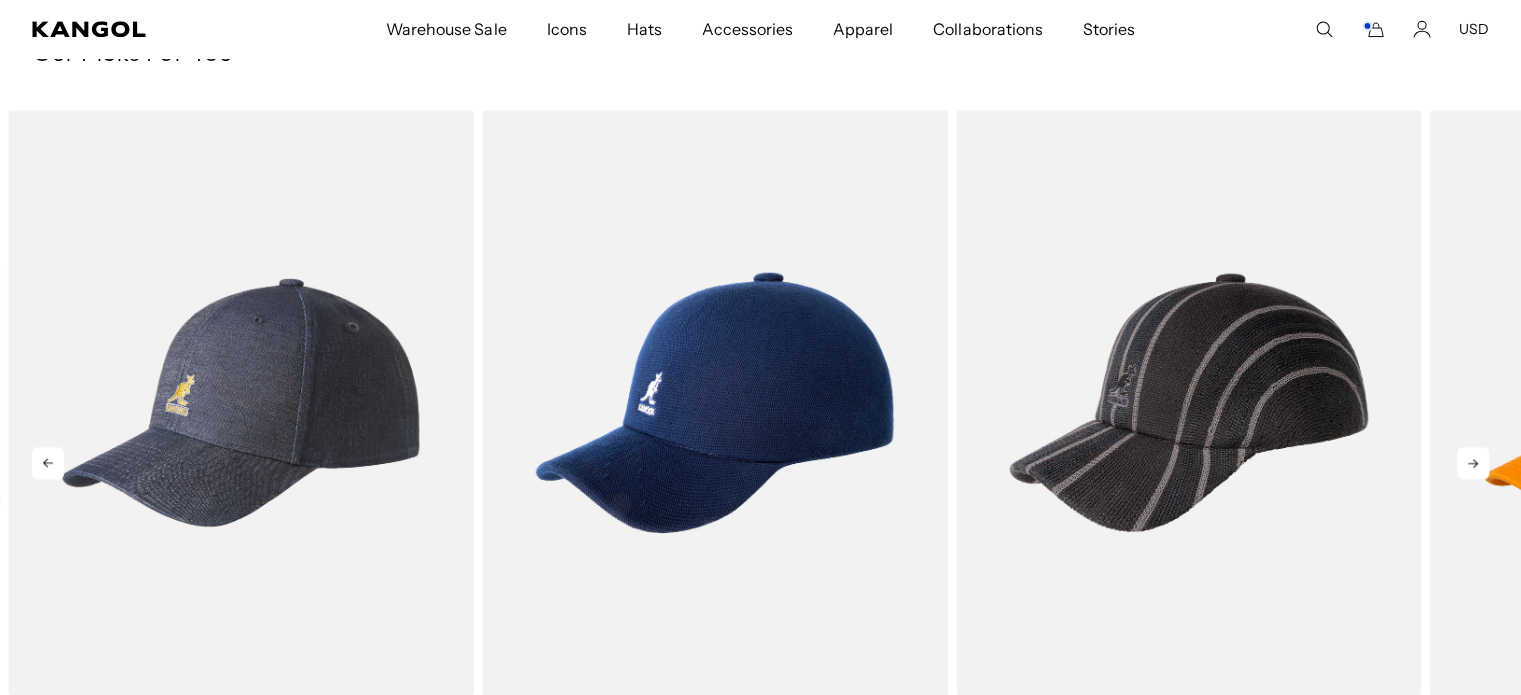 click 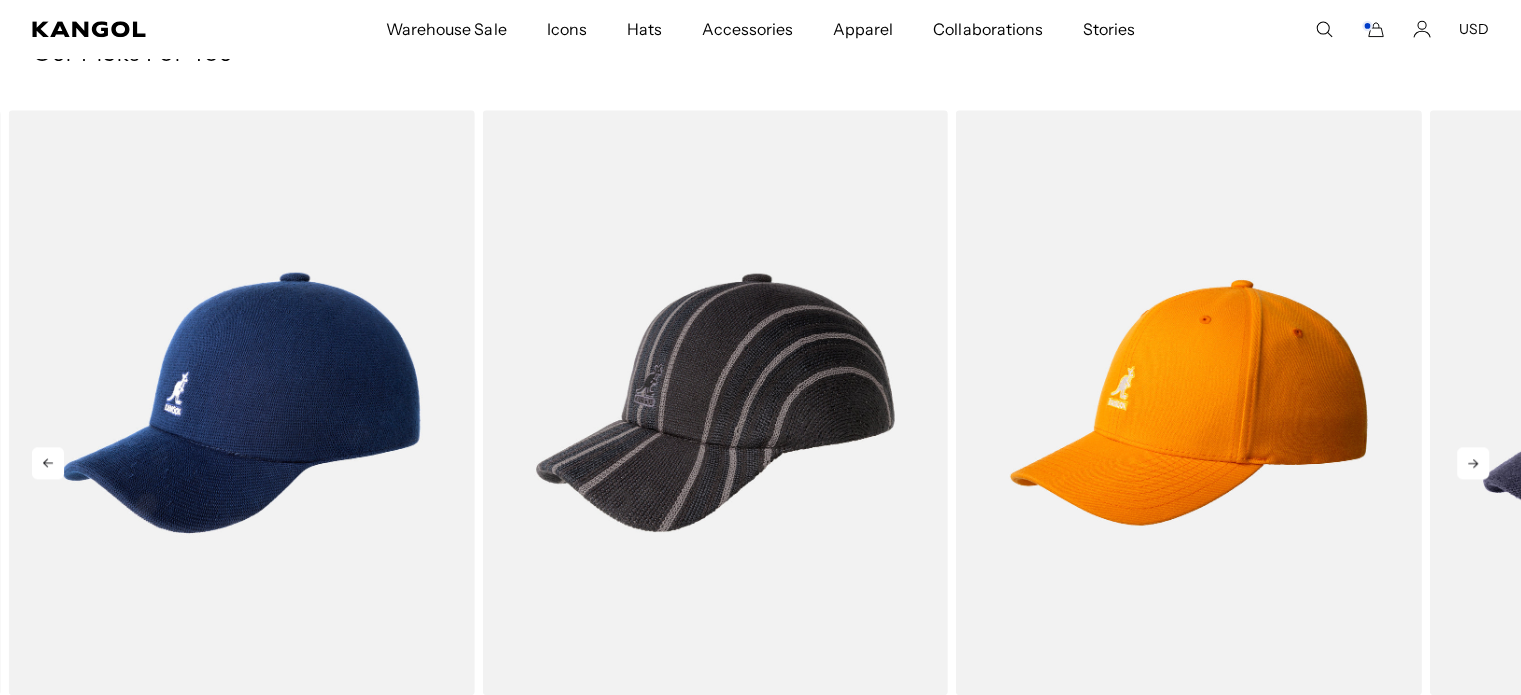 click 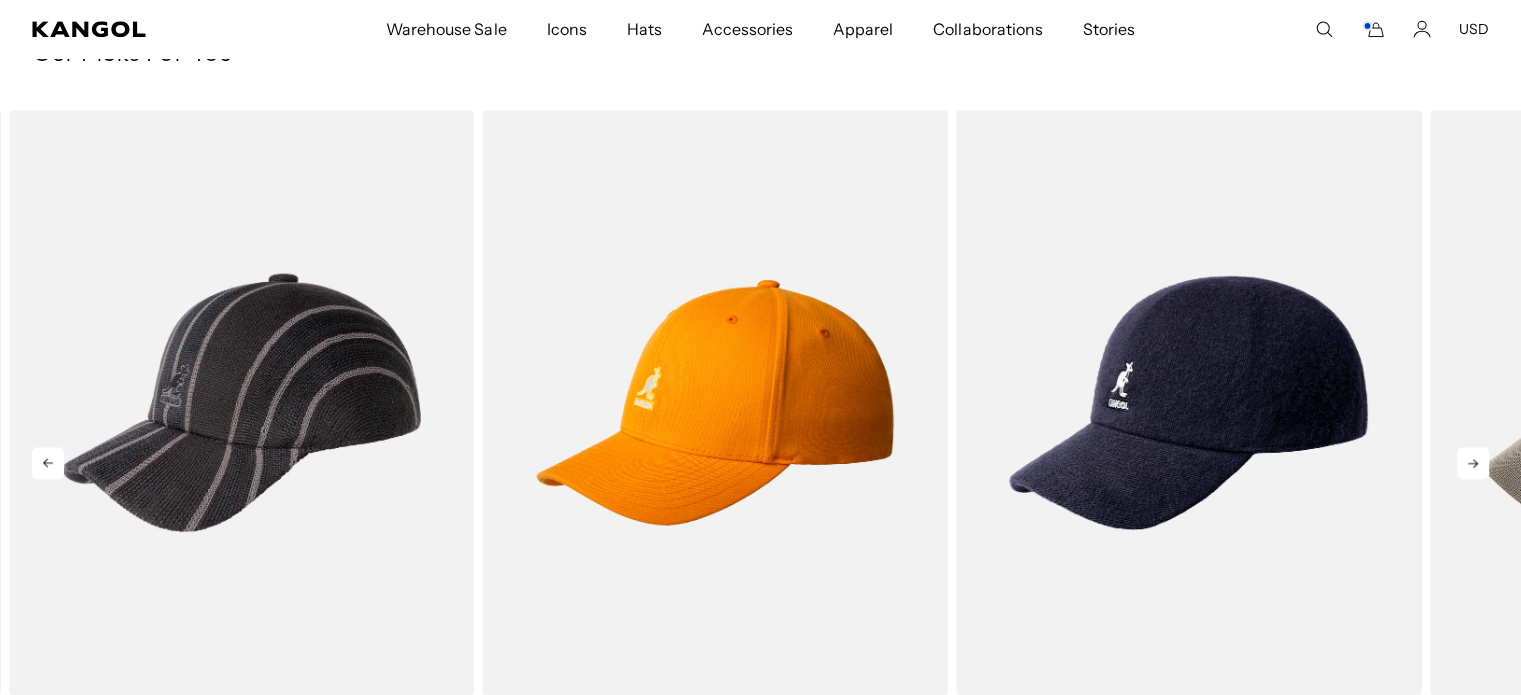 click 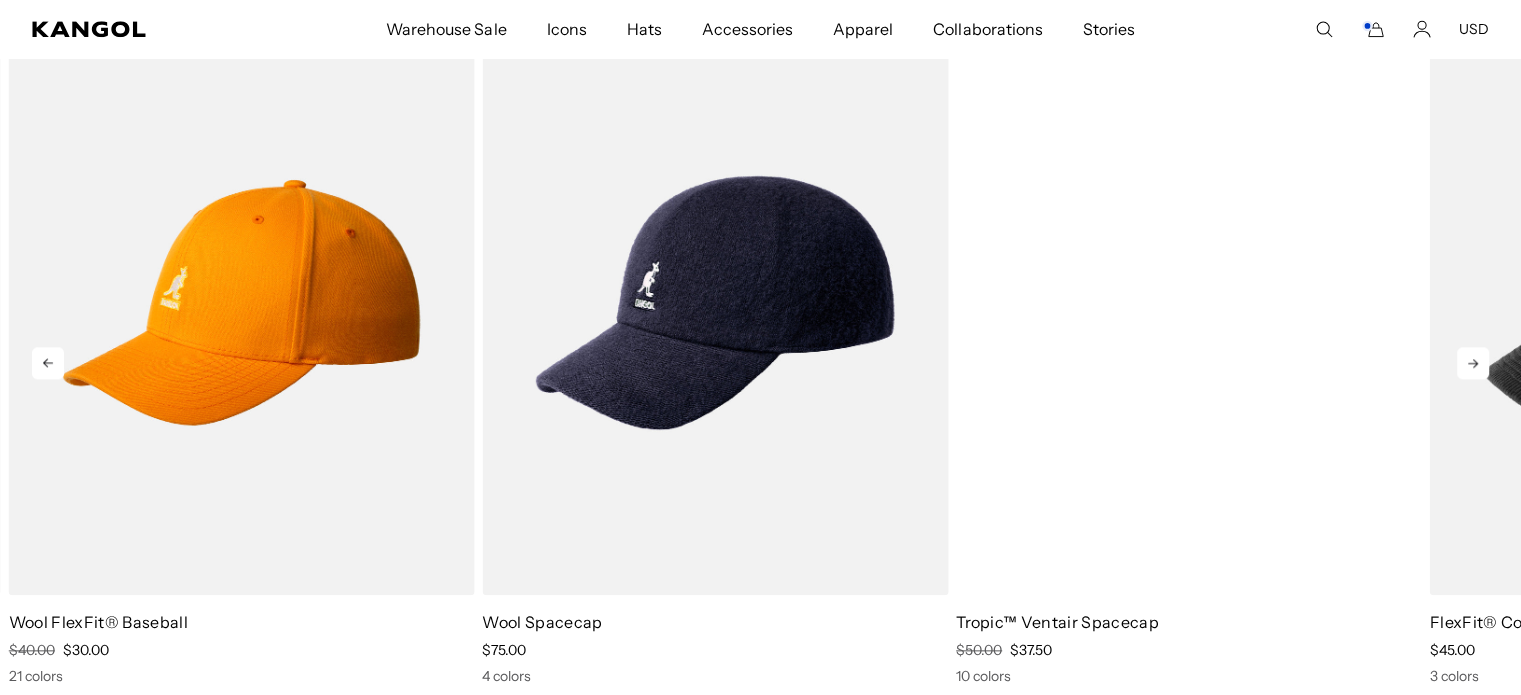 scroll, scrollTop: 2200, scrollLeft: 0, axis: vertical 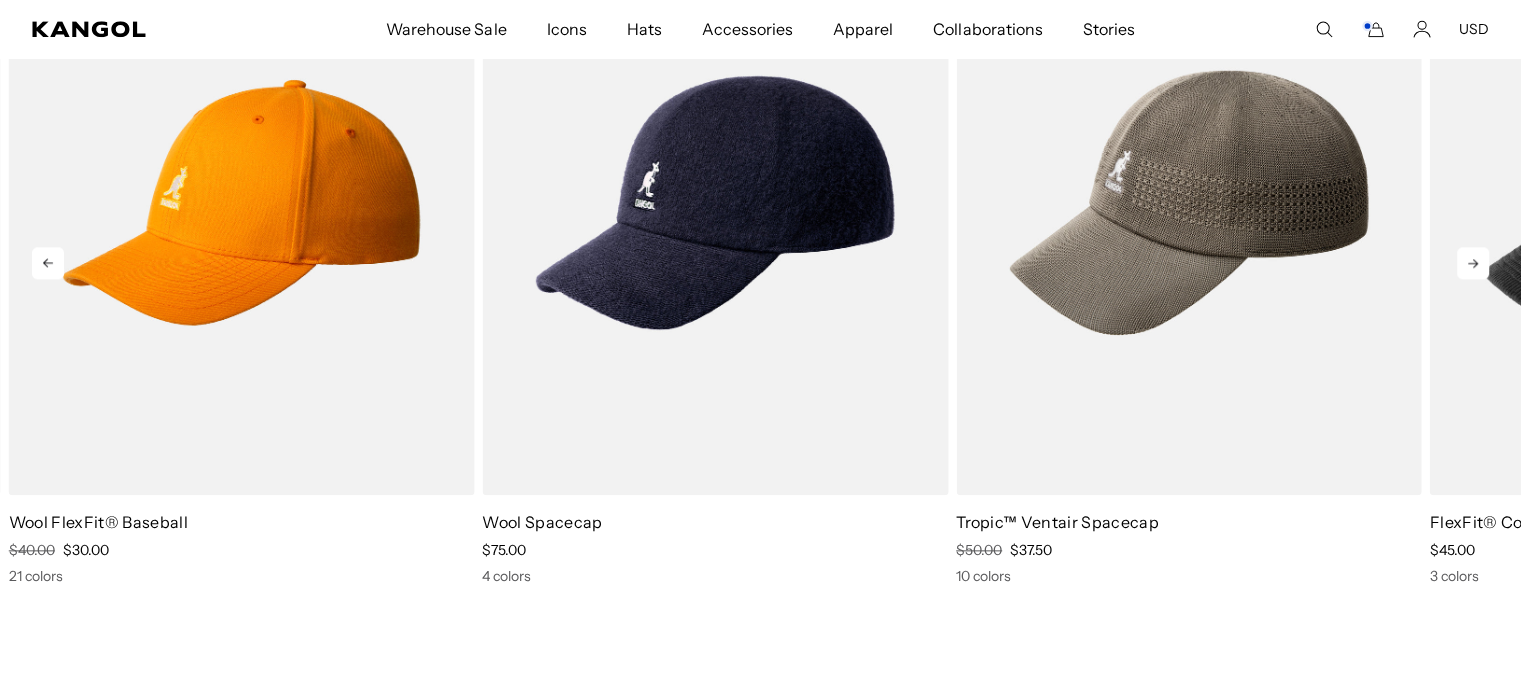 click 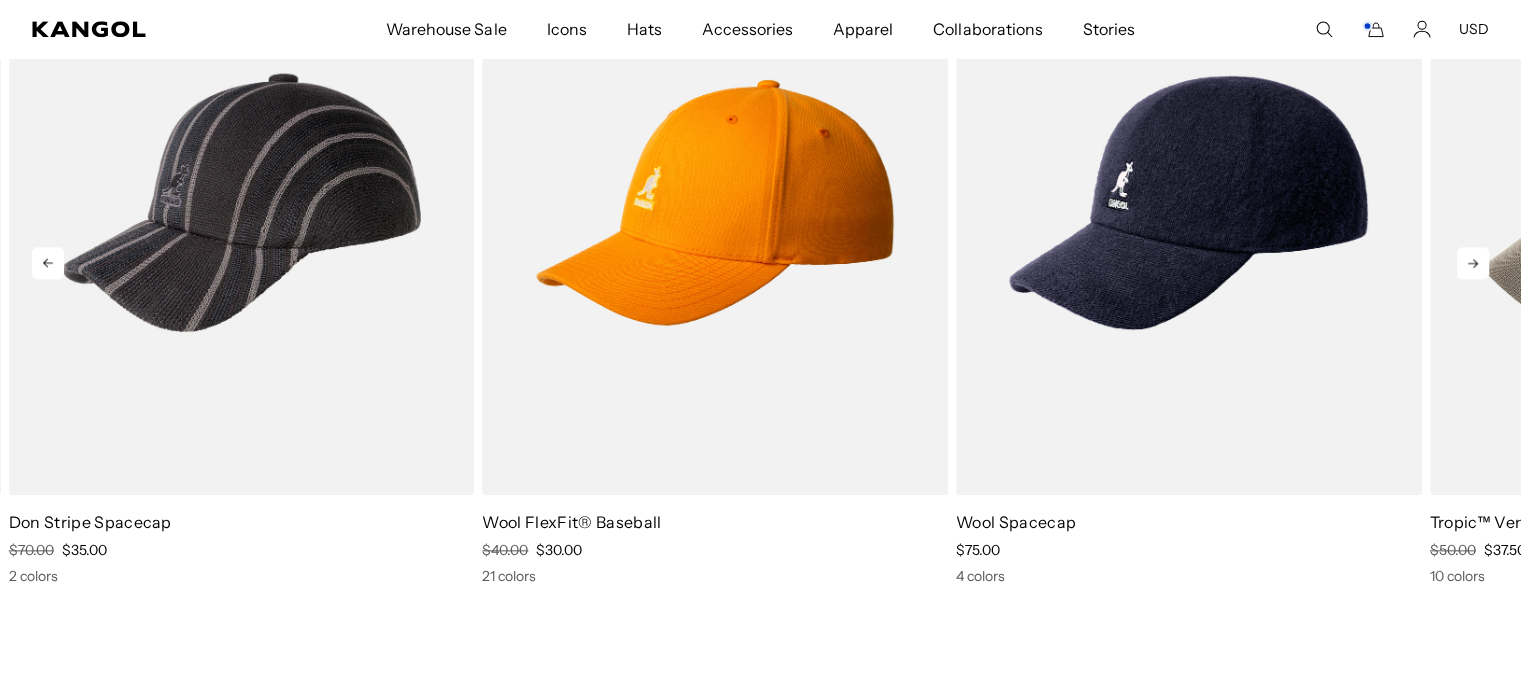 click 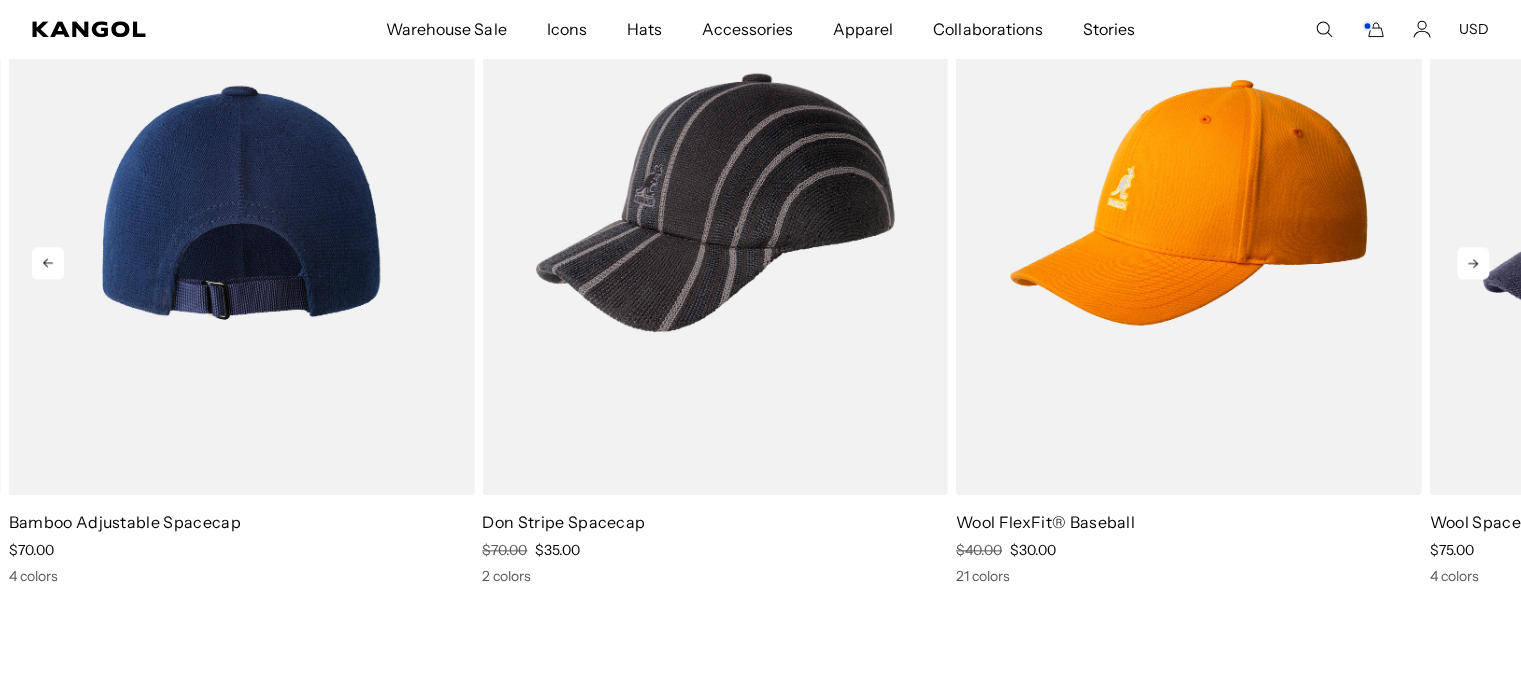 click at bounding box center (242, 202) 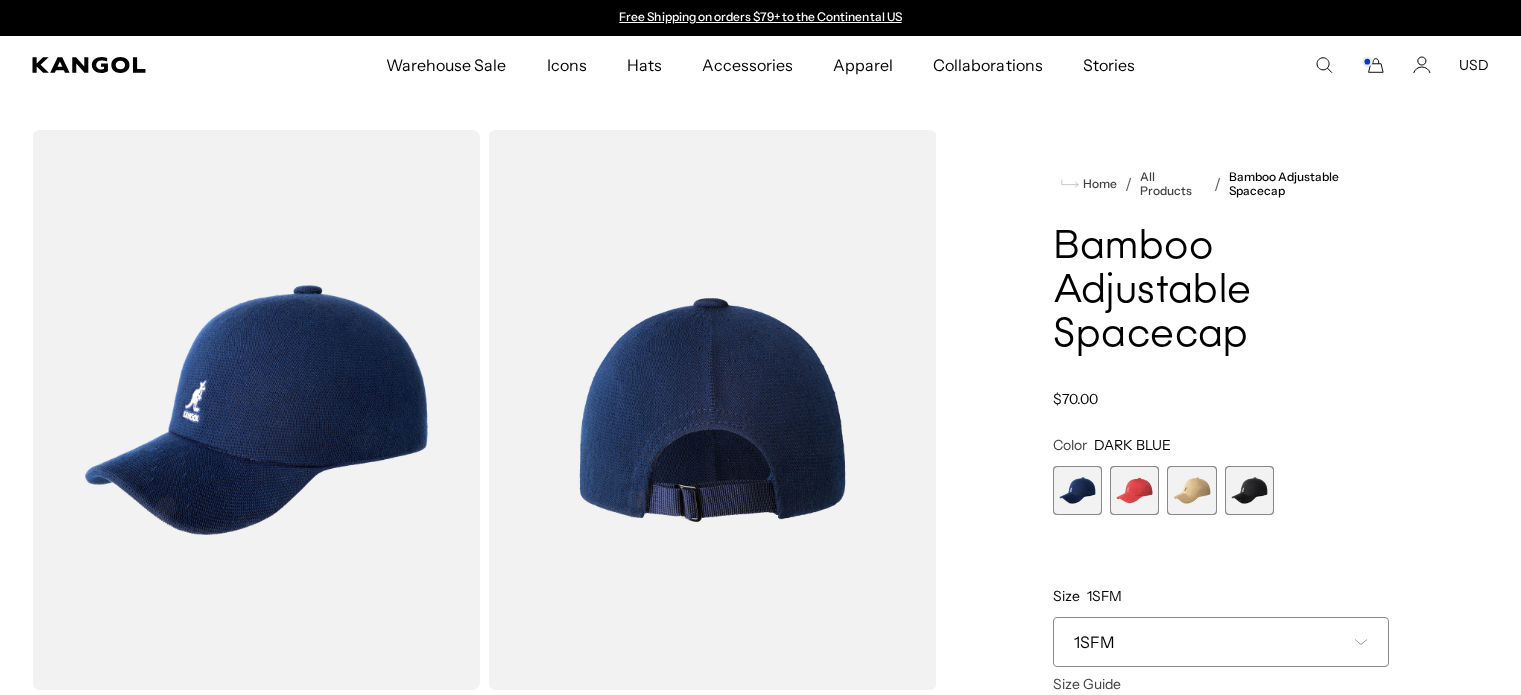 click on "Bamboo Adjustable Spacecap" at bounding box center (1221, 292) 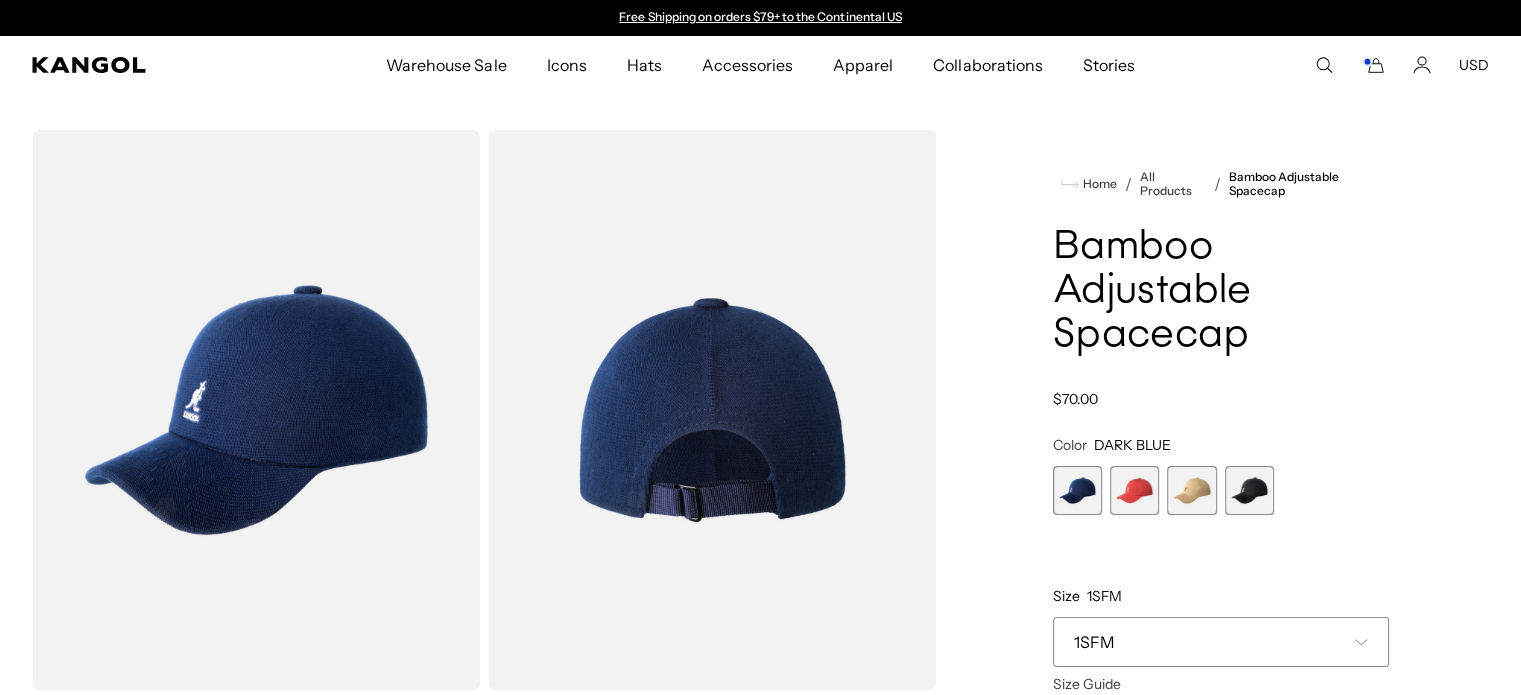 scroll, scrollTop: 100, scrollLeft: 0, axis: vertical 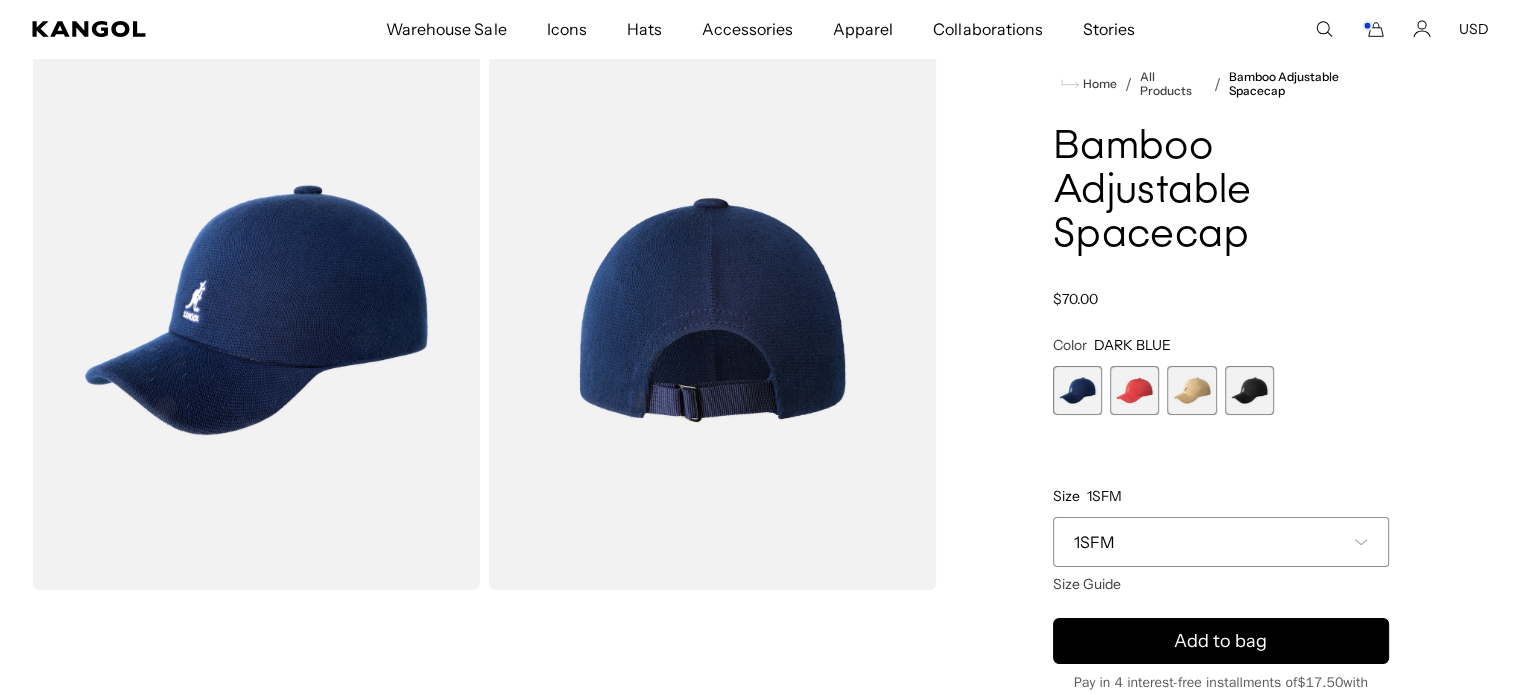 click at bounding box center [1249, 390] 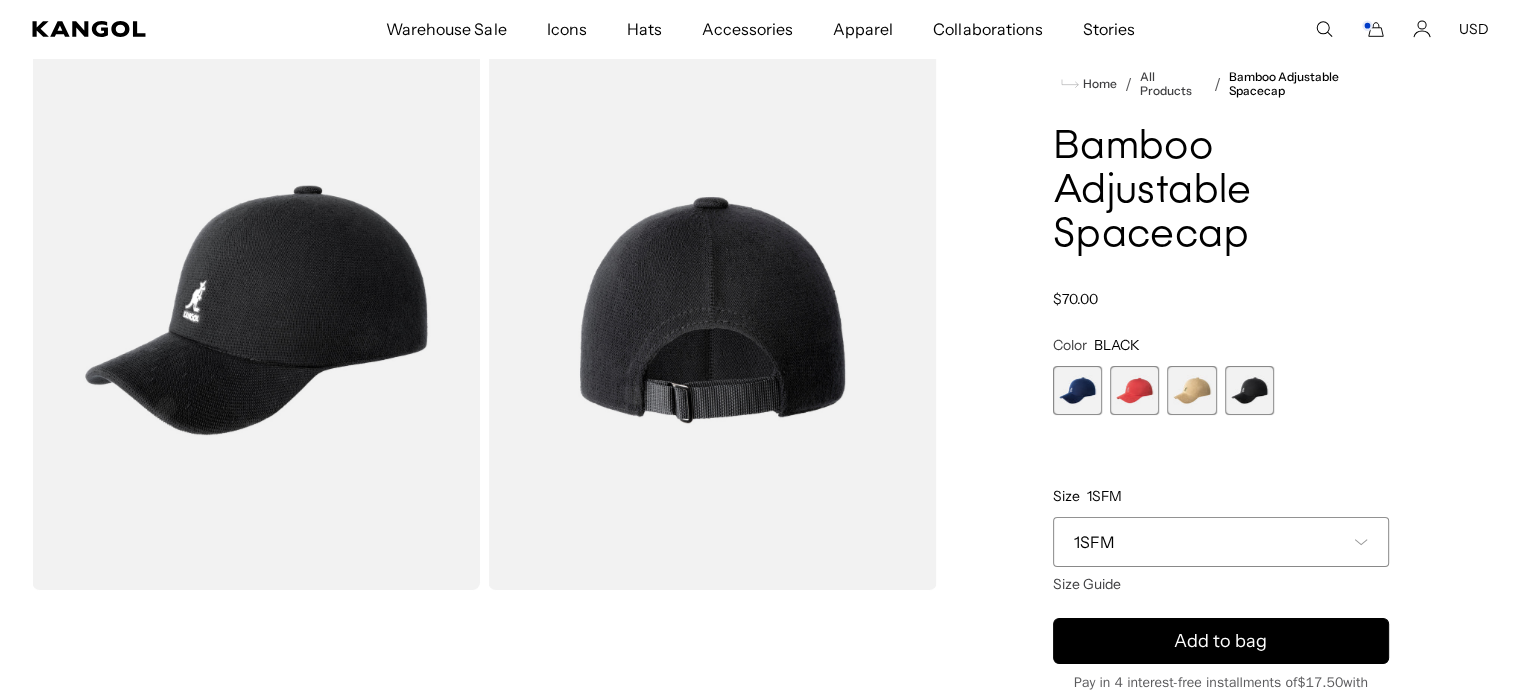 scroll, scrollTop: 0, scrollLeft: 0, axis: both 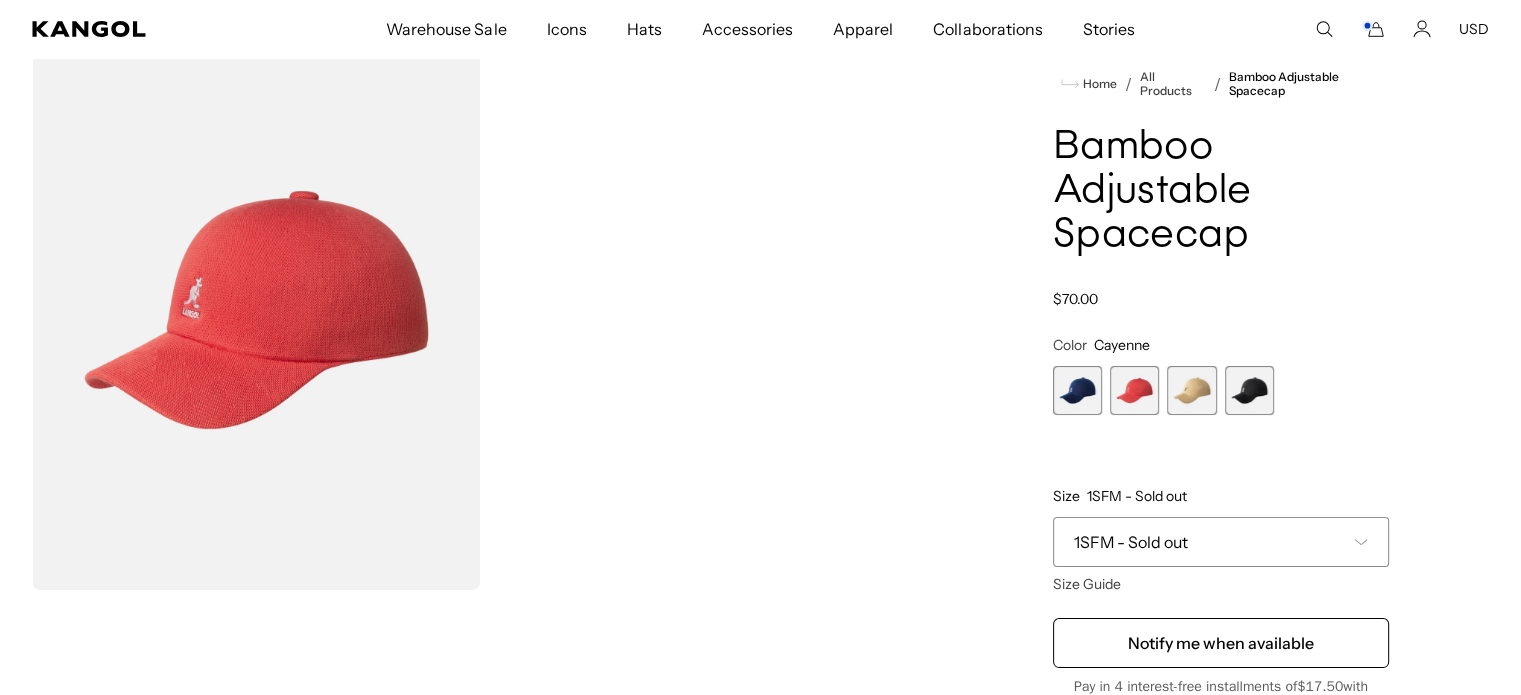 click at bounding box center (1077, 390) 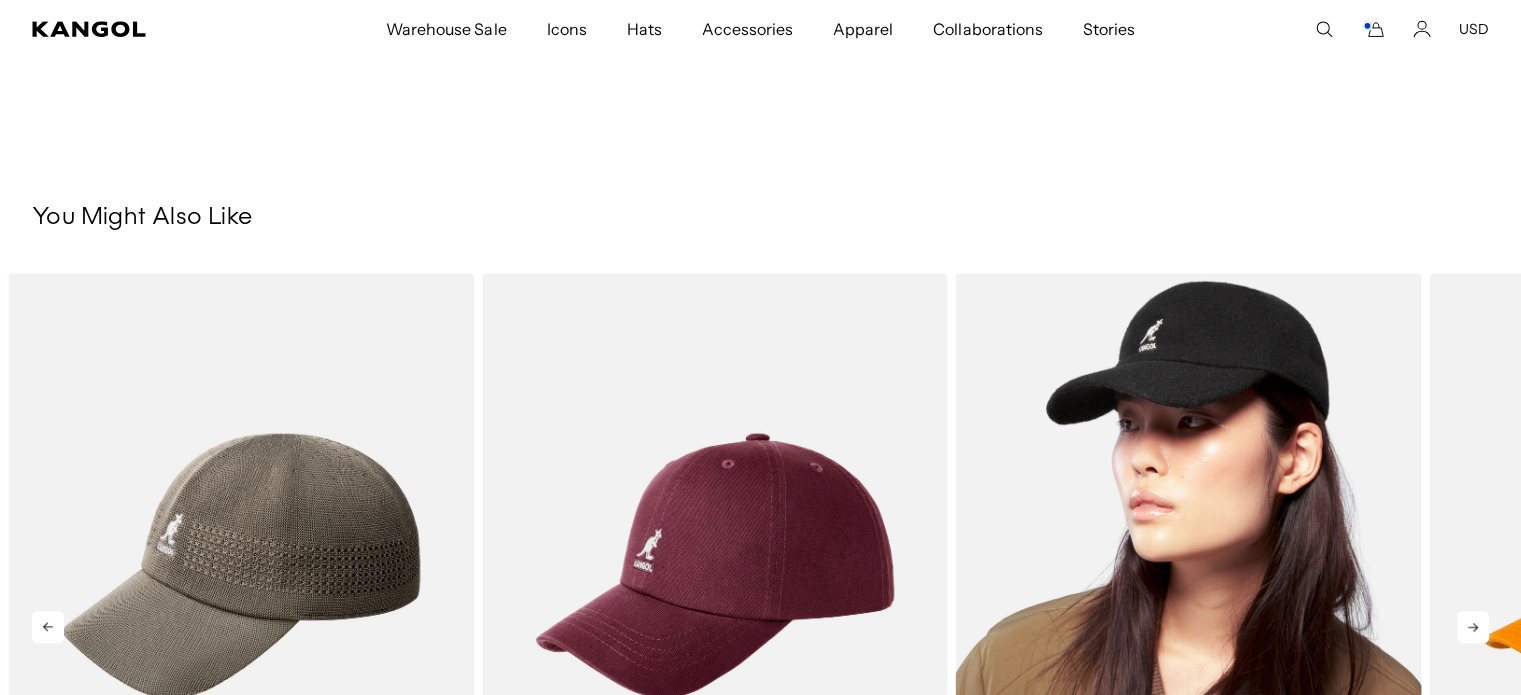 scroll, scrollTop: 1300, scrollLeft: 0, axis: vertical 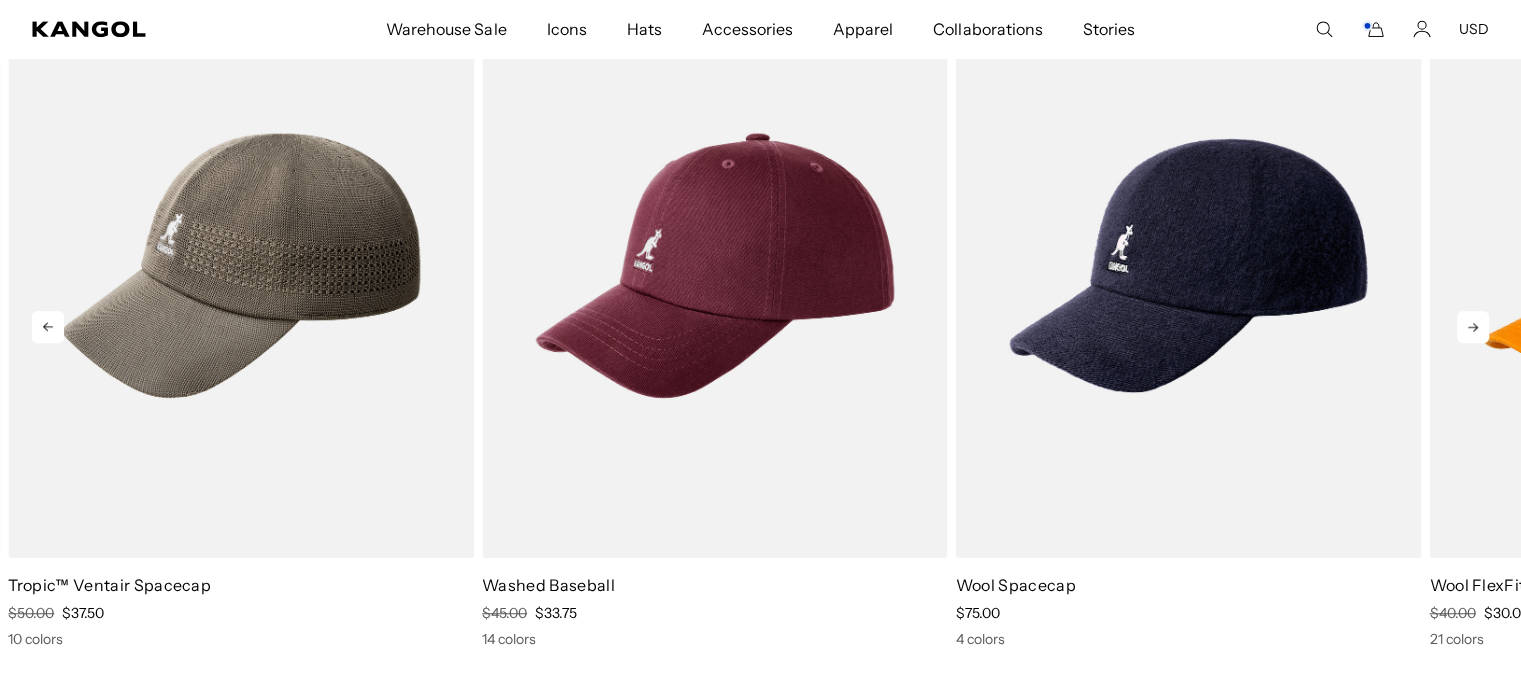 click 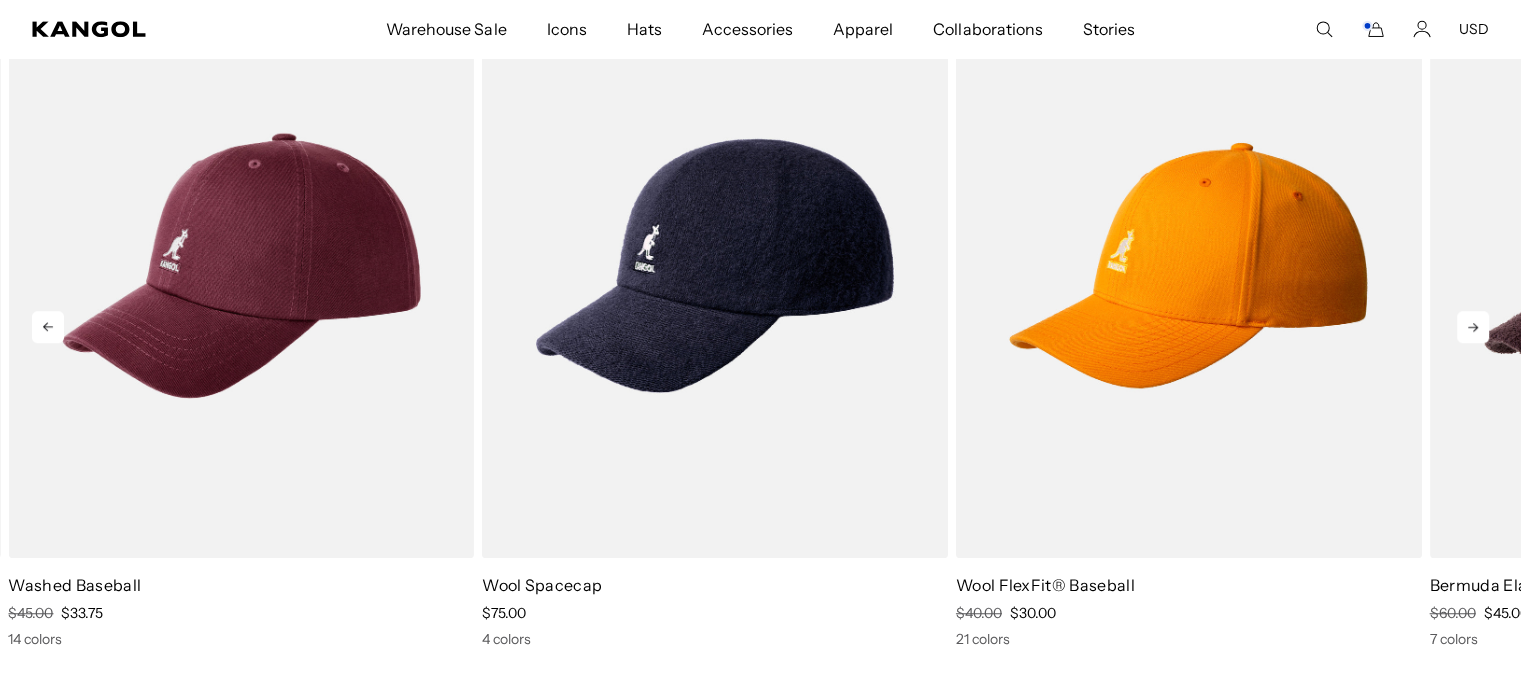 click 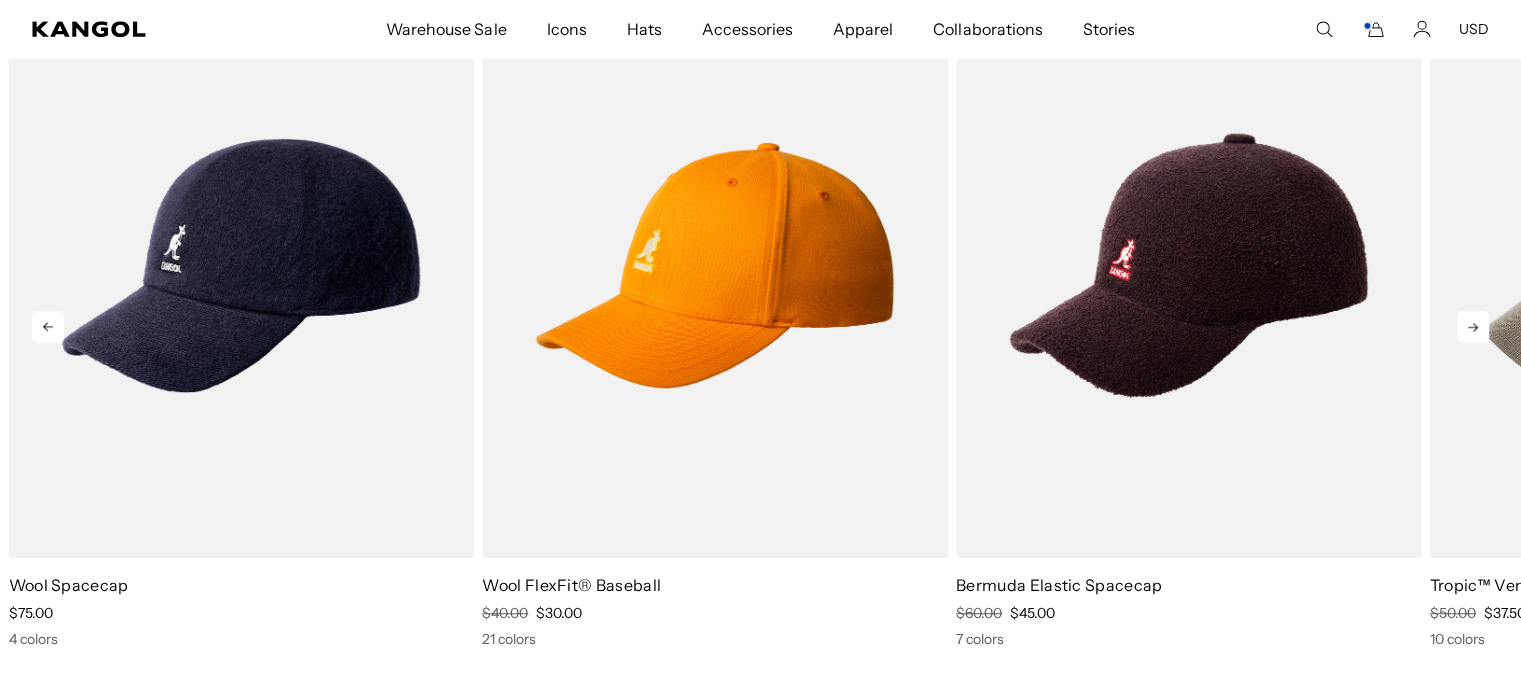 click 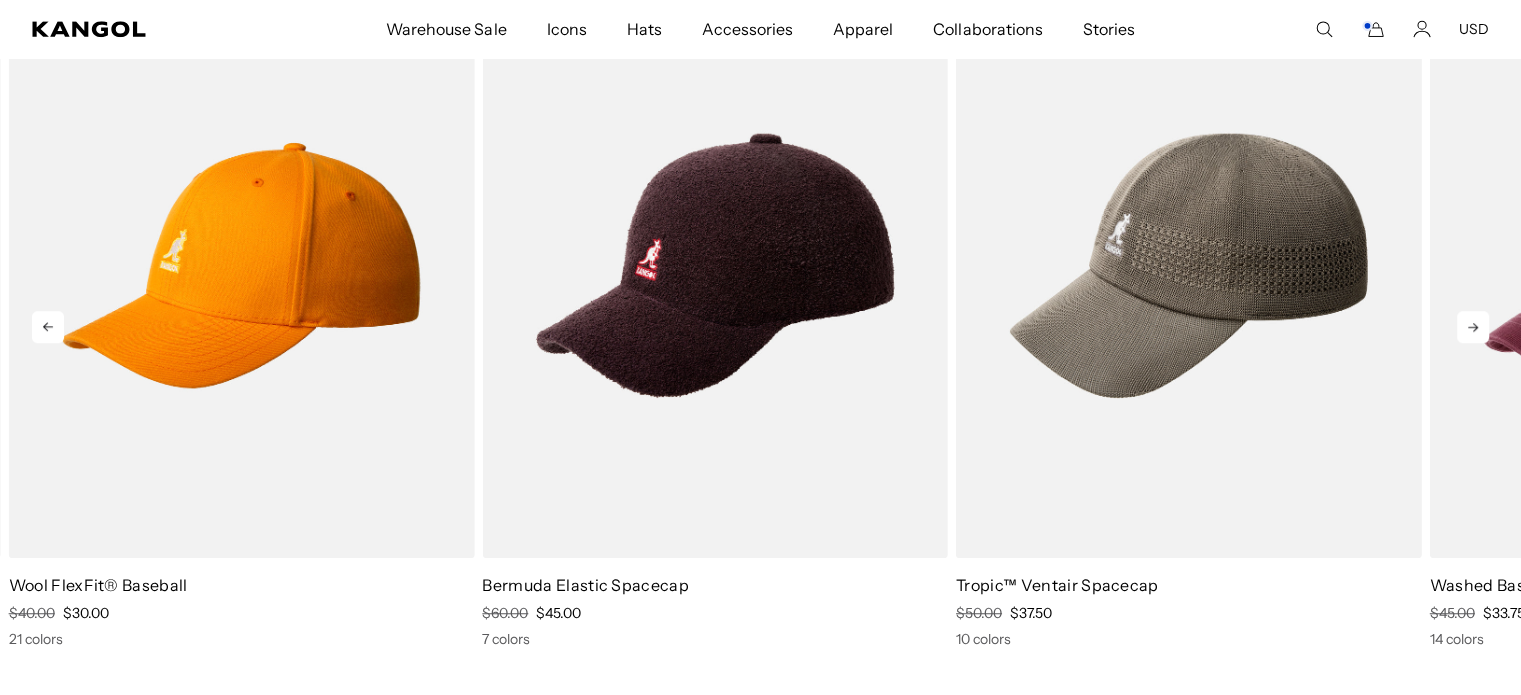 click 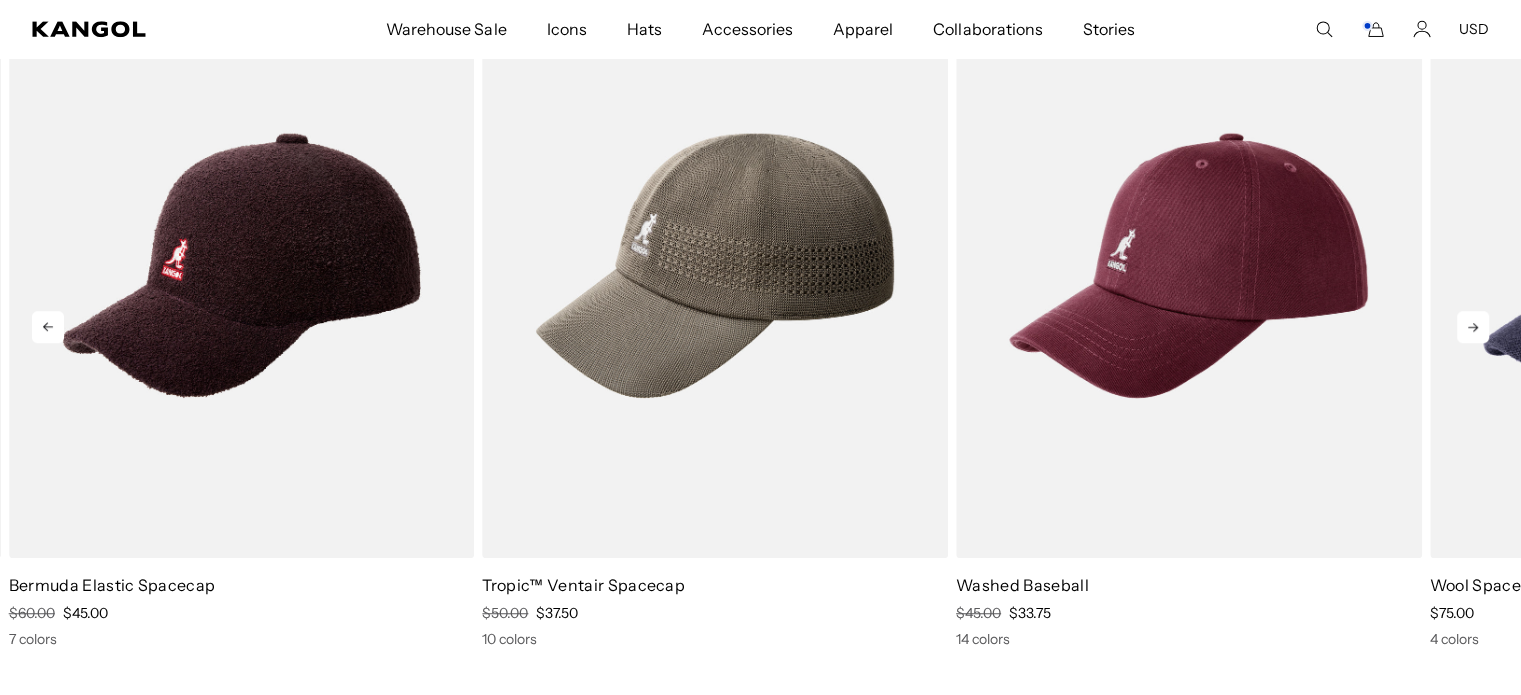 click 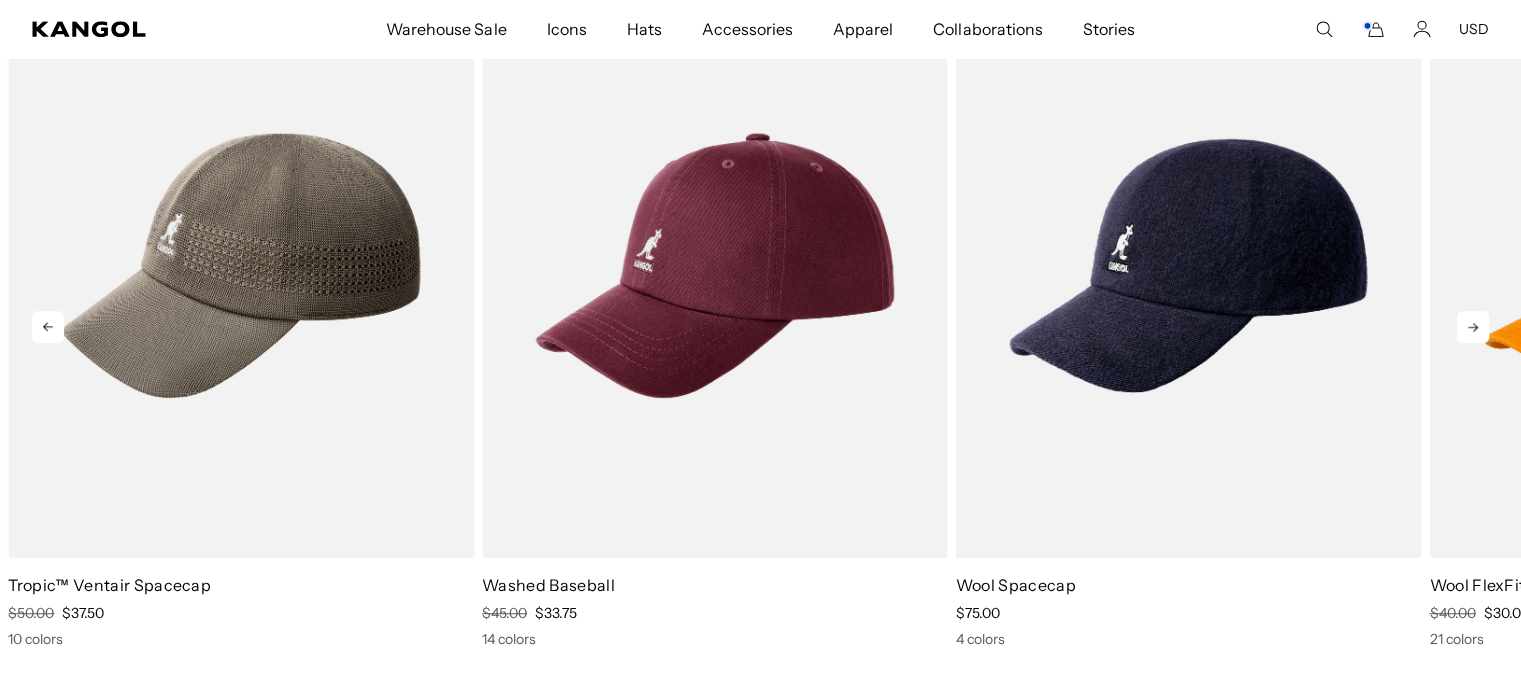 click 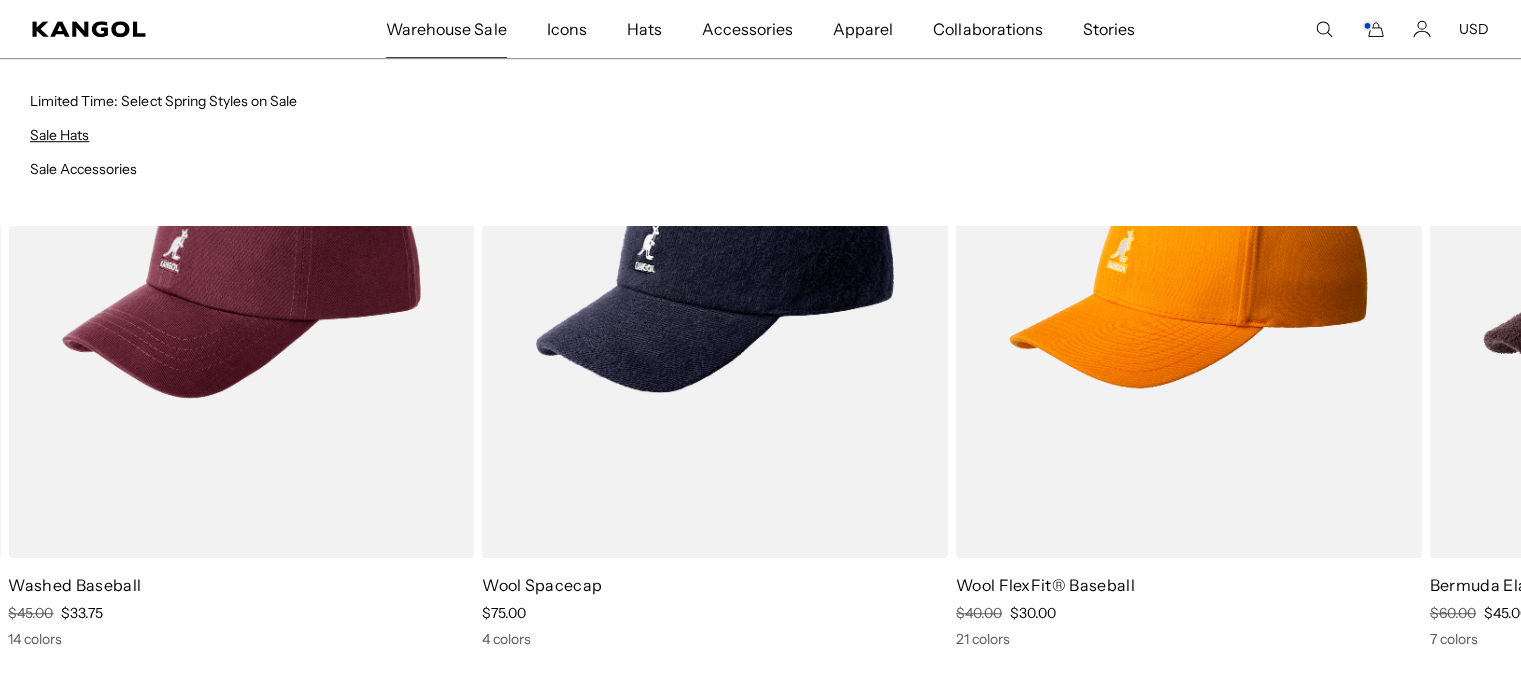 click on "Sale Hats" at bounding box center (59, 135) 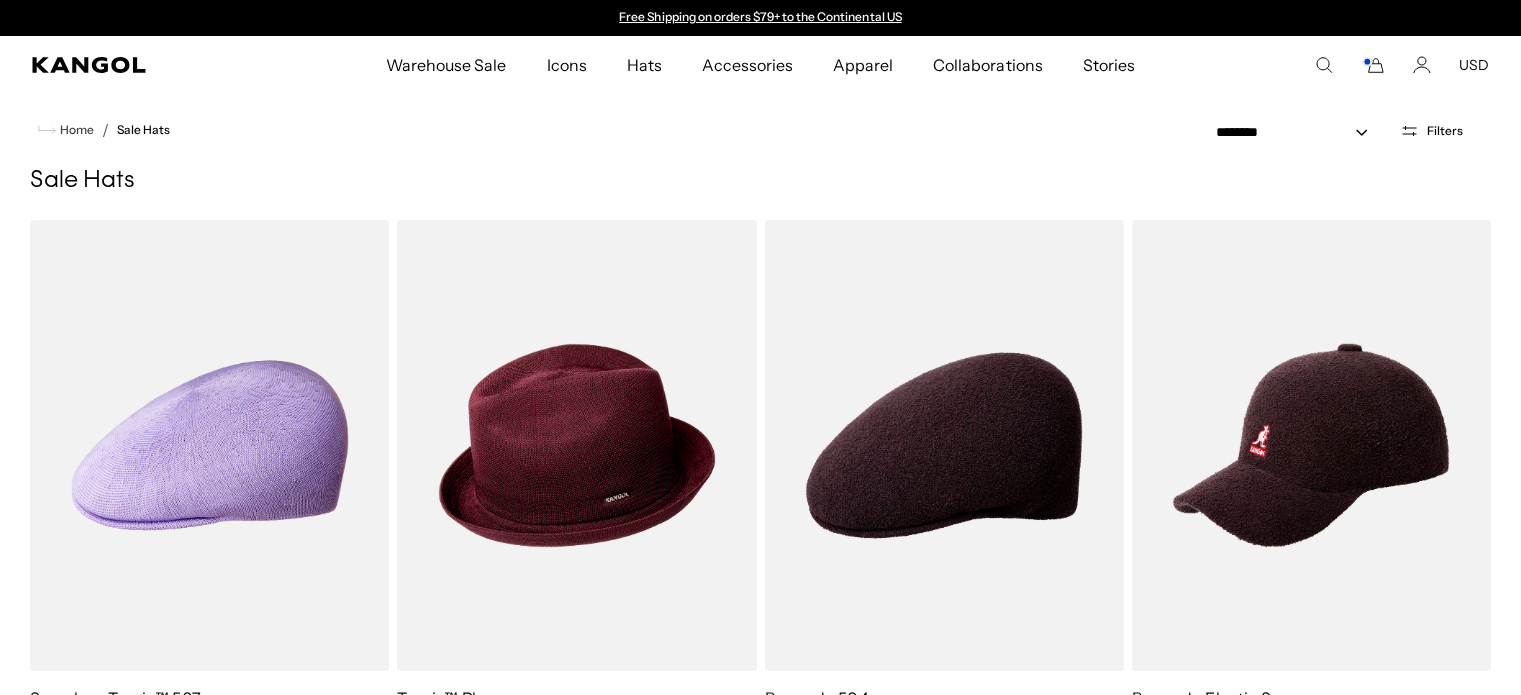 scroll, scrollTop: 0, scrollLeft: 0, axis: both 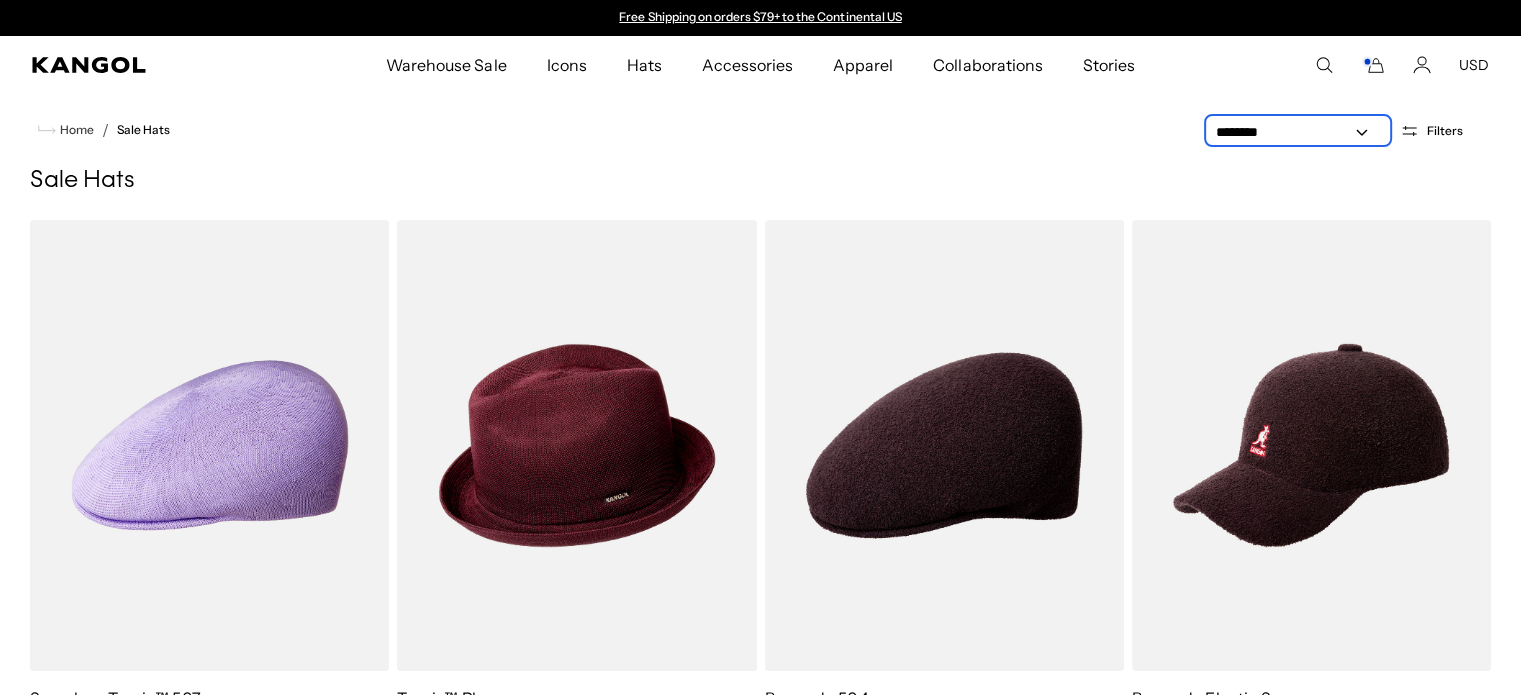 click on "**********" at bounding box center (1298, 132) 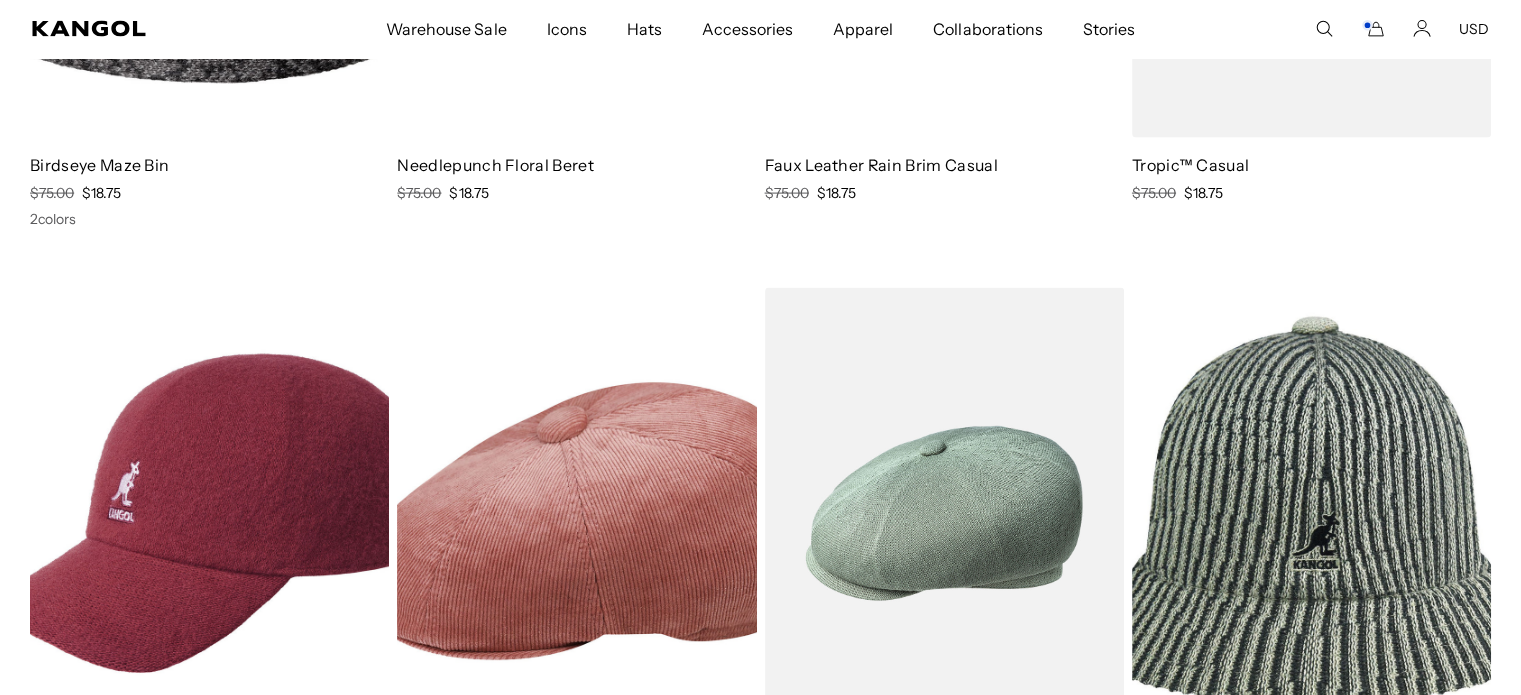 scroll, scrollTop: 12200, scrollLeft: 0, axis: vertical 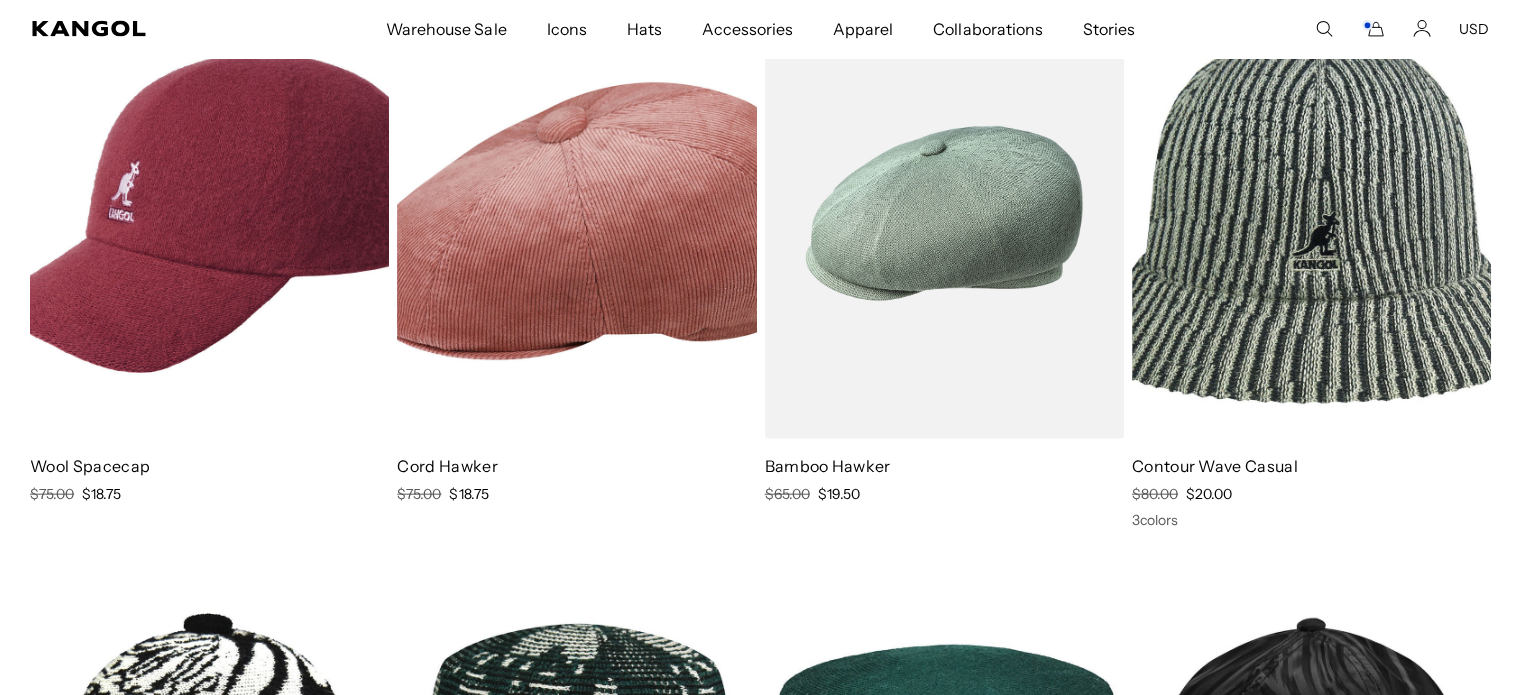 click at bounding box center (209, 213) 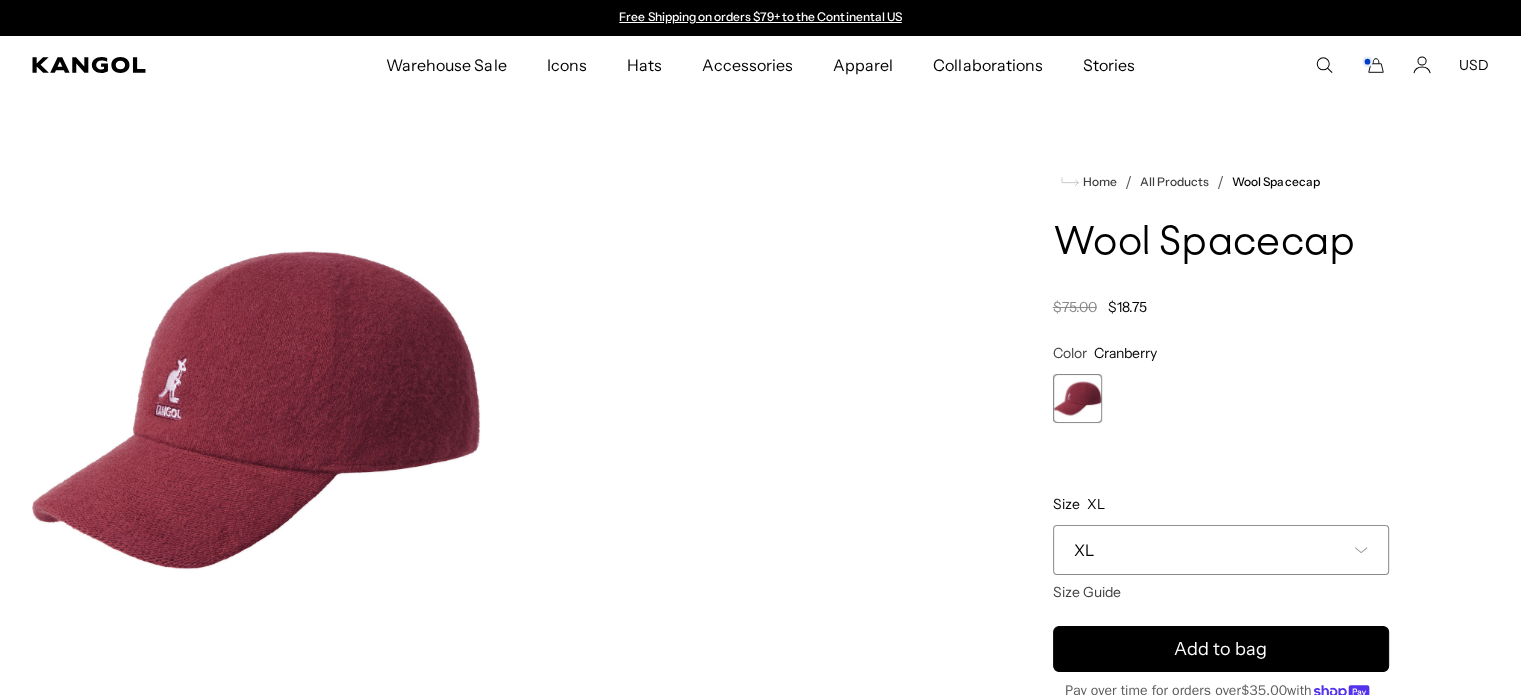 scroll, scrollTop: 0, scrollLeft: 0, axis: both 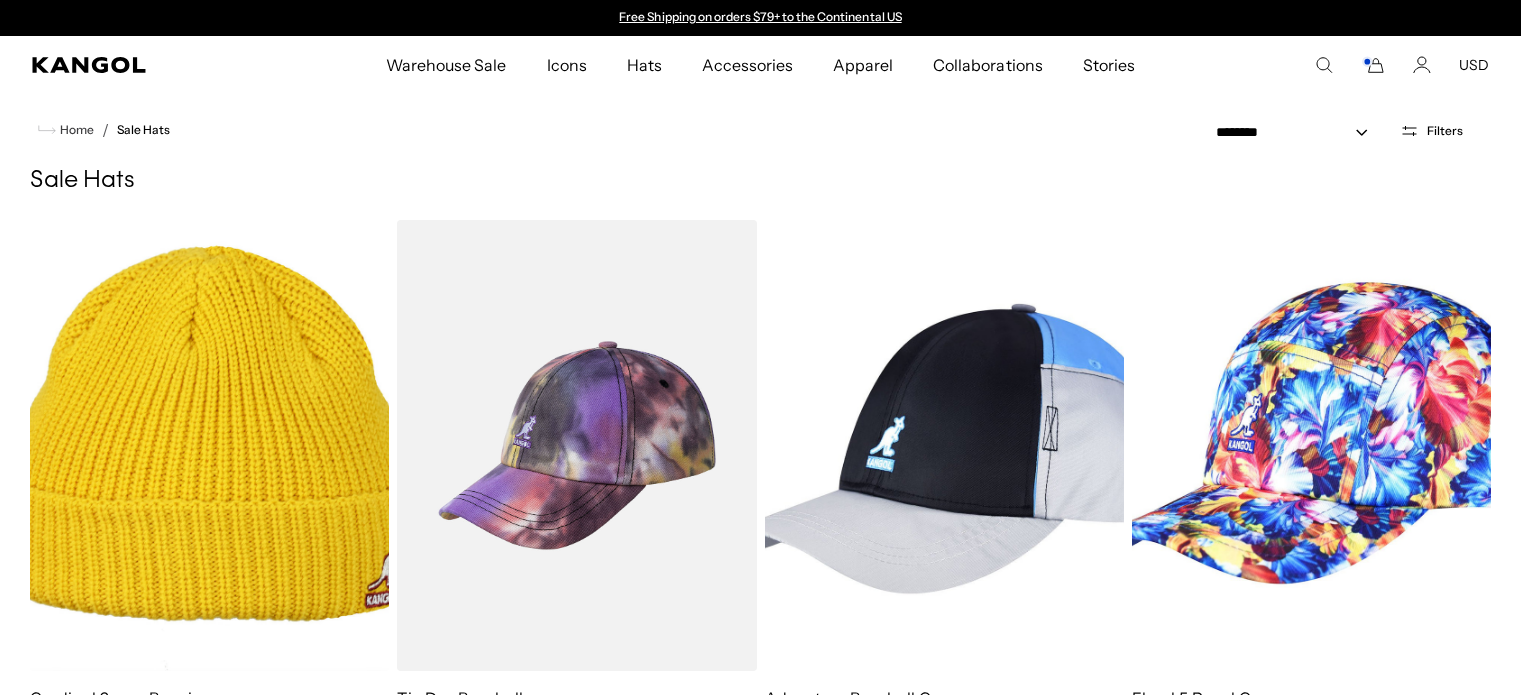 select on "*****" 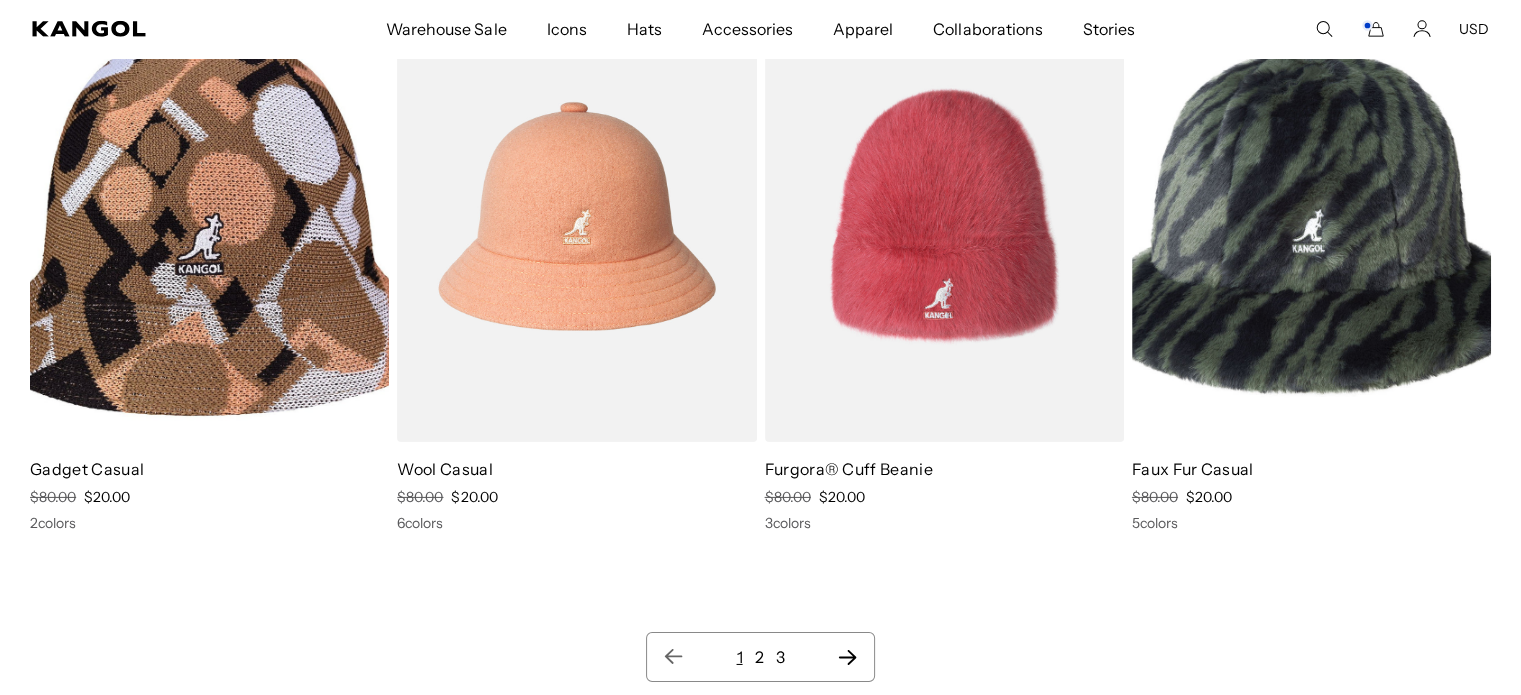 scroll, scrollTop: 14300, scrollLeft: 0, axis: vertical 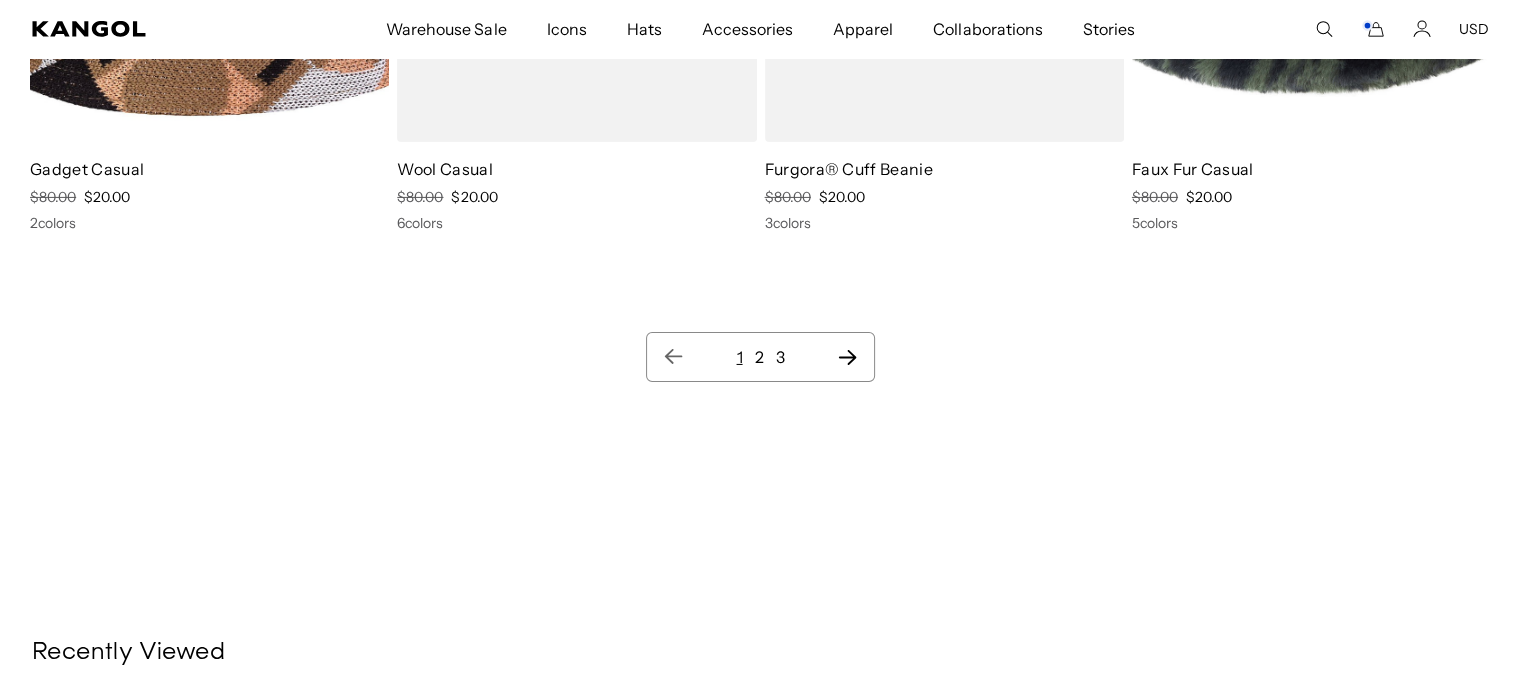 click 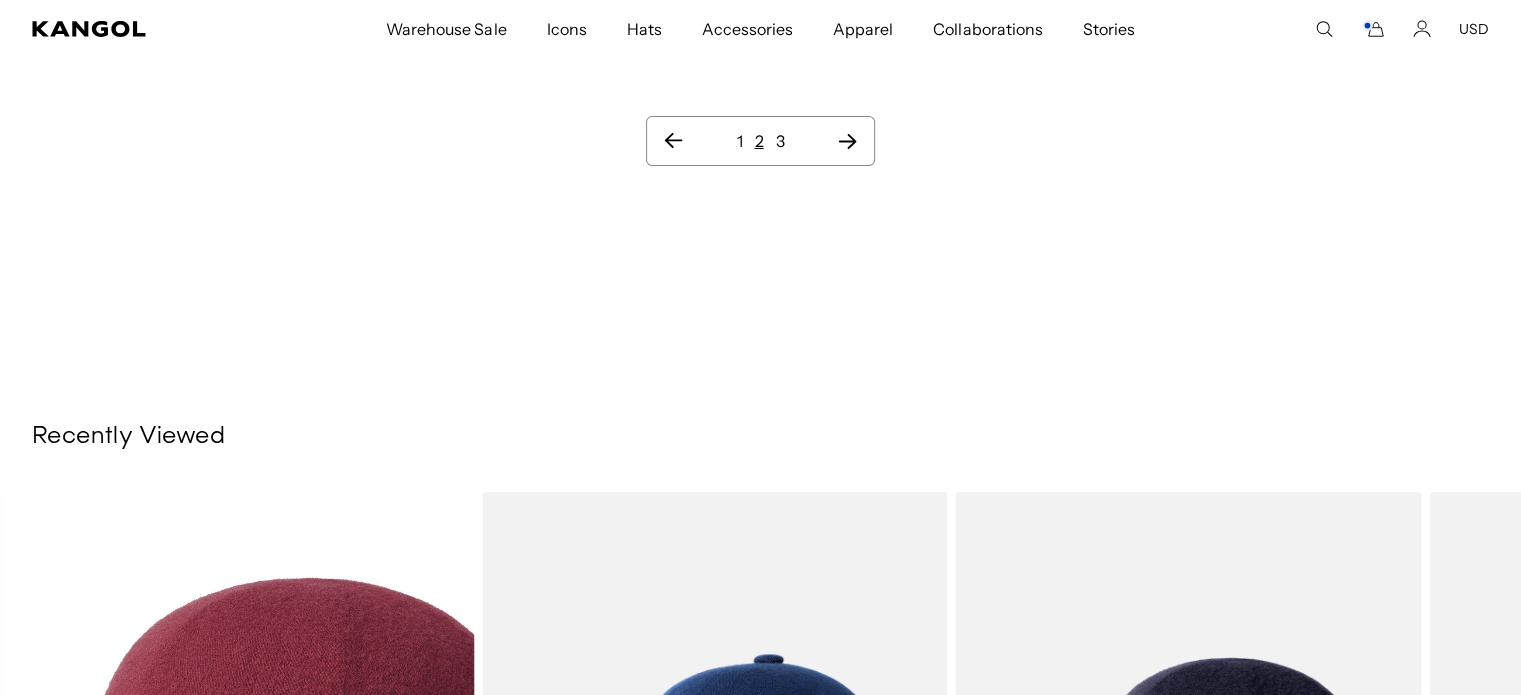 scroll, scrollTop: 14200, scrollLeft: 0, axis: vertical 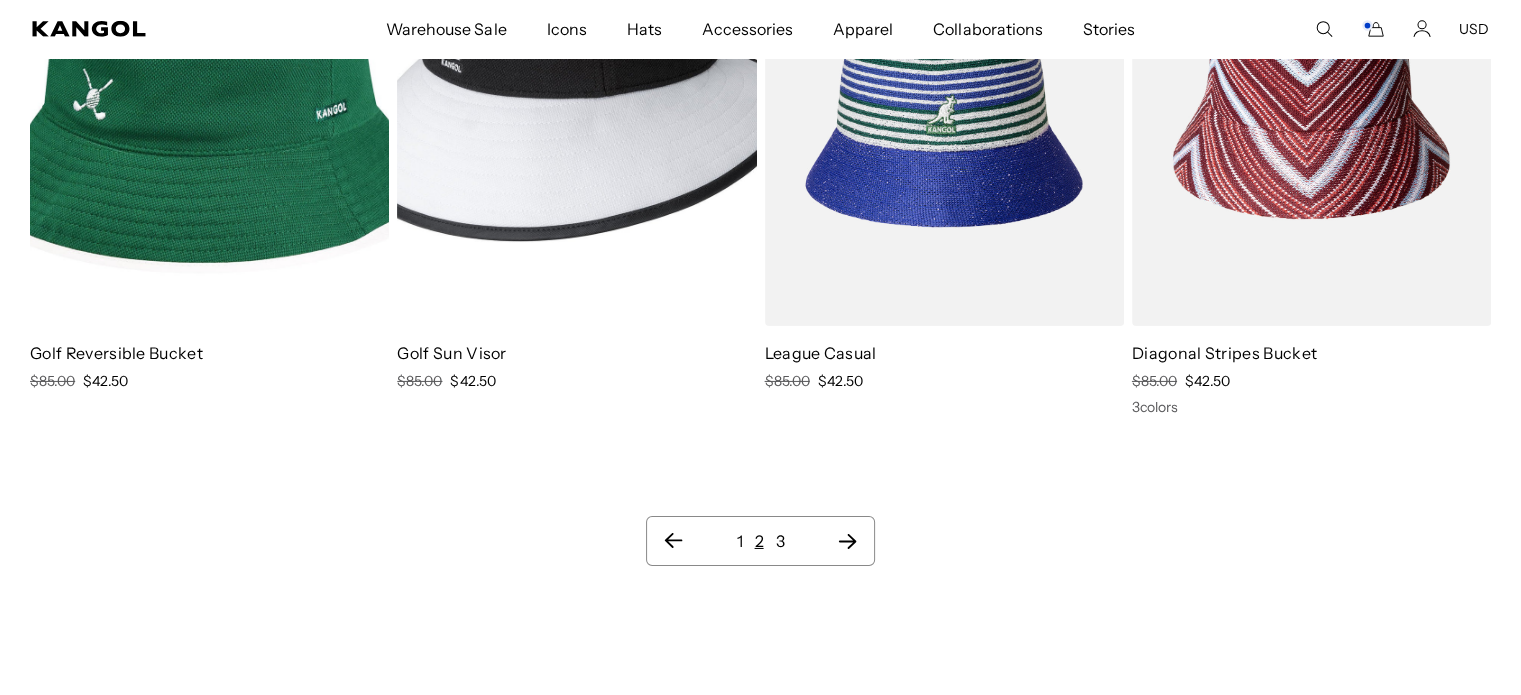 click 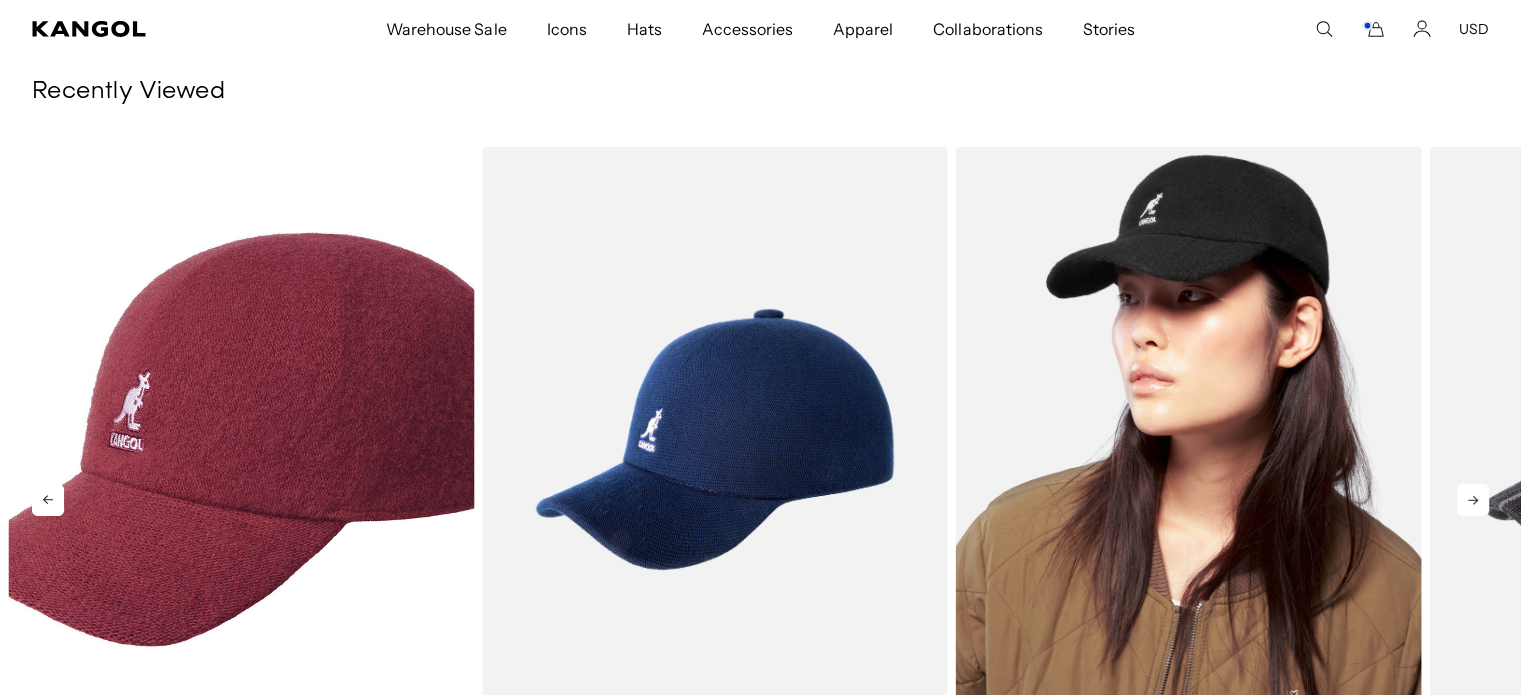 scroll, scrollTop: 7200, scrollLeft: 0, axis: vertical 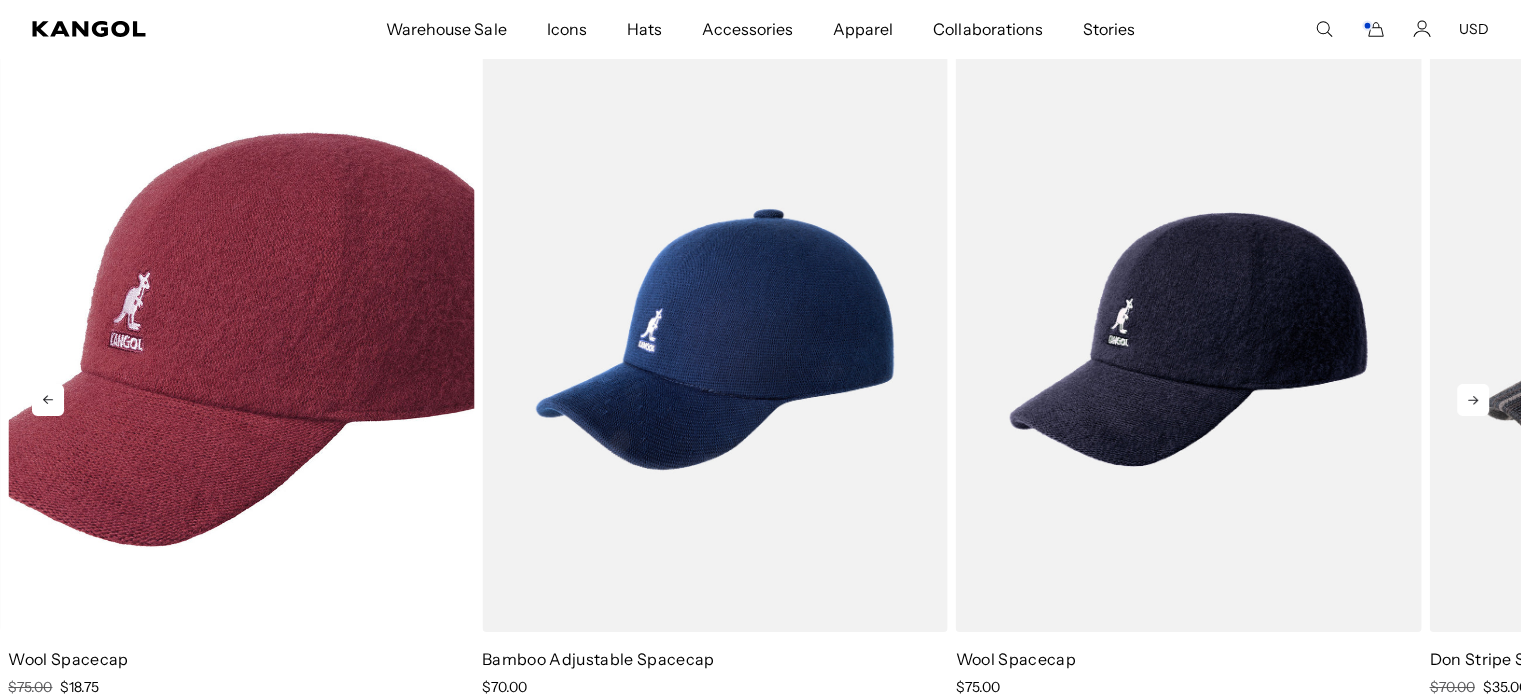 click 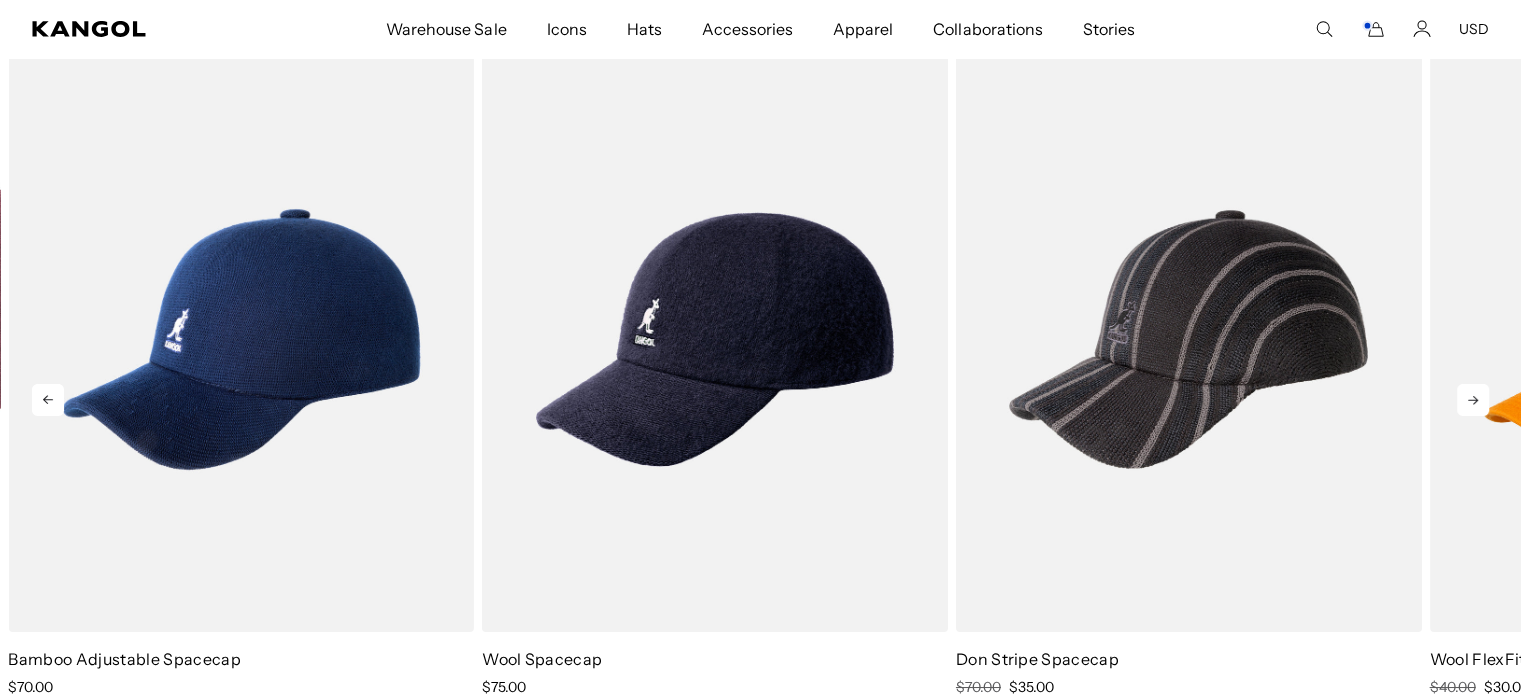 click 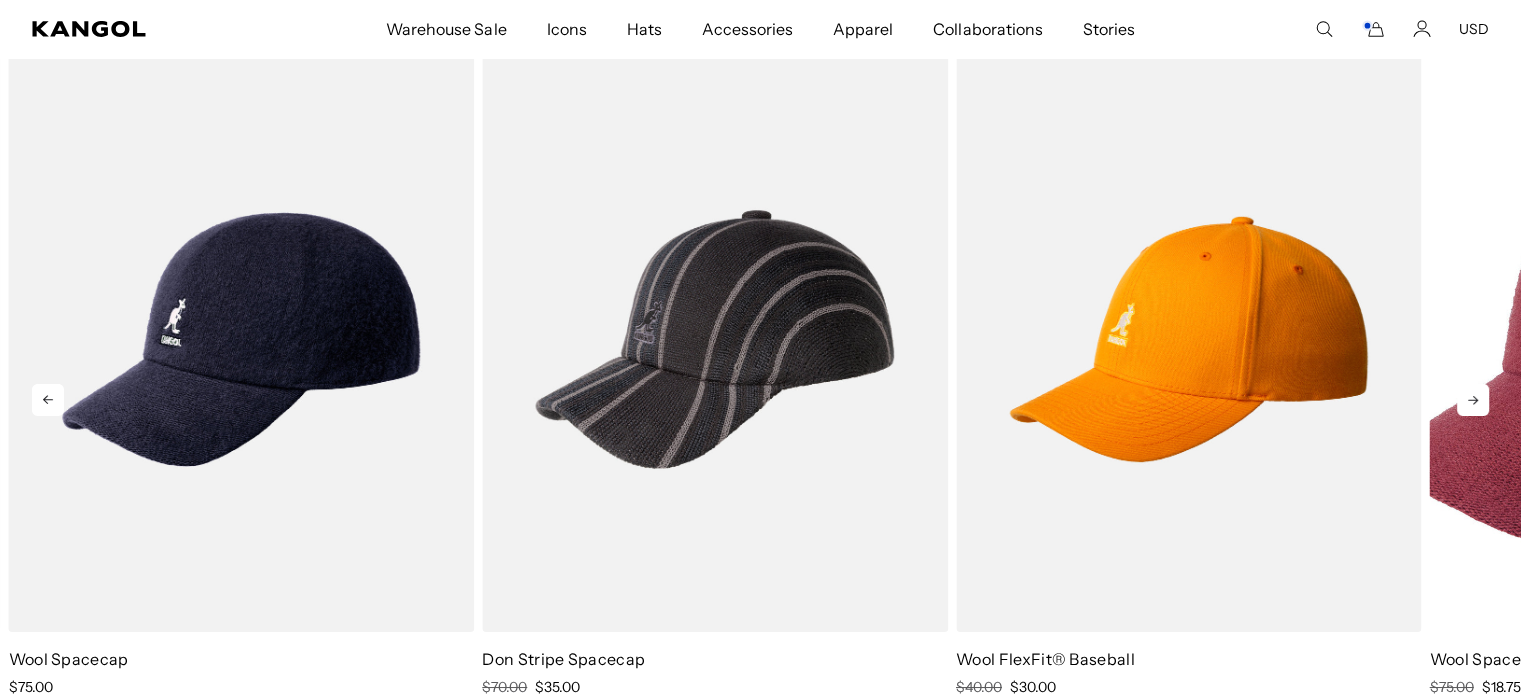 click 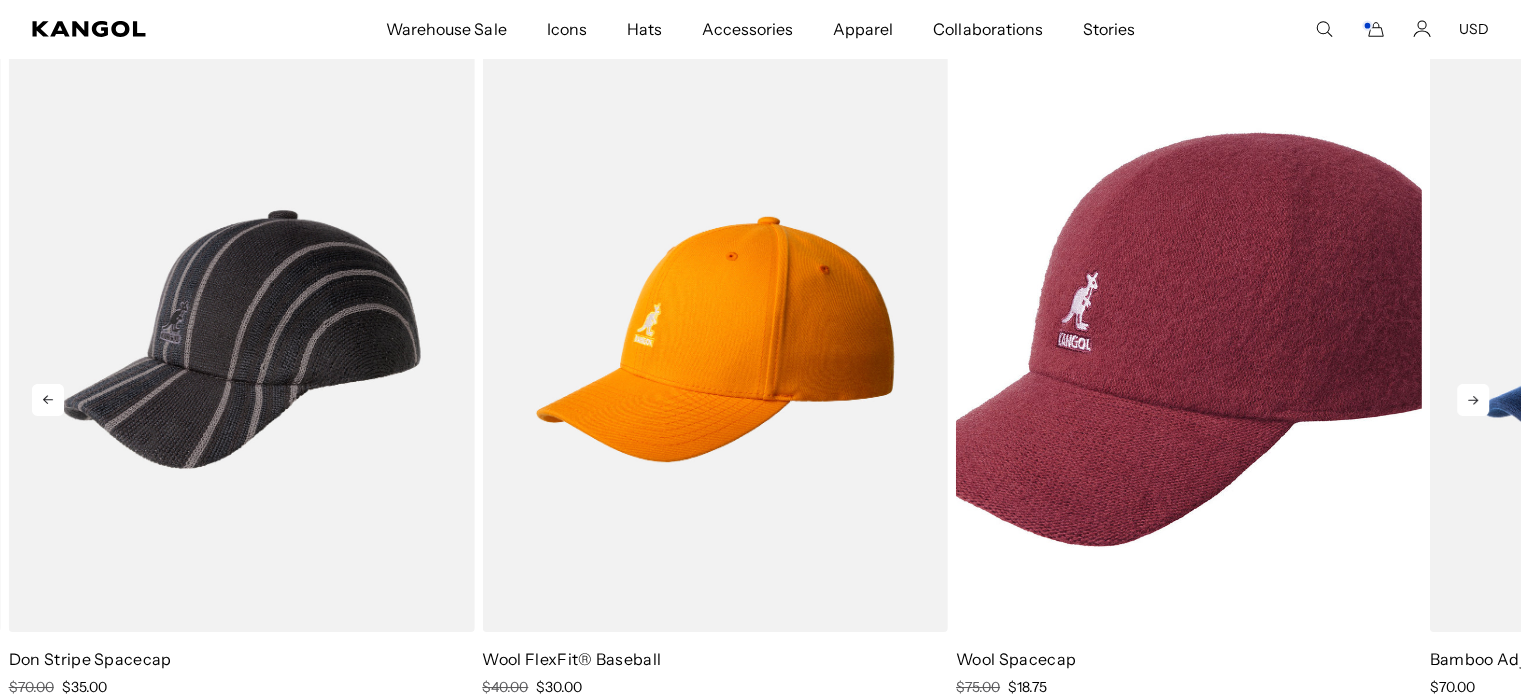 click 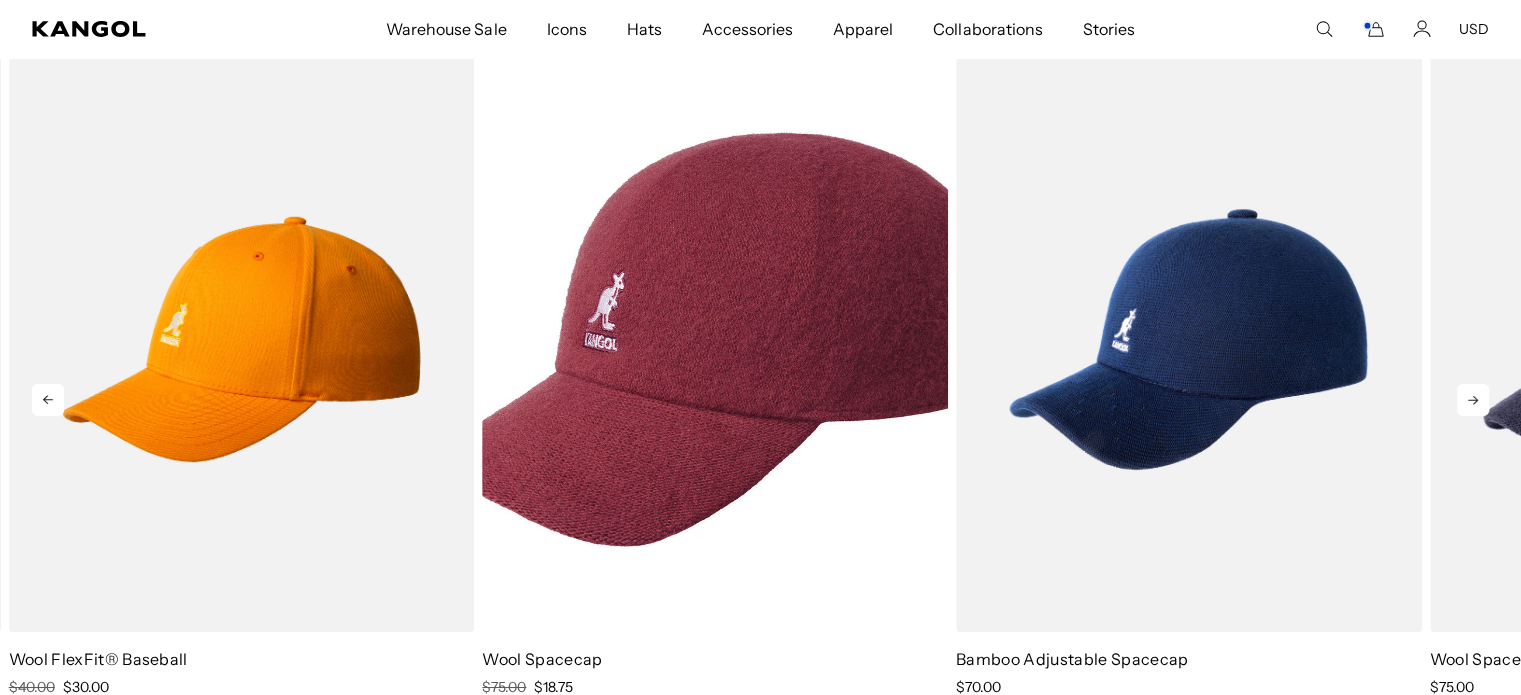 click 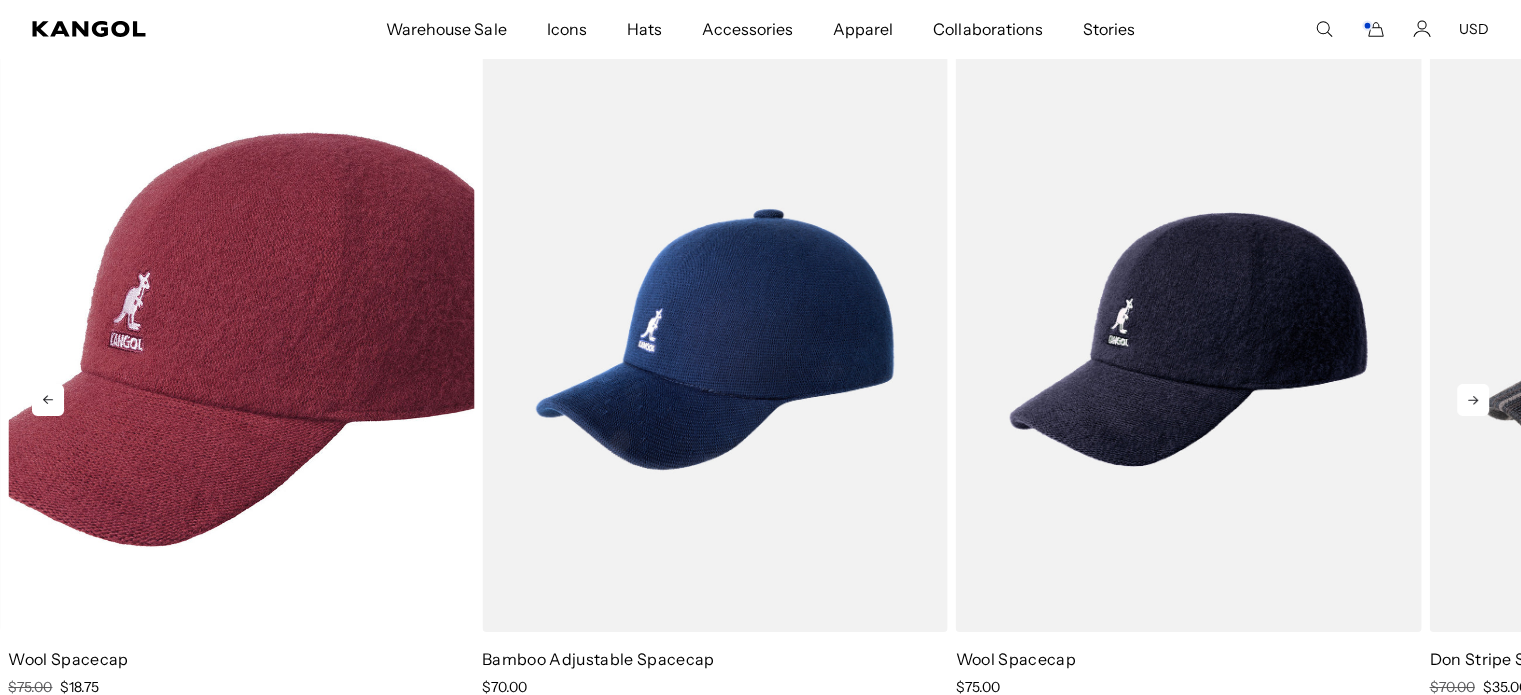 click 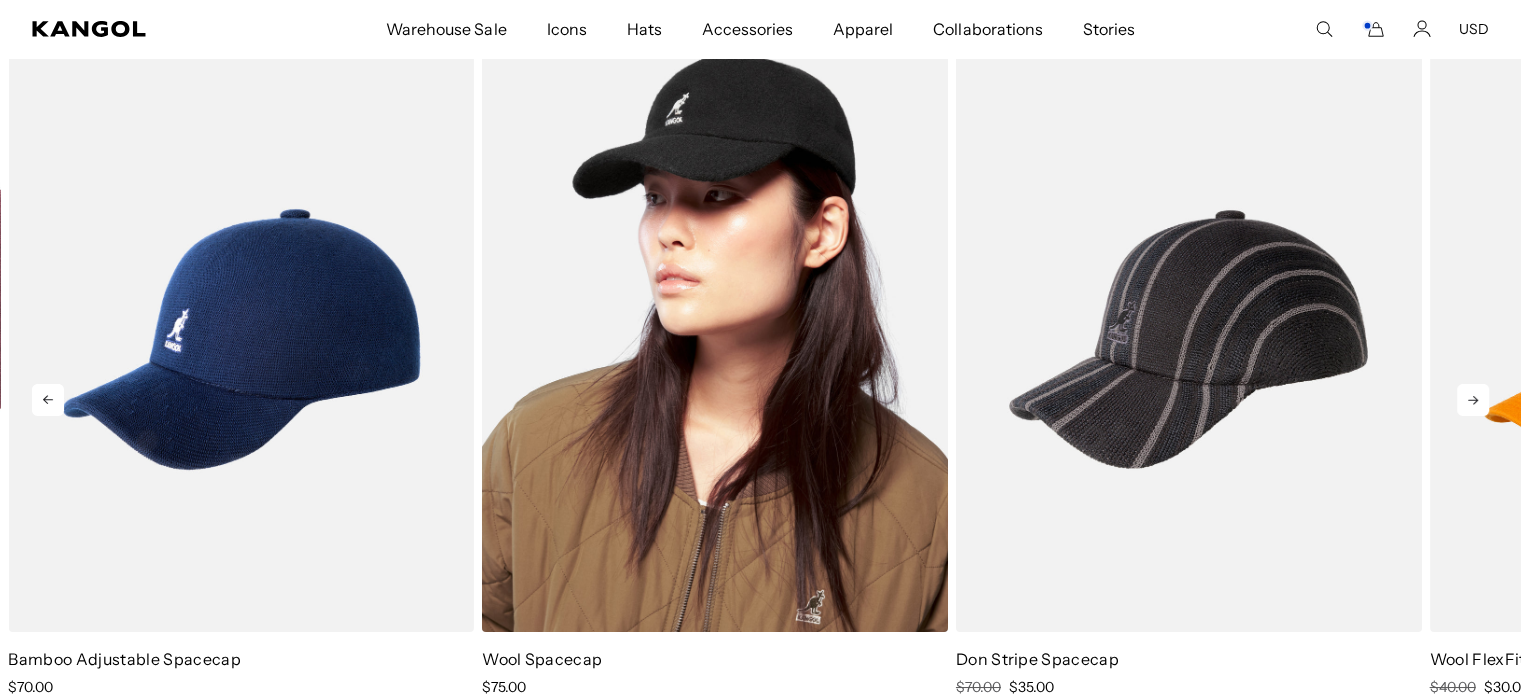 scroll, scrollTop: 7300, scrollLeft: 0, axis: vertical 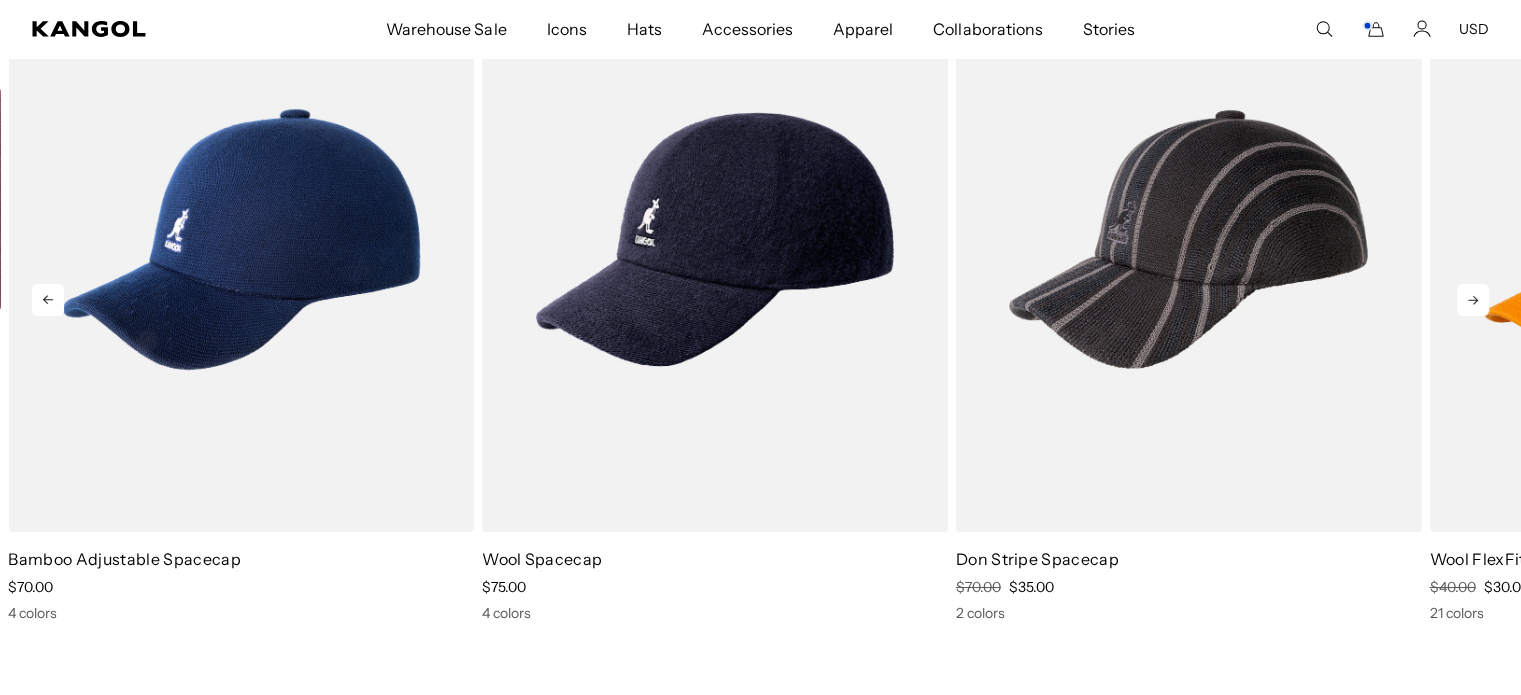 click 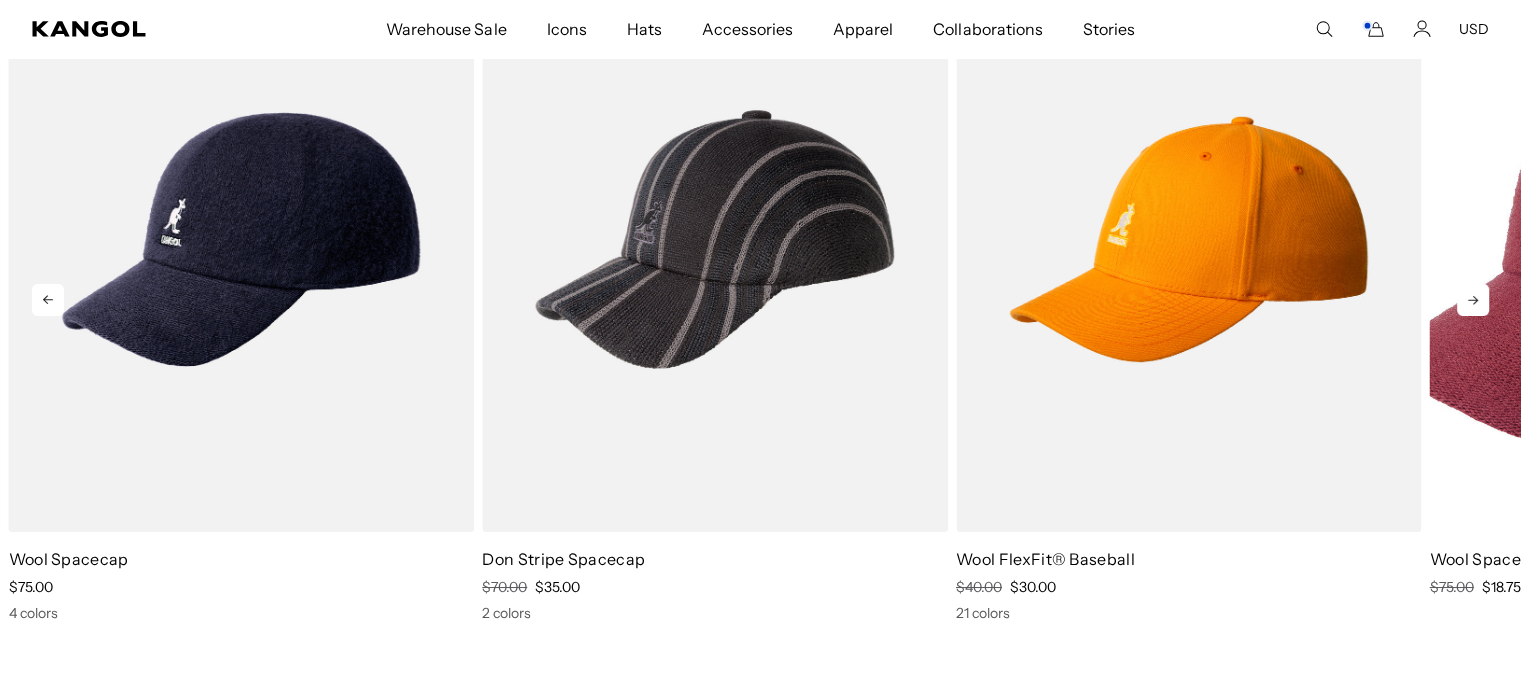 click 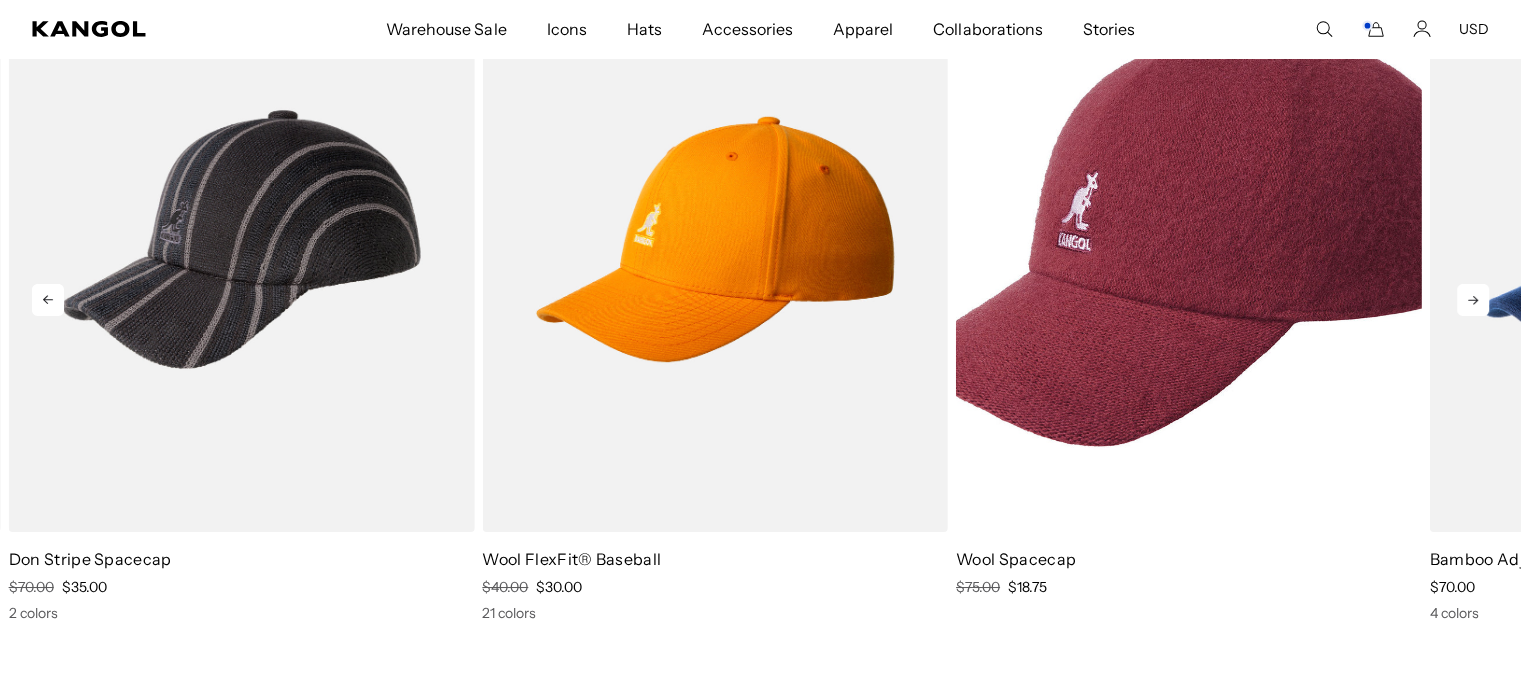 click 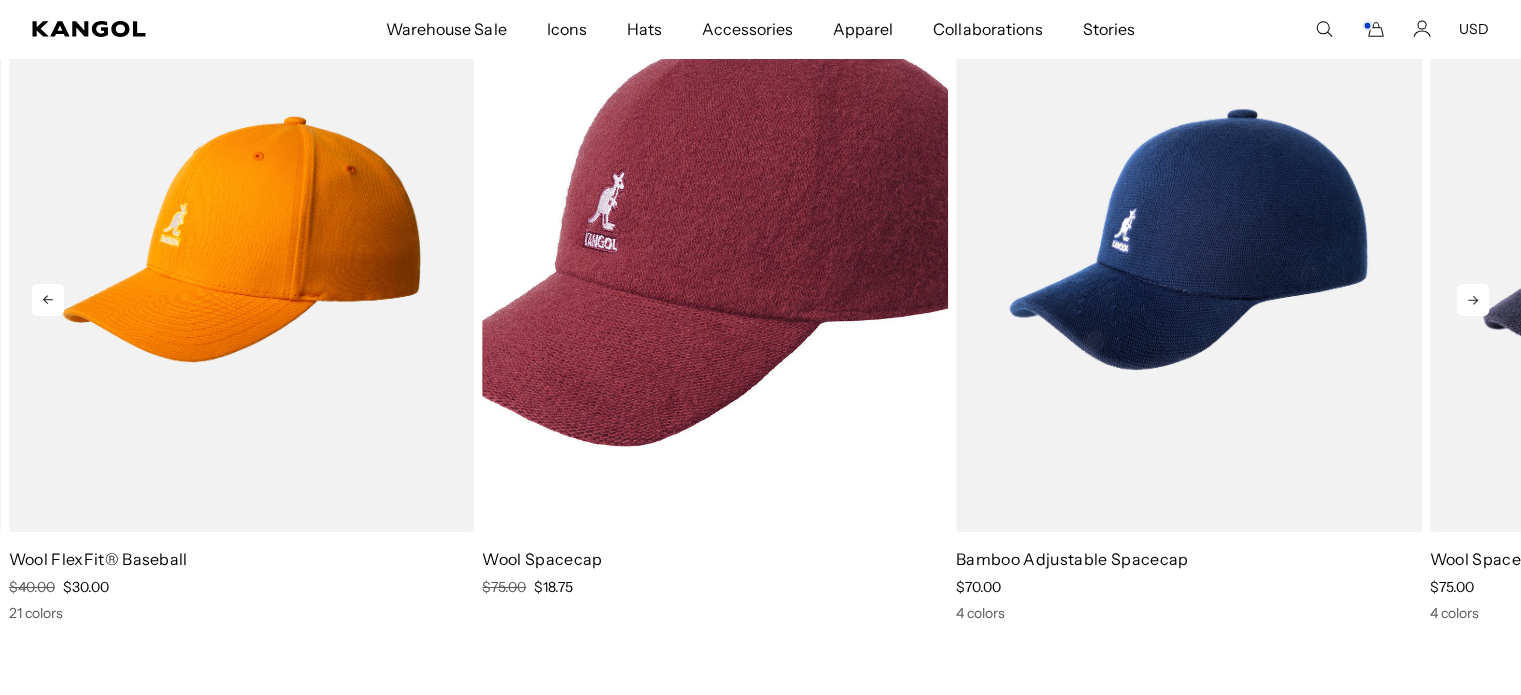 click 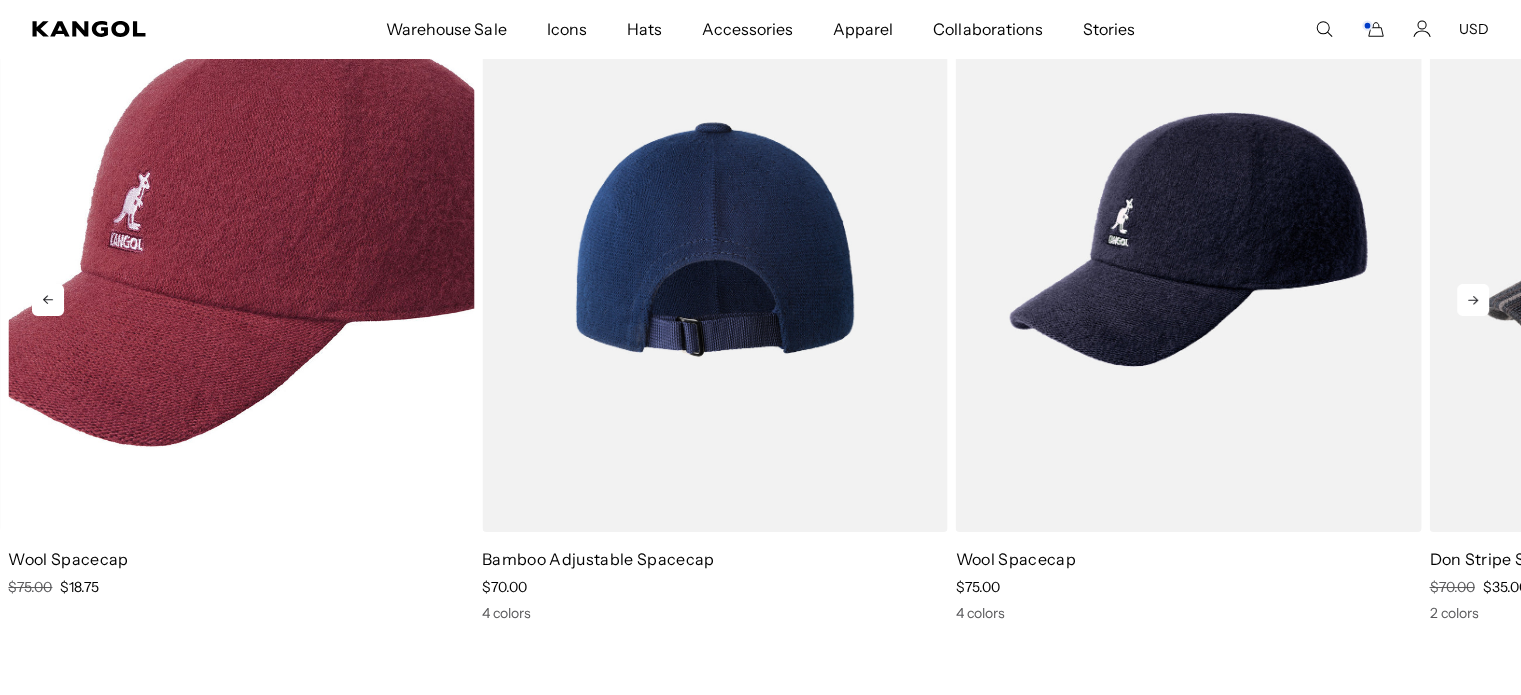 click at bounding box center [715, 239] 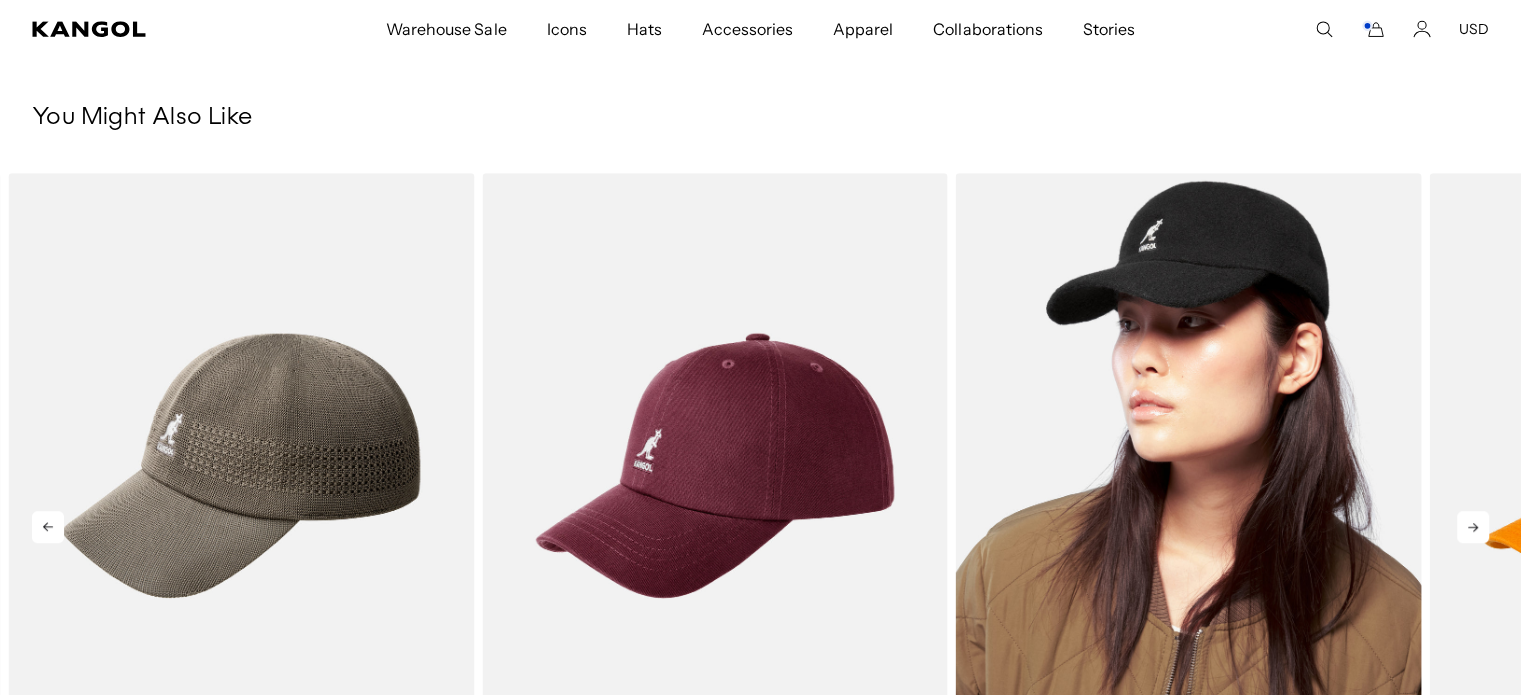 scroll, scrollTop: 1200, scrollLeft: 0, axis: vertical 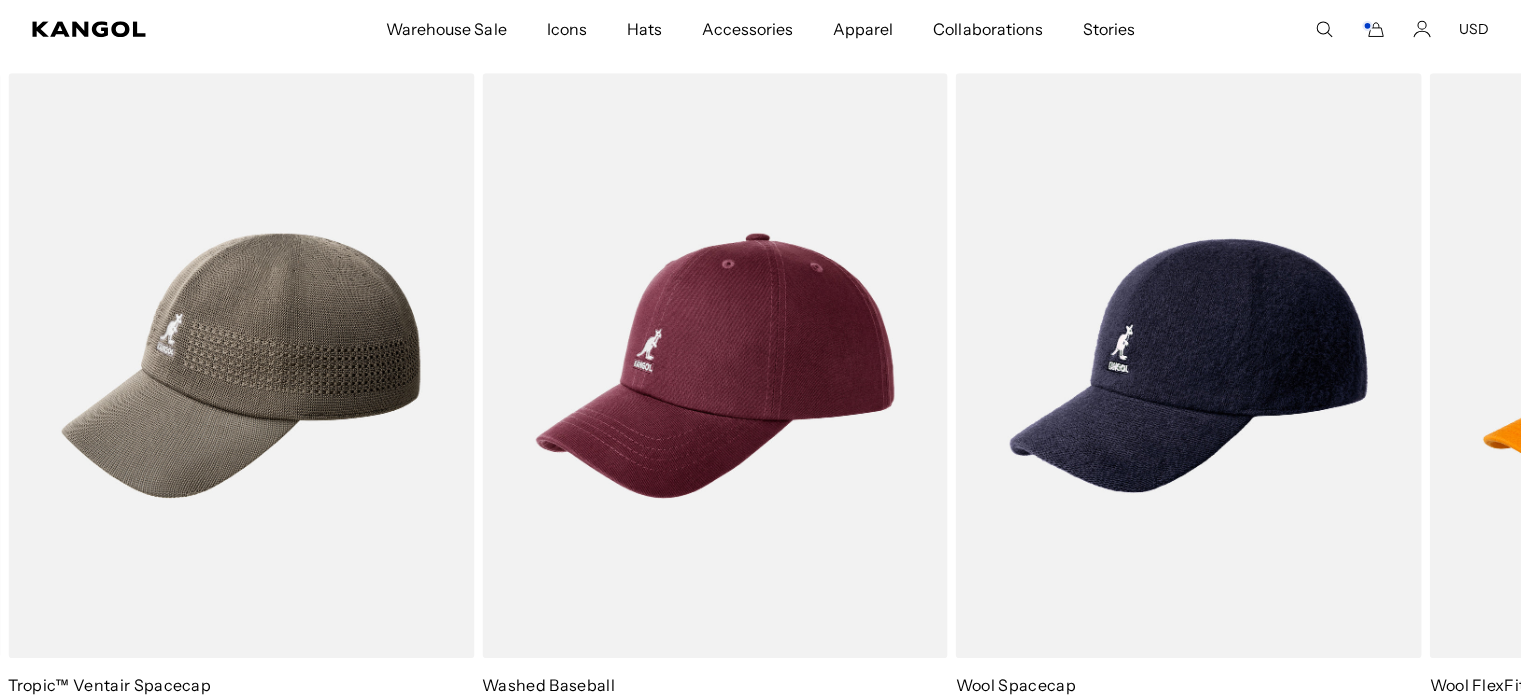 click 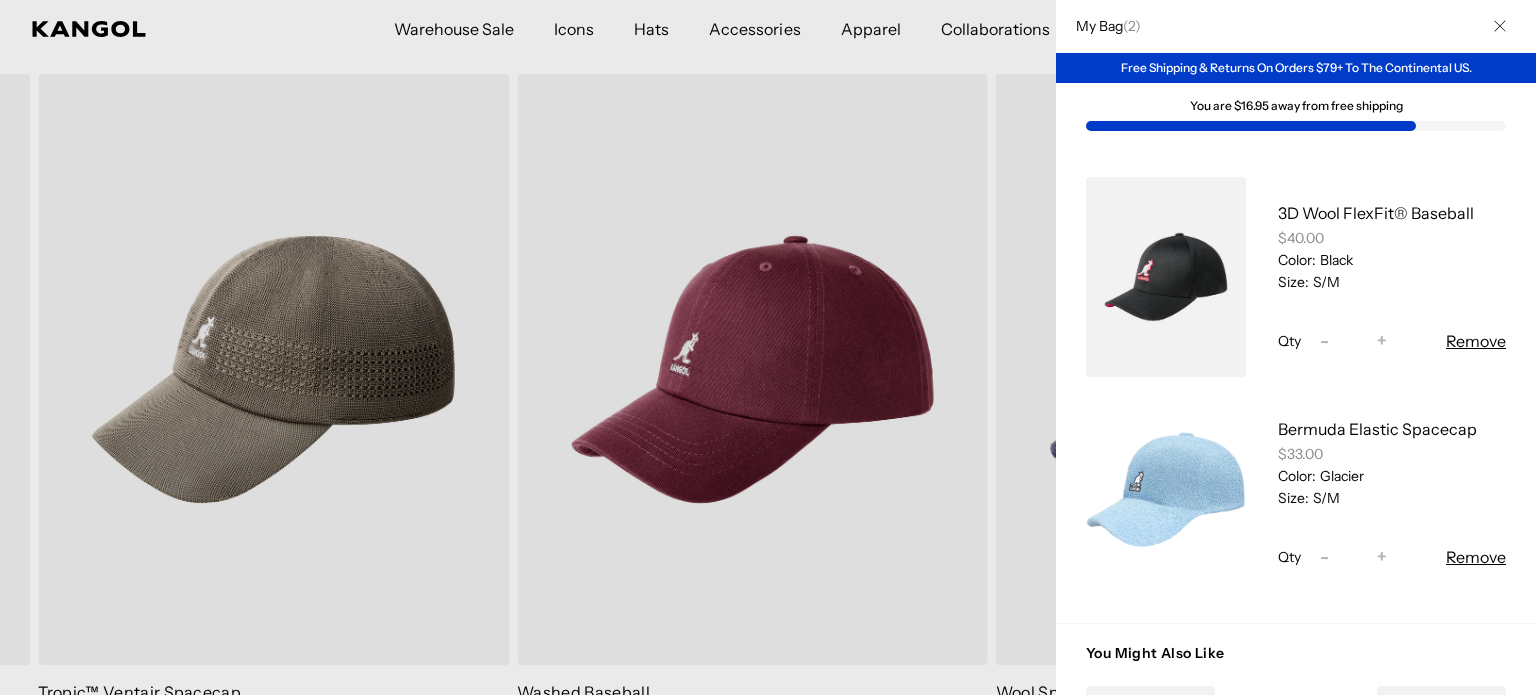 click at bounding box center (768, 347) 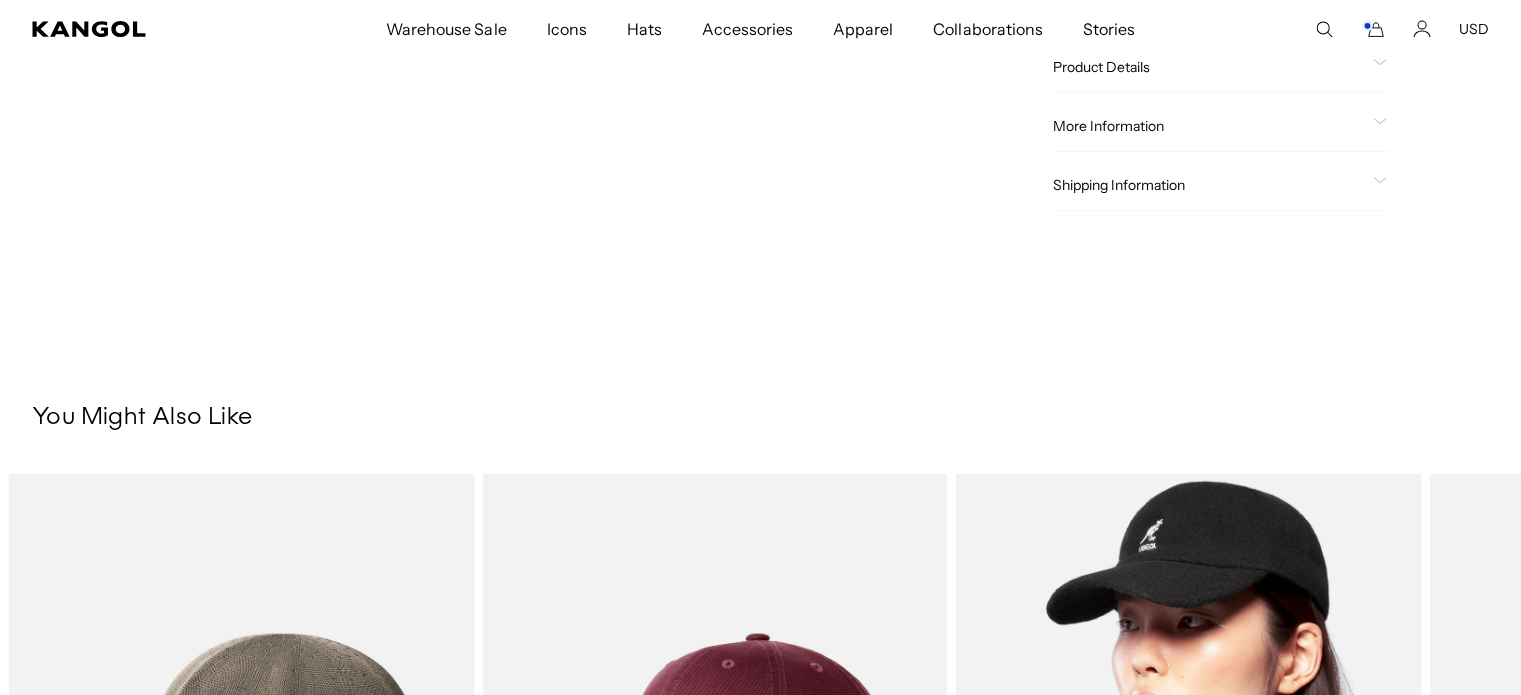 scroll, scrollTop: 0, scrollLeft: 0, axis: both 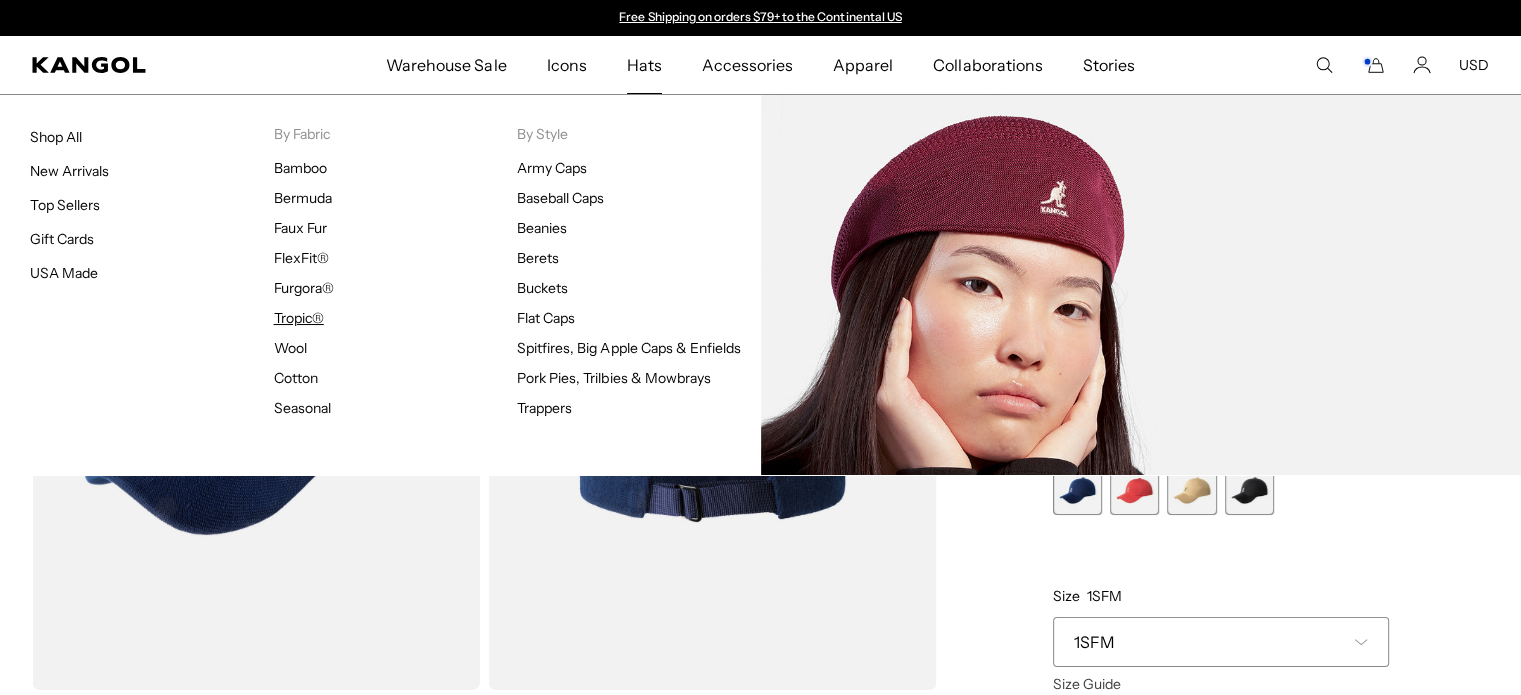 click on "Tropic®" at bounding box center [299, 318] 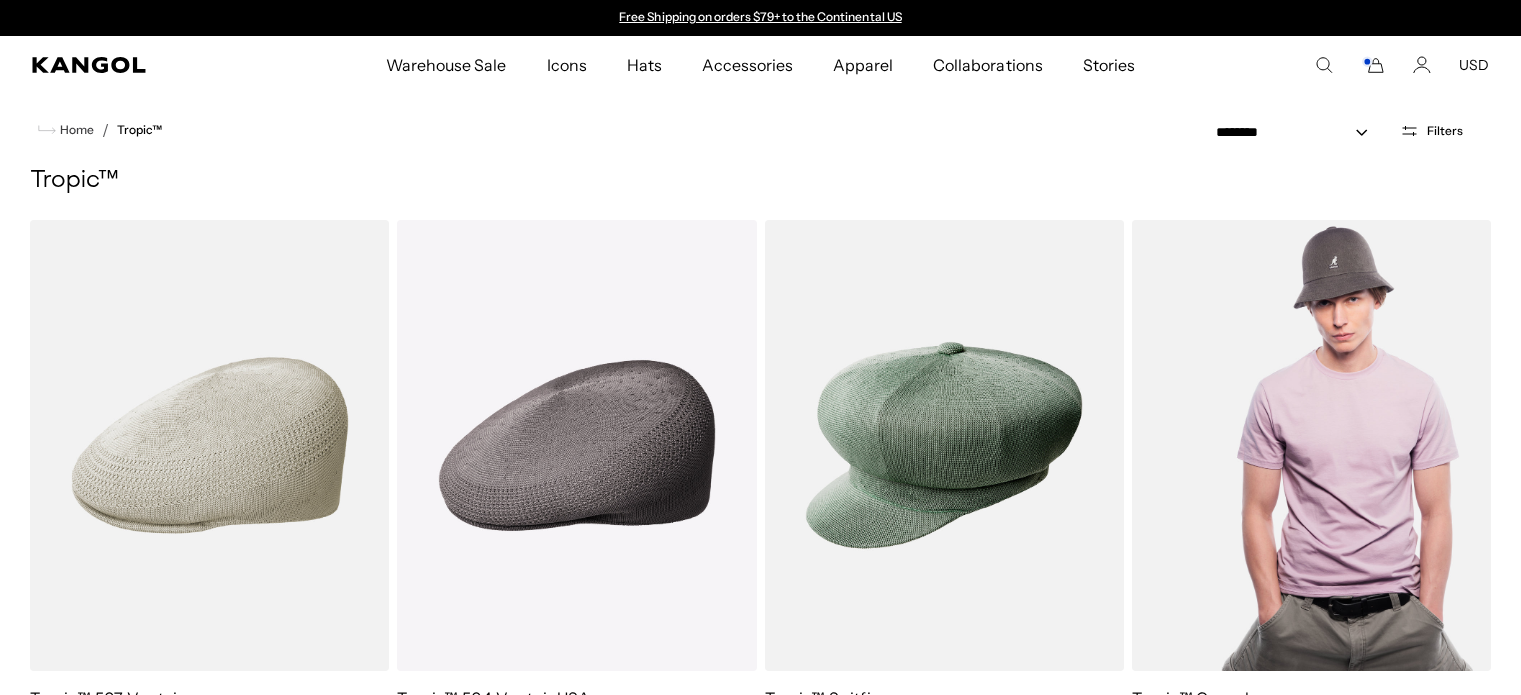 scroll, scrollTop: 0, scrollLeft: 0, axis: both 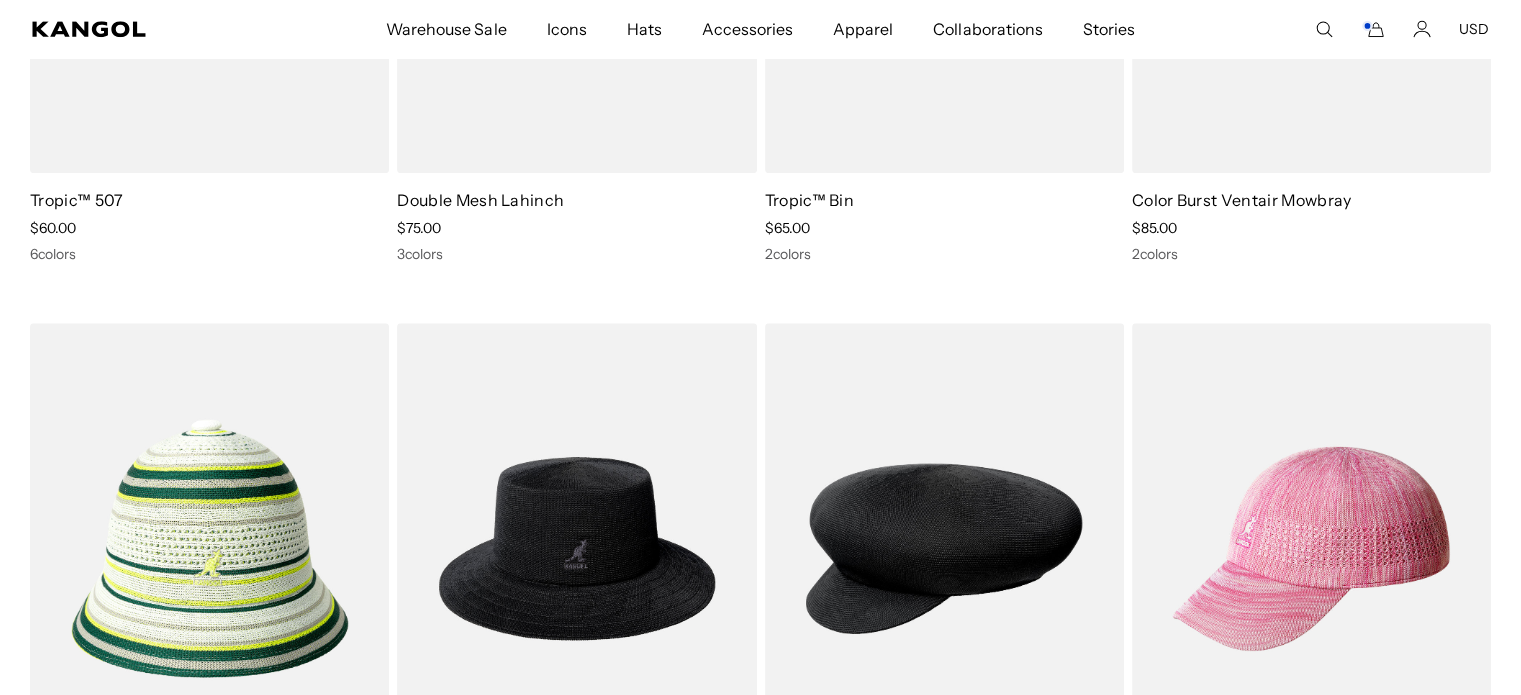 click at bounding box center (1311, 548) 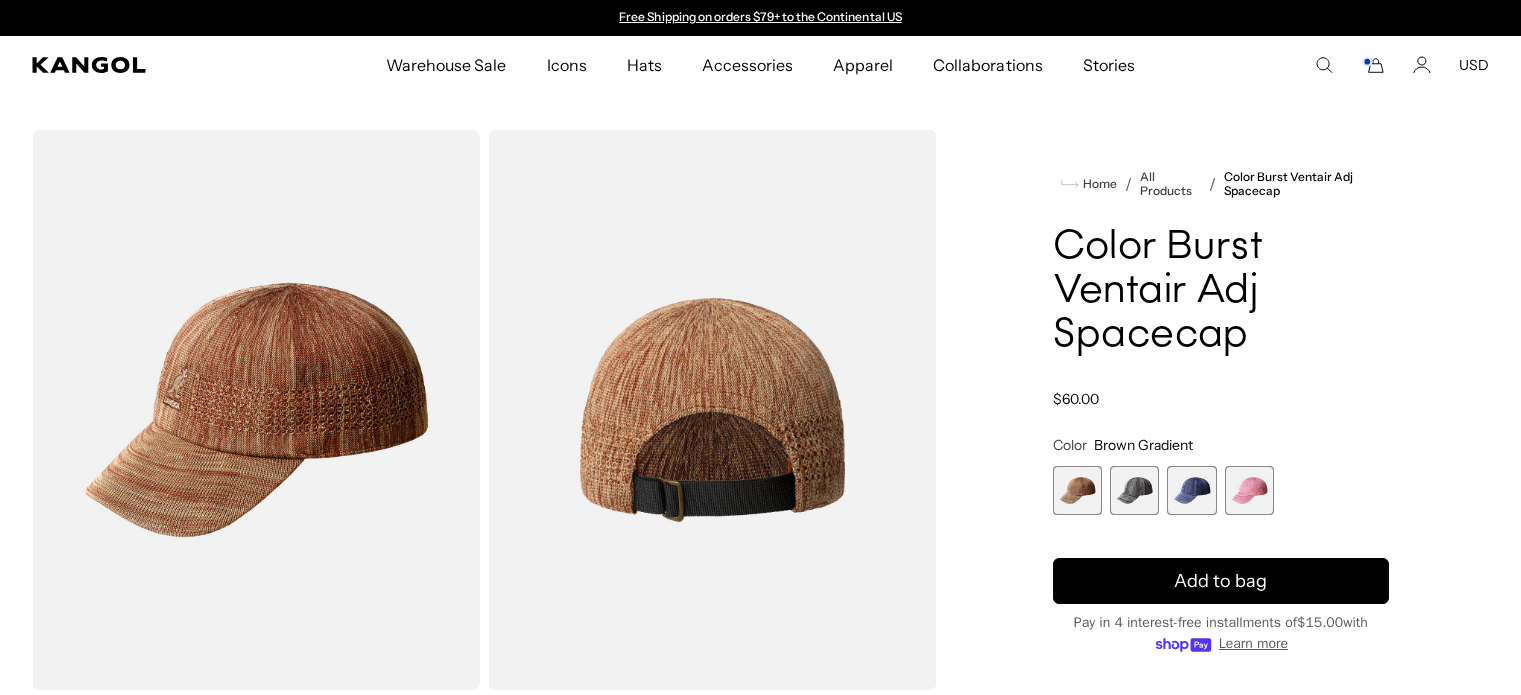 scroll, scrollTop: 0, scrollLeft: 0, axis: both 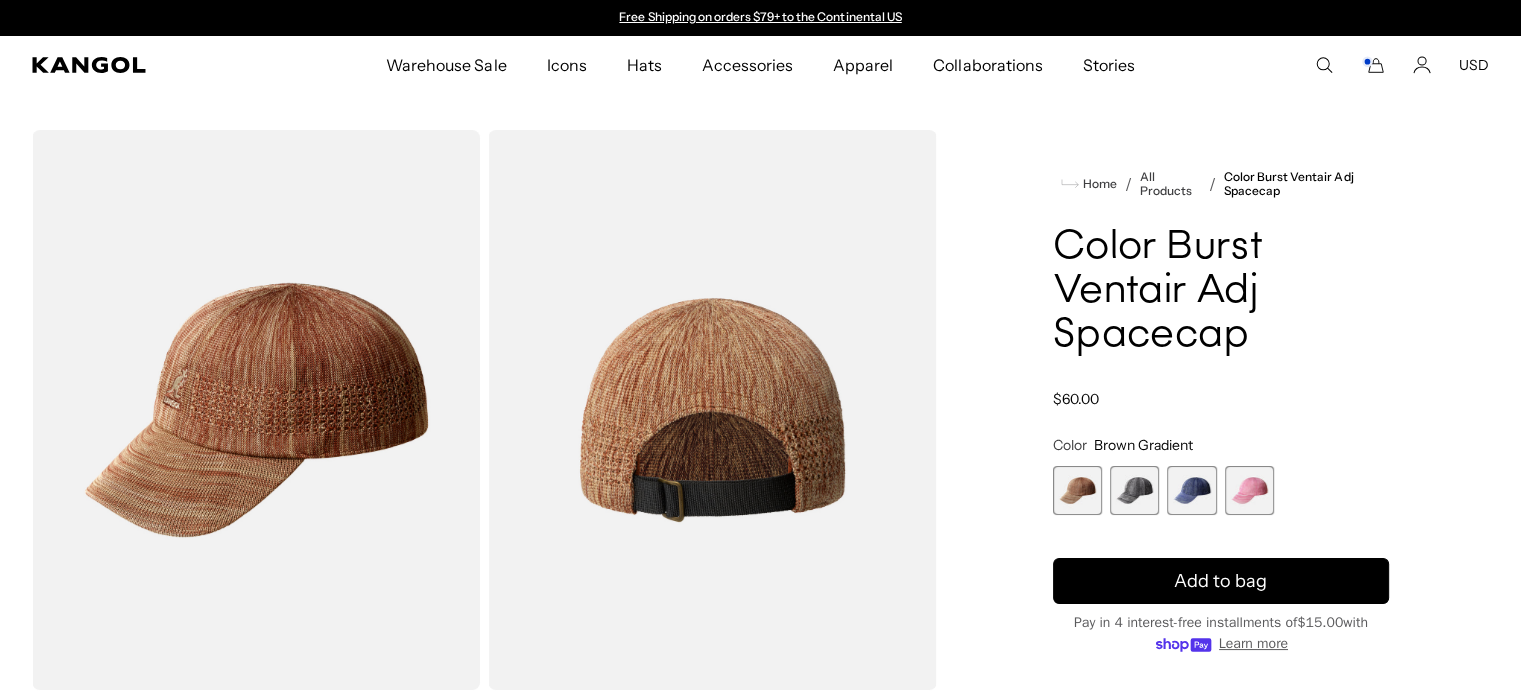 click at bounding box center (1191, 490) 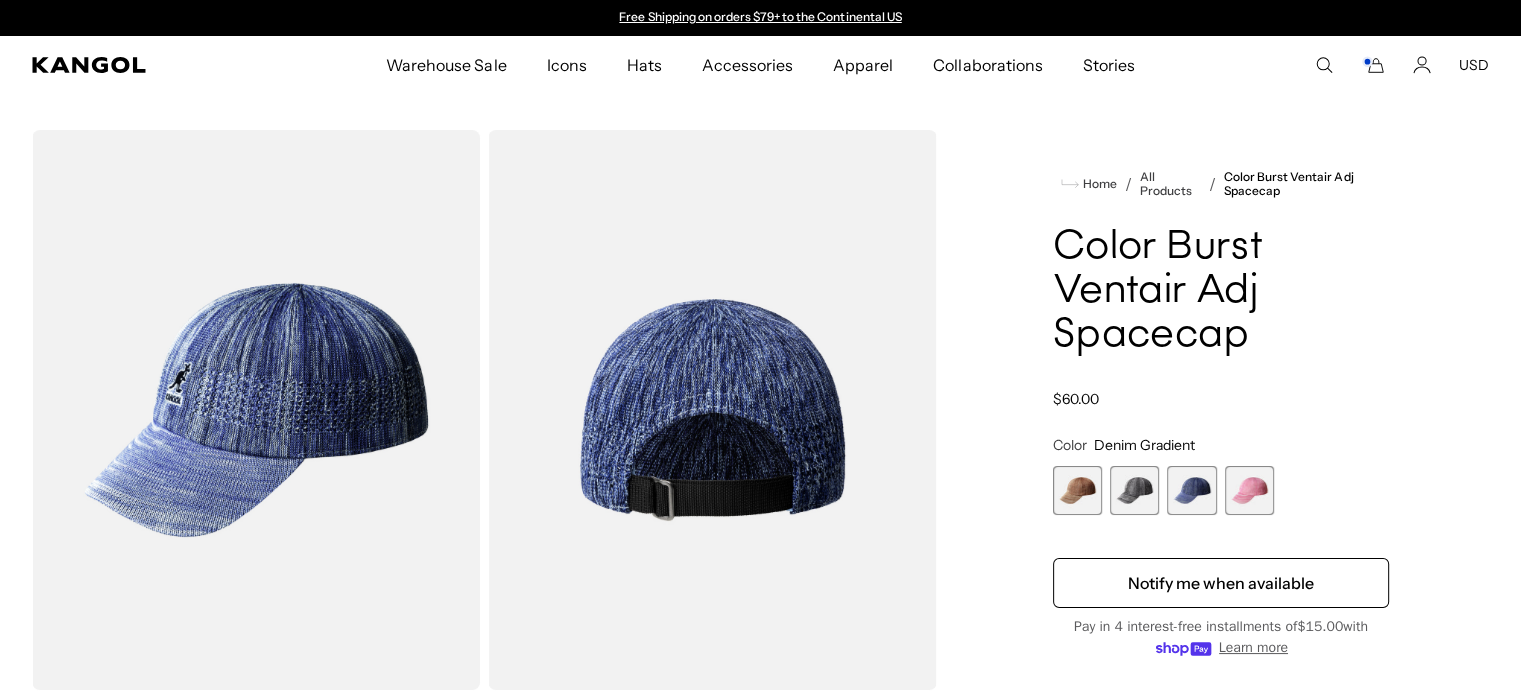 scroll, scrollTop: 0, scrollLeft: 0, axis: both 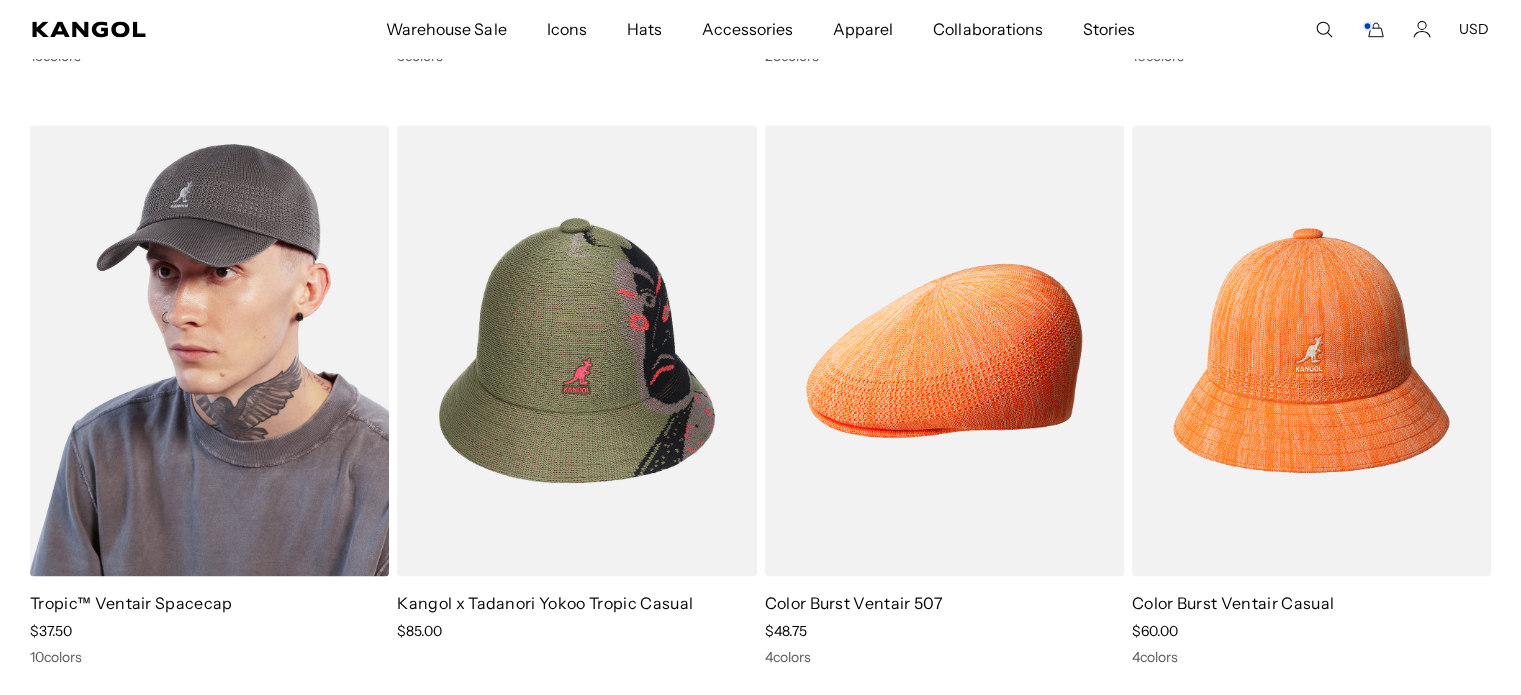 click at bounding box center (209, 350) 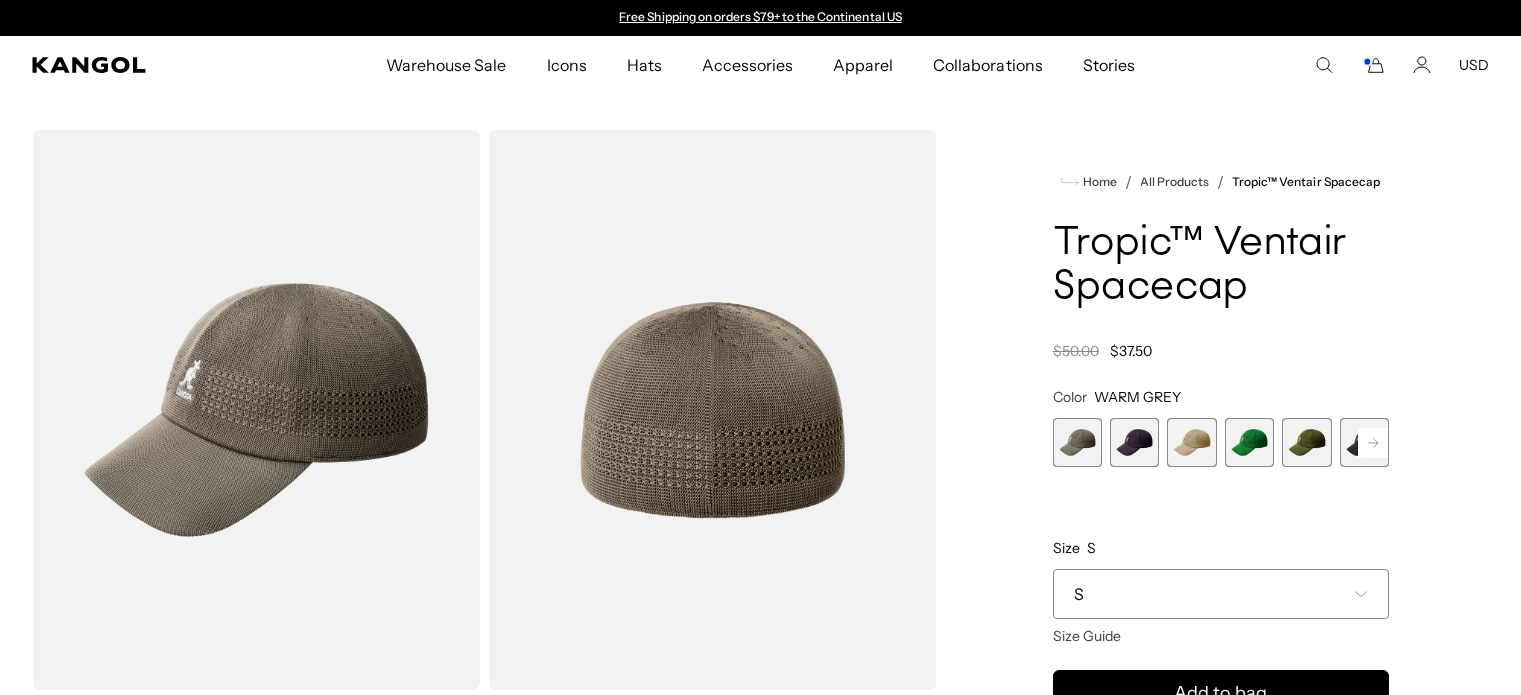 scroll, scrollTop: 0, scrollLeft: 0, axis: both 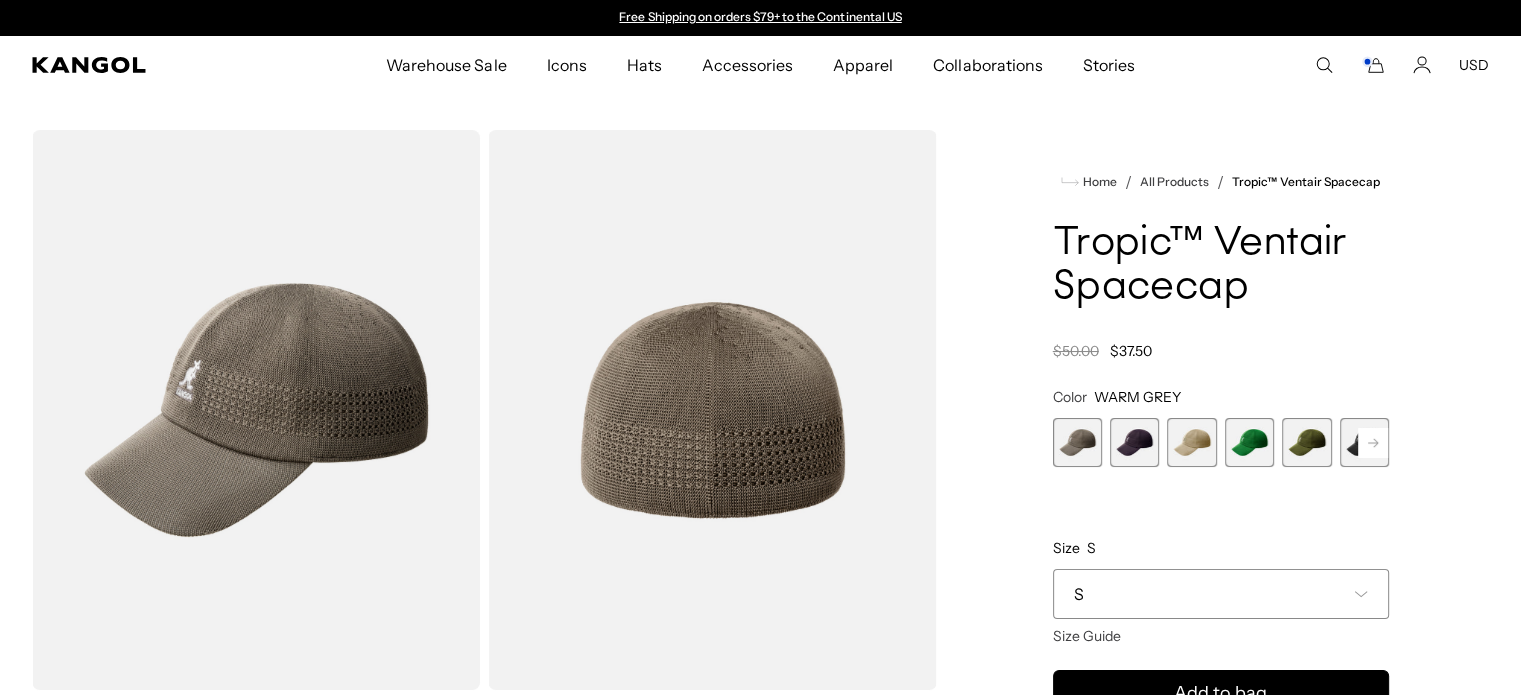 click at bounding box center [1134, 442] 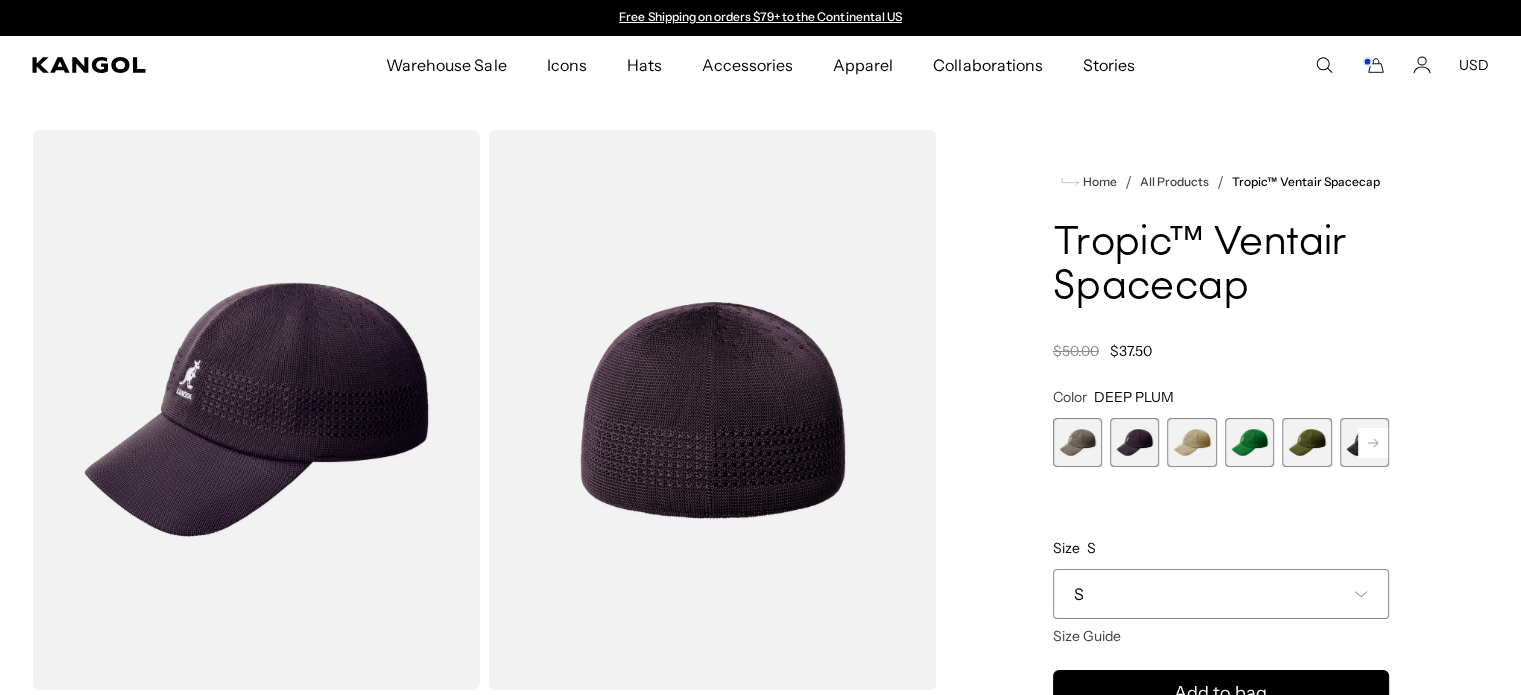 scroll, scrollTop: 0, scrollLeft: 0, axis: both 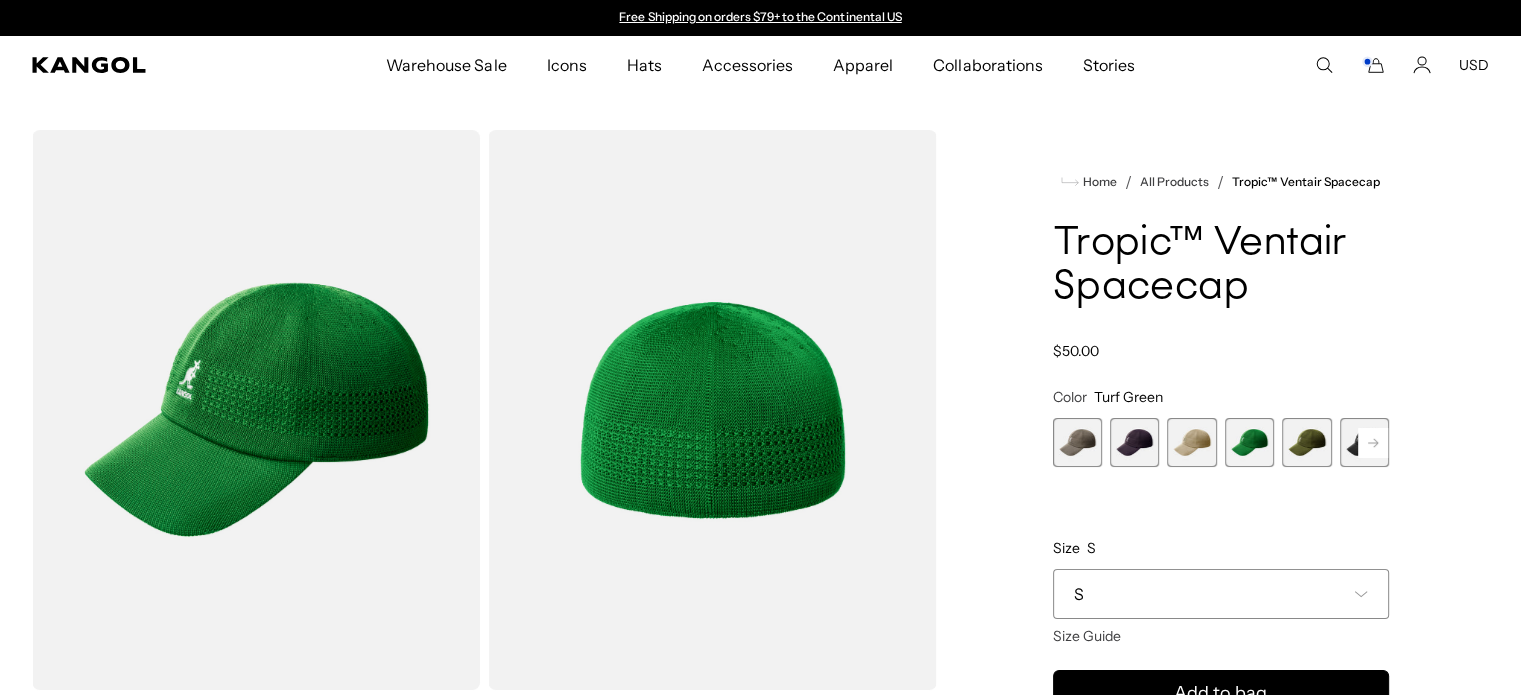 click at bounding box center [1306, 442] 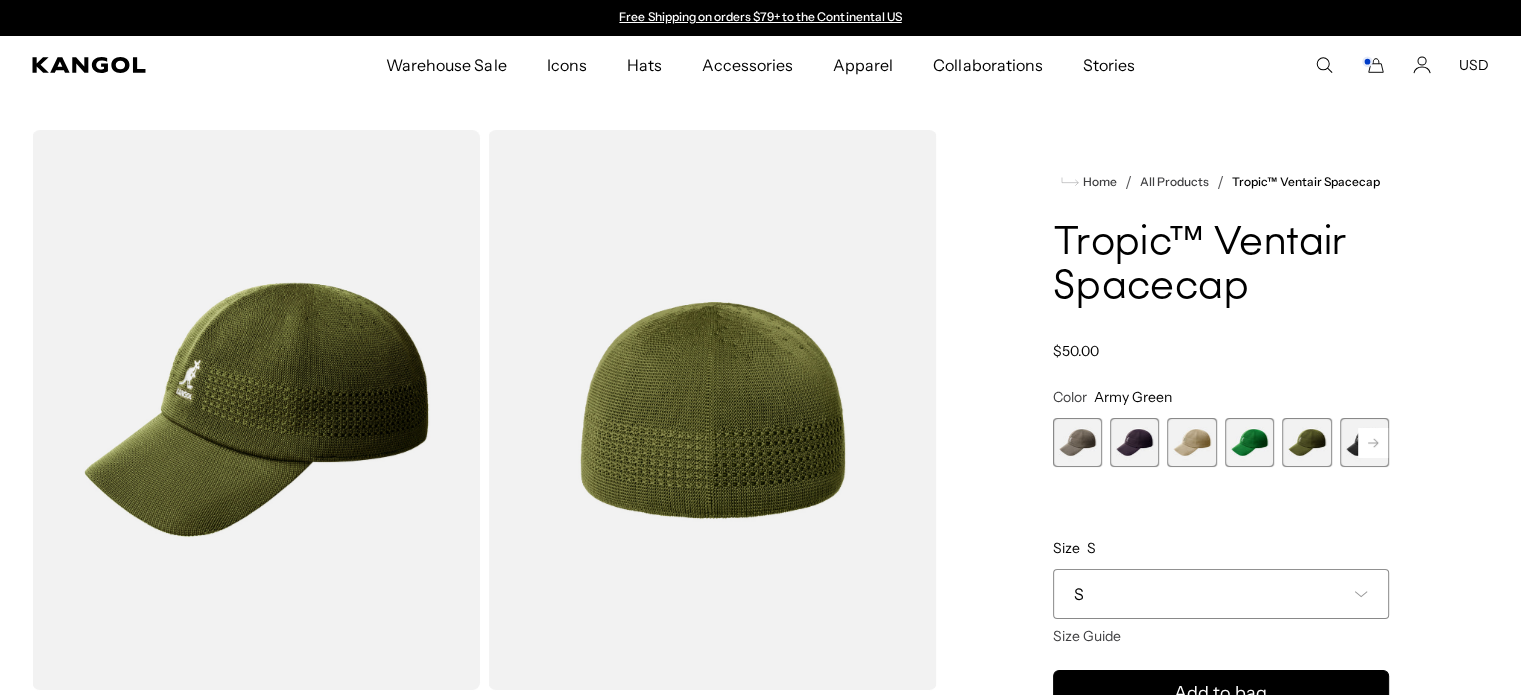 click 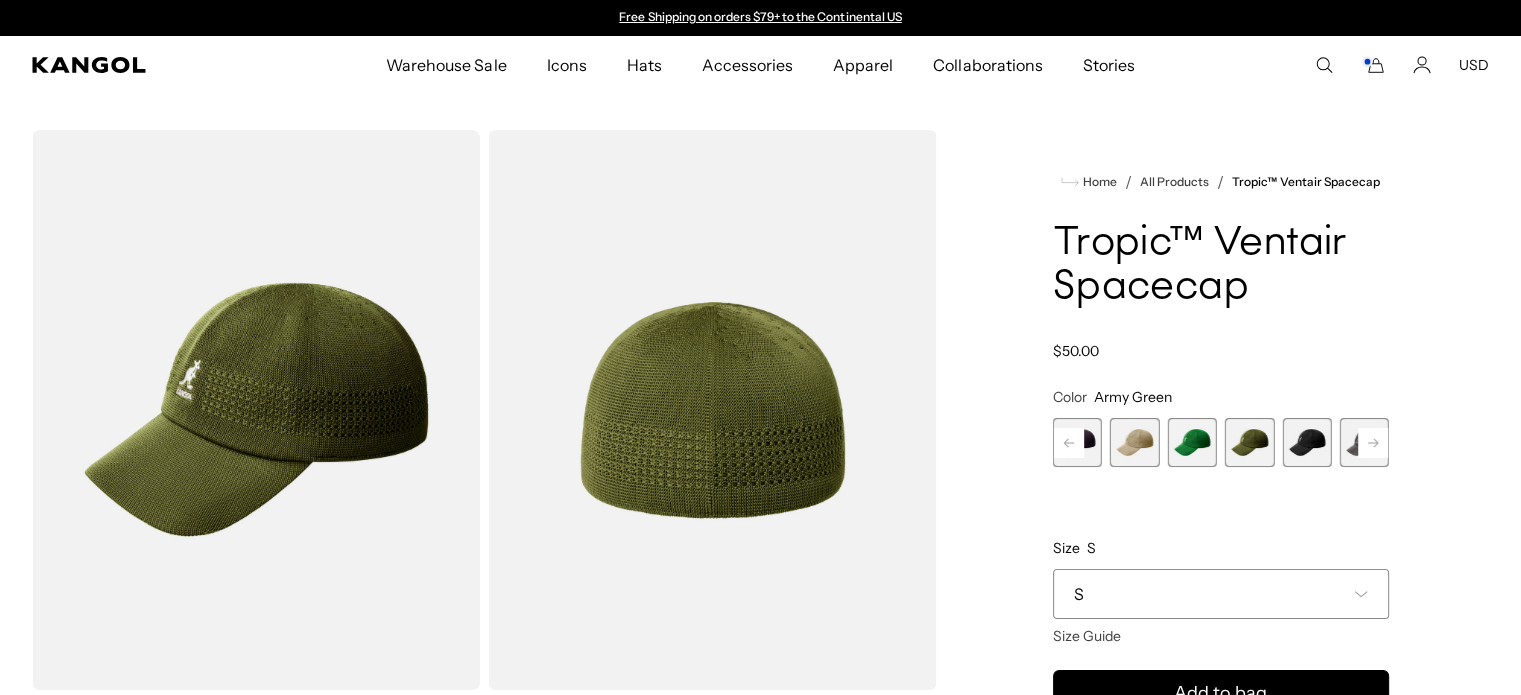 click 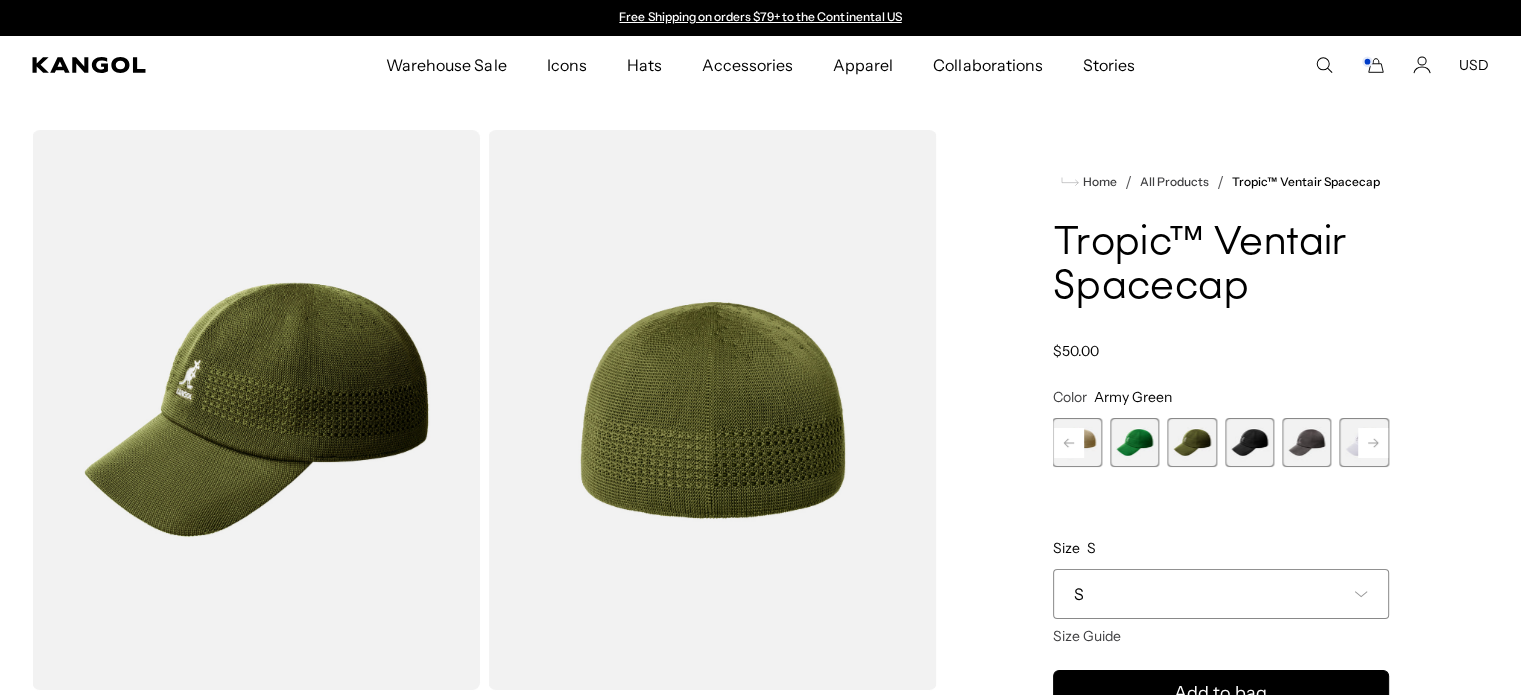 click at bounding box center (1249, 442) 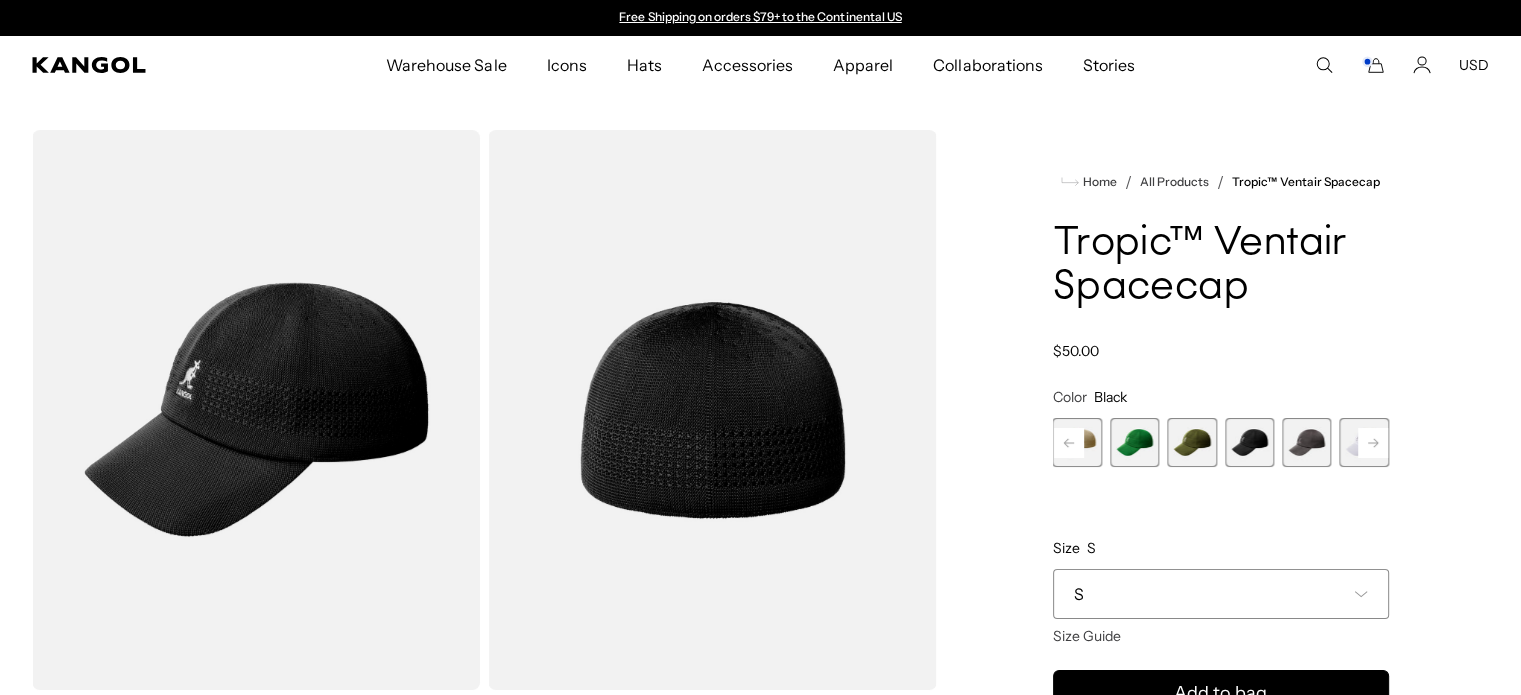click at bounding box center [1306, 442] 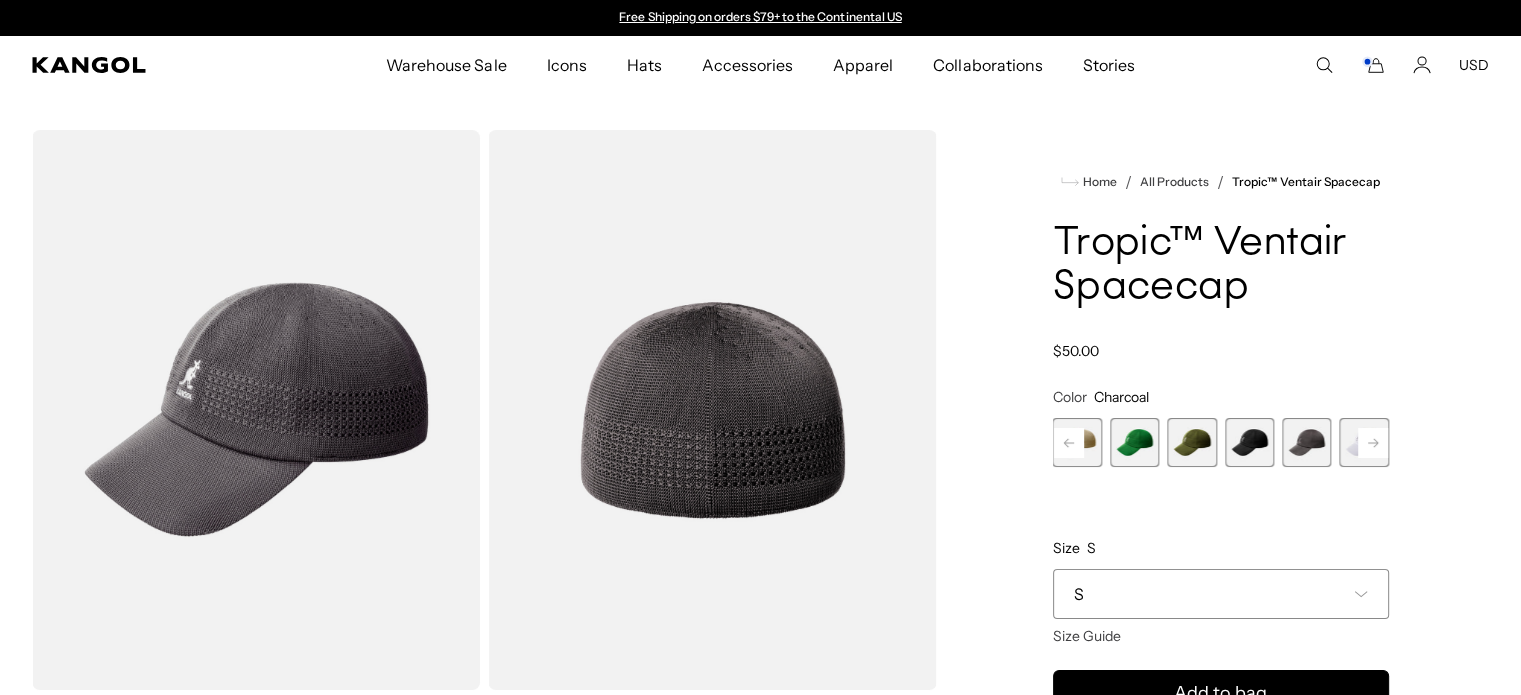 click 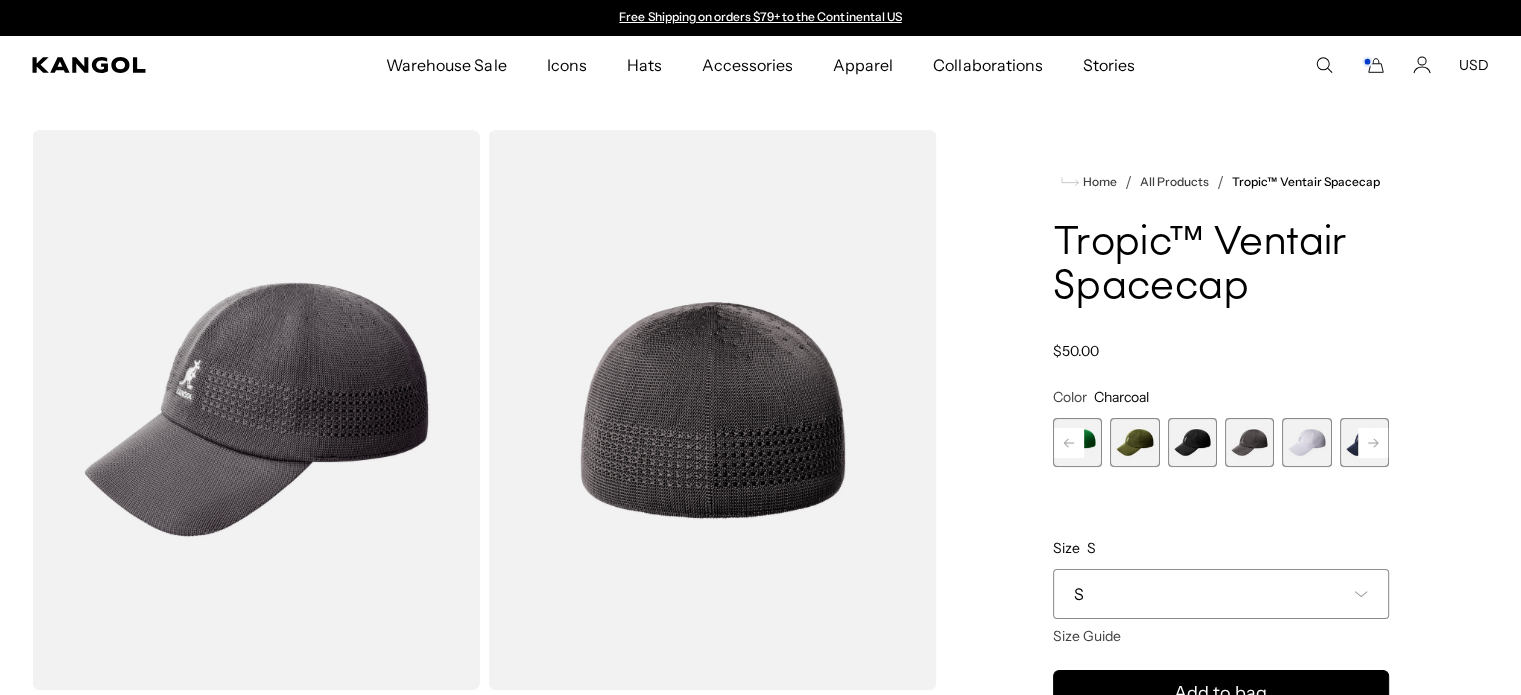 click 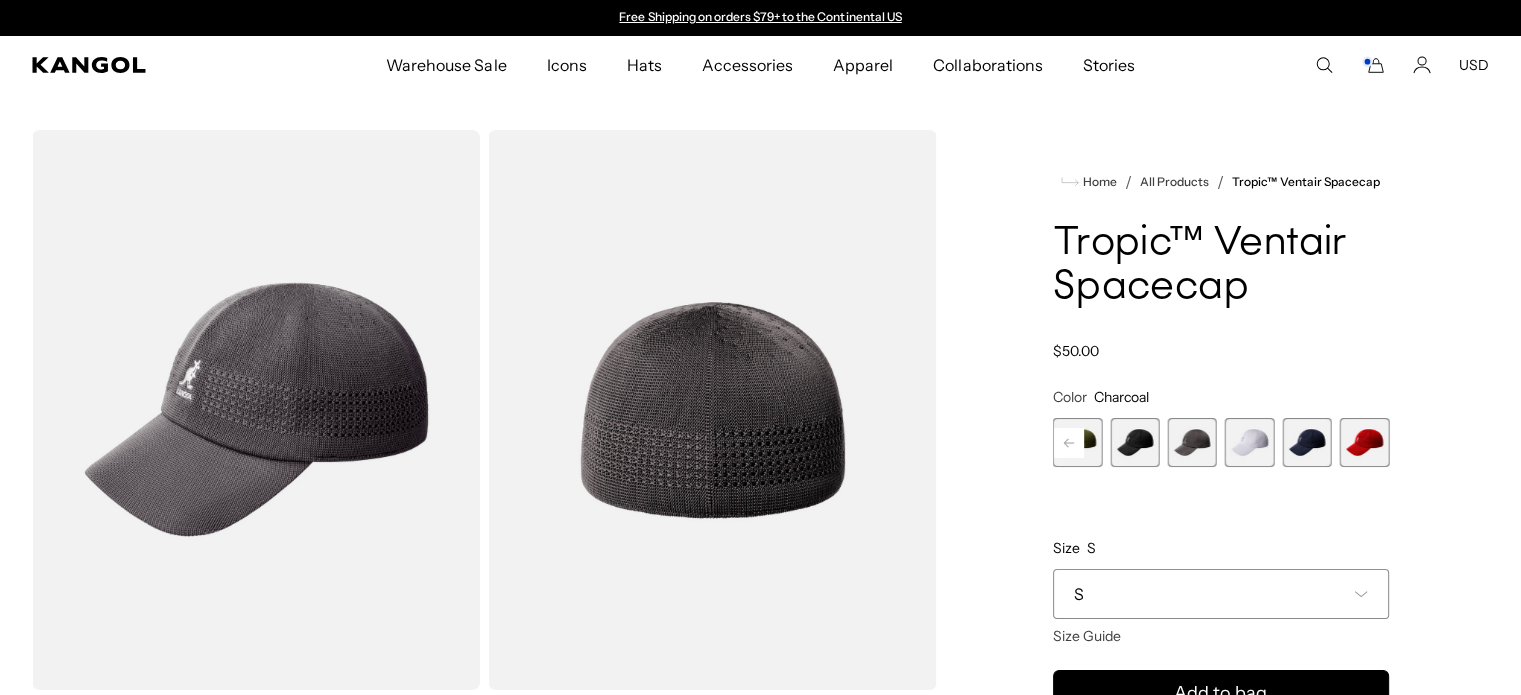 click at bounding box center (1249, 442) 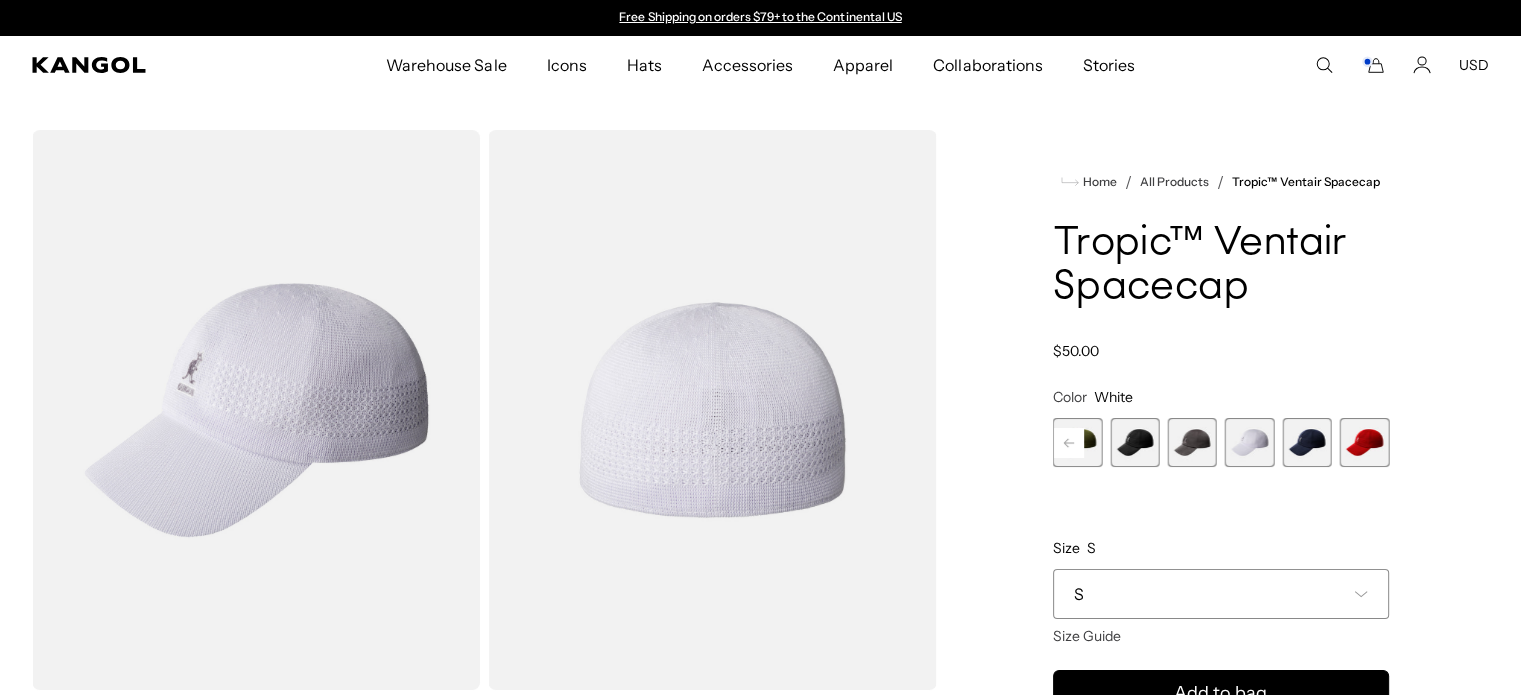 click at bounding box center (1306, 442) 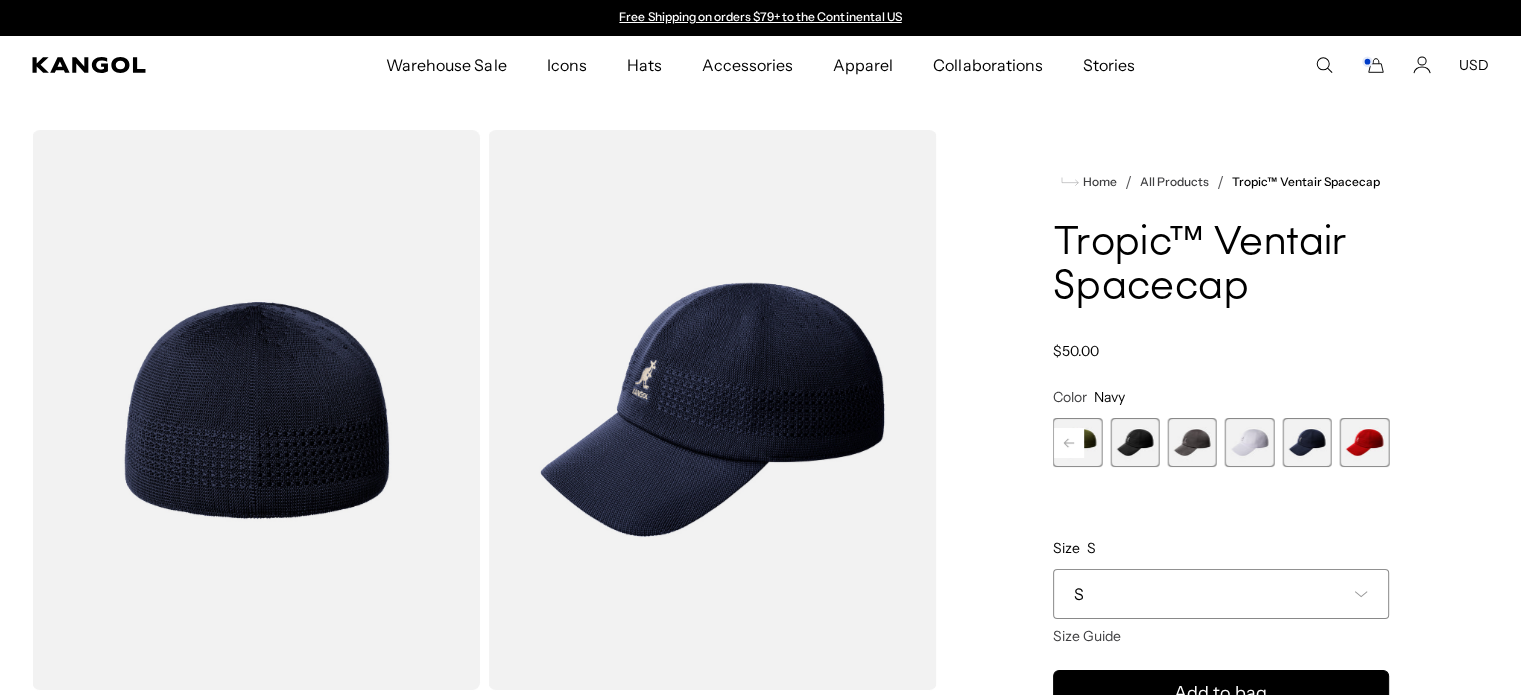 click at bounding box center [1364, 442] 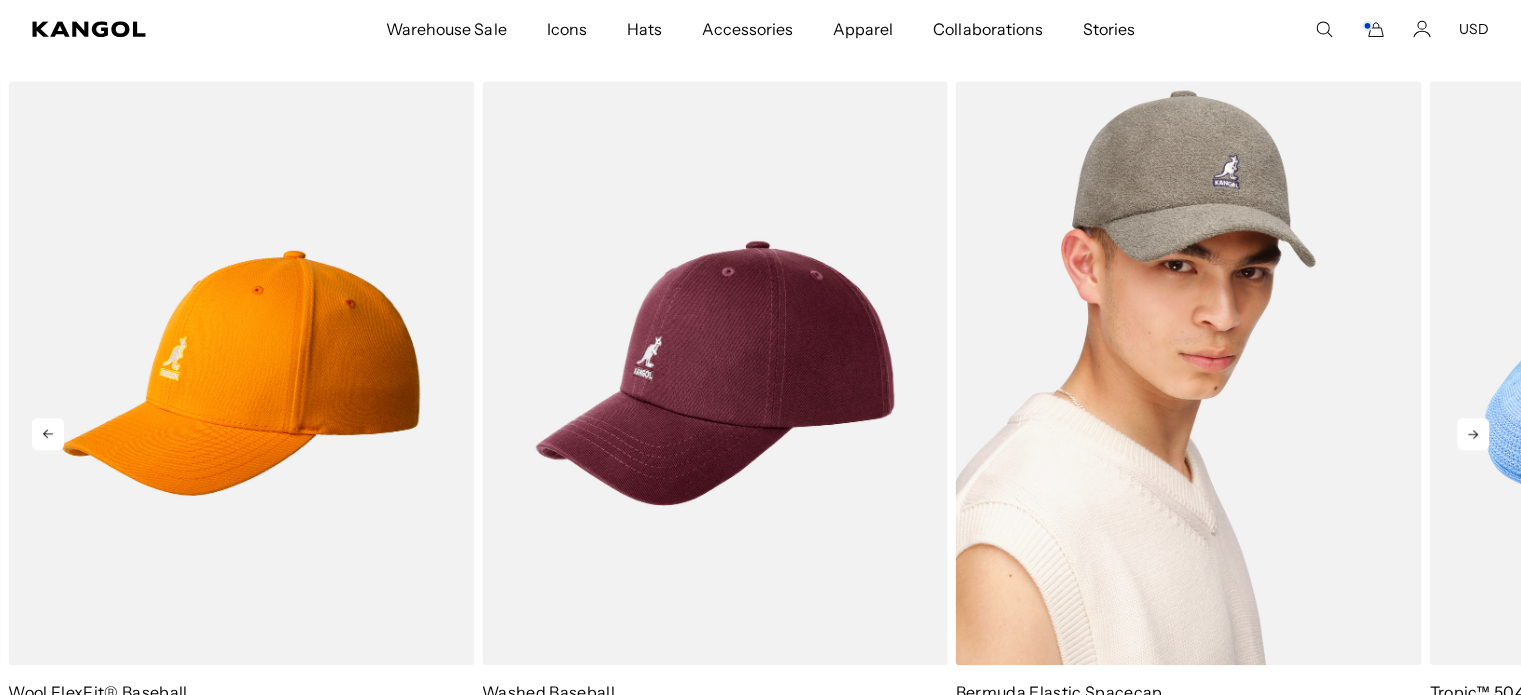 scroll, scrollTop: 1600, scrollLeft: 0, axis: vertical 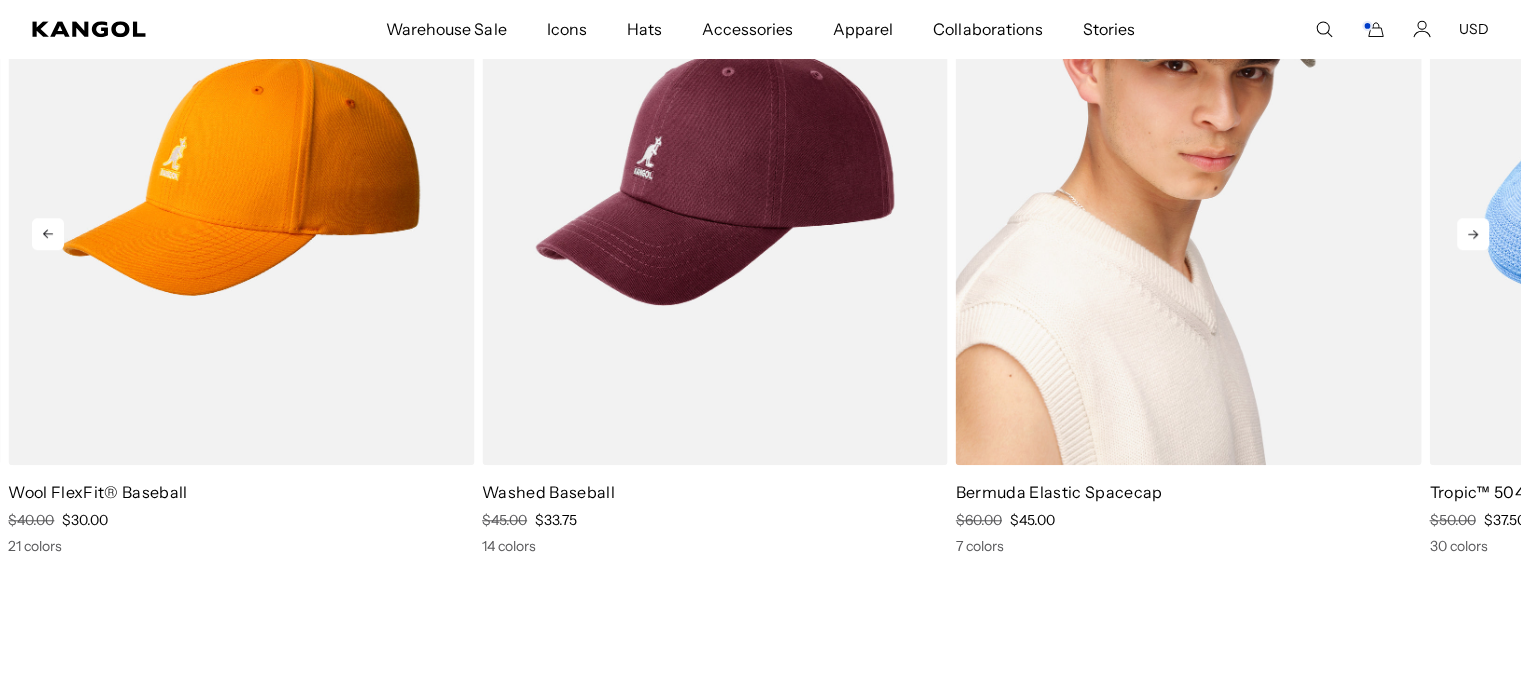 click at bounding box center [1189, 173] 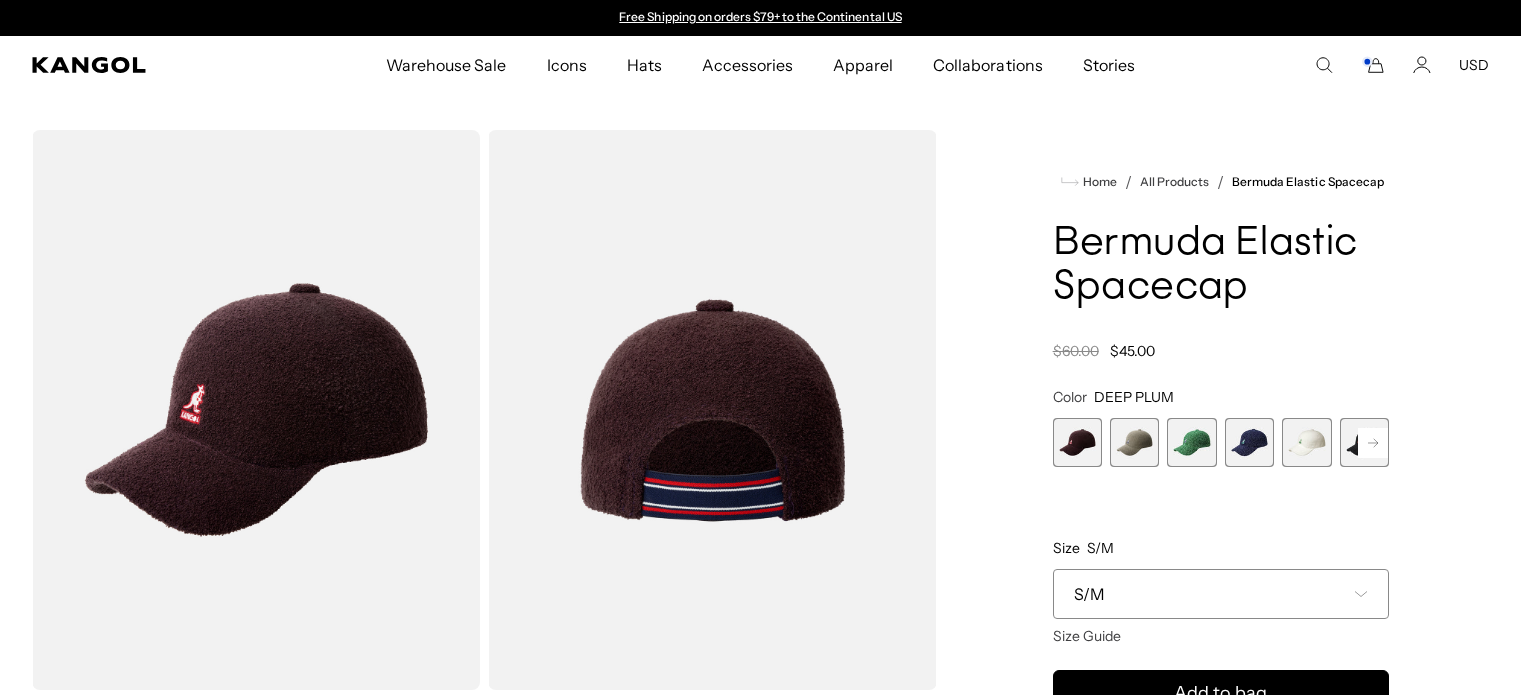 scroll, scrollTop: 0, scrollLeft: 0, axis: both 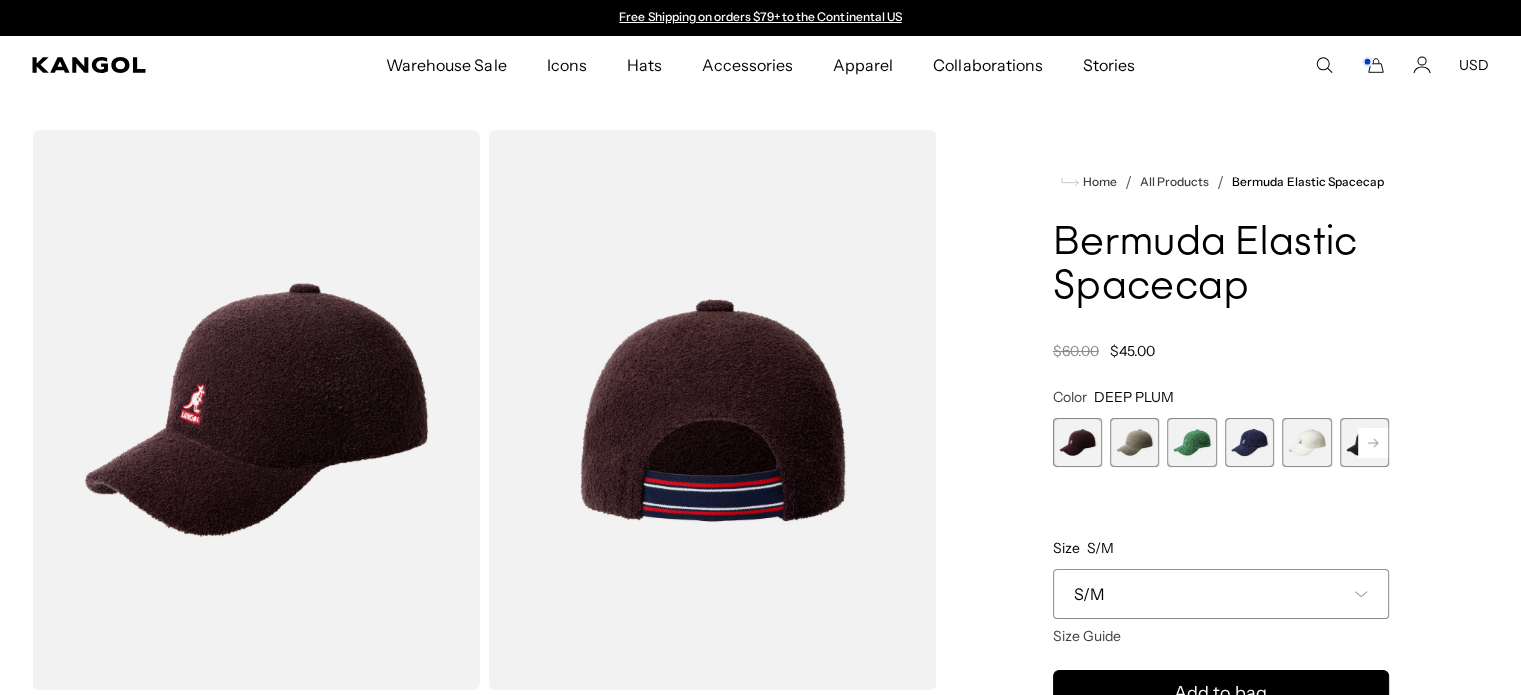 click at bounding box center [1191, 442] 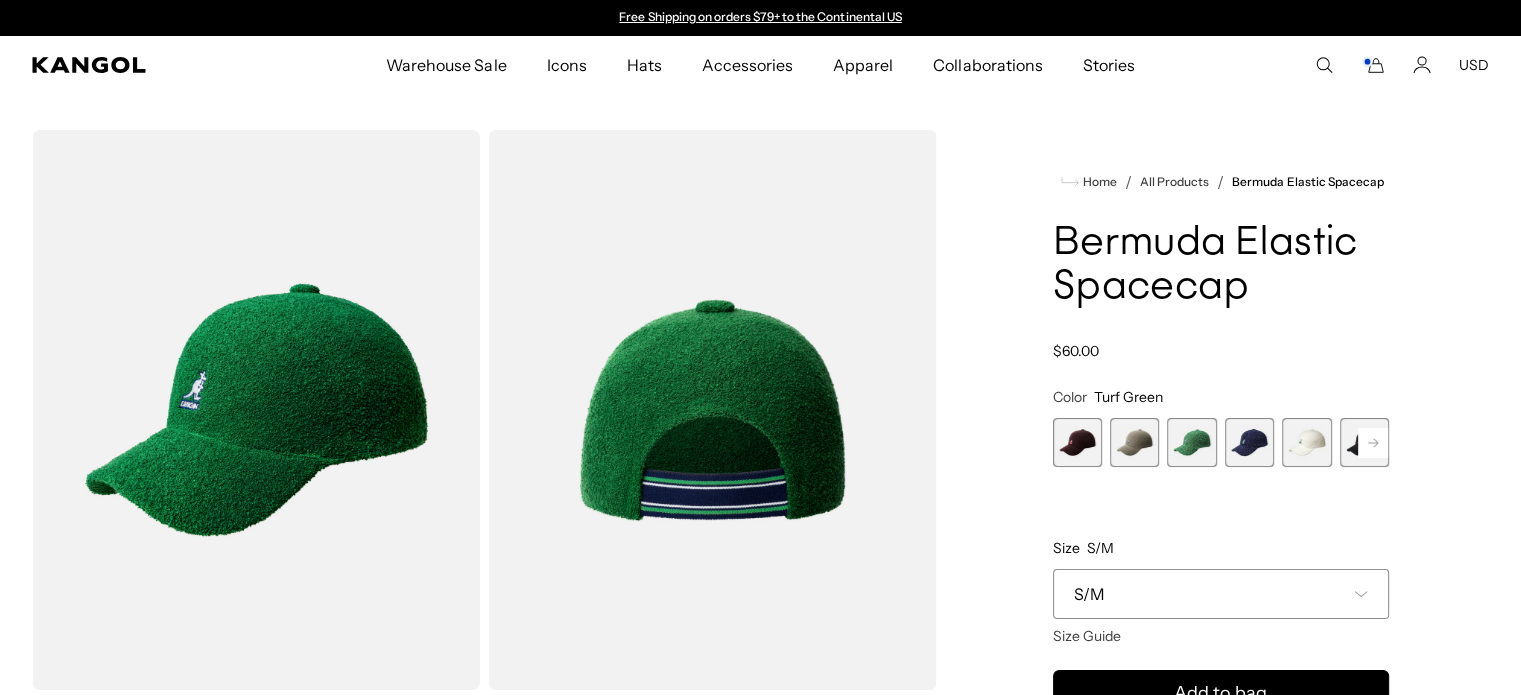 scroll, scrollTop: 0, scrollLeft: 0, axis: both 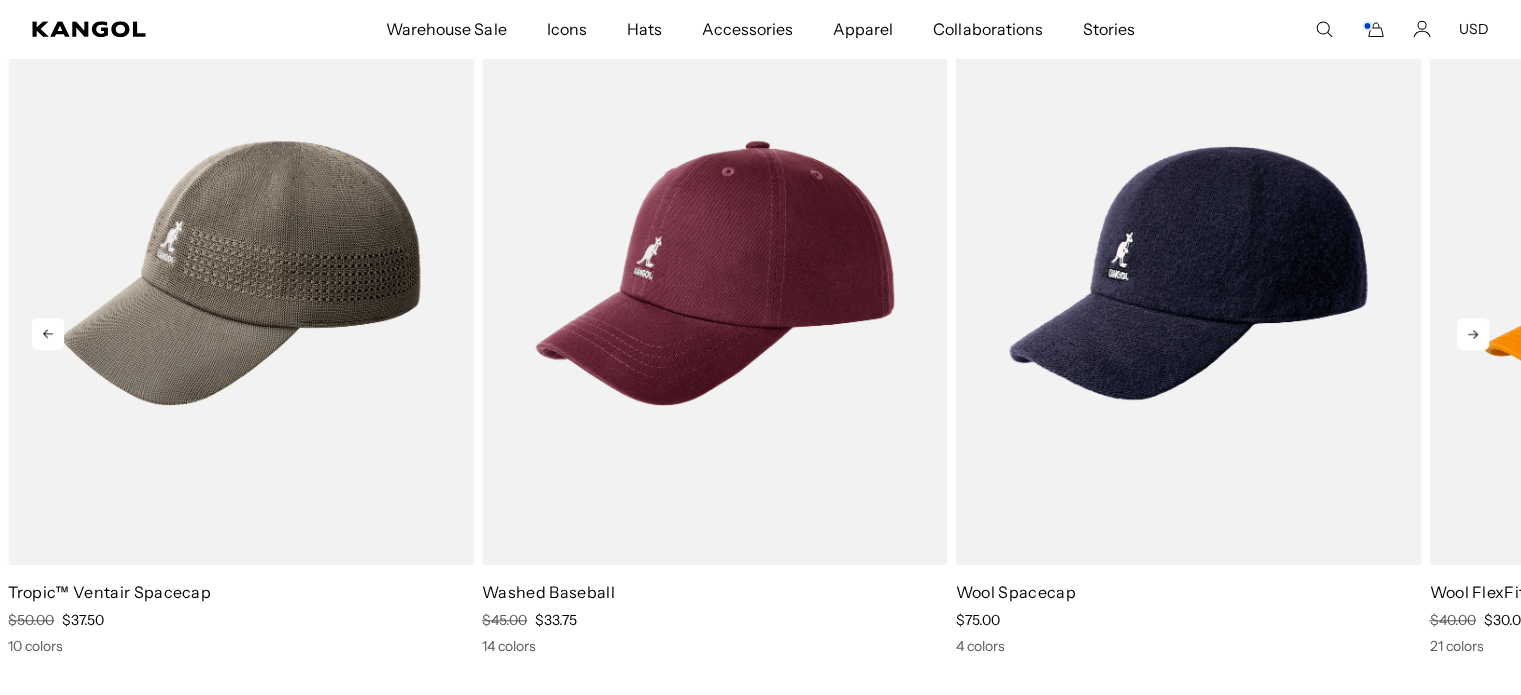 click 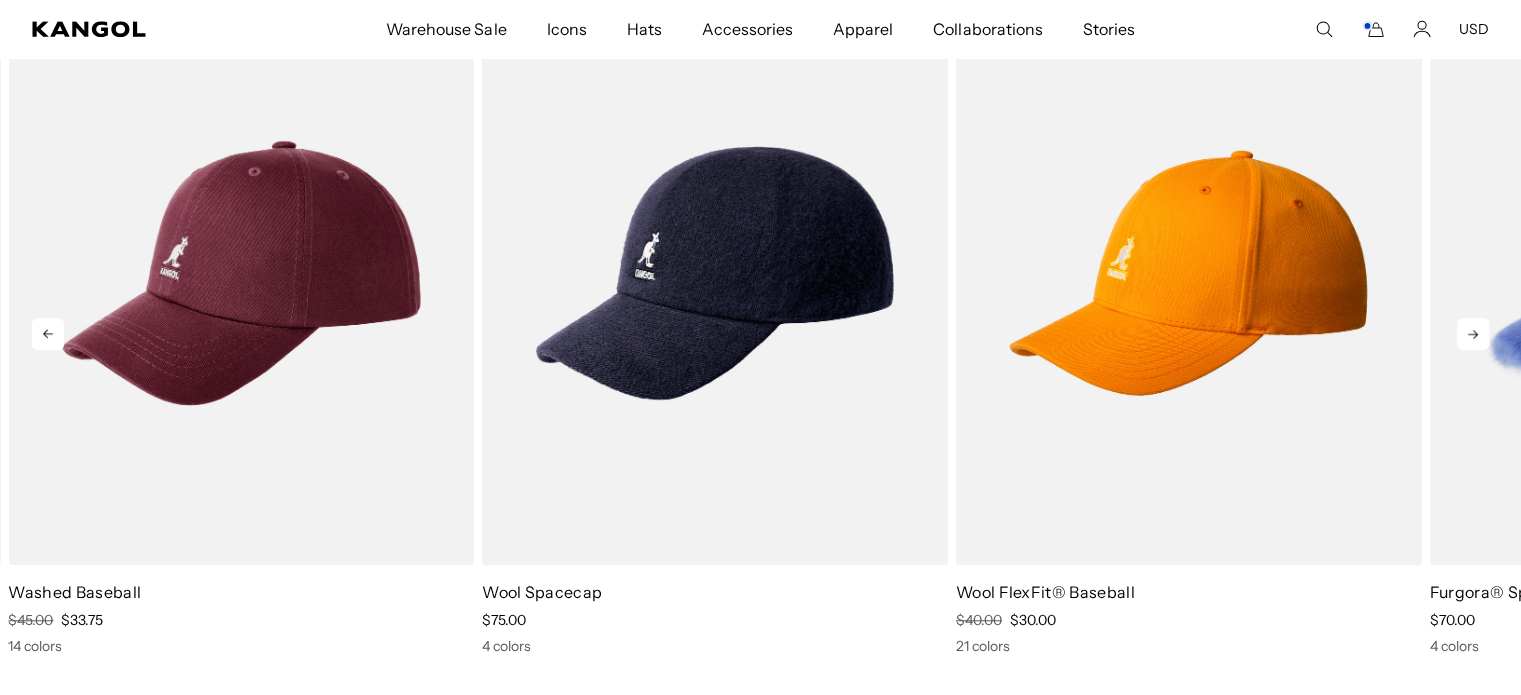 click 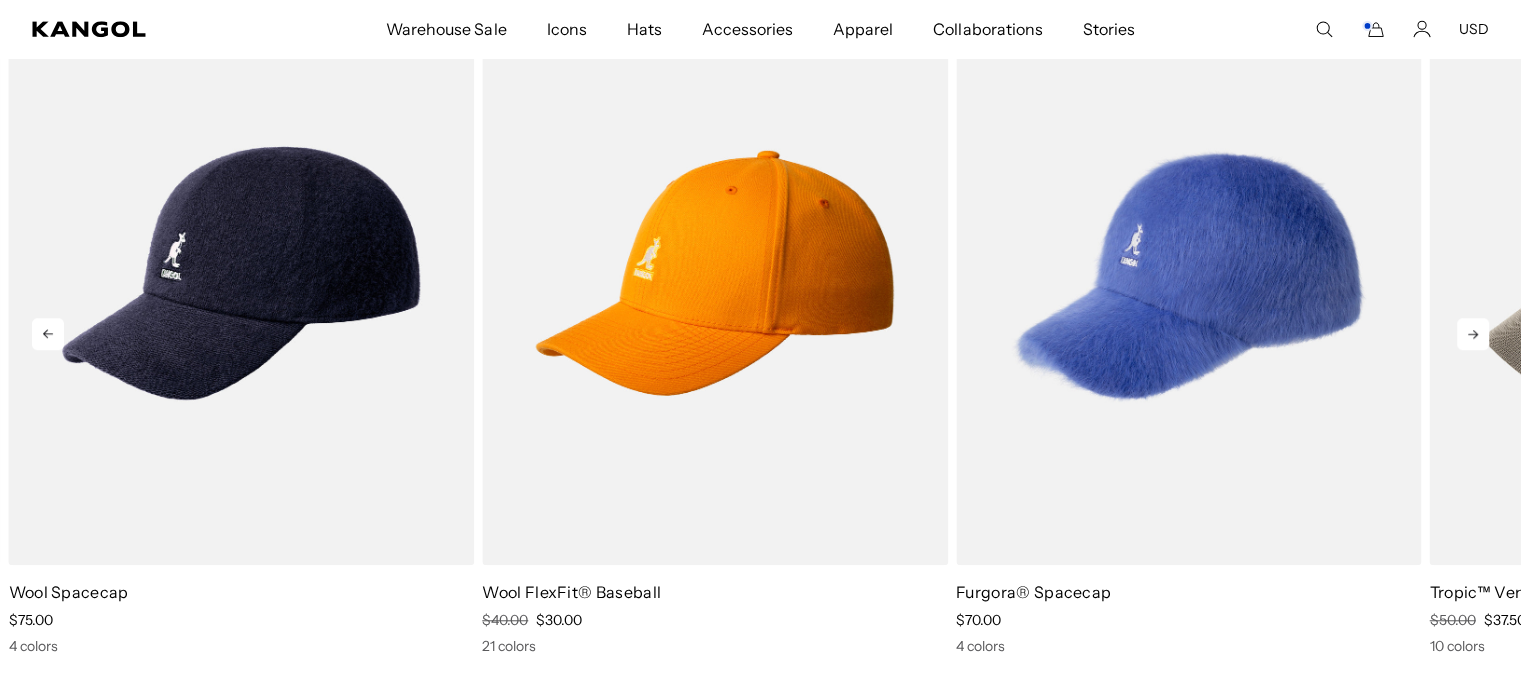 click 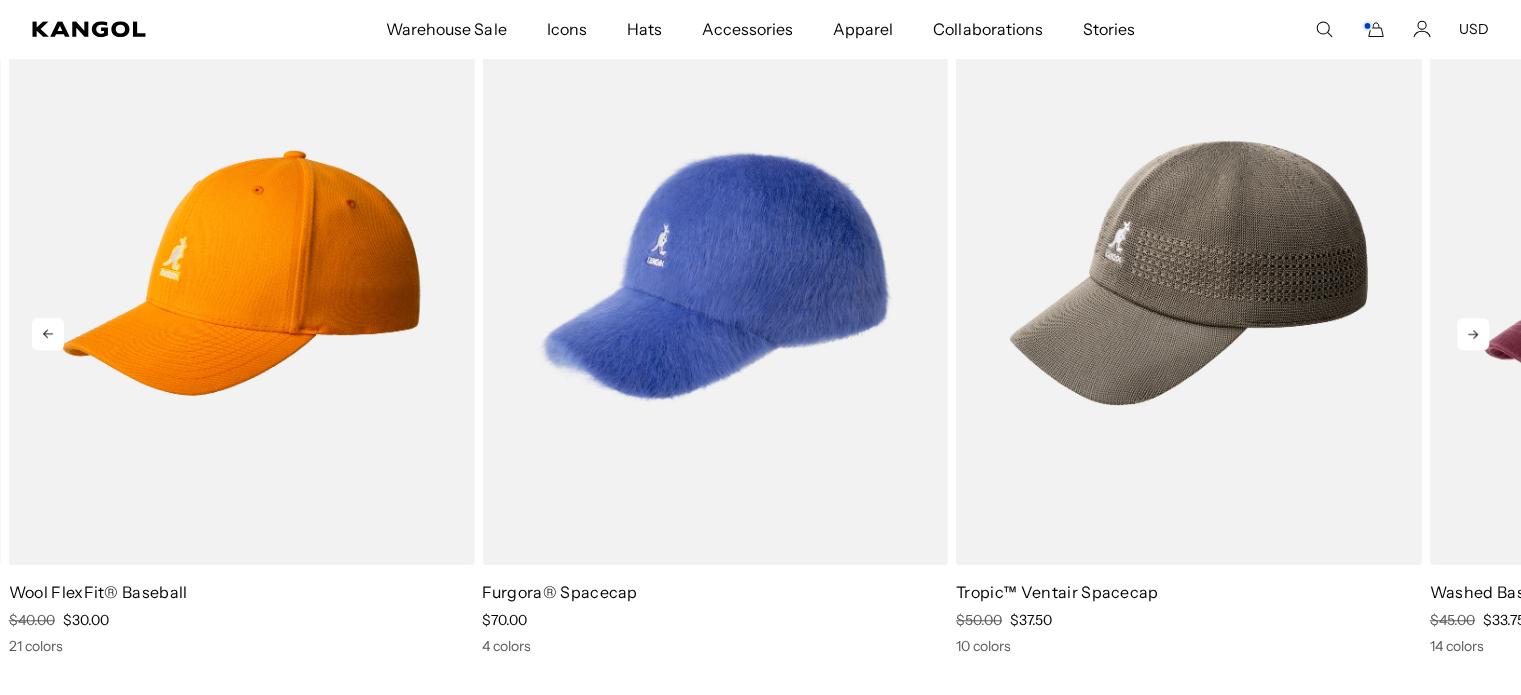 click 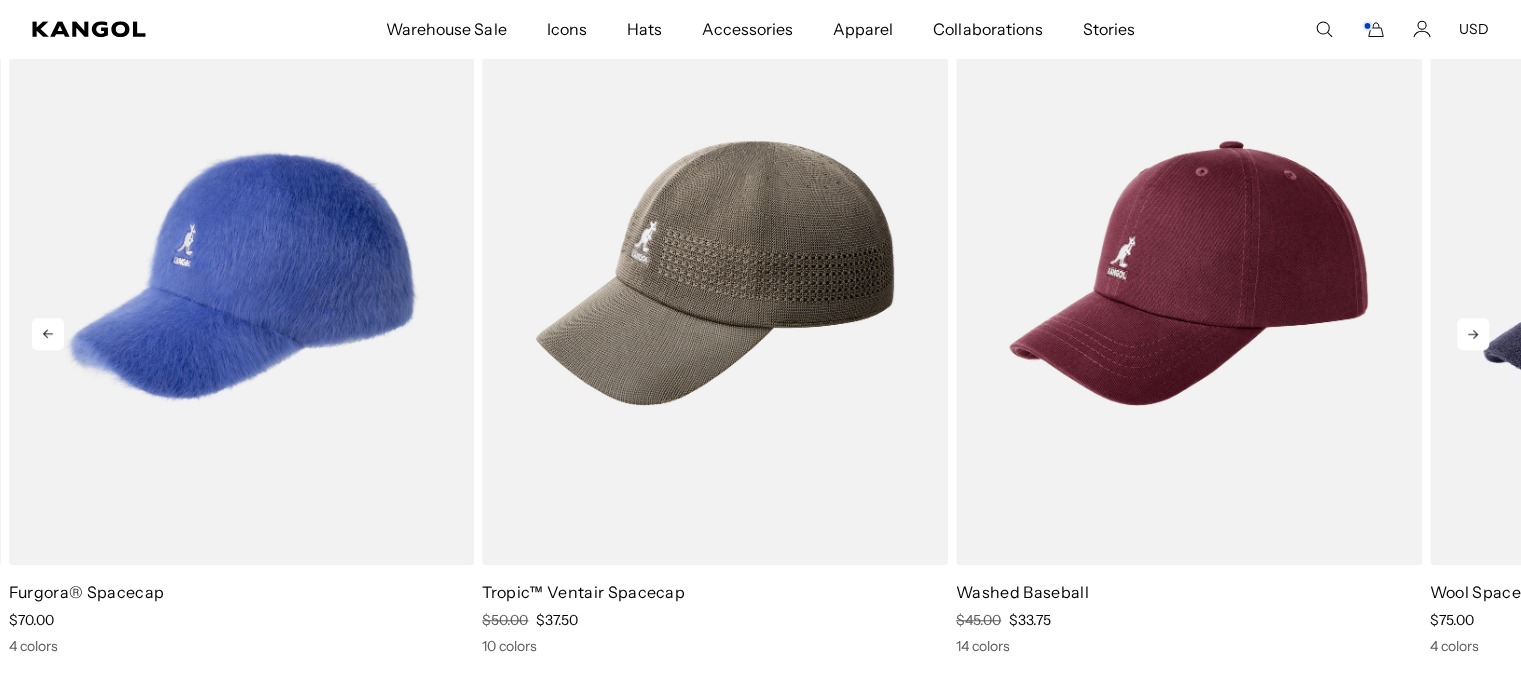 click 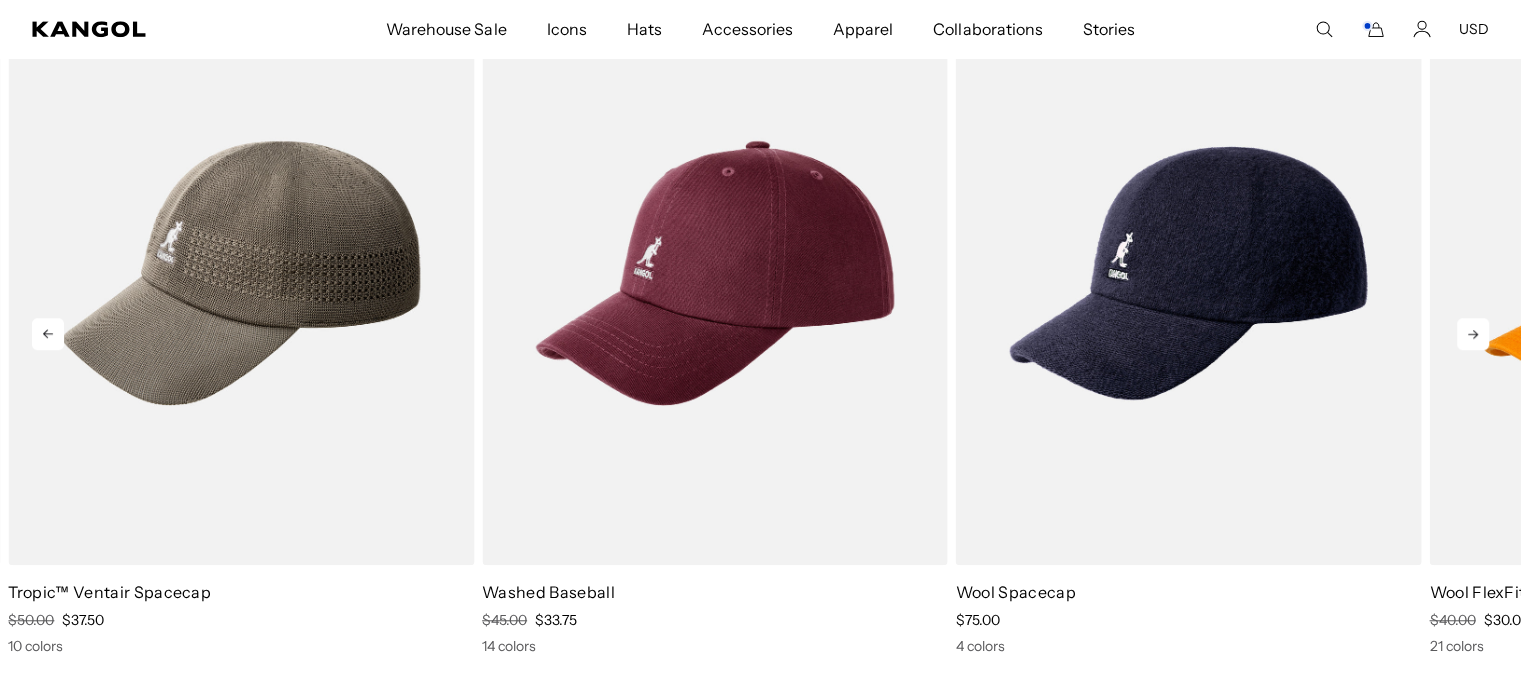 click 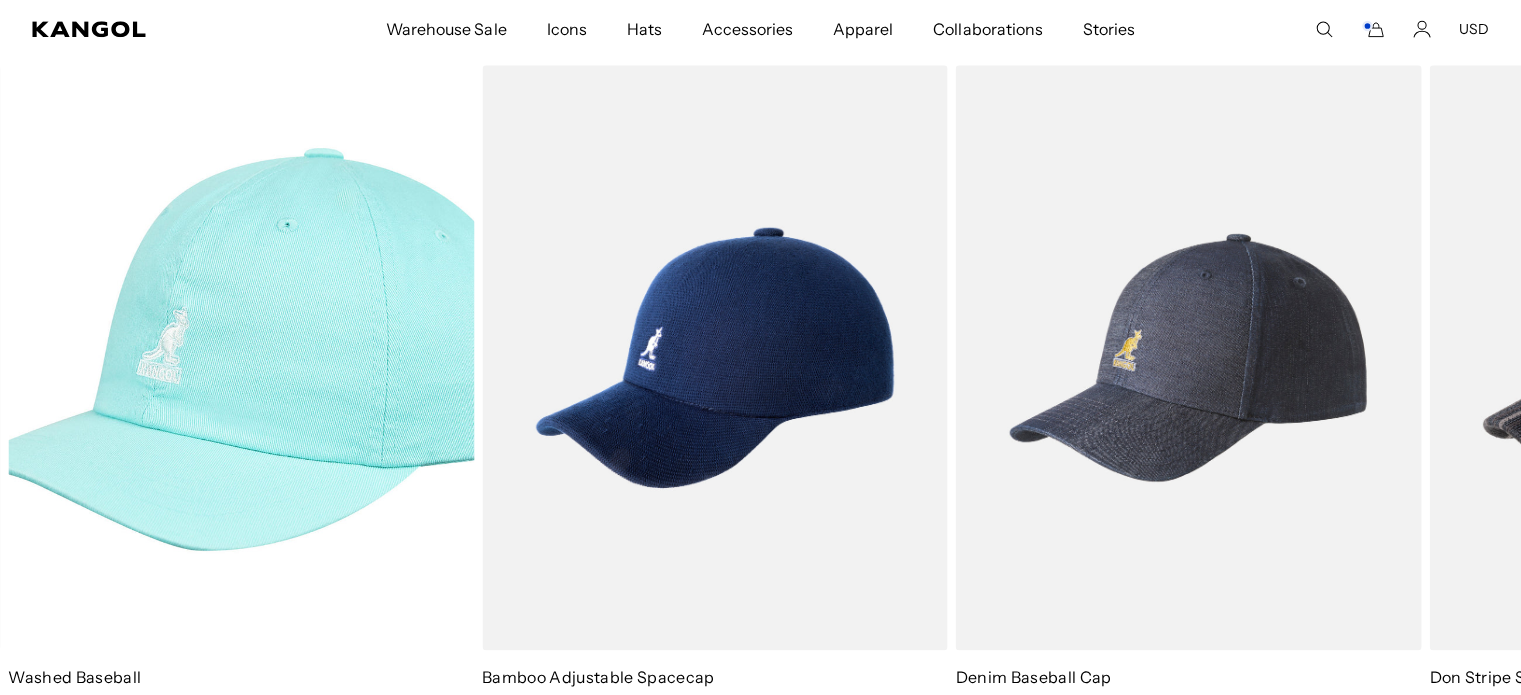 scroll, scrollTop: 2400, scrollLeft: 0, axis: vertical 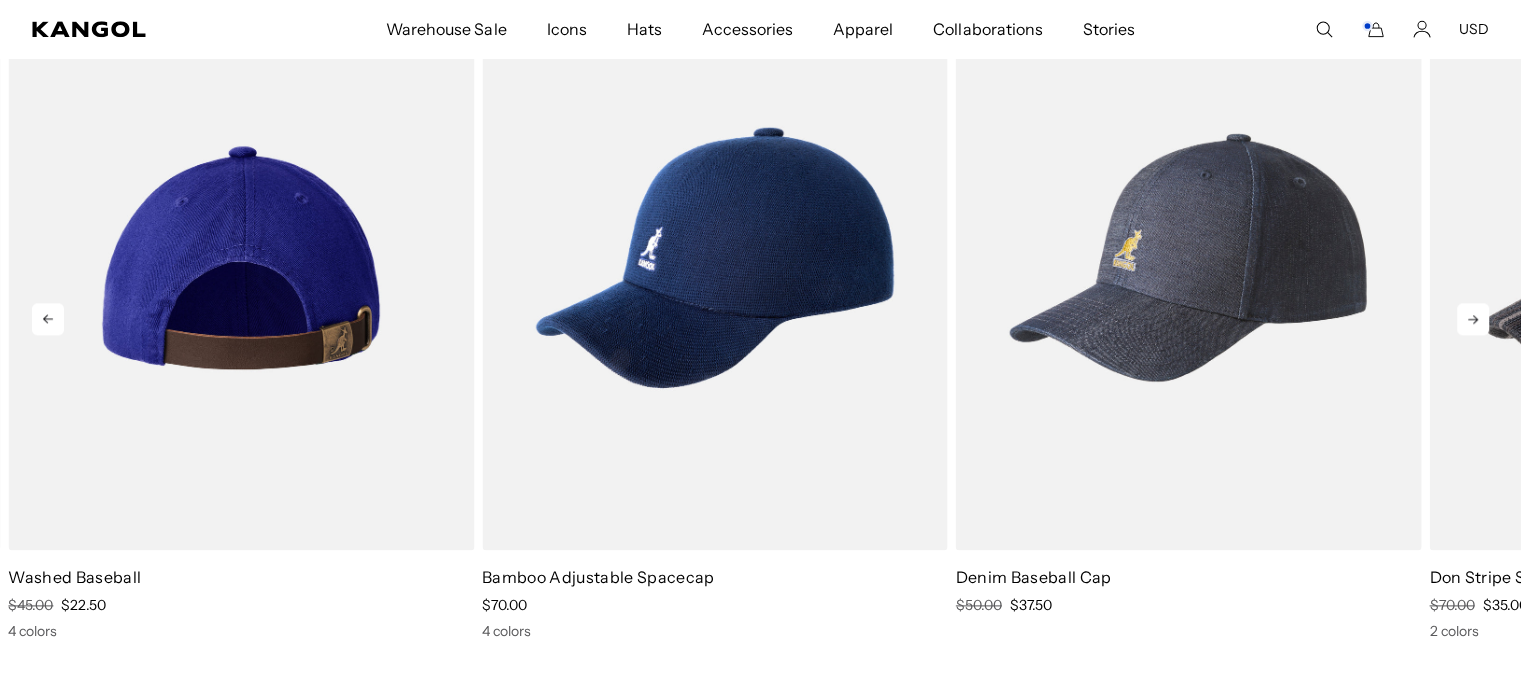 click at bounding box center (241, 257) 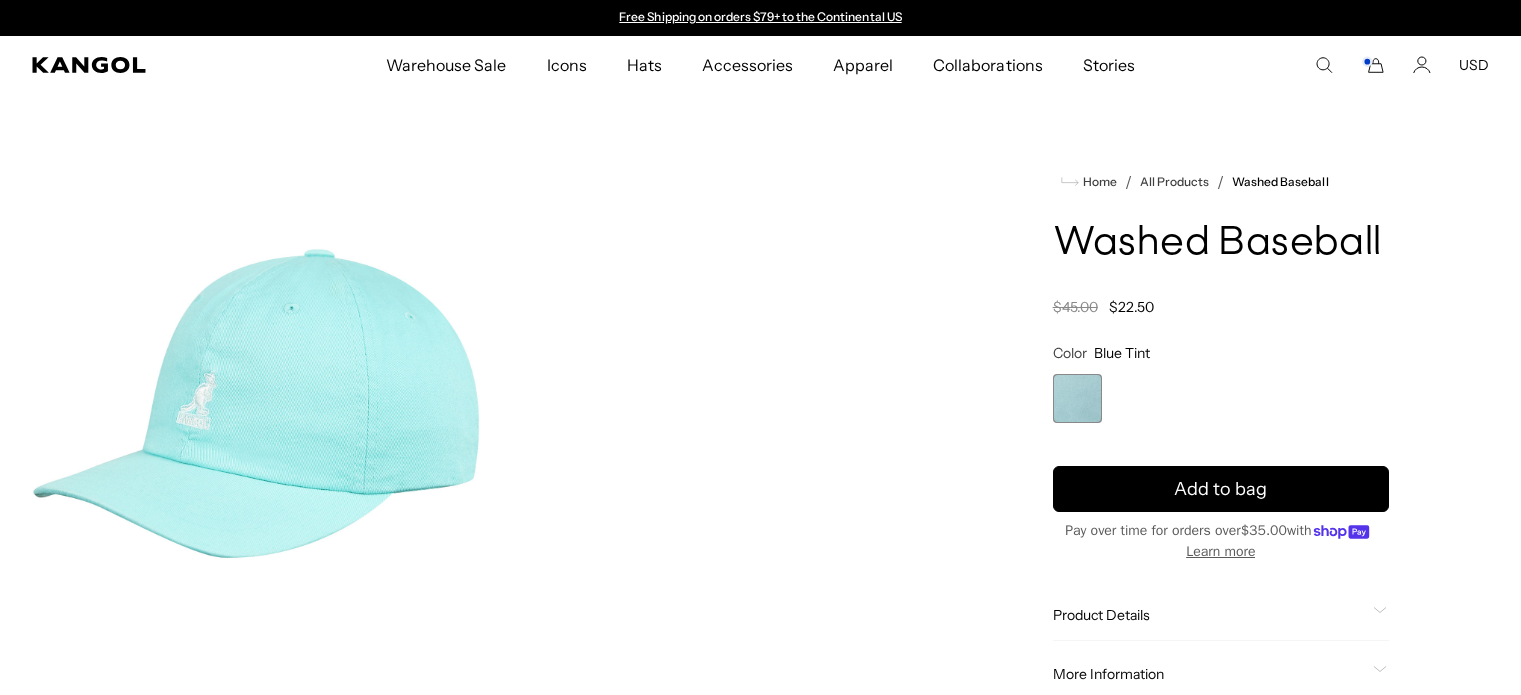 scroll, scrollTop: 0, scrollLeft: 0, axis: both 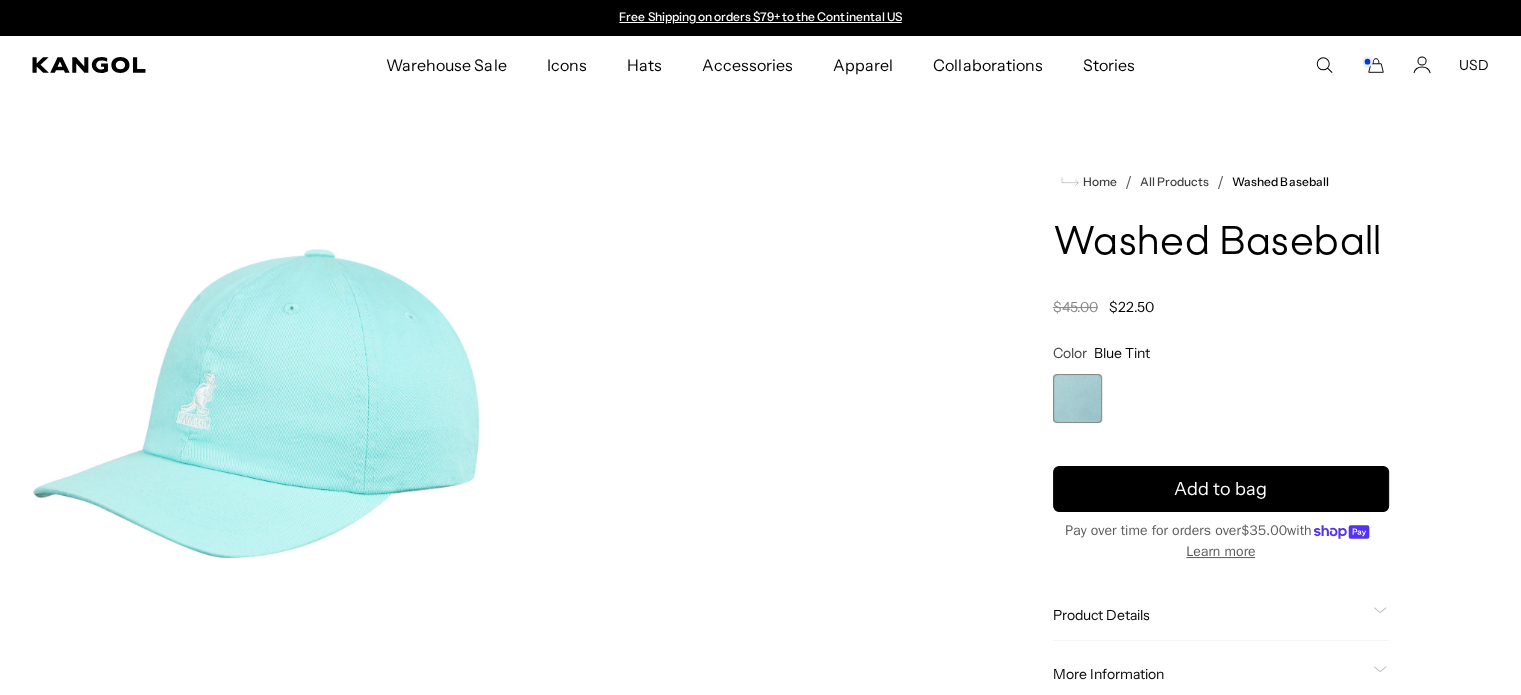 click on "Color
Blue Tint
Previous
Next
Blue Tint
Variant sold out or unavailable" at bounding box center (1221, 383) 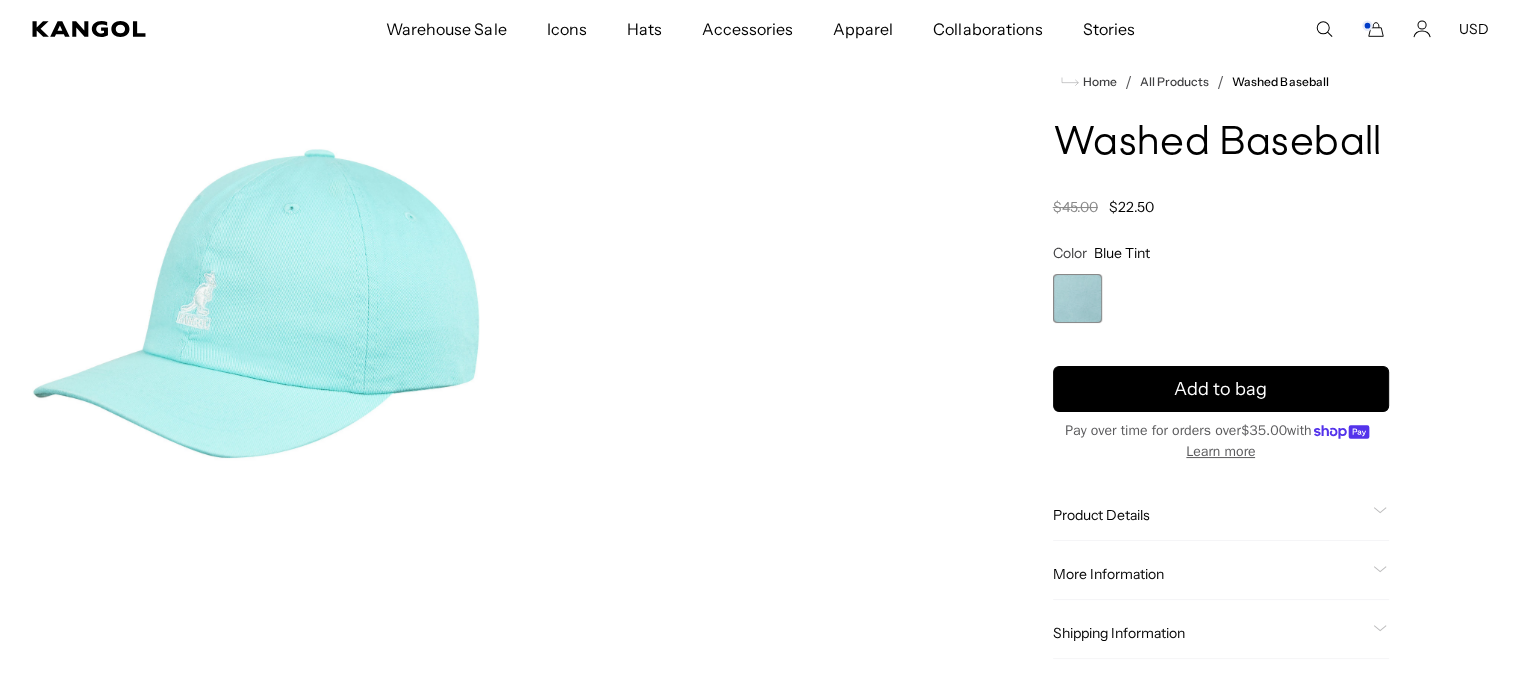 scroll, scrollTop: 0, scrollLeft: 0, axis: both 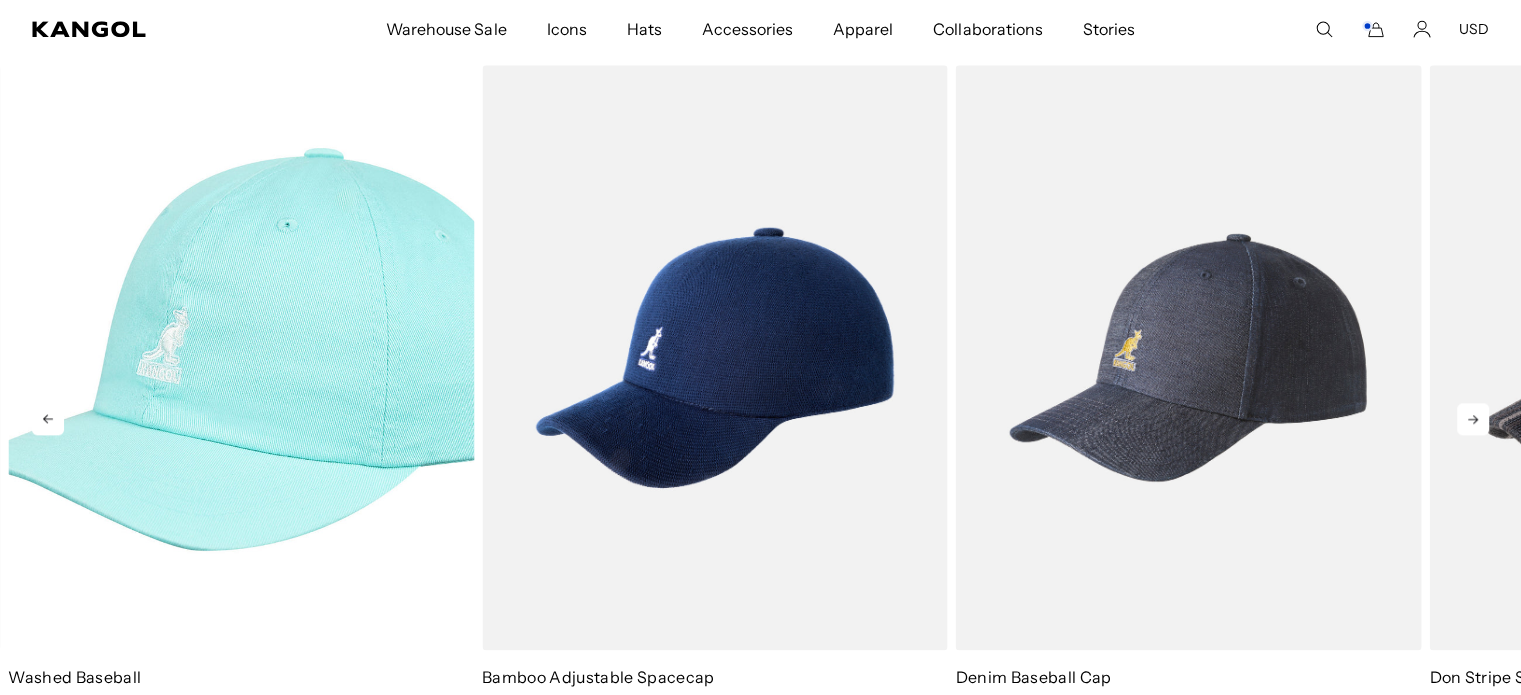 click 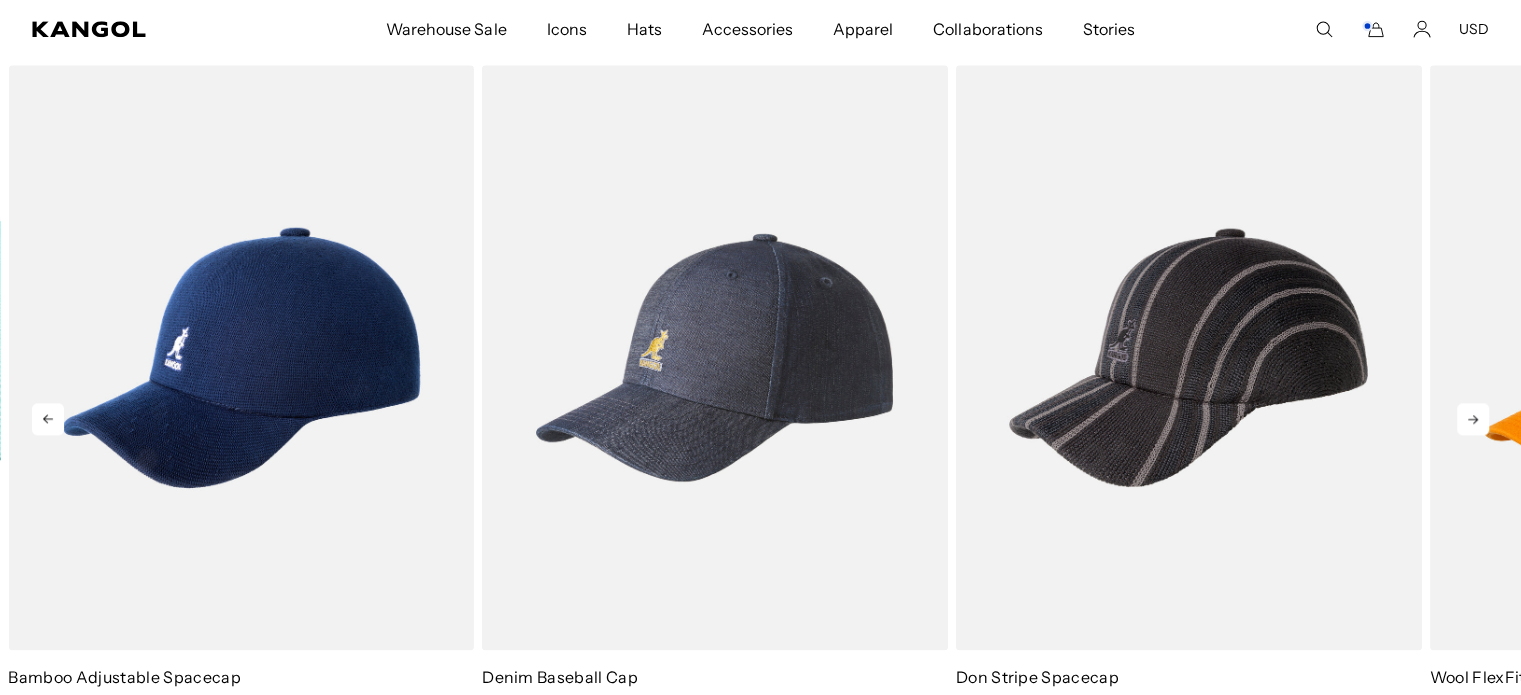 click 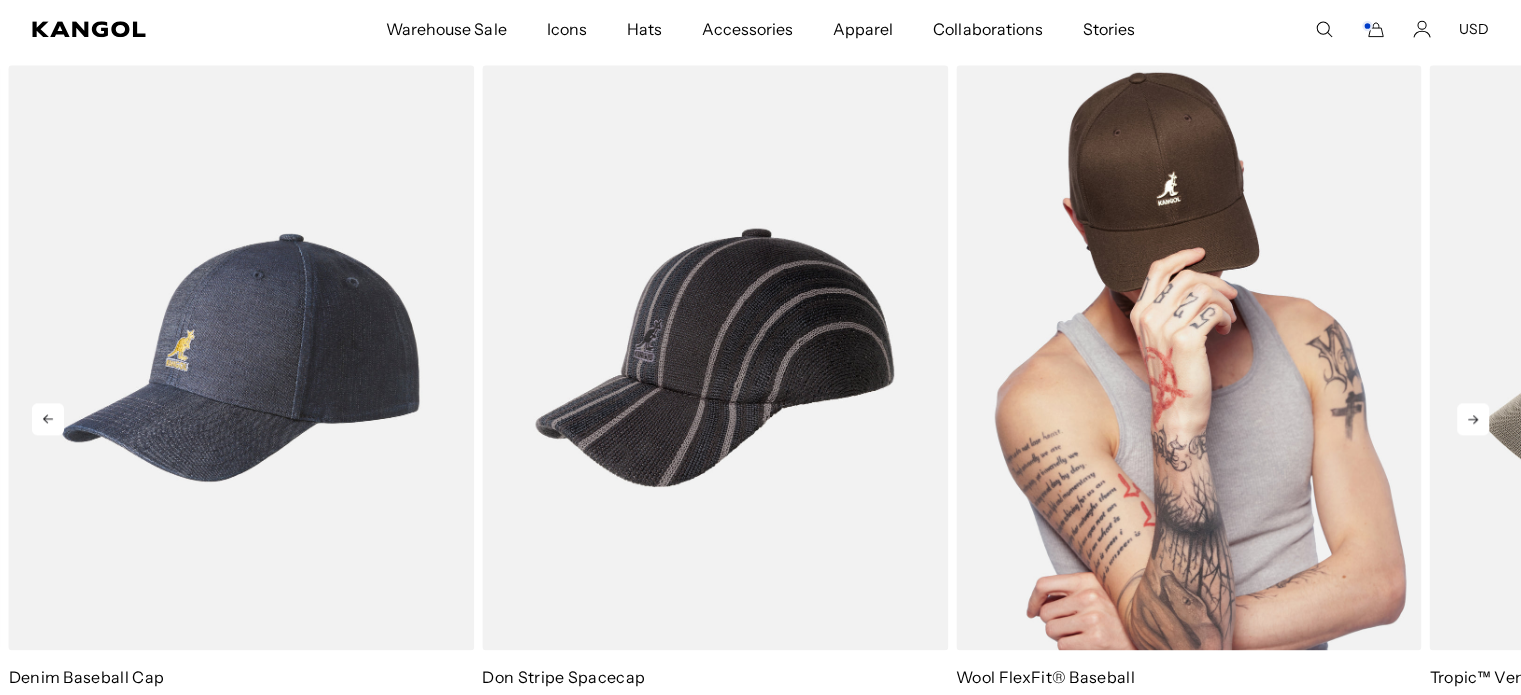 click at bounding box center [1189, 357] 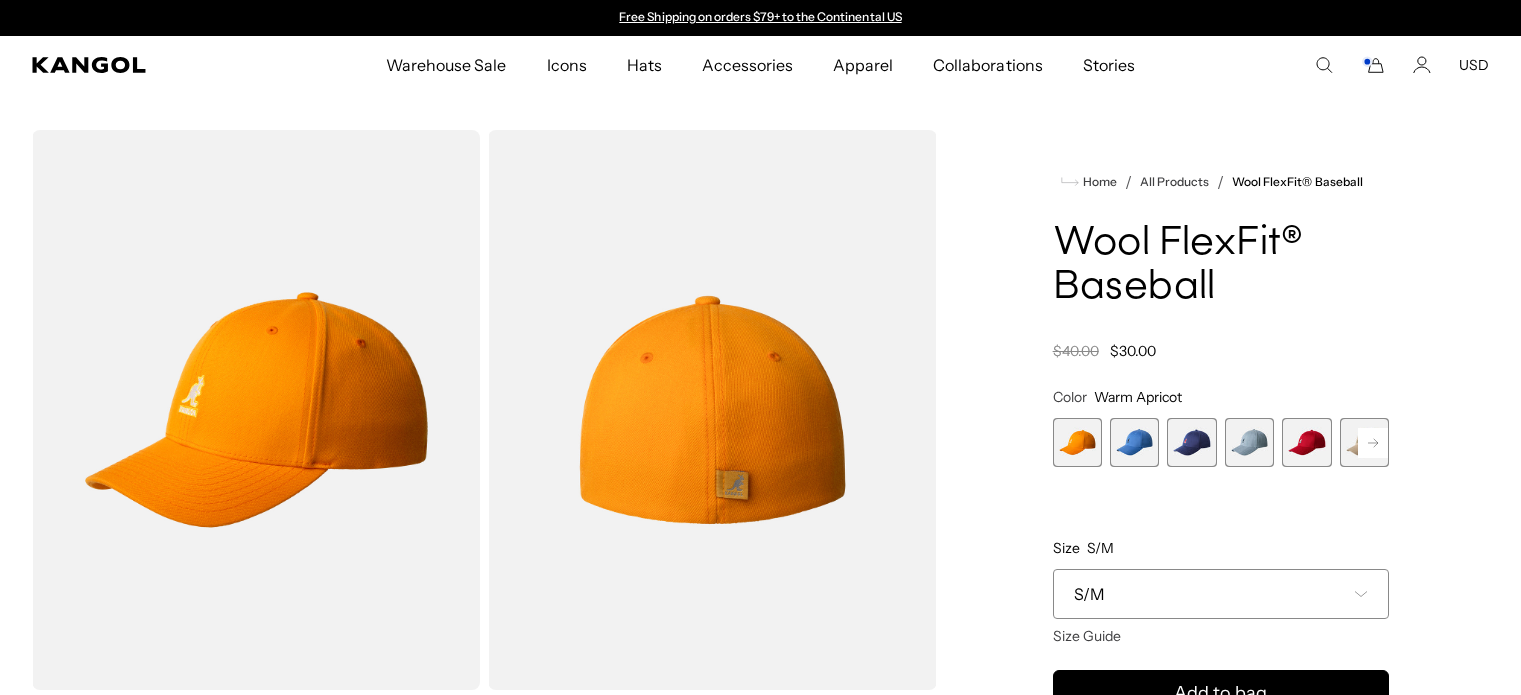 scroll, scrollTop: 0, scrollLeft: 0, axis: both 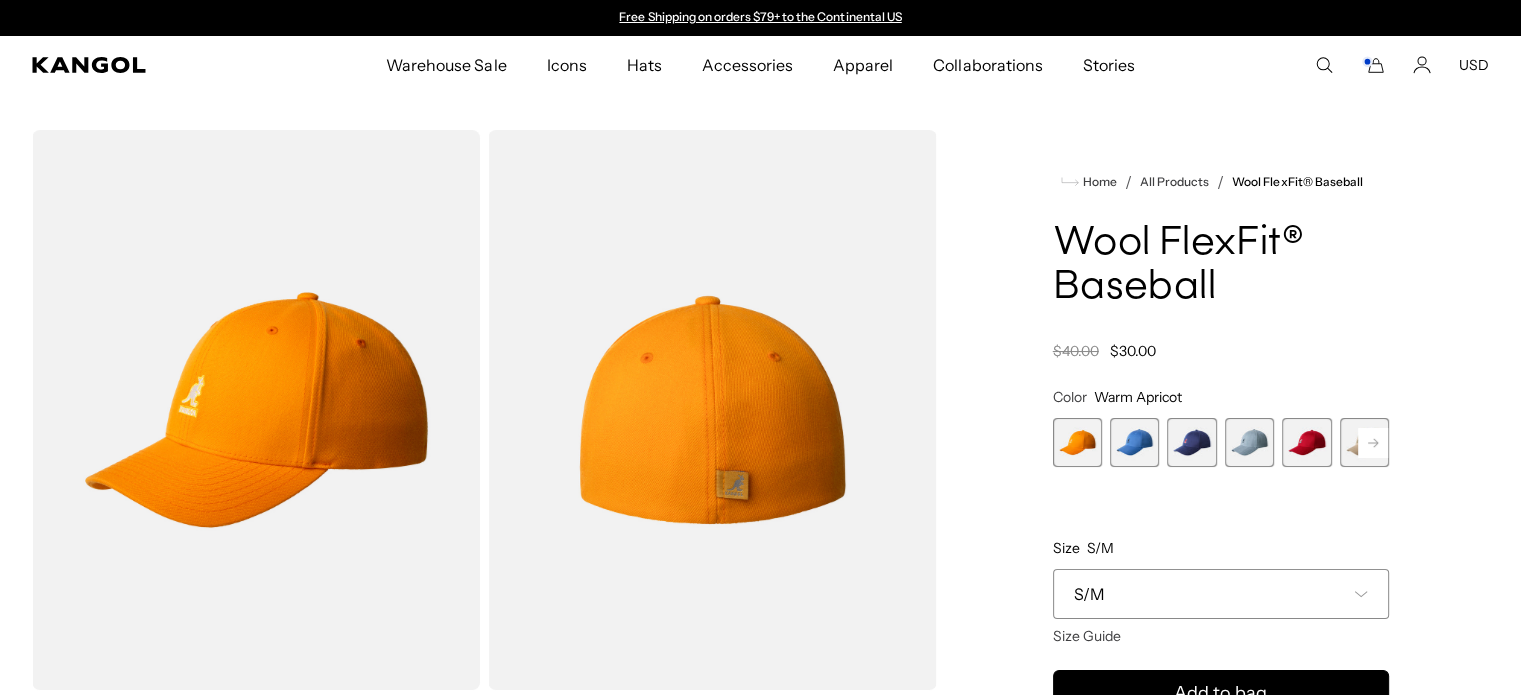 click at bounding box center (1134, 442) 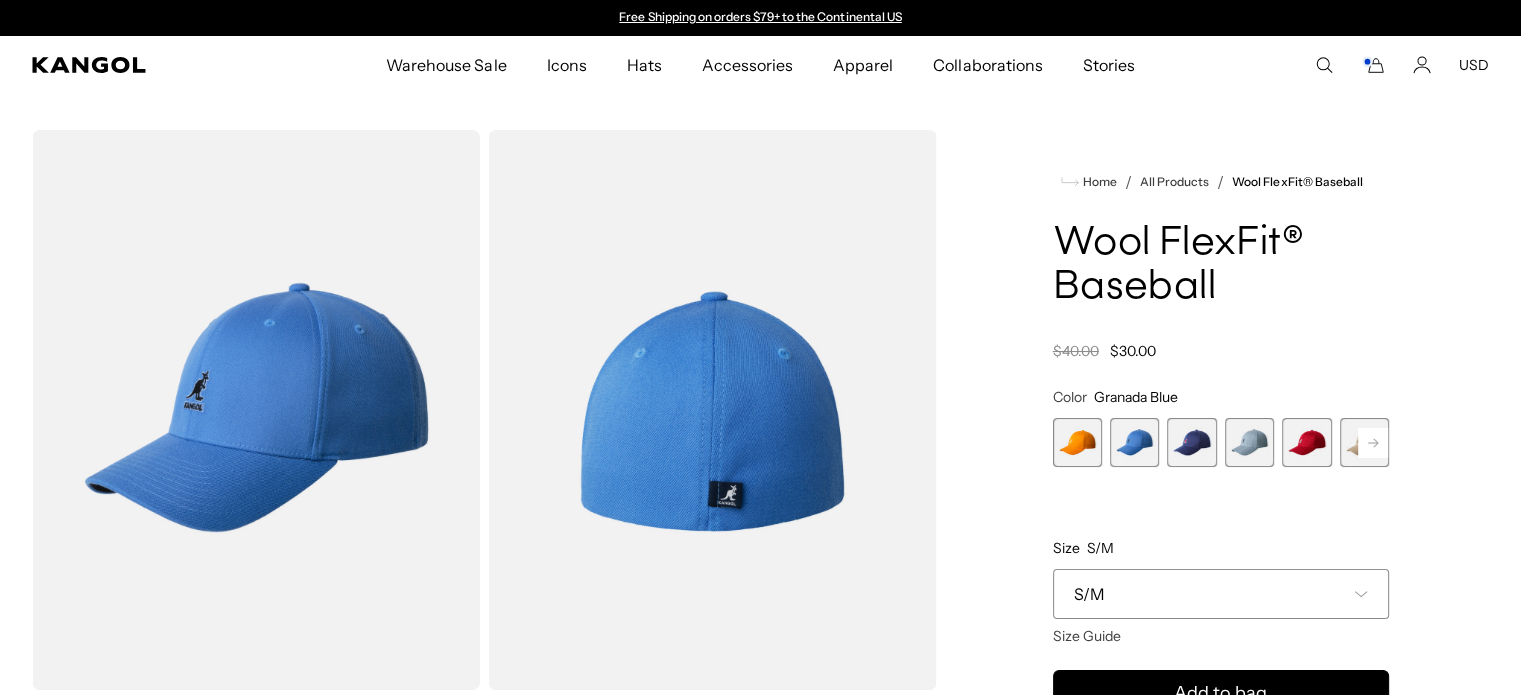 scroll, scrollTop: 100, scrollLeft: 0, axis: vertical 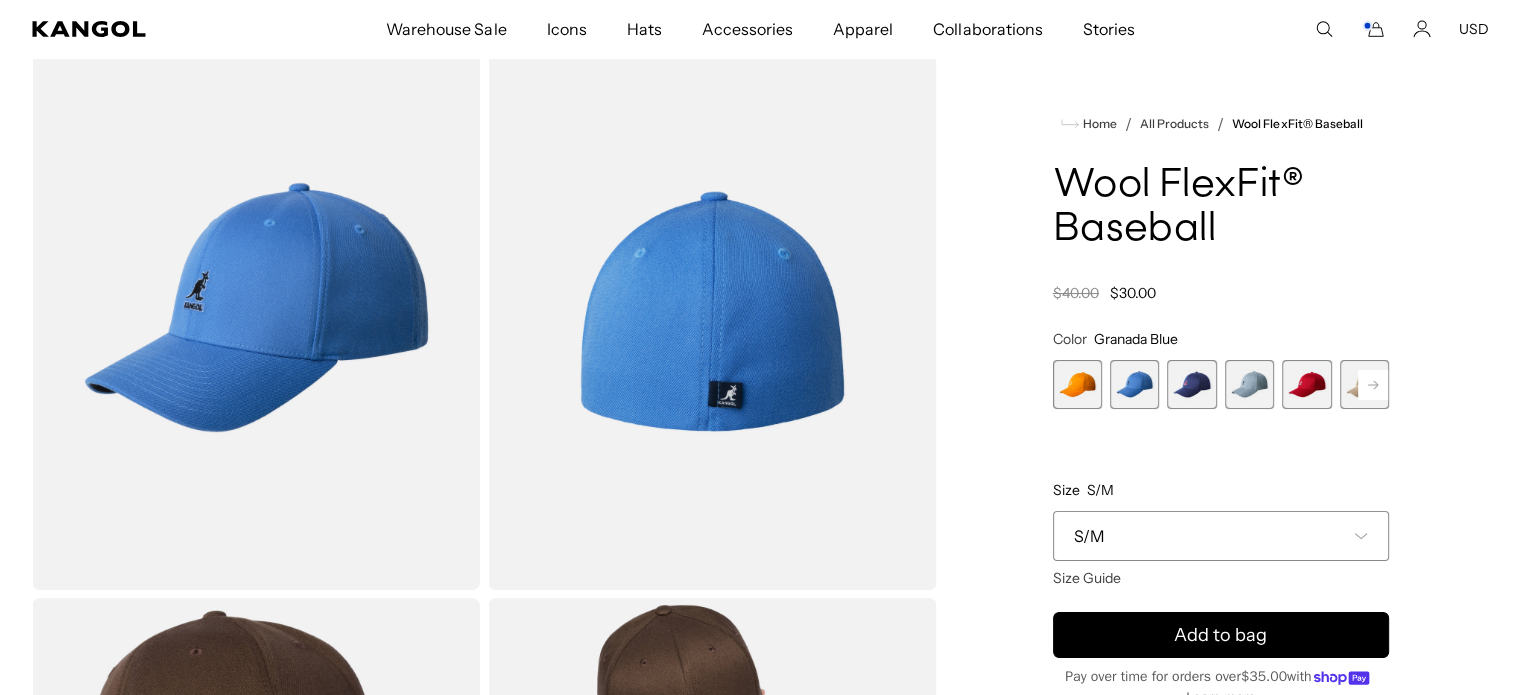 click at bounding box center (1191, 384) 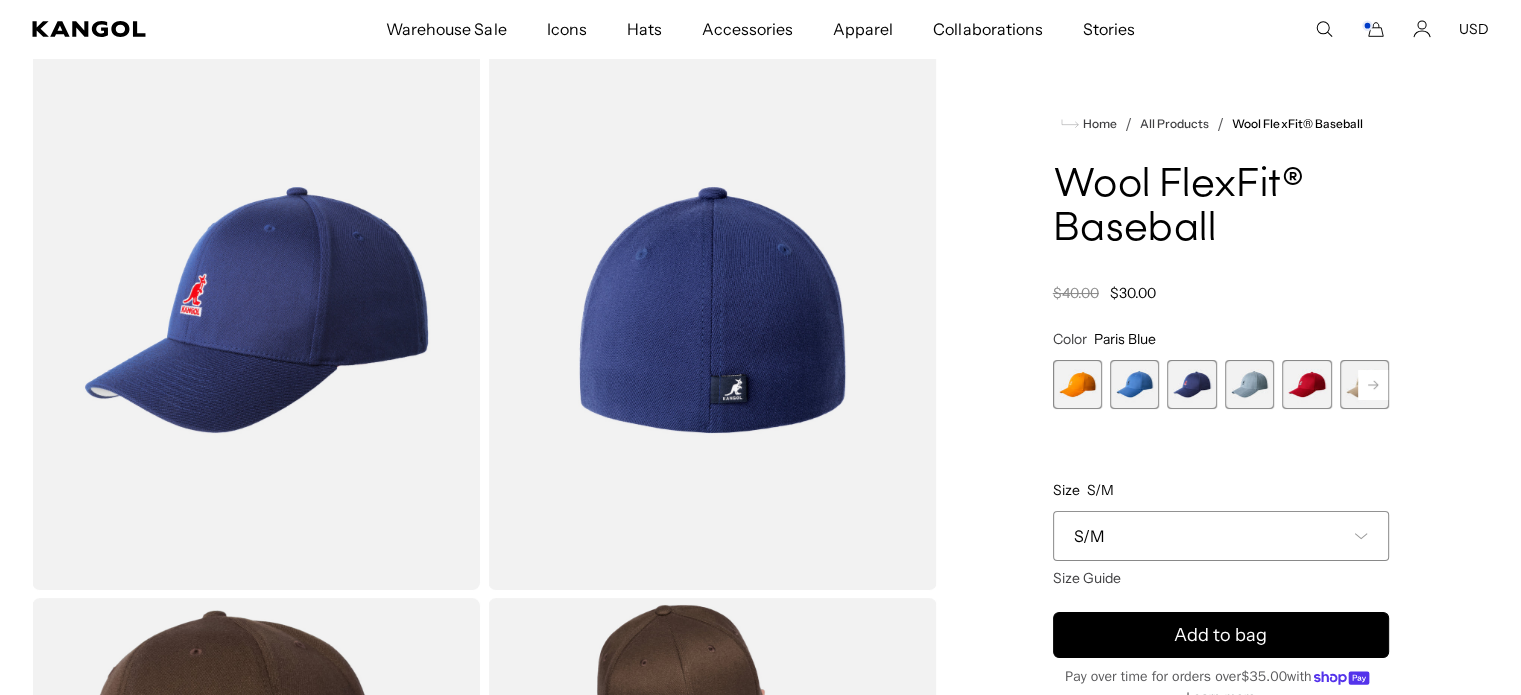 click at bounding box center (1249, 384) 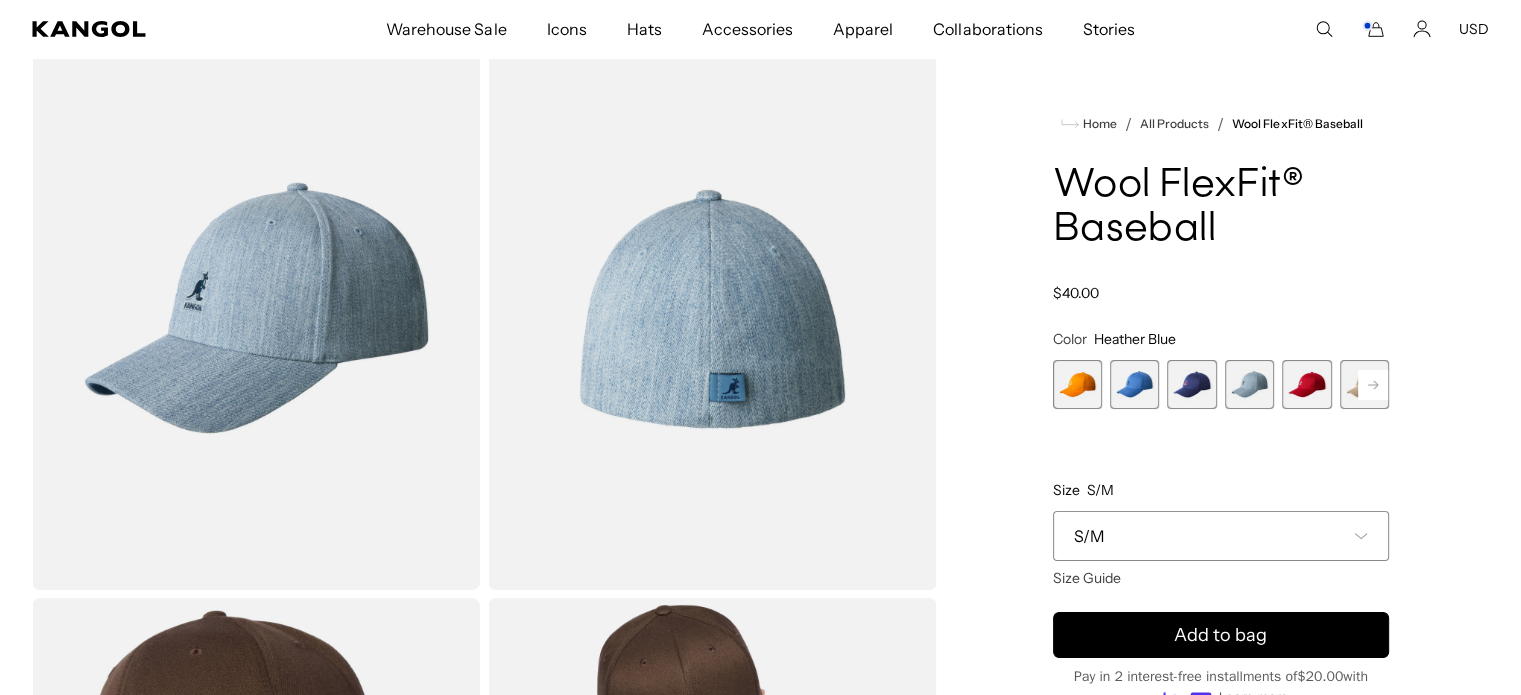 click 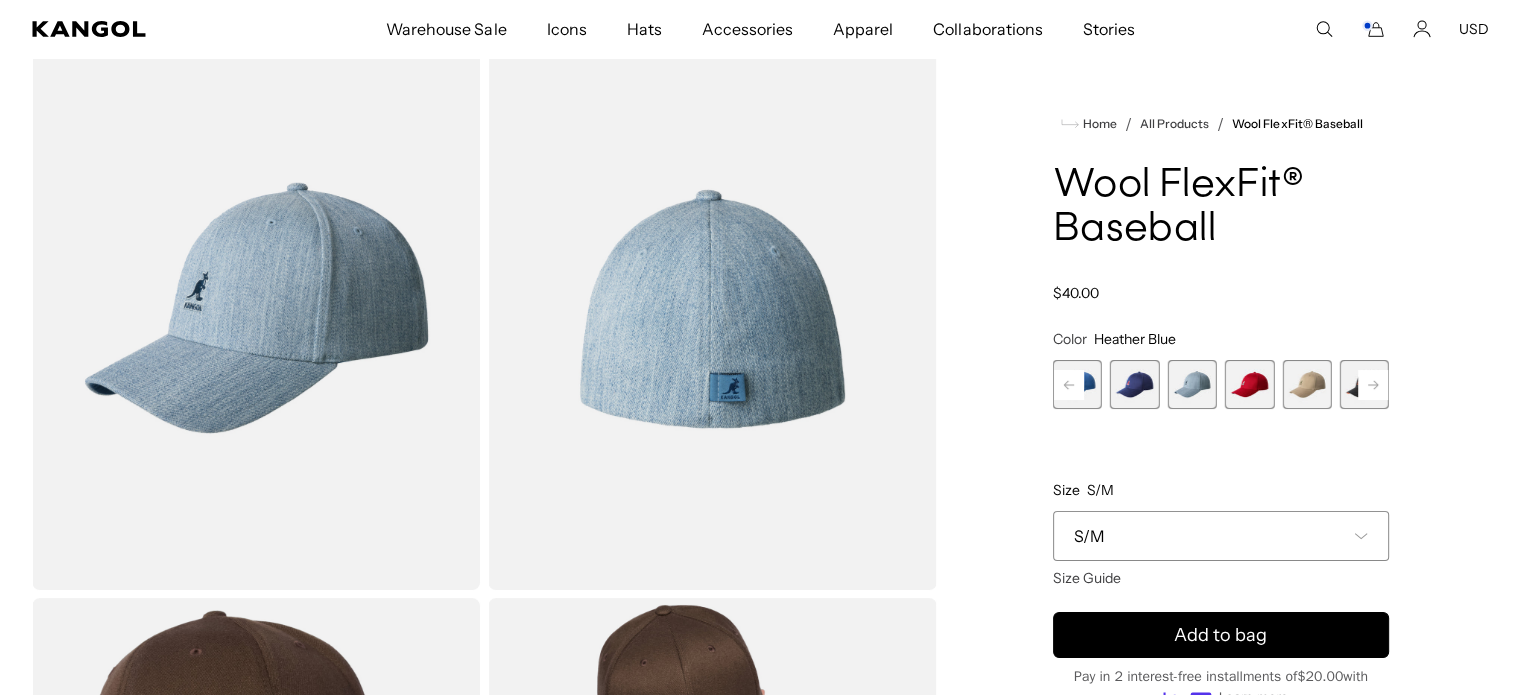 click 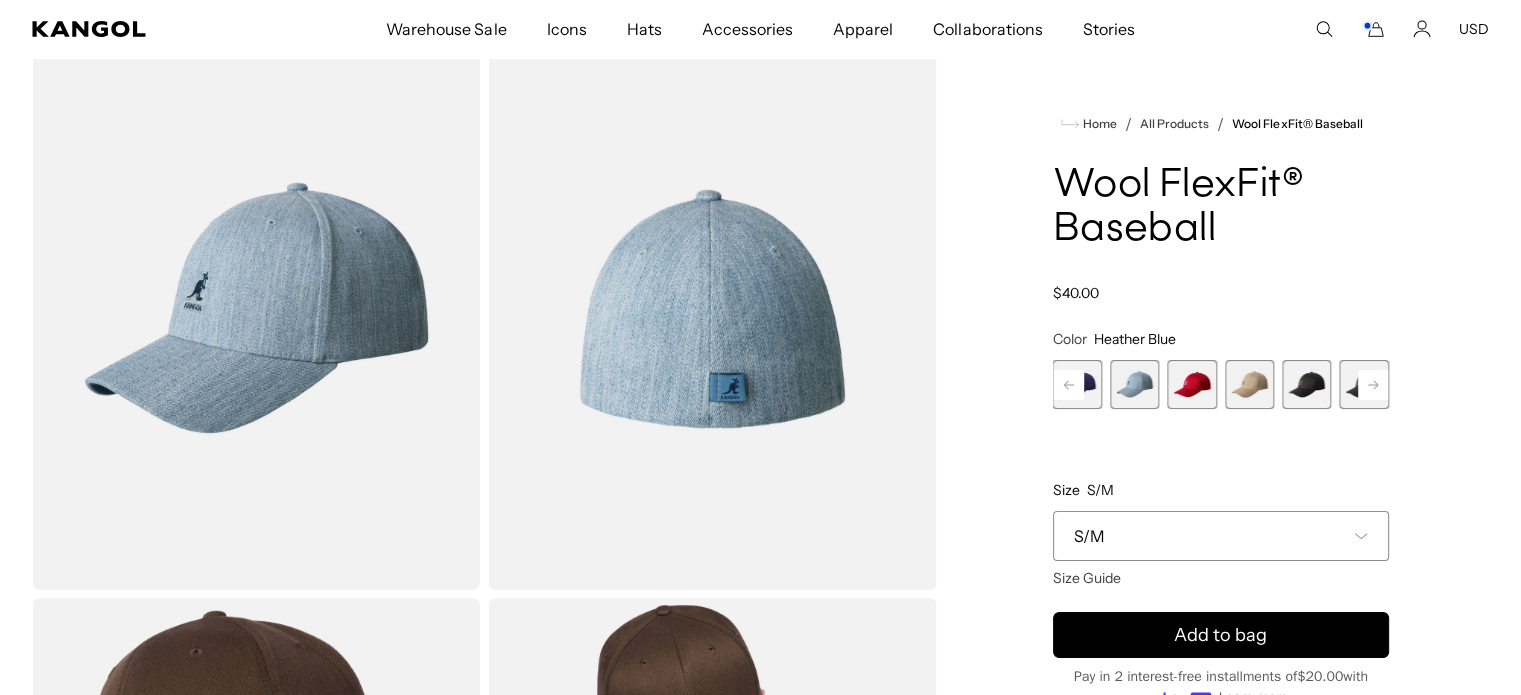 click 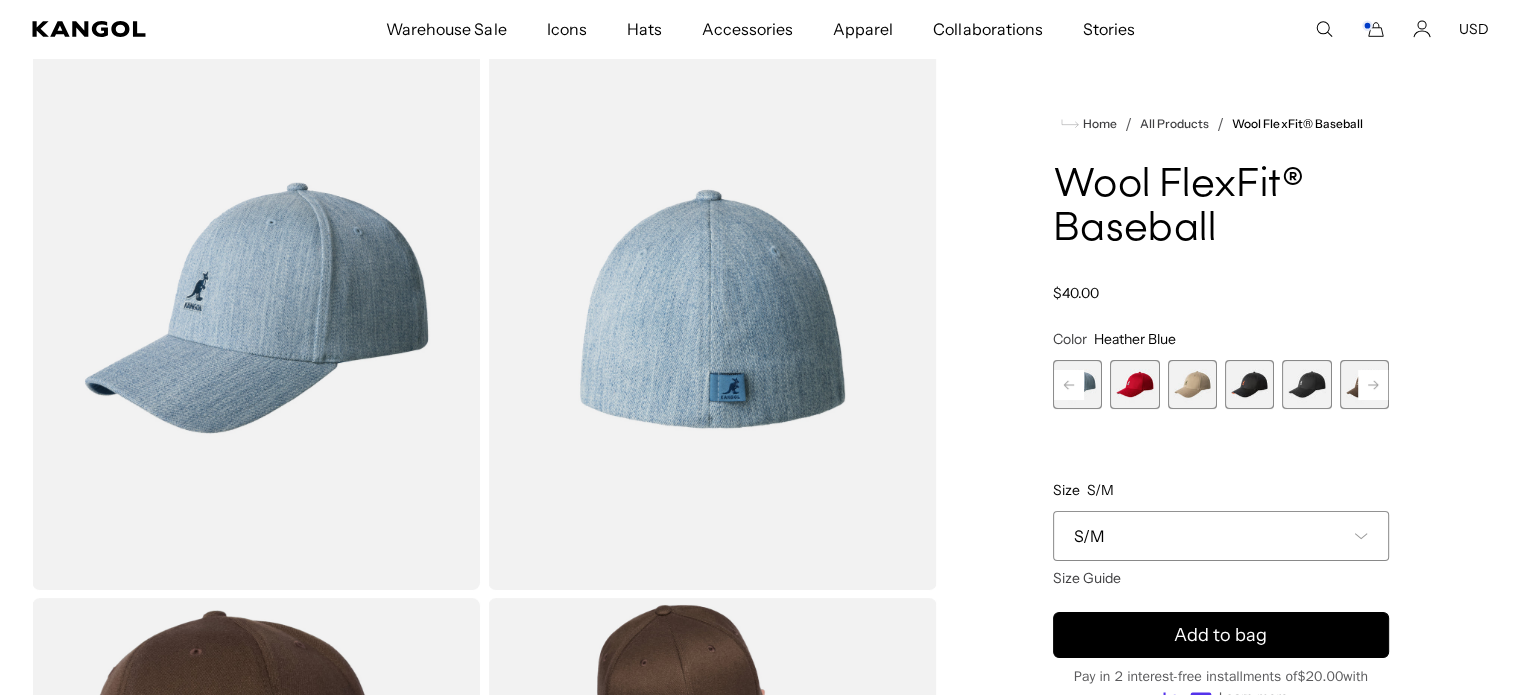 click 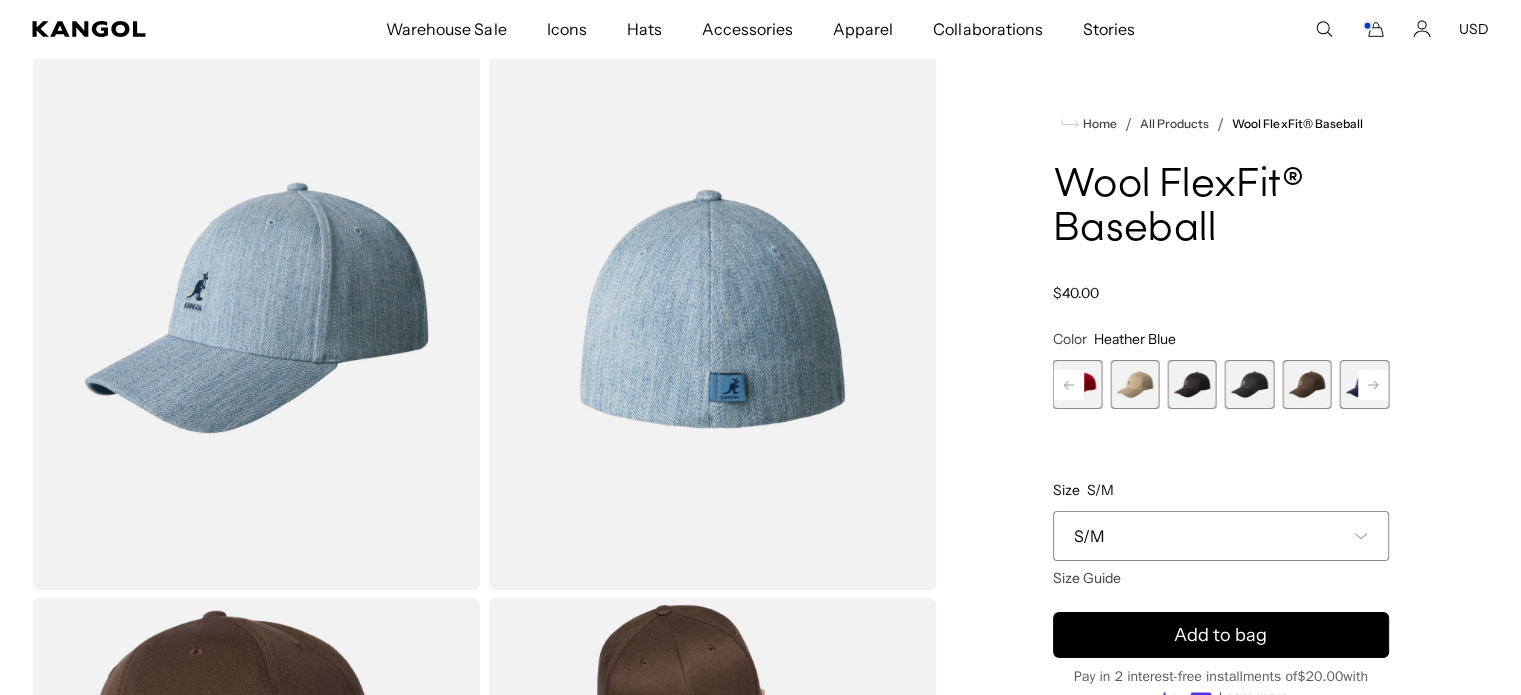 click at bounding box center [1191, 384] 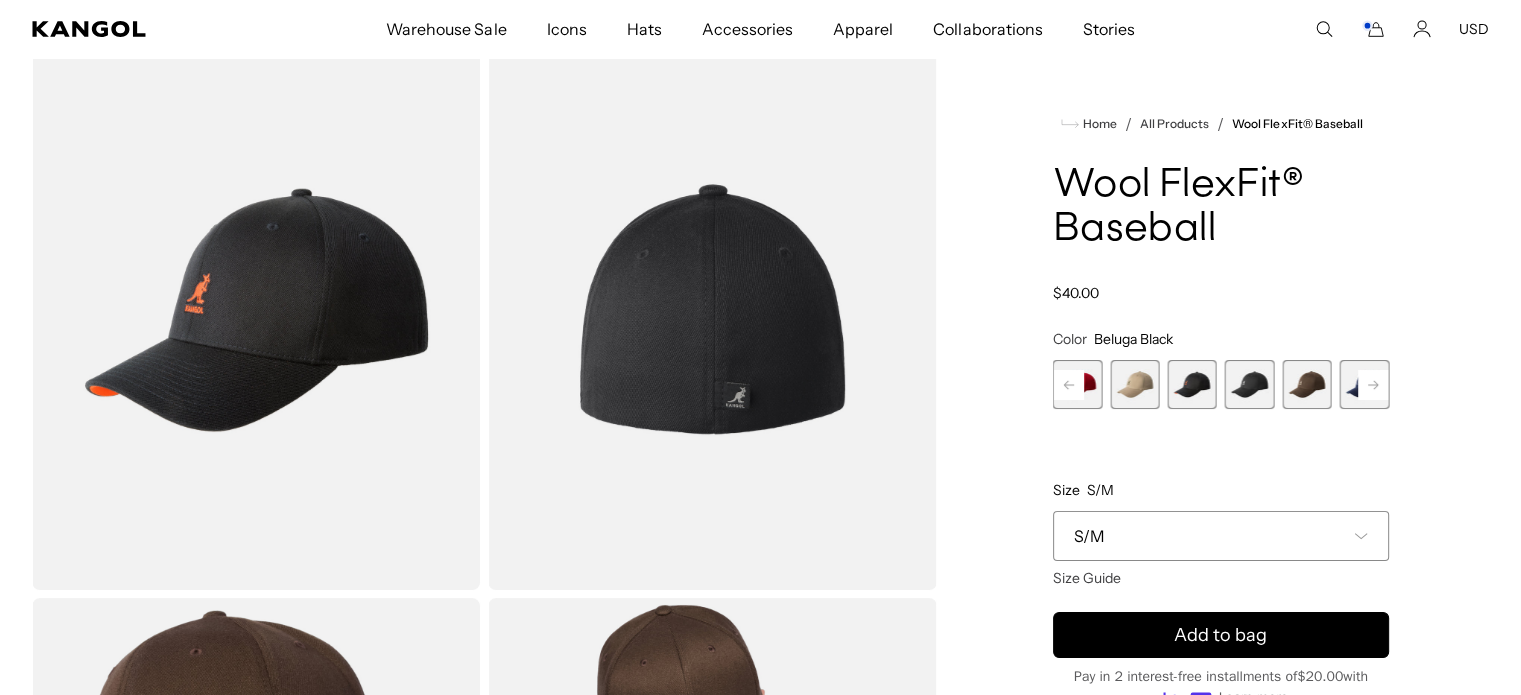 click on "Wool FlexFit® Baseball
Regular price
$40.00
Regular price
Sale price
$40.00" at bounding box center [1221, 233] 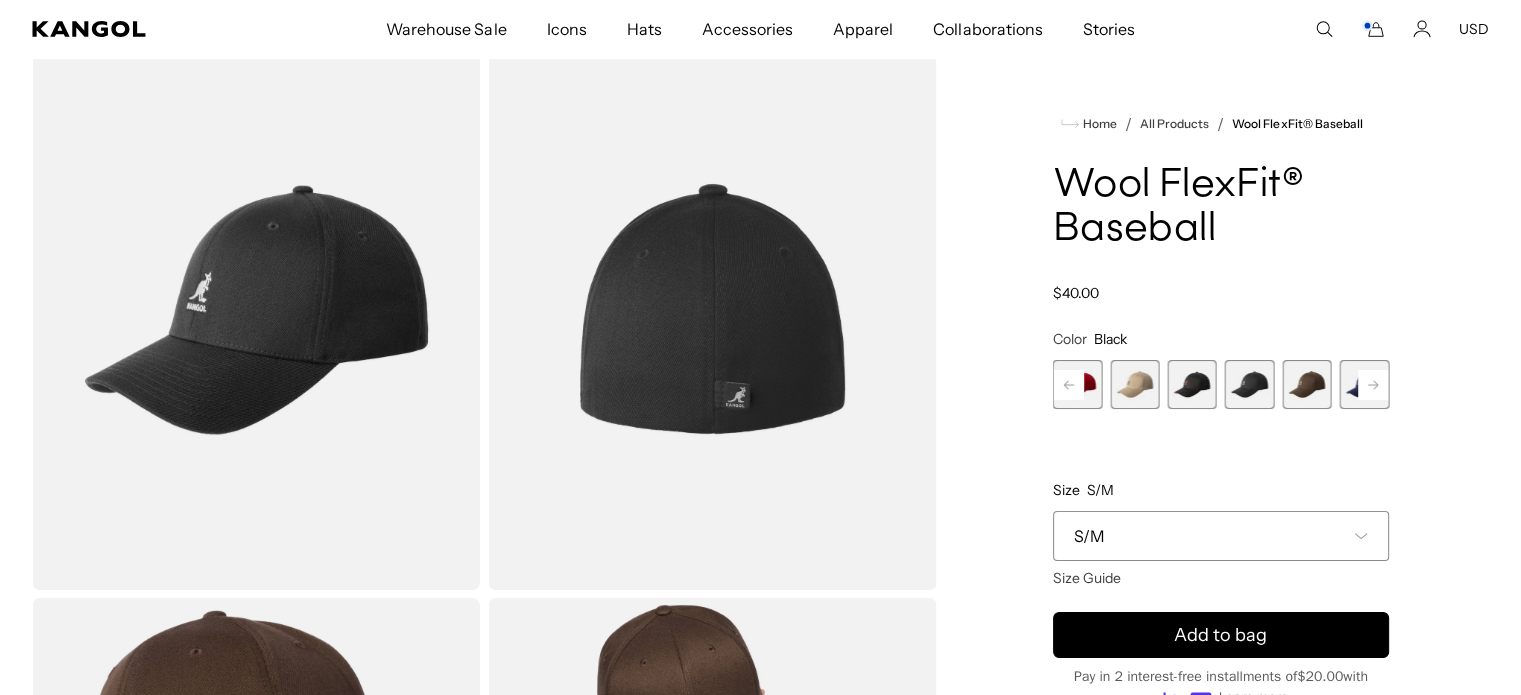 click at bounding box center (1191, 384) 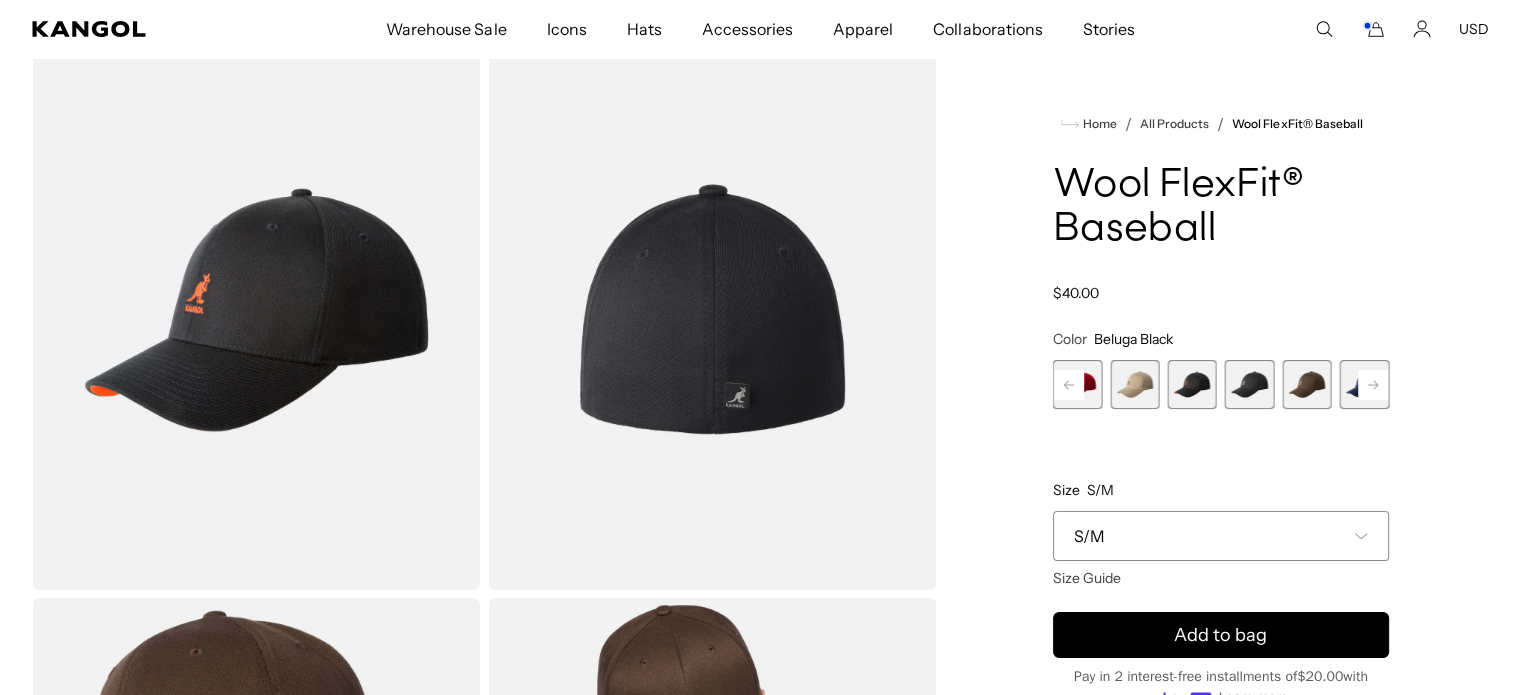 click 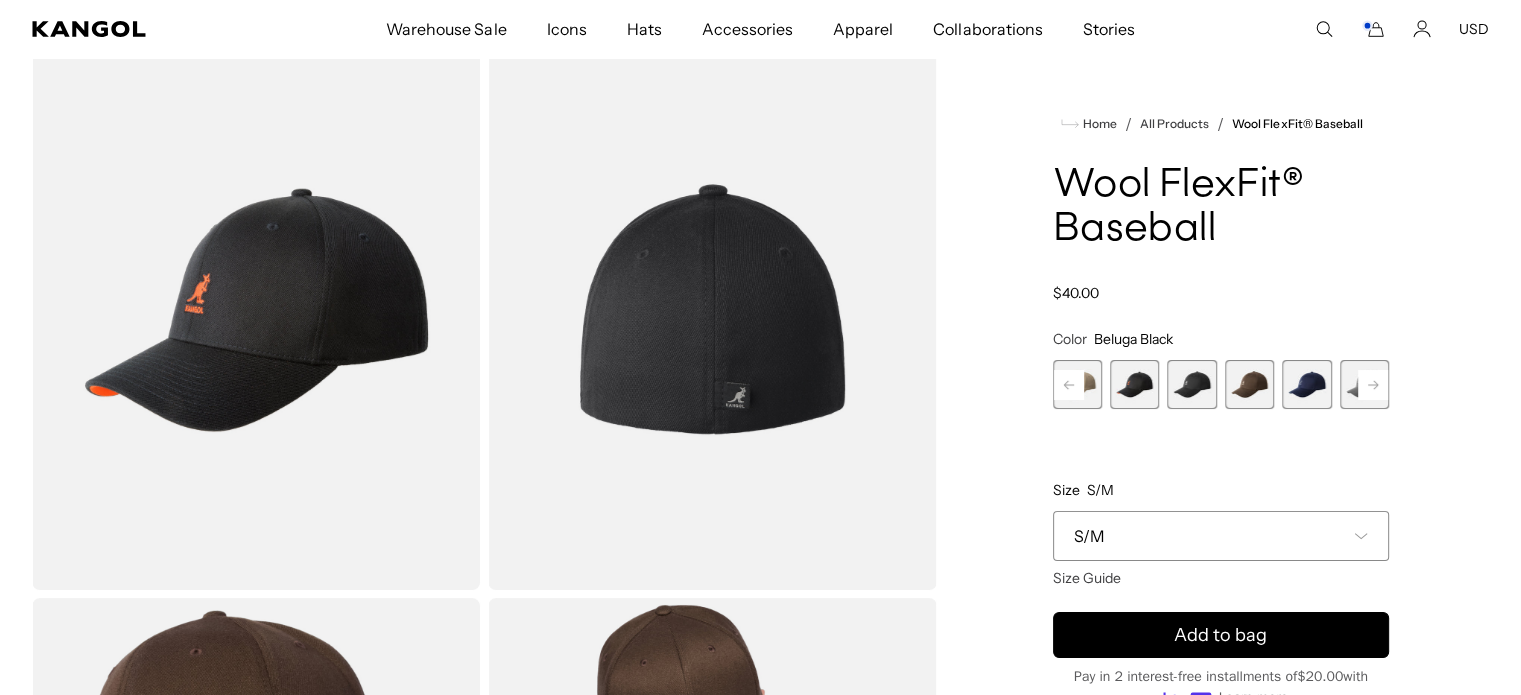 click 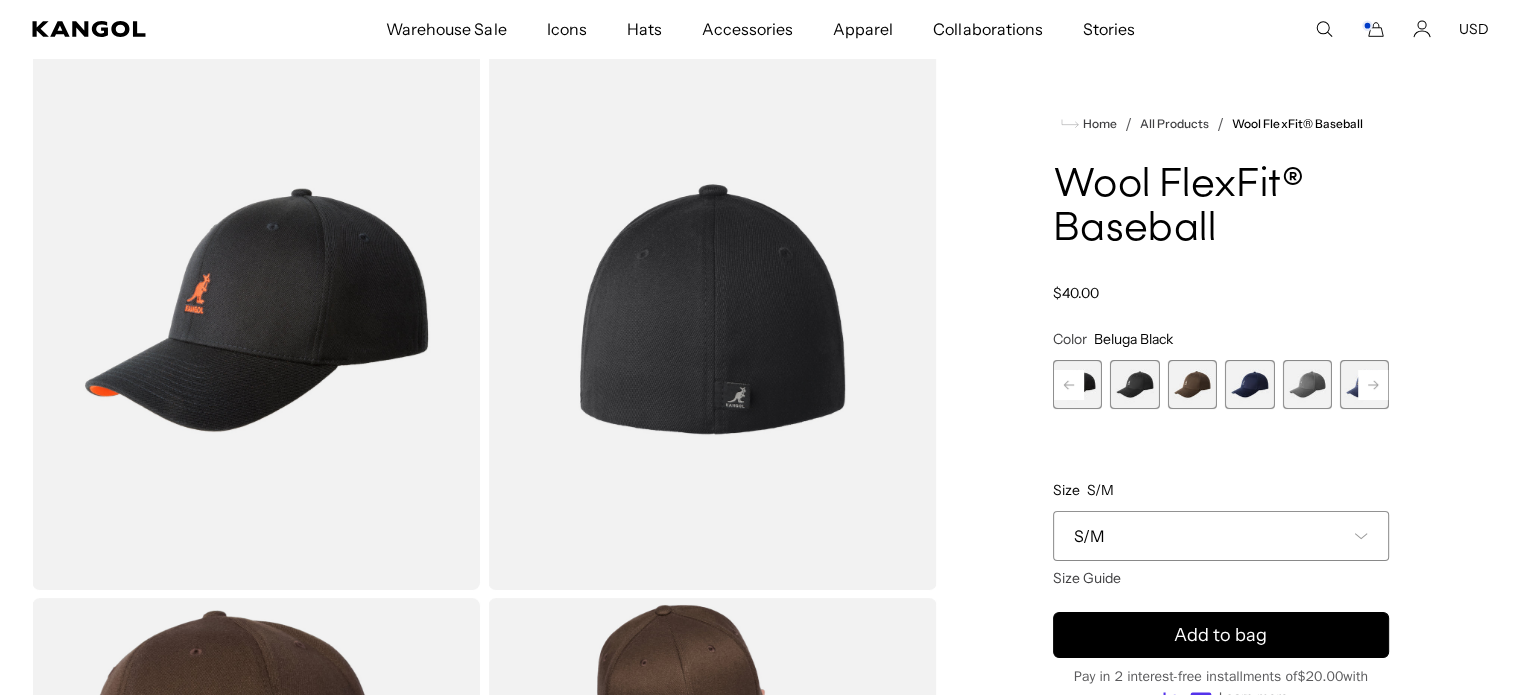 click 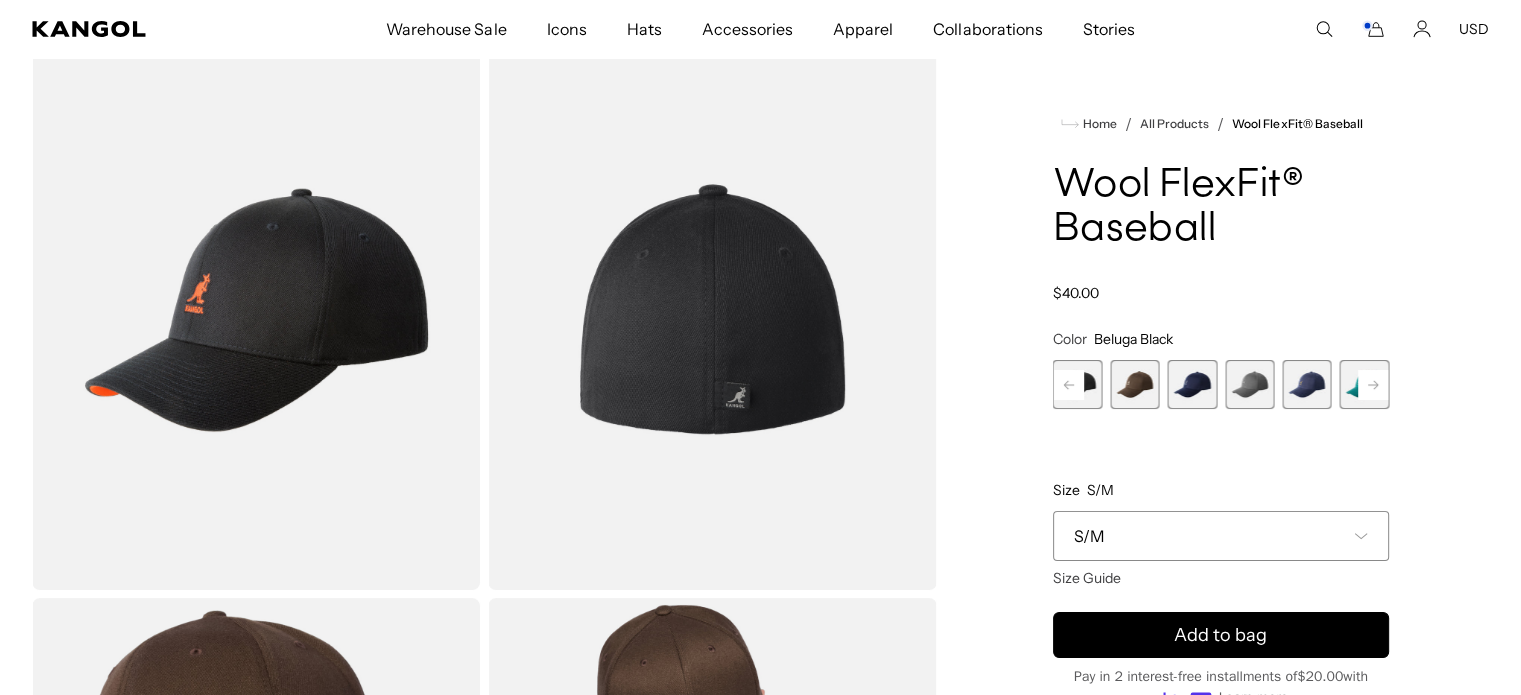 click 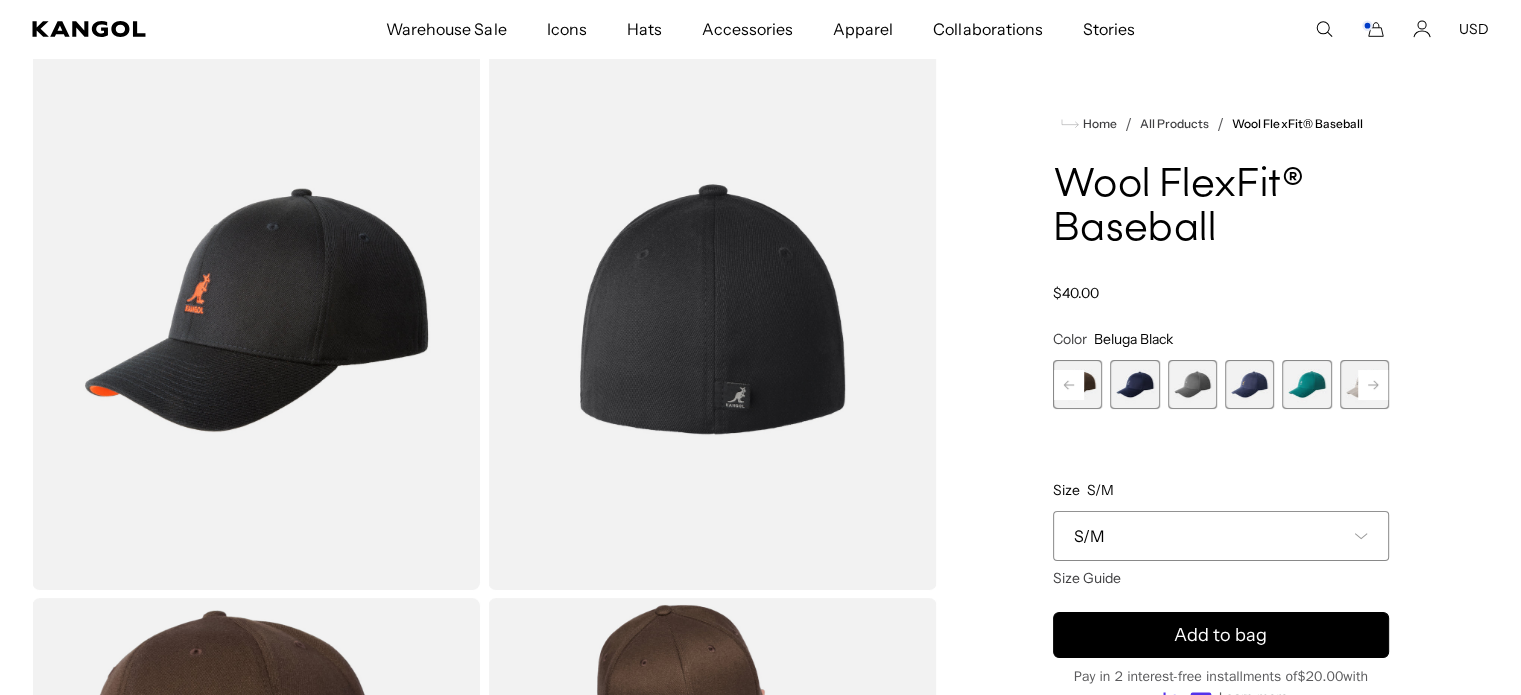 click 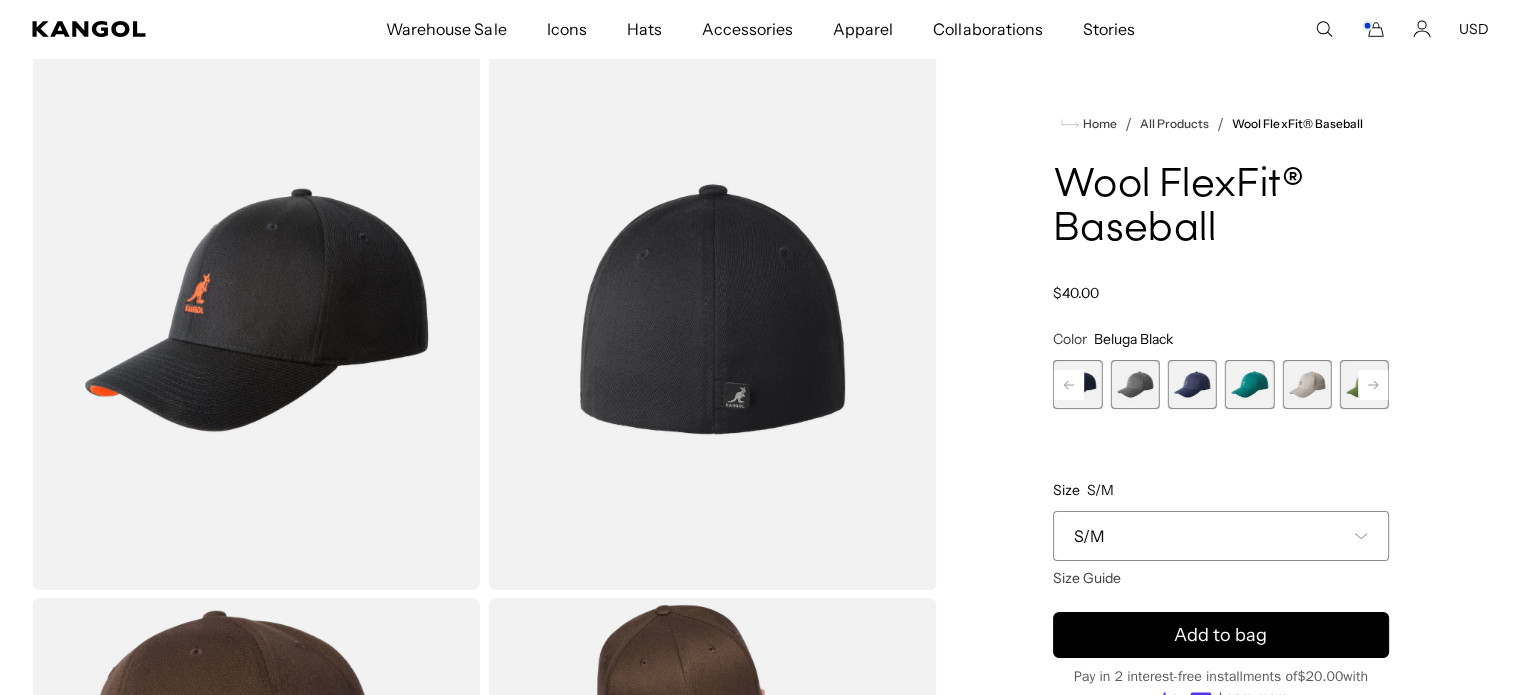 click 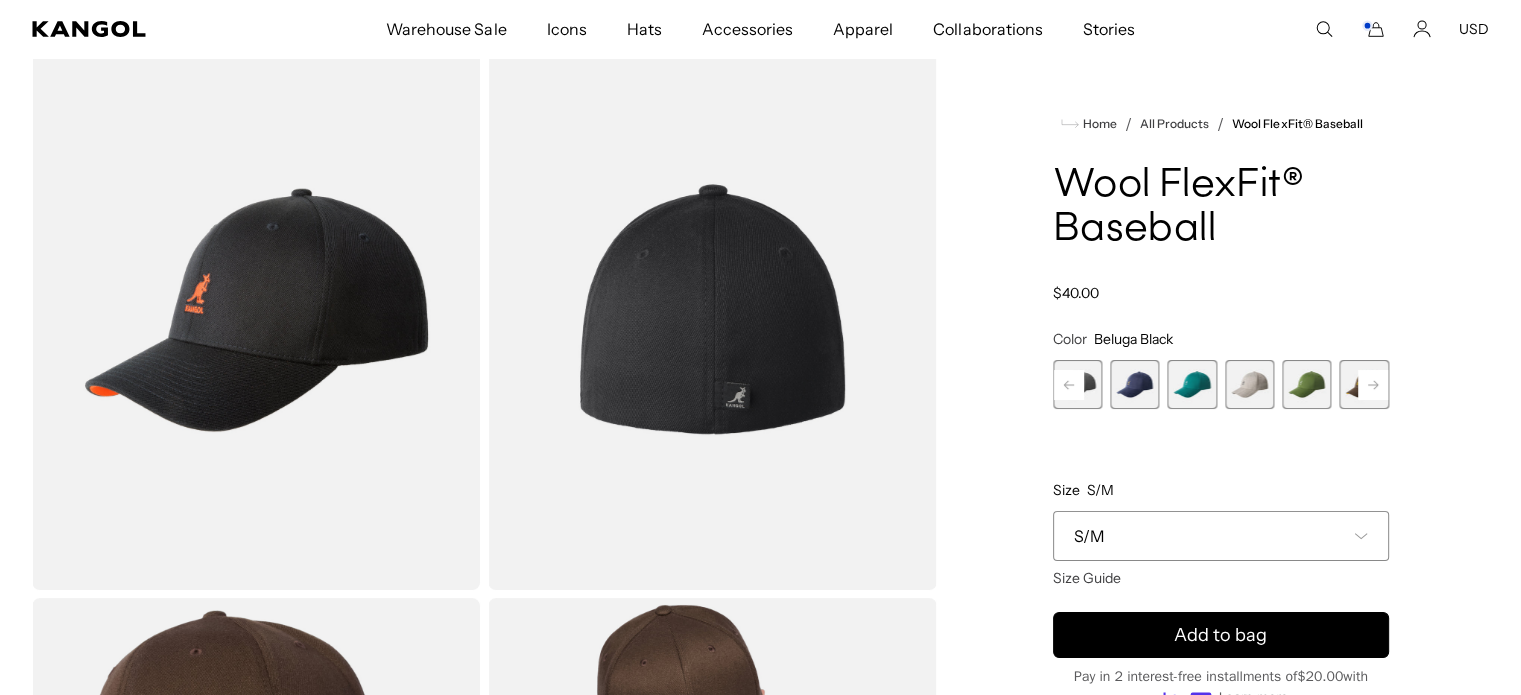 click 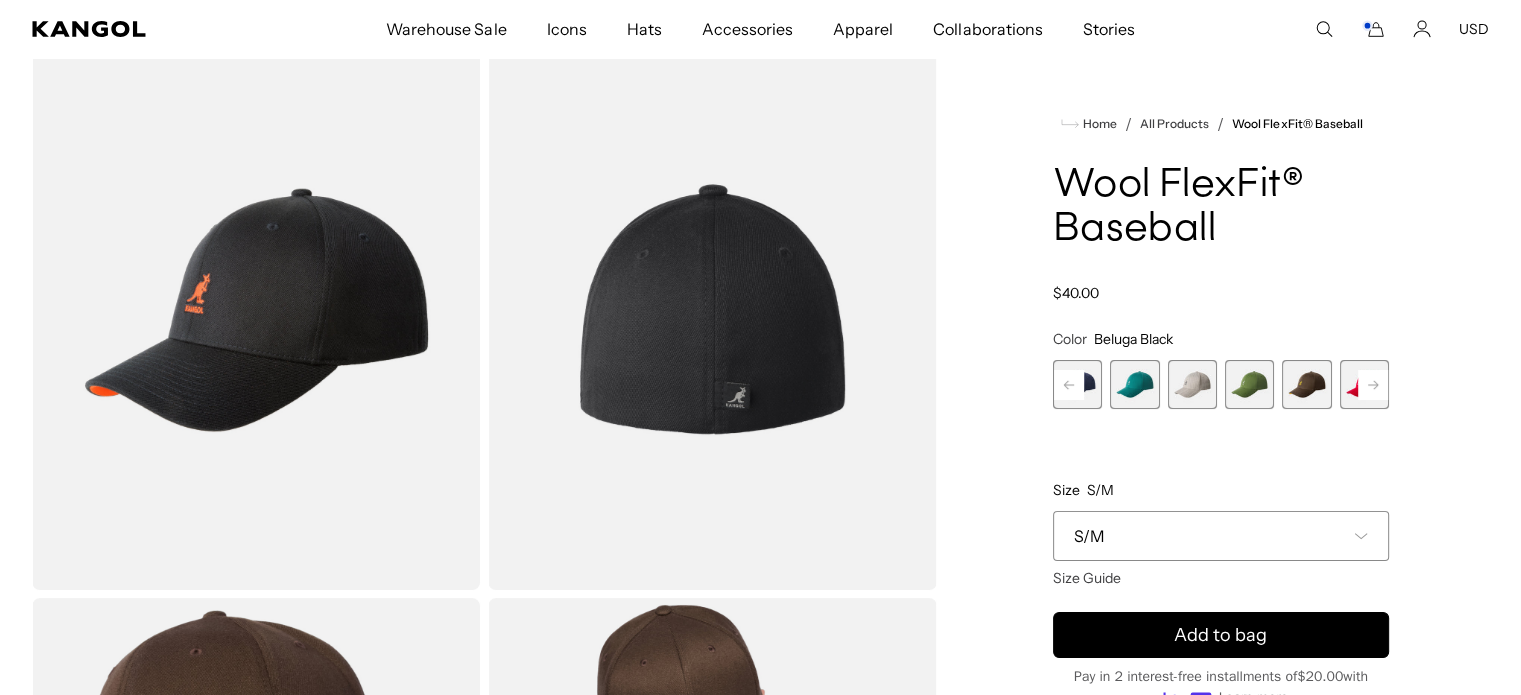 click 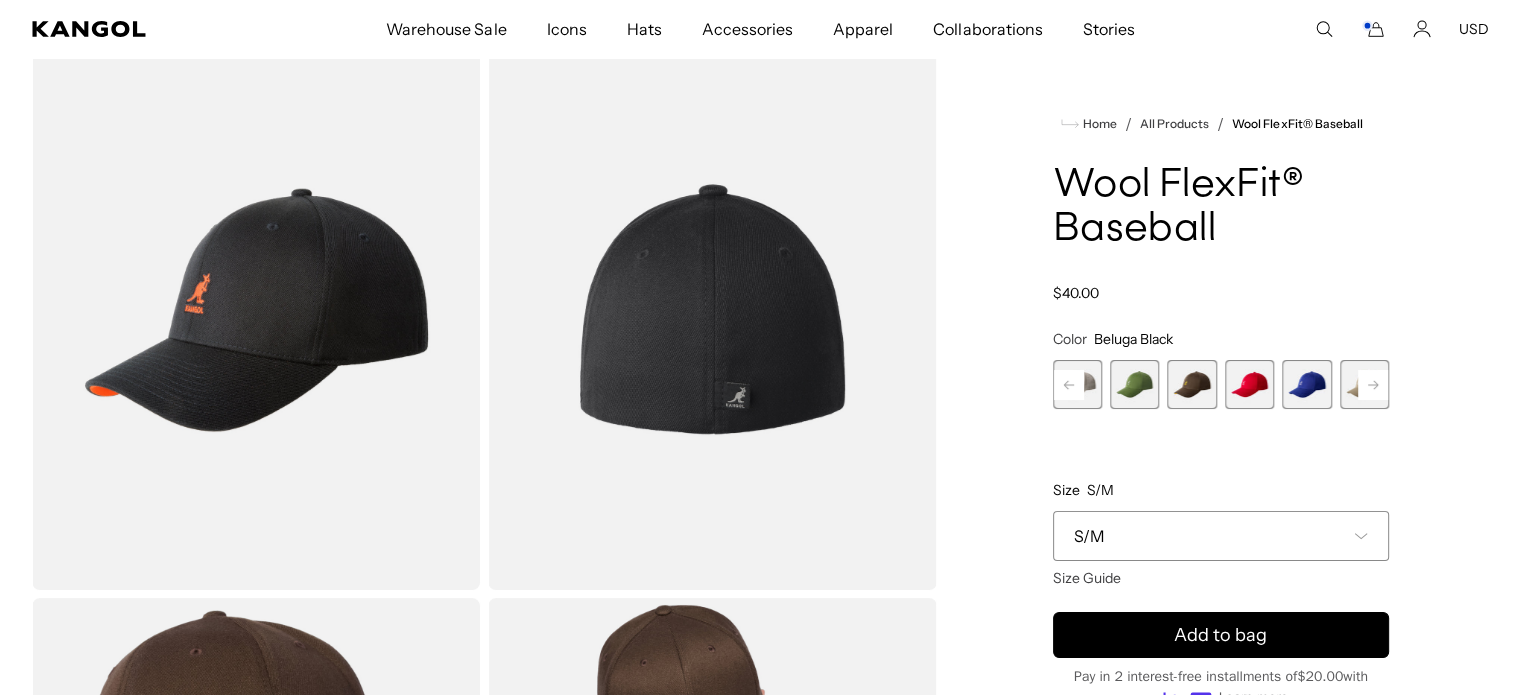 click 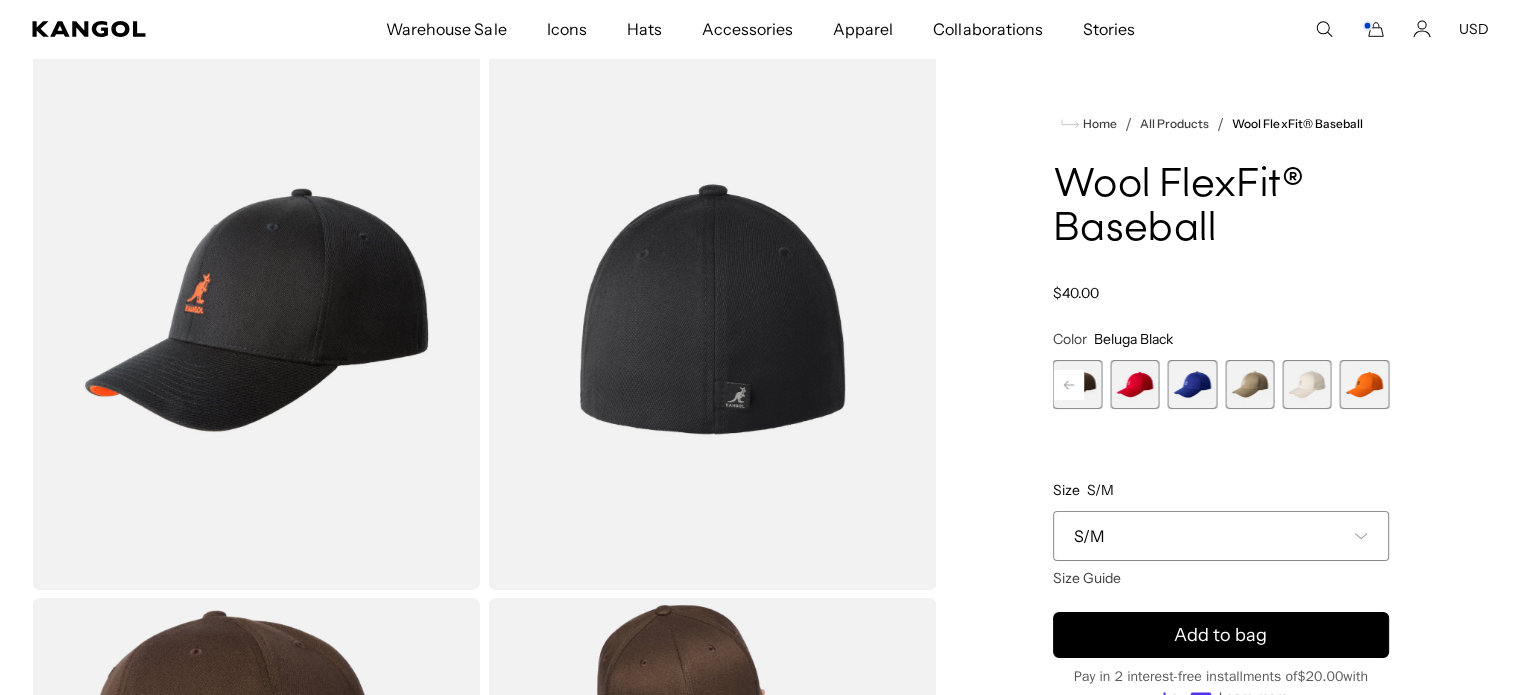 click at bounding box center (1364, 384) 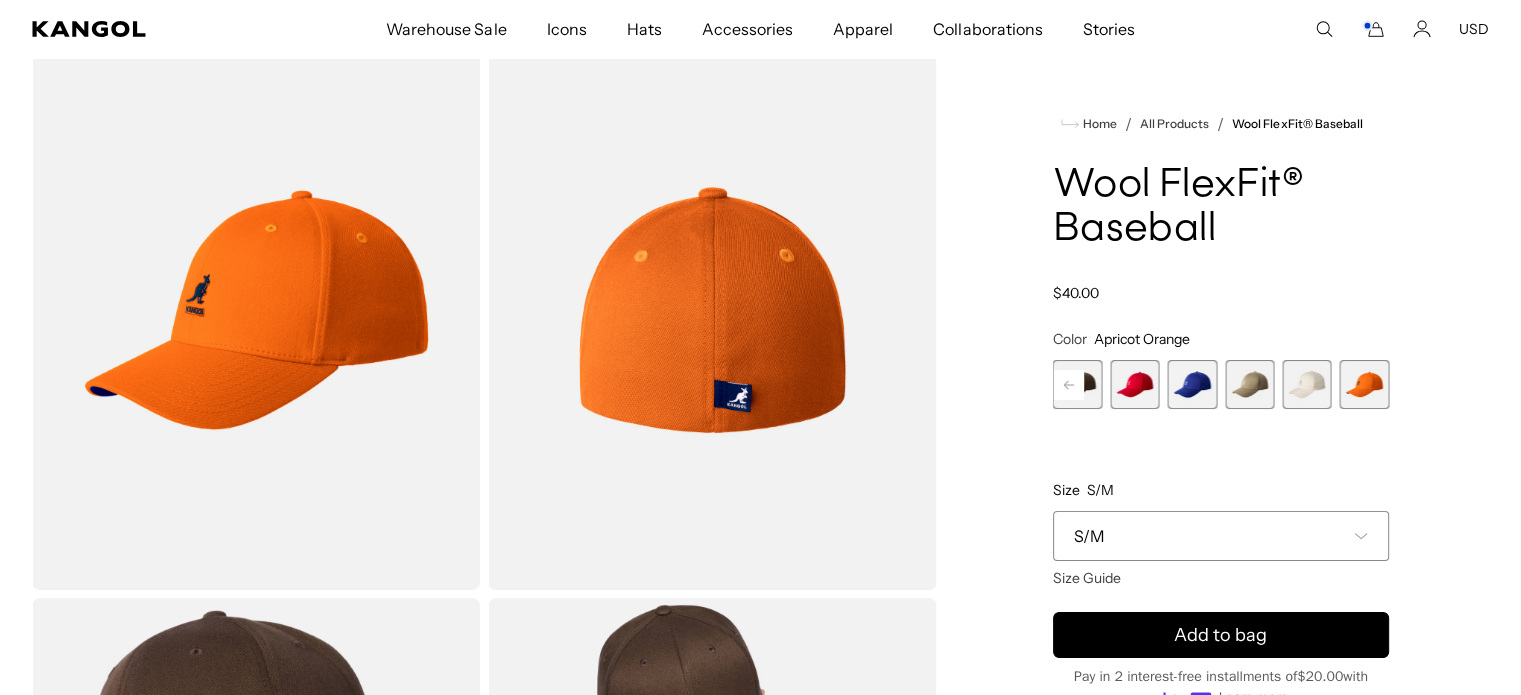 click on "Regular price
$40.00
Regular price
Sale price
$40.00" at bounding box center [1221, 293] 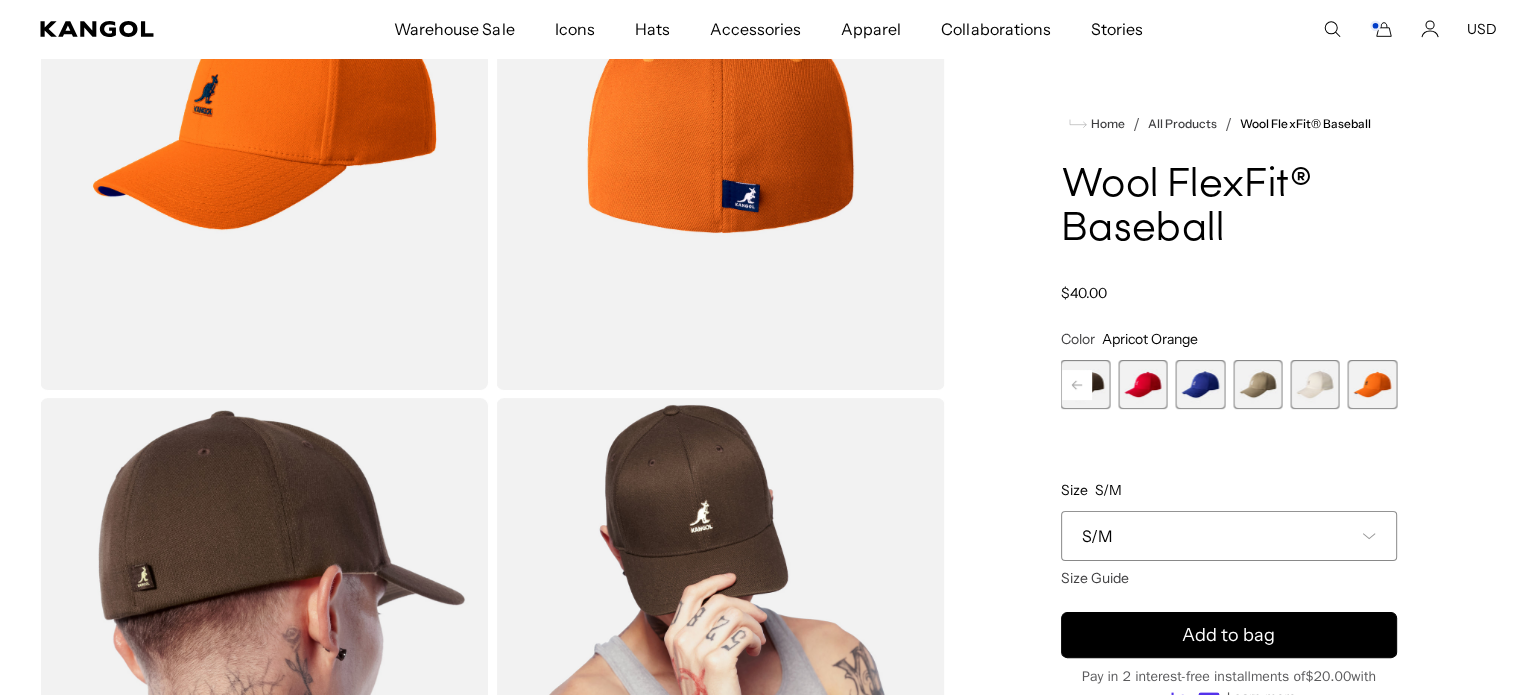 scroll, scrollTop: 400, scrollLeft: 0, axis: vertical 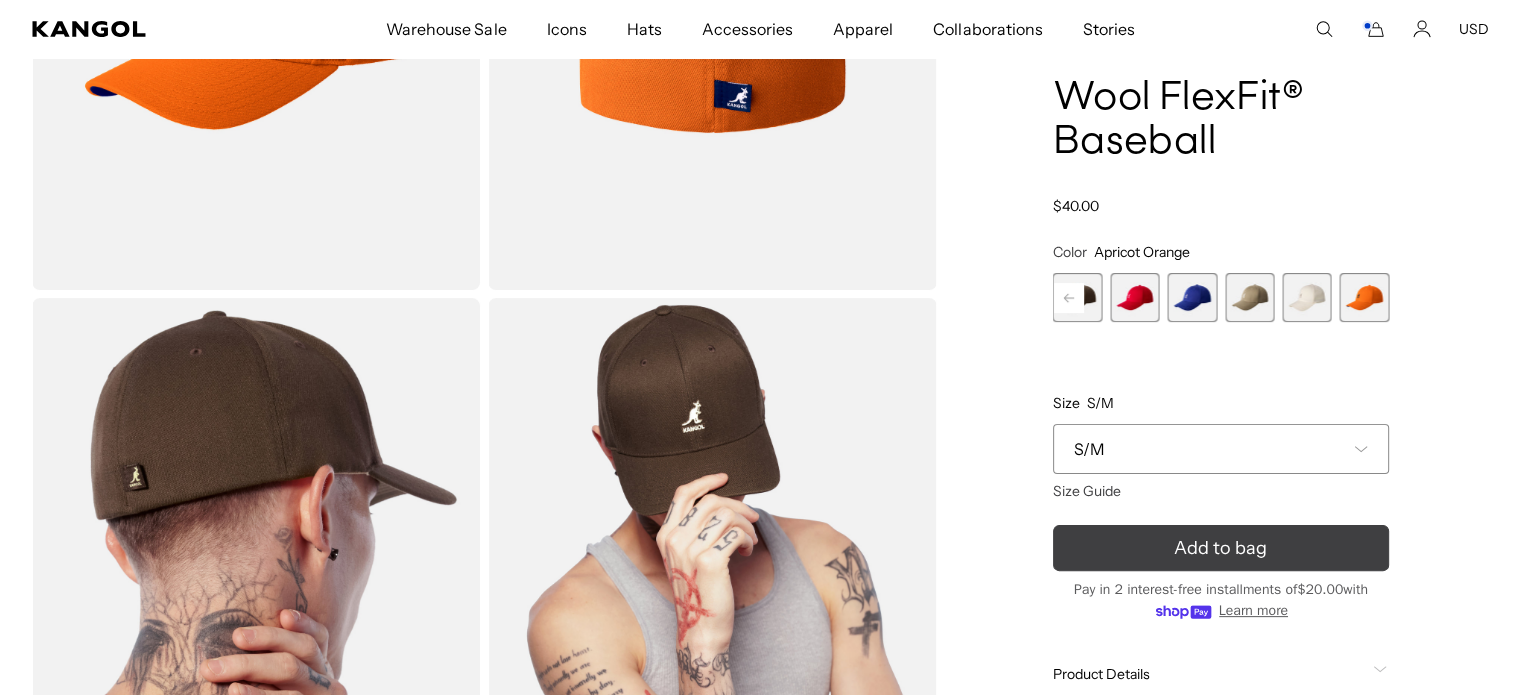 click on "Add to bag" at bounding box center (1221, 549) 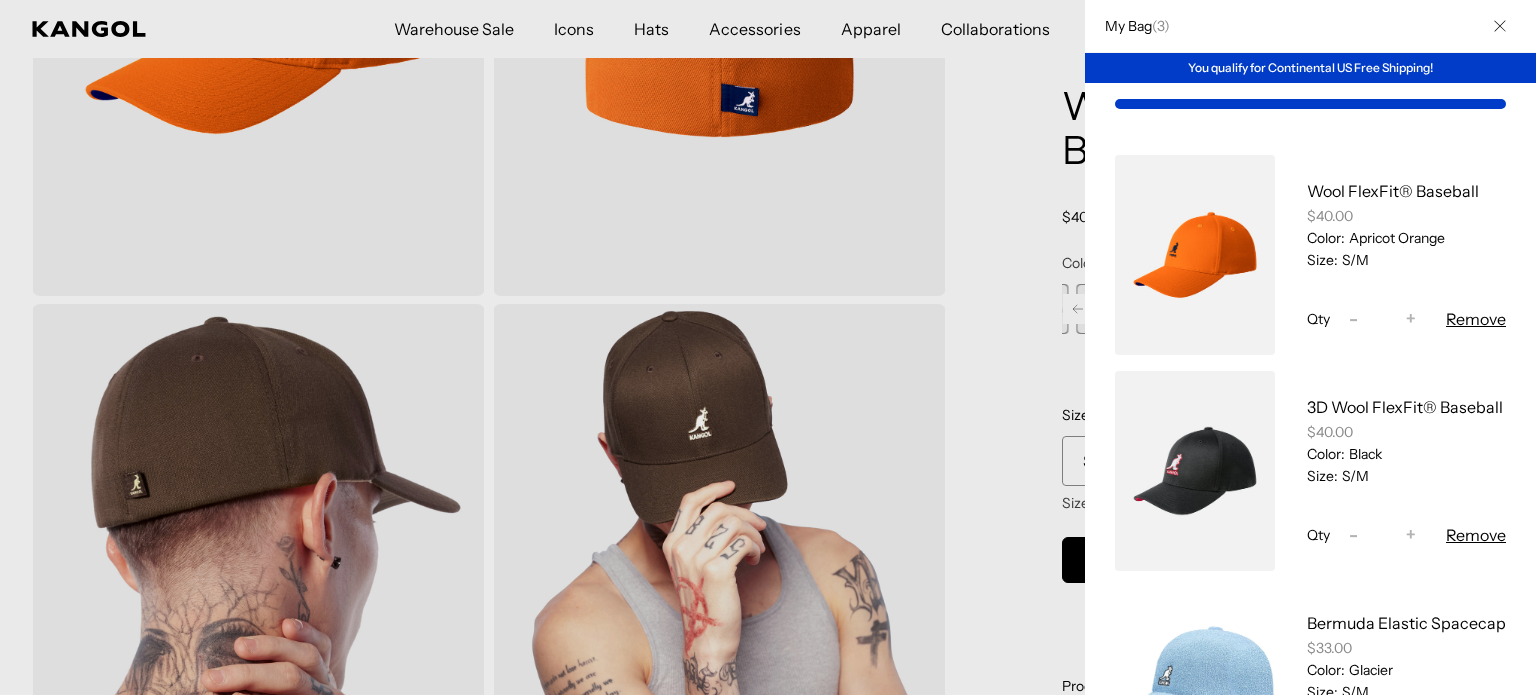 click on "Black" at bounding box center (1363, 454) 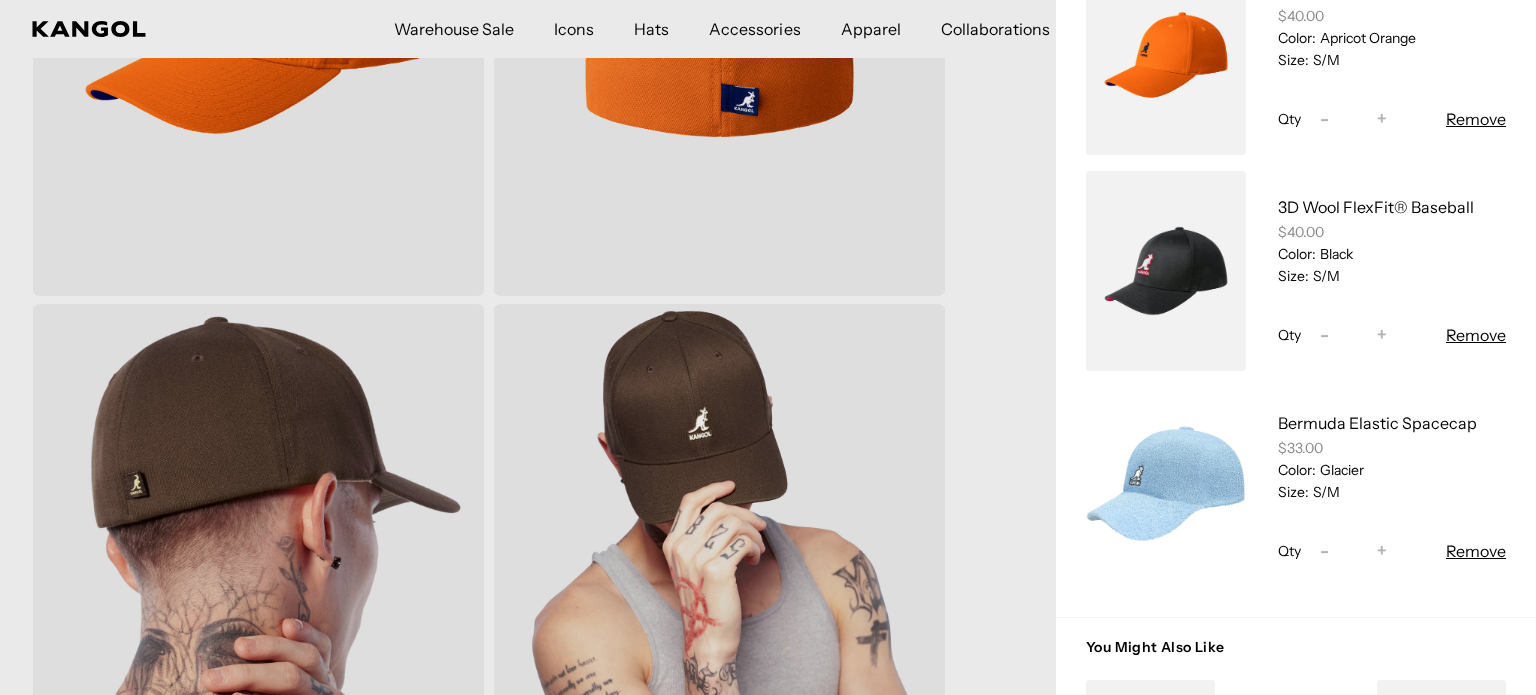 scroll, scrollTop: 400, scrollLeft: 0, axis: vertical 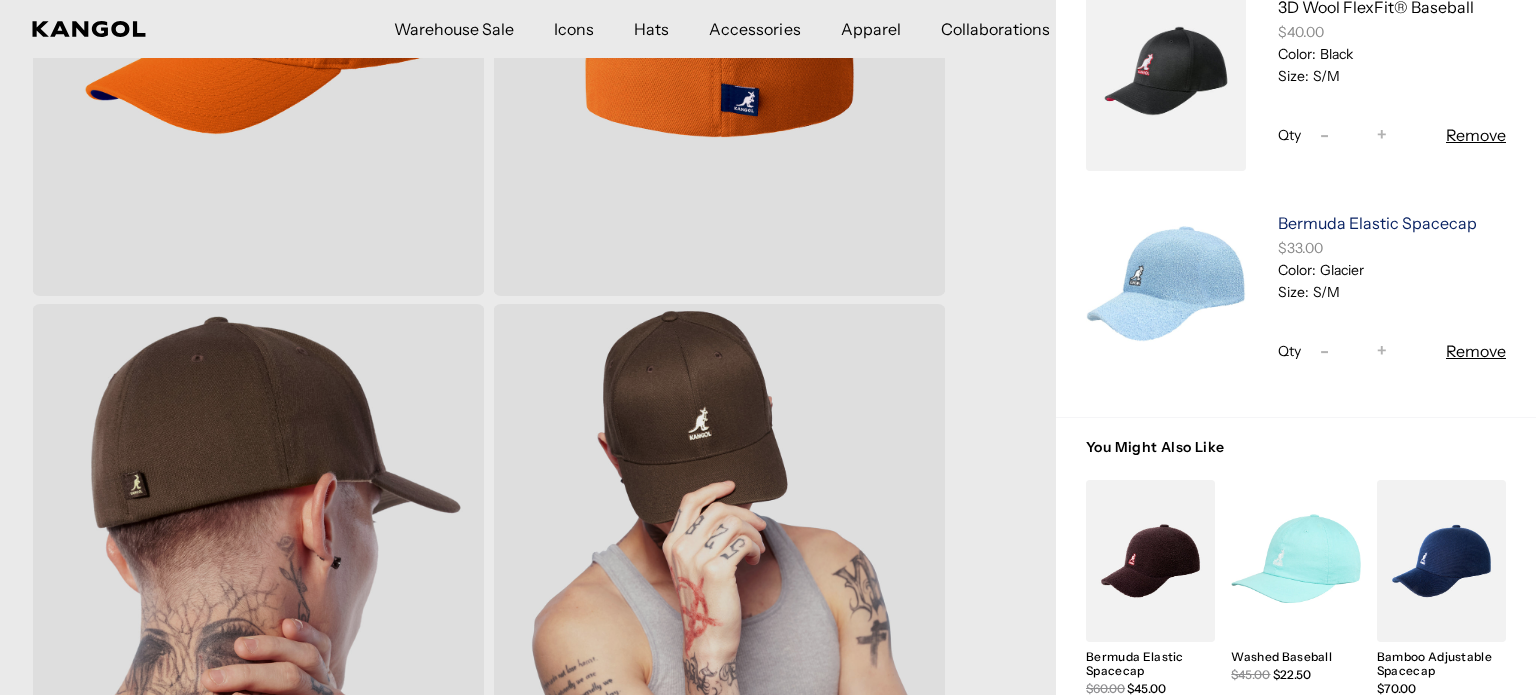 click on "Bermuda Elastic Spacecap" at bounding box center [1377, 223] 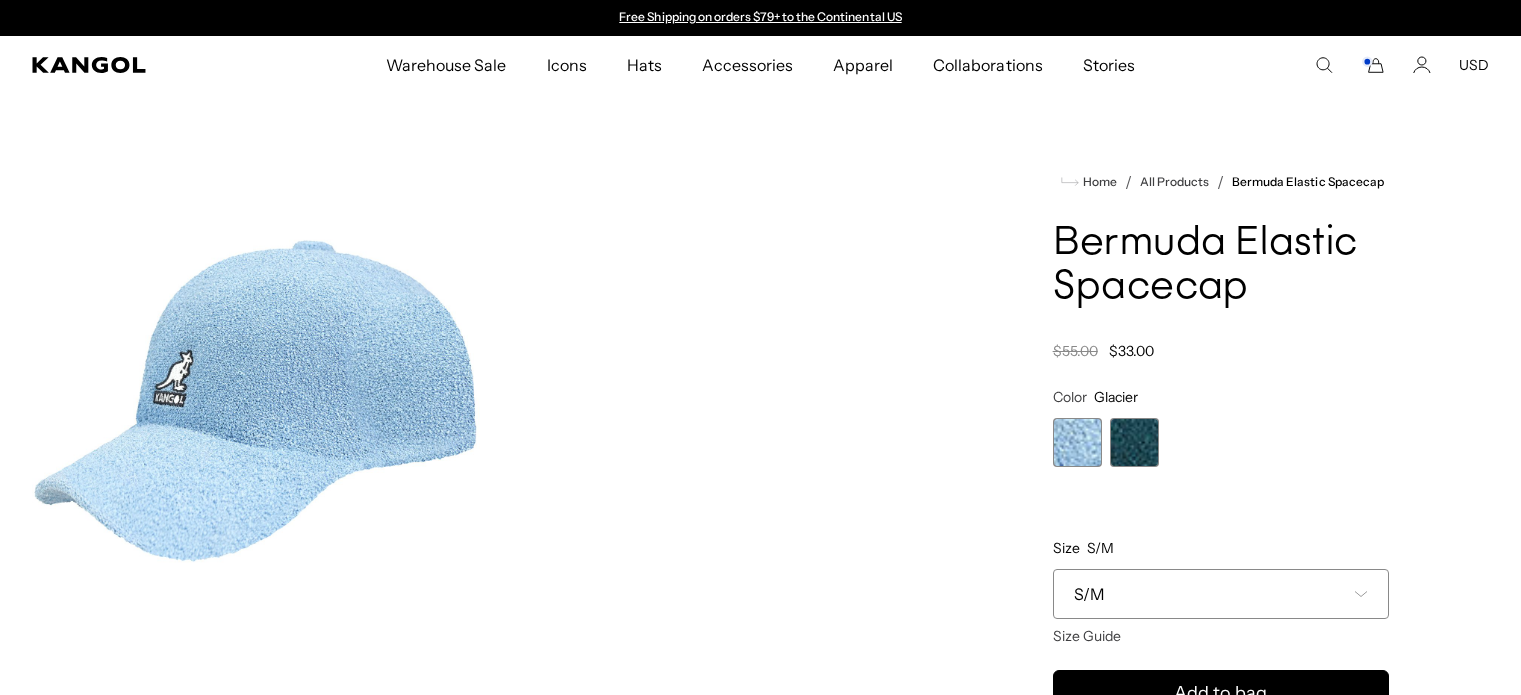 click at bounding box center [1134, 442] 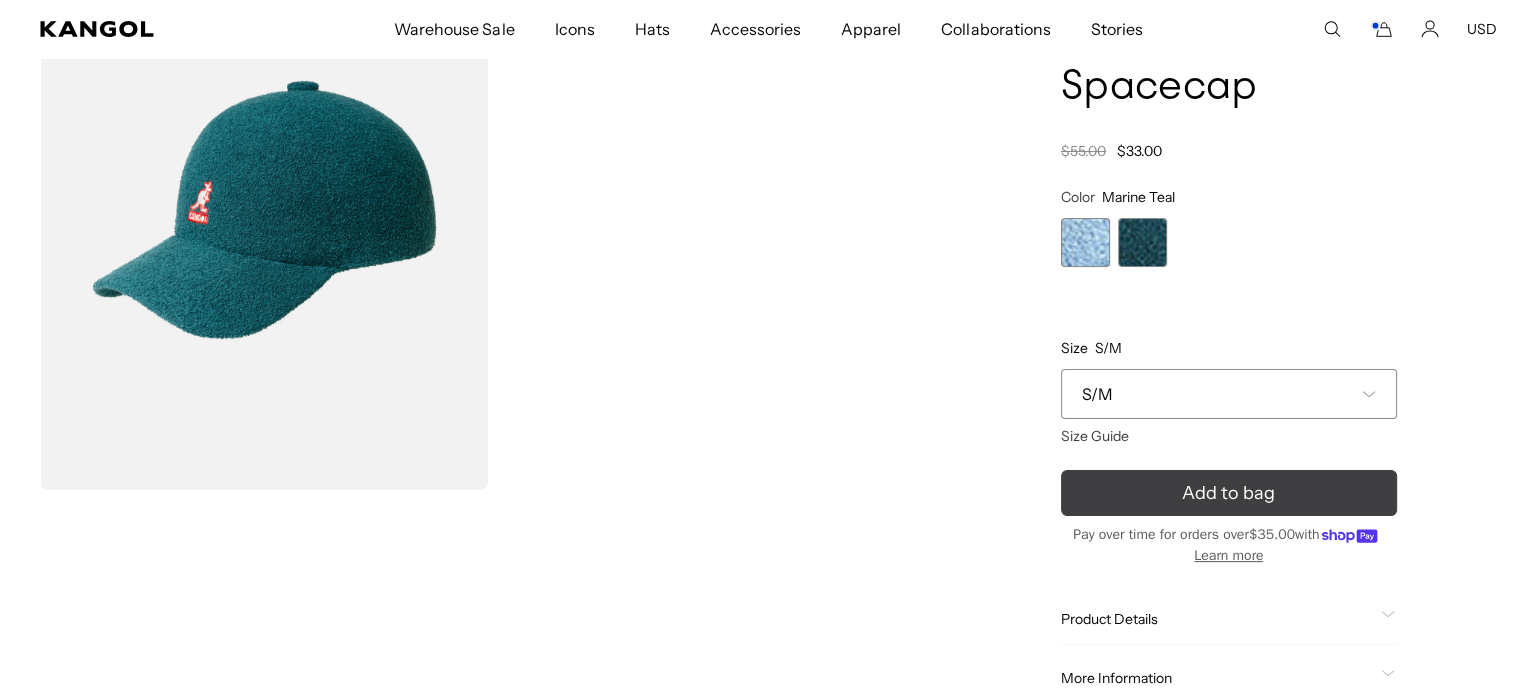 scroll, scrollTop: 0, scrollLeft: 0, axis: both 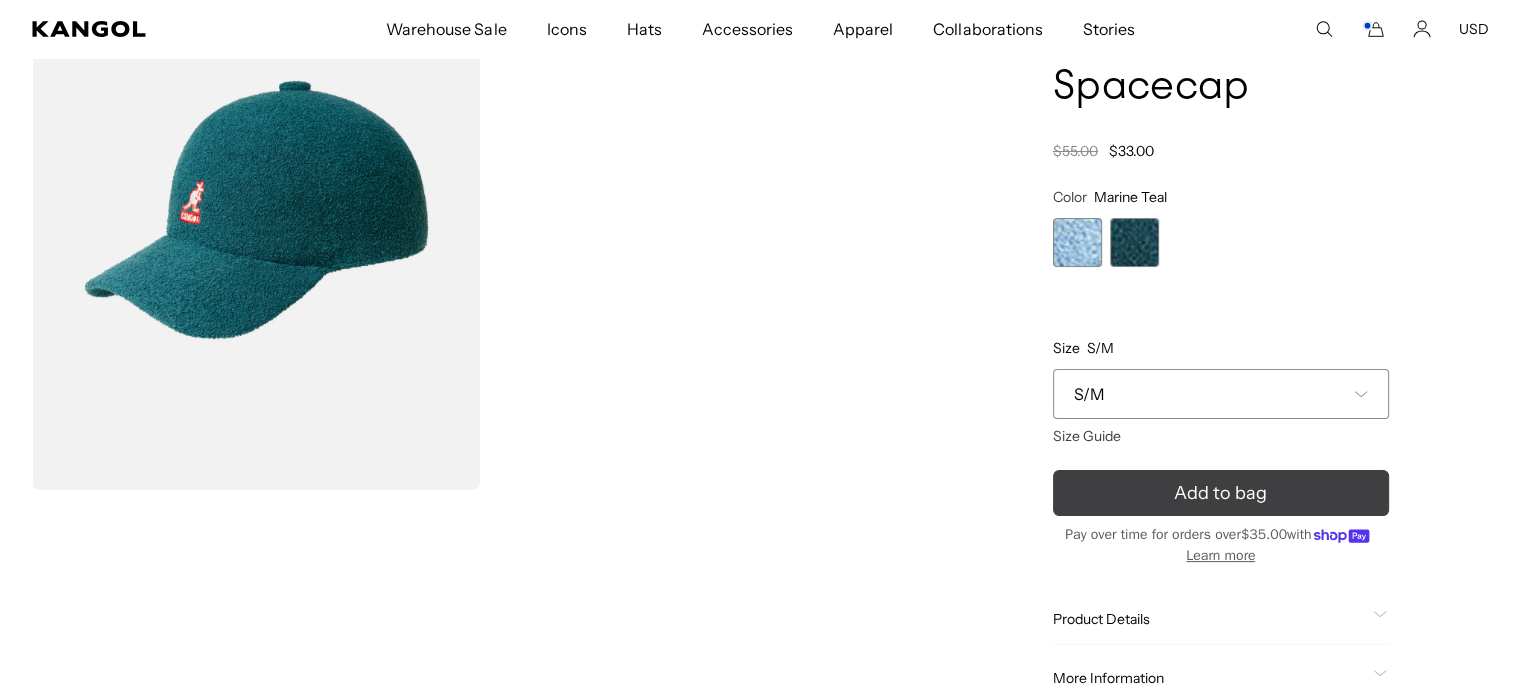 click on "Add to bag" at bounding box center (1221, 493) 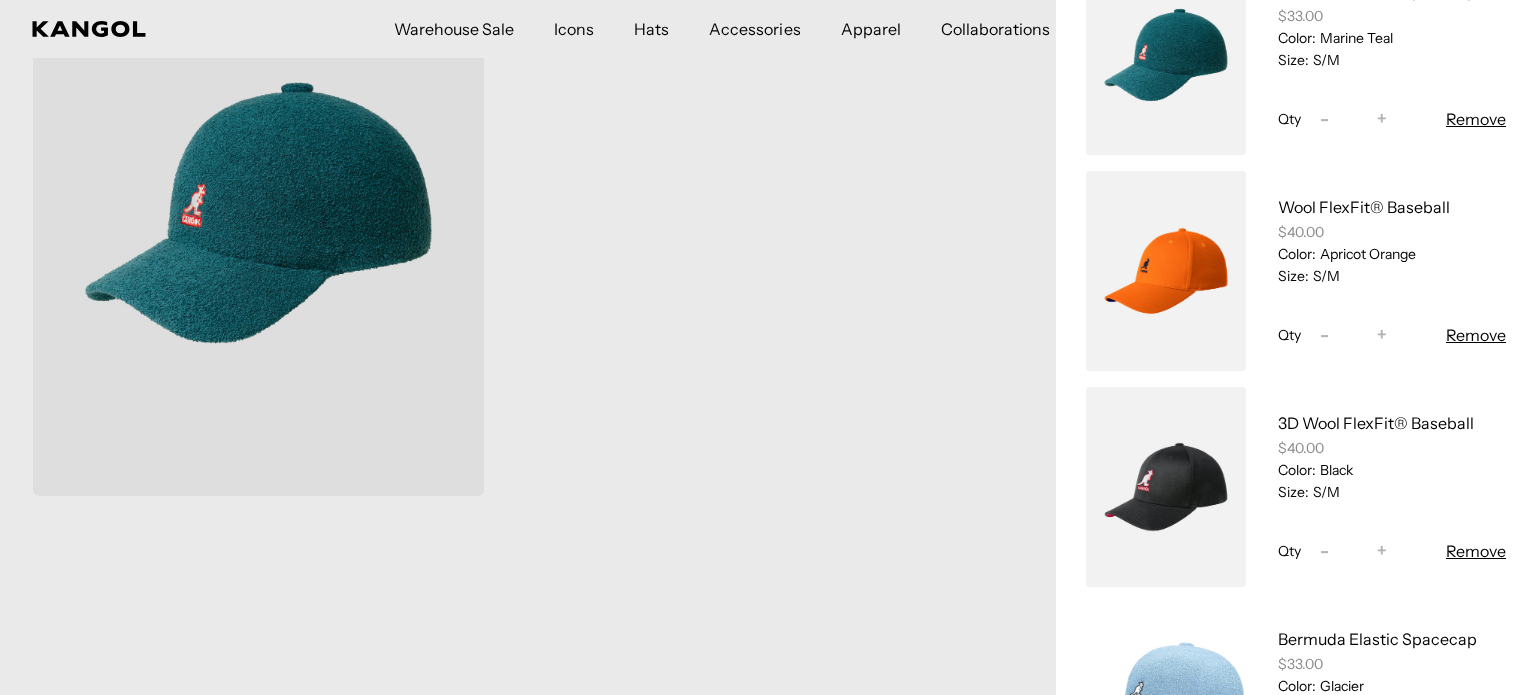 scroll, scrollTop: 400, scrollLeft: 0, axis: vertical 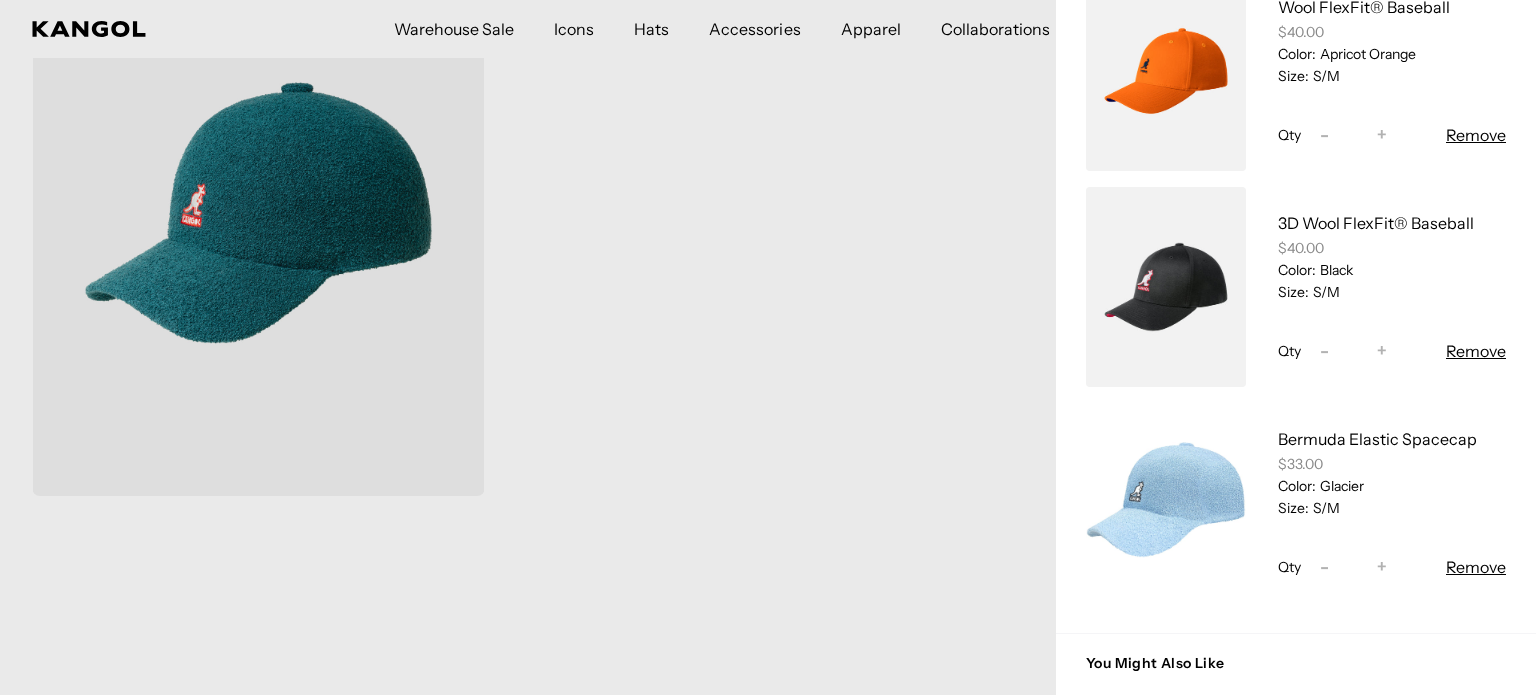 click on "Remove" at bounding box center [1476, 567] 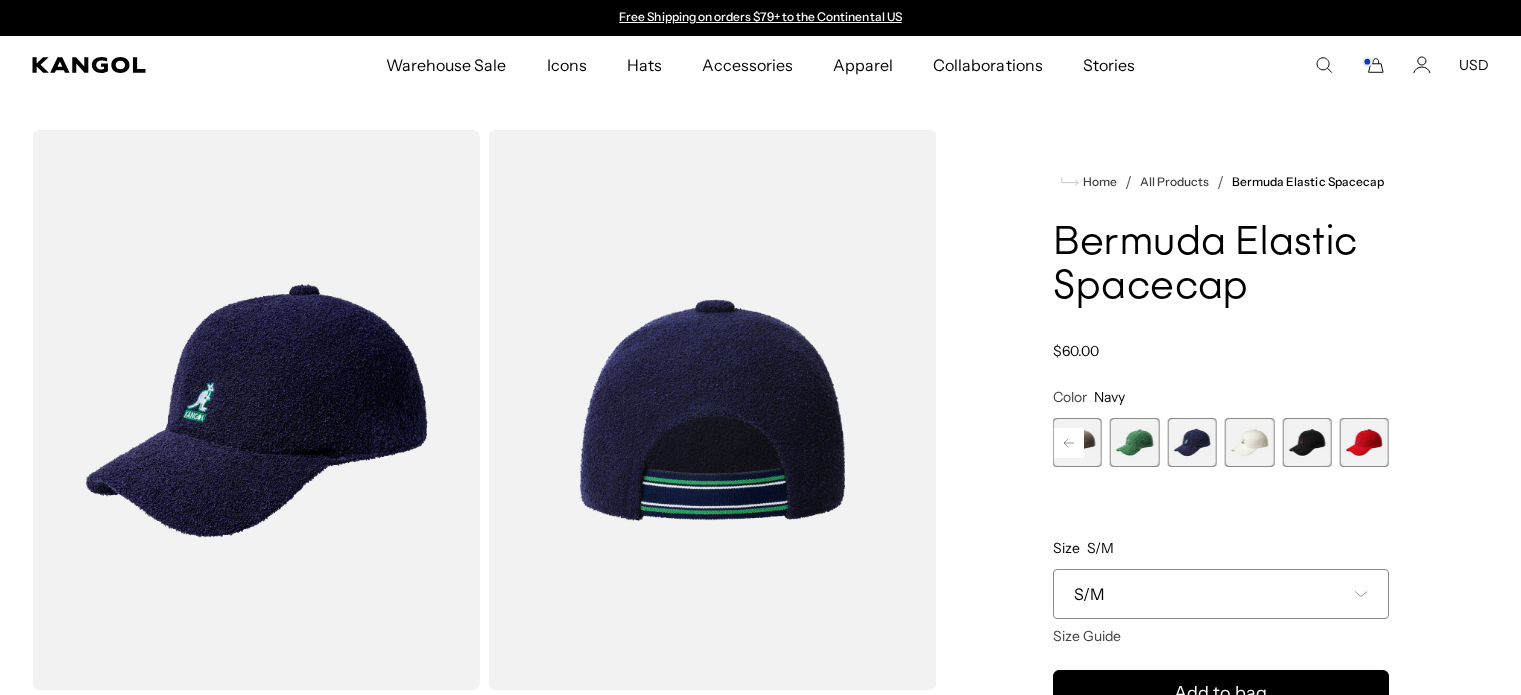 scroll, scrollTop: 56, scrollLeft: 0, axis: vertical 